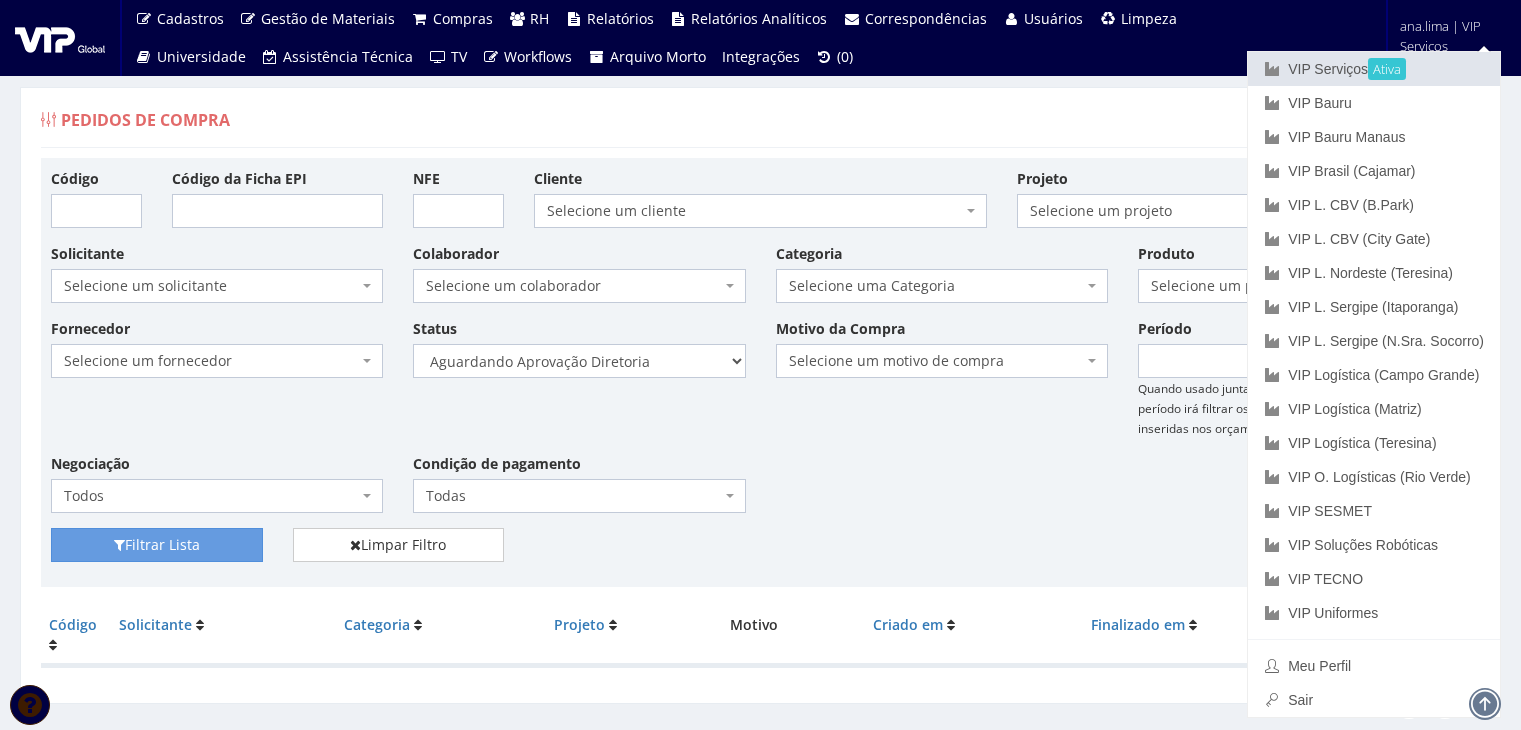 scroll, scrollTop: 0, scrollLeft: 0, axis: both 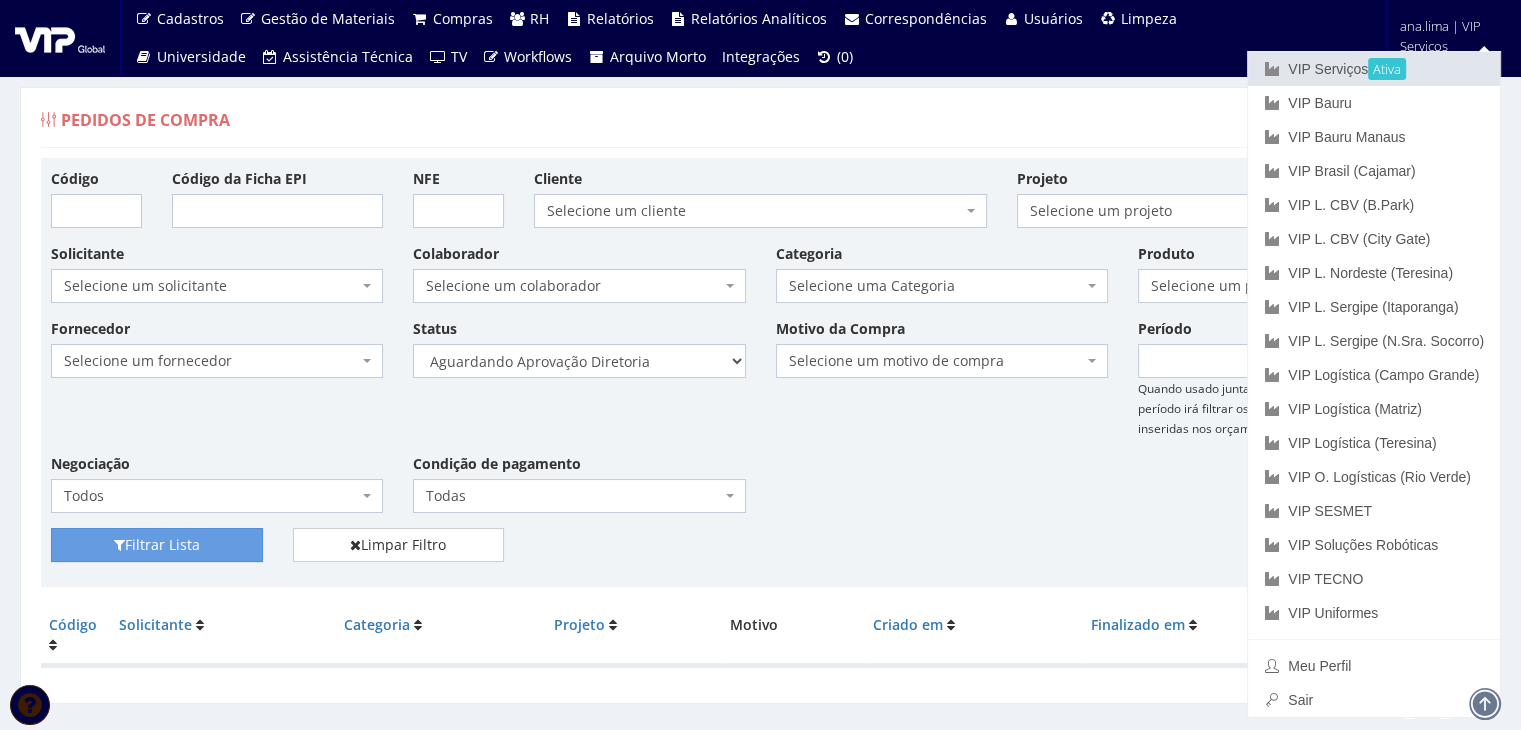 click on "VIP Serviços
Ativa" at bounding box center (1374, 69) 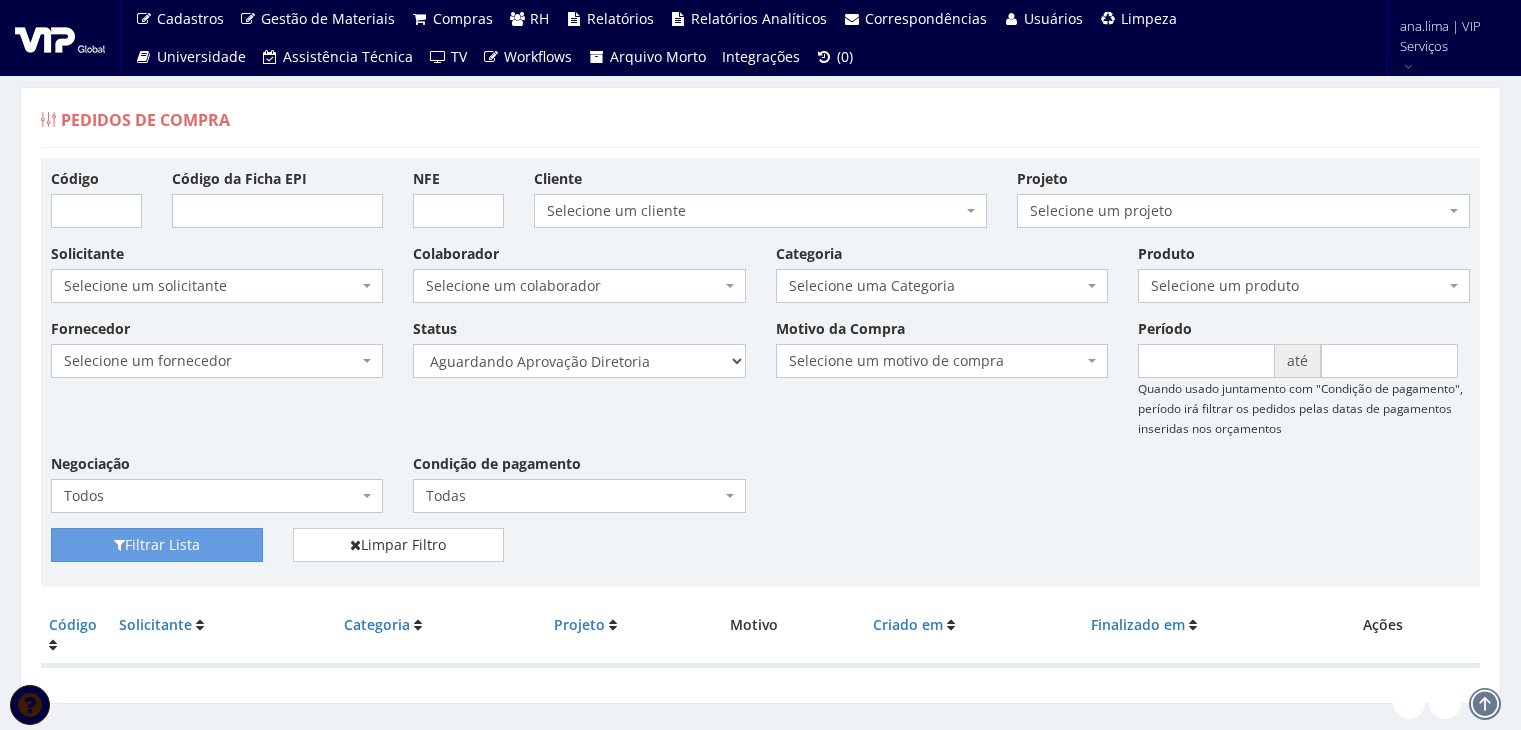 scroll, scrollTop: 0, scrollLeft: 0, axis: both 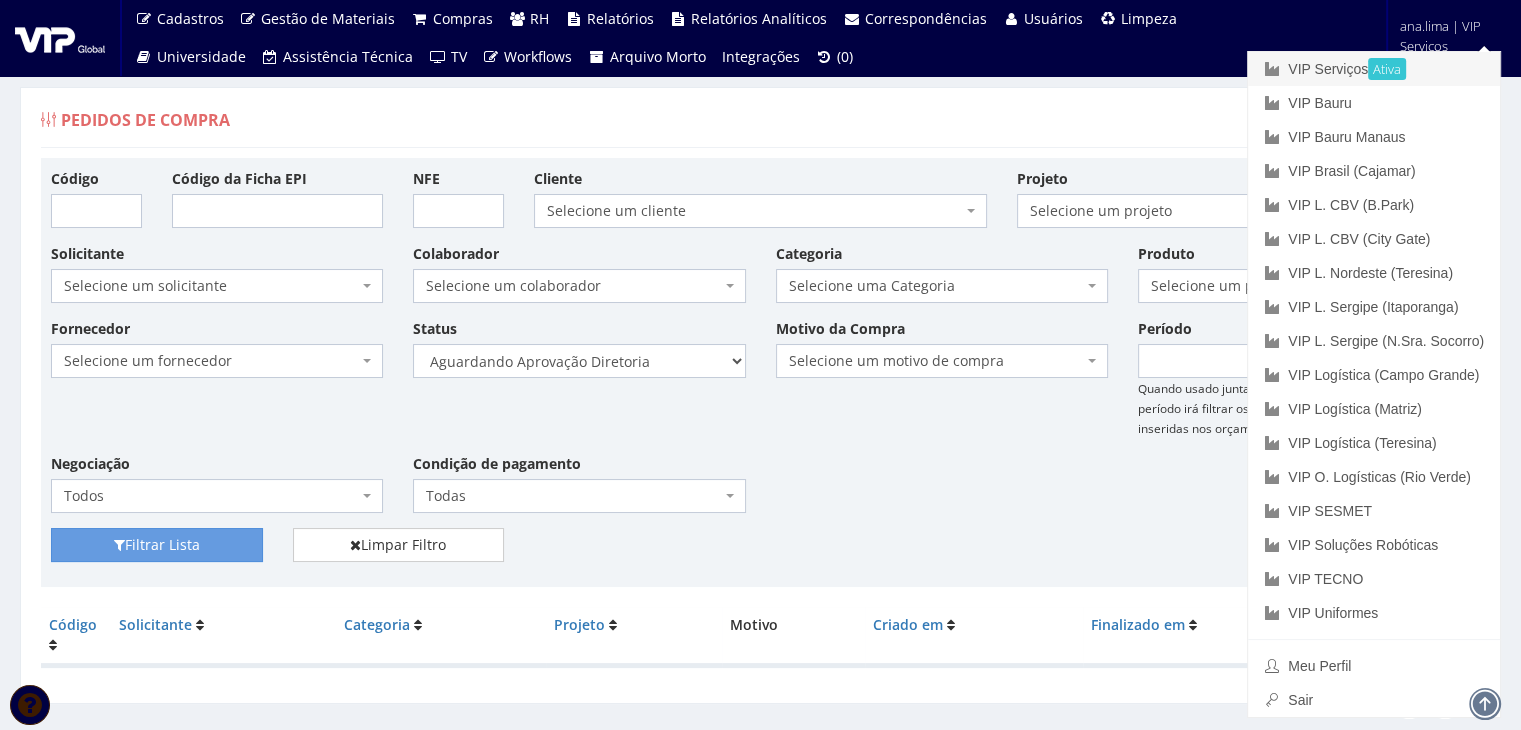 click on "VIP Serviços
Ativa" at bounding box center [1374, 69] 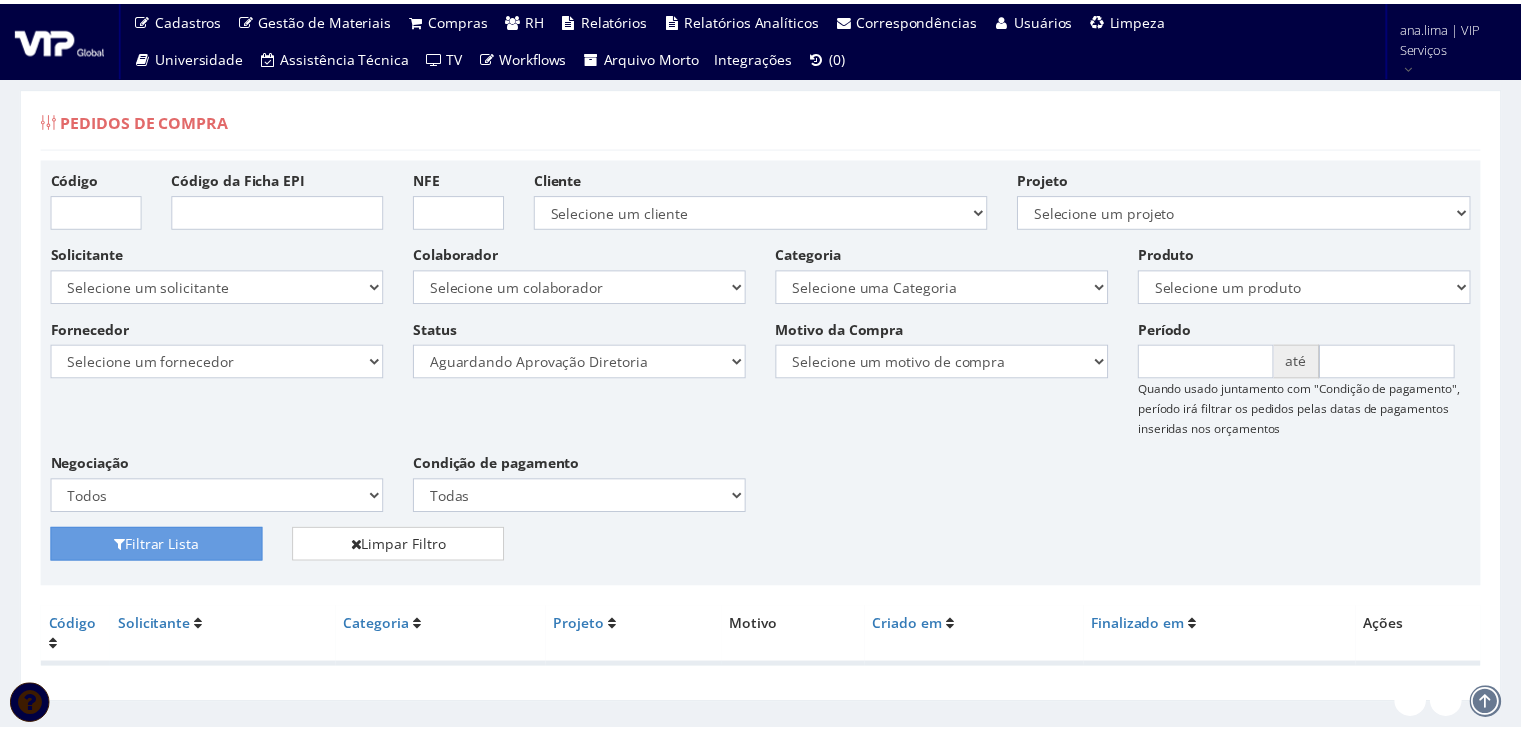 scroll, scrollTop: 0, scrollLeft: 0, axis: both 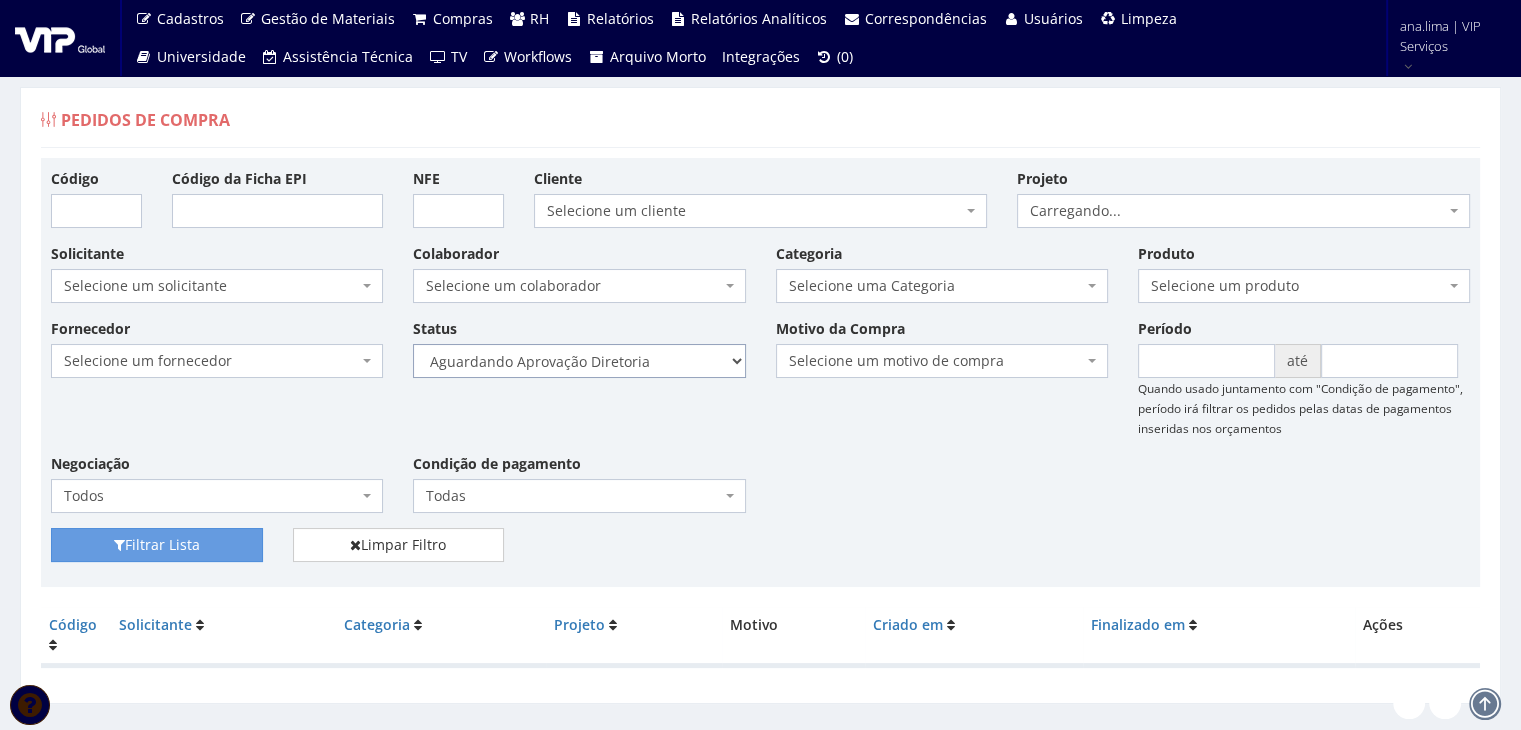 click on "Selecione um status Cancelado Aguardando Aprovação Diretoria Pedido Aprovado Aguardando Aprovação de Orçamento Orçamento Aprovado Compra Efetuada Entrega Efetuada Entrega Registrada" at bounding box center [579, 361] 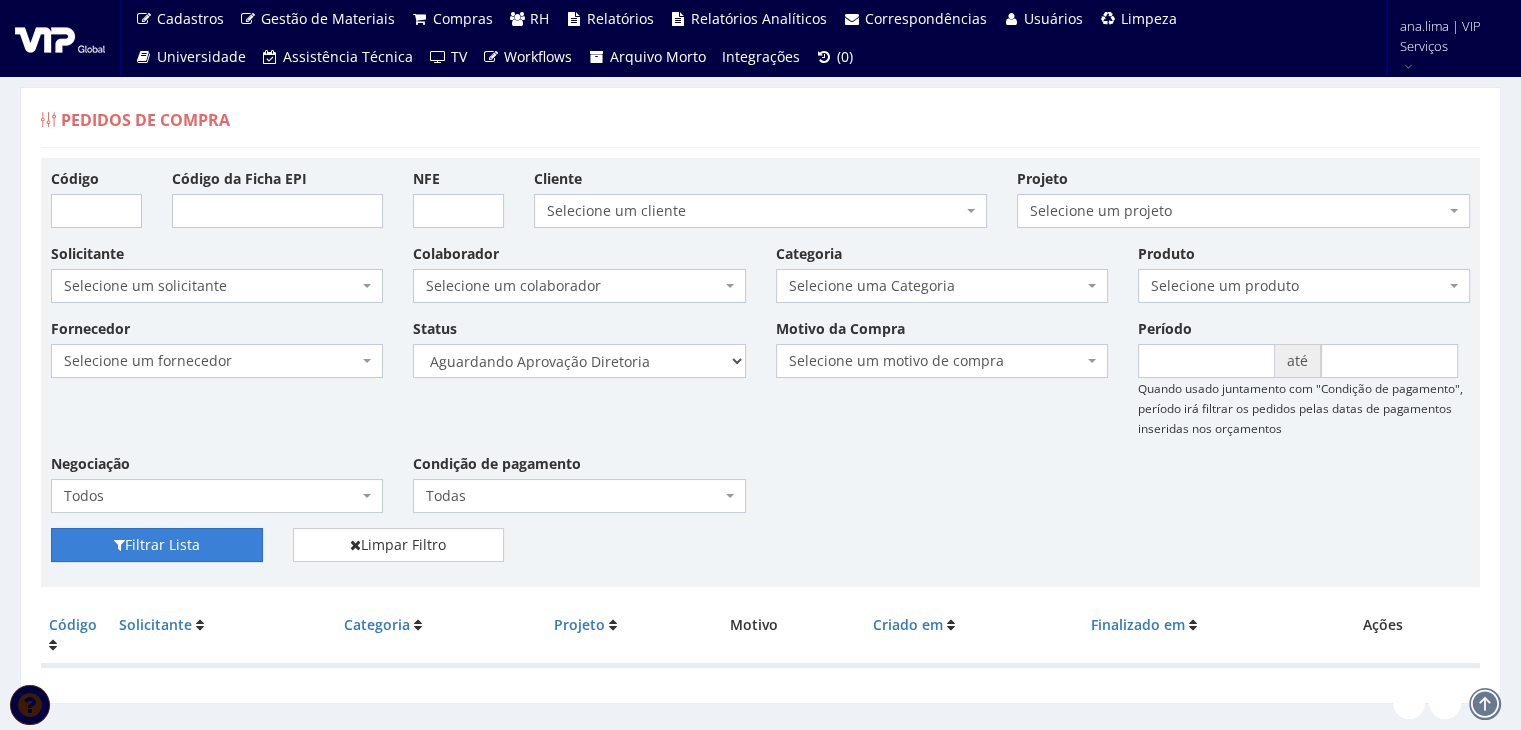 click on "Filtrar Lista" at bounding box center (157, 545) 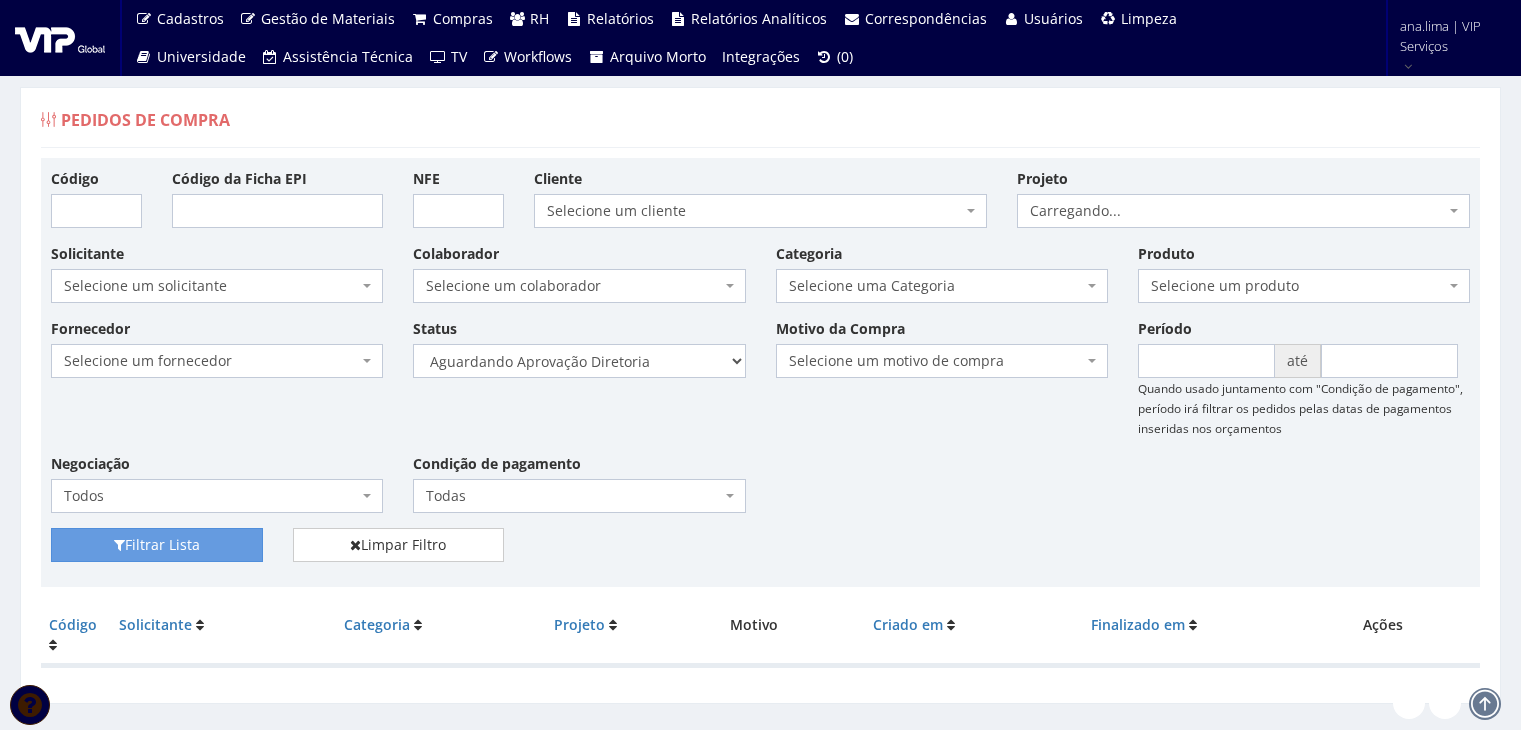 scroll, scrollTop: 0, scrollLeft: 0, axis: both 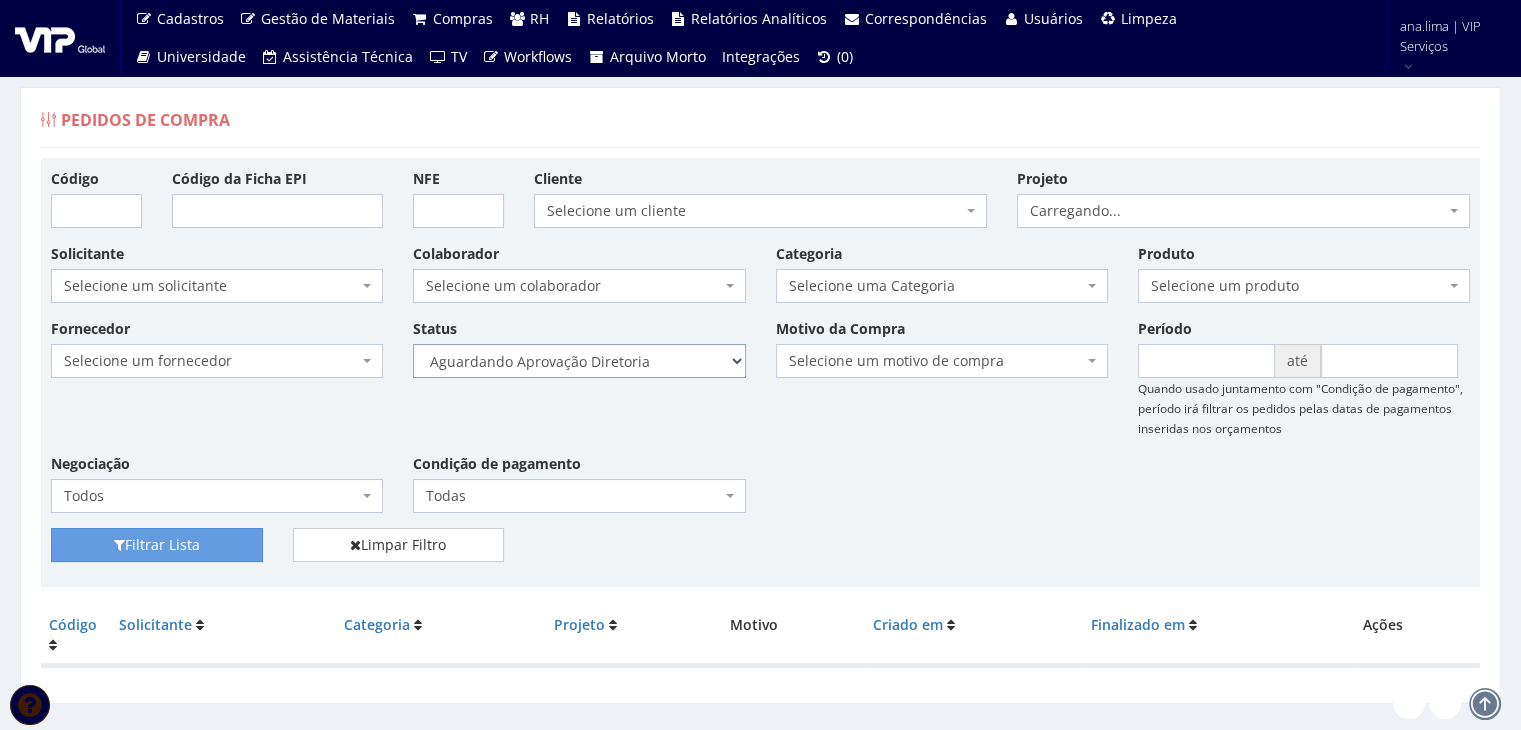 click on "Selecione um status Cancelado Aguardando Aprovação Diretoria Pedido Aprovado Aguardando Aprovação de Orçamento Orçamento Aprovado Compra Efetuada Entrega Efetuada Entrega Registrada" at bounding box center (579, 361) 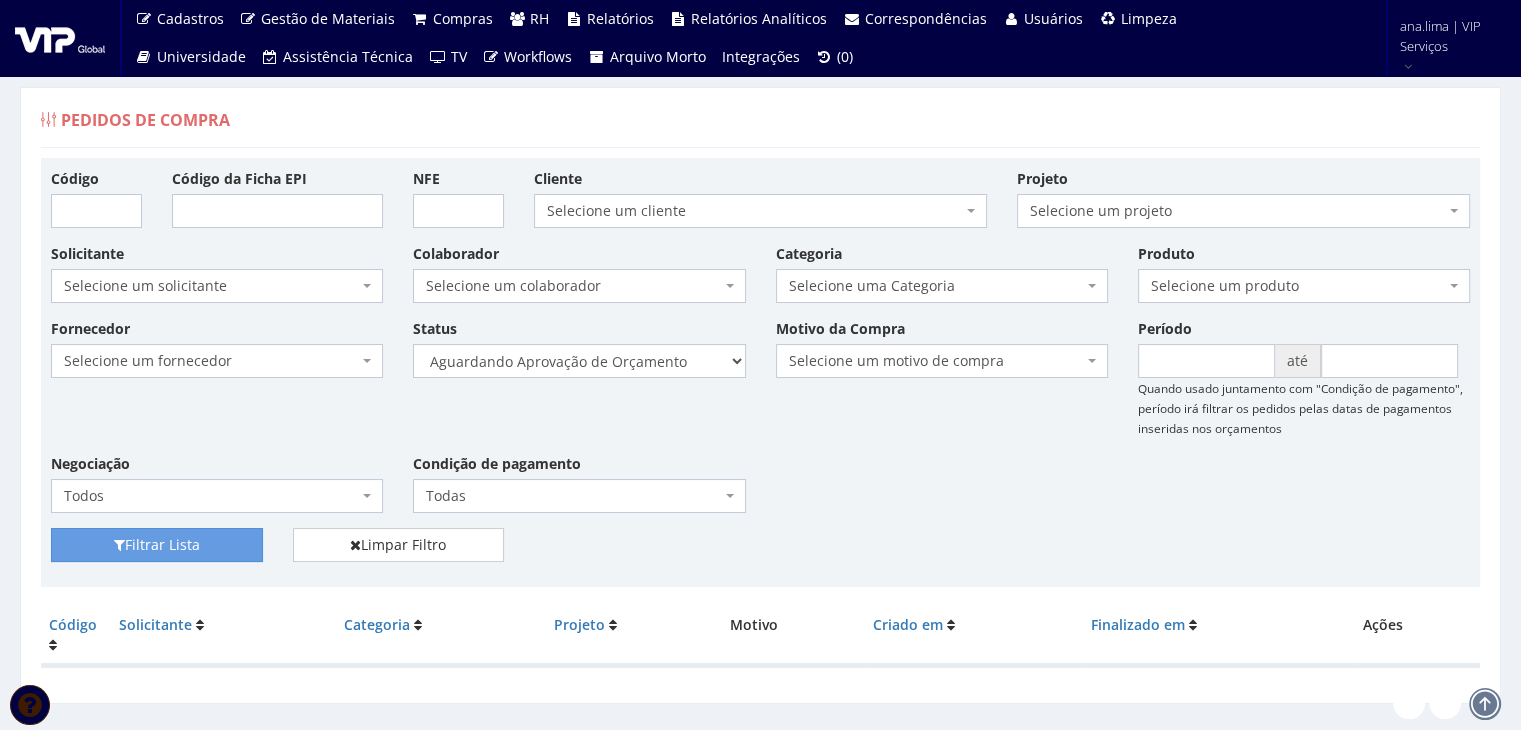 click on "Filtrar Lista
Limpar Filtro" at bounding box center [760, 552] 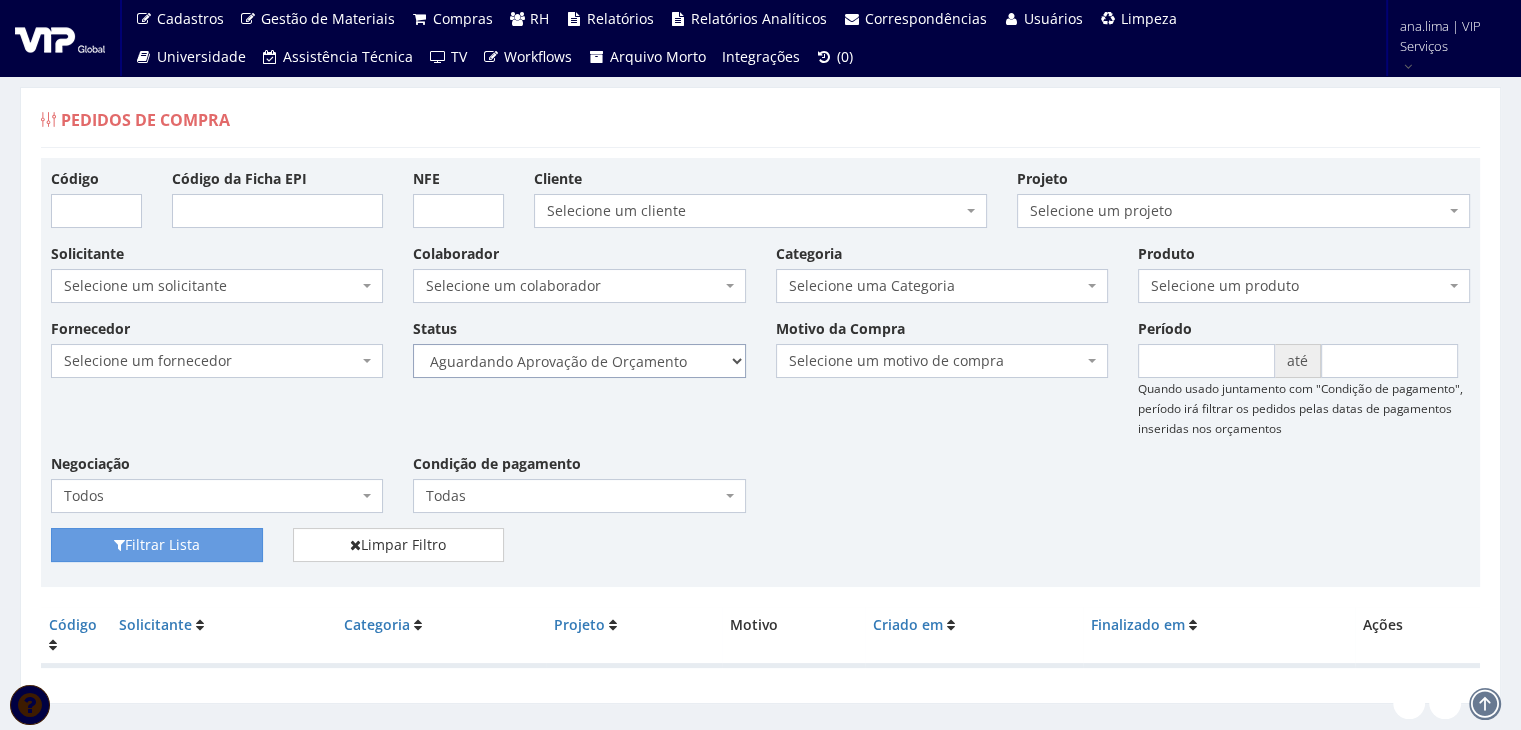 click on "Selecione um status Cancelado Aguardando Aprovação Diretoria Pedido Aprovado Aguardando Aprovação de Orçamento Orçamento Aprovado Compra Efetuada Entrega Efetuada Entrega Registrada" at bounding box center (579, 361) 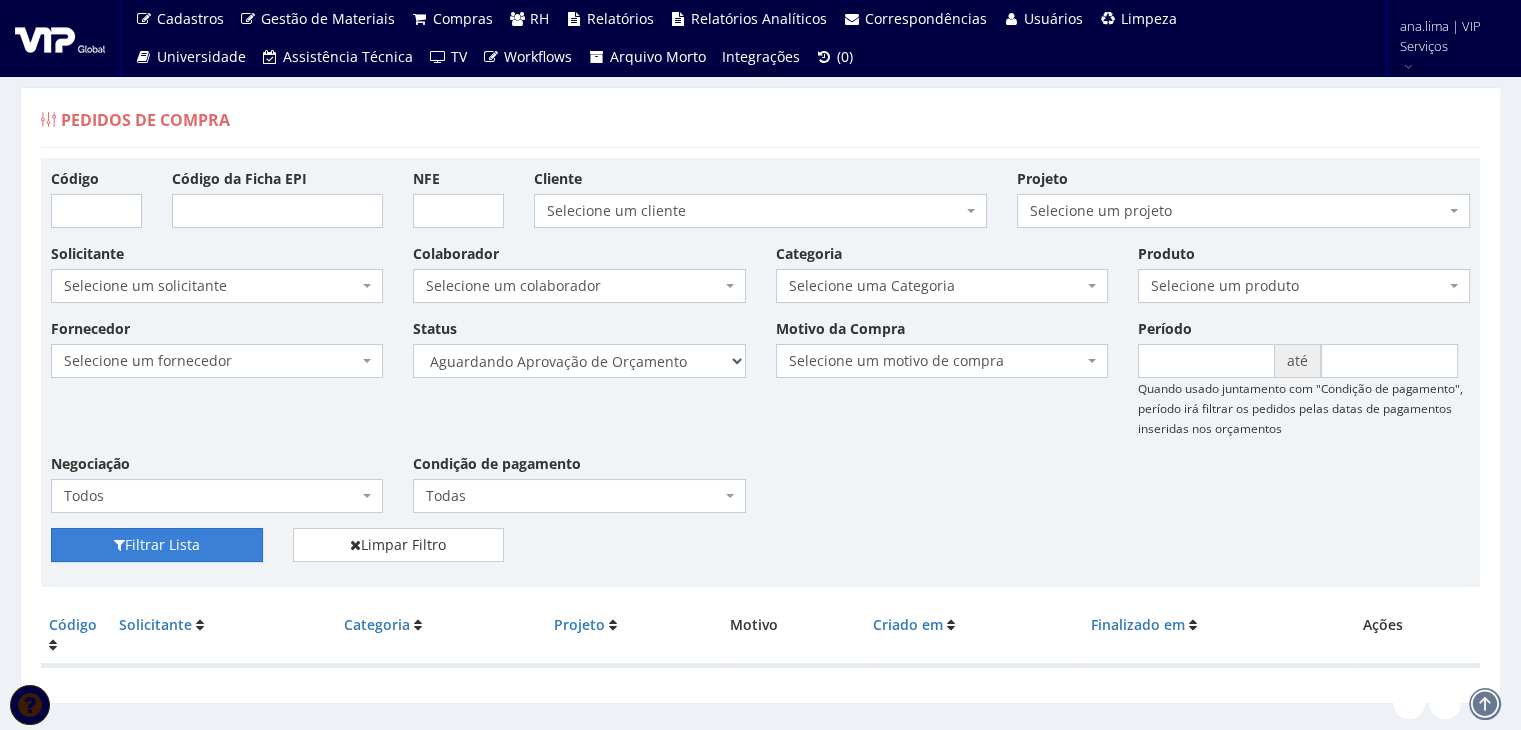 click on "Filtrar Lista" at bounding box center (157, 545) 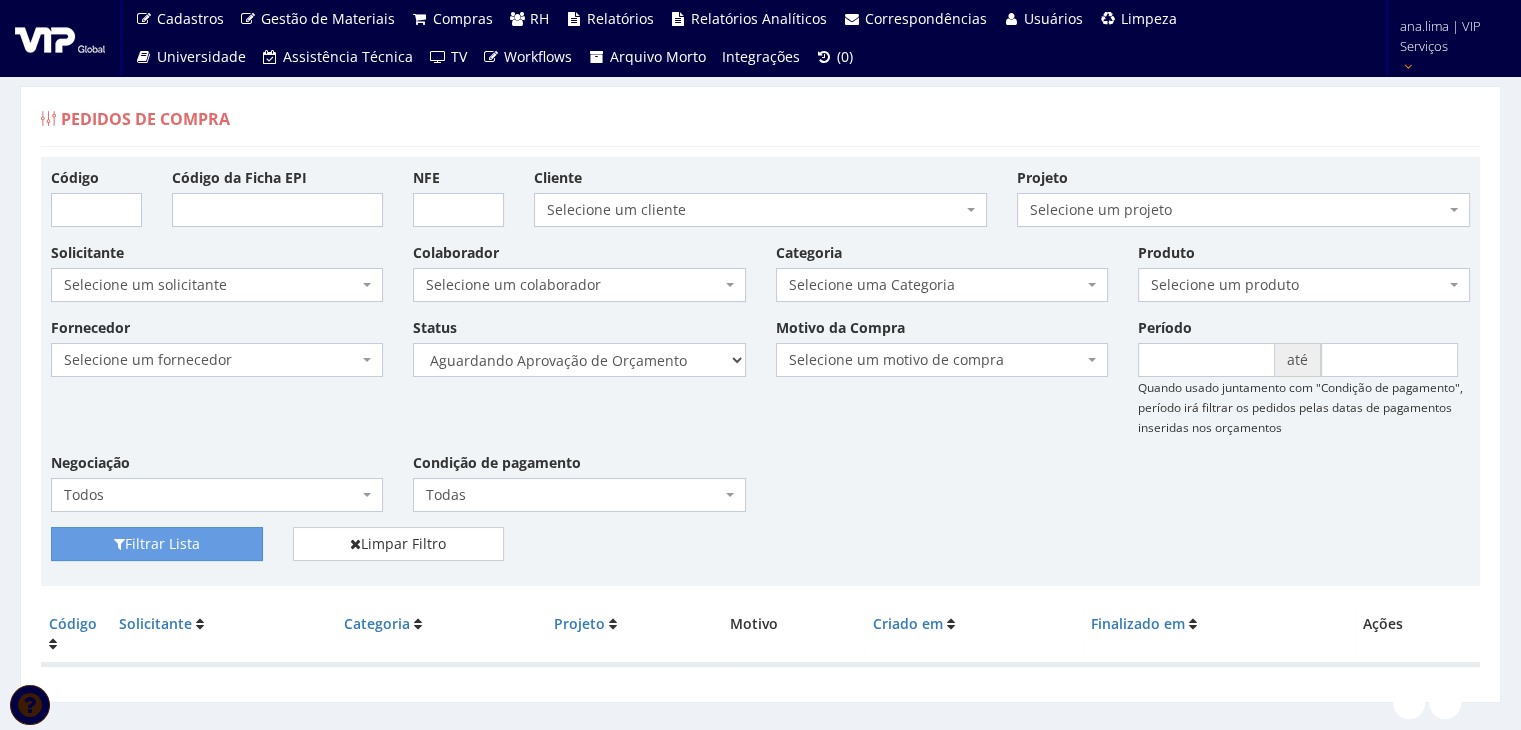 scroll, scrollTop: 0, scrollLeft: 0, axis: both 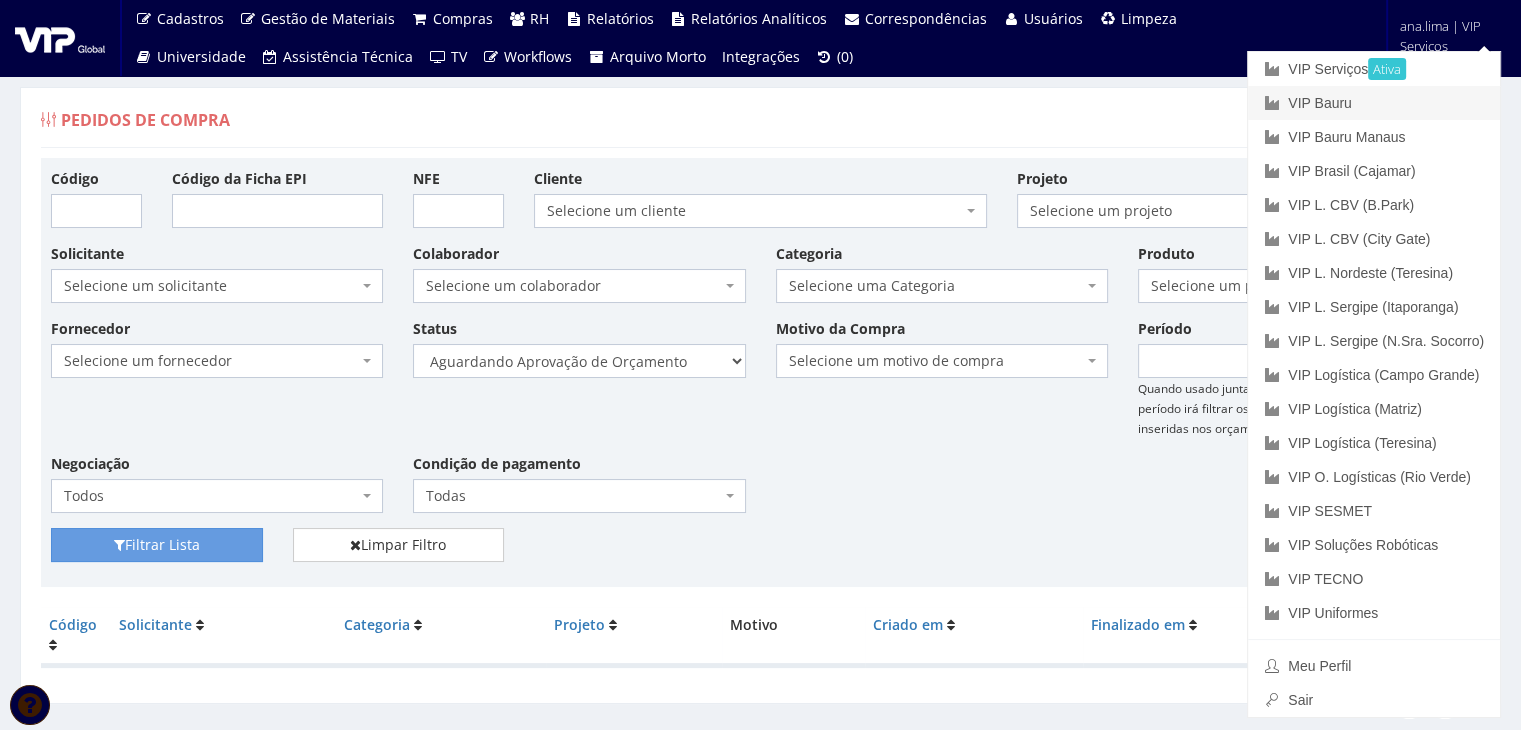 click on "VIP Bauru" at bounding box center (1374, 103) 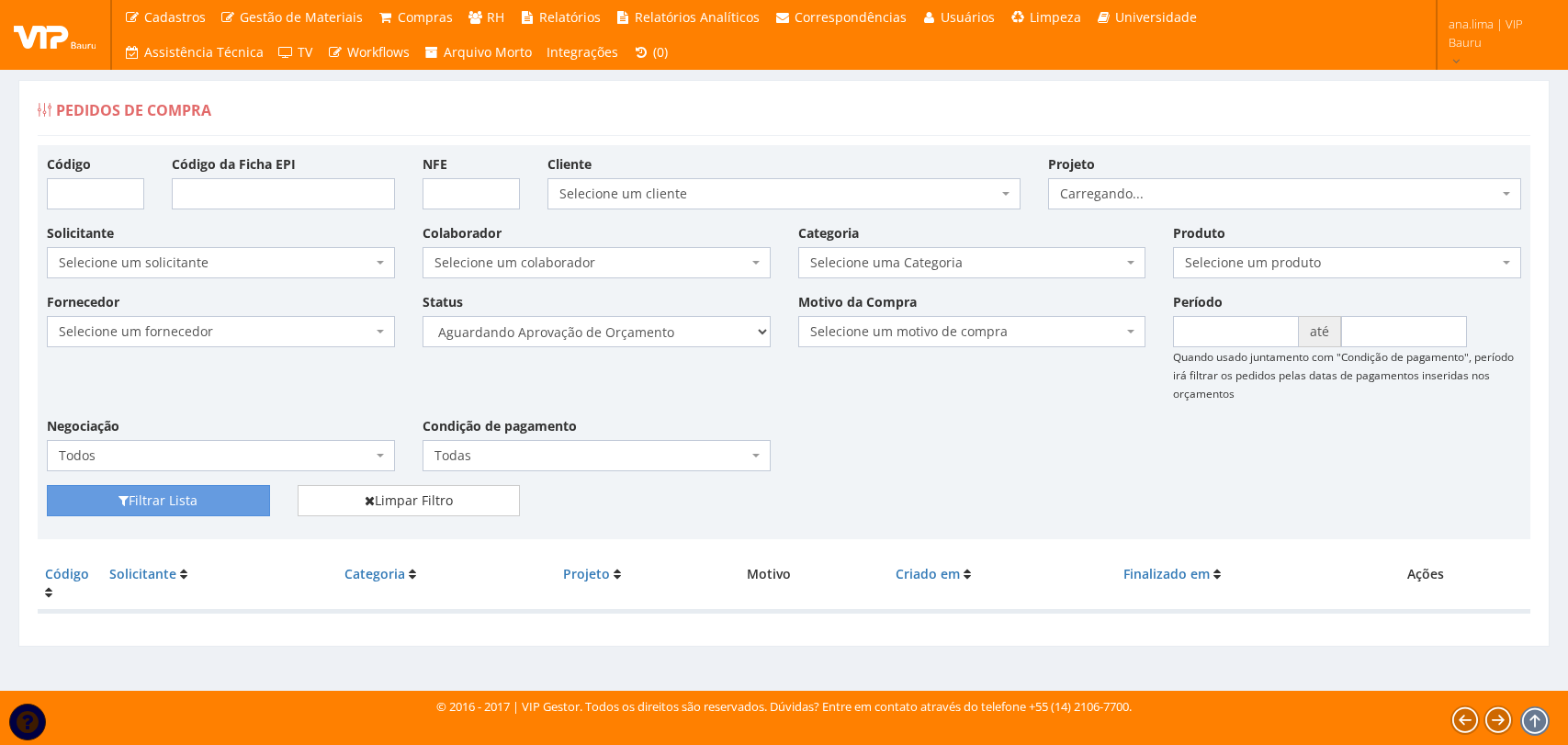 scroll, scrollTop: 0, scrollLeft: 0, axis: both 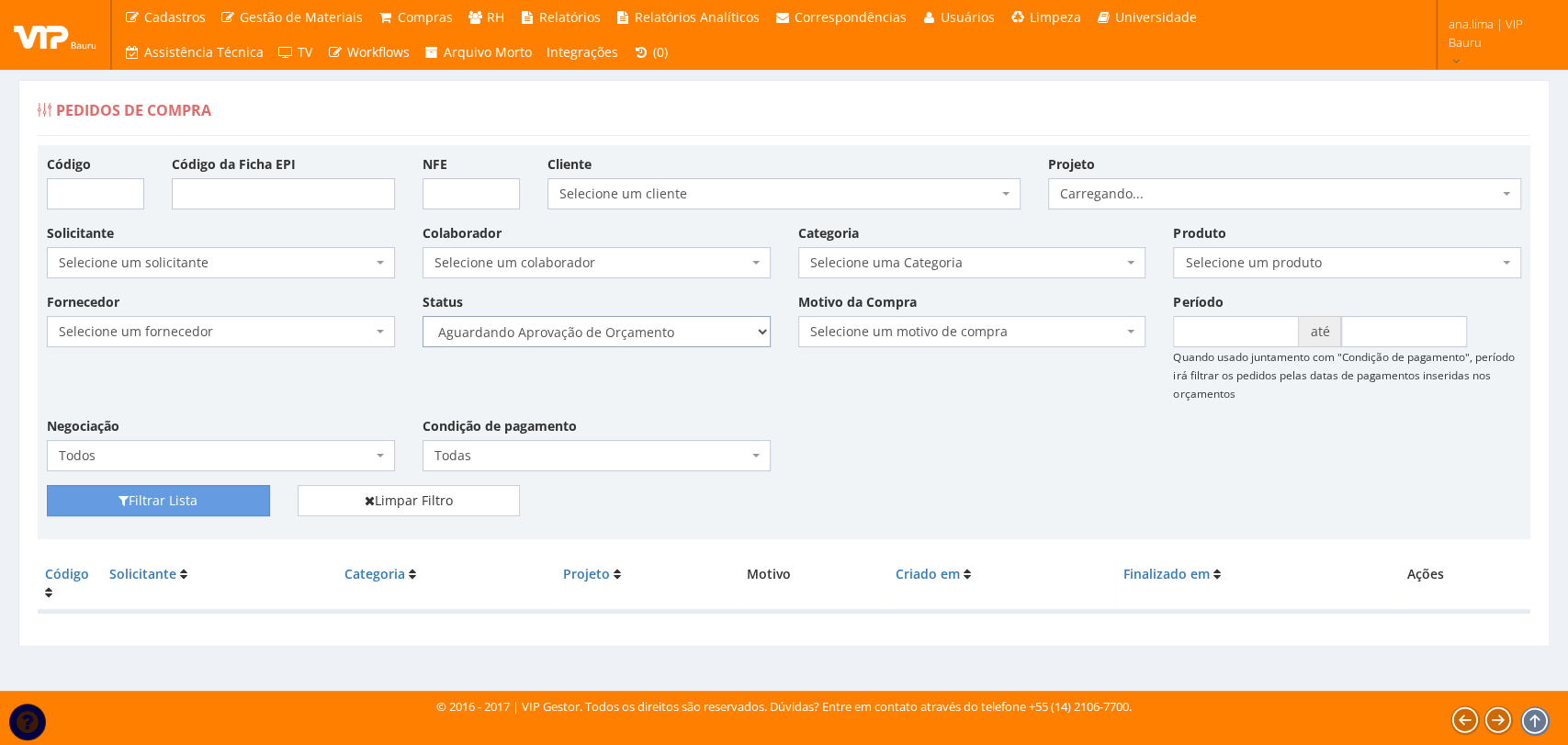 drag, startPoint x: 660, startPoint y: 331, endPoint x: 655, endPoint y: 345, distance: 14.866069 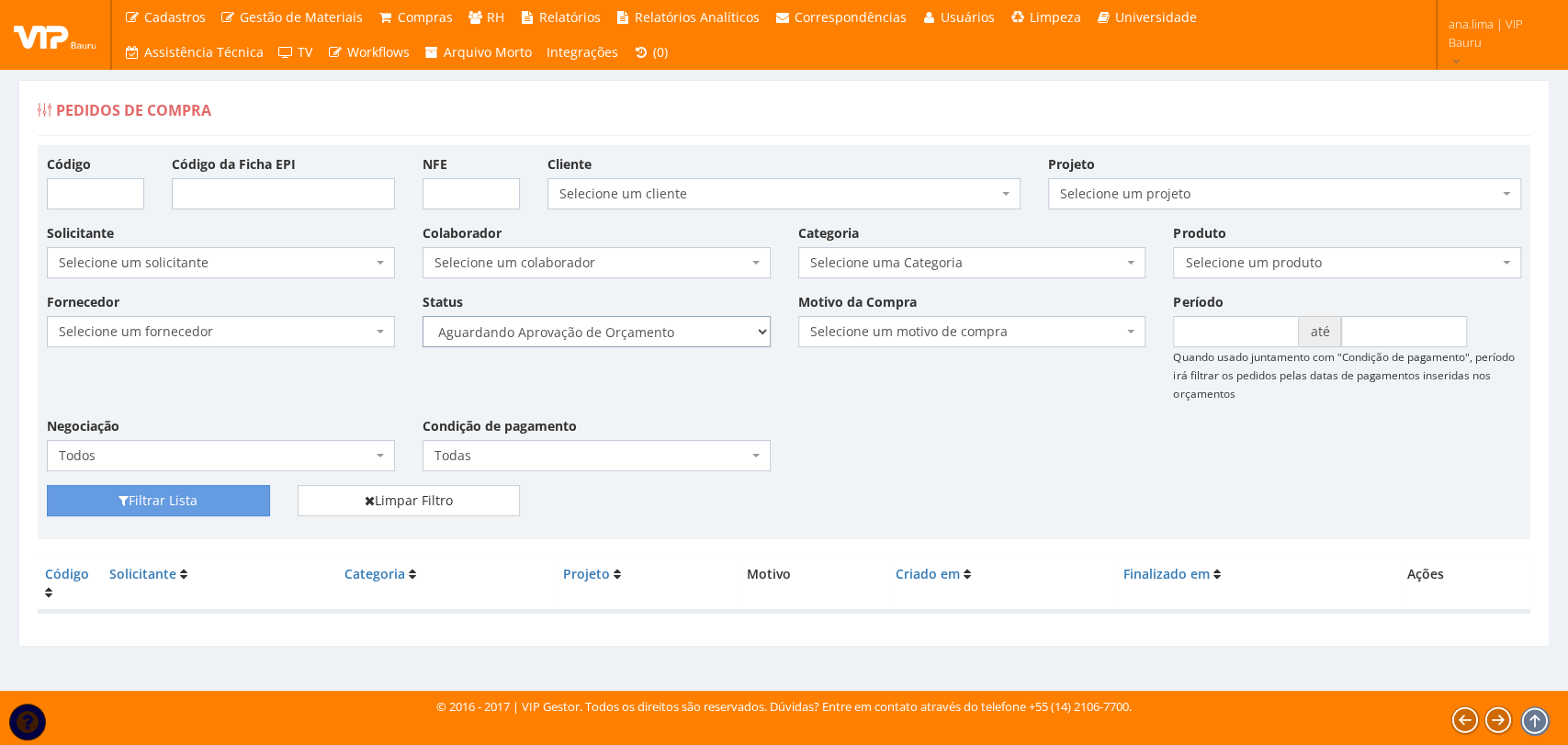 select on "1" 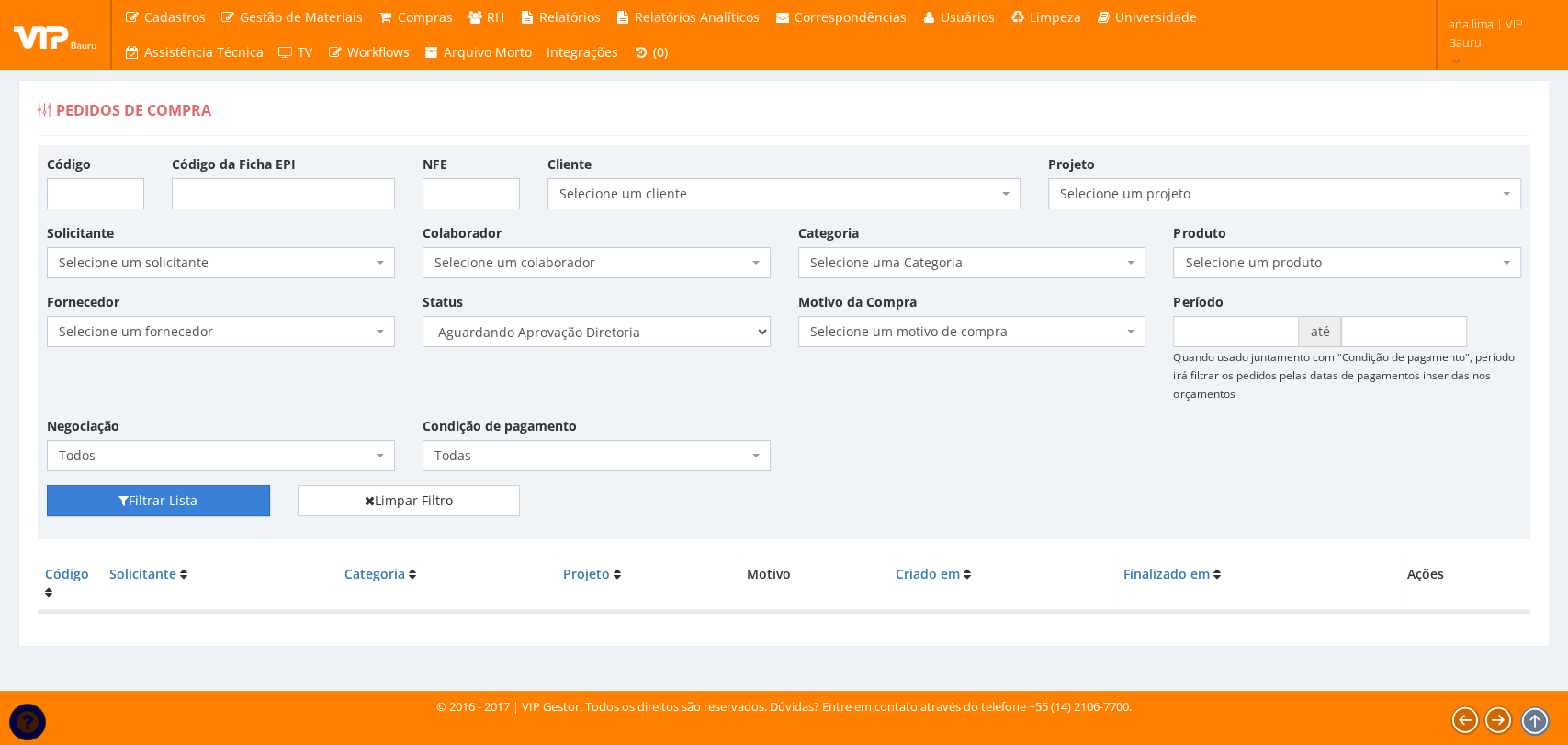click on "Filtrar Lista" at bounding box center (158, 501) 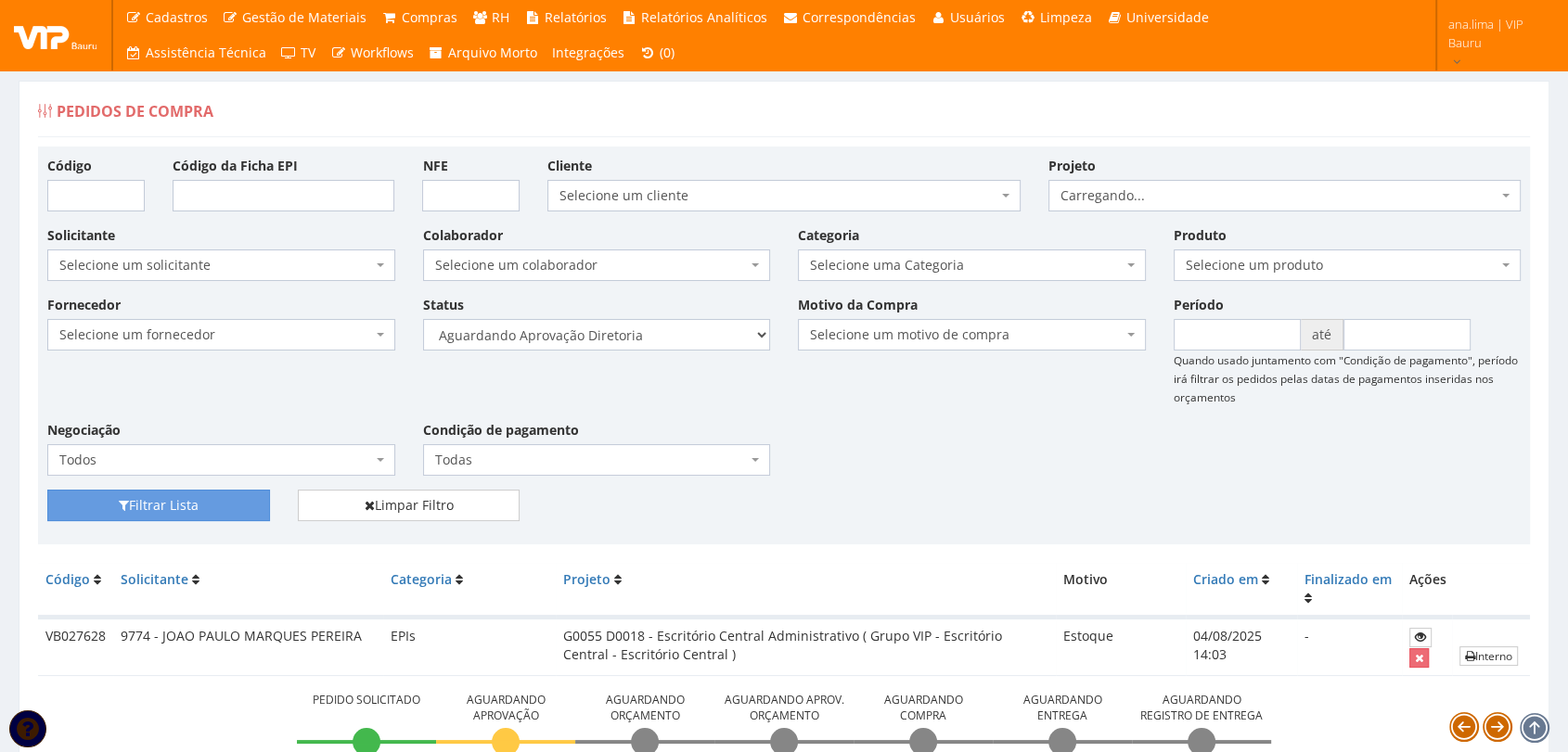 scroll, scrollTop: 309, scrollLeft: 0, axis: vertical 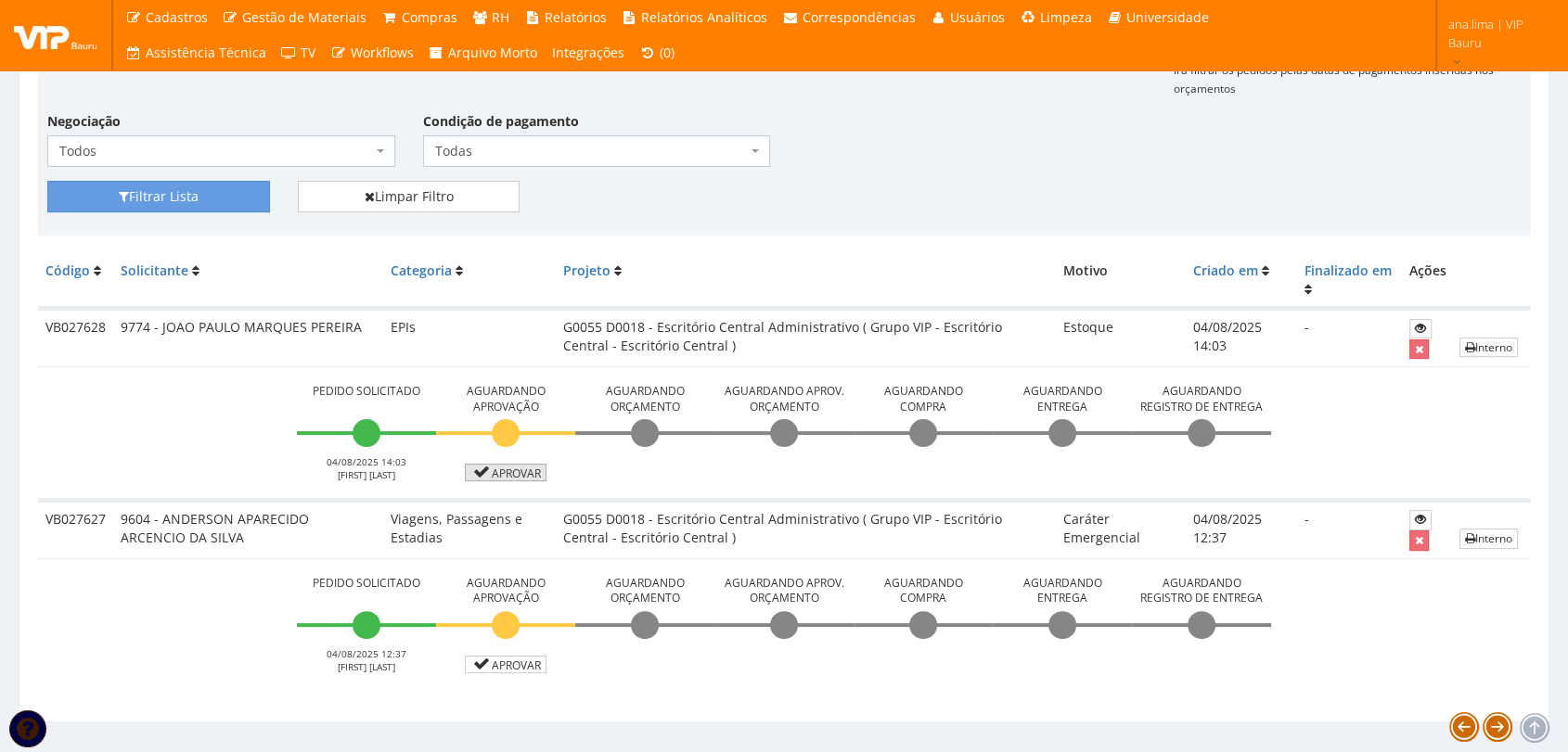click on "Aprovar" at bounding box center [506, 472] 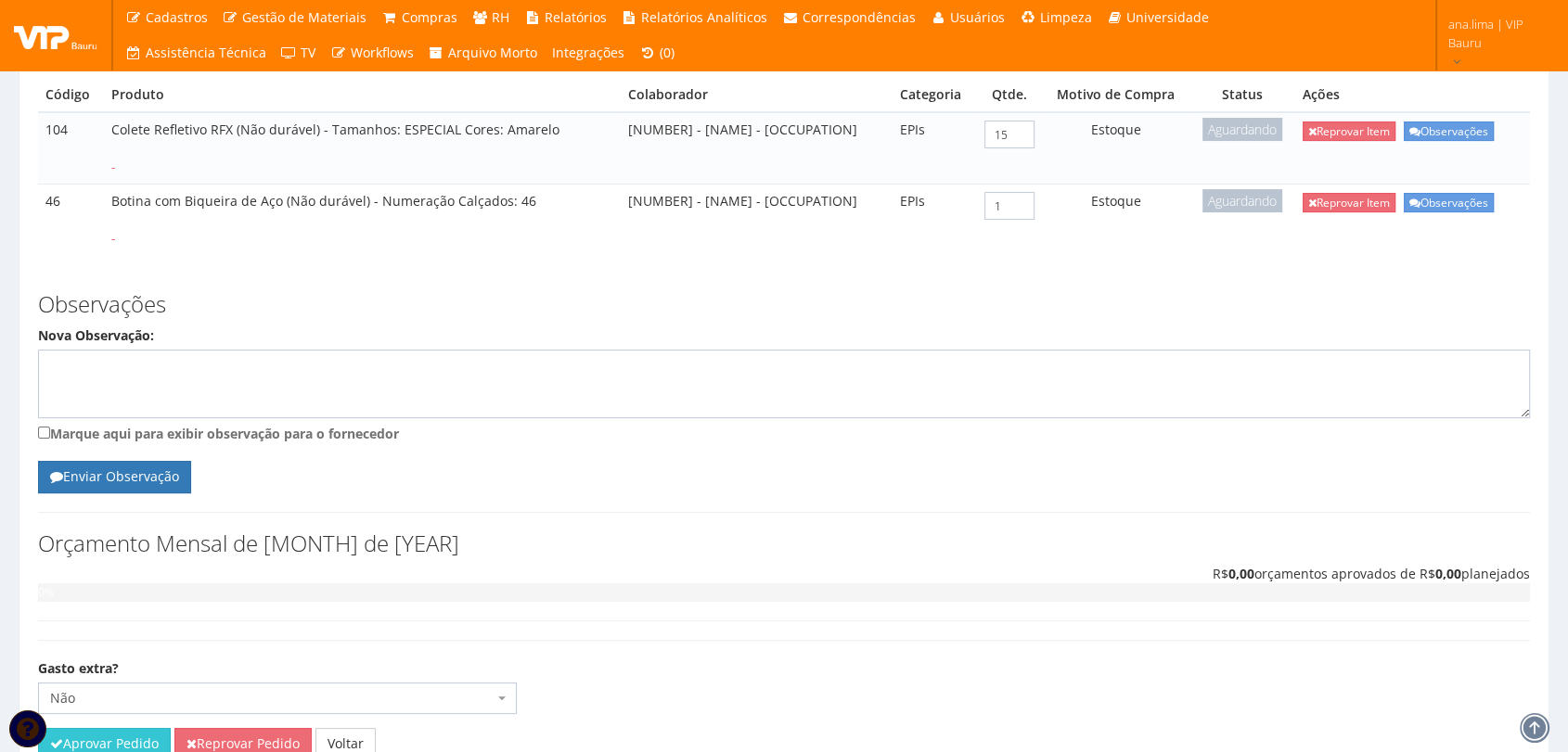 scroll, scrollTop: 460, scrollLeft: 0, axis: vertical 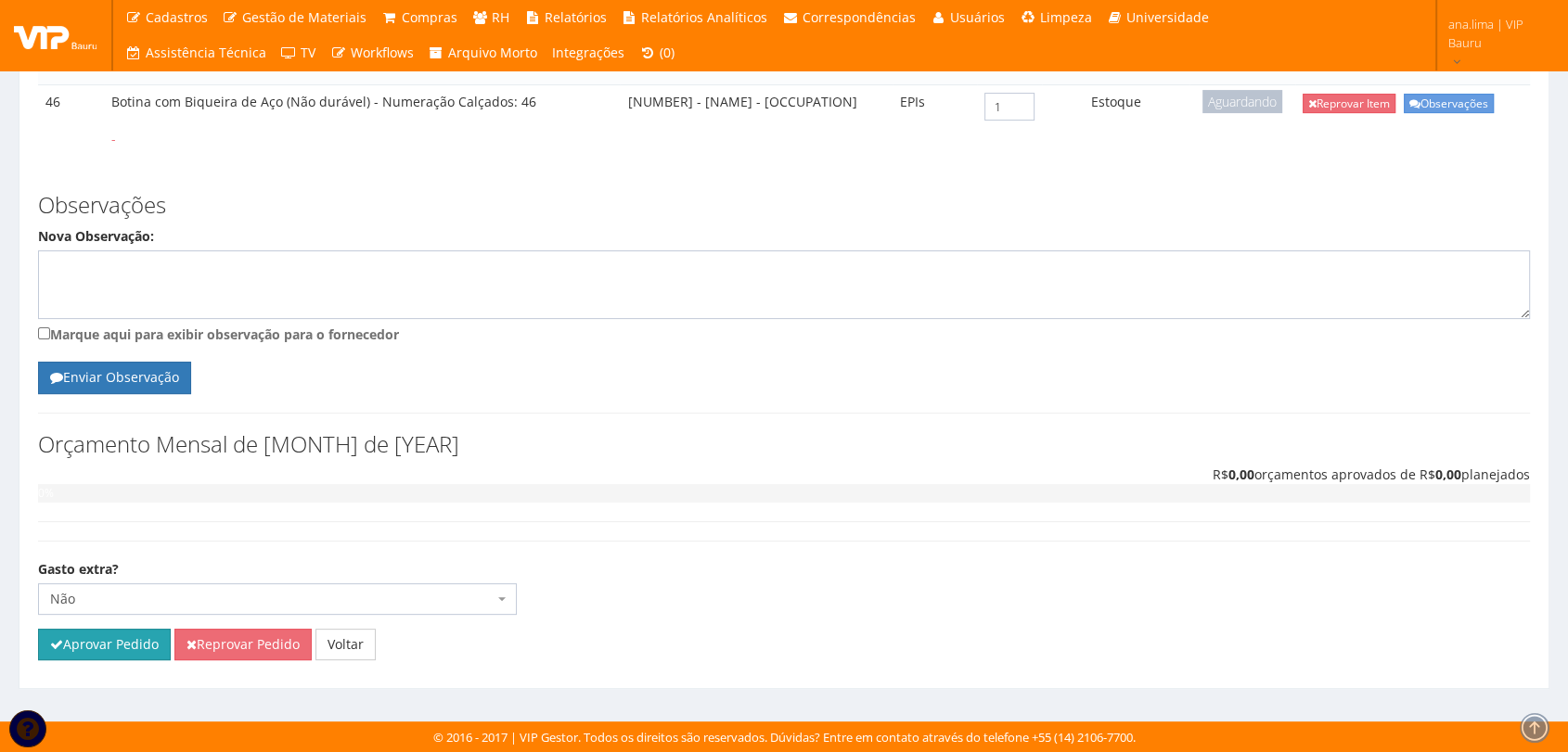 drag, startPoint x: 108, startPoint y: 650, endPoint x: 855, endPoint y: 109, distance: 922.32857 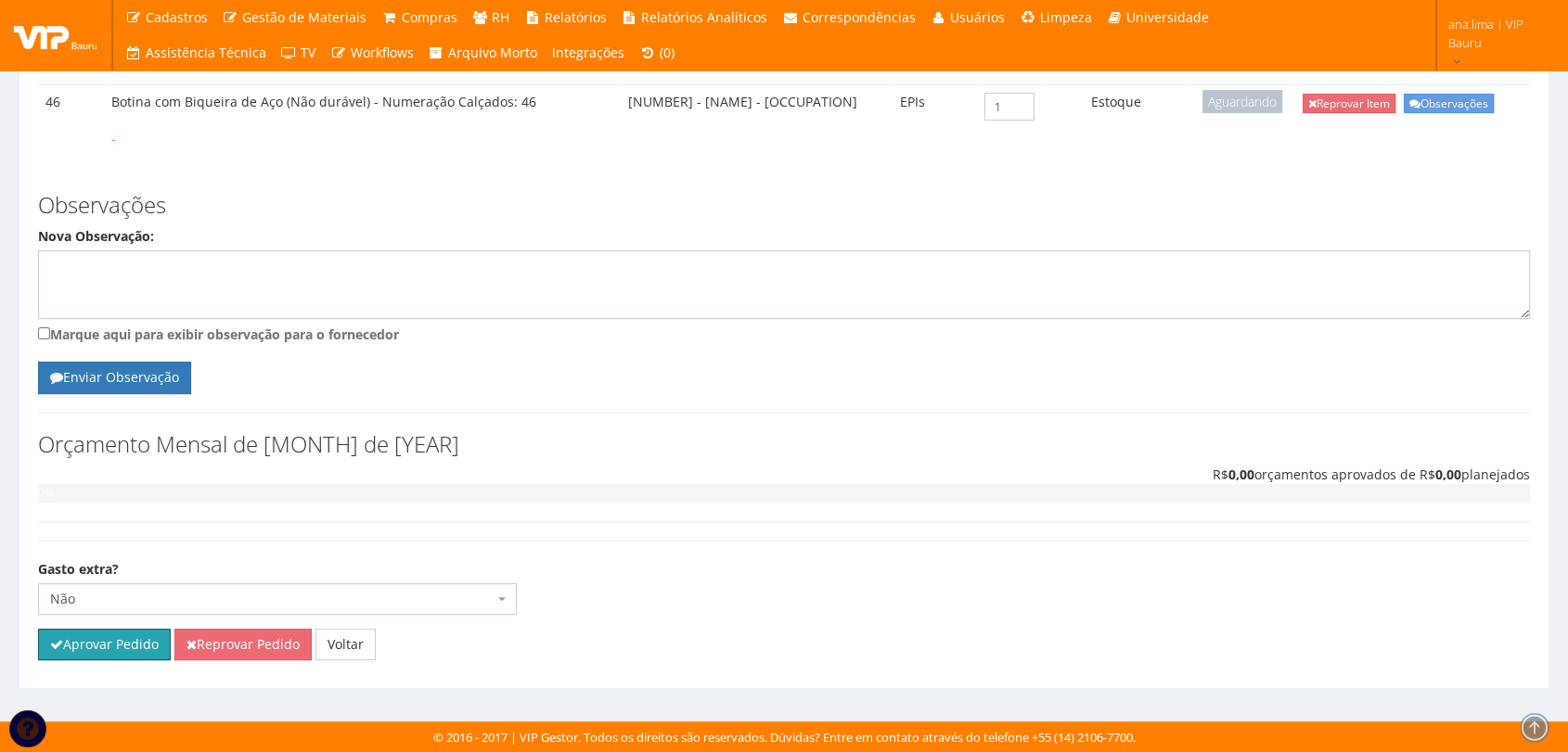 click on "Aprovar Pedido" at bounding box center [104, 644] 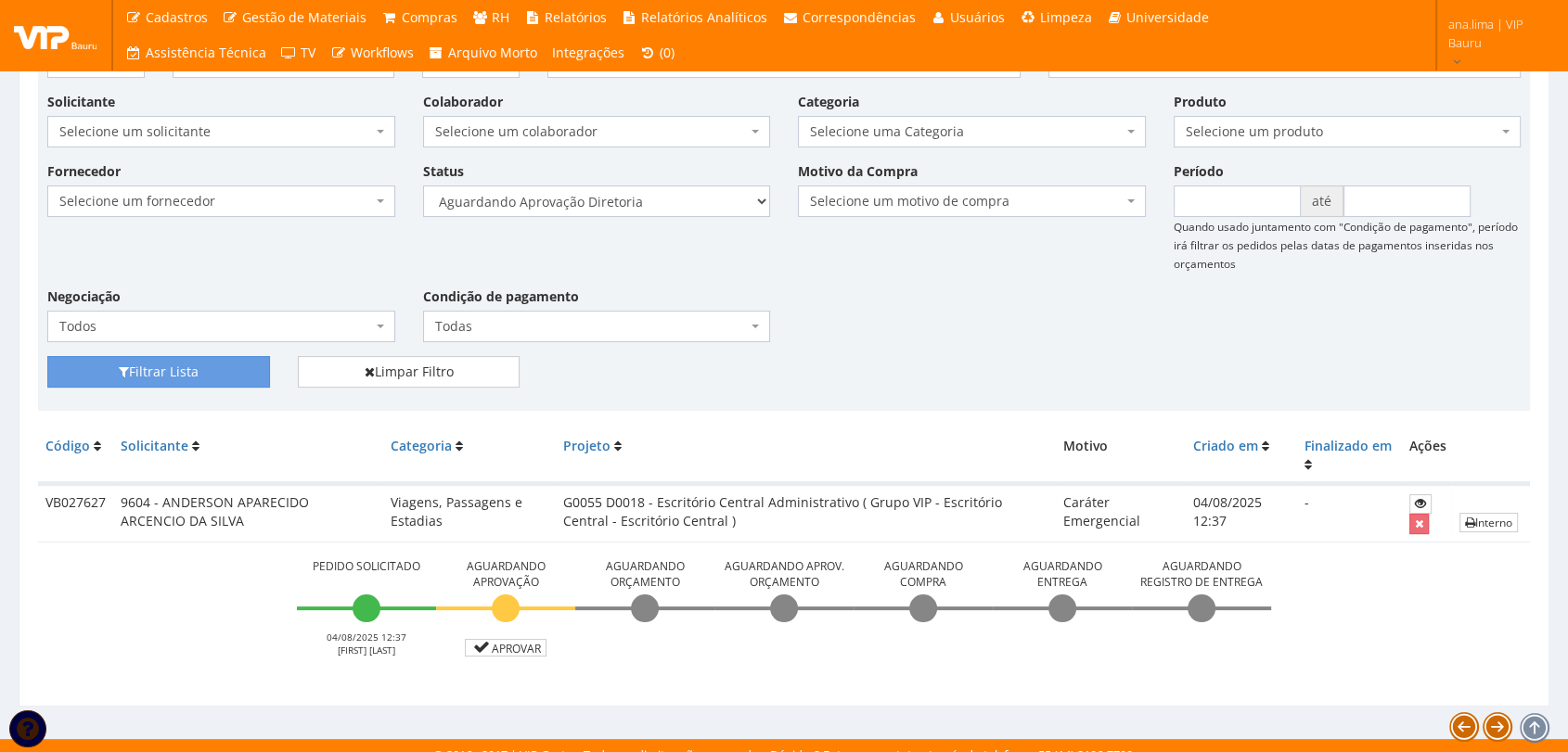scroll, scrollTop: 216, scrollLeft: 0, axis: vertical 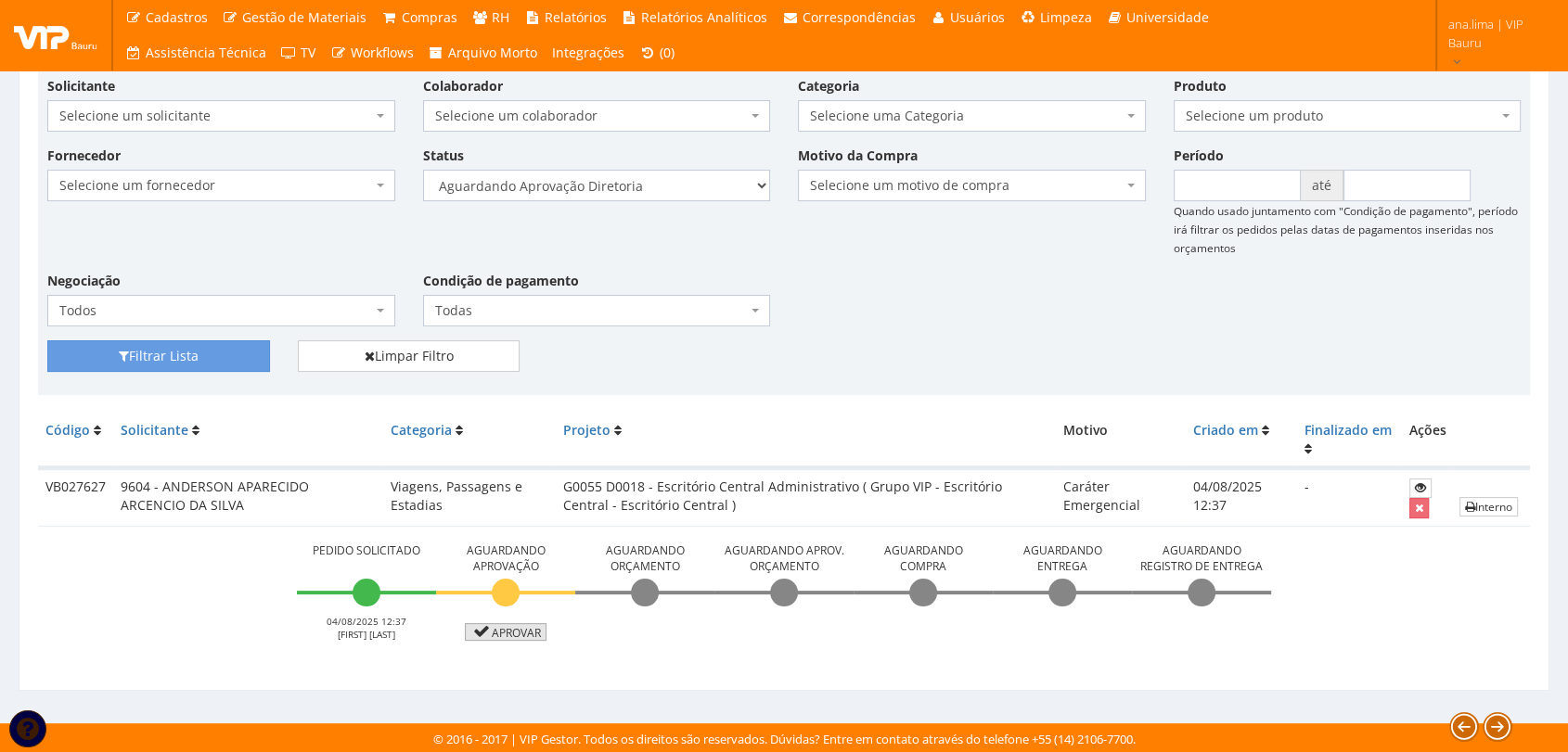 click on "Aprovar" at bounding box center (506, 631) 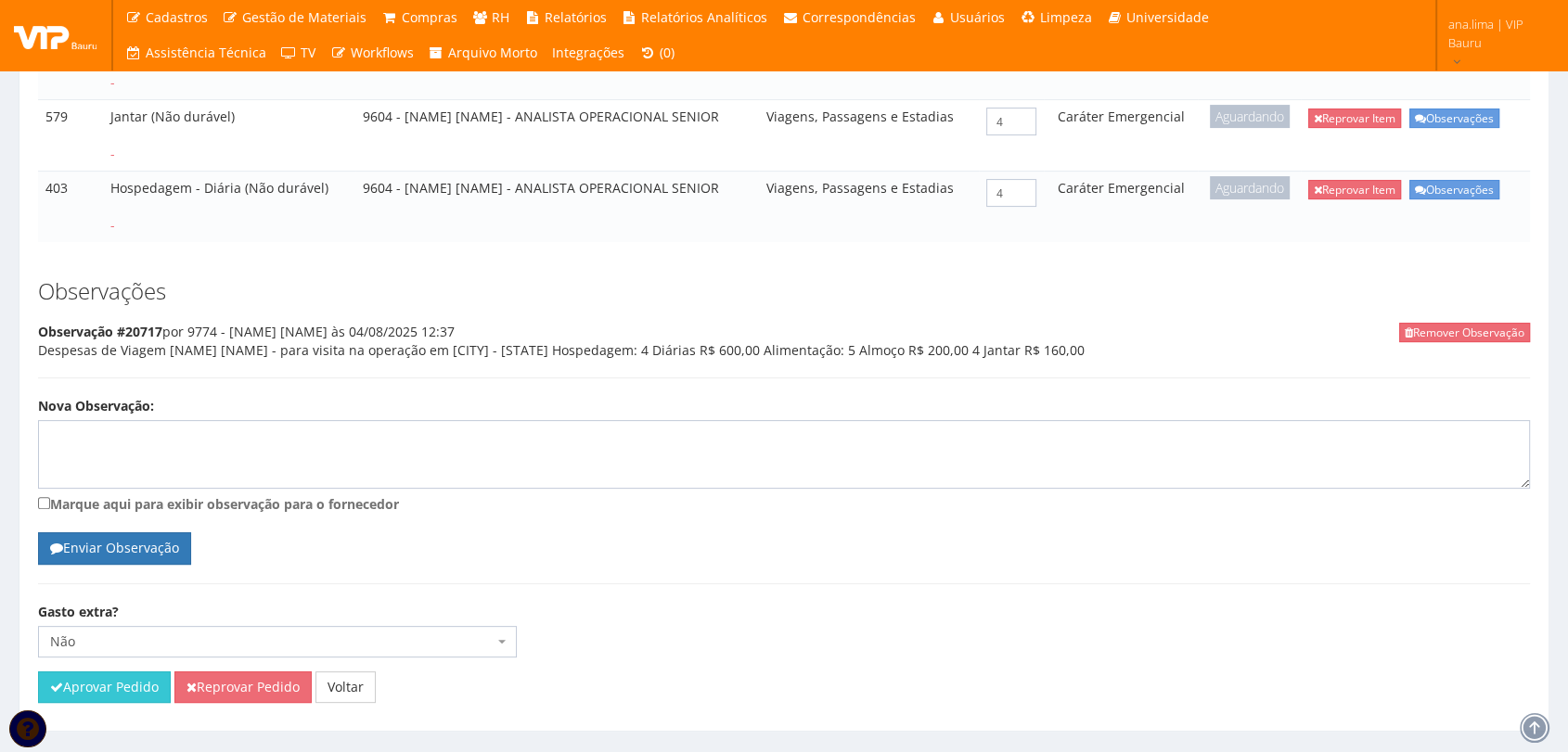 scroll, scrollTop: 468, scrollLeft: 0, axis: vertical 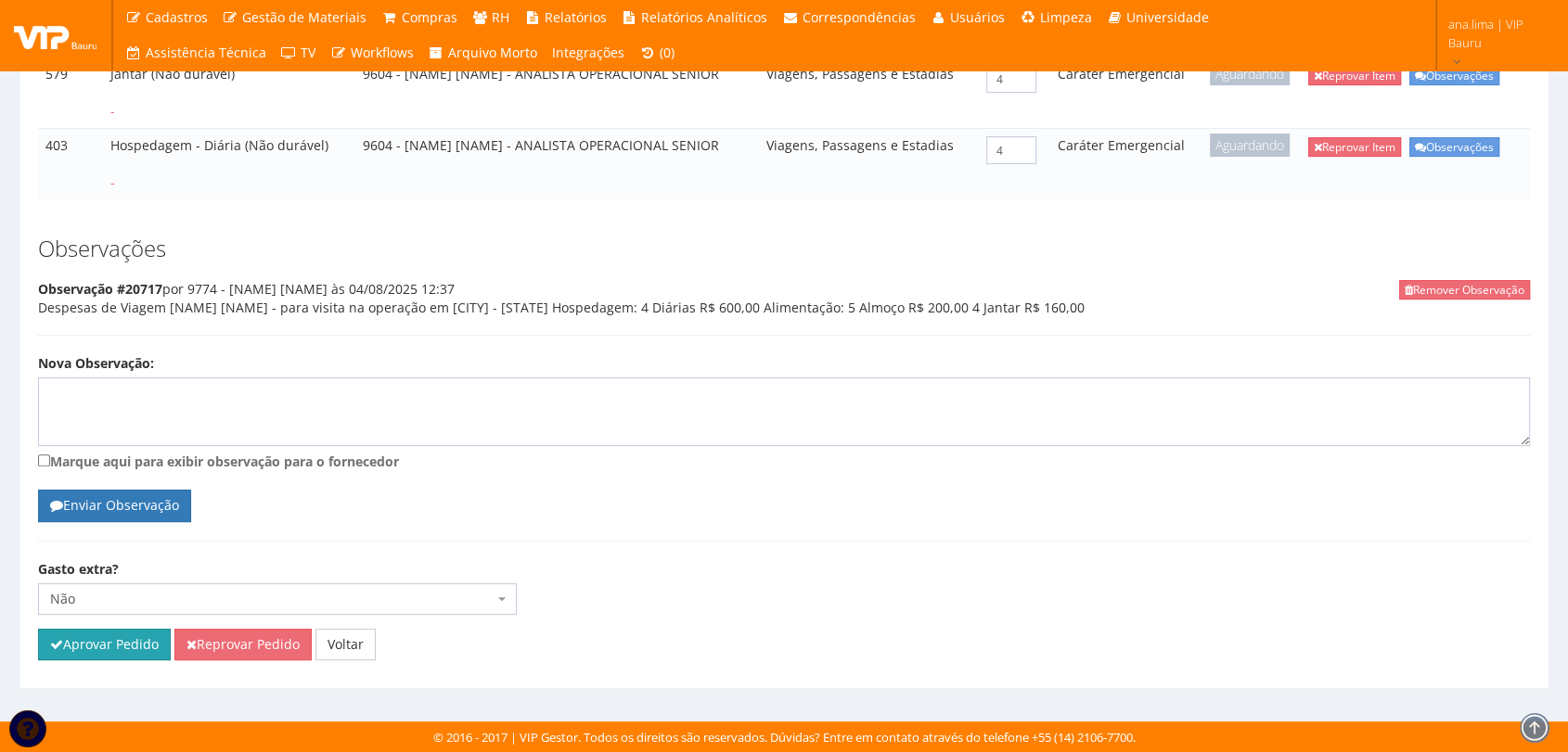 click on "Aprovar Pedido" at bounding box center [104, 644] 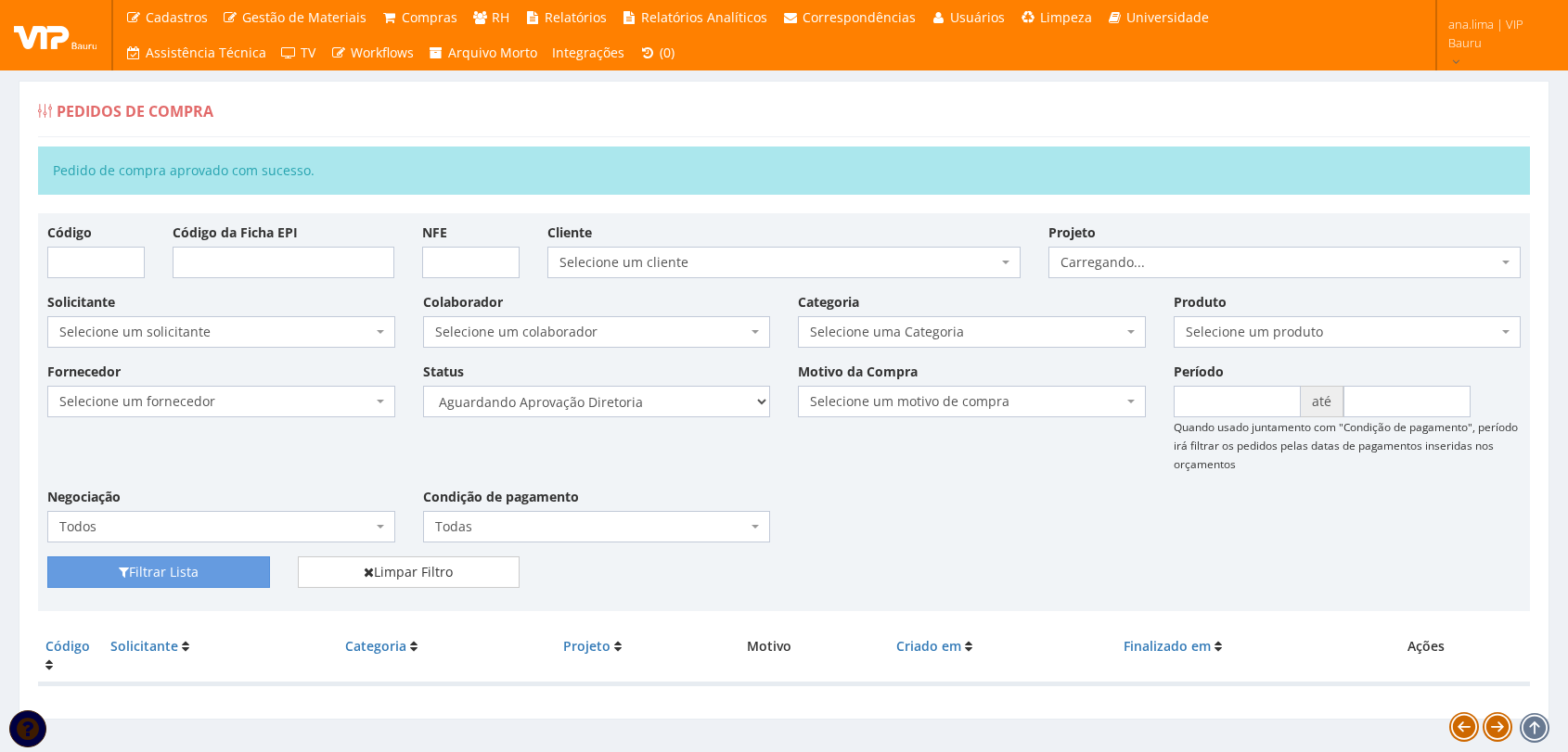 scroll, scrollTop: 0, scrollLeft: 0, axis: both 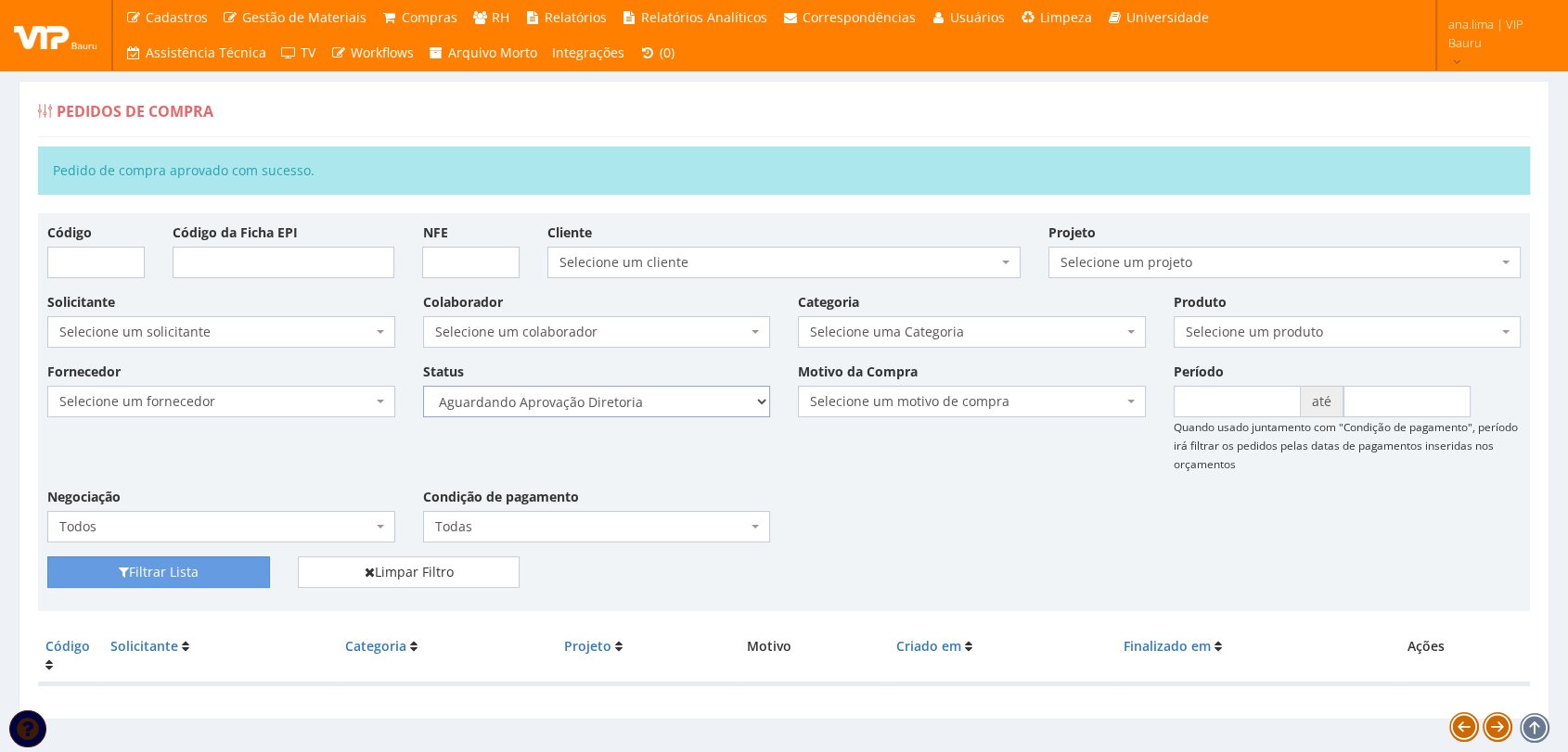 drag, startPoint x: 690, startPoint y: 407, endPoint x: 681, endPoint y: 414, distance: 11.401754 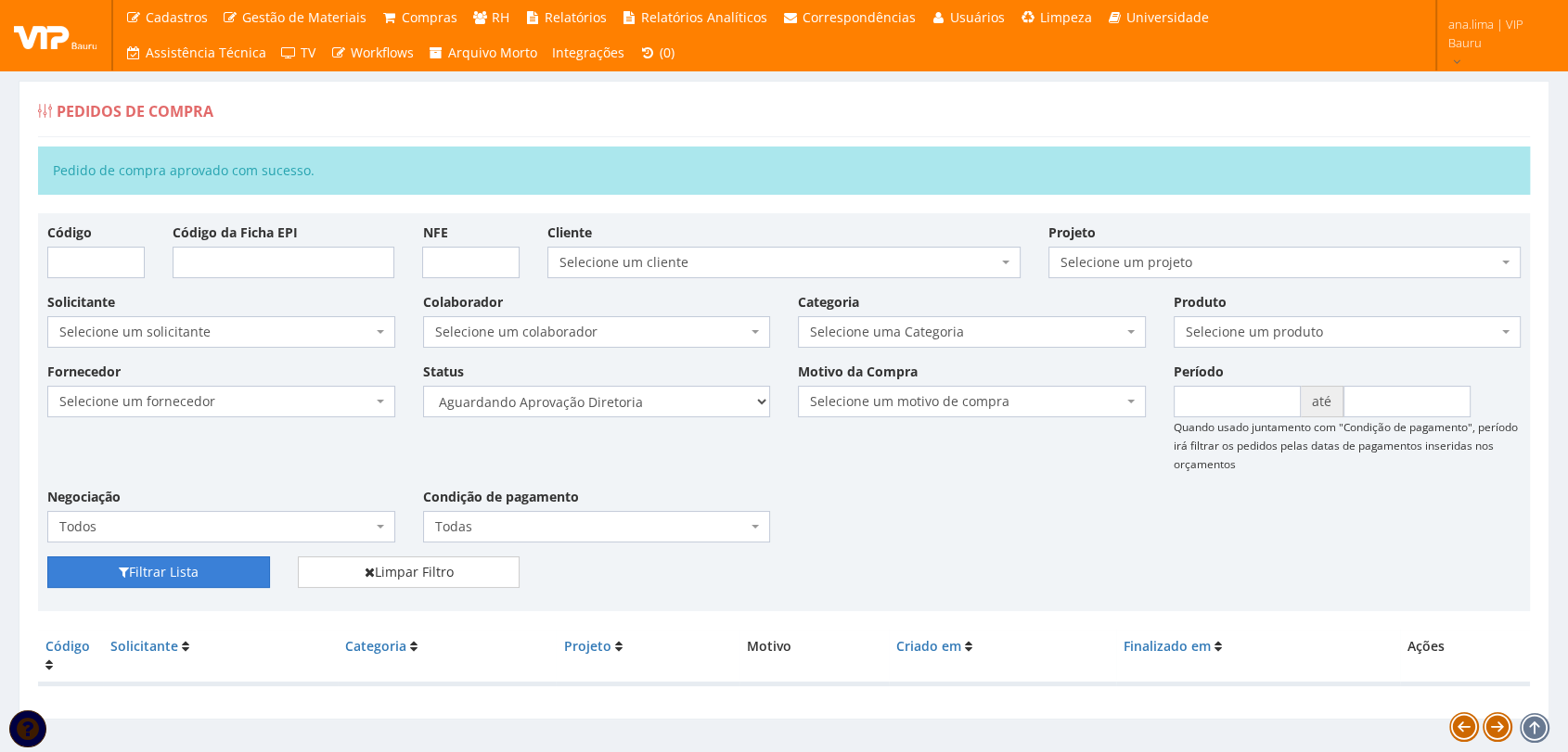 click on "Filtrar Lista" at bounding box center (159, 572) 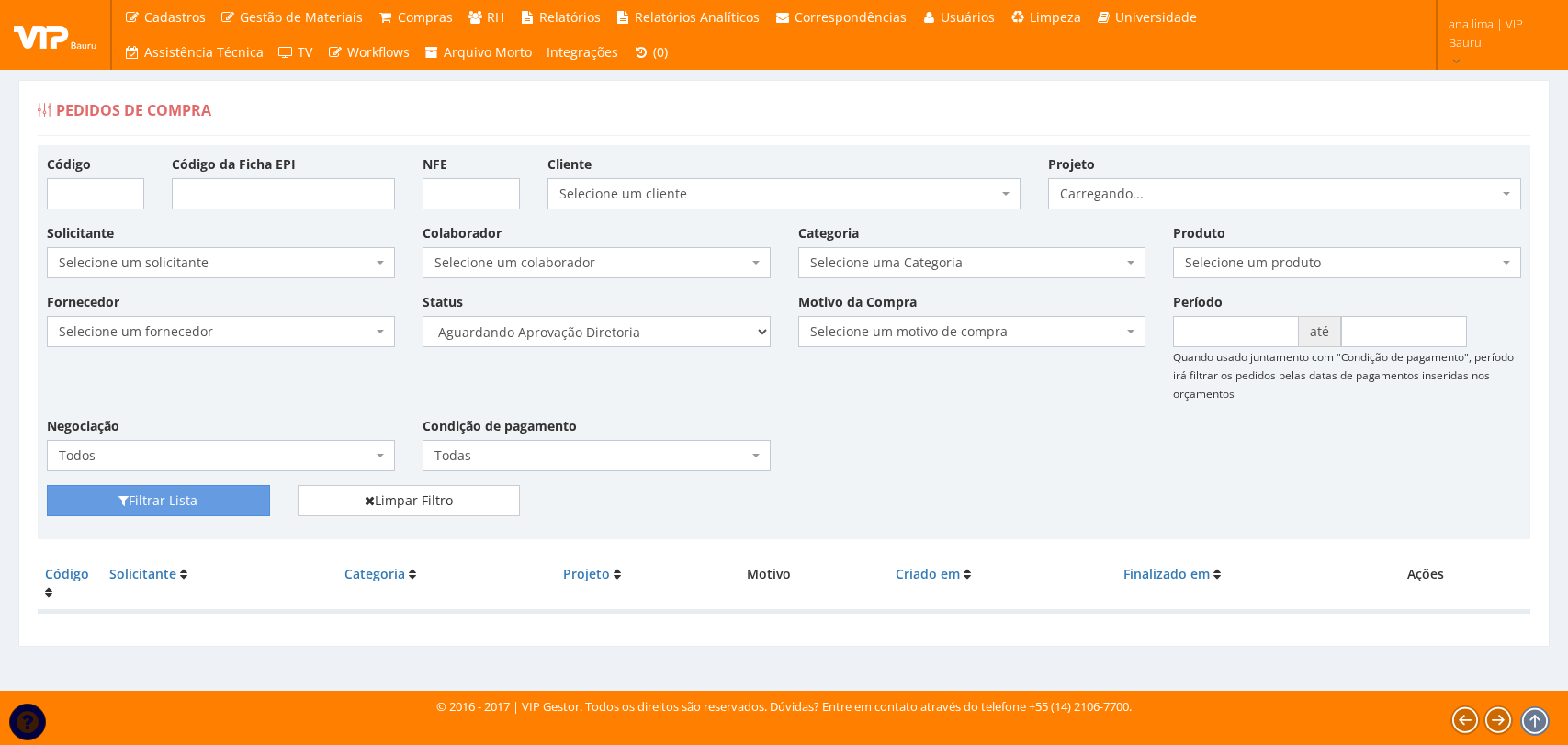 scroll, scrollTop: 0, scrollLeft: 0, axis: both 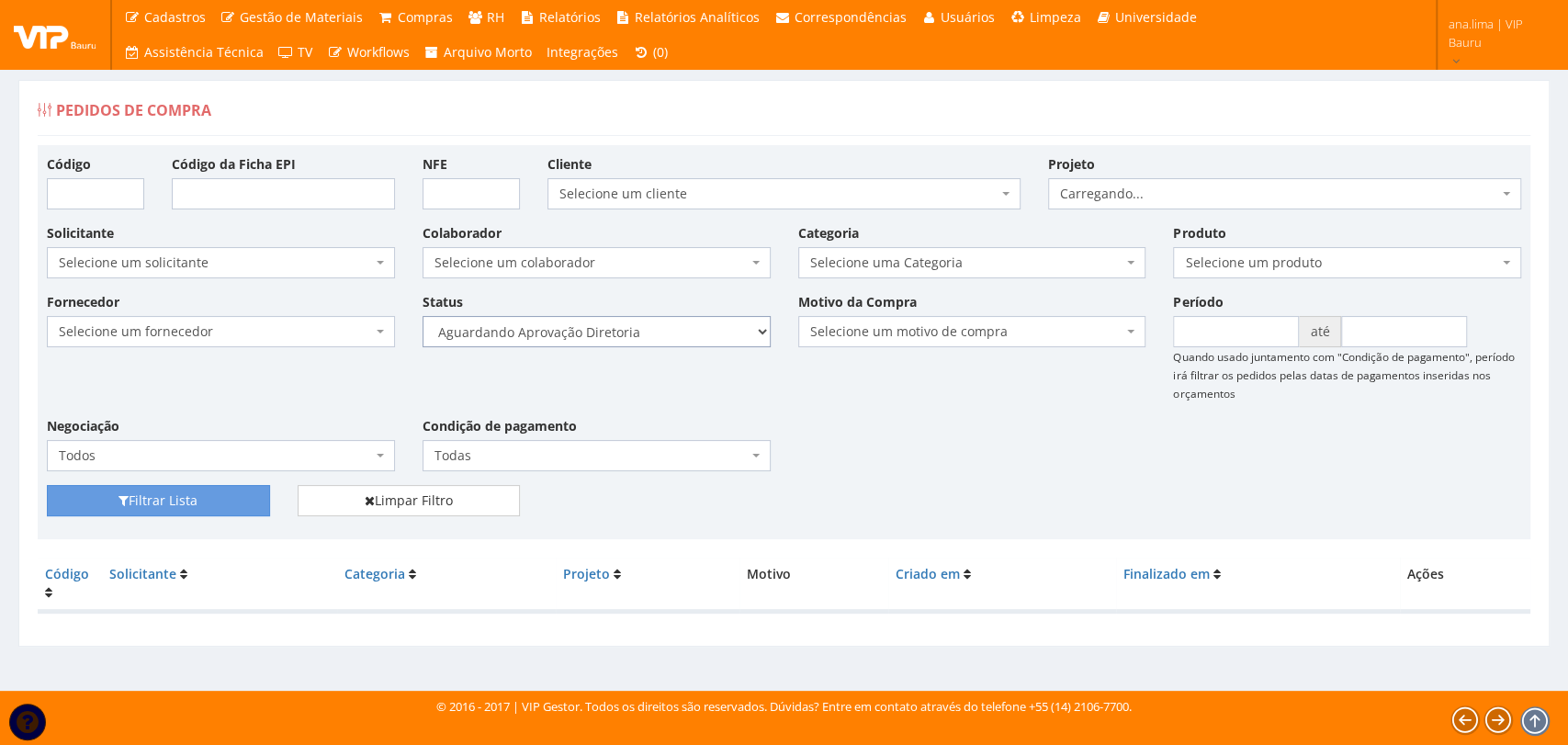 click on "Selecione um status Cancelado Aguardando Aprovação Diretoria Pedido Aprovado Aguardando Aprovação de Orçamento Orçamento Aprovado Compra Efetuada Entrega Efetuada Entrega Registrada" at bounding box center [596, 332] 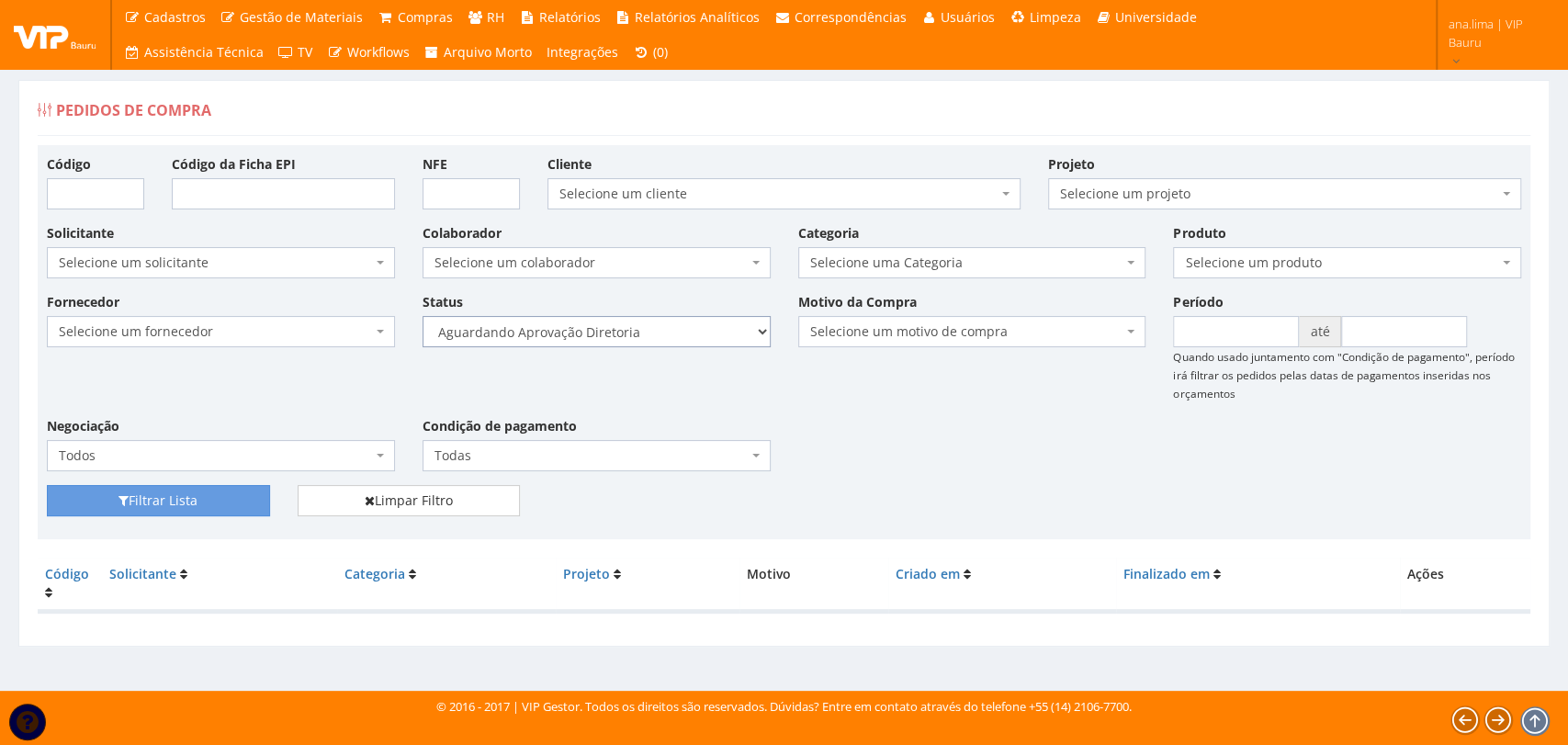select on "4" 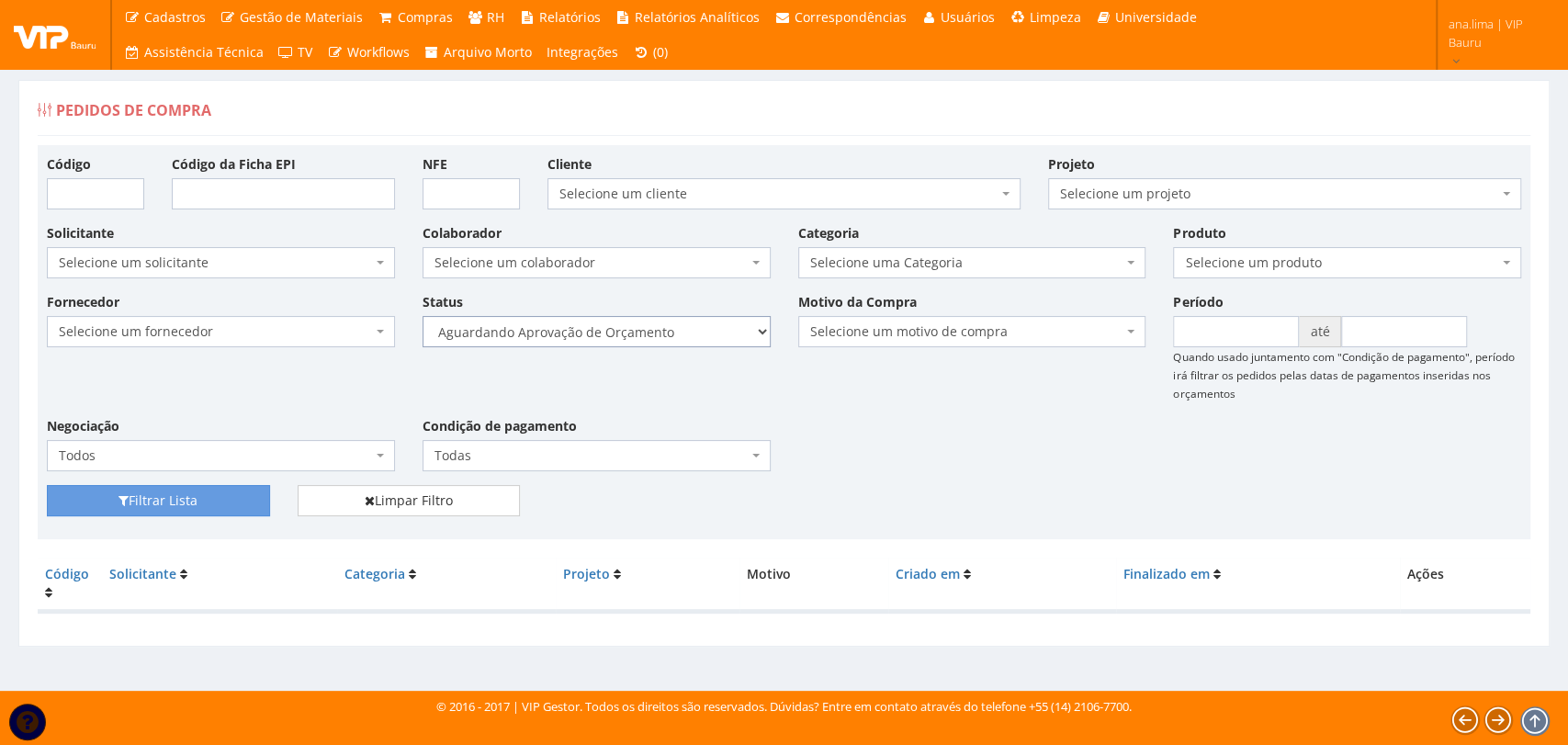click on "Selecione um status Cancelado Aguardando Aprovação Diretoria Pedido Aprovado Aguardando Aprovação de Orçamento Orçamento Aprovado Compra Efetuada Entrega Efetuada Entrega Registrada" at bounding box center [596, 332] 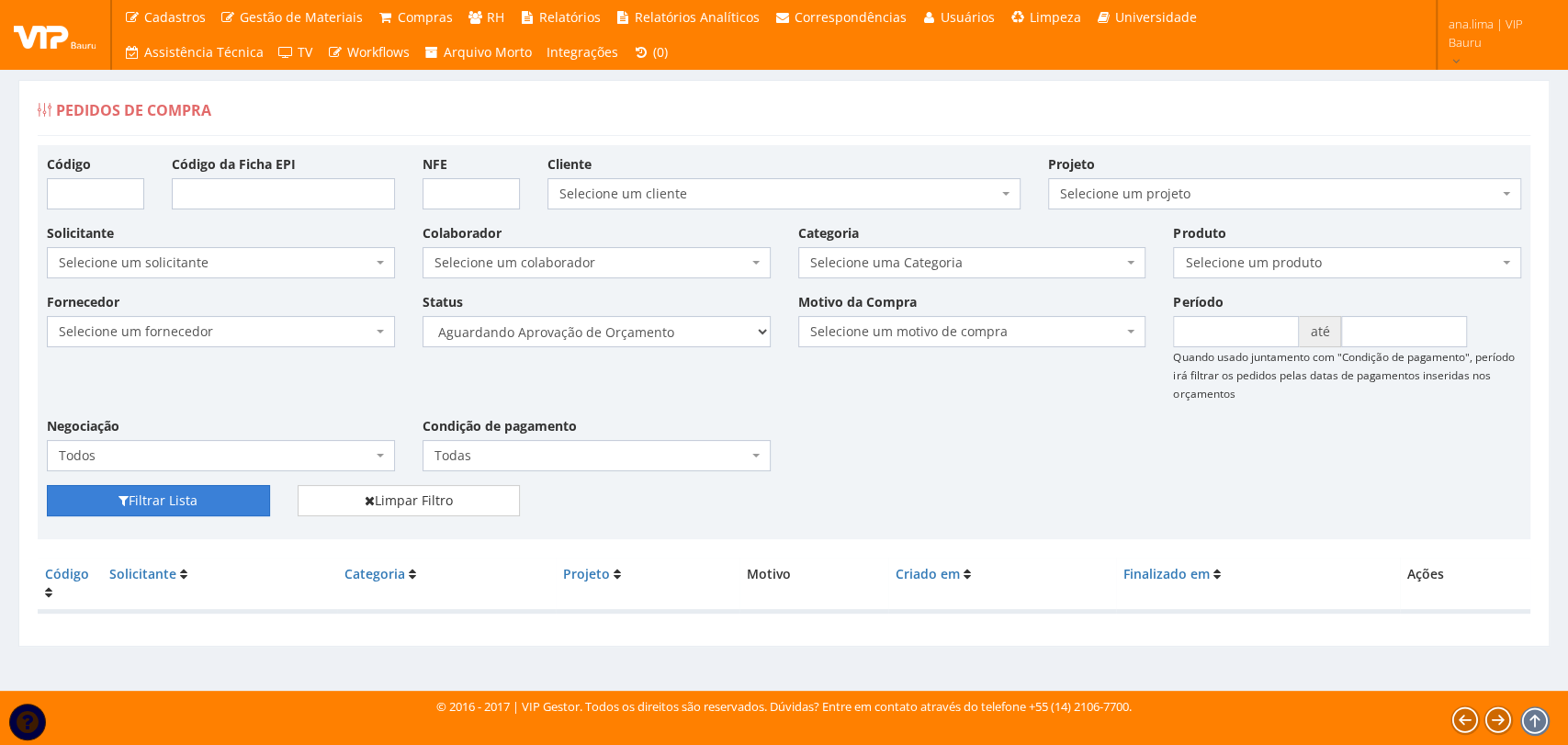 click on "Filtrar Lista" at bounding box center (158, 501) 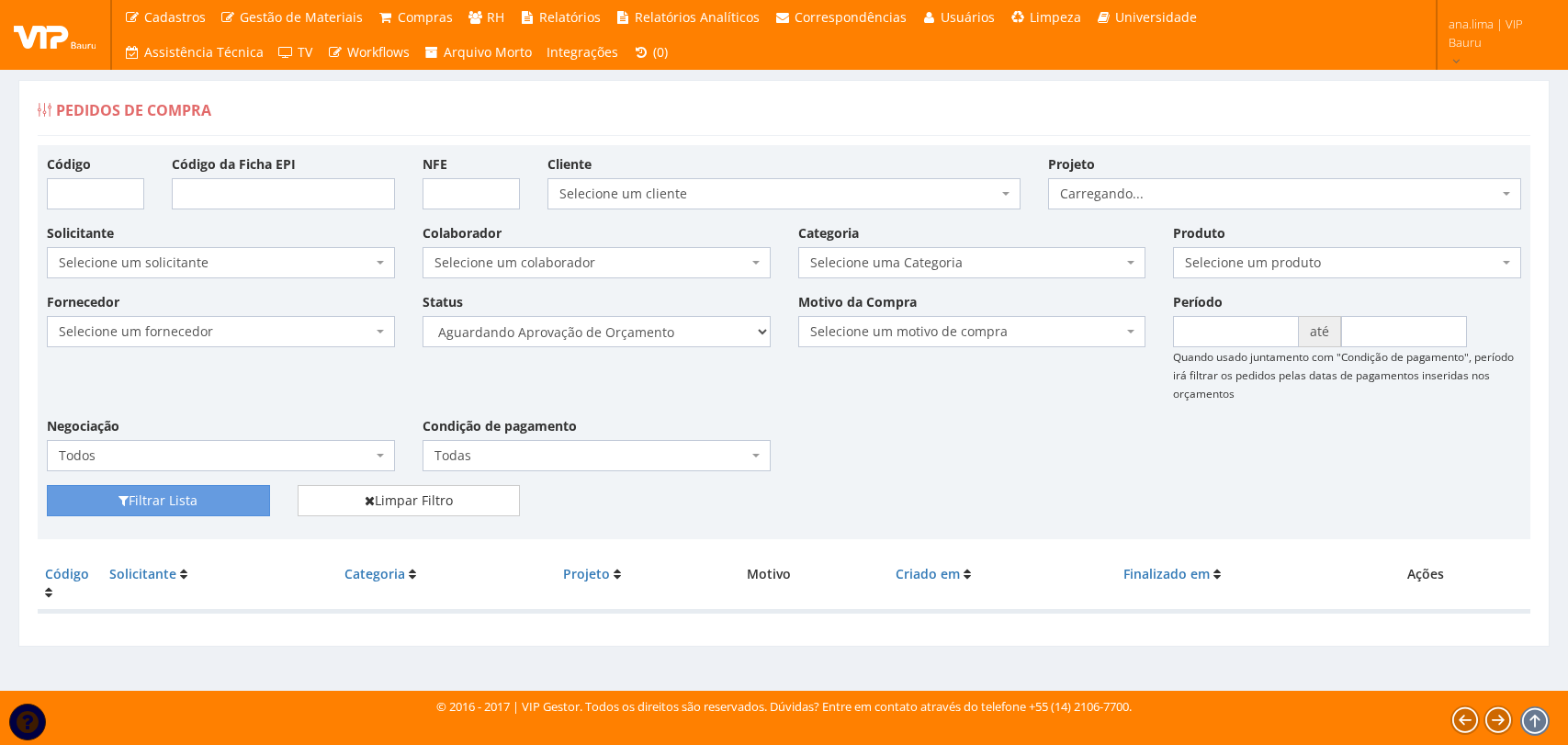 scroll, scrollTop: 0, scrollLeft: 0, axis: both 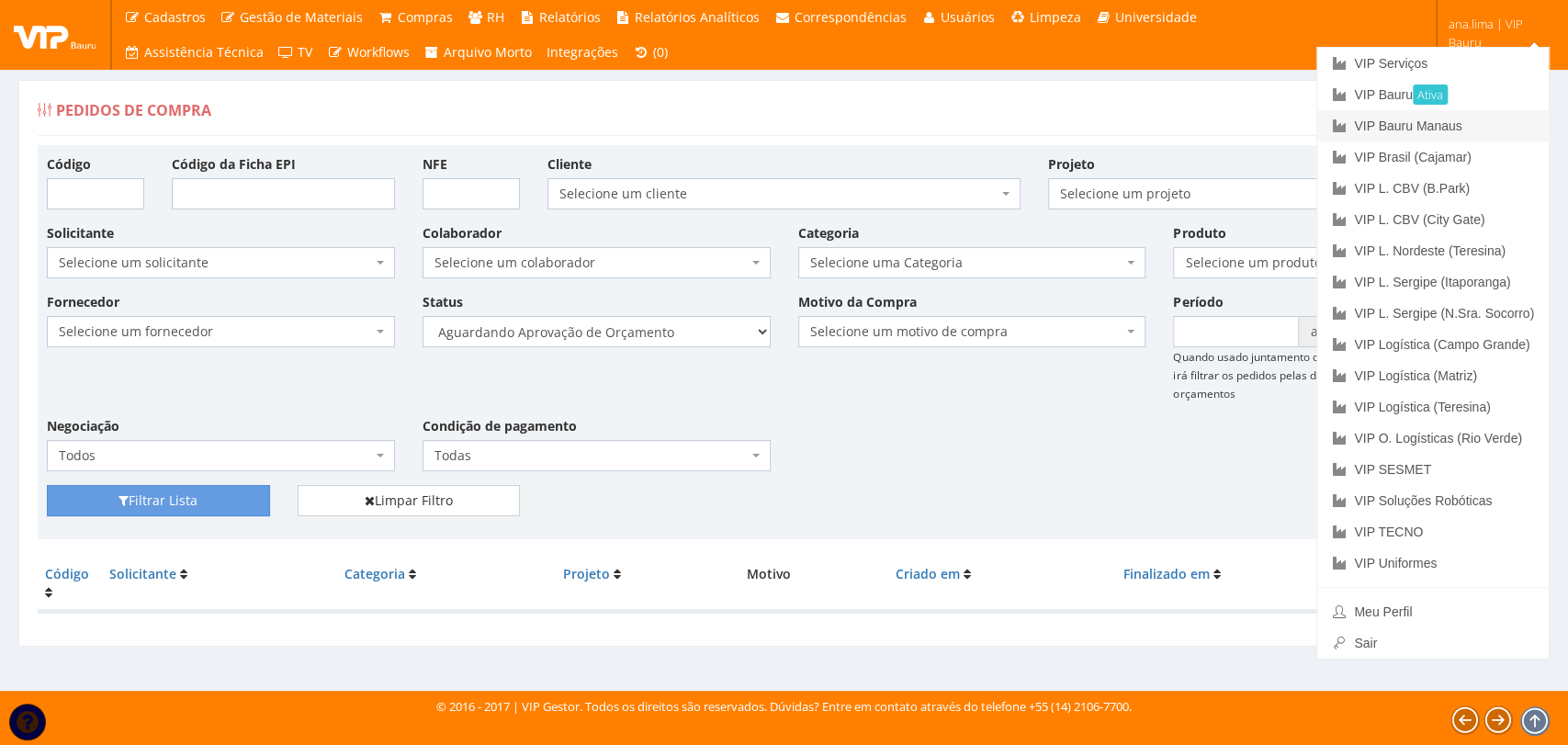 click on "VIP Bauru Manaus" at bounding box center (1433, 126) 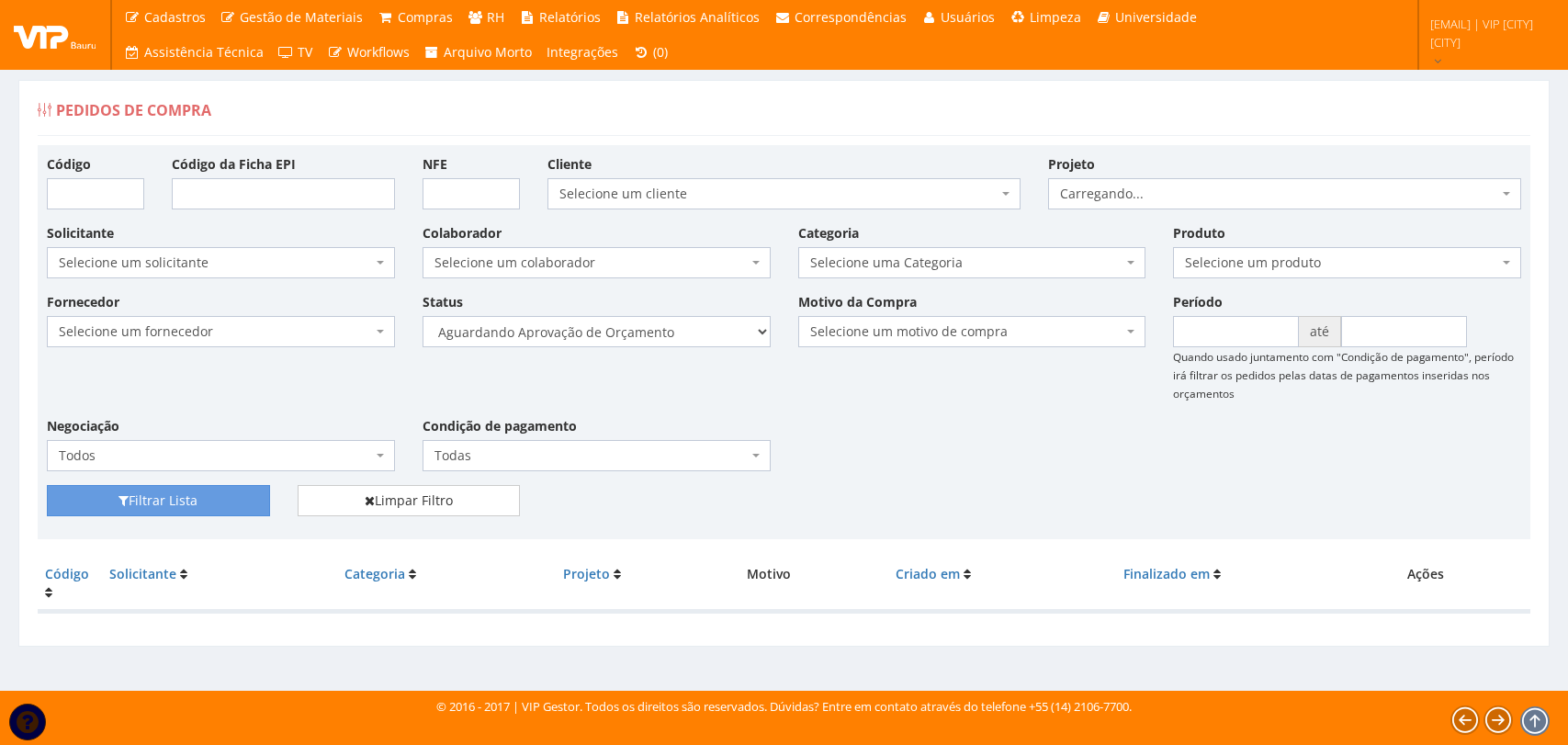 scroll, scrollTop: 0, scrollLeft: 0, axis: both 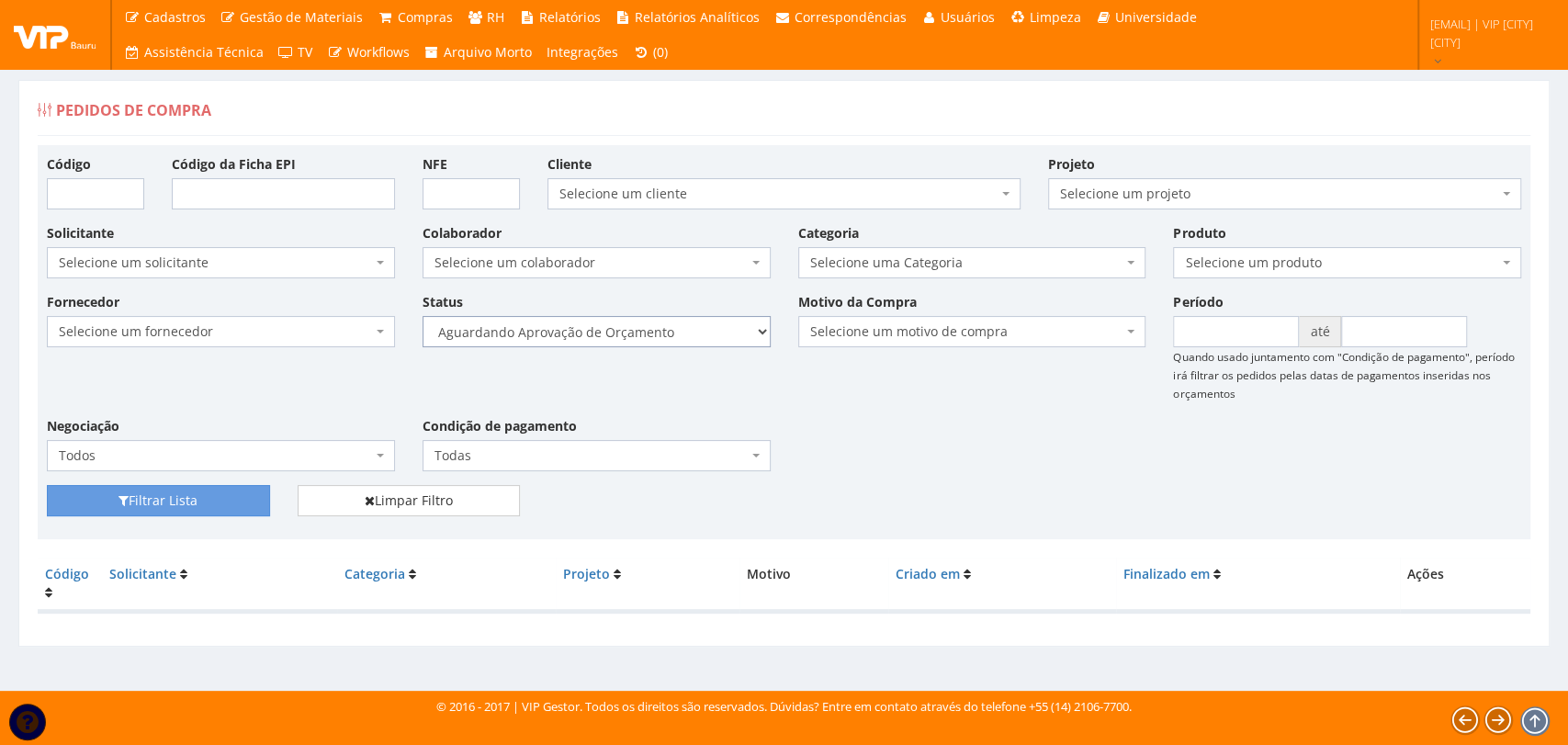 click on "Selecione um status Cancelado Aguardando Aprovação Diretoria Pedido Aprovado Aguardando Aprovação de Orçamento Orçamento Aprovado Compra Efetuada Entrega Efetuada Entrega Registrada" at bounding box center (596, 332) 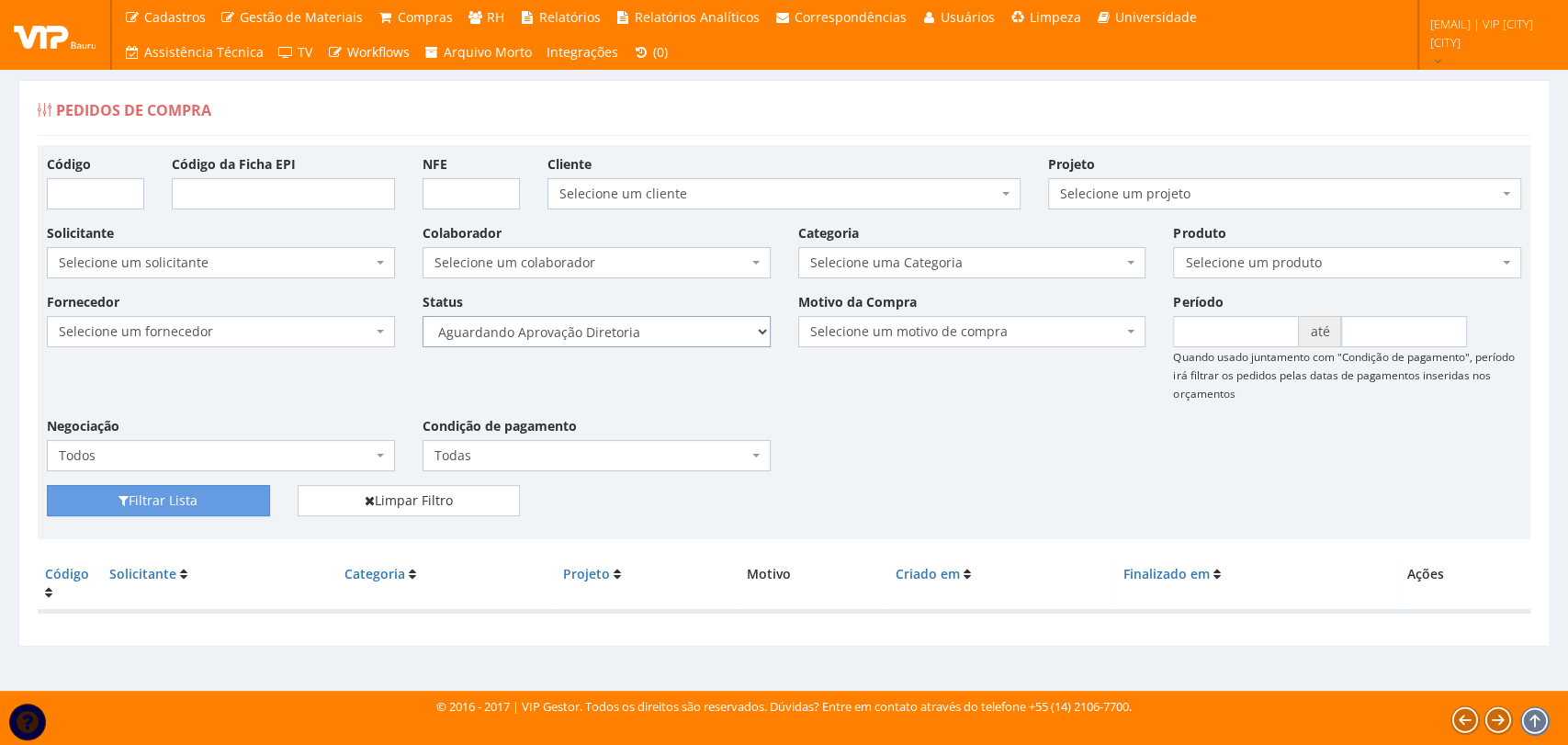 click on "Selecione um status Cancelado Aguardando Aprovação Diretoria Pedido Aprovado Aguardando Aprovação de Orçamento Orçamento Aprovado Compra Efetuada Entrega Efetuada Entrega Registrada" at bounding box center [596, 332] 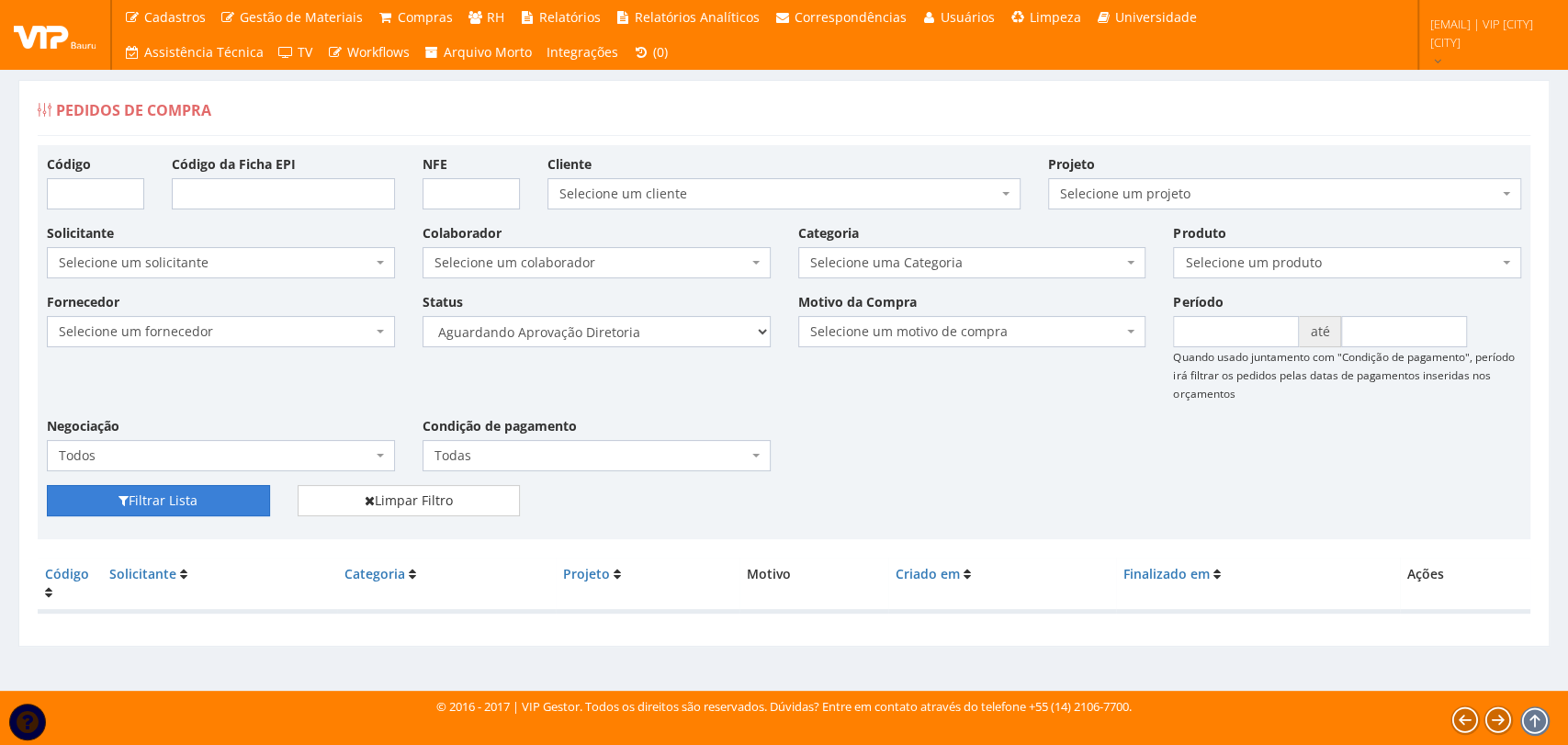 click on "Filtrar Lista" at bounding box center (158, 501) 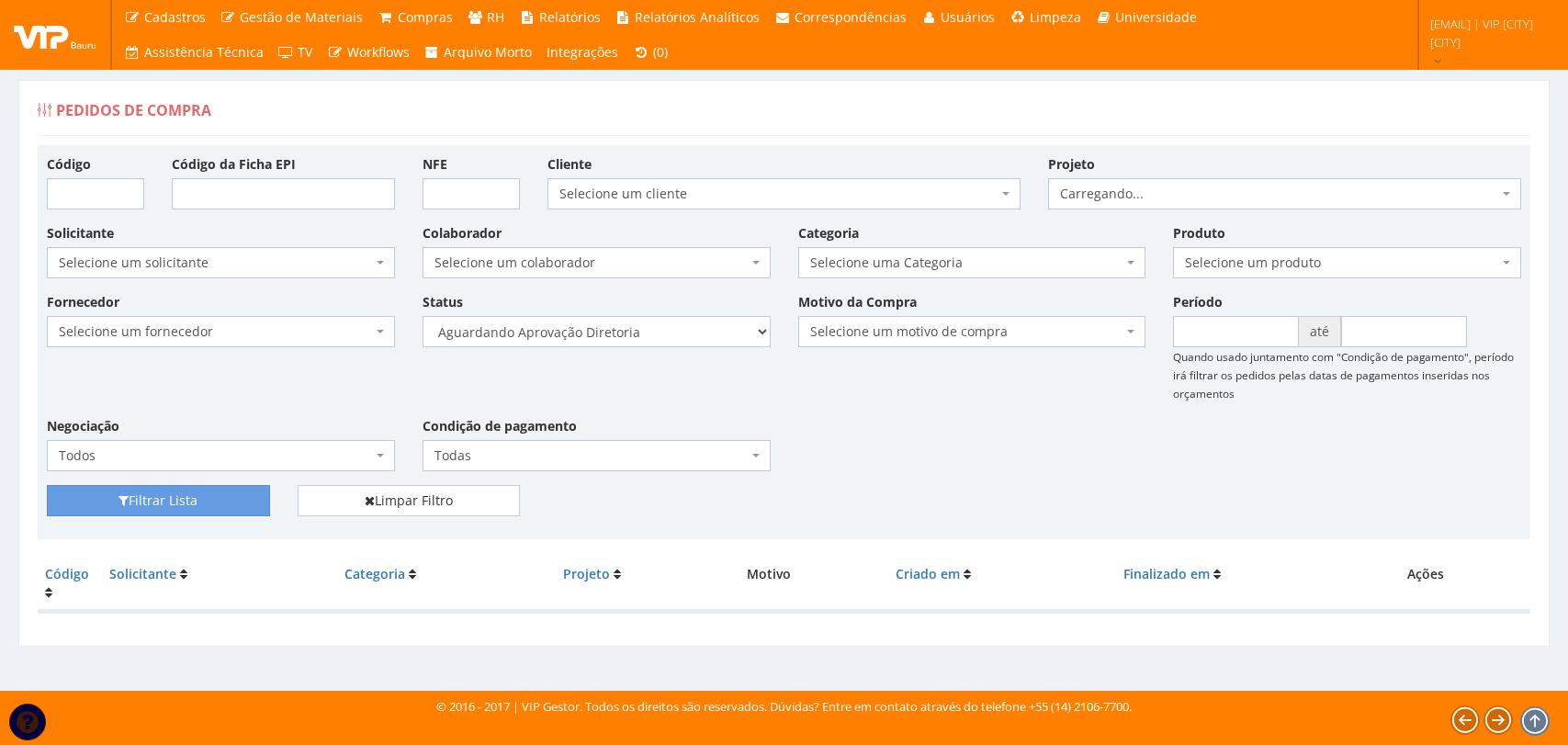 scroll, scrollTop: 0, scrollLeft: 0, axis: both 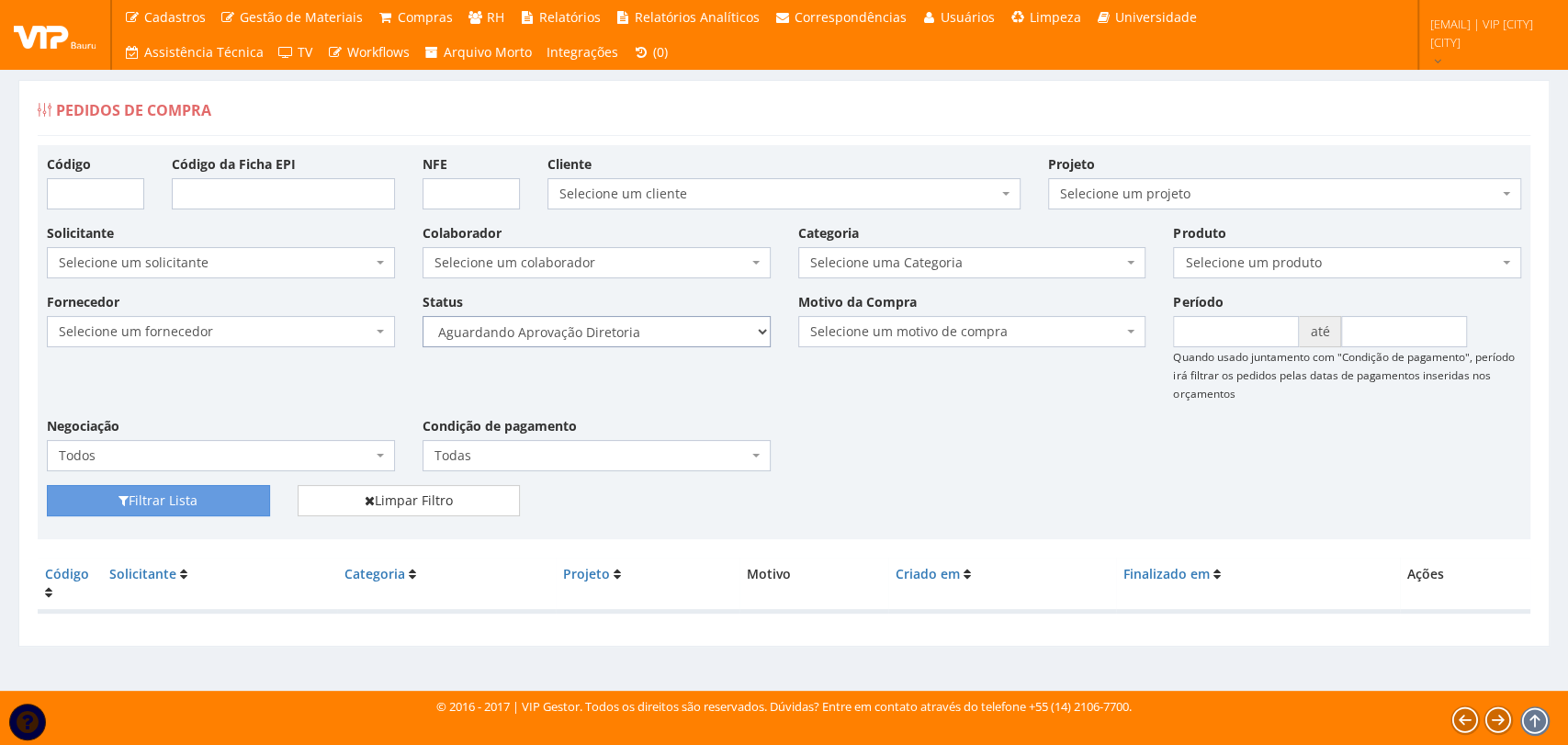 click on "Selecione um status Cancelado Aguardando Aprovação Diretoria Pedido Aprovado Aguardando Aprovação de Orçamento Orçamento Aprovado Compra Efetuada Entrega Efetuada Entrega Registrada" at bounding box center [596, 332] 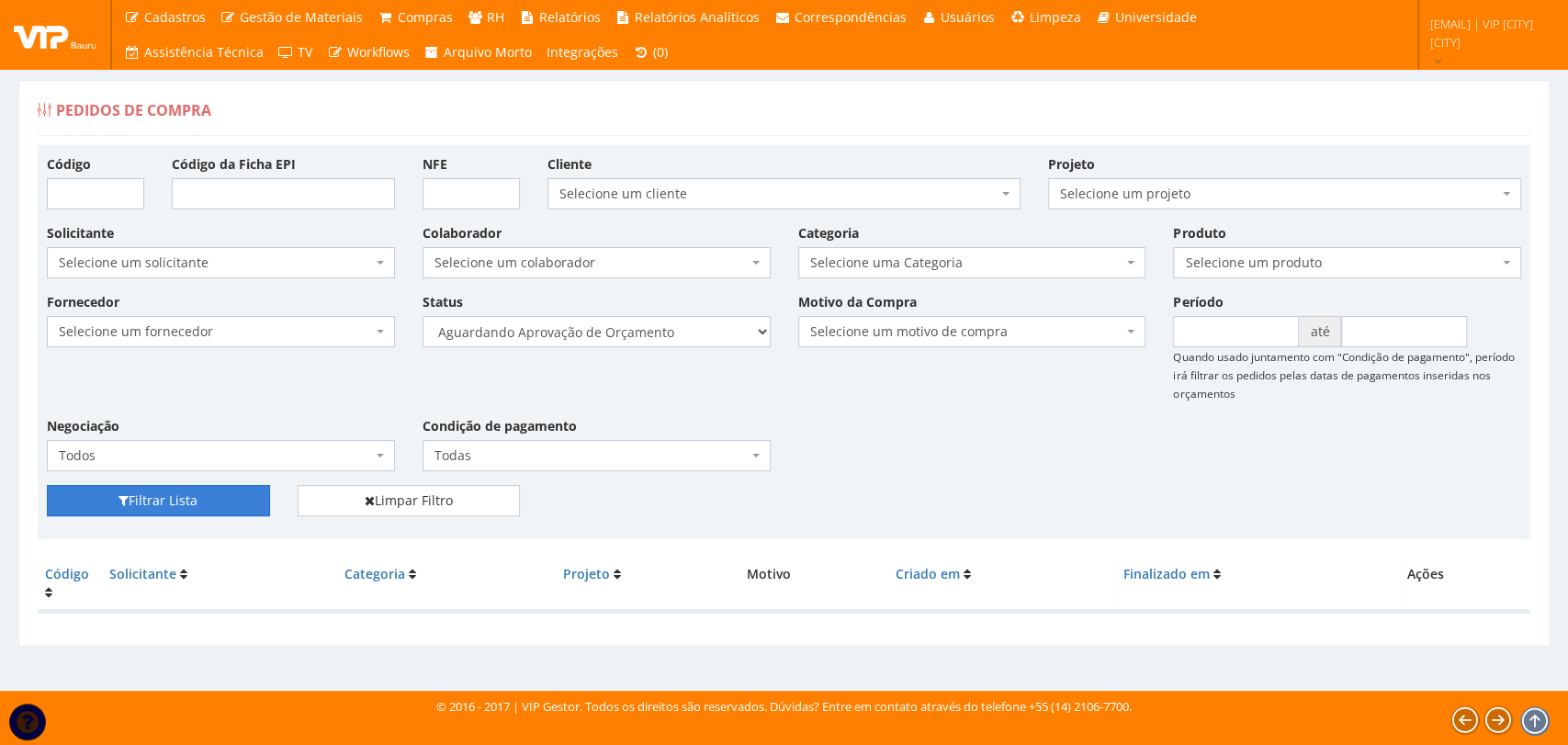 click on "Filtrar Lista" at bounding box center [158, 501] 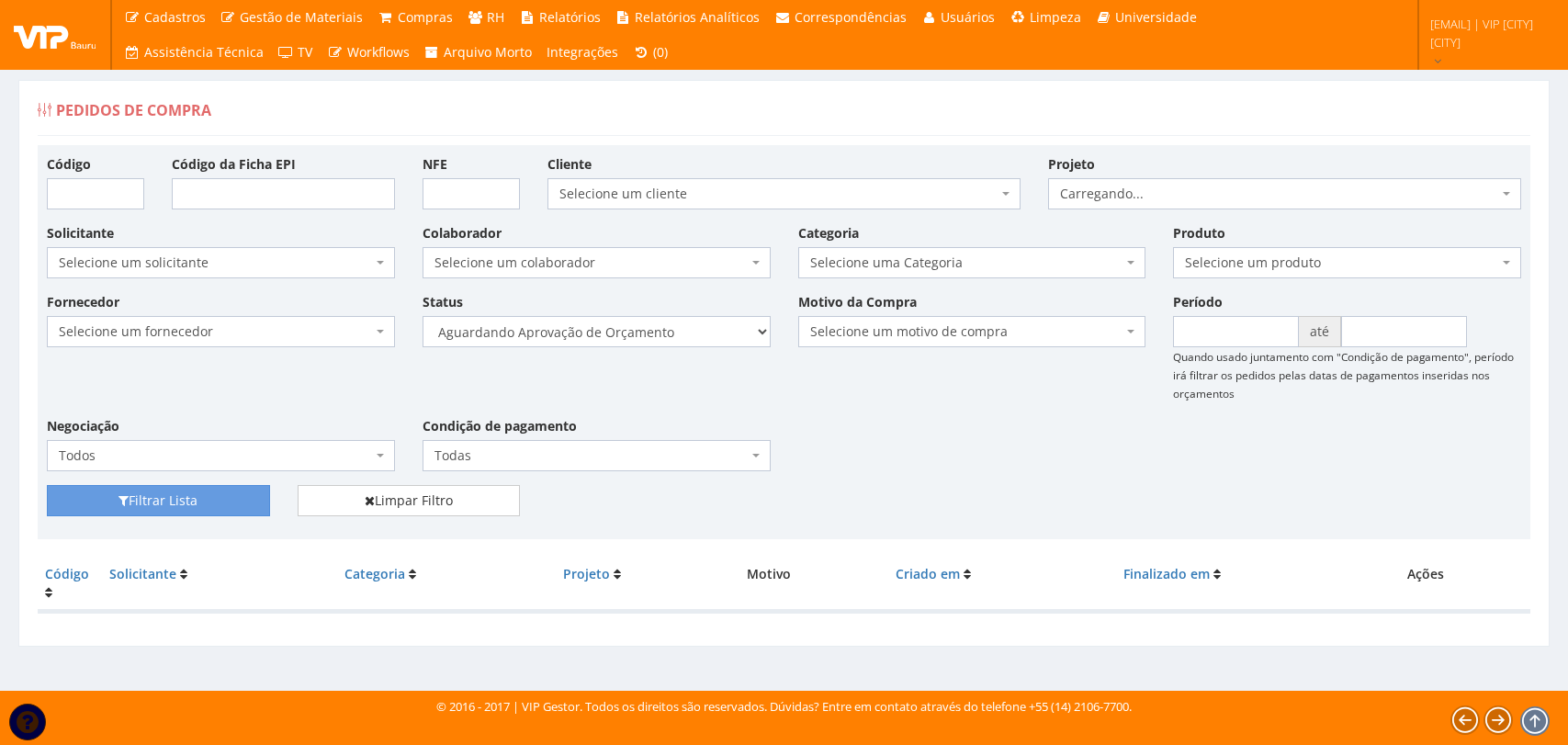 scroll, scrollTop: 0, scrollLeft: 0, axis: both 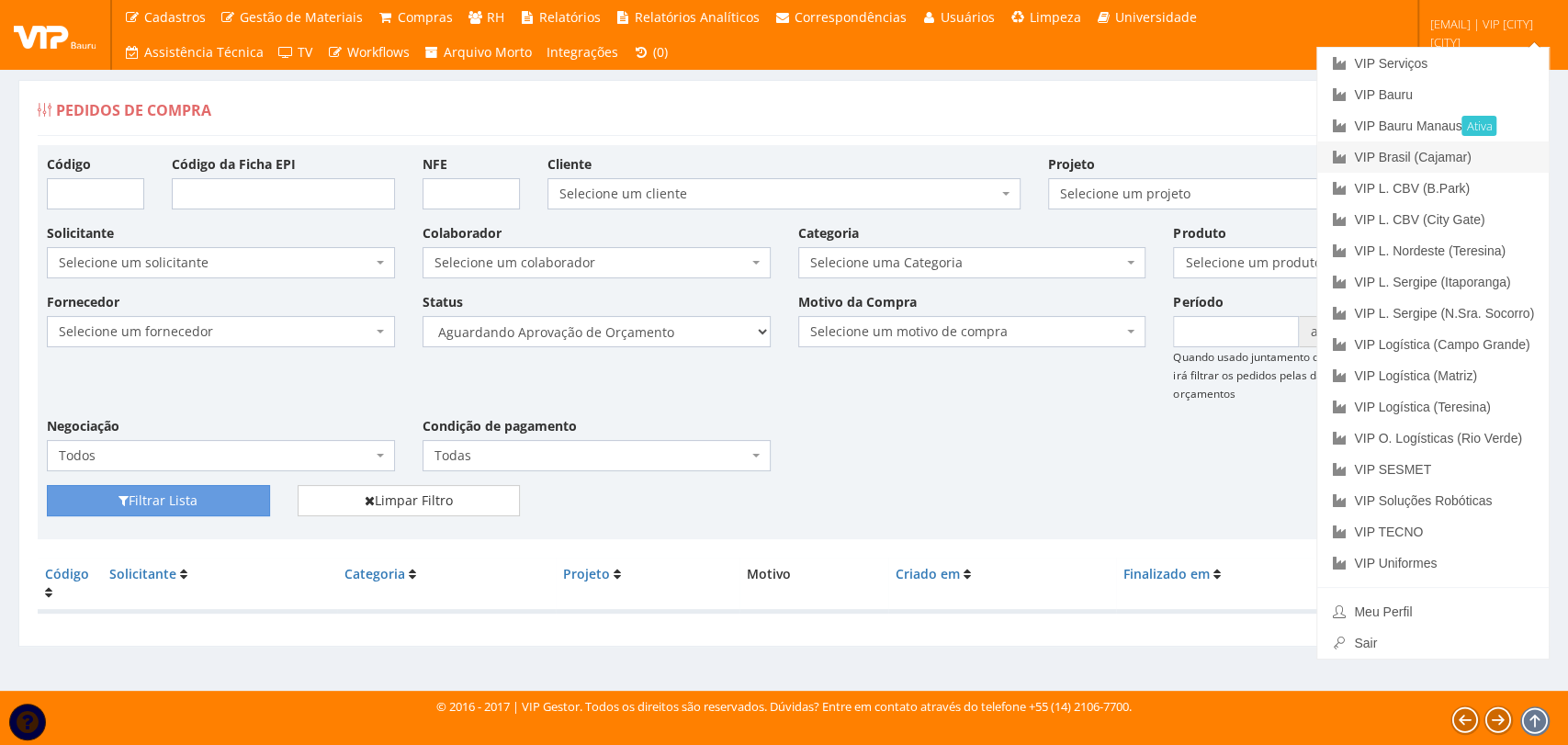 click on "VIP Brasil (Cajamar)" at bounding box center [1433, 157] 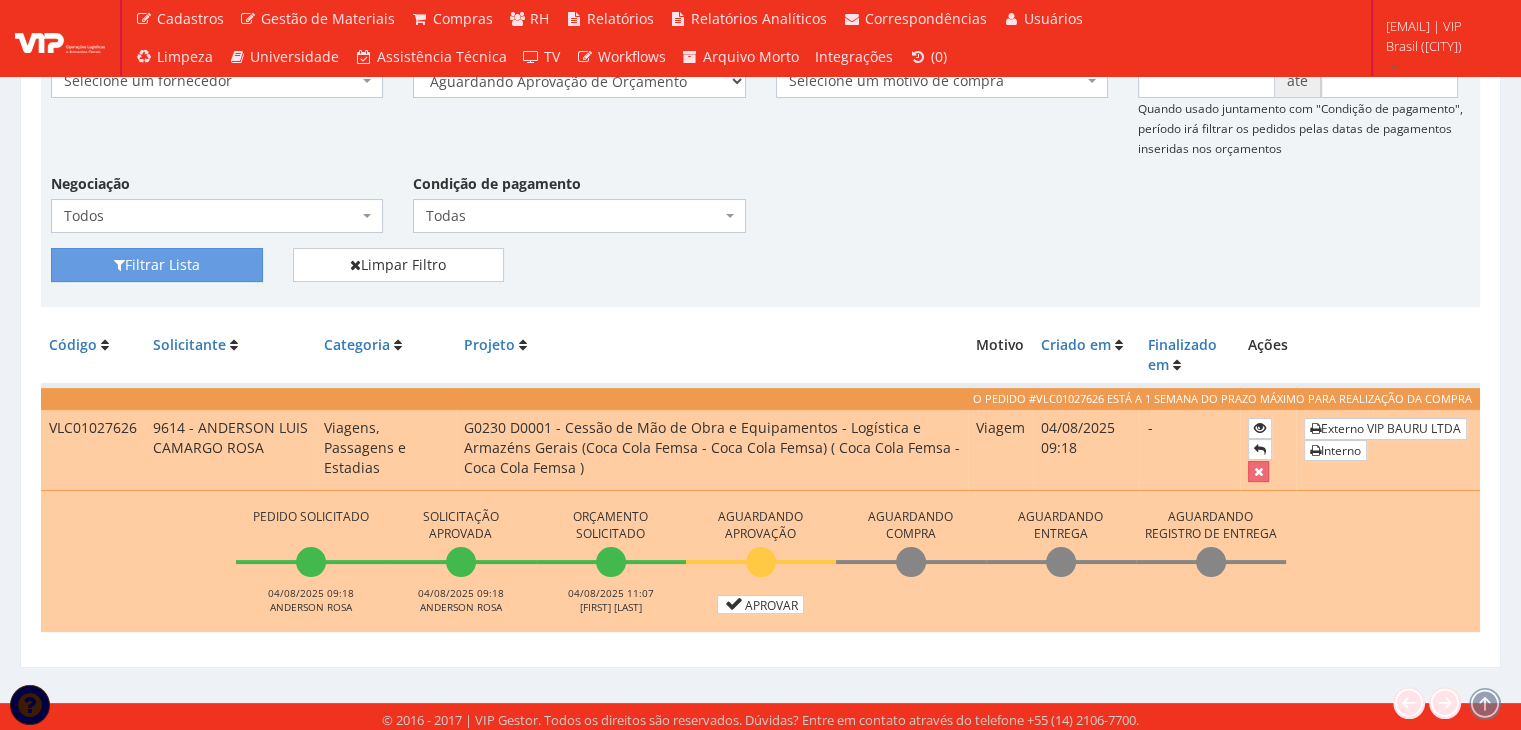 scroll, scrollTop: 284, scrollLeft: 0, axis: vertical 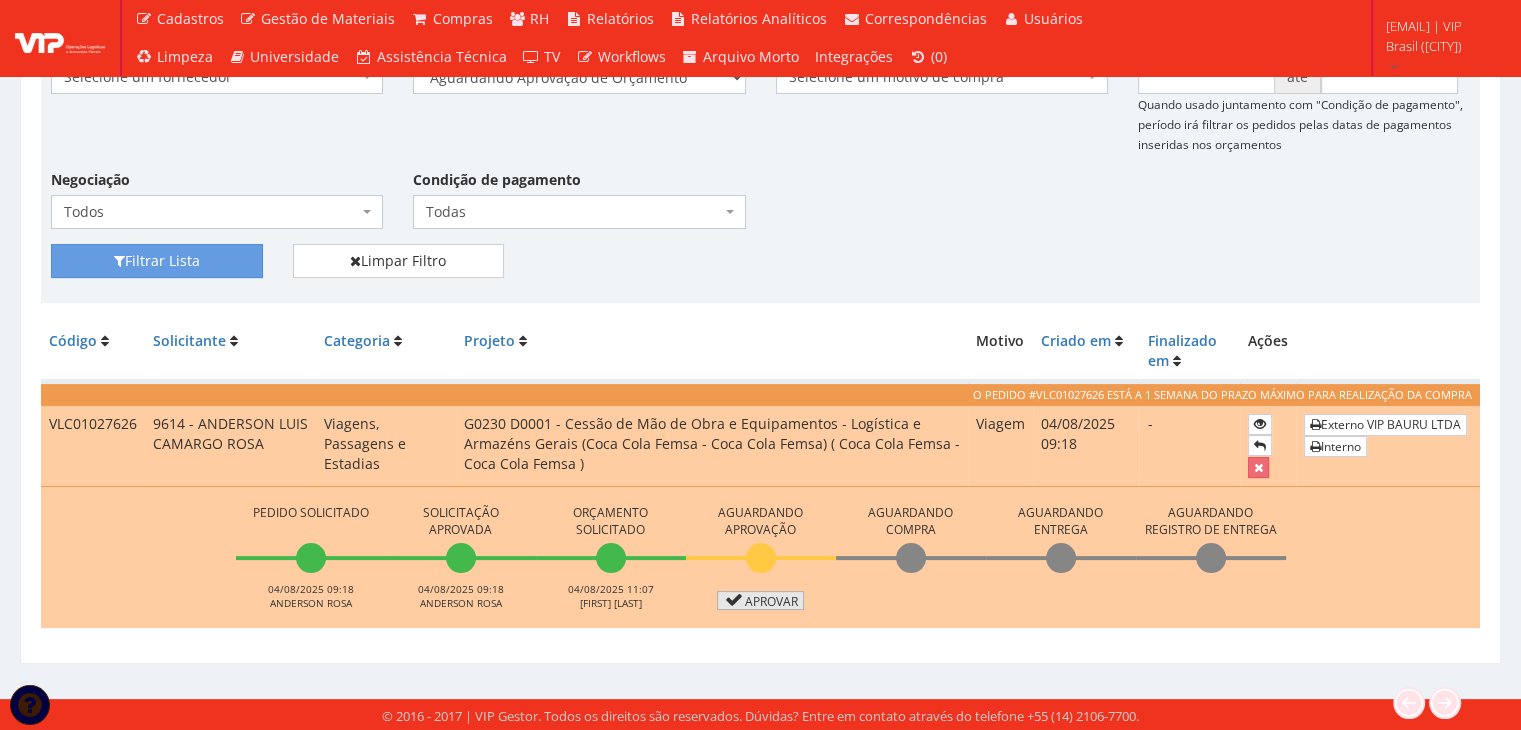 click on "Aprovar" at bounding box center [761, 600] 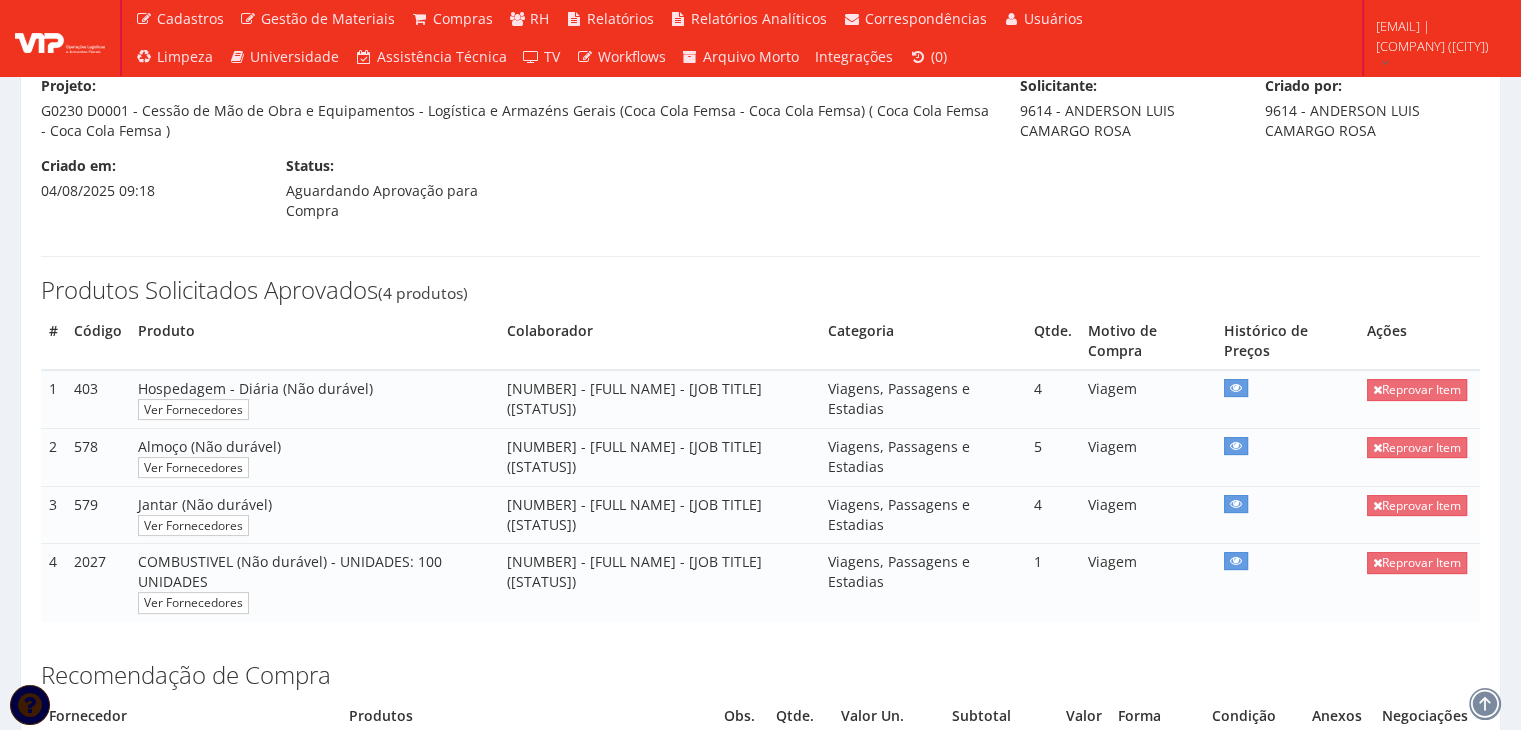 scroll, scrollTop: 600, scrollLeft: 0, axis: vertical 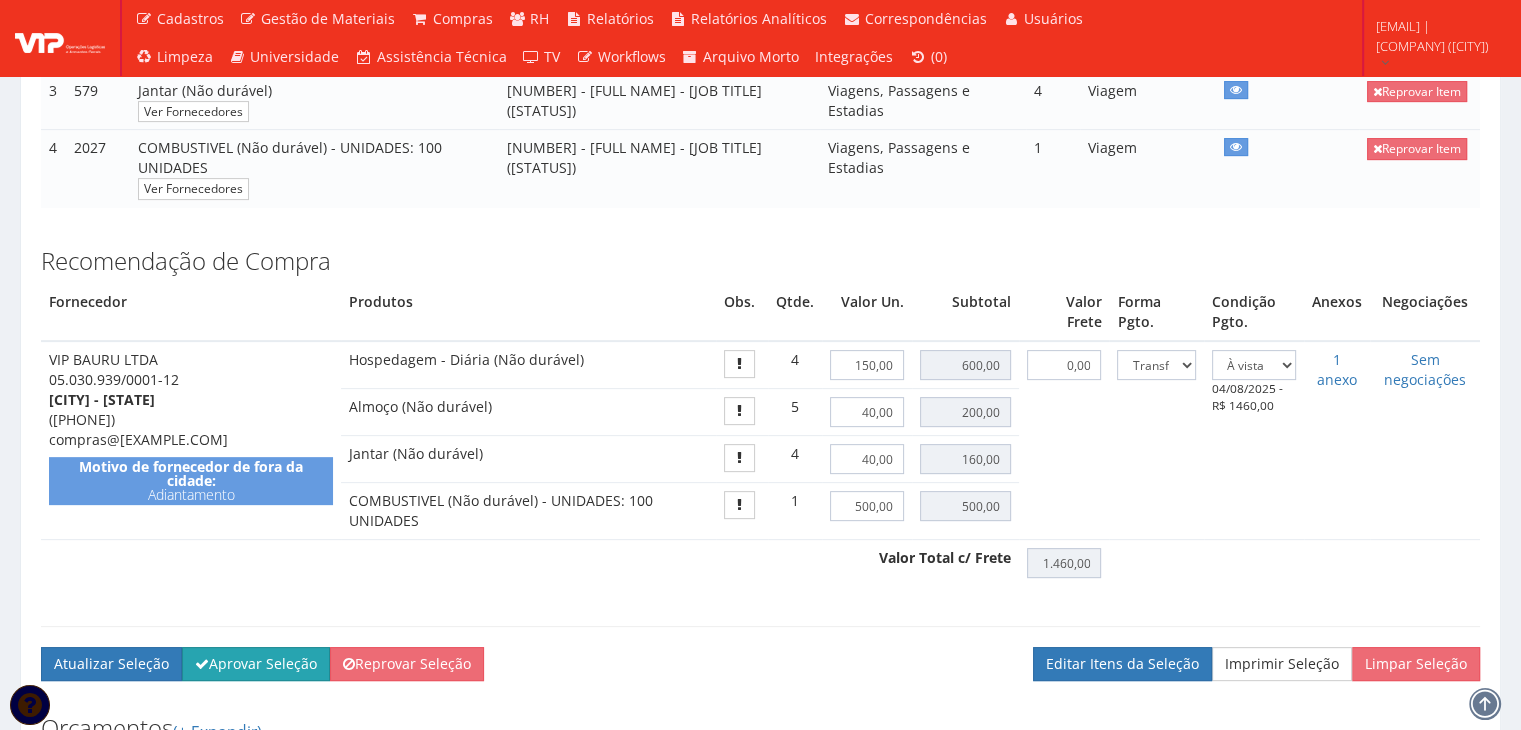 click on "Aprovar Seleção" at bounding box center (256, 664) 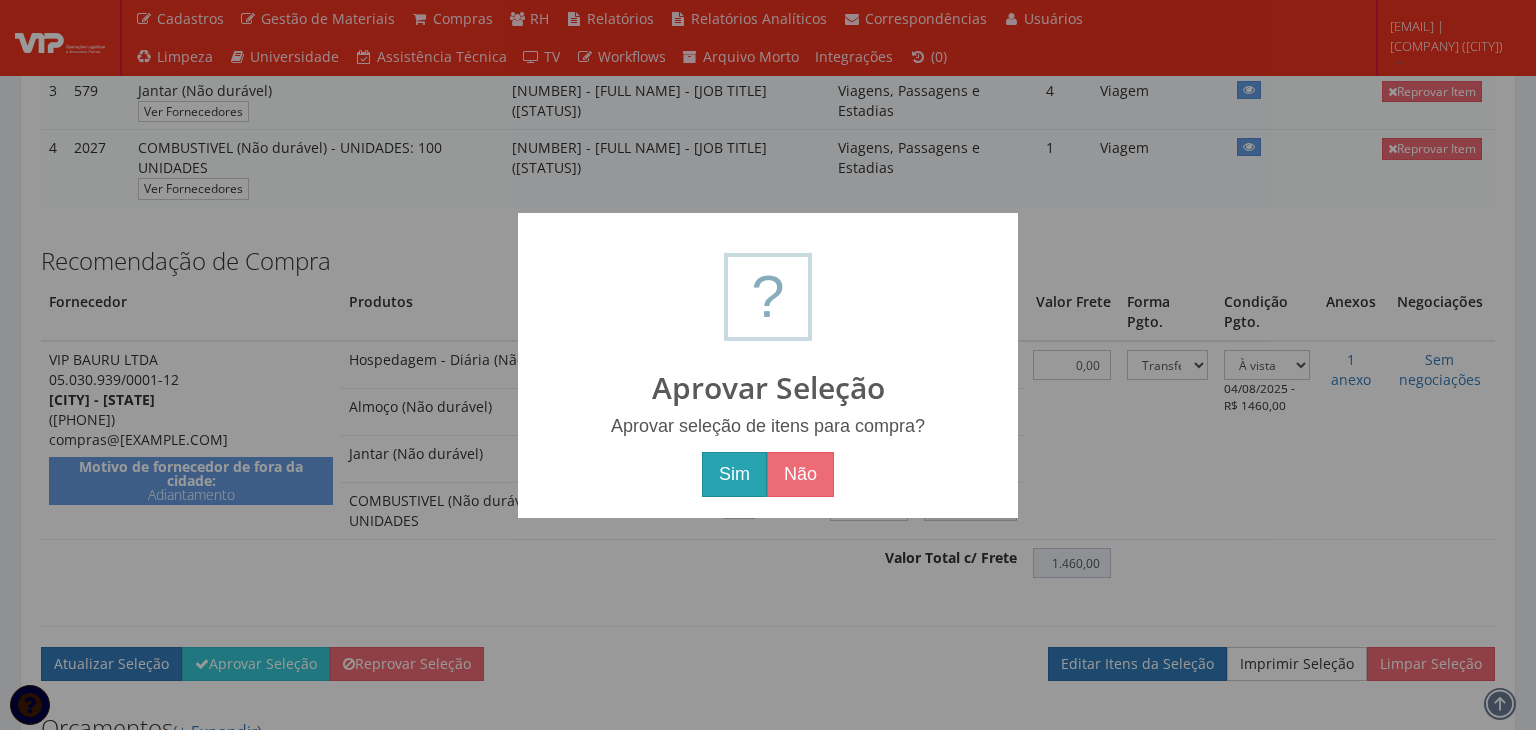 click on "Sim" at bounding box center [734, 475] 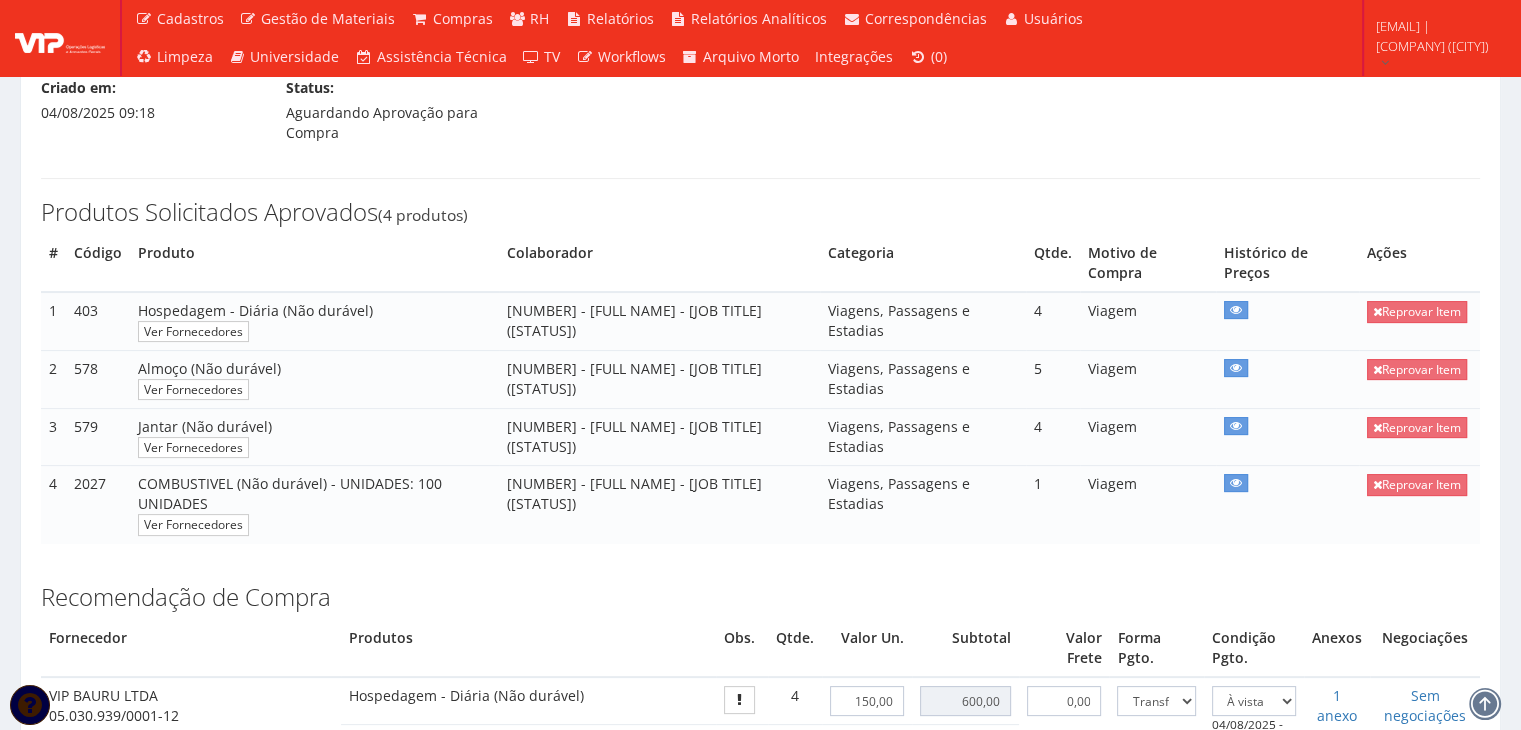 scroll, scrollTop: 200, scrollLeft: 0, axis: vertical 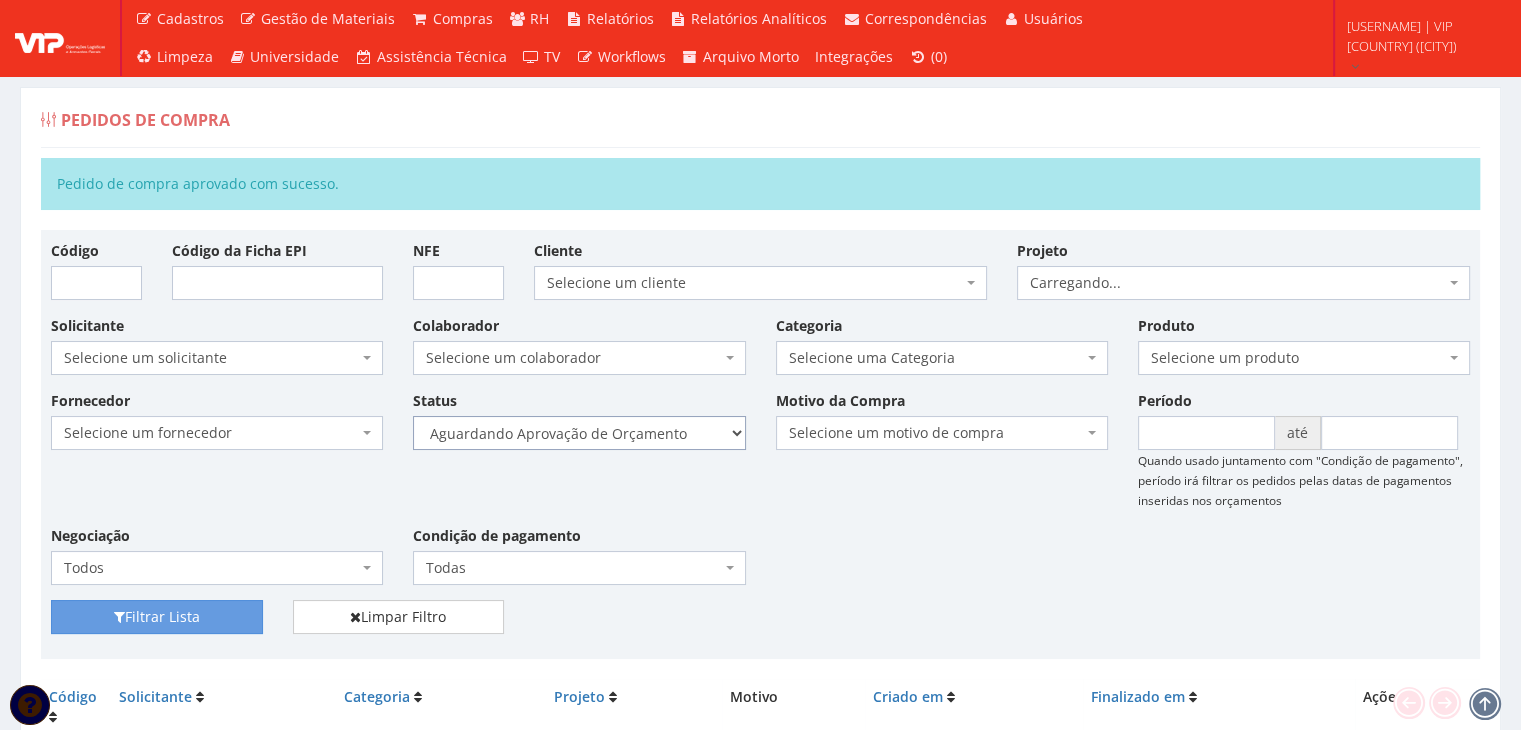 drag, startPoint x: 689, startPoint y: 440, endPoint x: 677, endPoint y: 445, distance: 13 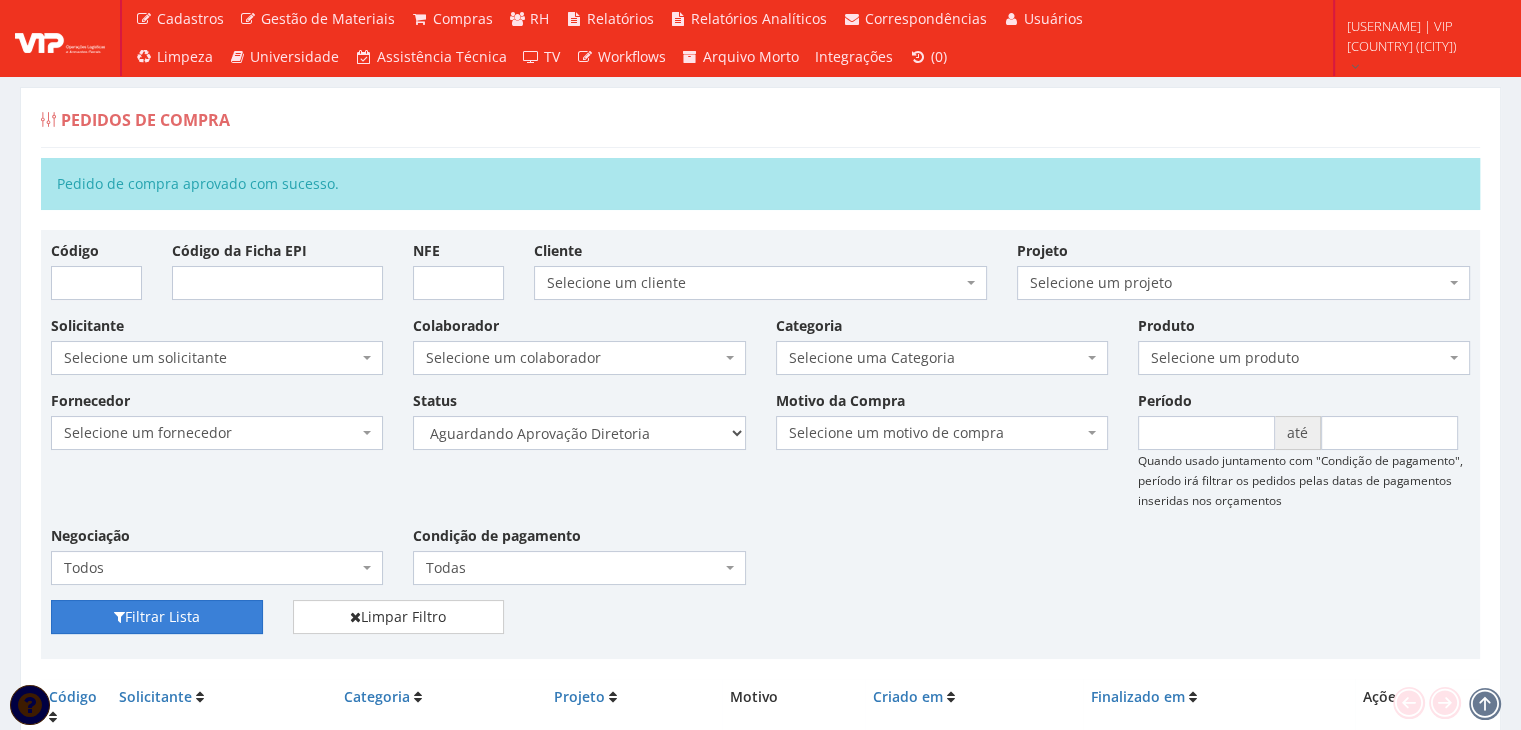 click on "Filtrar Lista" at bounding box center [157, 617] 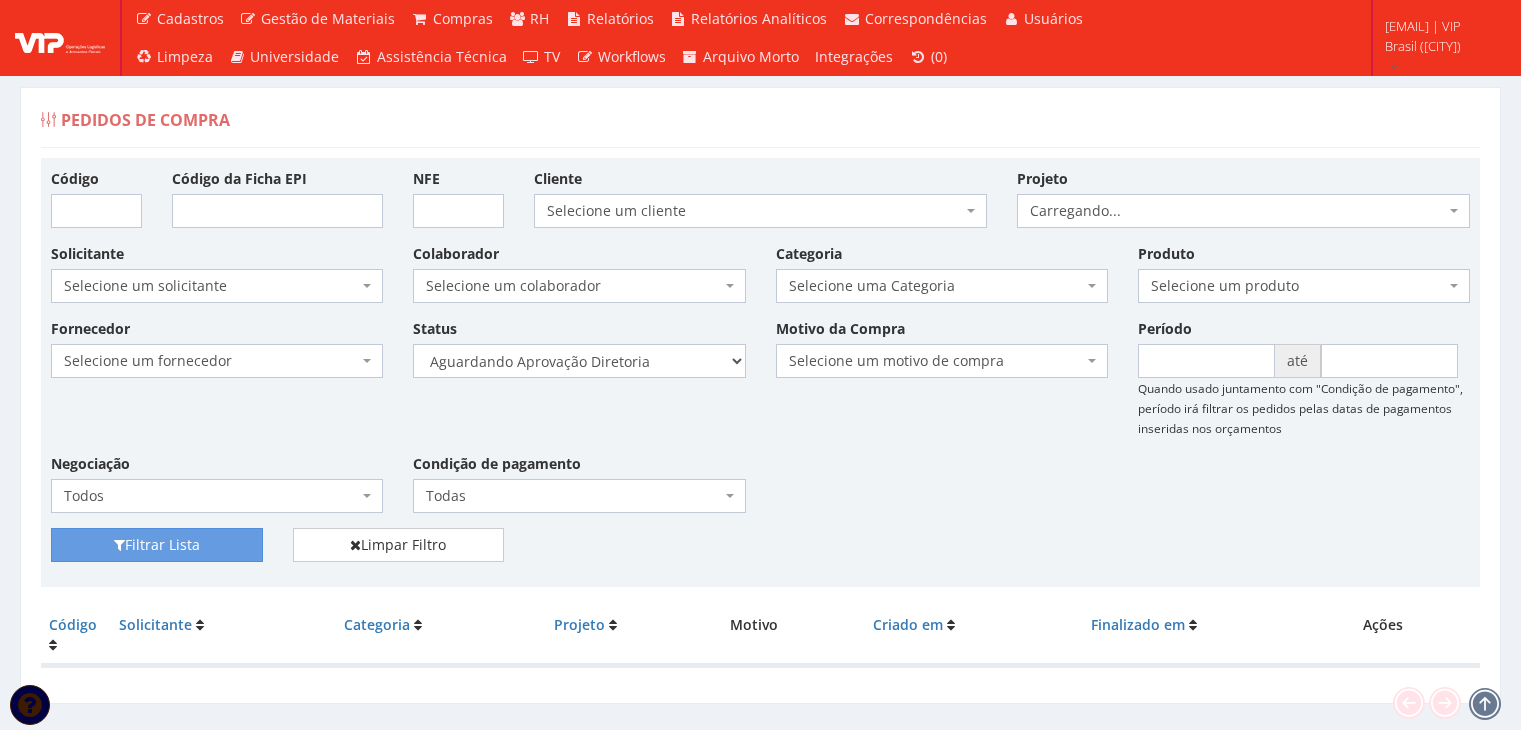 scroll, scrollTop: 0, scrollLeft: 0, axis: both 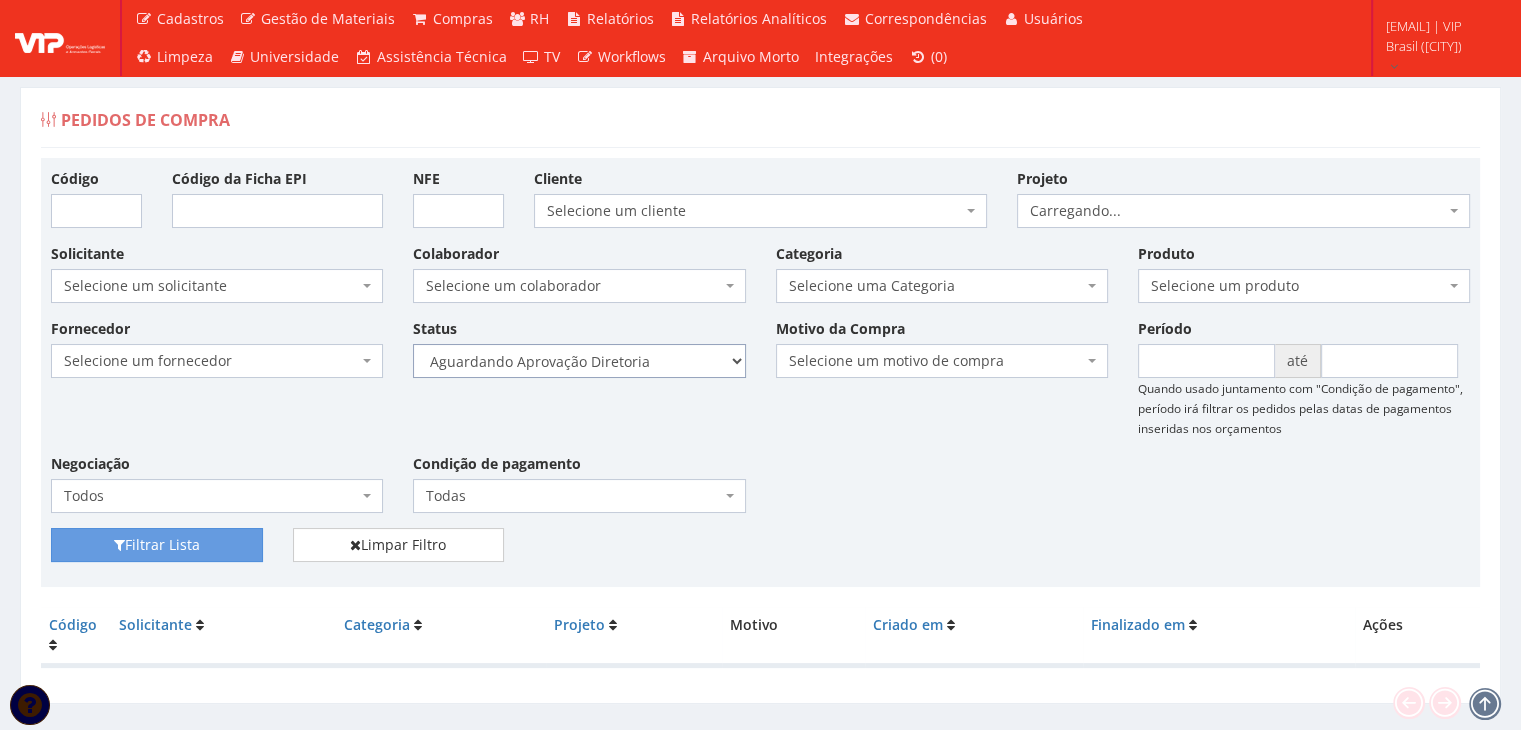 click on "Selecione um status Cancelado Aguardando Aprovação Diretoria Pedido Aprovado Aguardando Aprovação de Orçamento Orçamento Aprovado Compra Efetuada Entrega Efetuada Entrega Registrada" at bounding box center [579, 361] 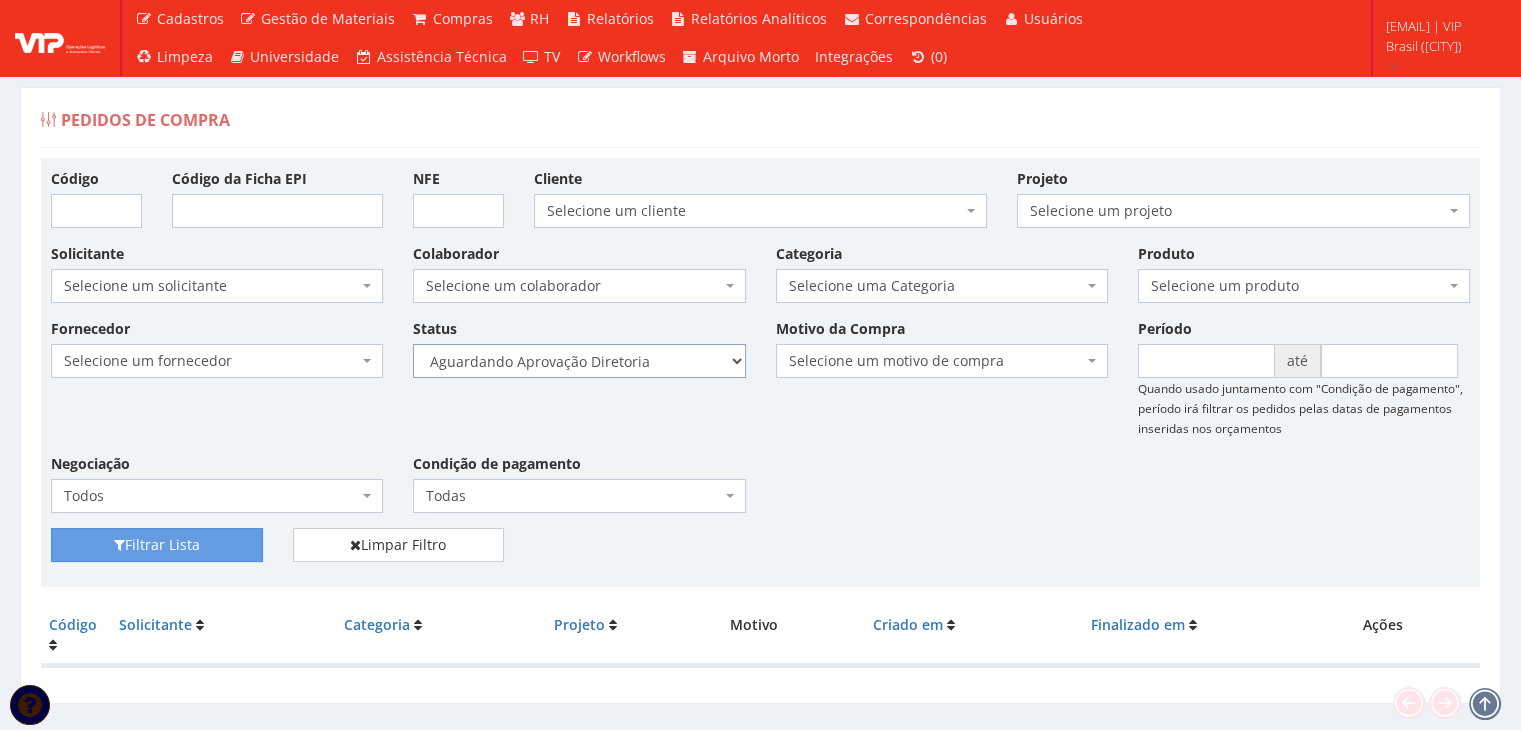 select on "4" 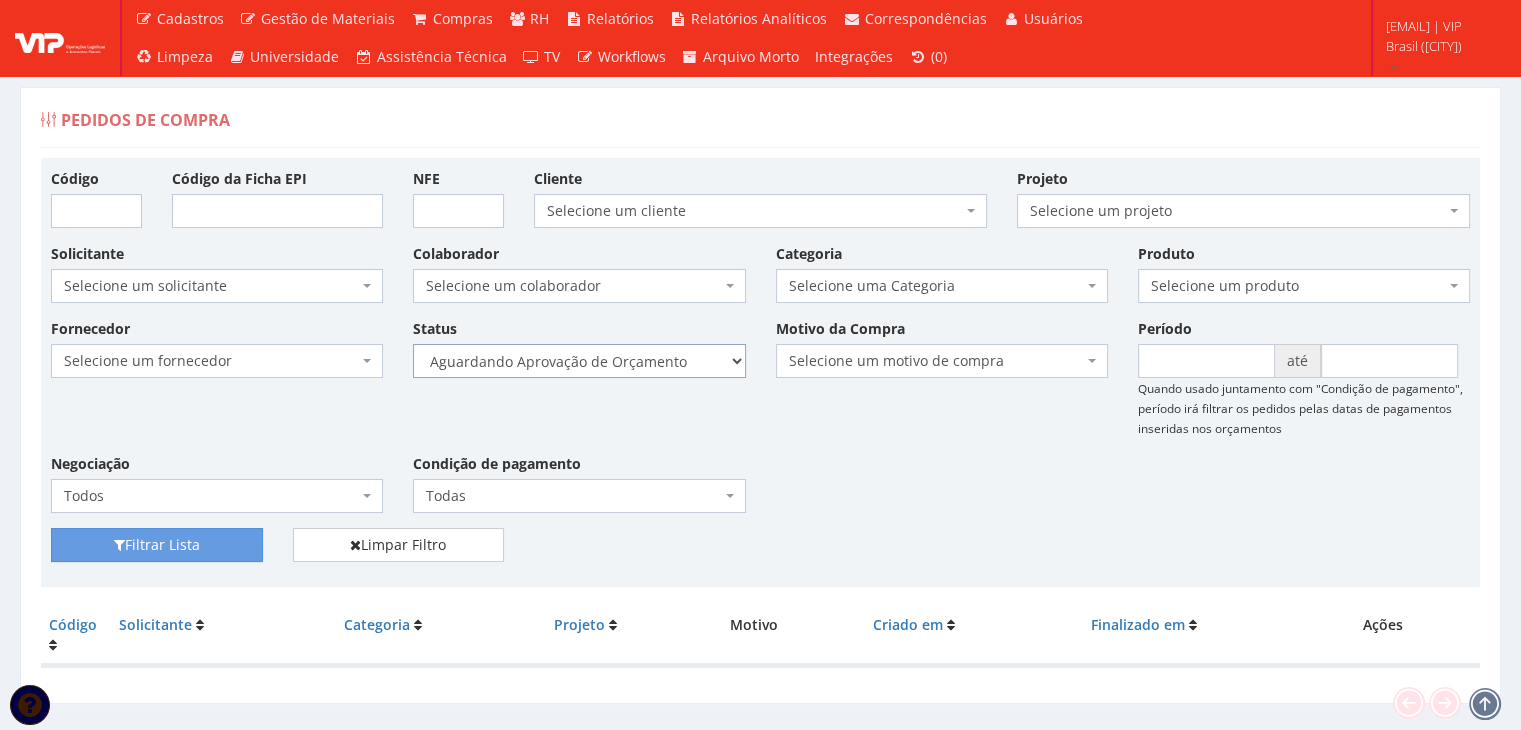 click on "Selecione um status Cancelado Aguardando Aprovação Diretoria Pedido Aprovado Aguardando Aprovação de Orçamento Orçamento Aprovado Compra Efetuada Entrega Efetuada Entrega Registrada" at bounding box center [579, 361] 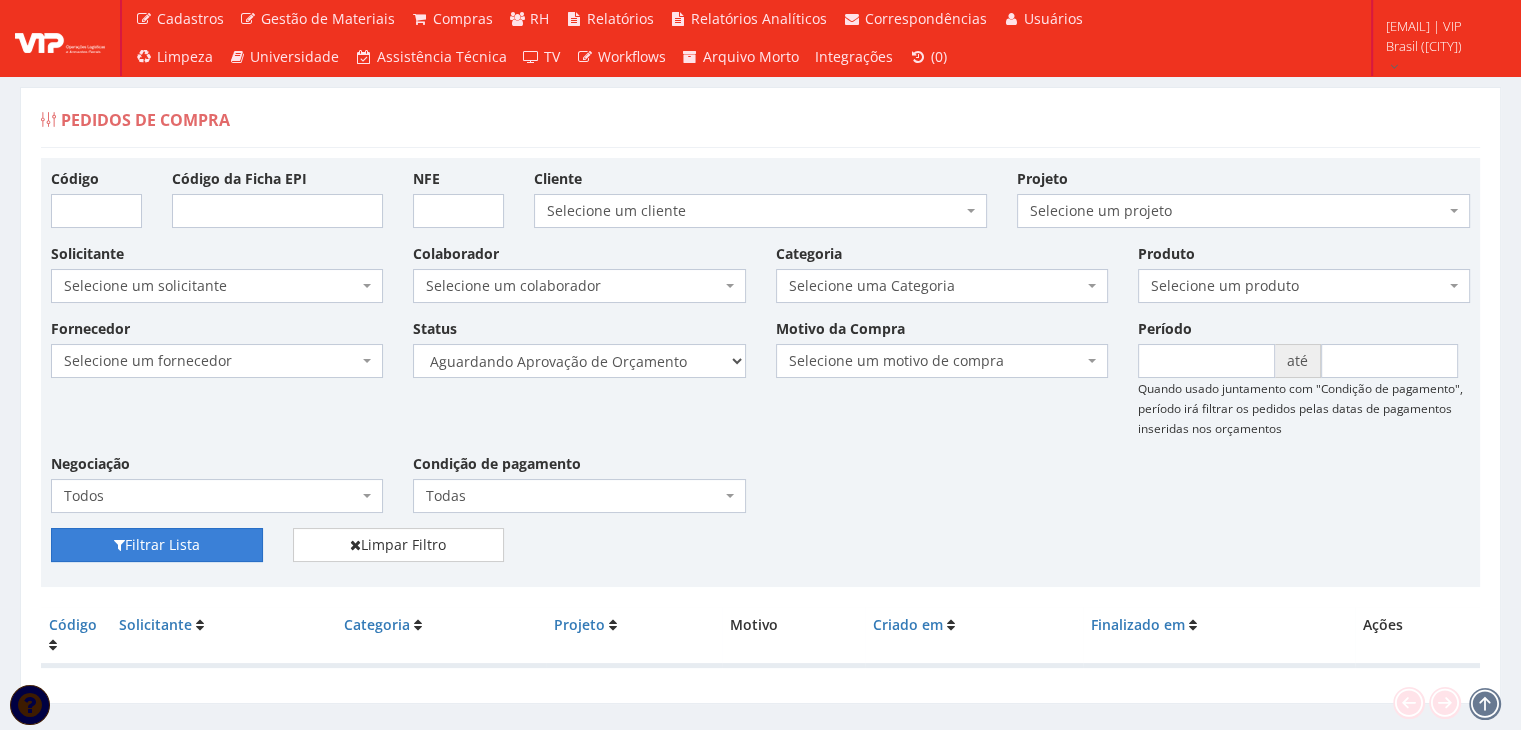 click on "Filtrar Lista" at bounding box center [157, 545] 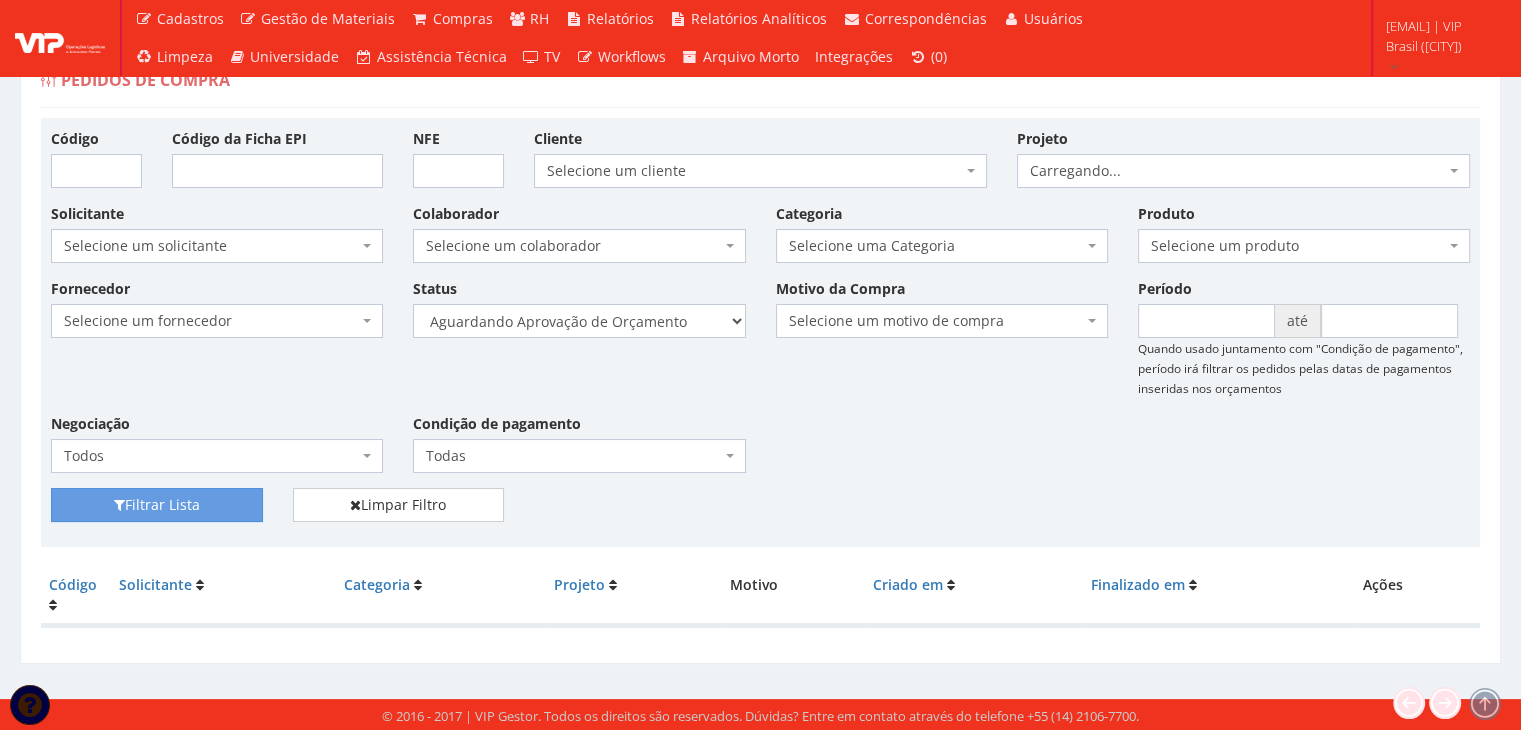 scroll, scrollTop: 40, scrollLeft: 0, axis: vertical 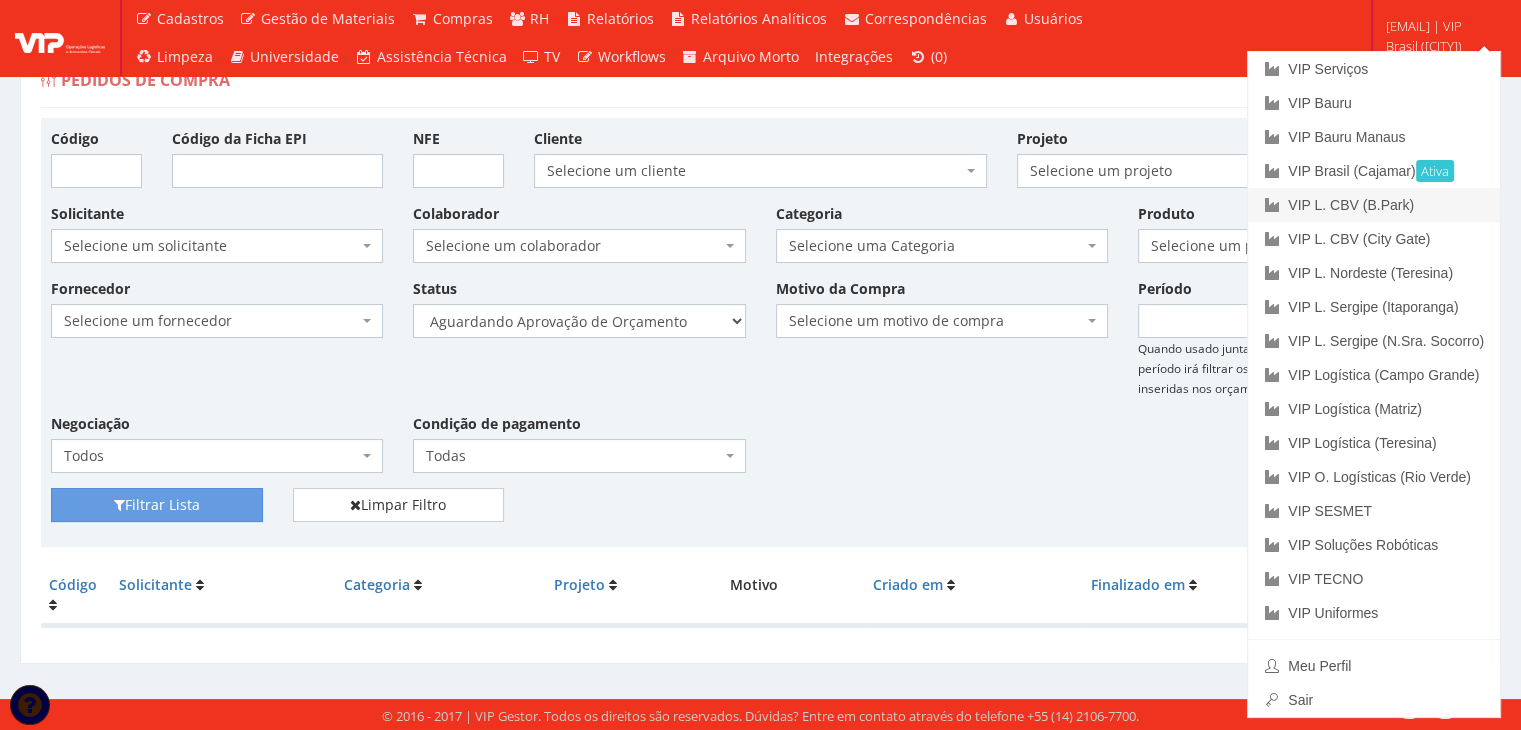 click on "VIP L. CBV (B.Park)" at bounding box center [1374, 205] 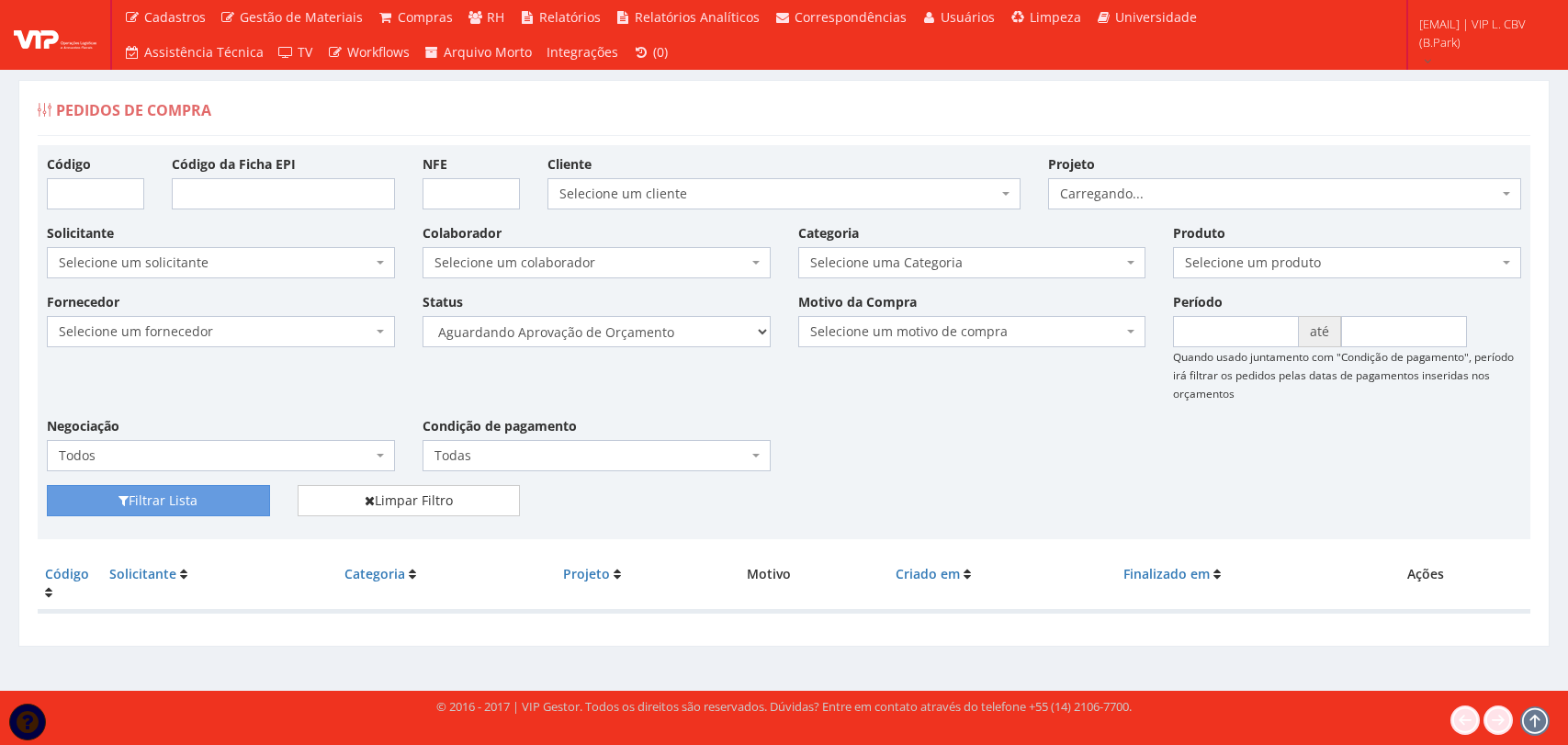 scroll, scrollTop: 0, scrollLeft: 0, axis: both 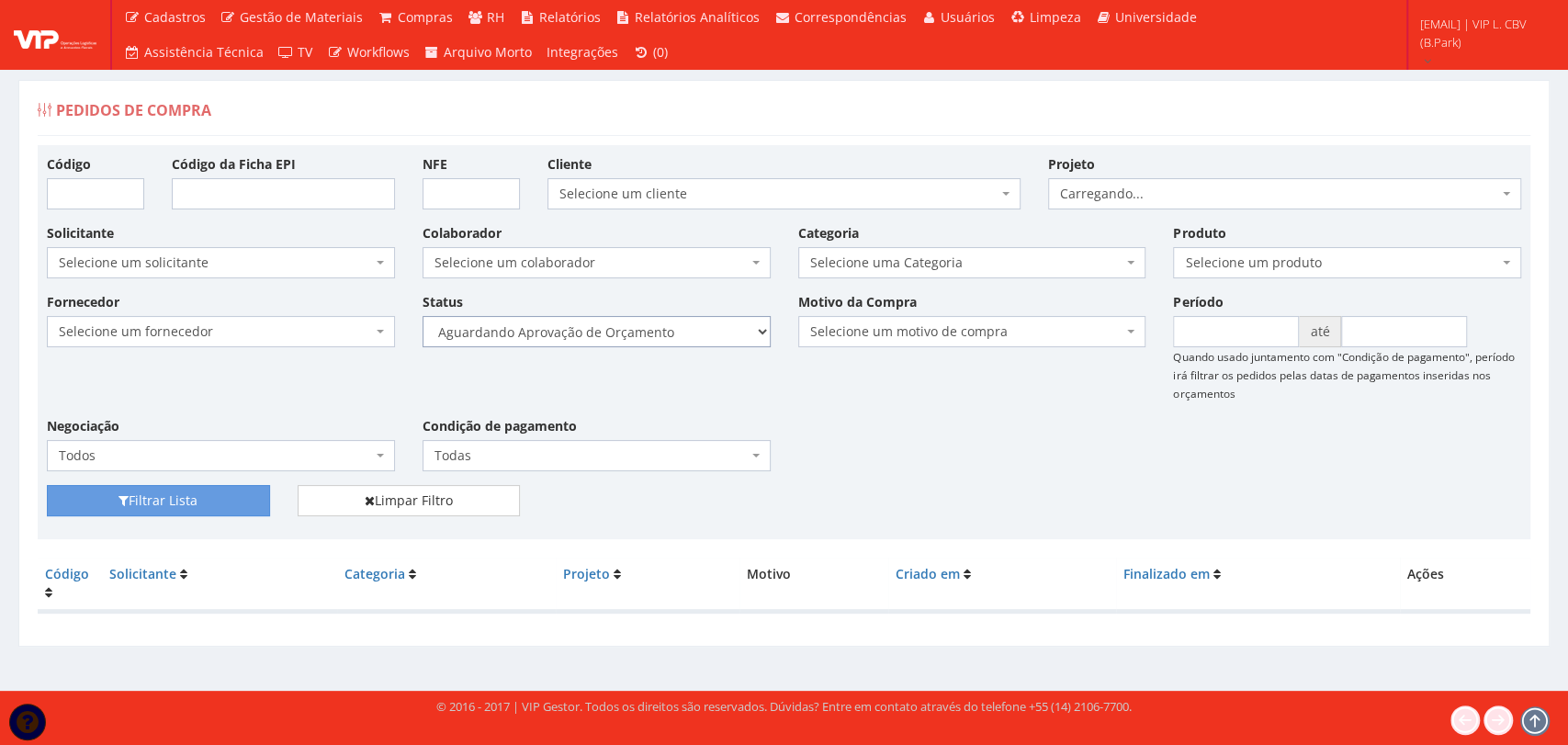 click on "Selecione um status Cancelado Aguardando Aprovação Diretoria Pedido Aprovado Aguardando Aprovação de Orçamento Orçamento Aprovado Compra Efetuada Entrega Efetuada Entrega Registrada" at bounding box center (596, 332) 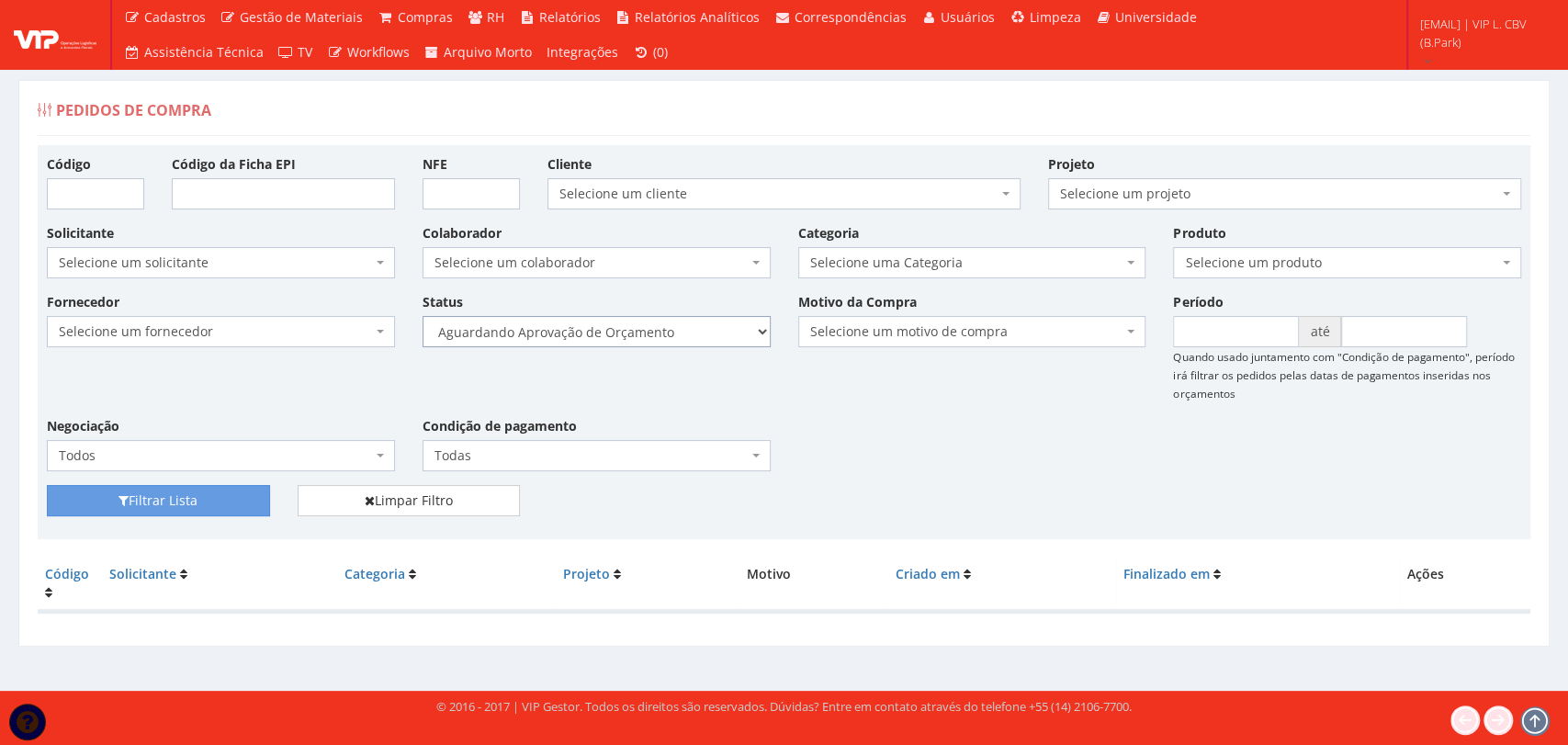 select on "1" 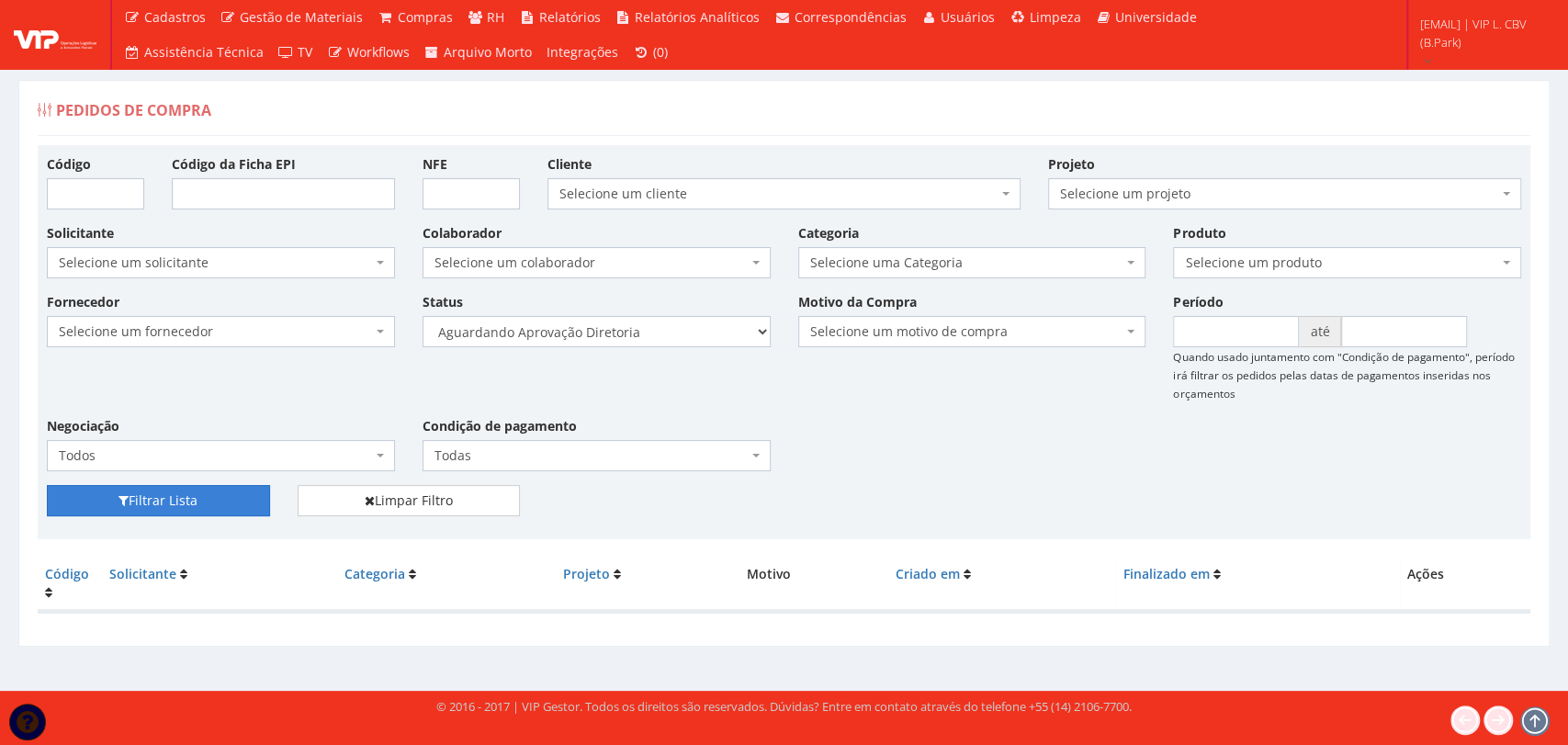 click on "Filtrar Lista" at bounding box center [158, 501] 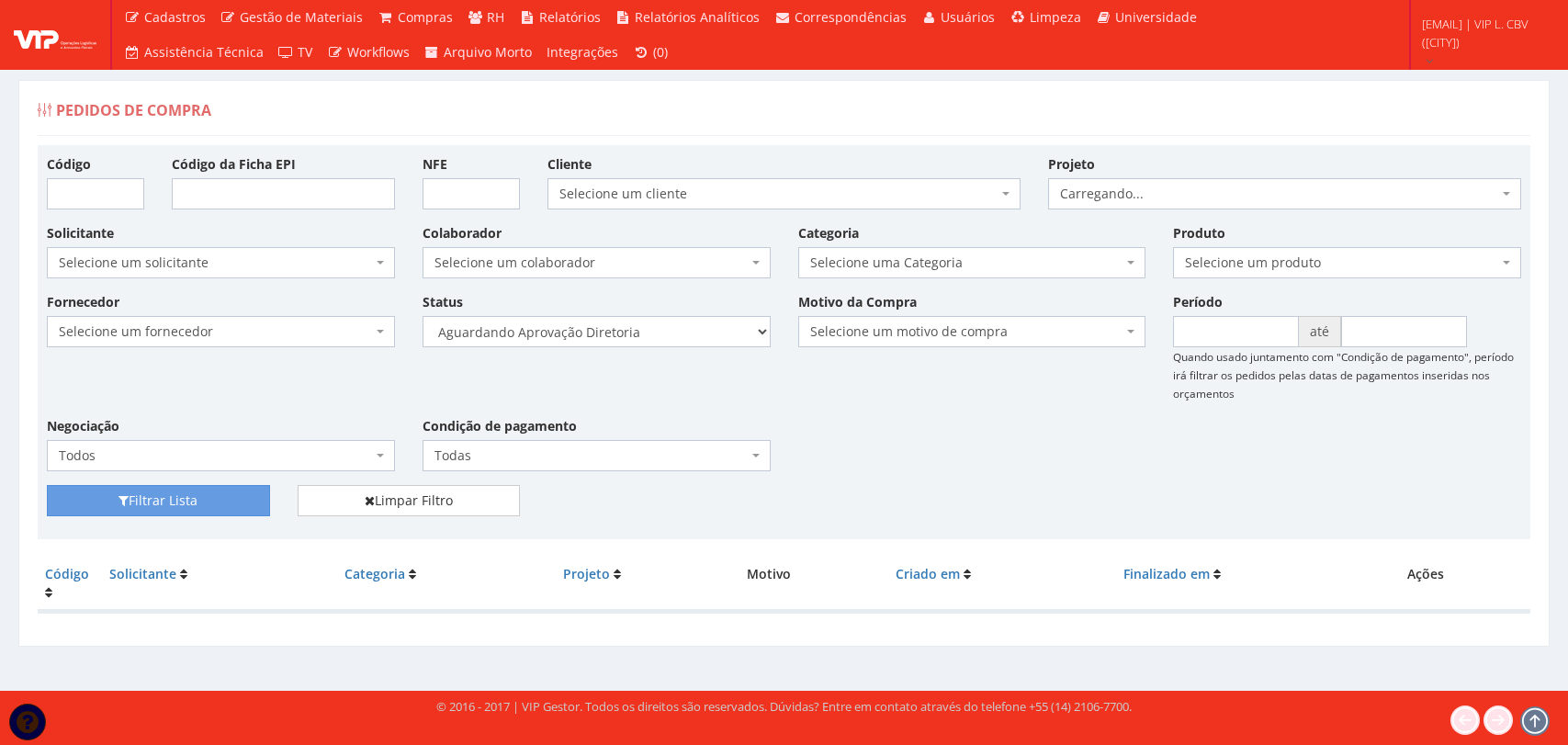 scroll, scrollTop: 0, scrollLeft: 0, axis: both 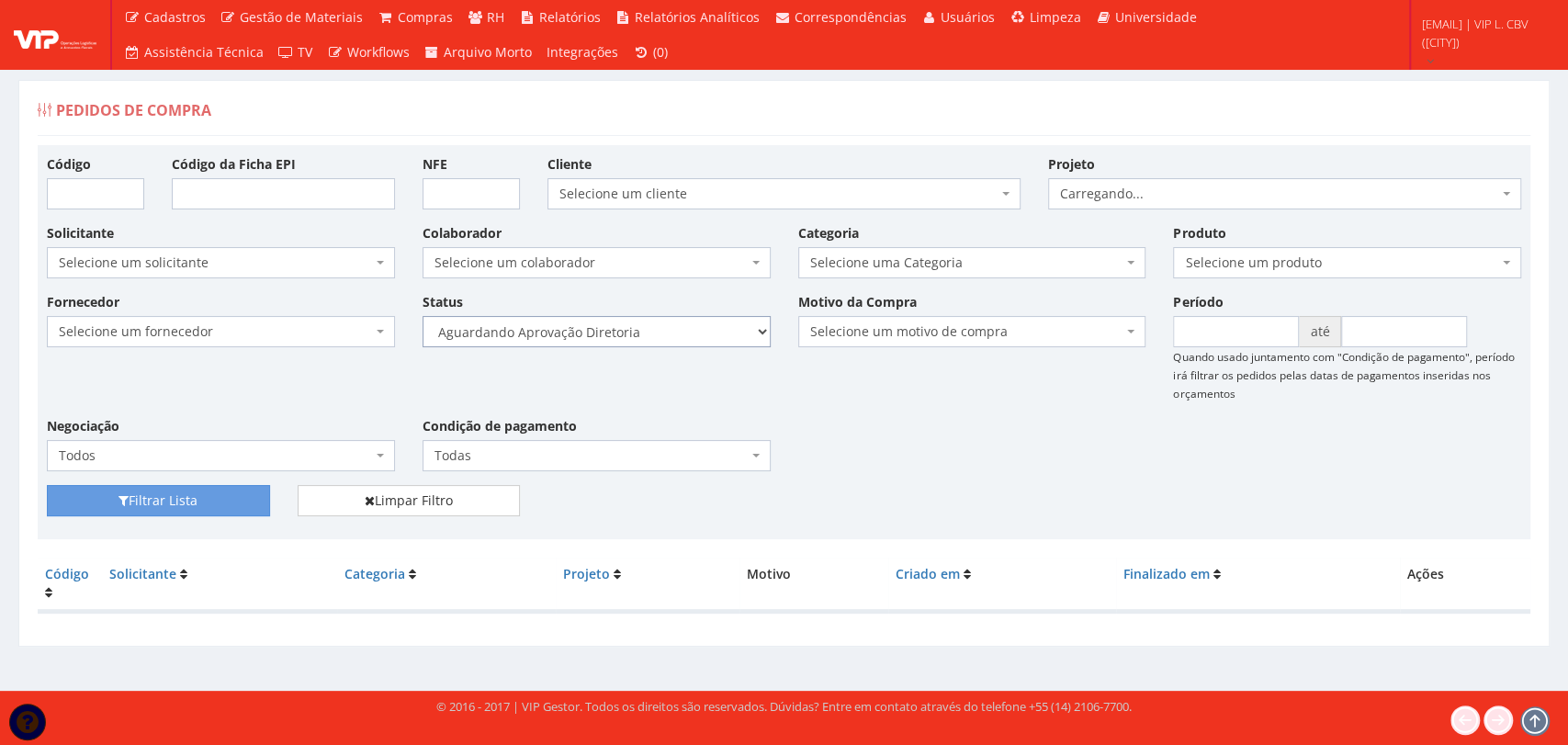 drag, startPoint x: 660, startPoint y: 325, endPoint x: 660, endPoint y: 342, distance: 17 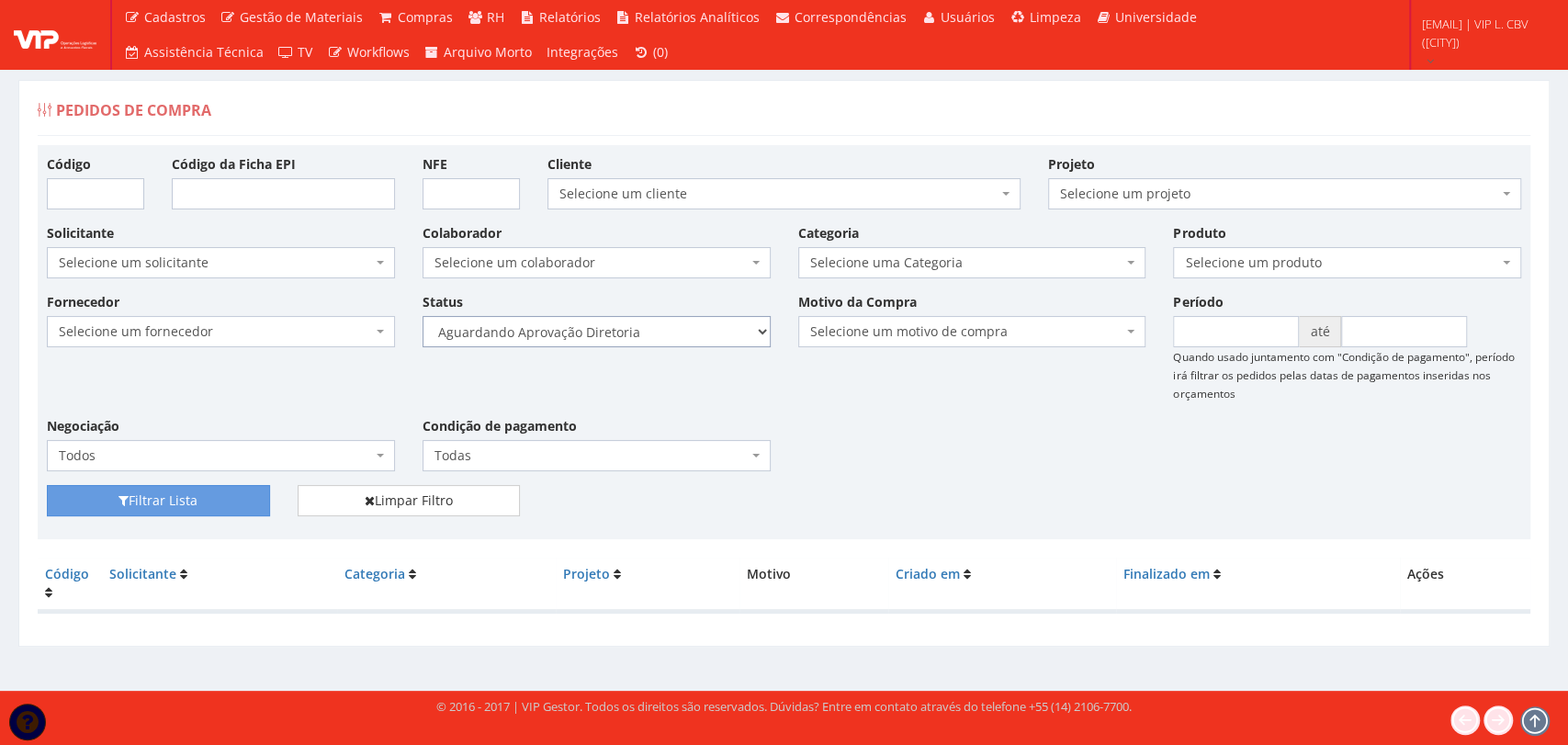 select on "4" 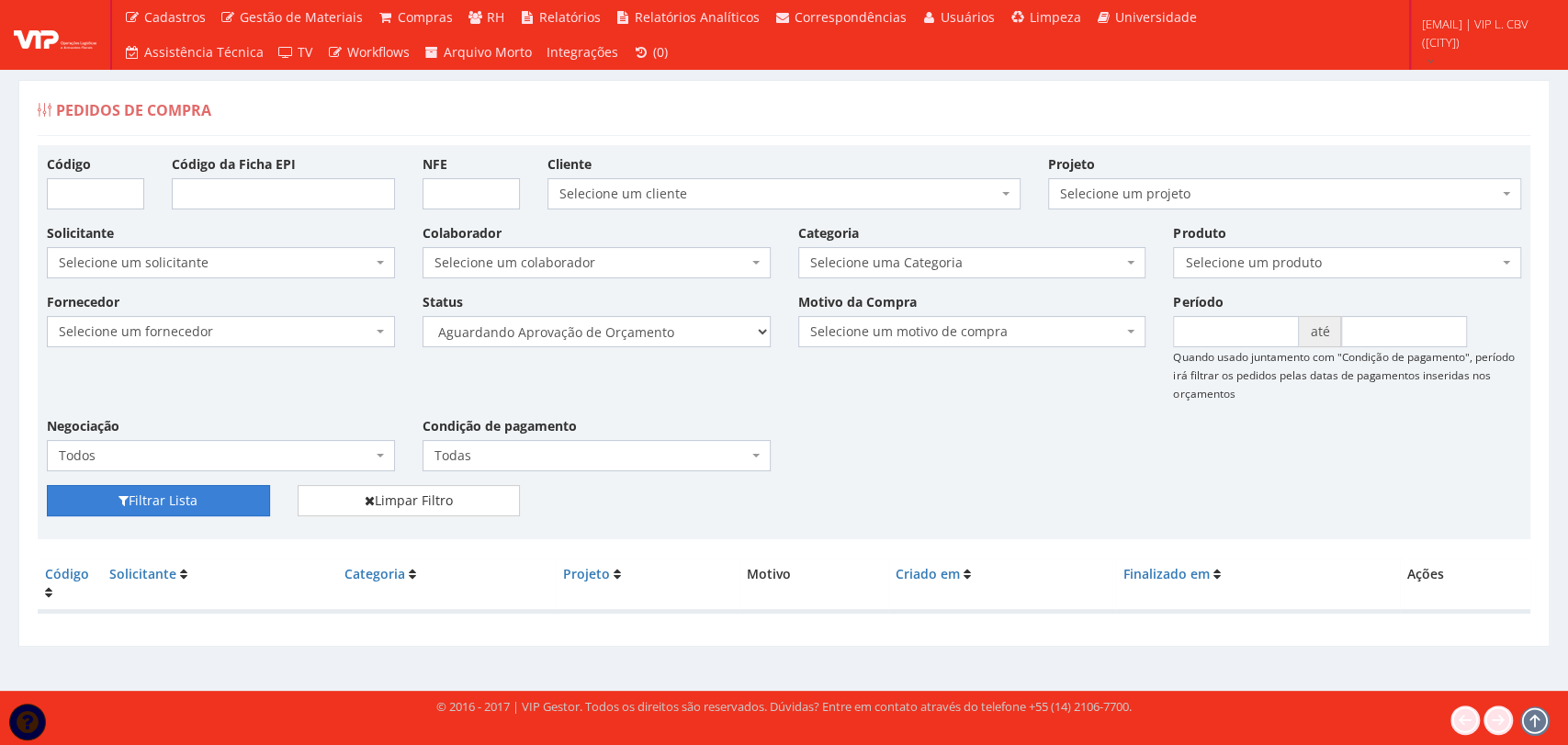 click on "Filtrar Lista" at bounding box center (158, 501) 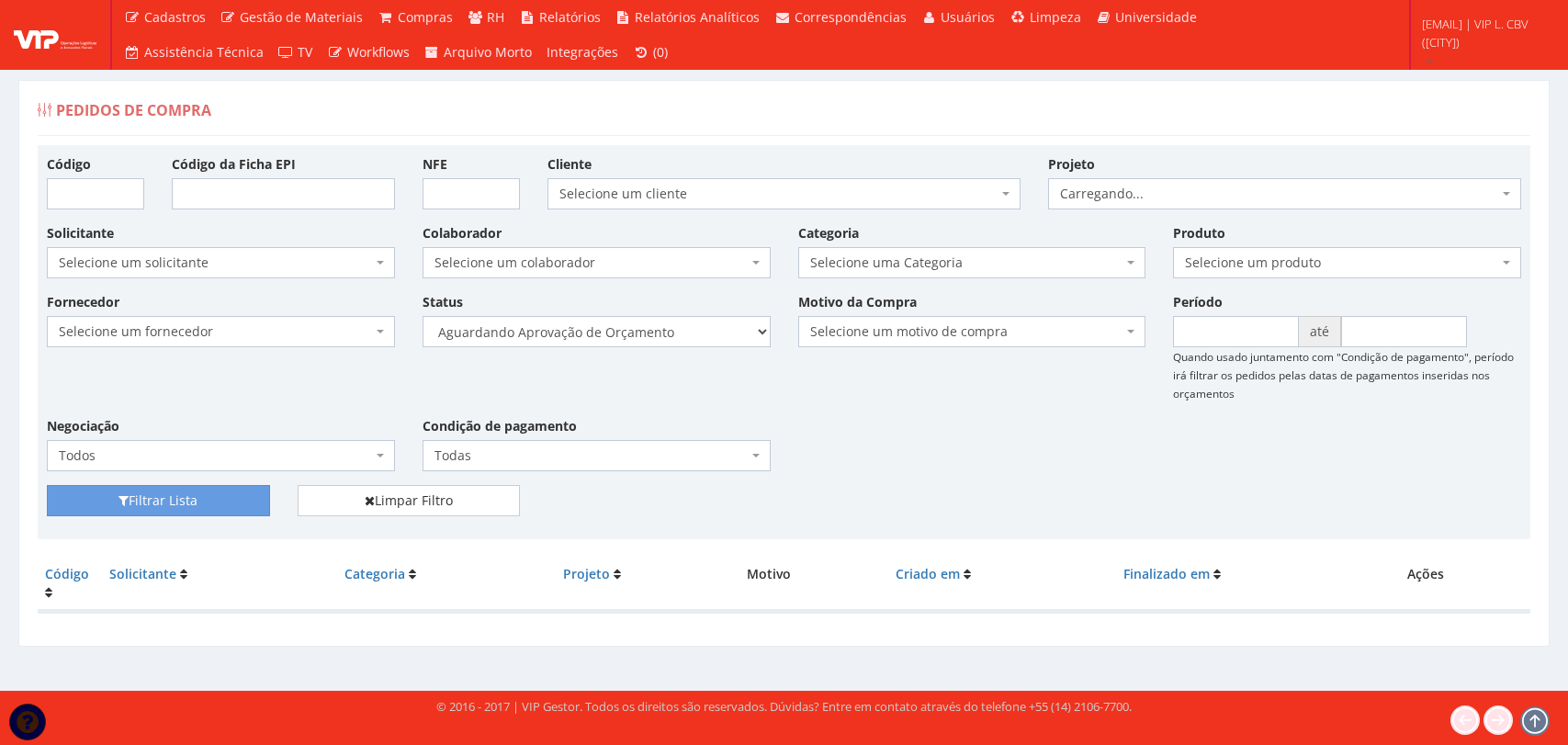 scroll, scrollTop: 0, scrollLeft: 0, axis: both 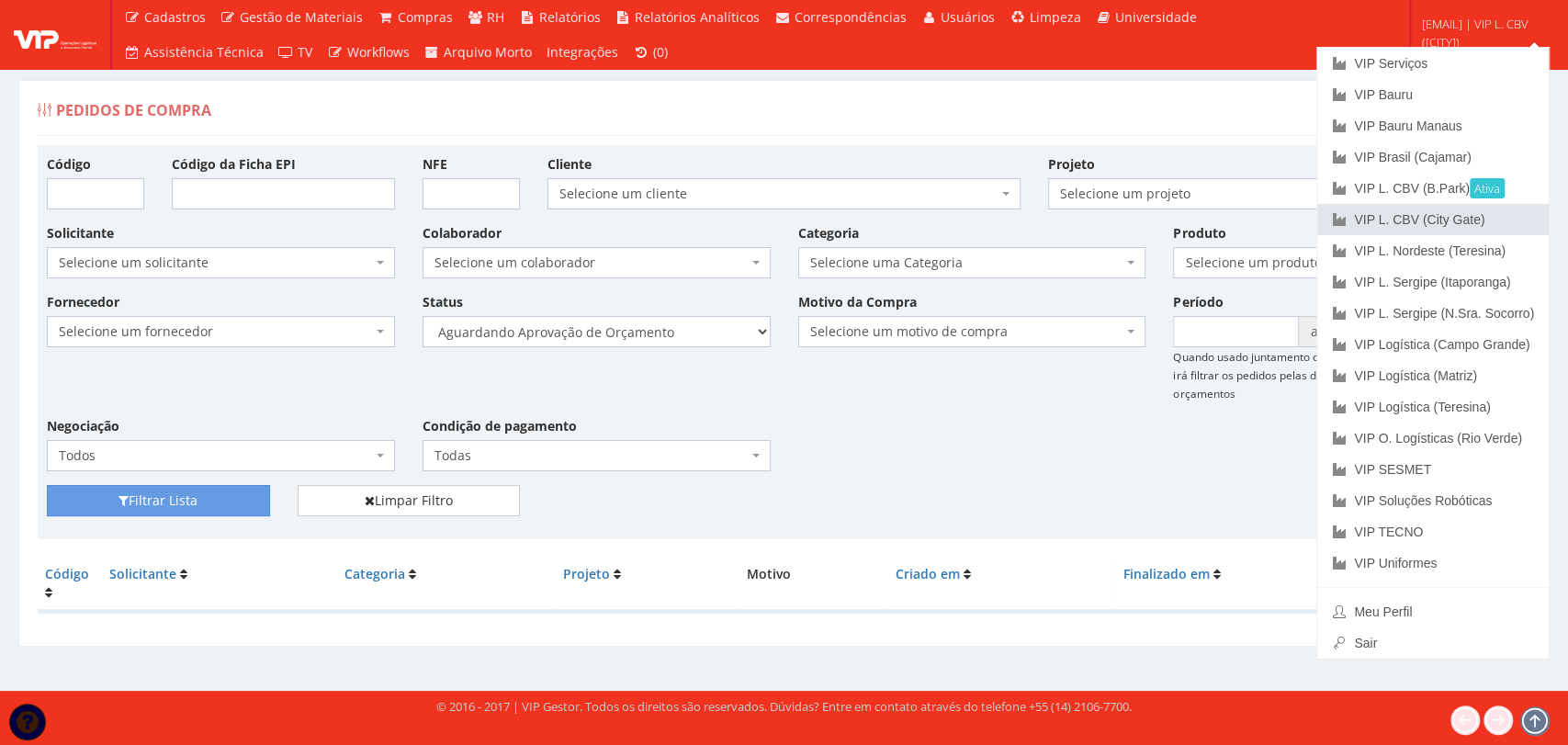 drag, startPoint x: 1444, startPoint y: 209, endPoint x: 1431, endPoint y: 217, distance: 15.264338 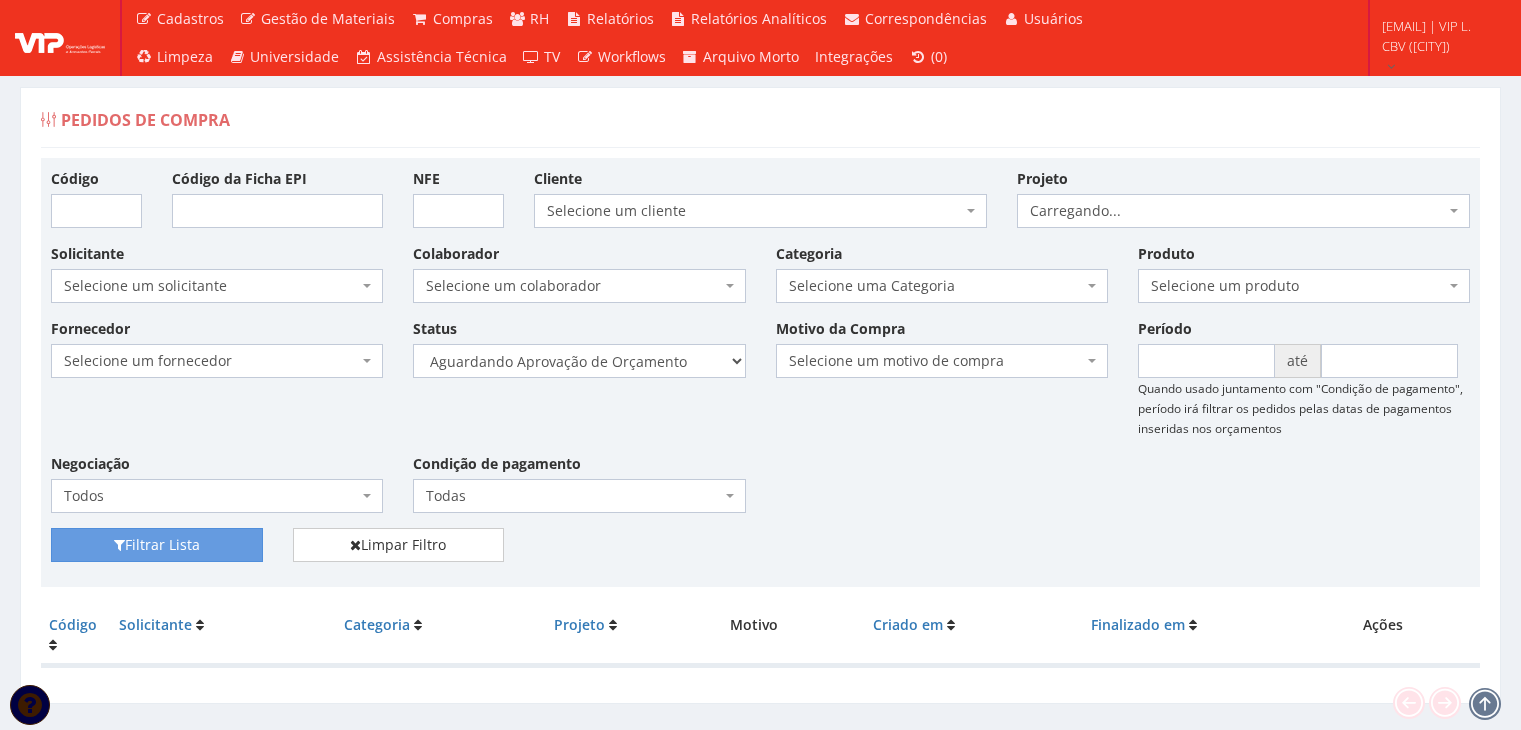 scroll, scrollTop: 0, scrollLeft: 0, axis: both 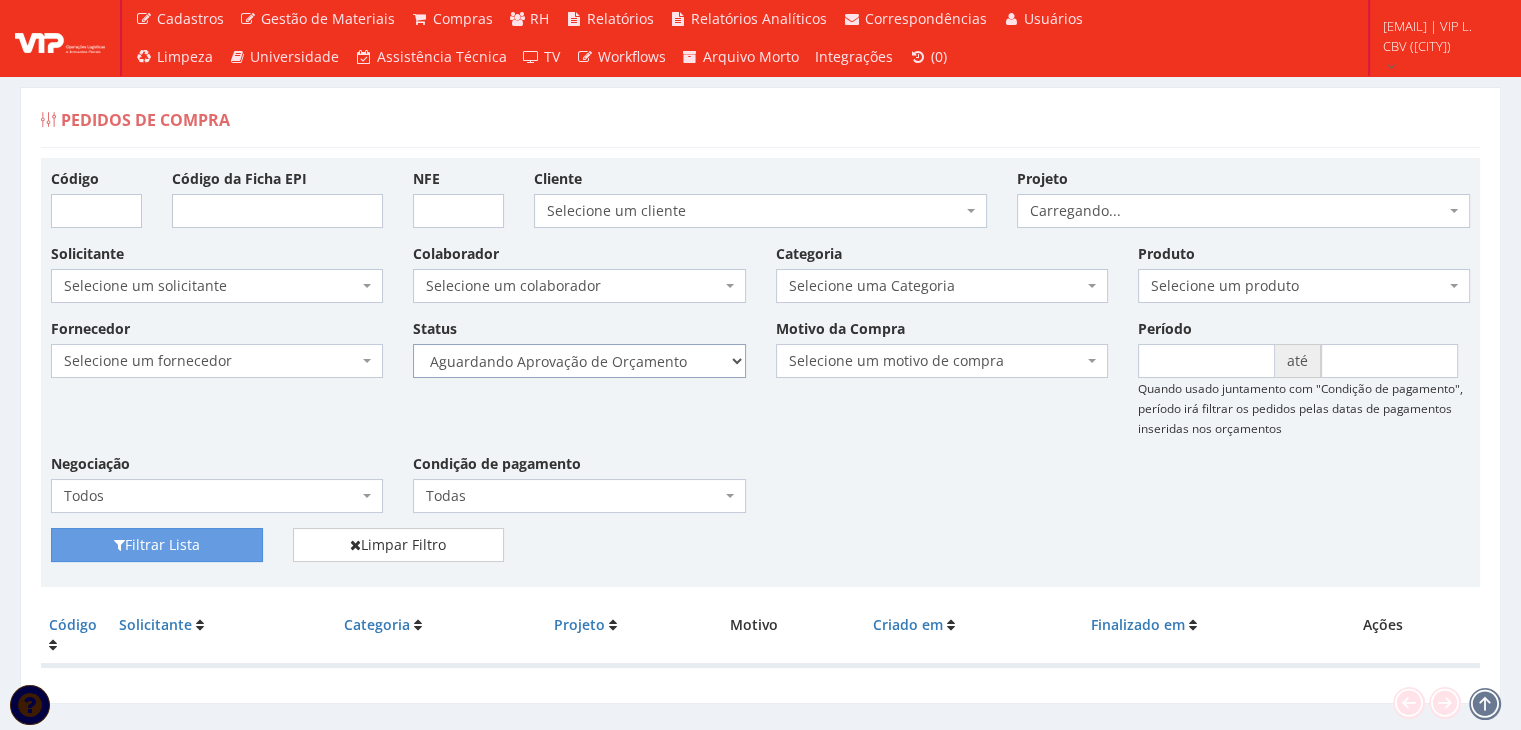 click on "Selecione um status Cancelado Aguardando Aprovação Diretoria Pedido Aprovado Aguardando Aprovação de Orçamento Orçamento Aprovado Compra Efetuada Entrega Efetuada Entrega Registrada" at bounding box center [579, 361] 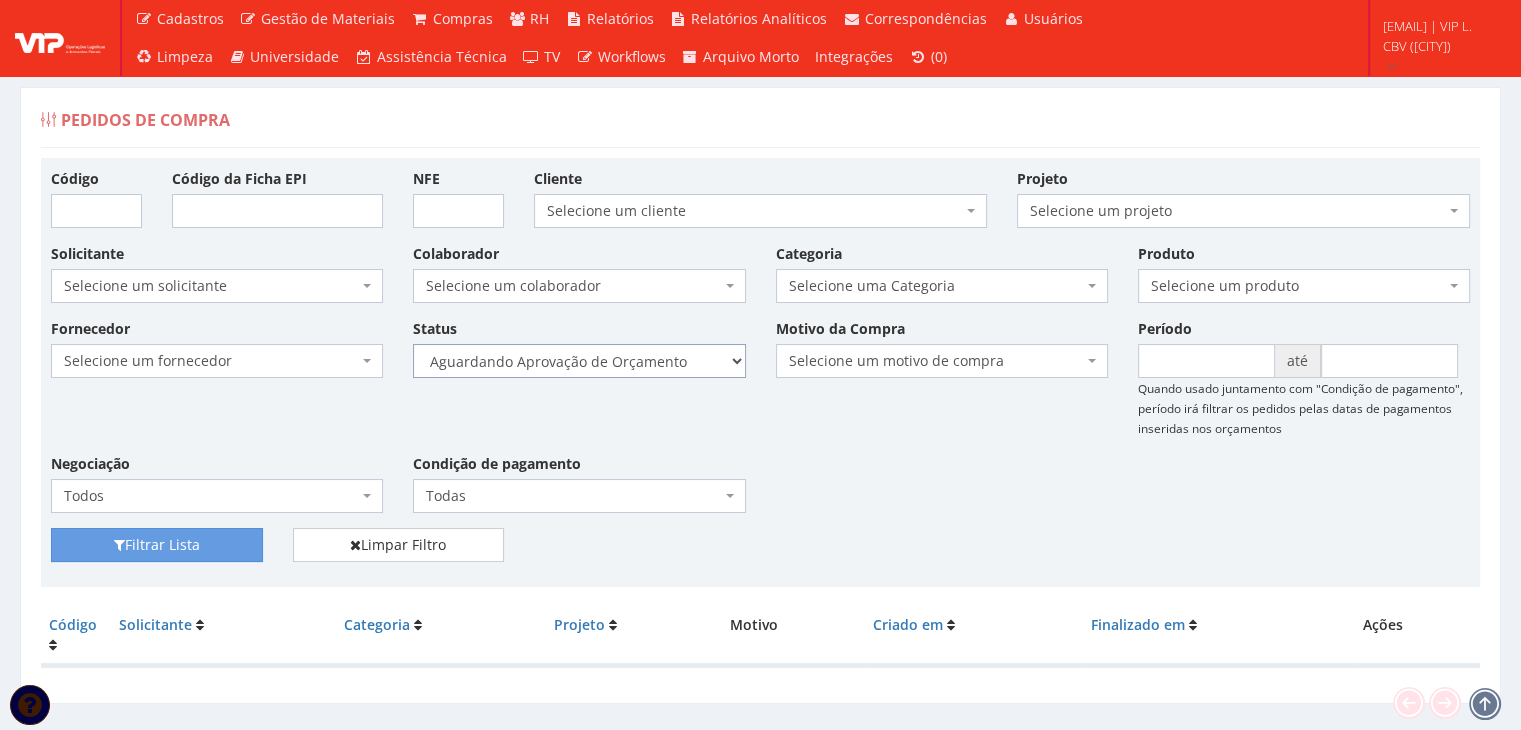 select on "1" 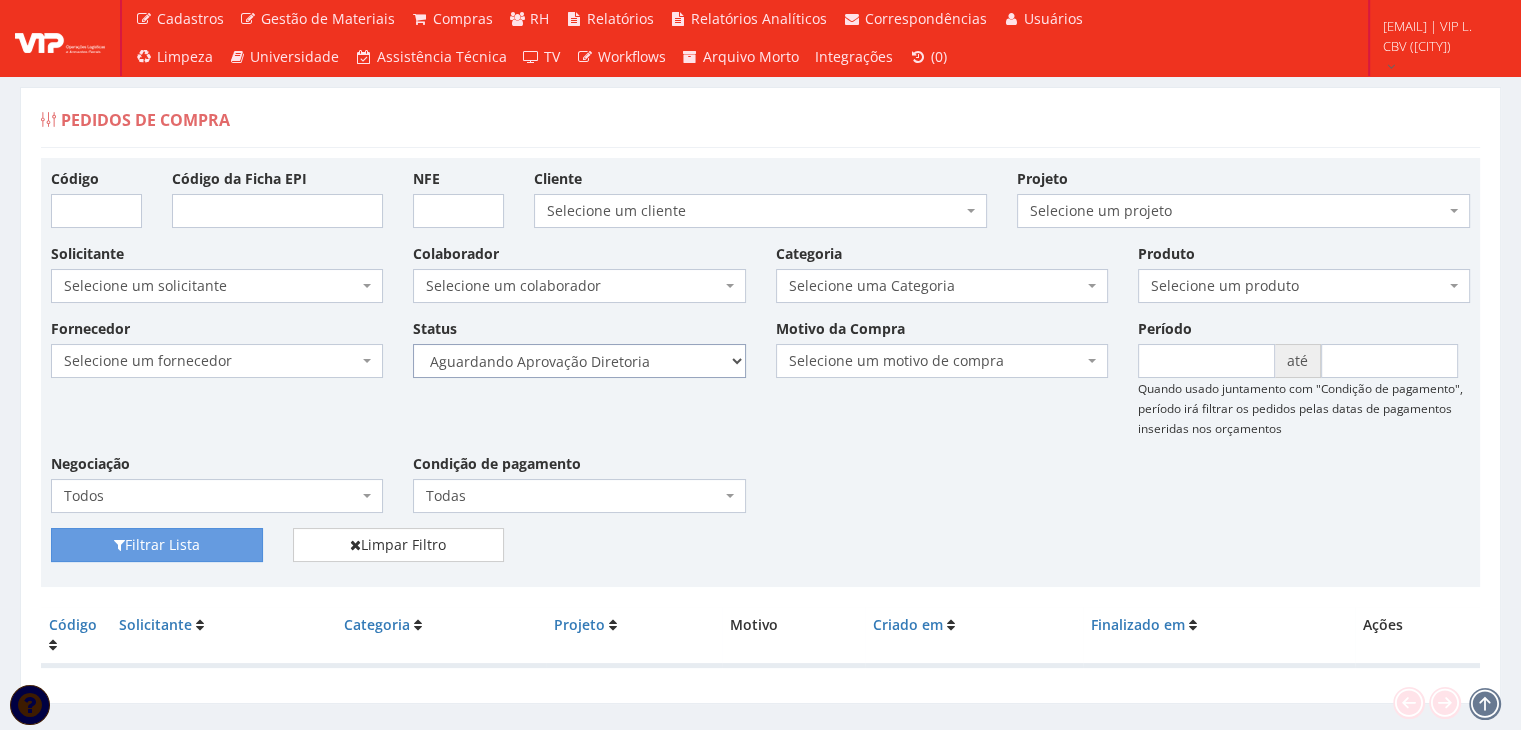 click on "Selecione um status Cancelado Aguardando Aprovação Diretoria Pedido Aprovado Aguardando Aprovação de Orçamento Orçamento Aprovado Compra Efetuada Entrega Efetuada Entrega Registrada" at bounding box center [579, 361] 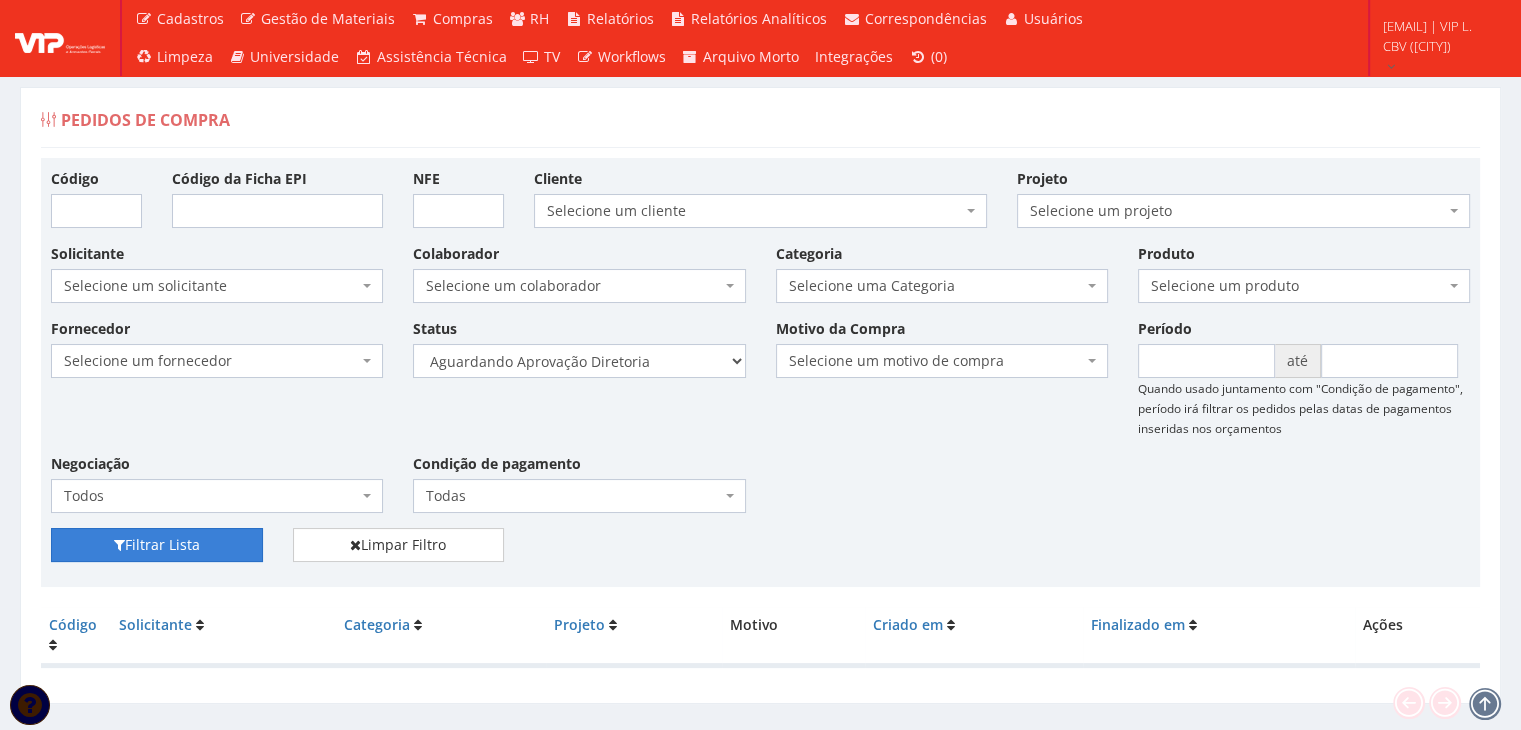 click on "Filtrar Lista" at bounding box center [157, 545] 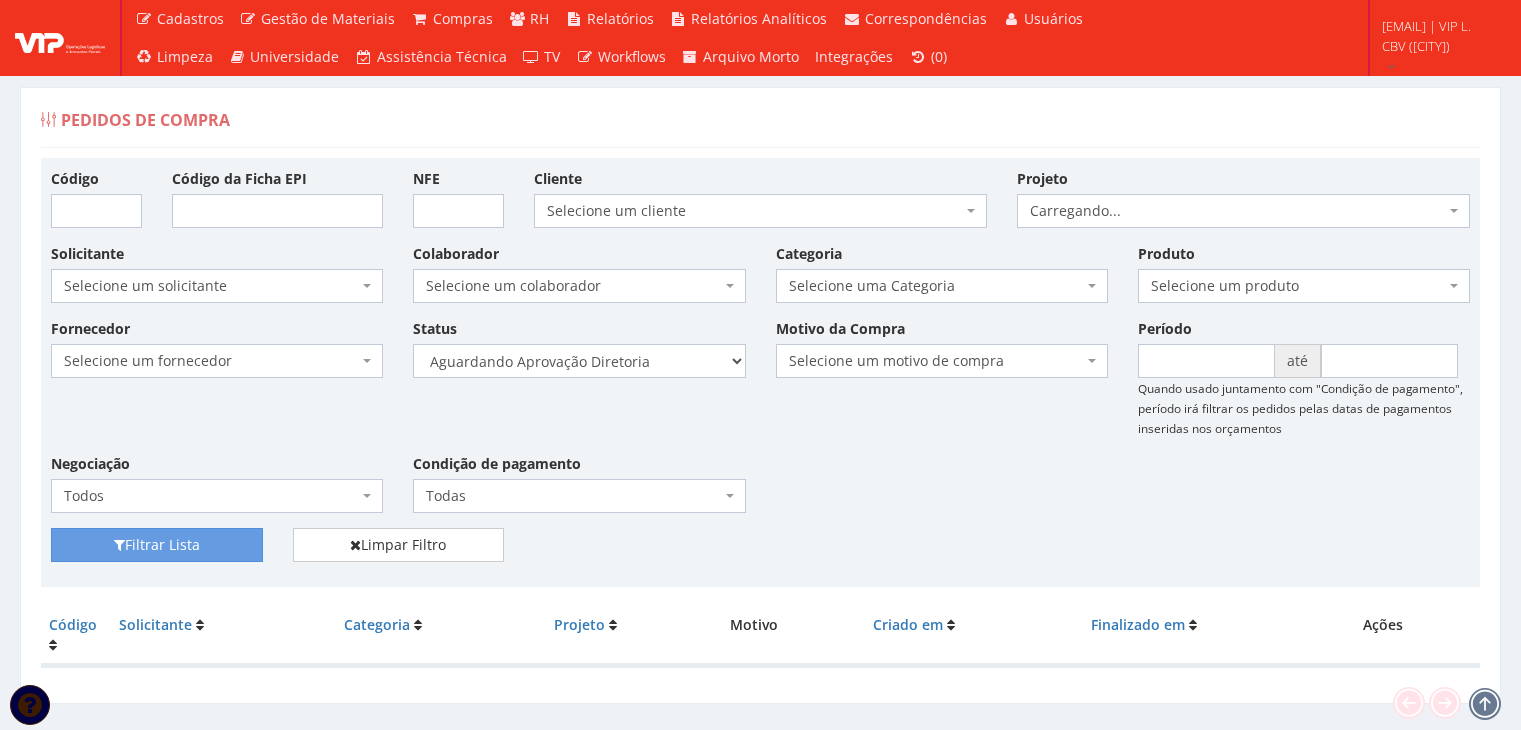 scroll, scrollTop: 0, scrollLeft: 0, axis: both 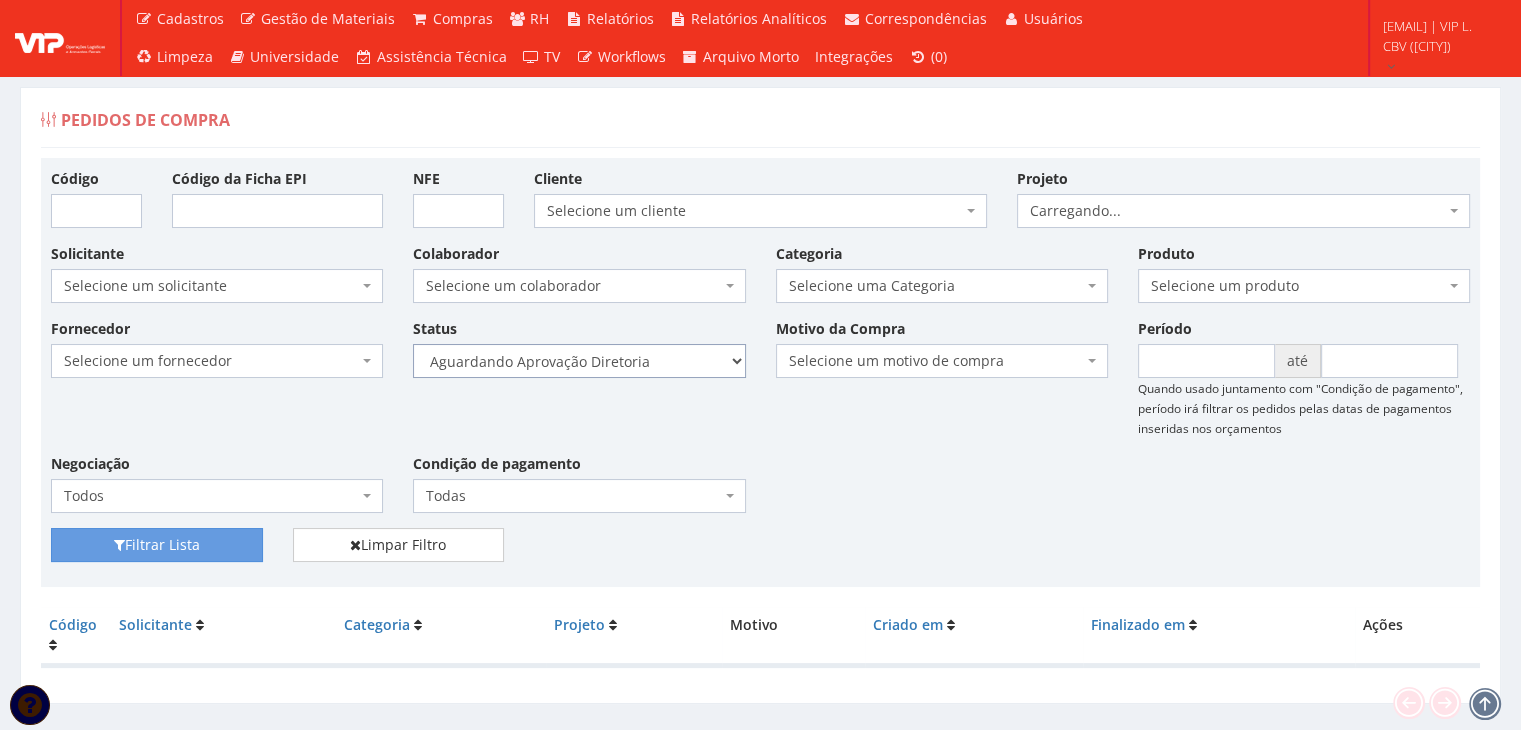 drag, startPoint x: 644, startPoint y: 359, endPoint x: 644, endPoint y: 370, distance: 11 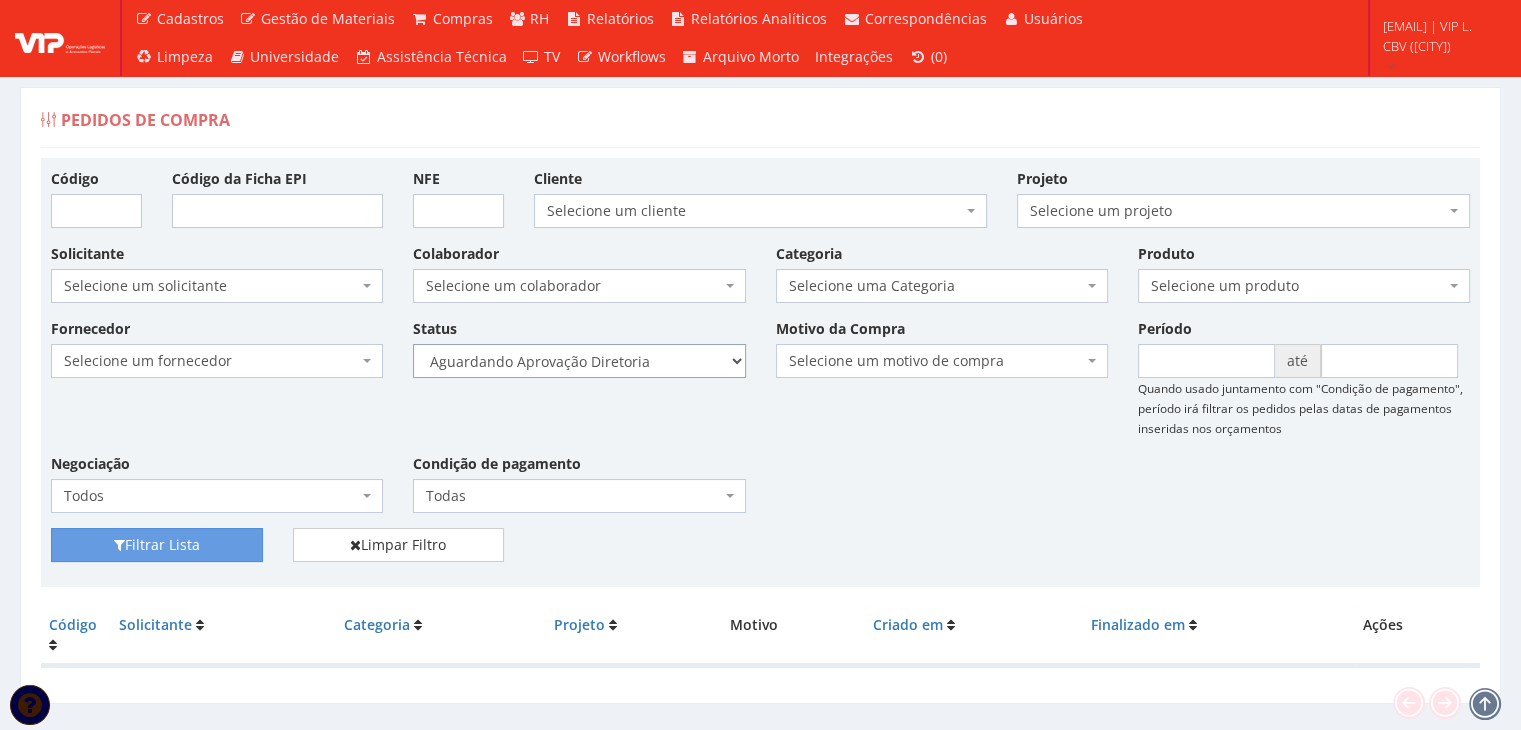 select on "4" 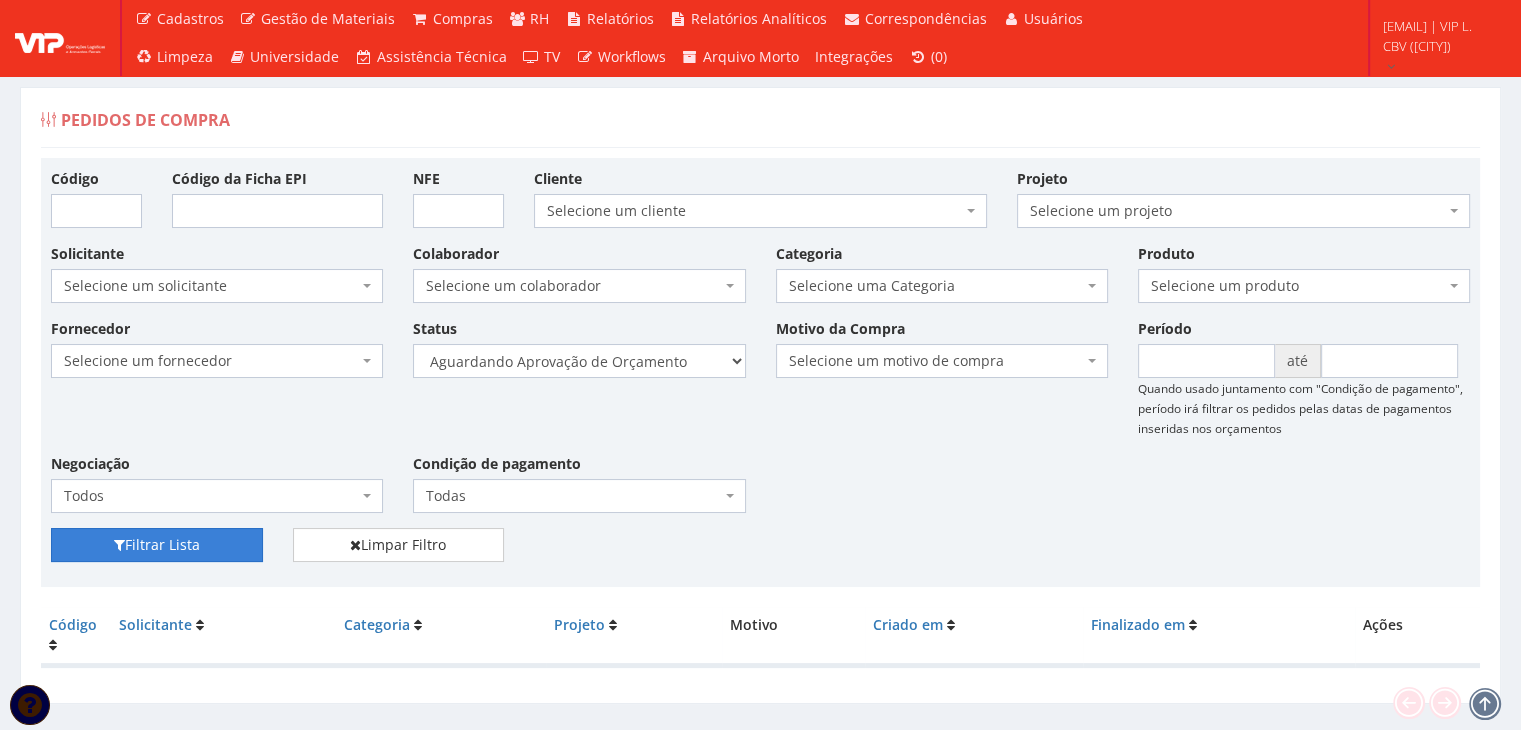 click on "Filtrar Lista" at bounding box center [157, 545] 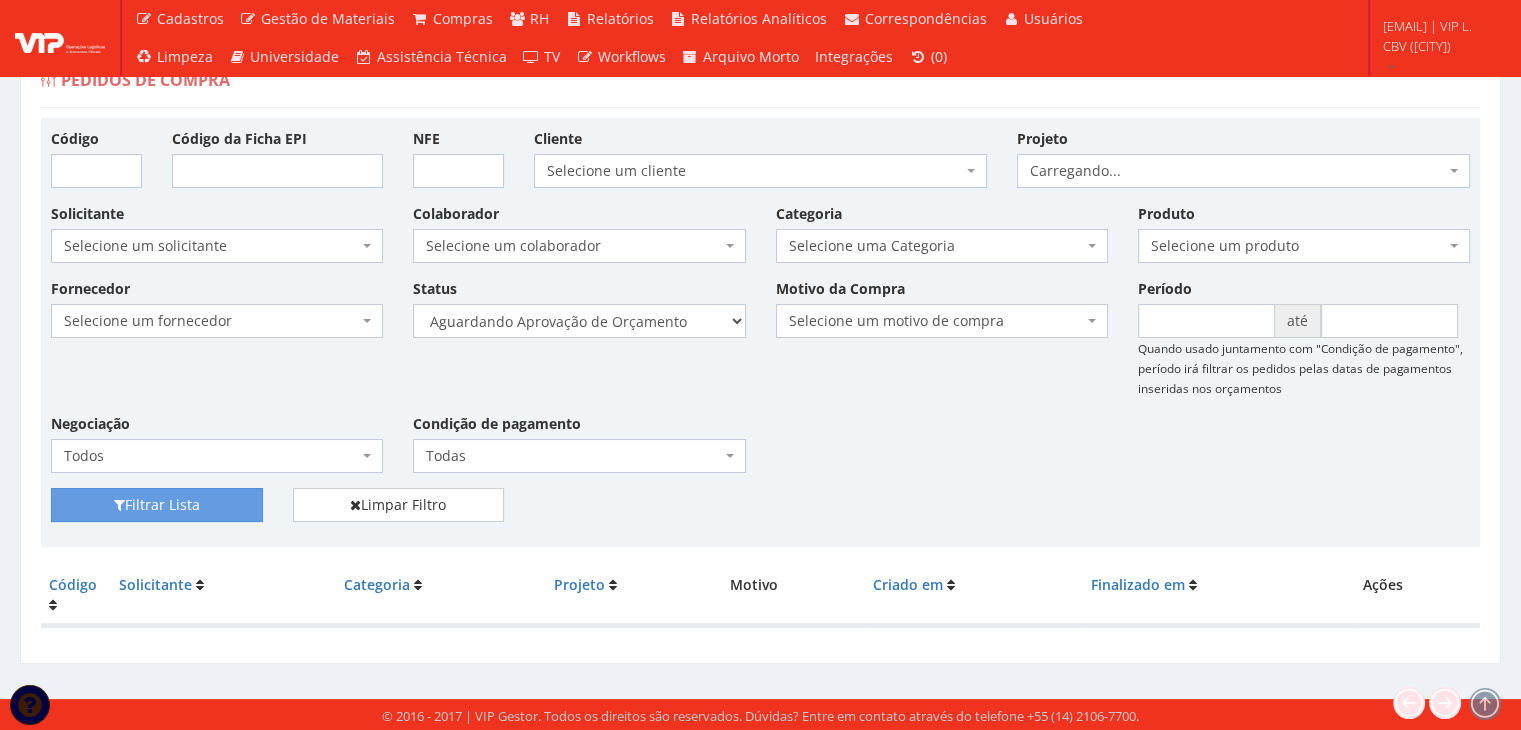 scroll, scrollTop: 40, scrollLeft: 0, axis: vertical 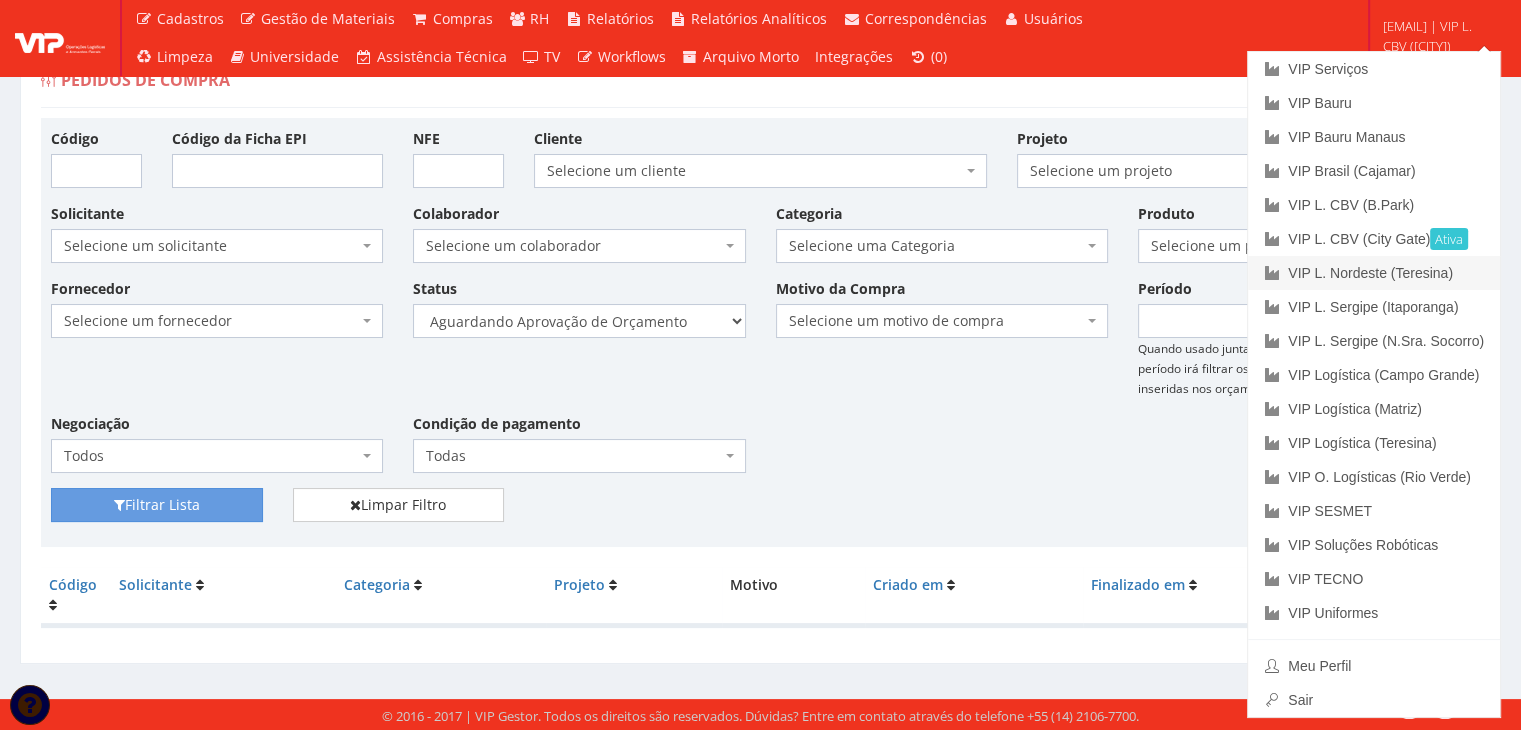 click on "VIP L. Nordeste (Teresina)" at bounding box center [1374, 273] 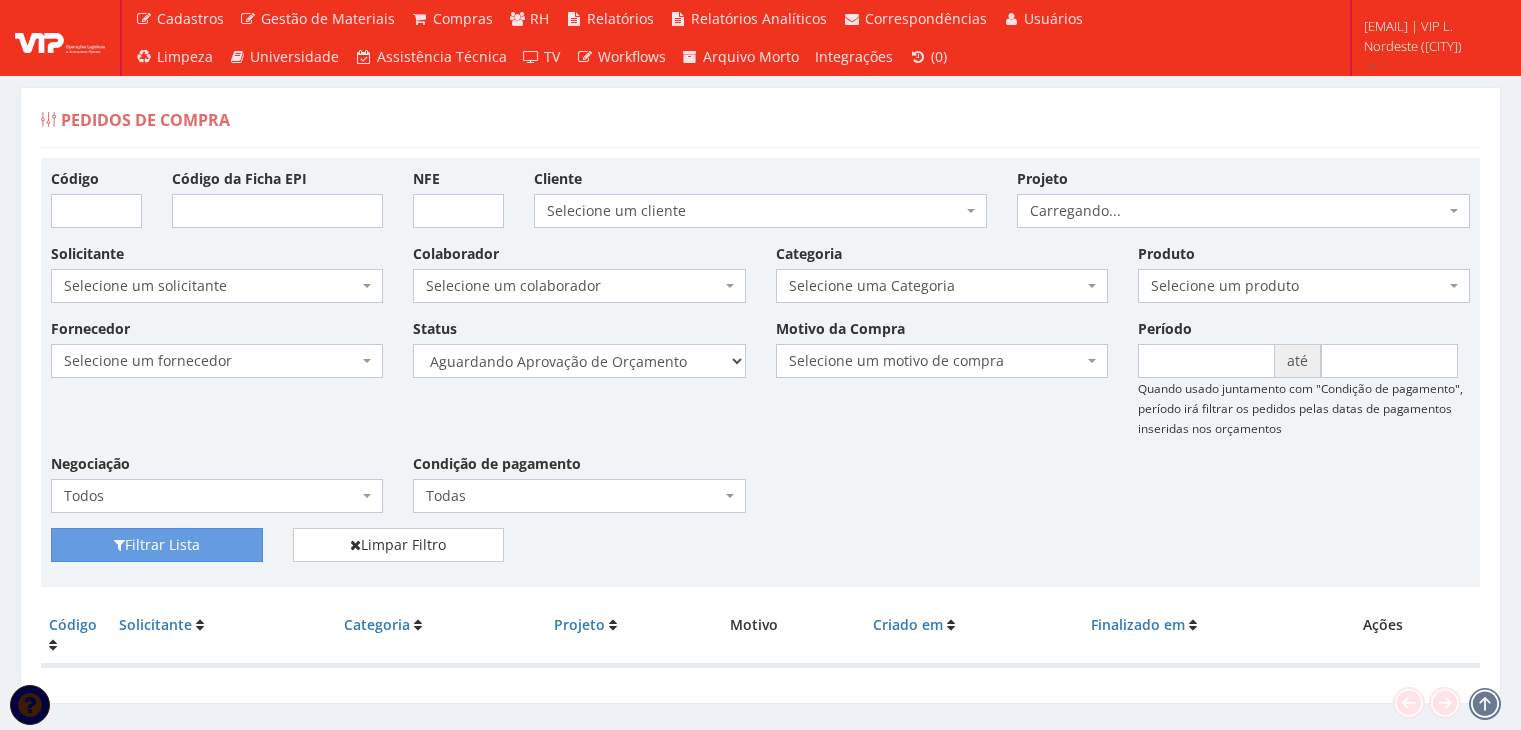 scroll, scrollTop: 0, scrollLeft: 0, axis: both 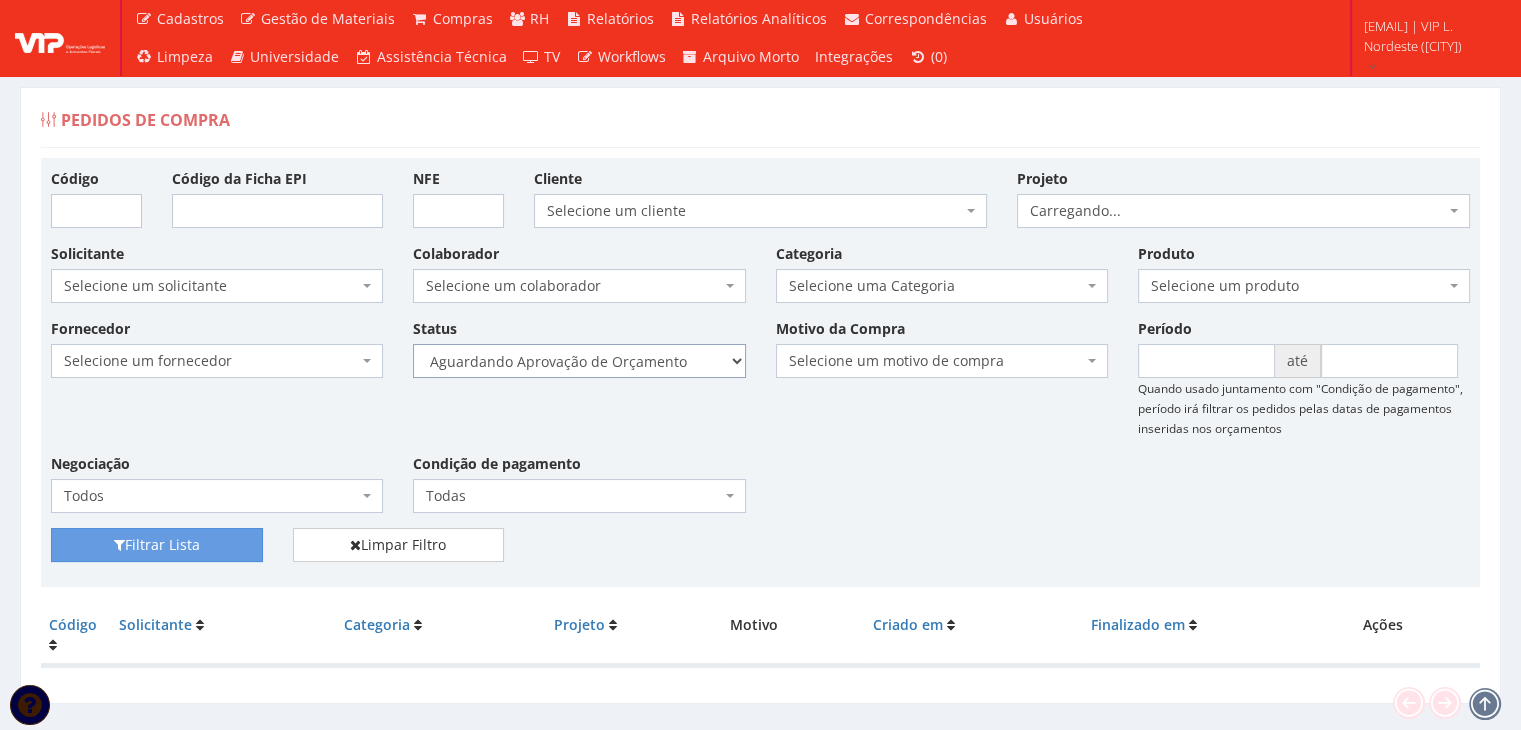 click on "Selecione um status Cancelado Aguardando Aprovação Diretoria Pedido Aprovado Aguardando Aprovação de Orçamento Orçamento Aprovado Compra Efetuada Entrega Efetuada Entrega Registrada" at bounding box center (579, 361) 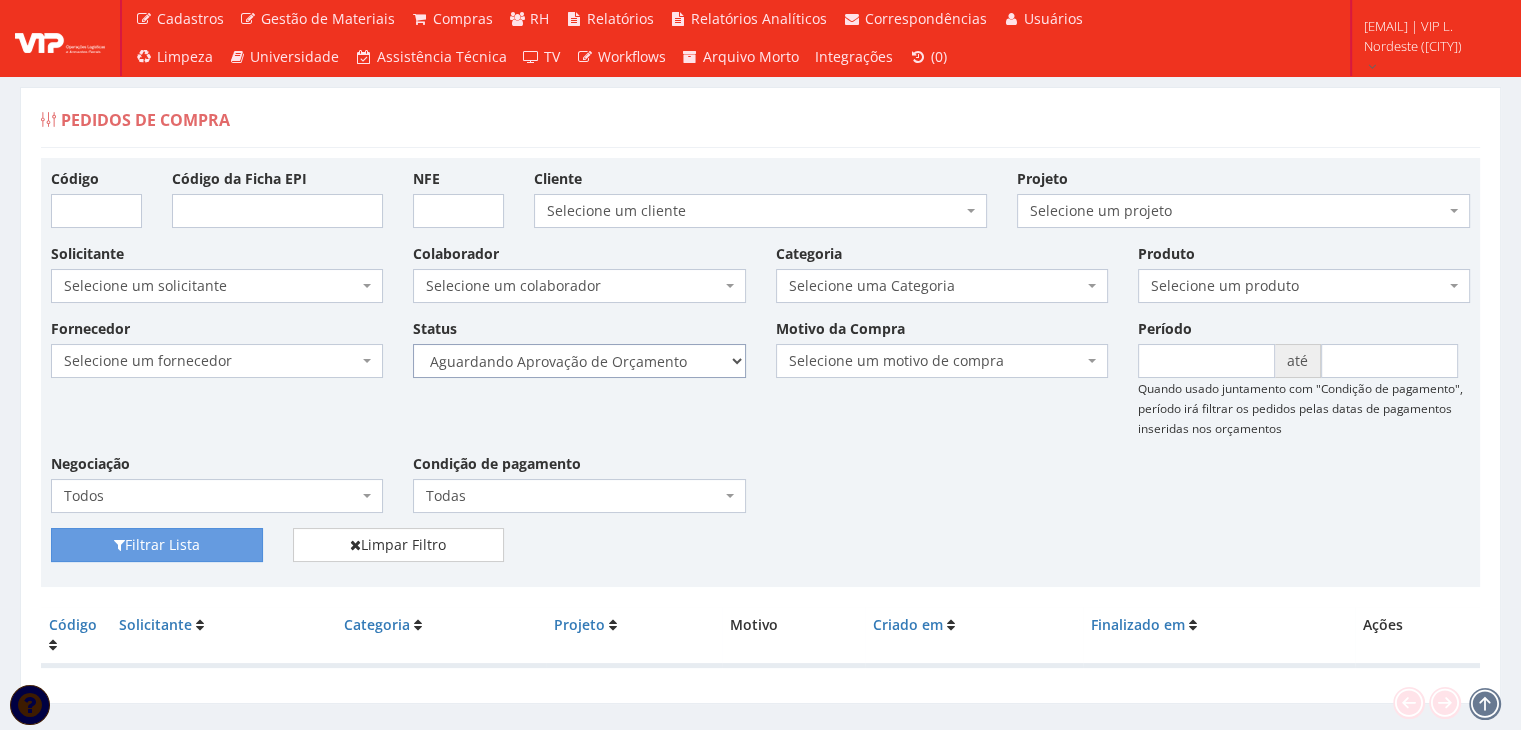 select on "1" 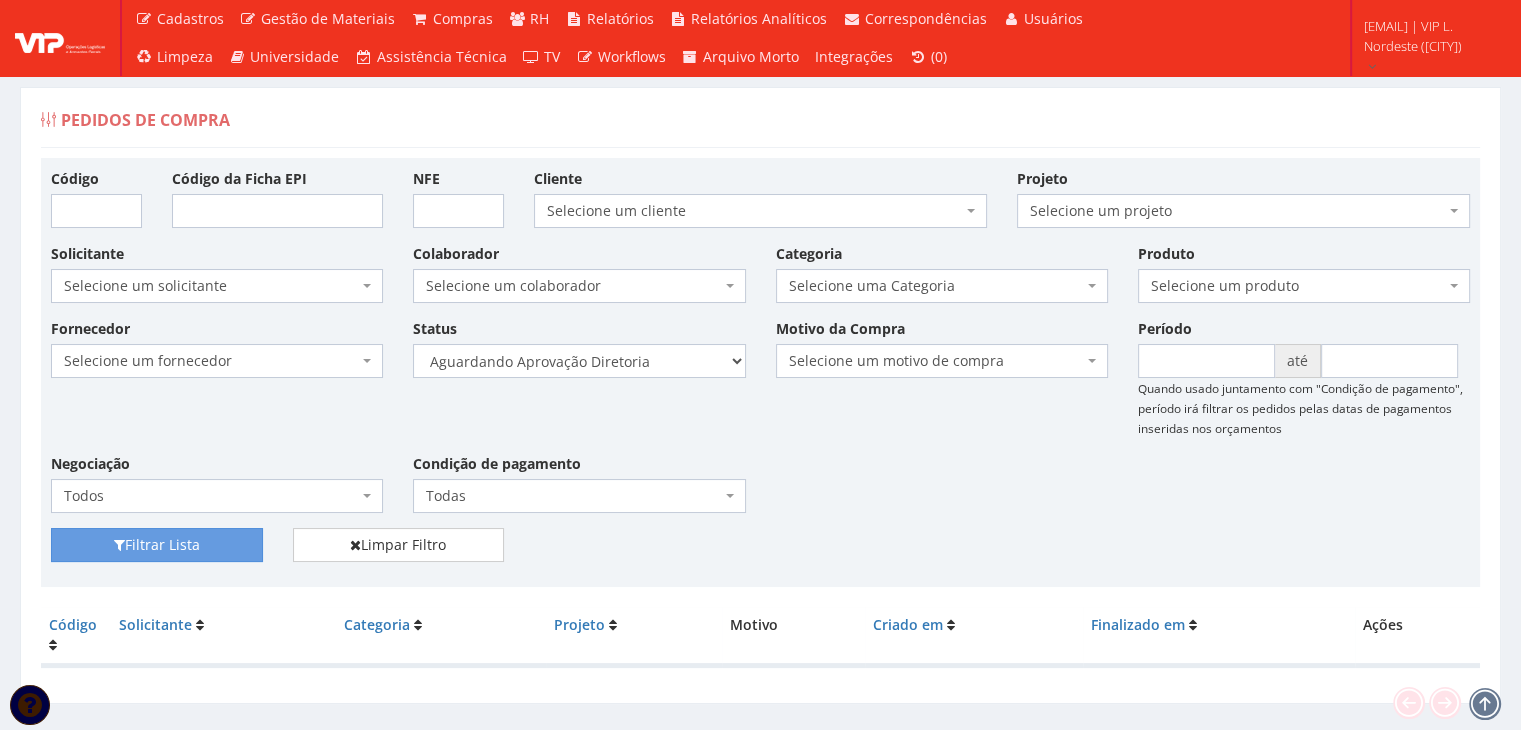 click on "Fornecedor
Selecione um fornecedor ******** ******** 1000 MARCAS BRASIL 123 MILHAS 2WD SOLUÇÕES E CONTROLES DE PRAGAS 4SHOW COMERCIO DE ELETRONICOS LTDA 50 Hotel A C A DIAS COMERCIAL A Centro Oeste Tubos e Conexões A F M DE MELO ME A FLORA SAVASSI LTDA A INDUSTRIAL A R G3 TELECOM ASSOCIADOS LTDA A Z ELETRICOS A. S. COELHO A.F.P. TRANSPORTES CONFIANCA LTDA A2L-EPI LTDA Abate Imunizacao de Ambientes e Servicos Ltda Abra Promocional Abrafer ABSOLUTA EQUIPAMENTOS E SERVICOS ABSOLUTTASHOP AC CARPINTARIA, REFORMAS EM GERAL Ac Coelho Acacia Medicina do Trabalho - Uberlândia MG ACACIA UBERABA MEDICINA DO TRABALHO Ação Med Acaso Impressões Acbz Importação e Comércio Ltda AÇO E AÇO VERGALHOES LTDA Açojota Bauru ACQUAECO WASH Adailton de Jesus Santos ADALBERTO CHAVES E CARIMBOS ADEGRAF ETIQUETAS ADESIVAS LTDA Adelpack Fitas Adesivas Adelson Feiras e Eventos LTDA ADEMAQ IND. E COM DE EQUIPAMENTOS PARA ESCRITÓRIO LTDA - EPP Ademar Pedro de Godoi - Me ADENILSON APARECIDO SILVEIRA E SOUZA ALIMPA" at bounding box center [760, 423] 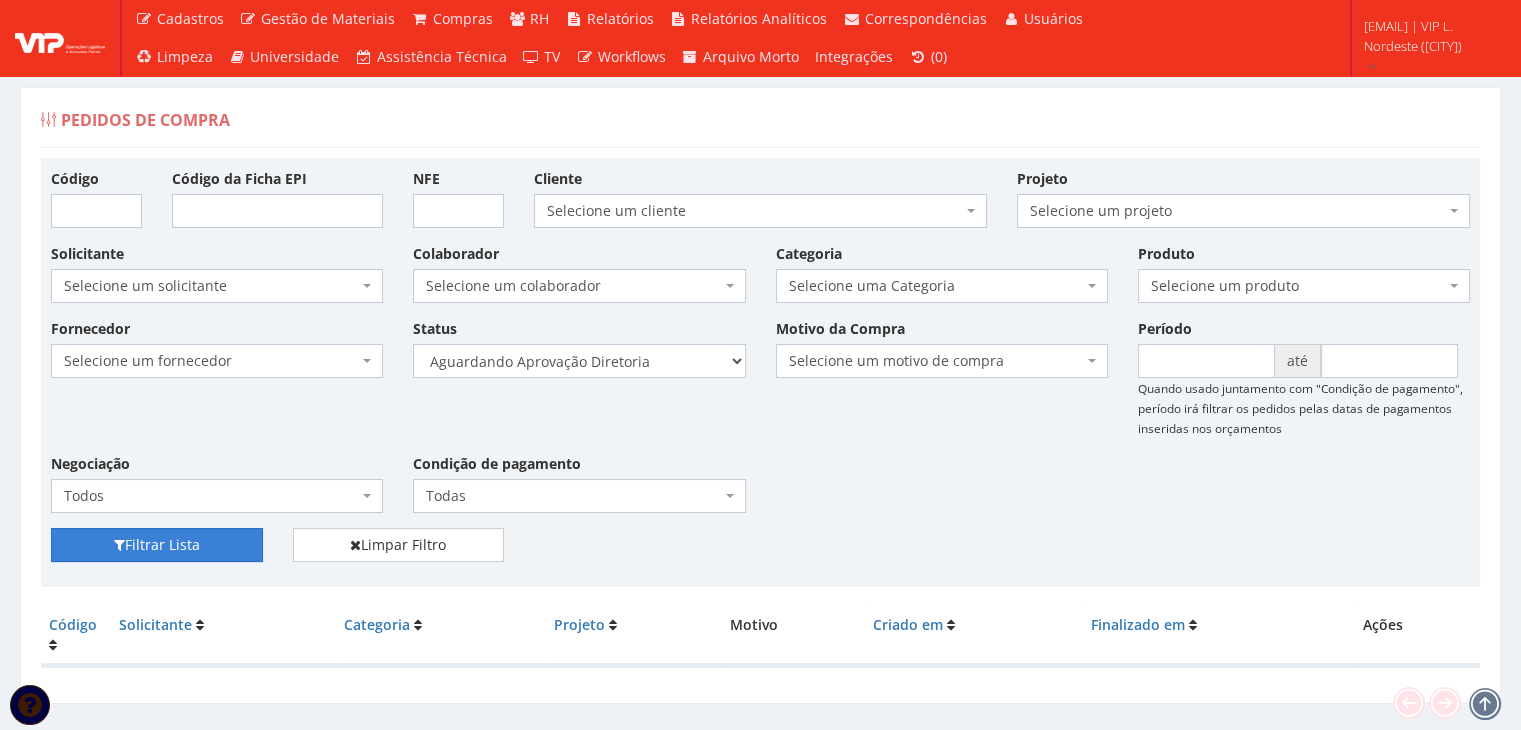 click on "Filtrar Lista" at bounding box center (157, 545) 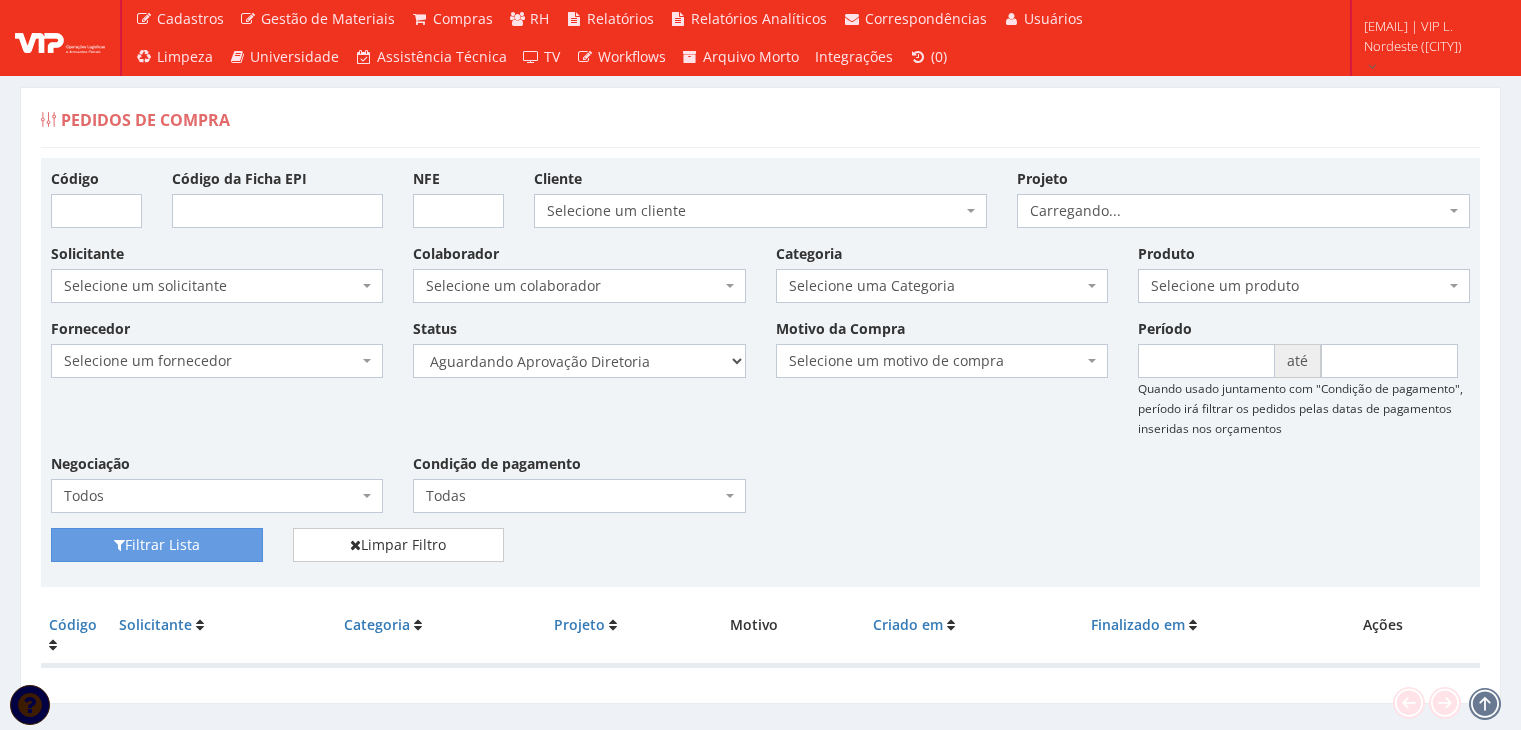 scroll, scrollTop: 0, scrollLeft: 0, axis: both 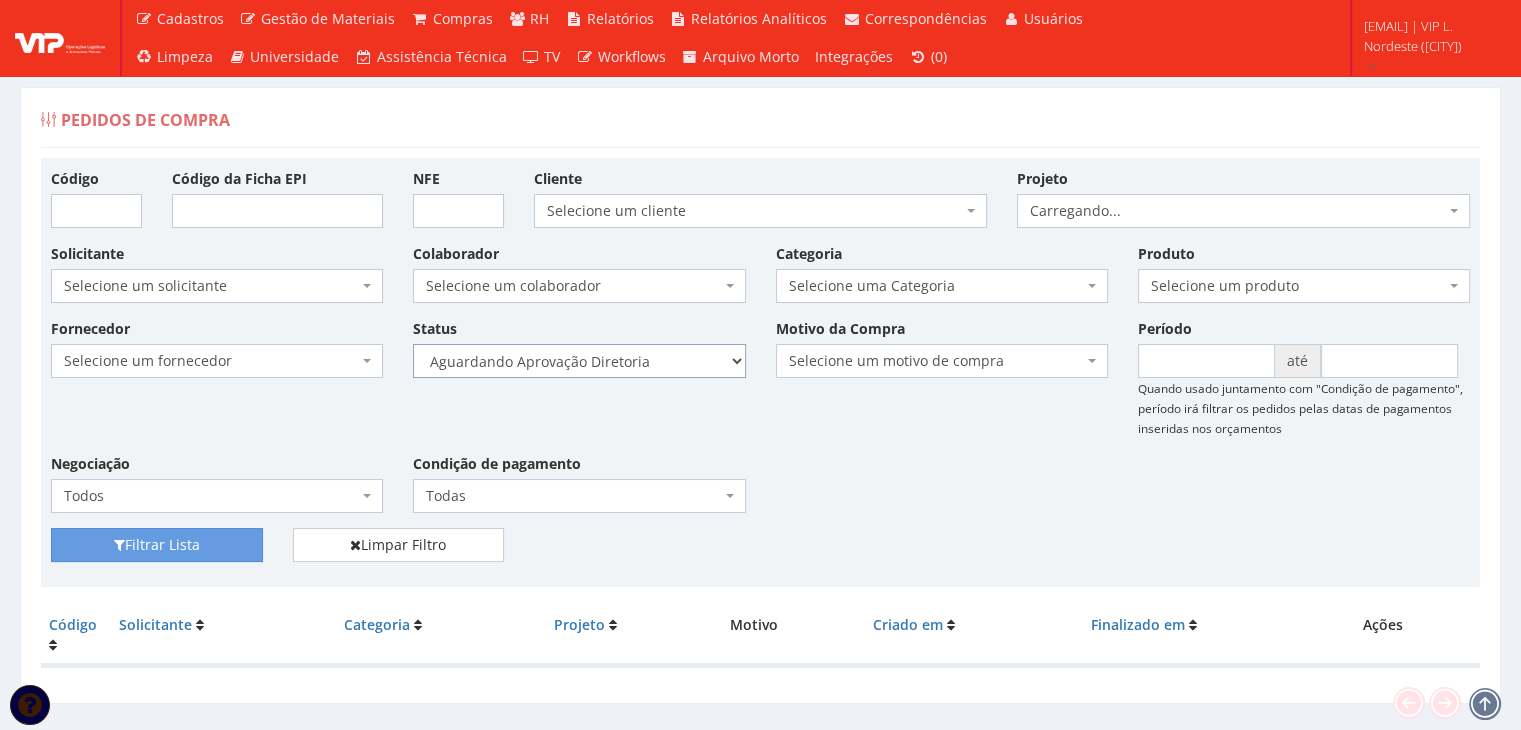 click on "Selecione um status Cancelado Aguardando Aprovação Diretoria Pedido Aprovado Aguardando Aprovação de Orçamento Orçamento Aprovado Compra Efetuada Entrega Efetuada Entrega Registrada" at bounding box center (579, 361) 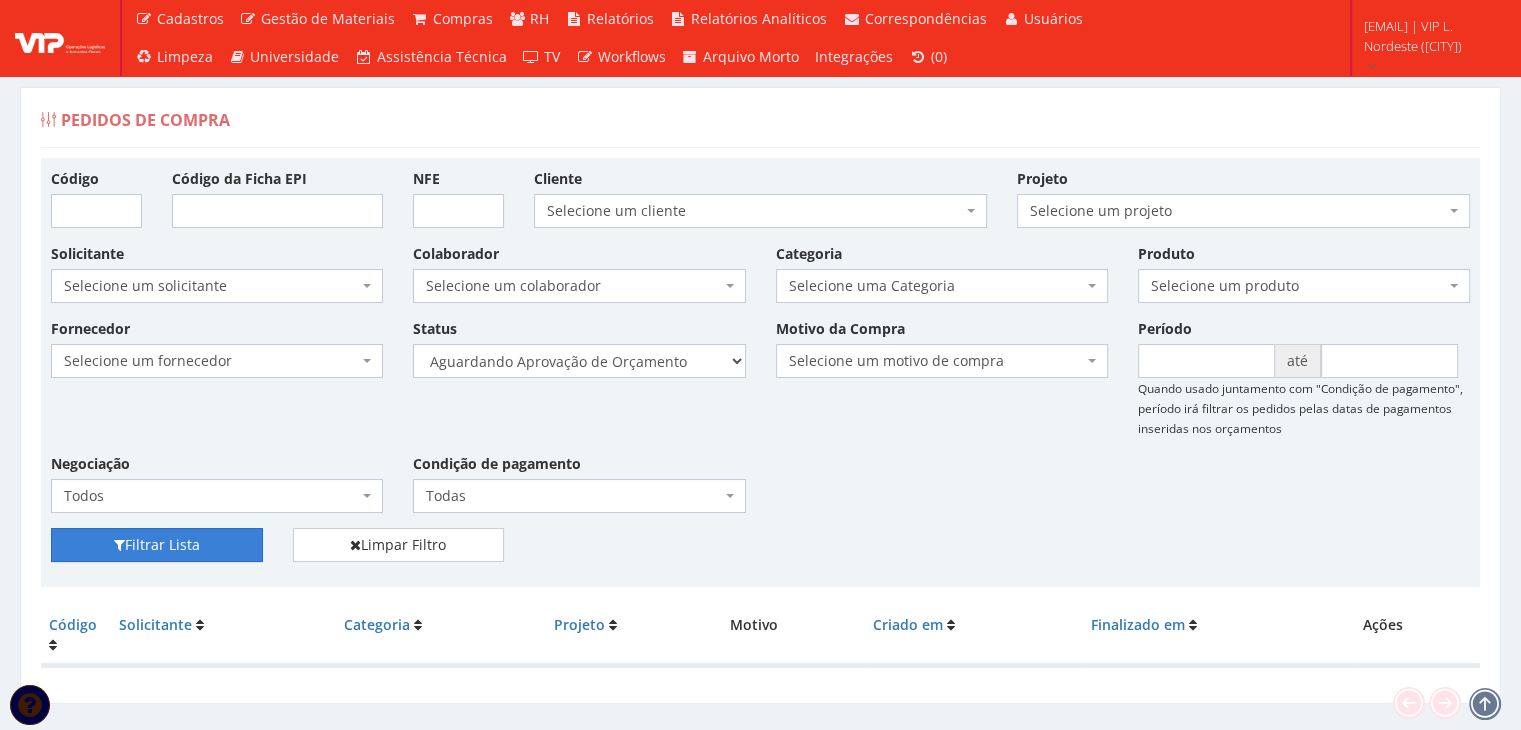 click on "Filtrar Lista" at bounding box center [157, 545] 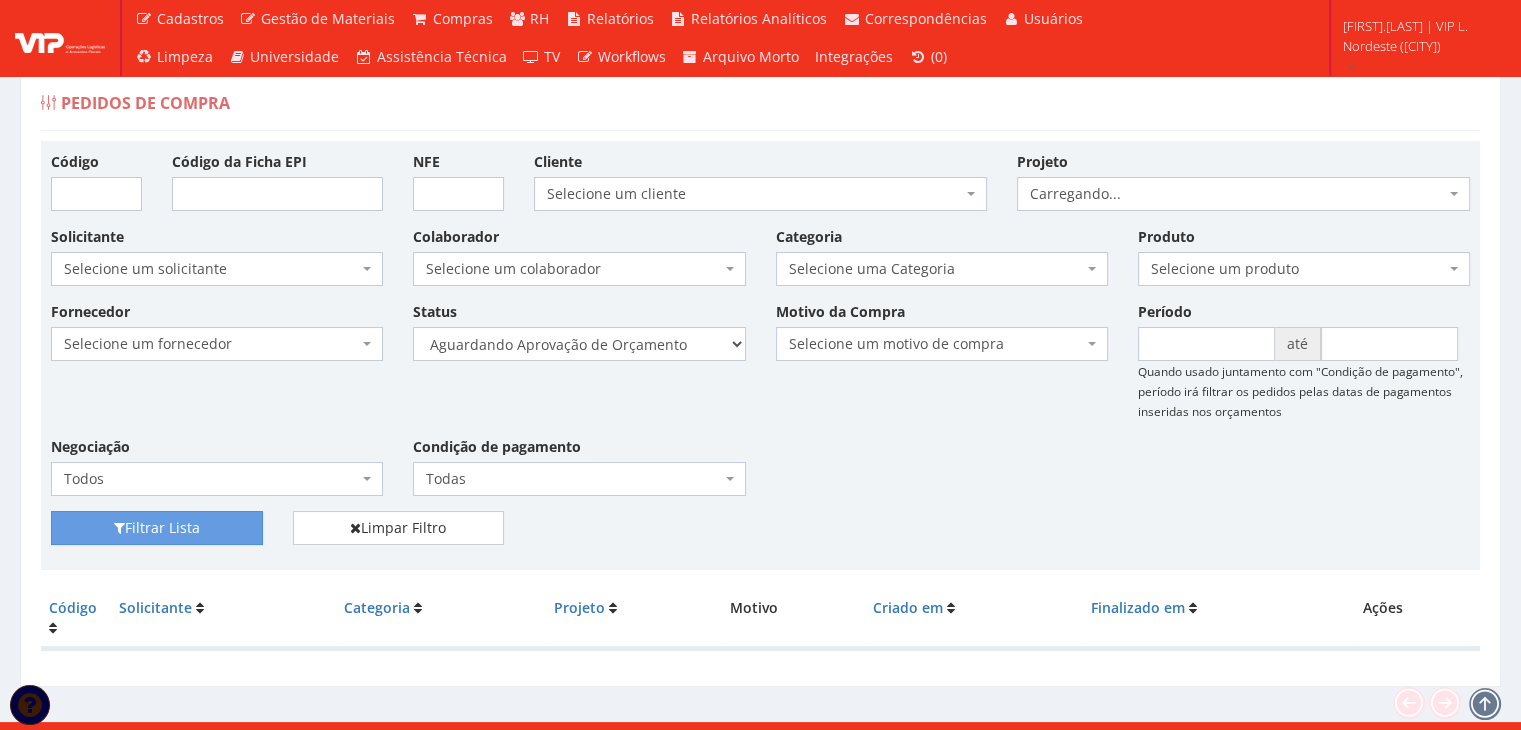 scroll, scrollTop: 40, scrollLeft: 0, axis: vertical 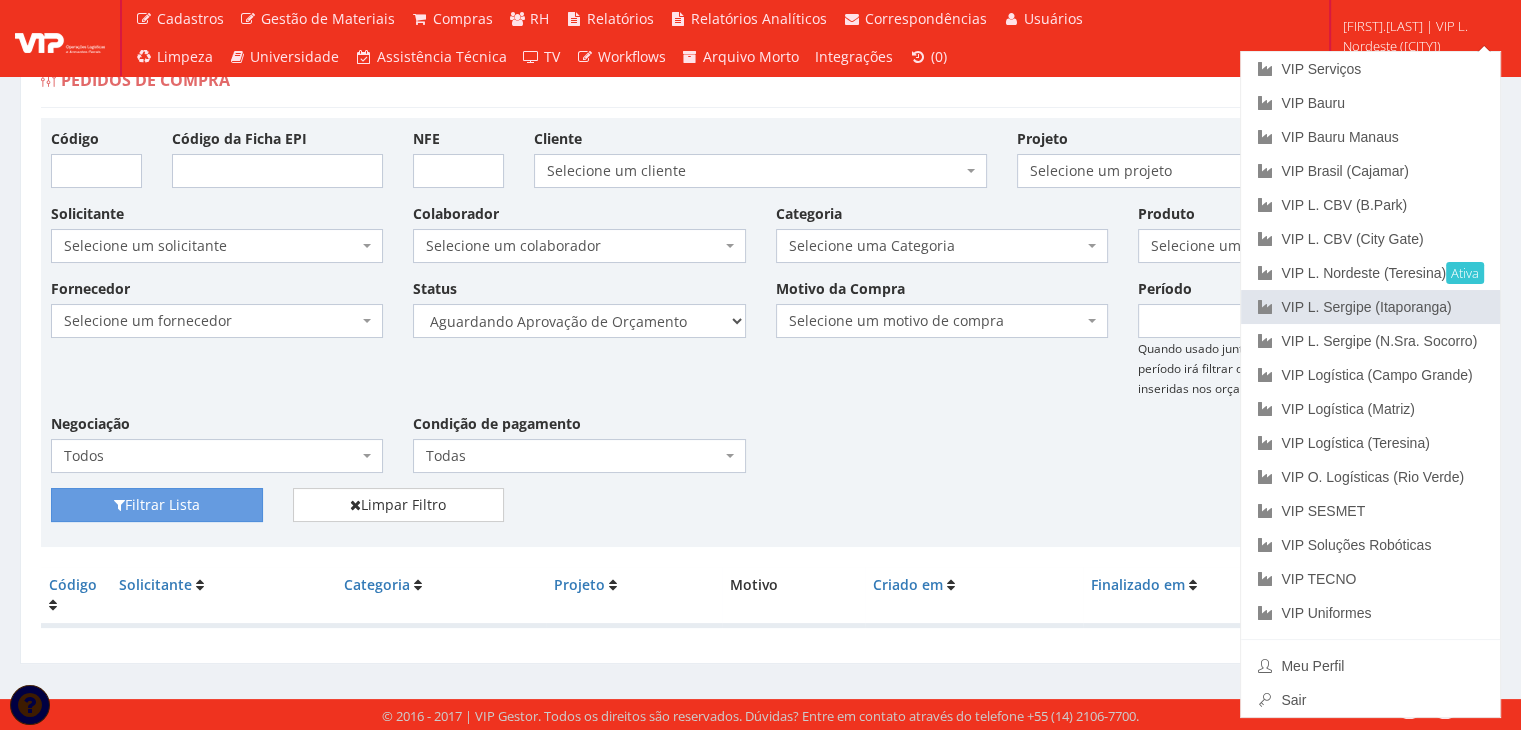 click on "VIP L. Sergipe (Itaporanga)" at bounding box center (1370, 307) 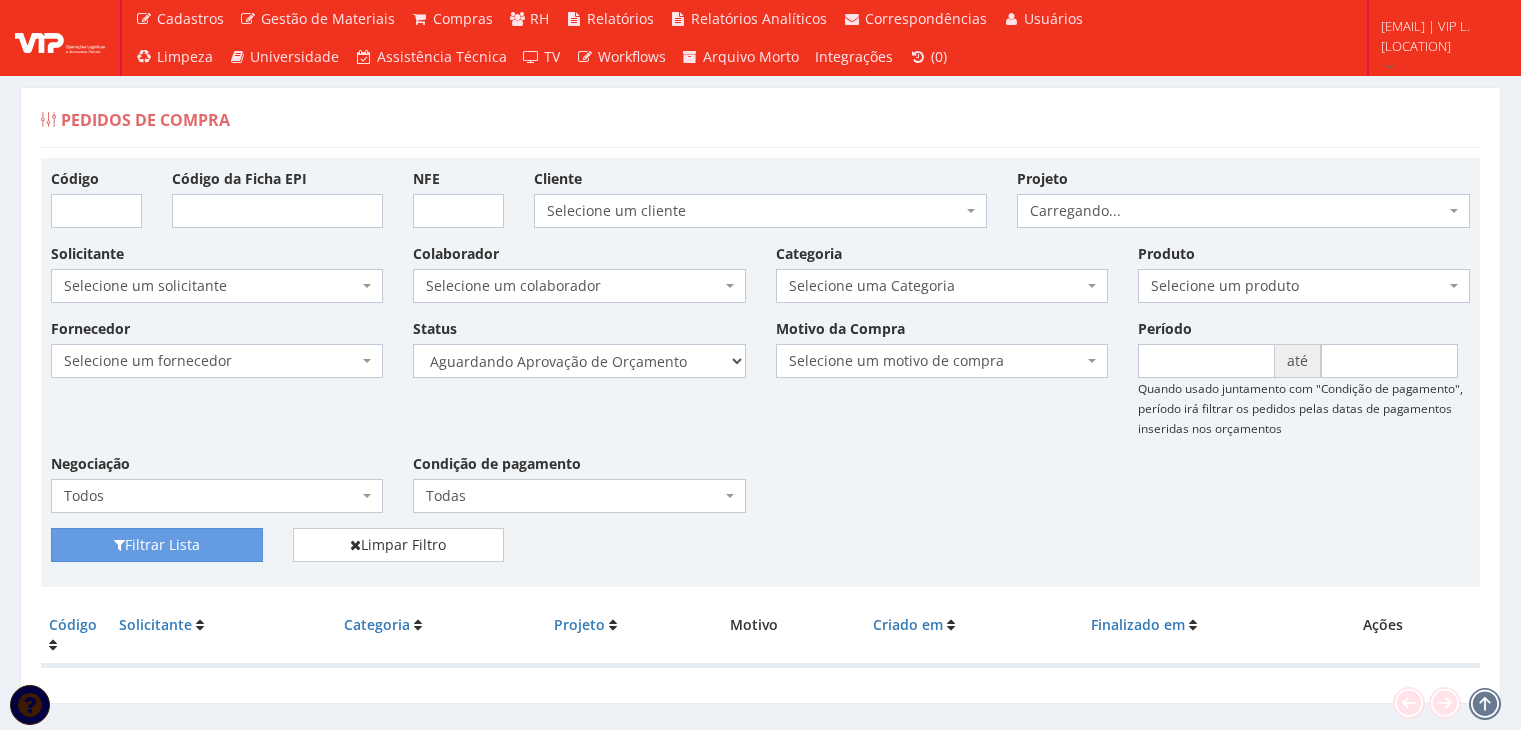 scroll, scrollTop: 0, scrollLeft: 0, axis: both 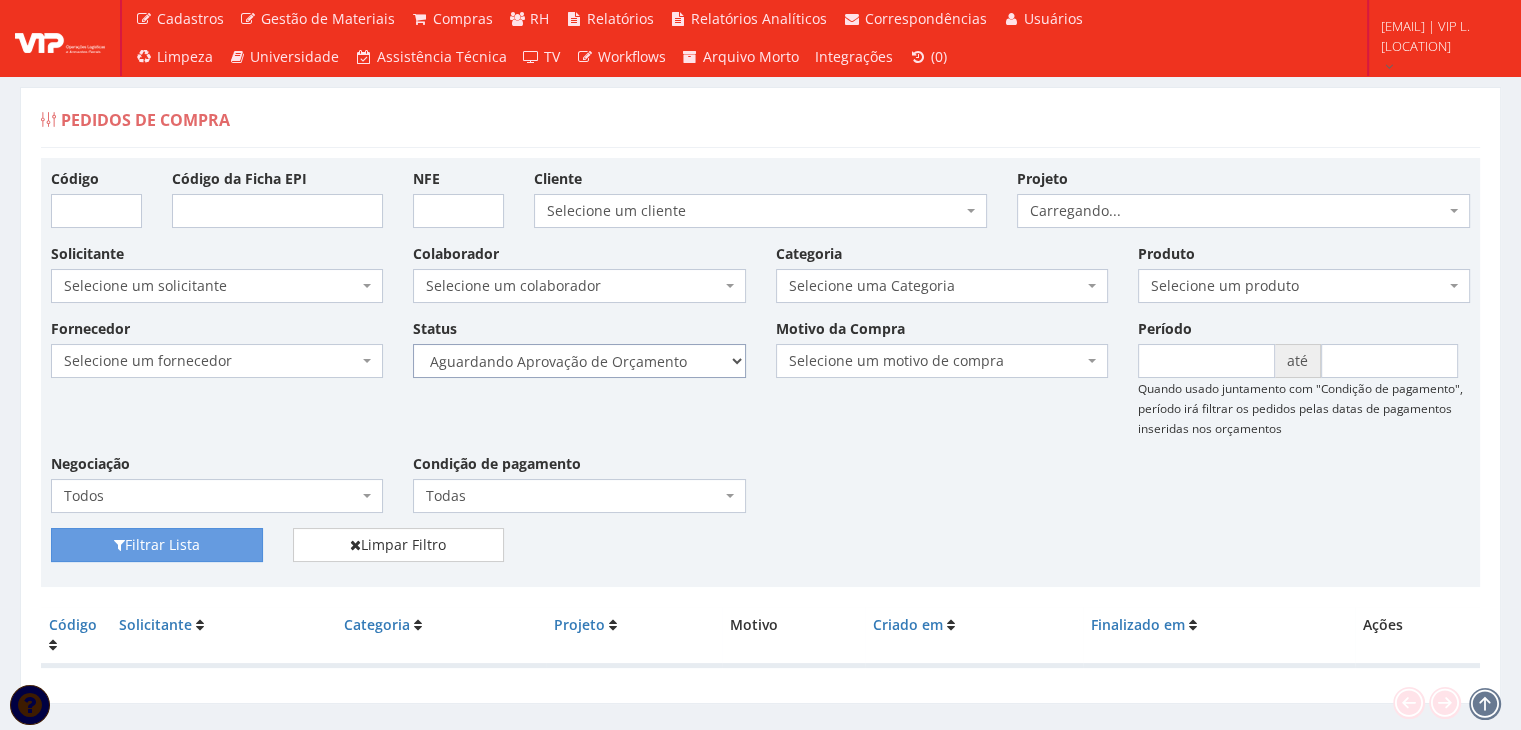 drag, startPoint x: 677, startPoint y: 362, endPoint x: 668, endPoint y: 375, distance: 15.811388 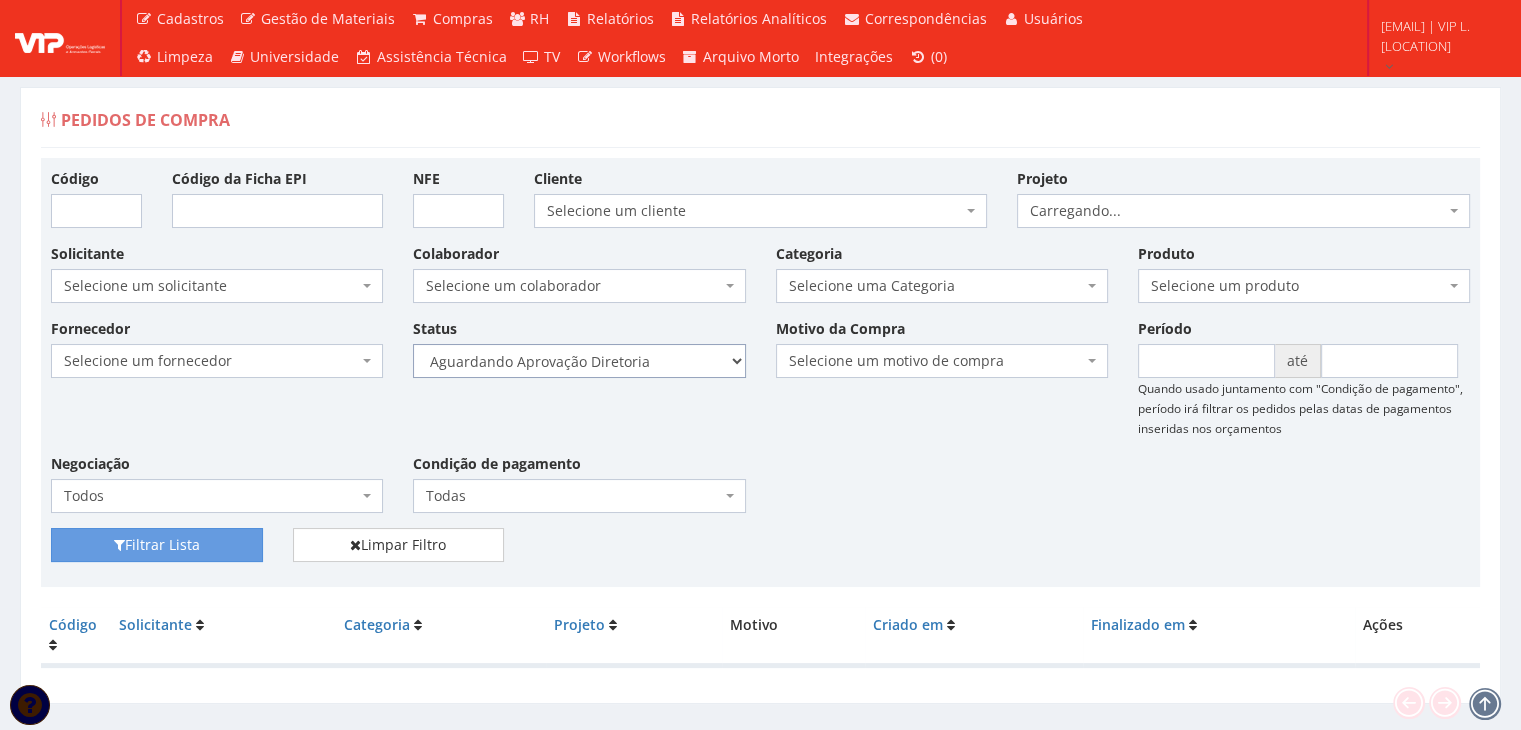 click on "Selecione um status Cancelado Aguardando Aprovação Diretoria Pedido Aprovado Aguardando Aprovação de Orçamento Orçamento Aprovado Compra Efetuada Entrega Efetuada Entrega Registrada" at bounding box center [579, 361] 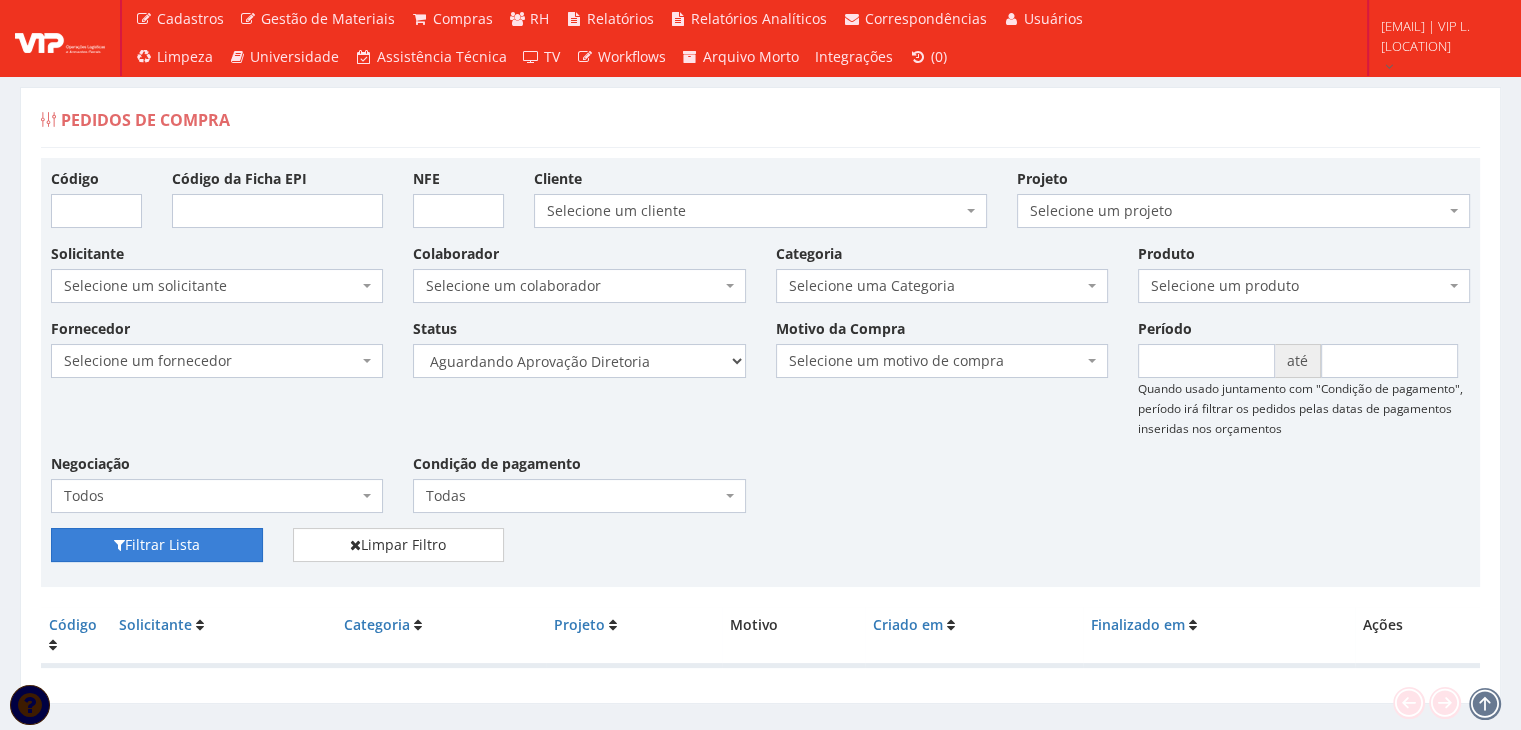 click on "Filtrar Lista" at bounding box center [157, 545] 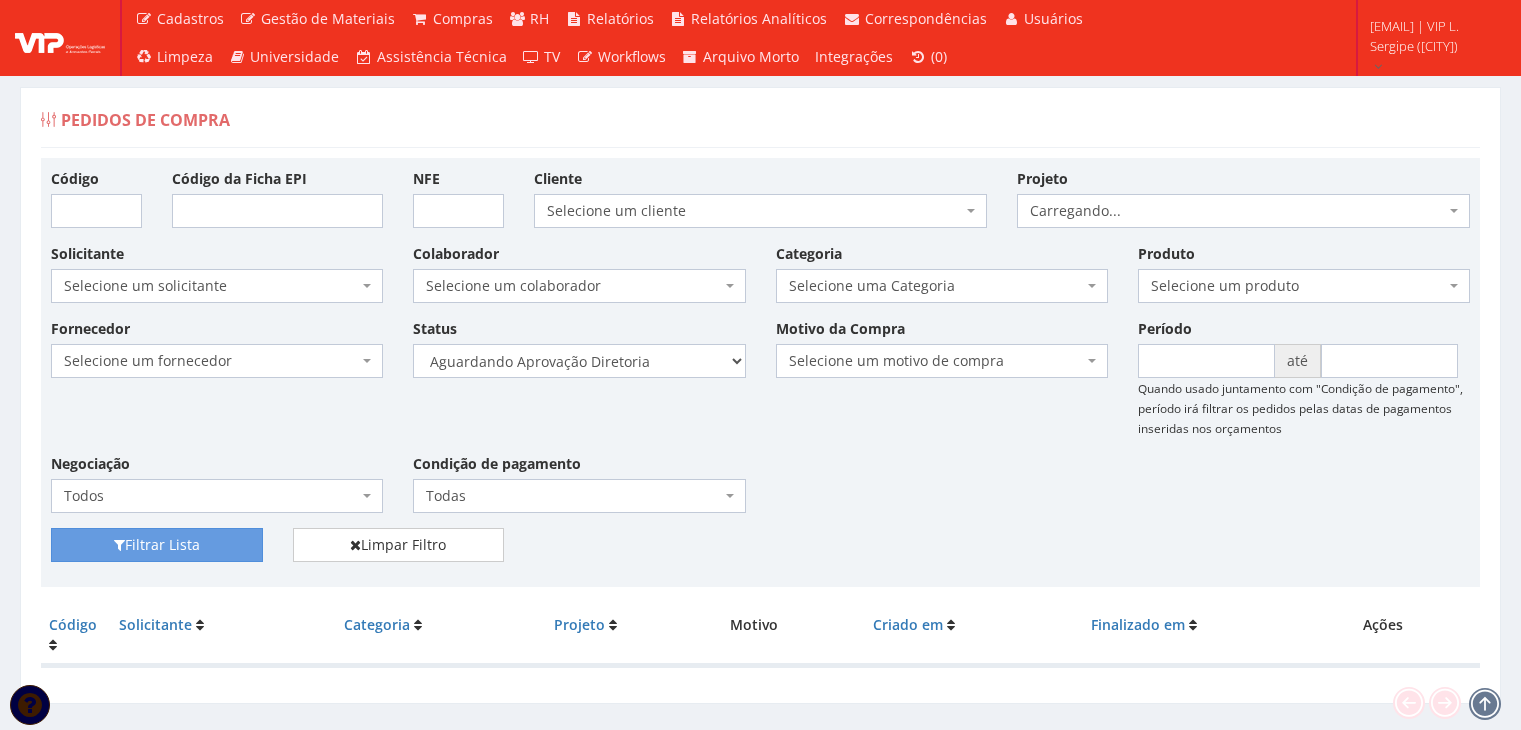 scroll, scrollTop: 0, scrollLeft: 0, axis: both 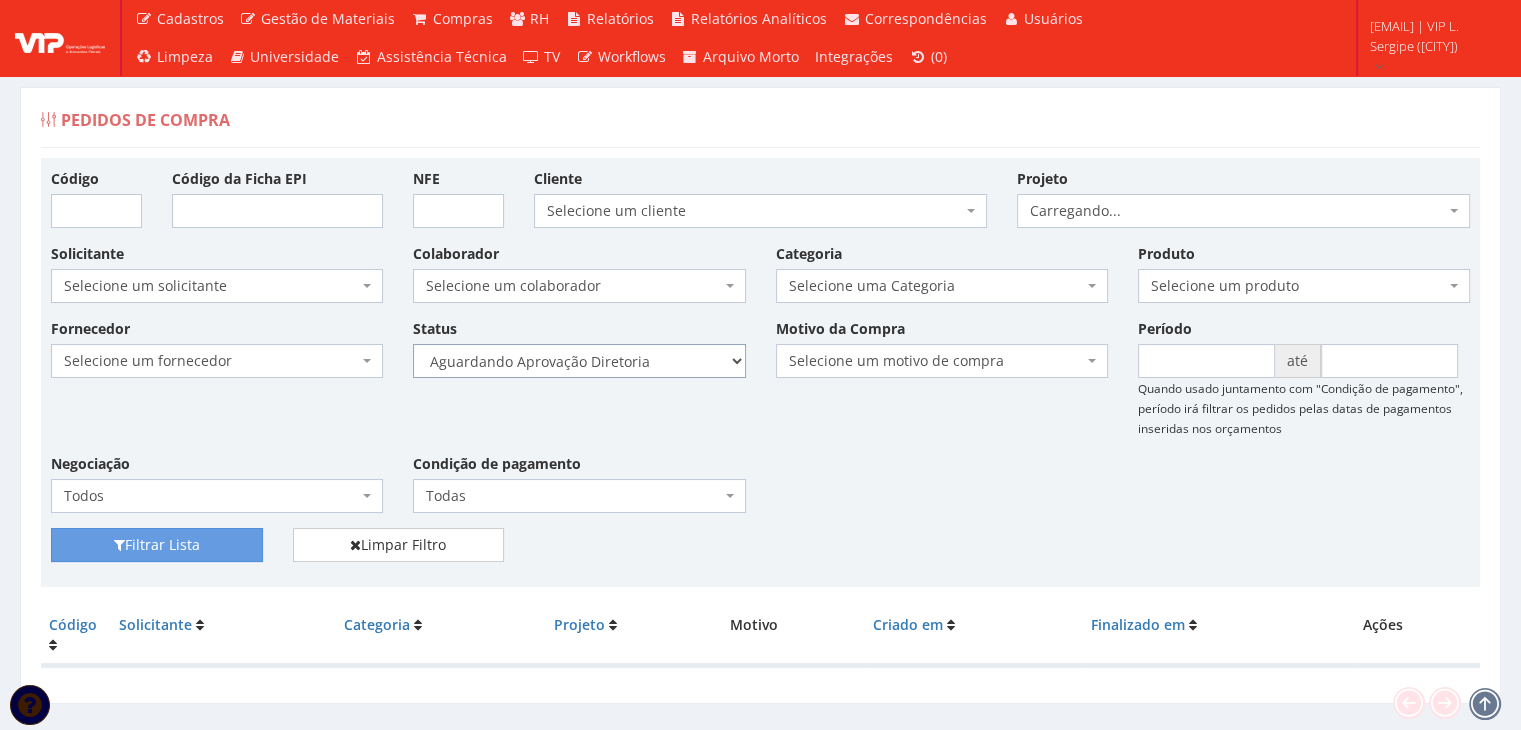 click on "Selecione um status Cancelado Aguardando Aprovação Diretoria Pedido Aprovado Aguardando Aprovação de Orçamento Orçamento Aprovado Compra Efetuada Entrega Efetuada Entrega Registrada" at bounding box center (579, 361) 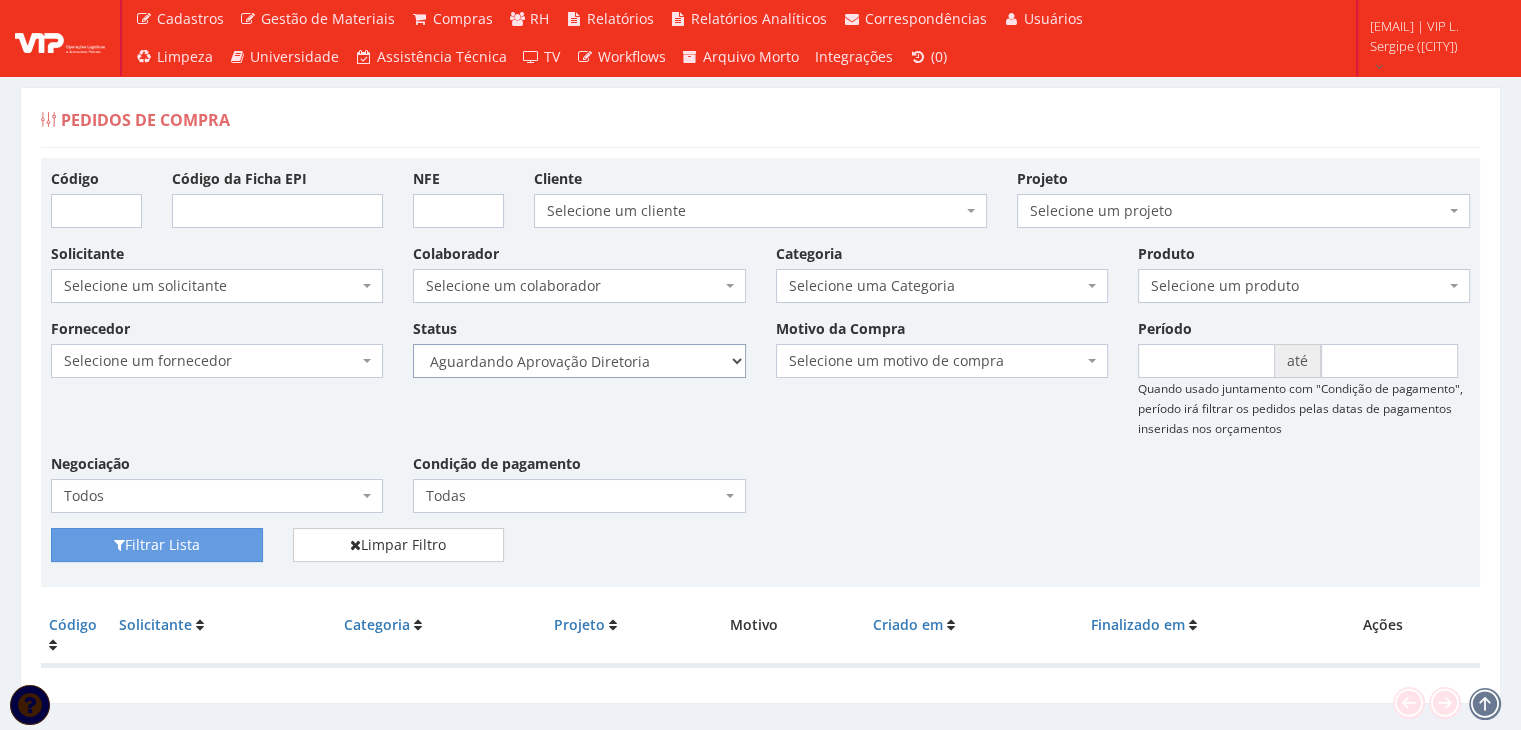 select on "4" 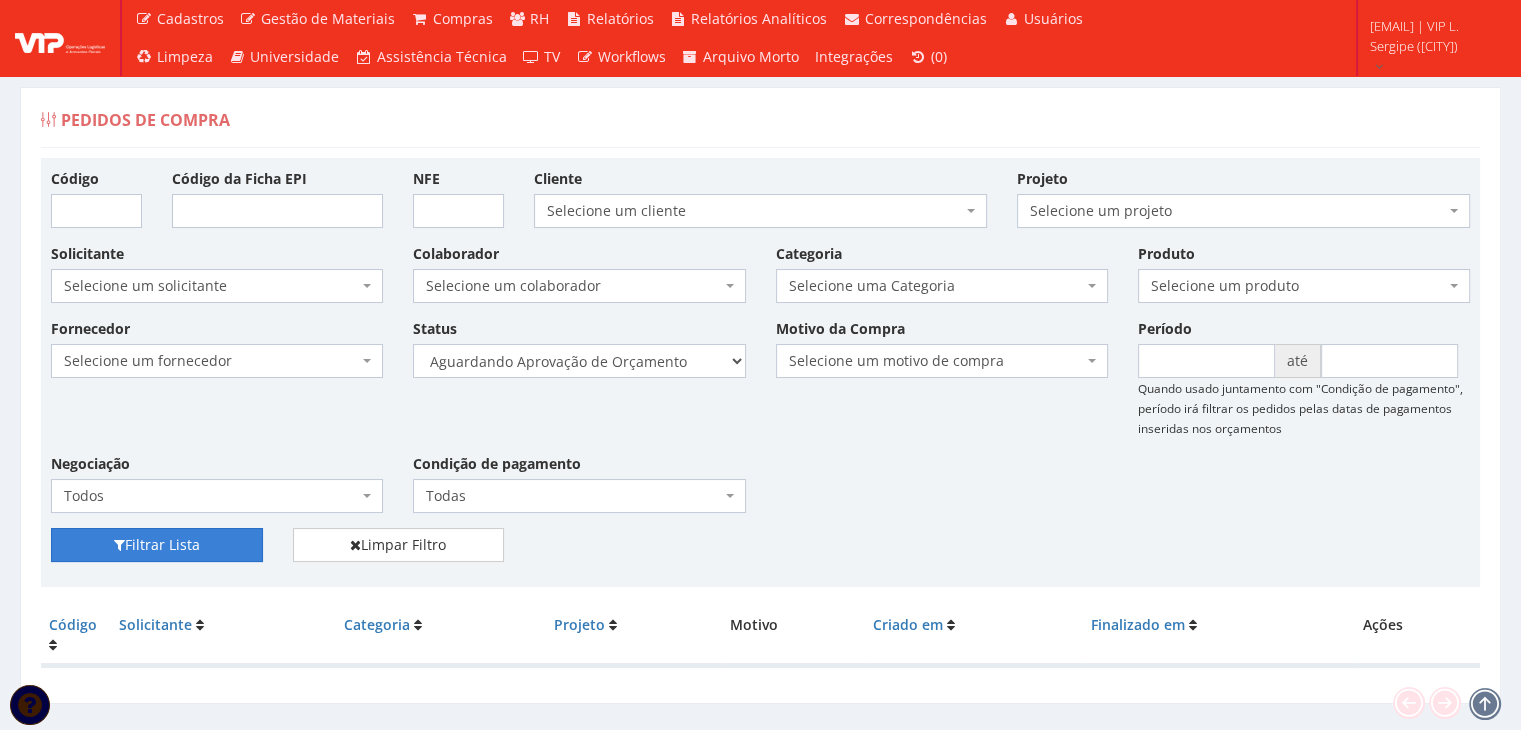 click on "Filtrar Lista" at bounding box center [157, 545] 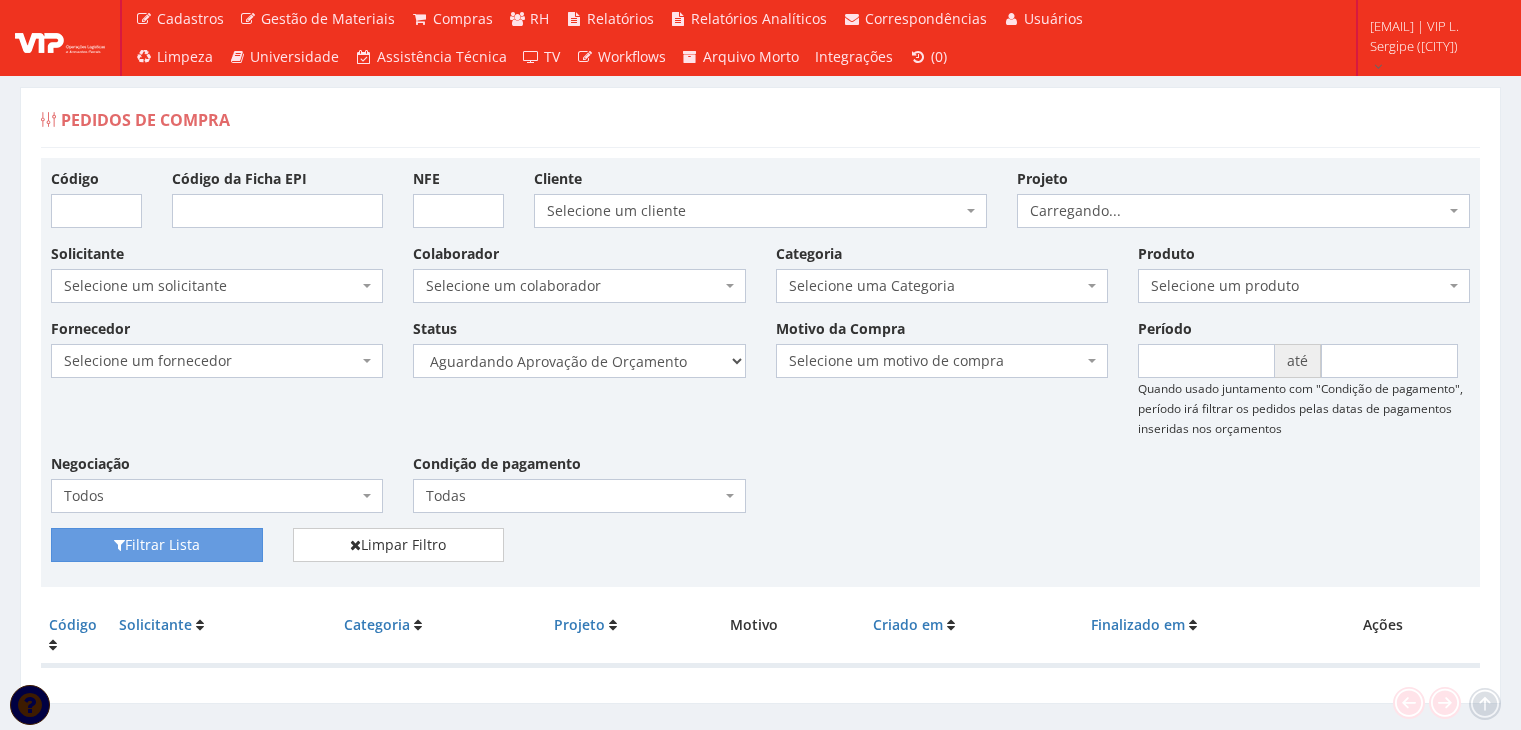 scroll, scrollTop: 0, scrollLeft: 0, axis: both 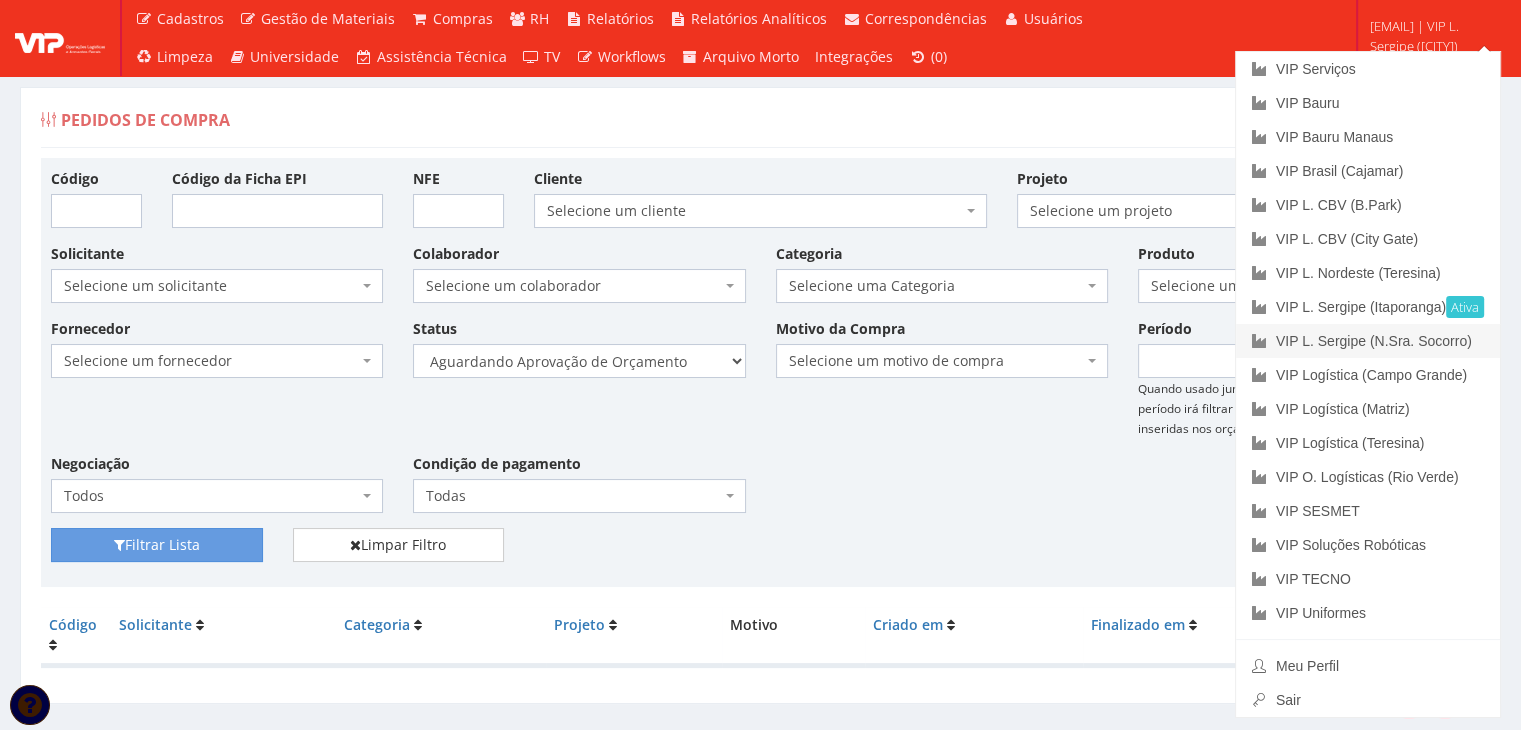 click on "VIP L. Sergipe (N.Sra. Socorro)" at bounding box center (1368, 341) 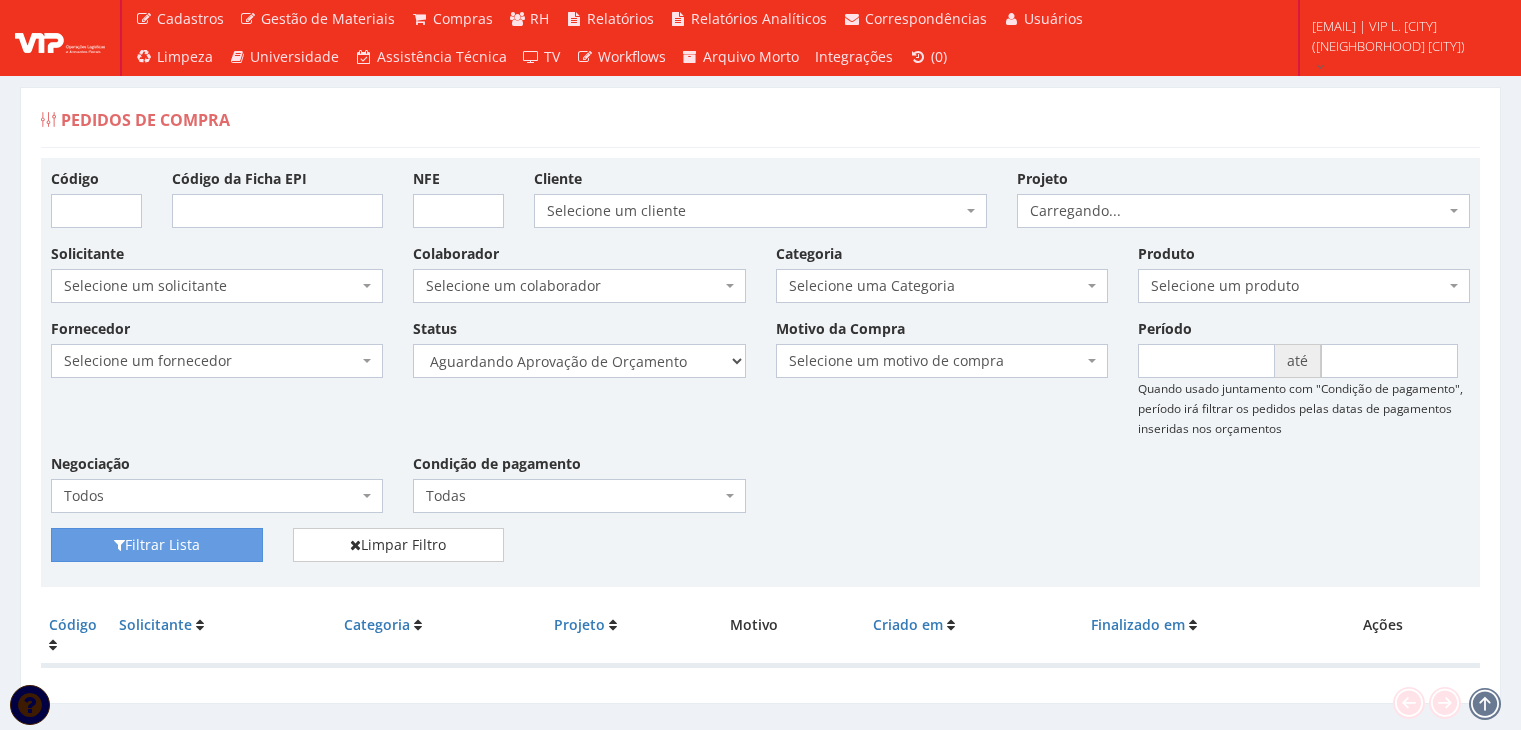 scroll, scrollTop: 0, scrollLeft: 0, axis: both 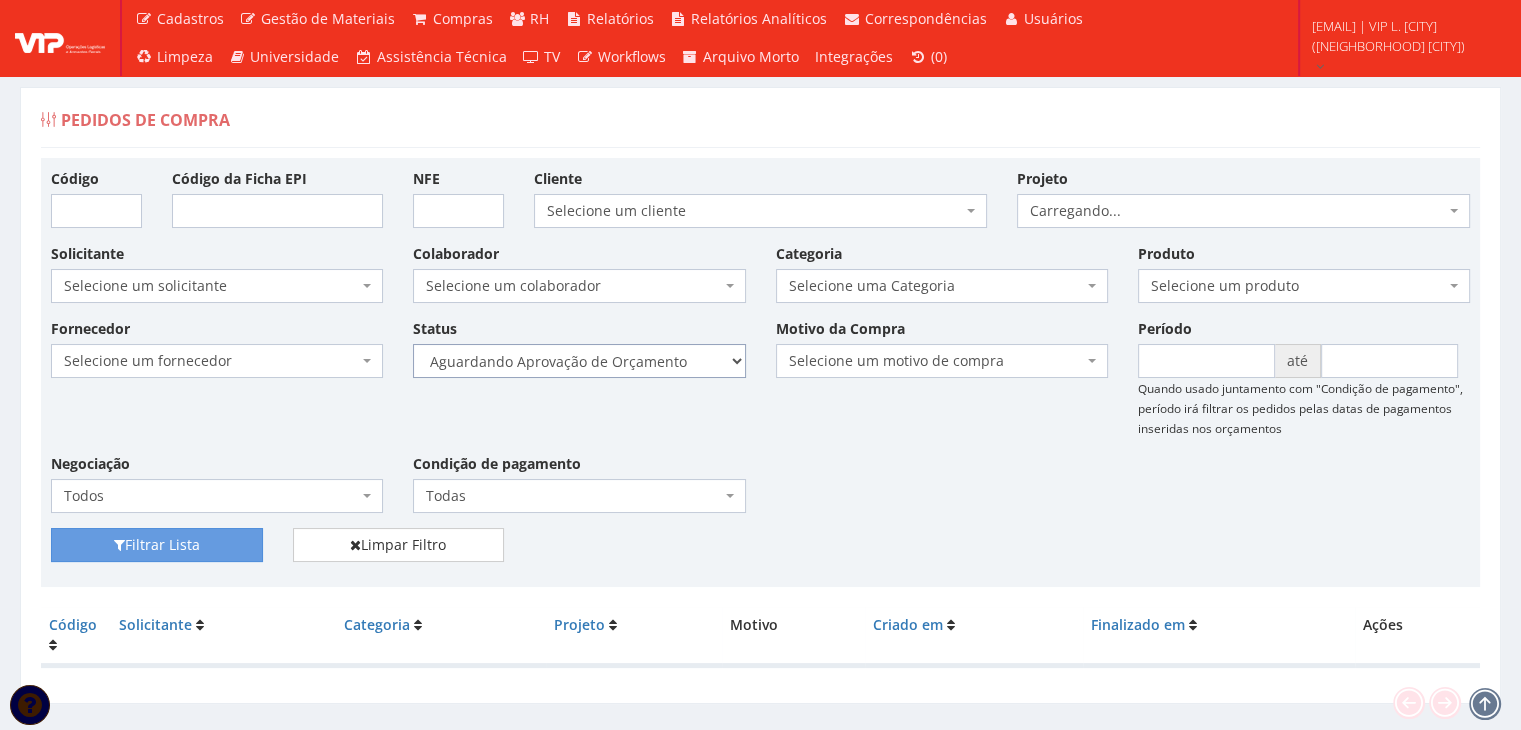 click on "Selecione um status Cancelado Aguardando Aprovação Diretoria Pedido Aprovado Aguardando Aprovação de Orçamento Orçamento Aprovado Compra Efetuada Entrega Efetuada Entrega Registrada" at bounding box center [579, 361] 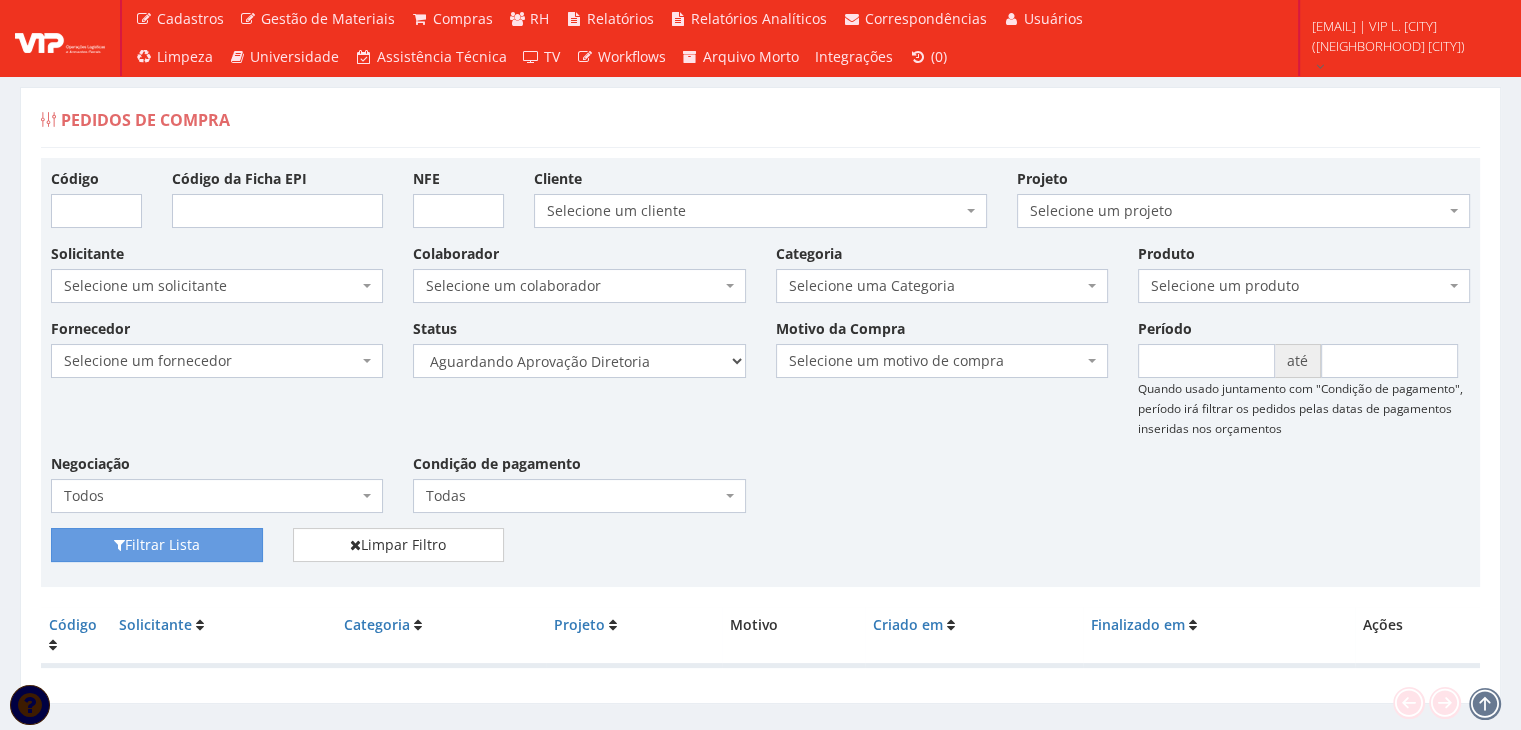 click on "Fornecedor
Selecione um fornecedor ******** ******** 1000 MARCAS BRASIL 123 MILHAS 2WD SOLUÇÕES E CONTROLES DE PRAGAS 4SHOW COMERCIO DE ELETRONICOS LTDA 50 Hotel A C A DIAS COMERCIAL A Centro Oeste Tubos e Conexões A F M DE MELO ME A FLORA SAVASSI LTDA A INDUSTRIAL A R G3 TELECOM ASSOCIADOS LTDA A Z ELETRICOS A. S. COELHO A.F.P. TRANSPORTES CONFIANCA LTDA A2L-EPI LTDA Abate Imunizacao de Ambientes e Servicos Ltda Abra Promocional Abrafer ABSOLUTA EQUIPAMENTOS E SERVICOS ABSOLUTTASHOP AC CARPINTARIA, REFORMAS EM GERAL Ac Coelho Acacia Medicina do Trabalho - Uberlândia MG ACACIA UBERABA MEDICINA DO TRABALHO Ação Med Acaso Impressões Acbz Importação e Comércio Ltda AÇO E AÇO VERGALHOES LTDA Açojota Bauru ACQUAECO WASH Adailton de Jesus Santos ADALBERTO CHAVES E CARIMBOS ADEGRAF ETIQUETAS ADESIVAS LTDA Adelpack Fitas Adesivas Adelson Feiras e Eventos LTDA ADEMAQ IND. E COM DE EQUIPAMENTOS PARA ESCRITÓRIO LTDA - EPP Ademar Pedro de Godoi - Me ADENILSON APARECIDO SILVEIRA E SOUZA ALIMPA" at bounding box center [760, 423] 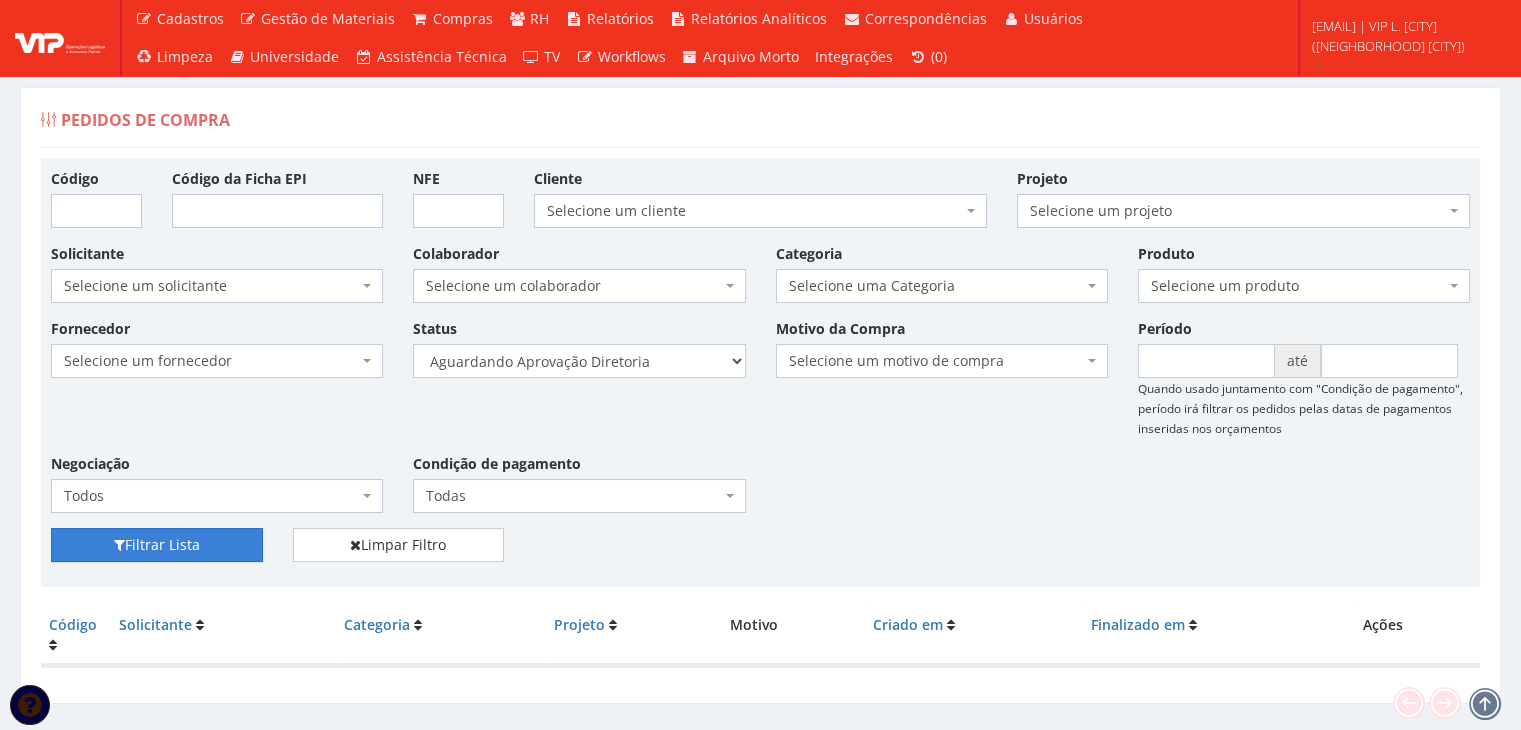 click on "Filtrar Lista" at bounding box center [157, 545] 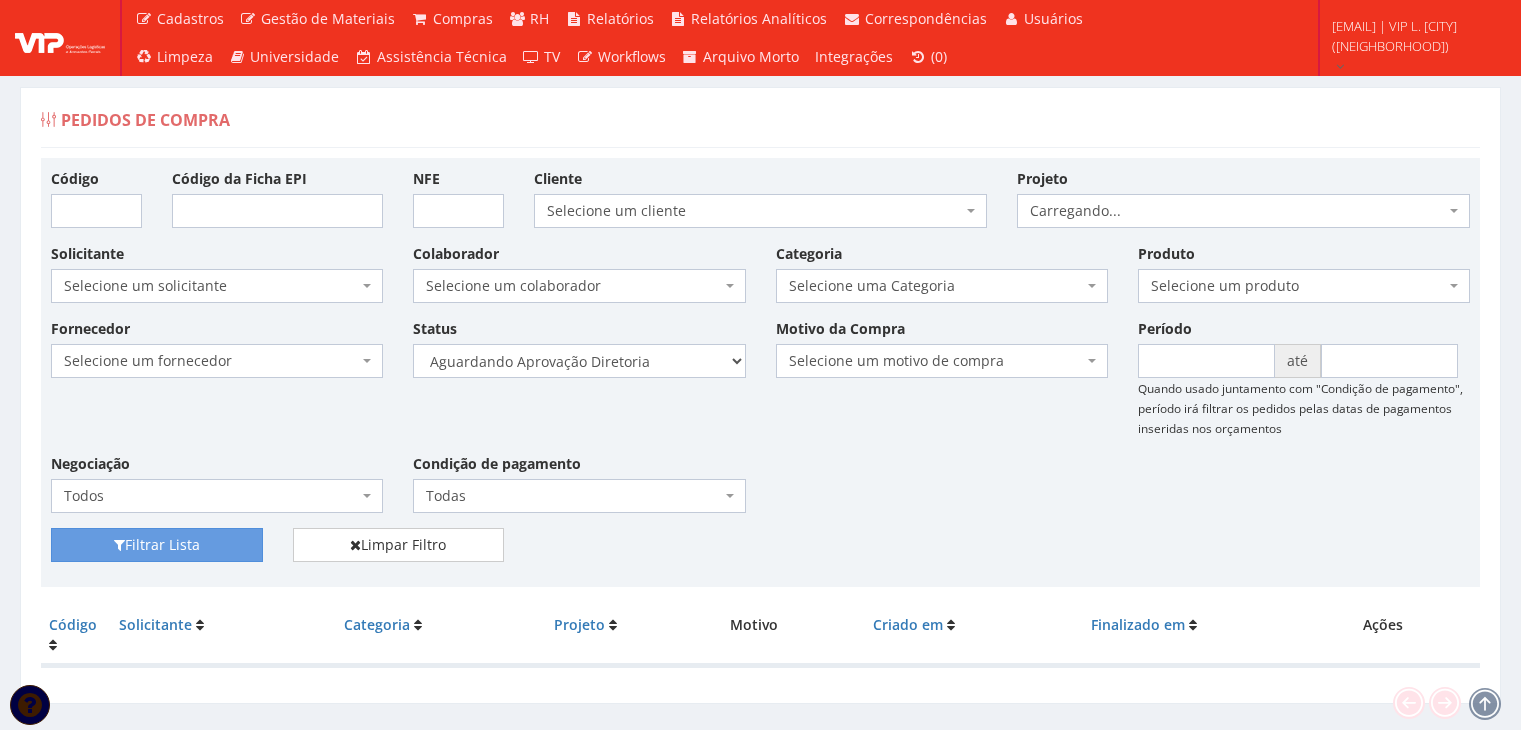 scroll, scrollTop: 40, scrollLeft: 0, axis: vertical 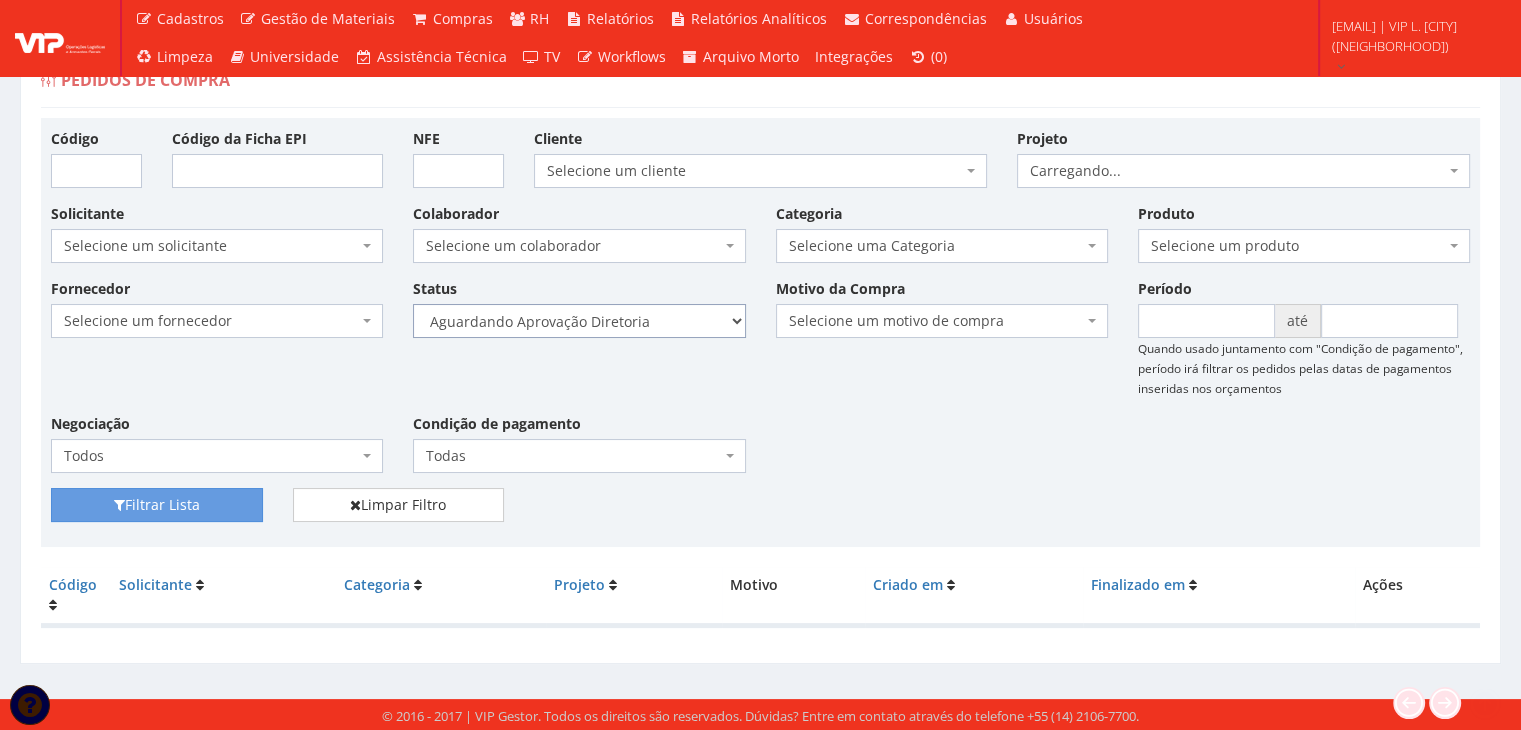 click on "Selecione um status Cancelado Aguardando Aprovação Diretoria Pedido Aprovado Aguardando Aprovação de Orçamento Orçamento Aprovado Compra Efetuada Entrega Efetuada Entrega Registrada" at bounding box center (579, 321) 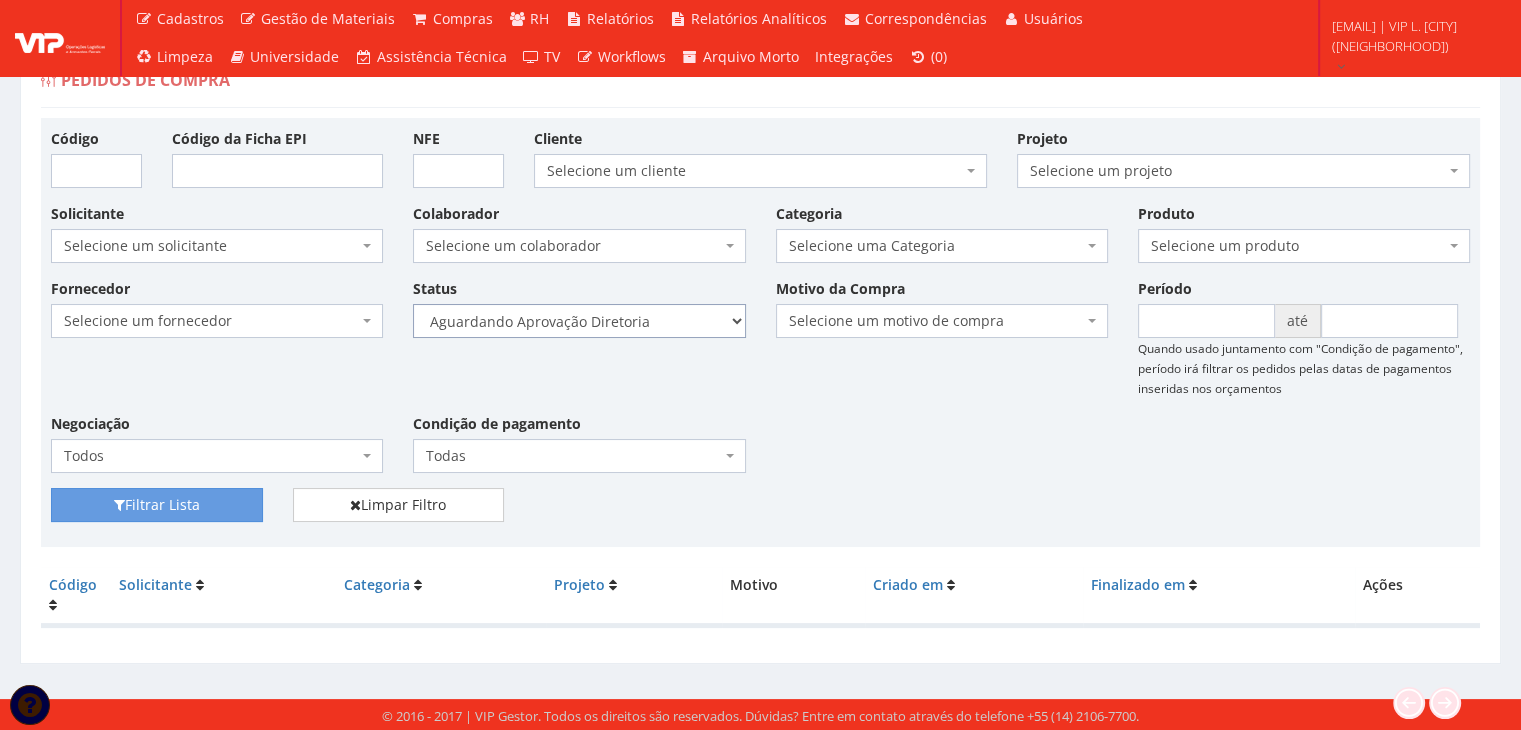 select on "4" 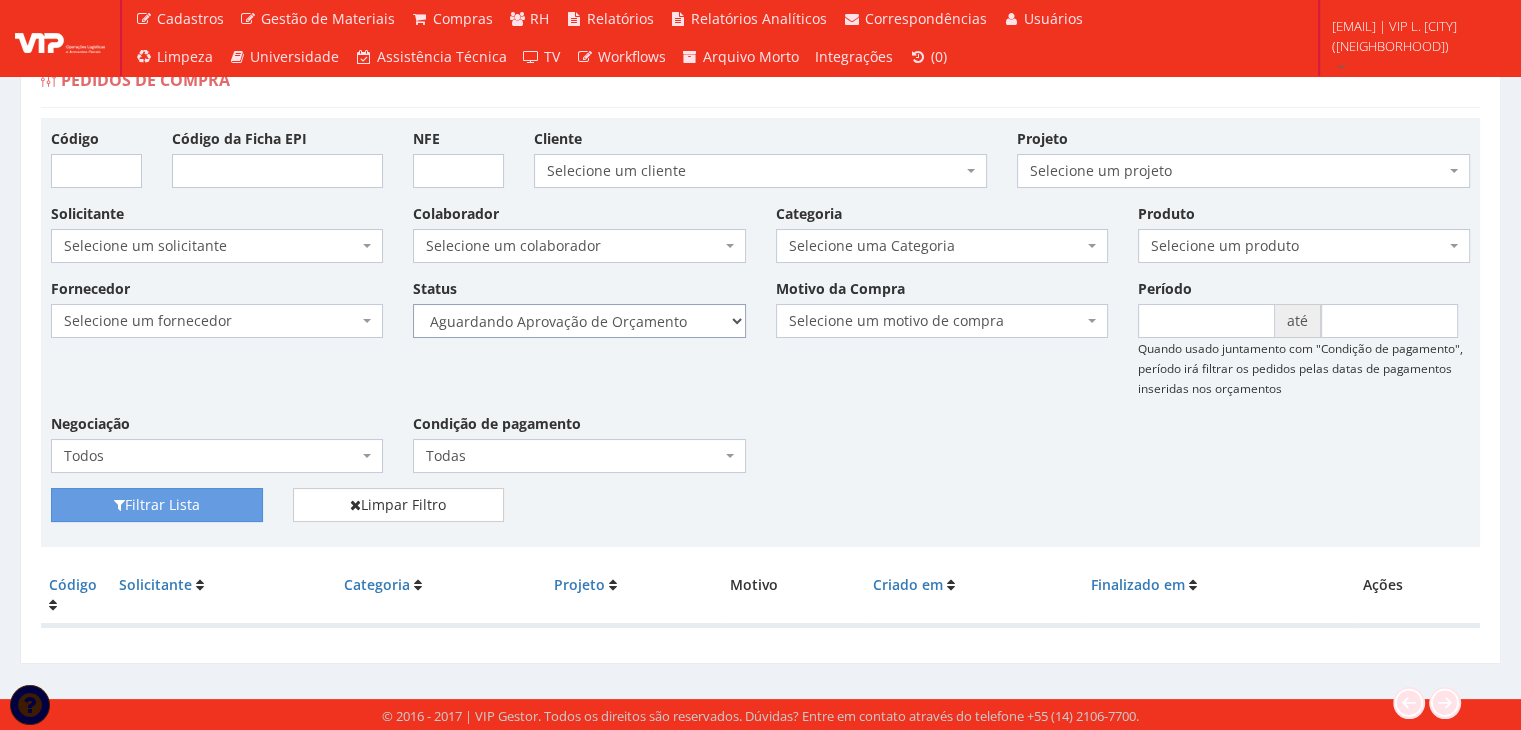 click on "Selecione um status Cancelado Aguardando Aprovação Diretoria Pedido Aprovado Aguardando Aprovação de Orçamento Orçamento Aprovado Compra Efetuada Entrega Efetuada Entrega Registrada" at bounding box center [579, 321] 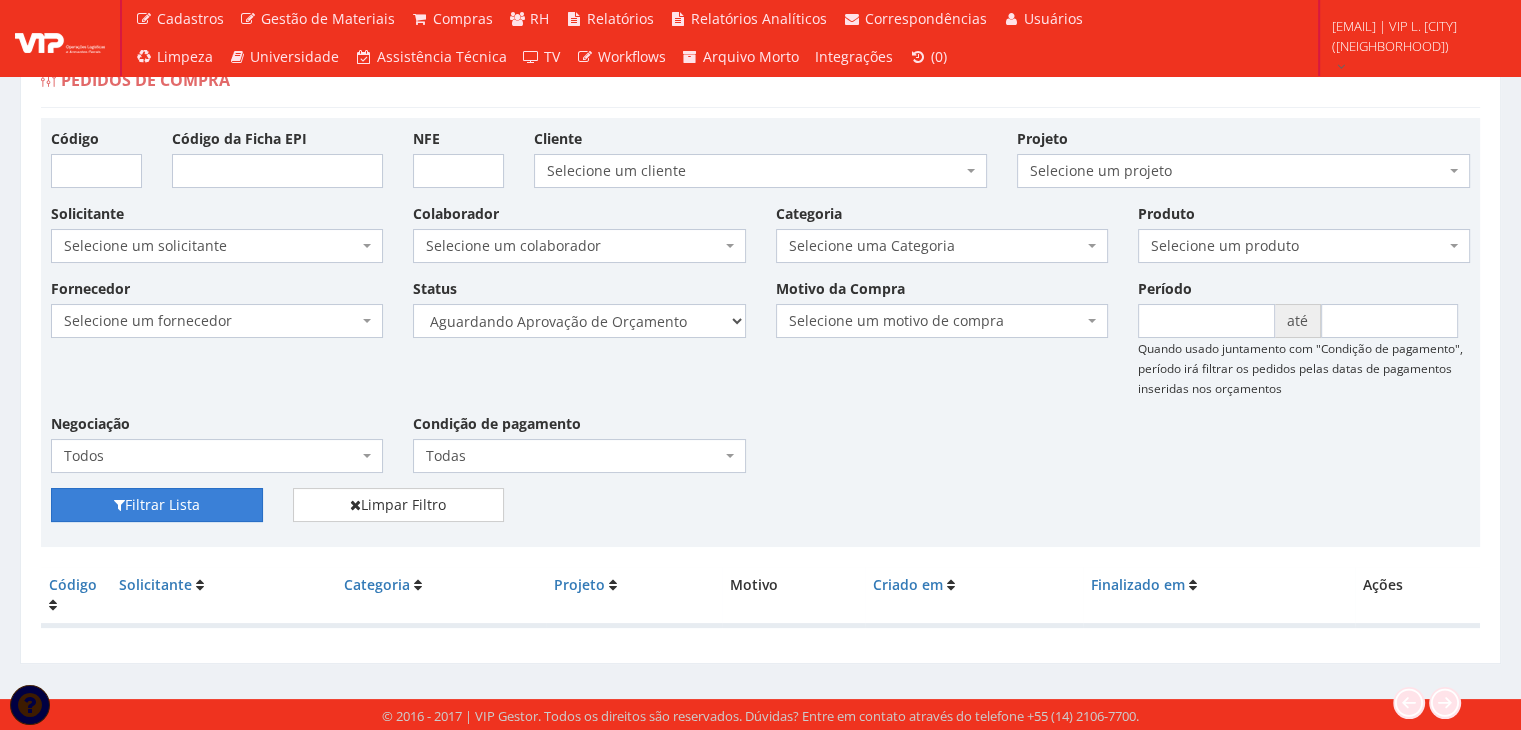 click on "Filtrar Lista" at bounding box center [157, 505] 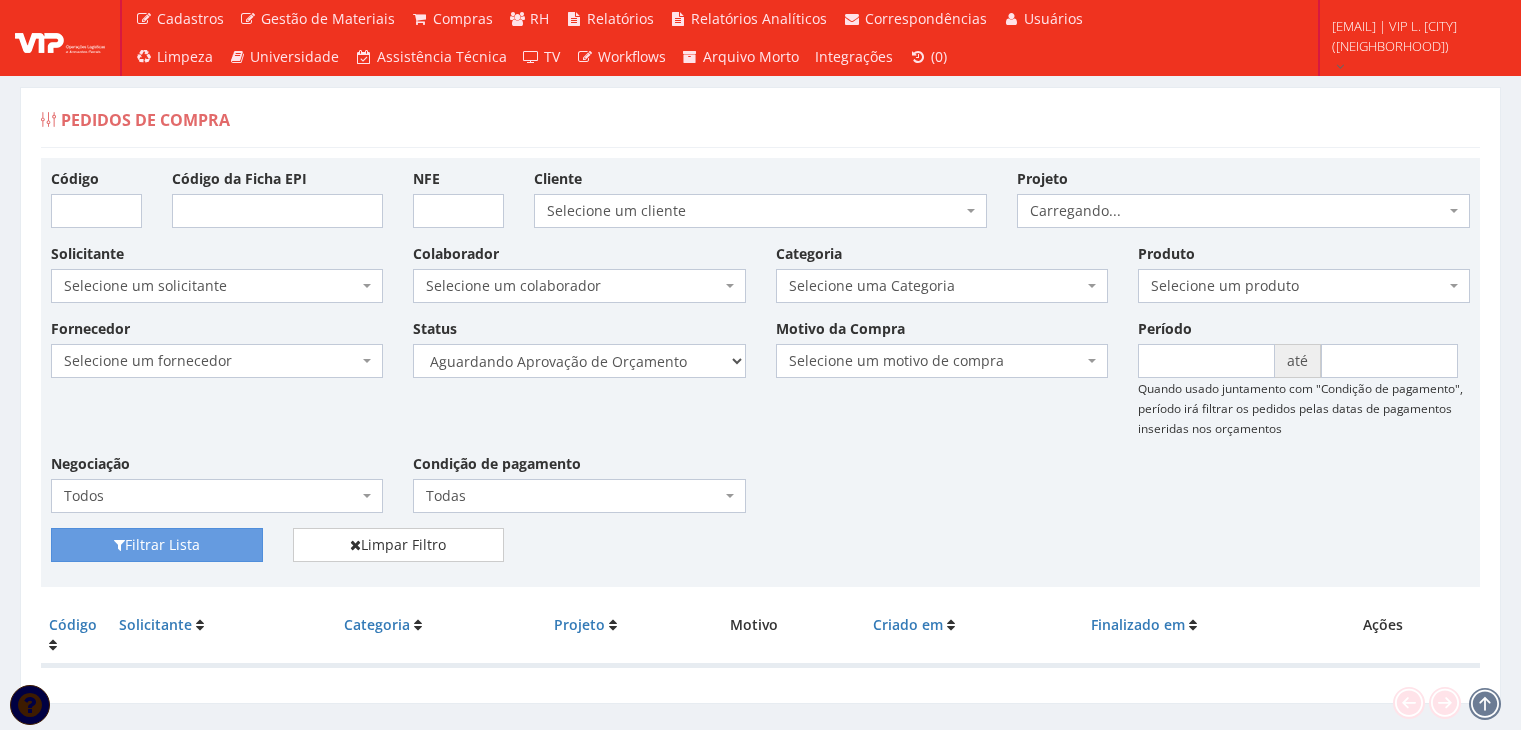 scroll, scrollTop: 40, scrollLeft: 0, axis: vertical 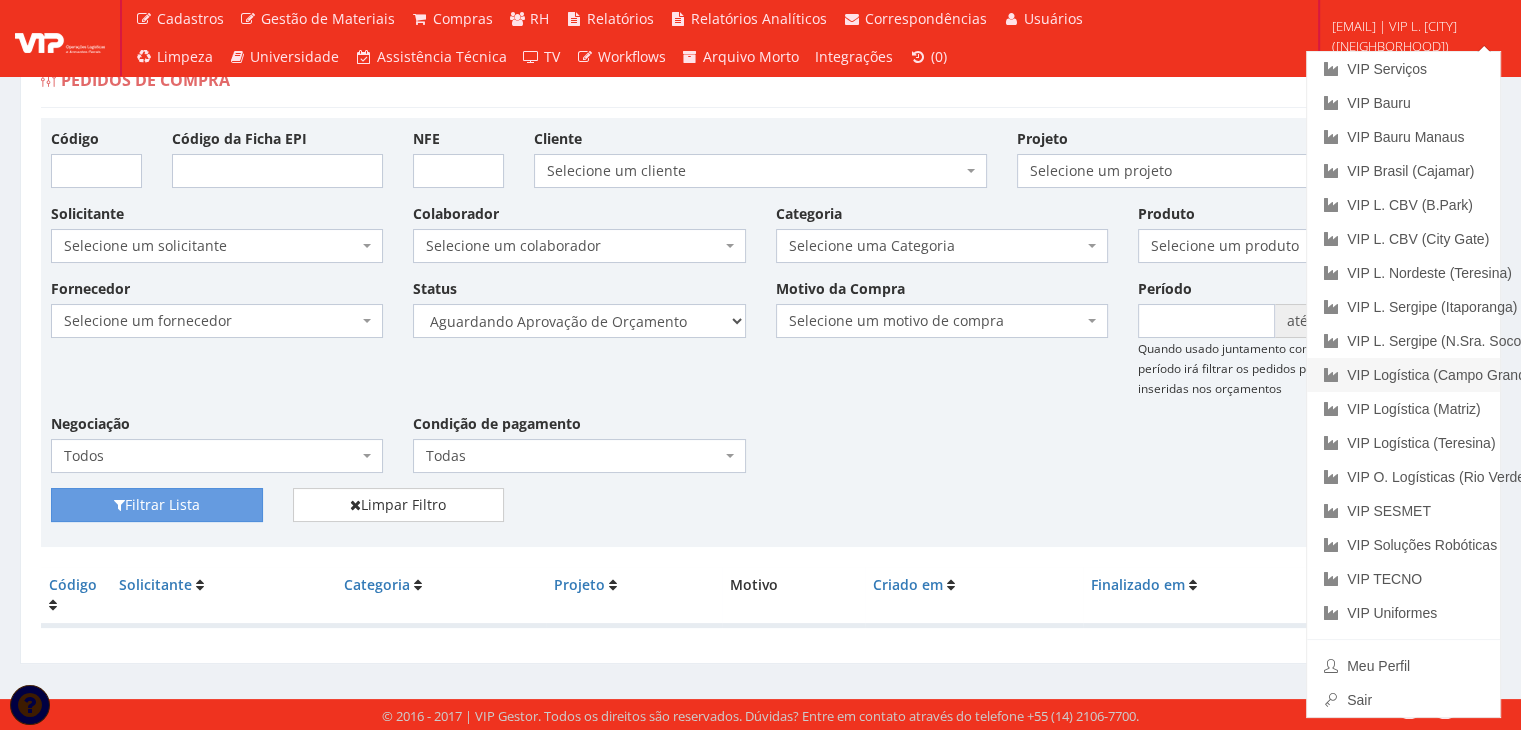 click on "VIP Logística (Campo Grande)" at bounding box center [1403, 375] 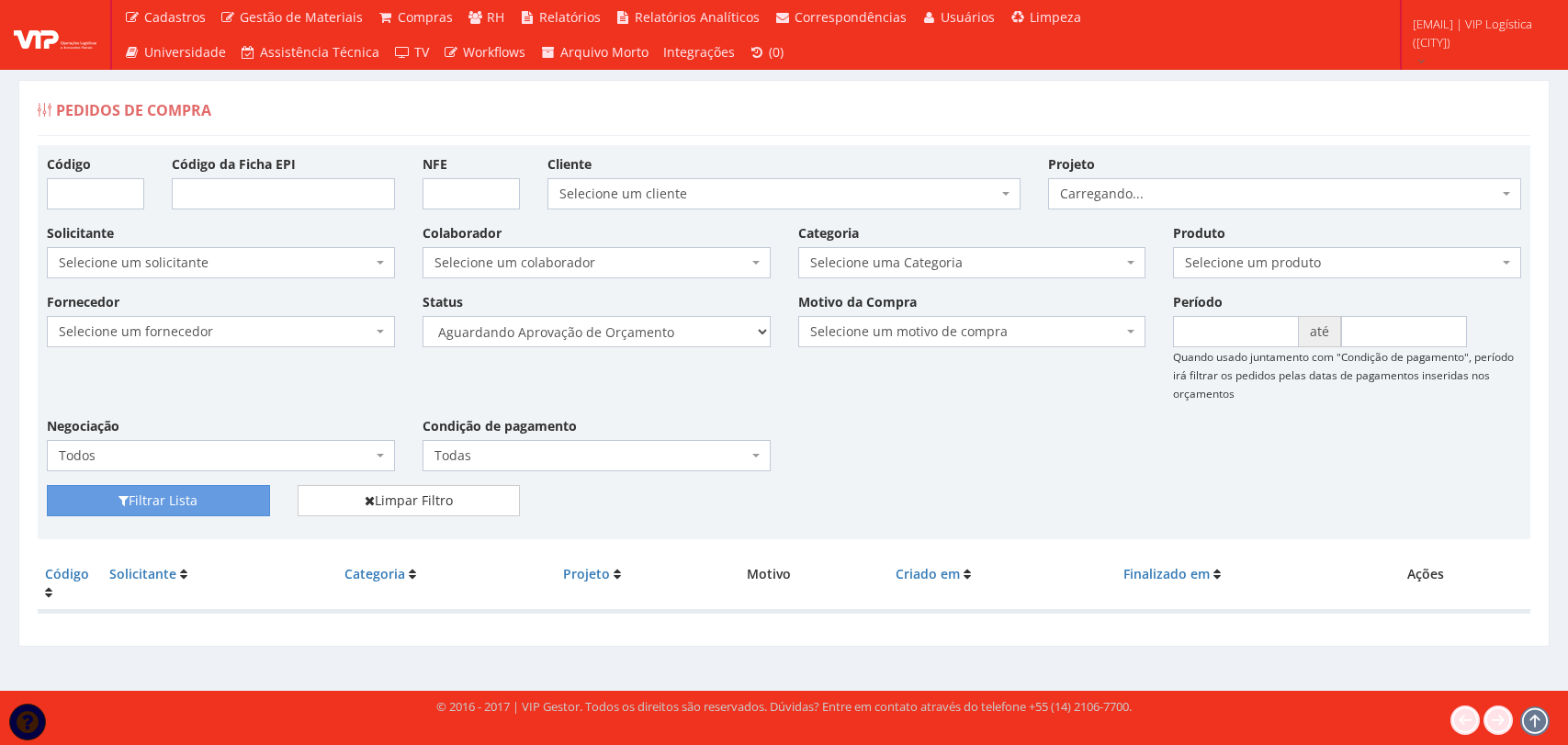 scroll, scrollTop: 0, scrollLeft: 0, axis: both 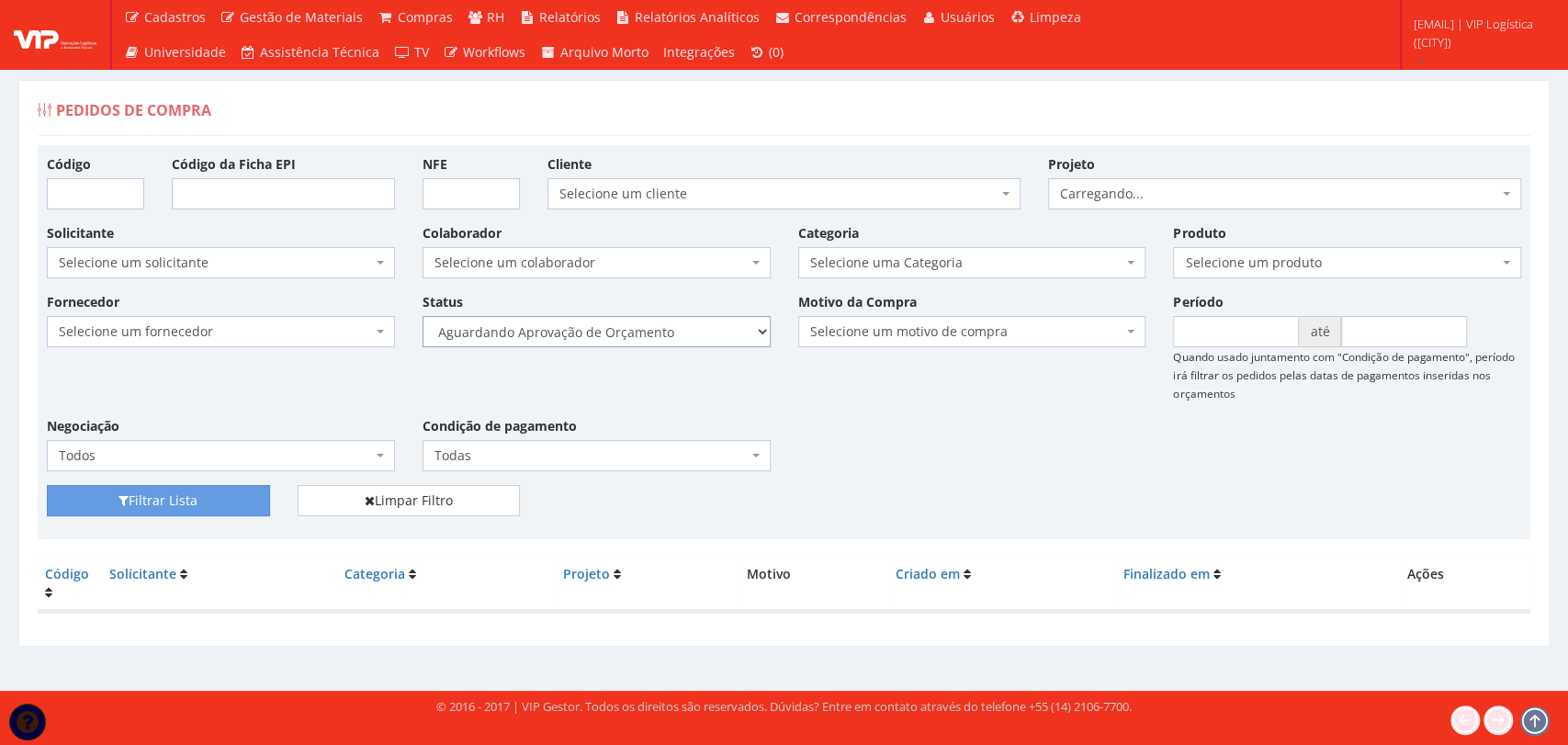 click on "Selecione um status Cancelado Aguardando Aprovação Diretoria Pedido Aprovado Aguardando Aprovação de Orçamento Orçamento Aprovado Compra Efetuada Entrega Efetuada Entrega Registrada" at bounding box center (596, 332) 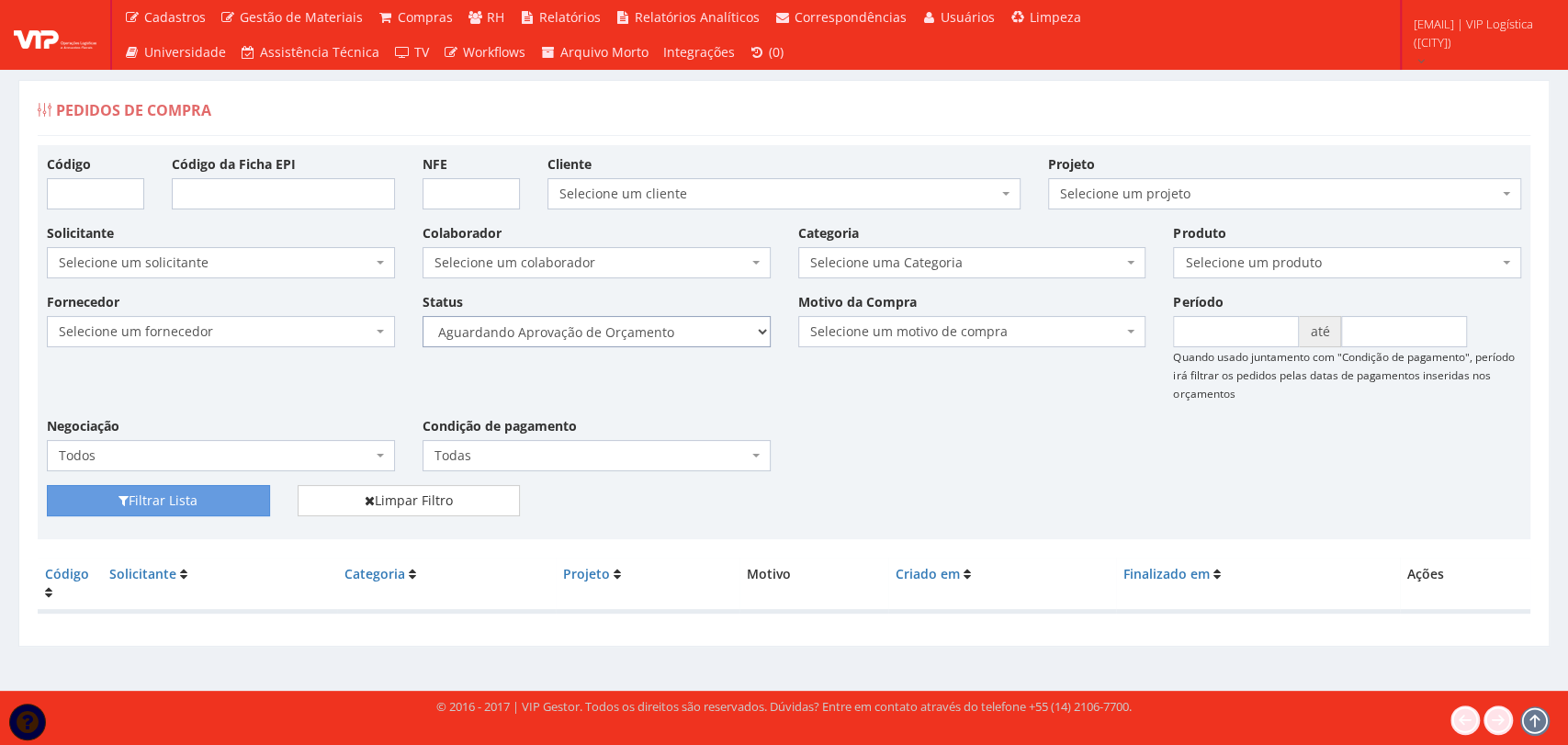 select on "1" 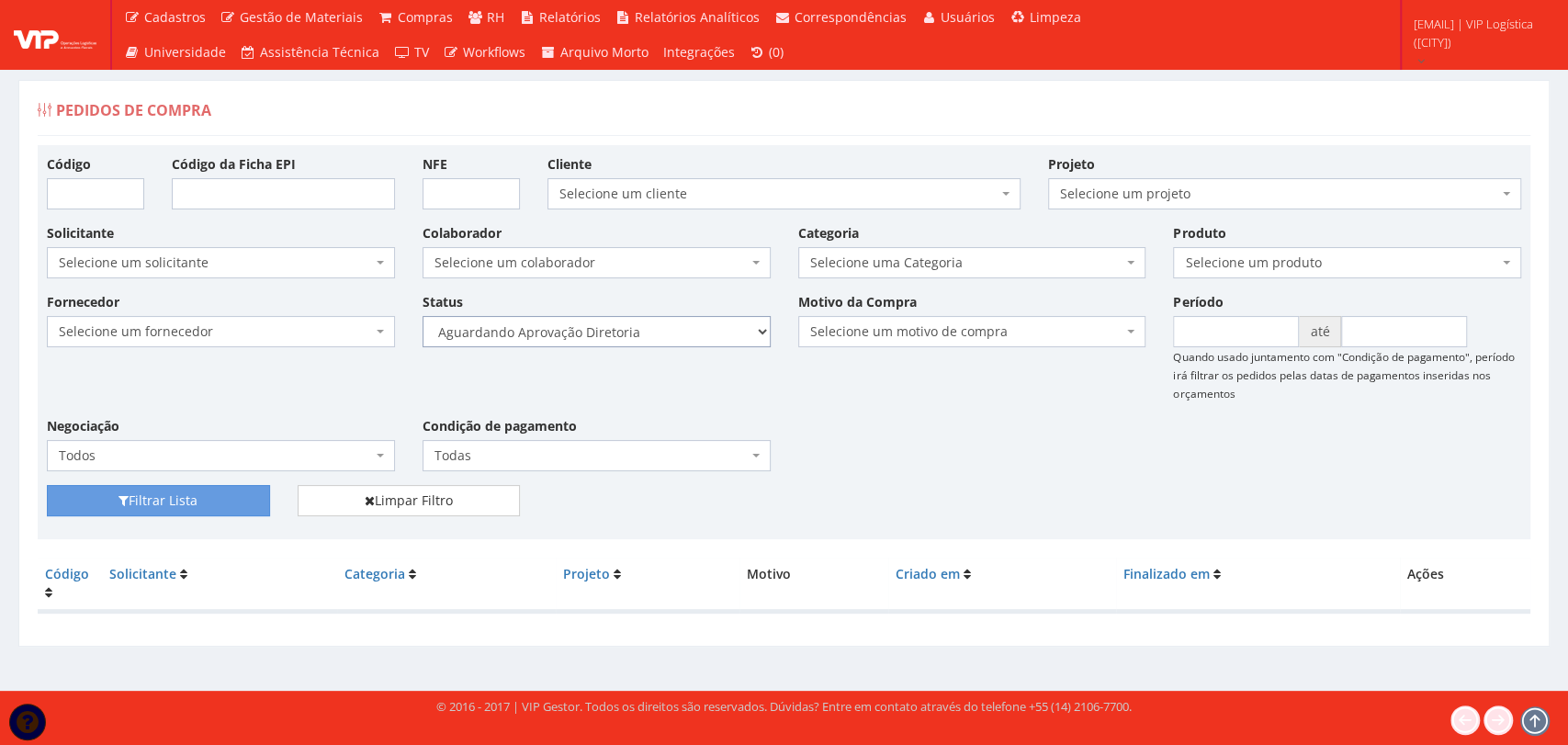 click on "Selecione um status Cancelado Aguardando Aprovação Diretoria Pedido Aprovado Aguardando Aprovação de Orçamento Orçamento Aprovado Compra Efetuada Entrega Efetuada Entrega Registrada" at bounding box center (596, 332) 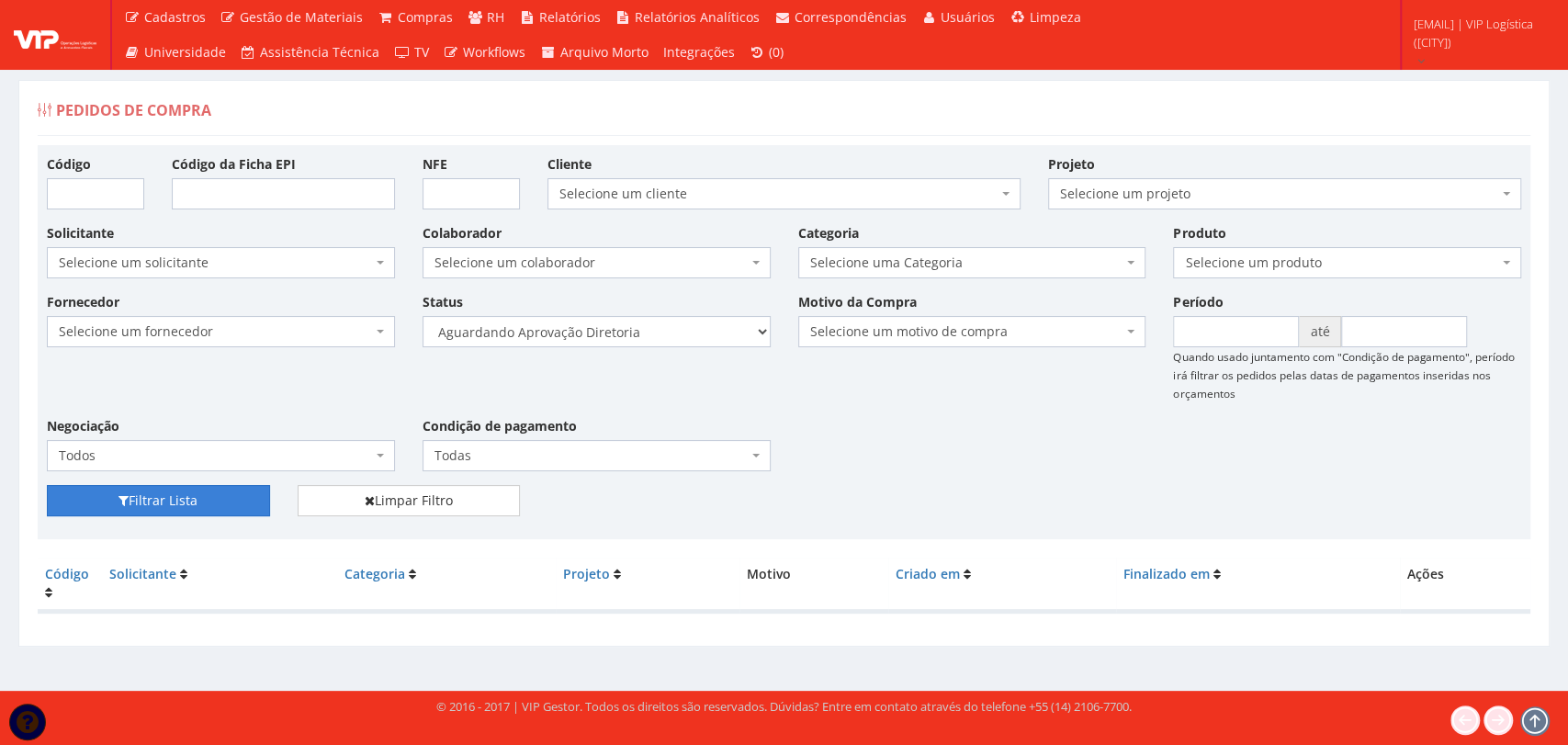 click on "Filtrar Lista" at bounding box center (158, 501) 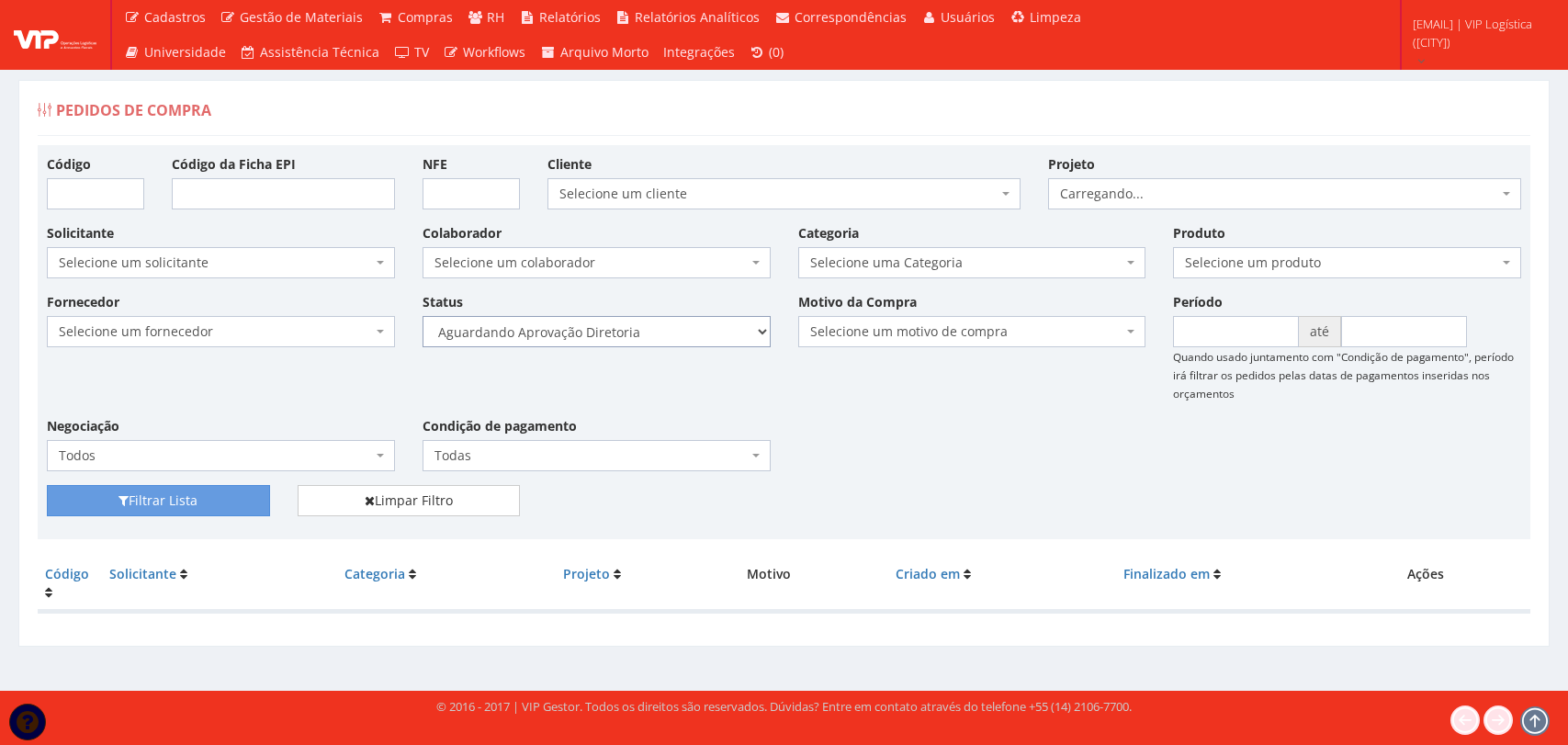 scroll, scrollTop: 0, scrollLeft: 0, axis: both 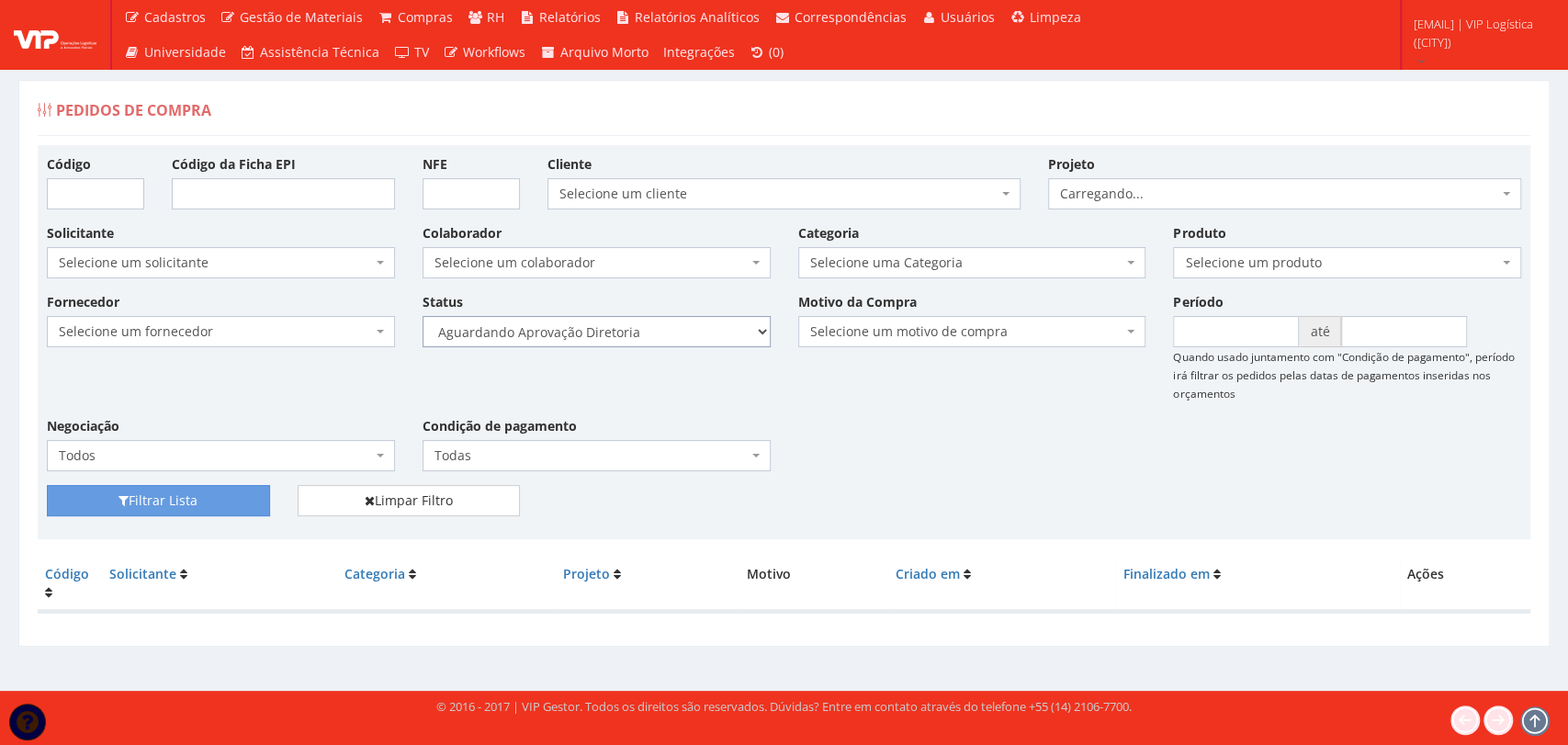 click on "Selecione um status Cancelado Aguardando Aprovação Diretoria Pedido Aprovado Aguardando Aprovação de Orçamento Orçamento Aprovado Compra Efetuada Entrega Efetuada Entrega Registrada" at bounding box center (596, 332) 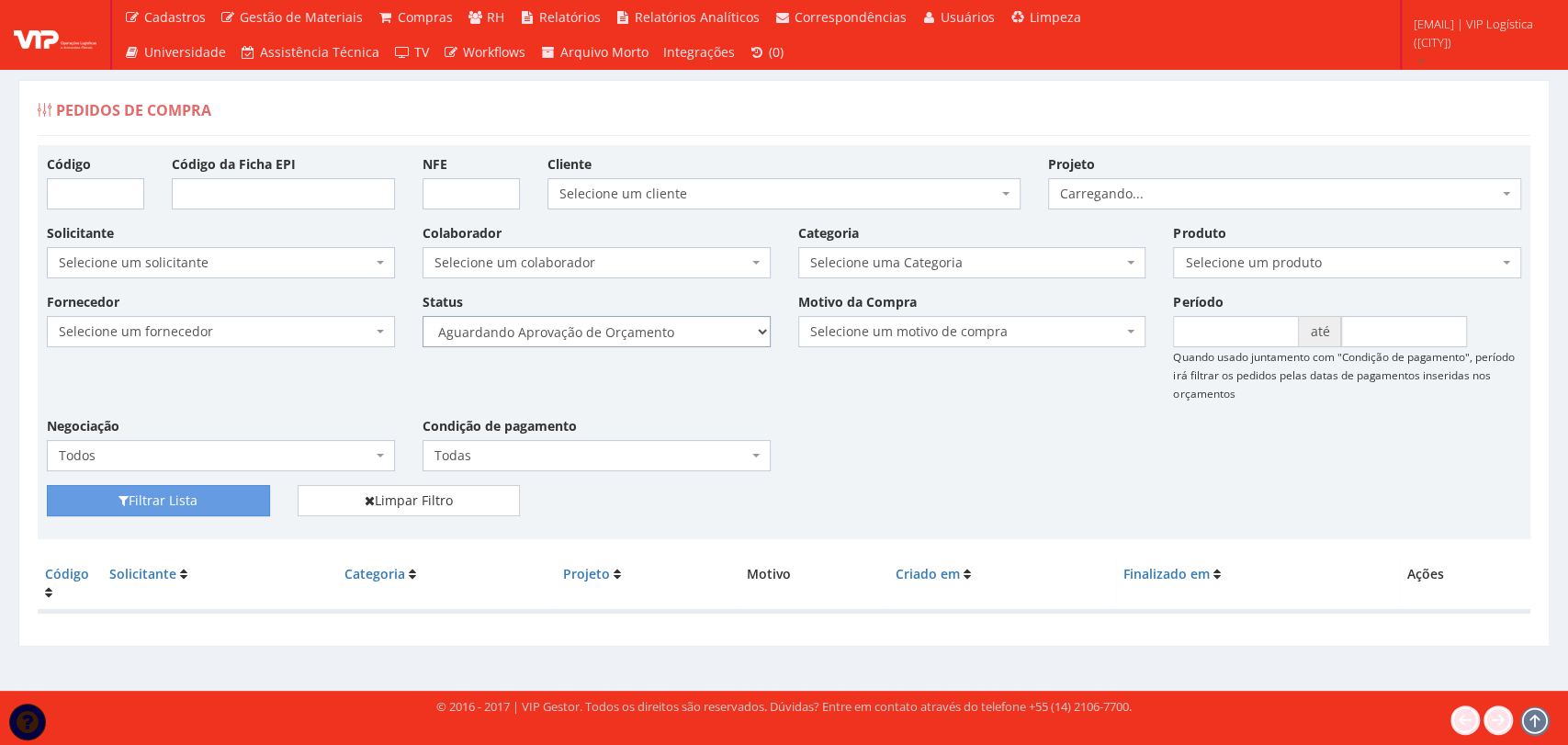 click on "Selecione um status Cancelado Aguardando Aprovação Diretoria Pedido Aprovado Aguardando Aprovação de Orçamento Orçamento Aprovado Compra Efetuada Entrega Efetuada Entrega Registrada" at bounding box center (596, 332) 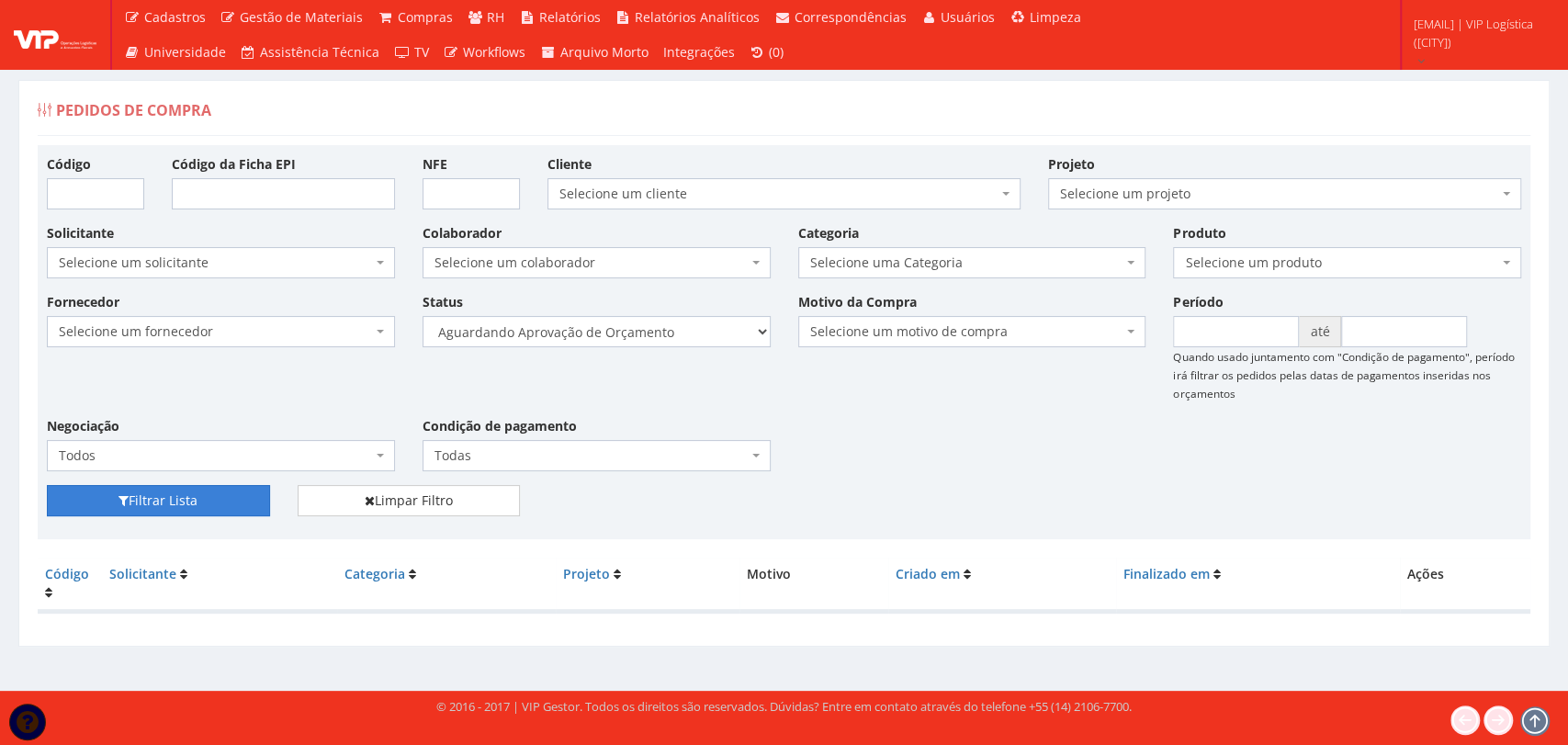 click on "Filtrar Lista" at bounding box center (158, 501) 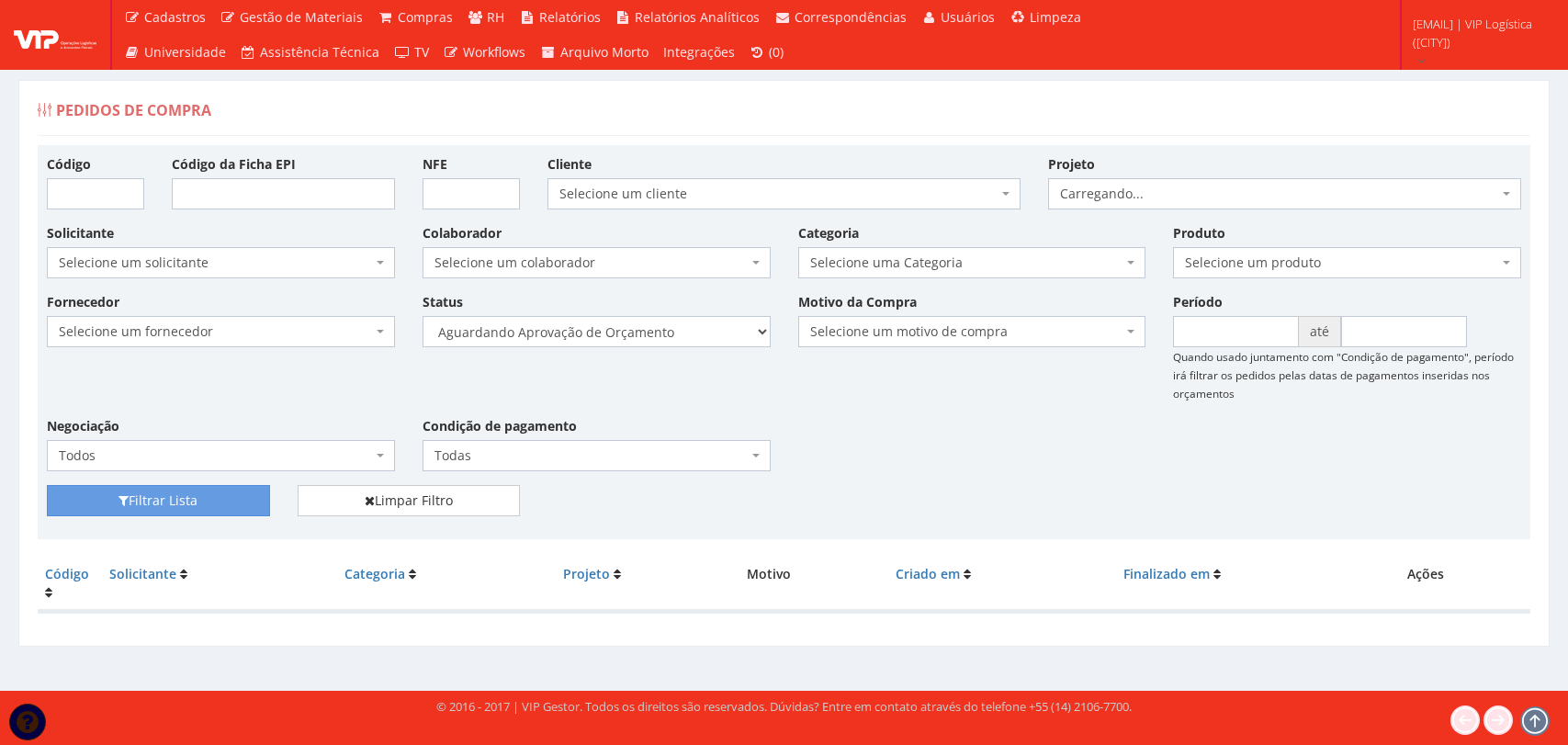 scroll, scrollTop: 0, scrollLeft: 0, axis: both 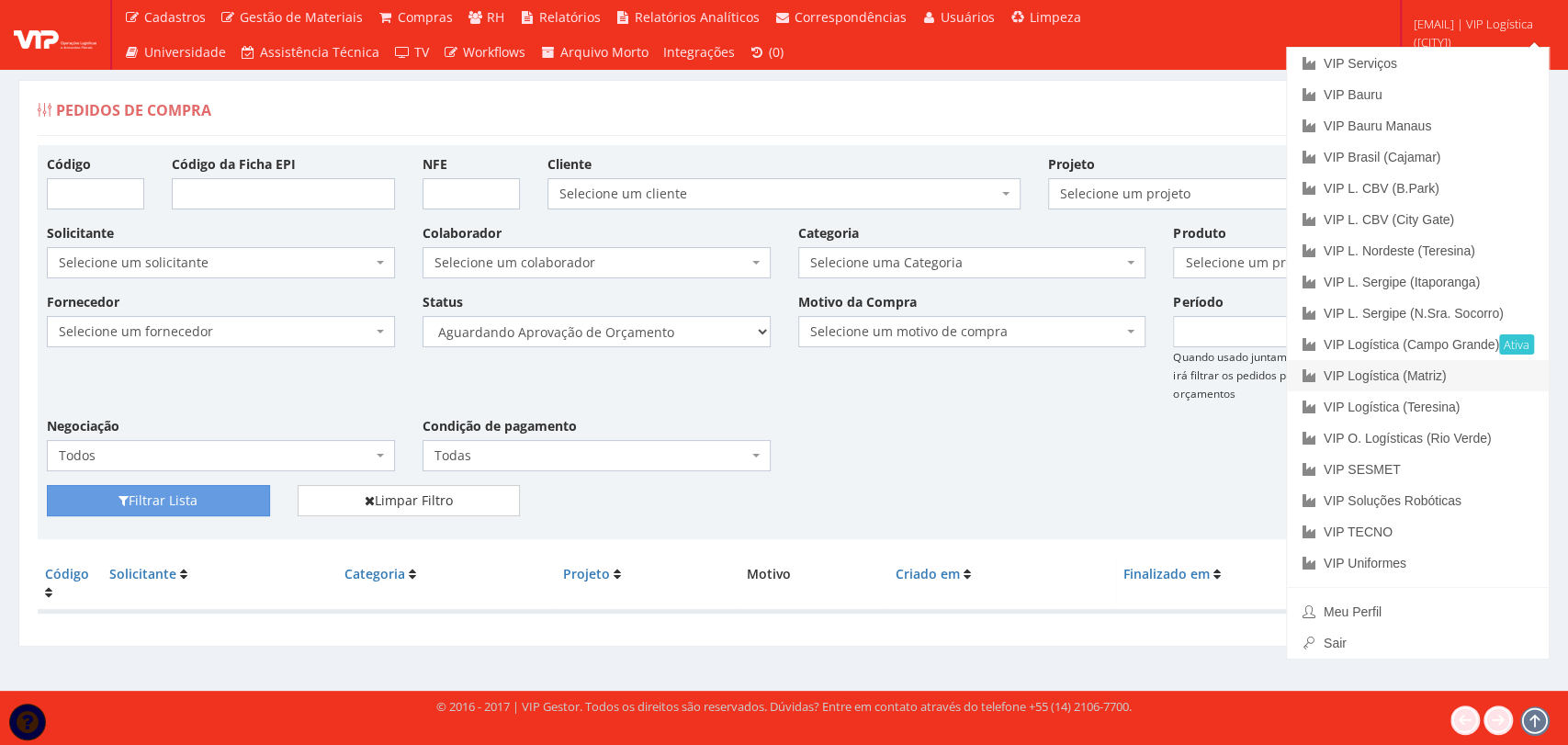 click on "VIP Logística (Matriz)" at bounding box center [1417, 376] 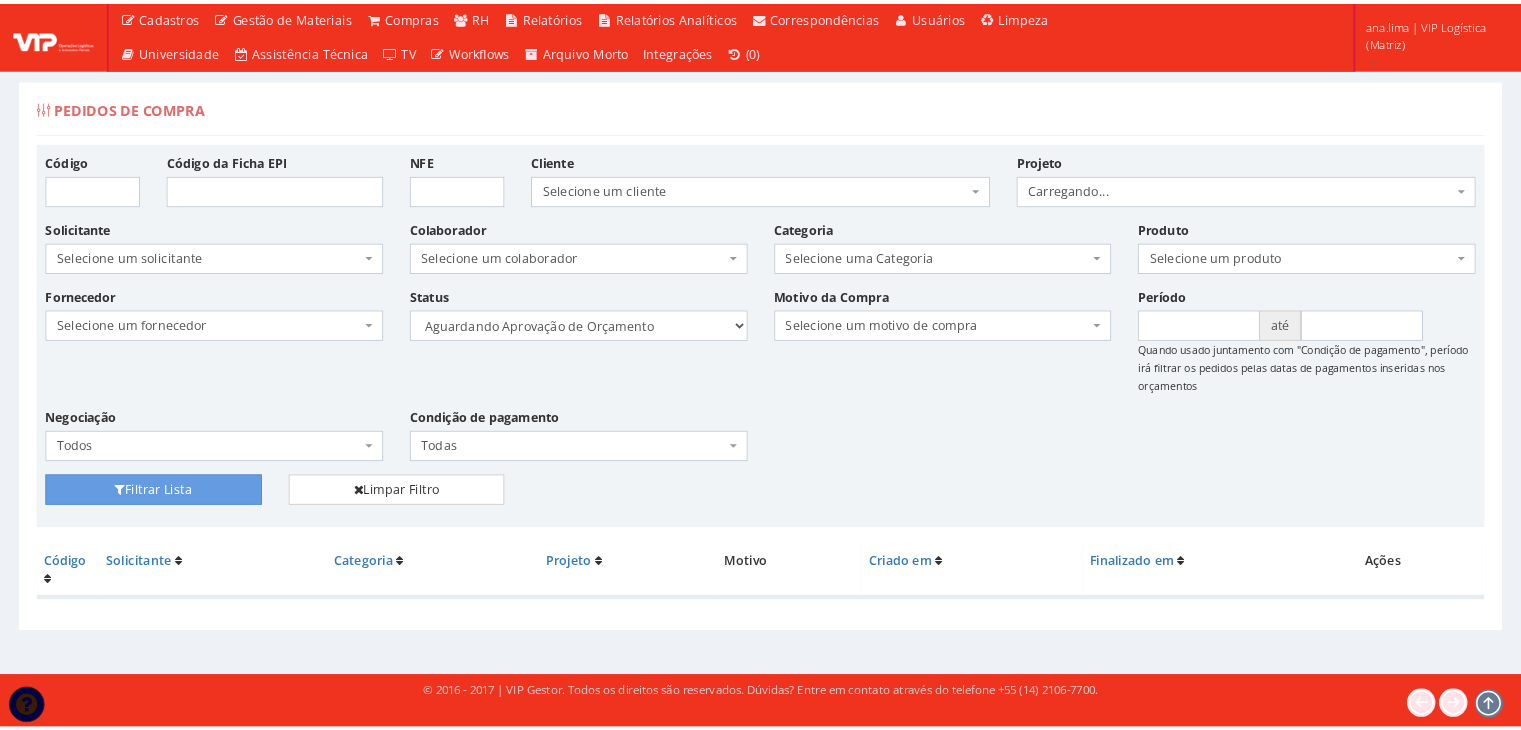 scroll, scrollTop: 0, scrollLeft: 0, axis: both 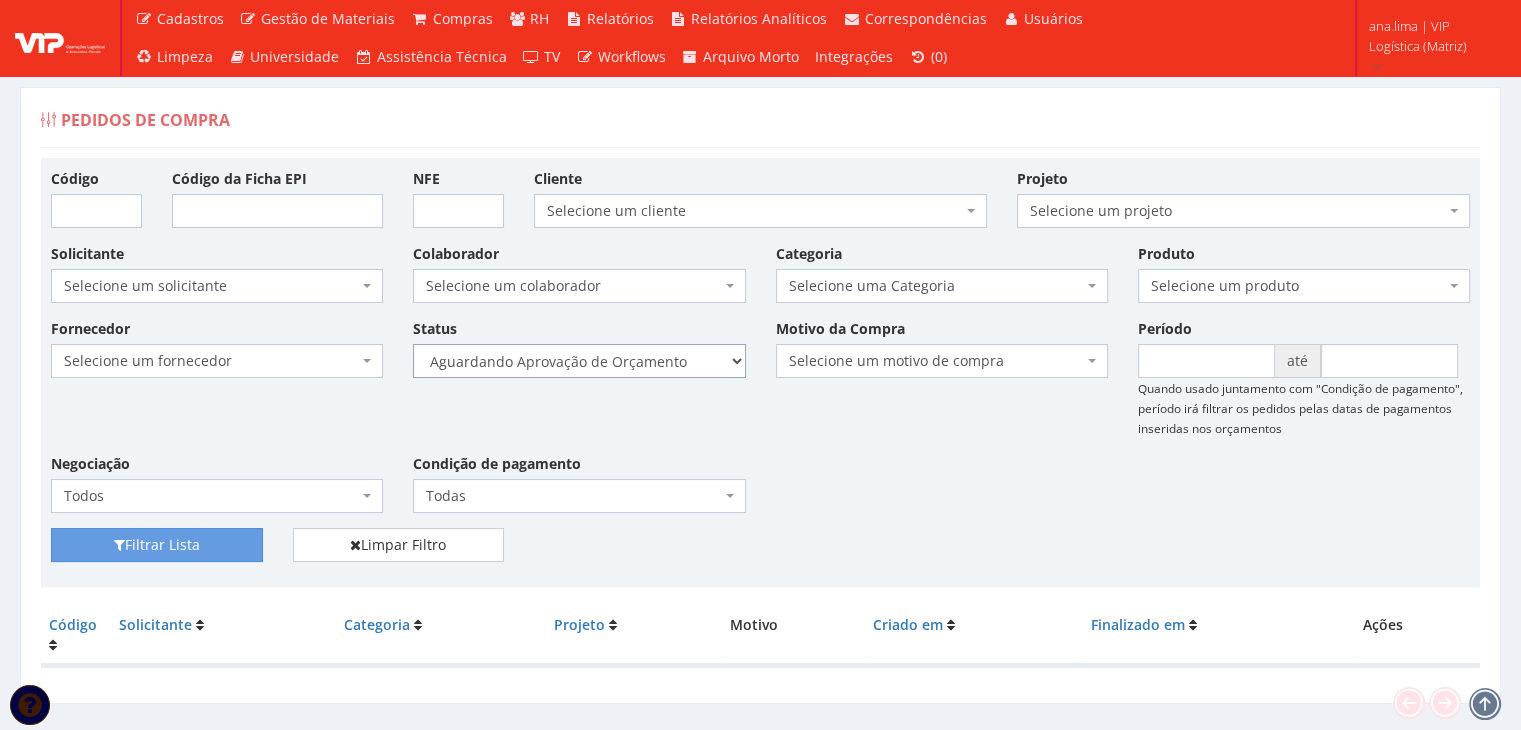 click on "Selecione um status Cancelado Aguardando Aprovação Diretoria Pedido Aprovado Aguardando Aprovação de Orçamento Orçamento Aprovado Compra Efetuada Entrega Efetuada Entrega Registrada" at bounding box center [579, 361] 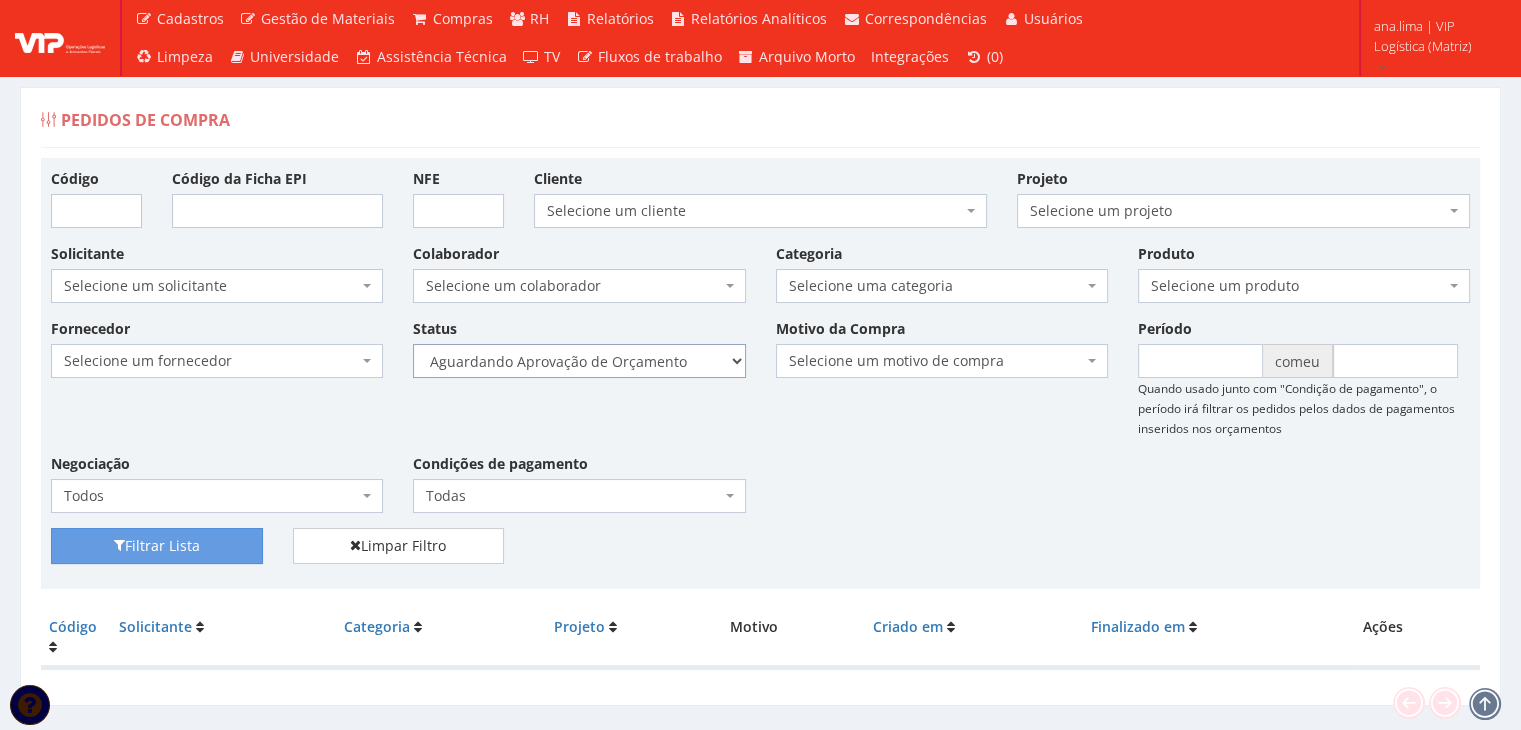 select on "1" 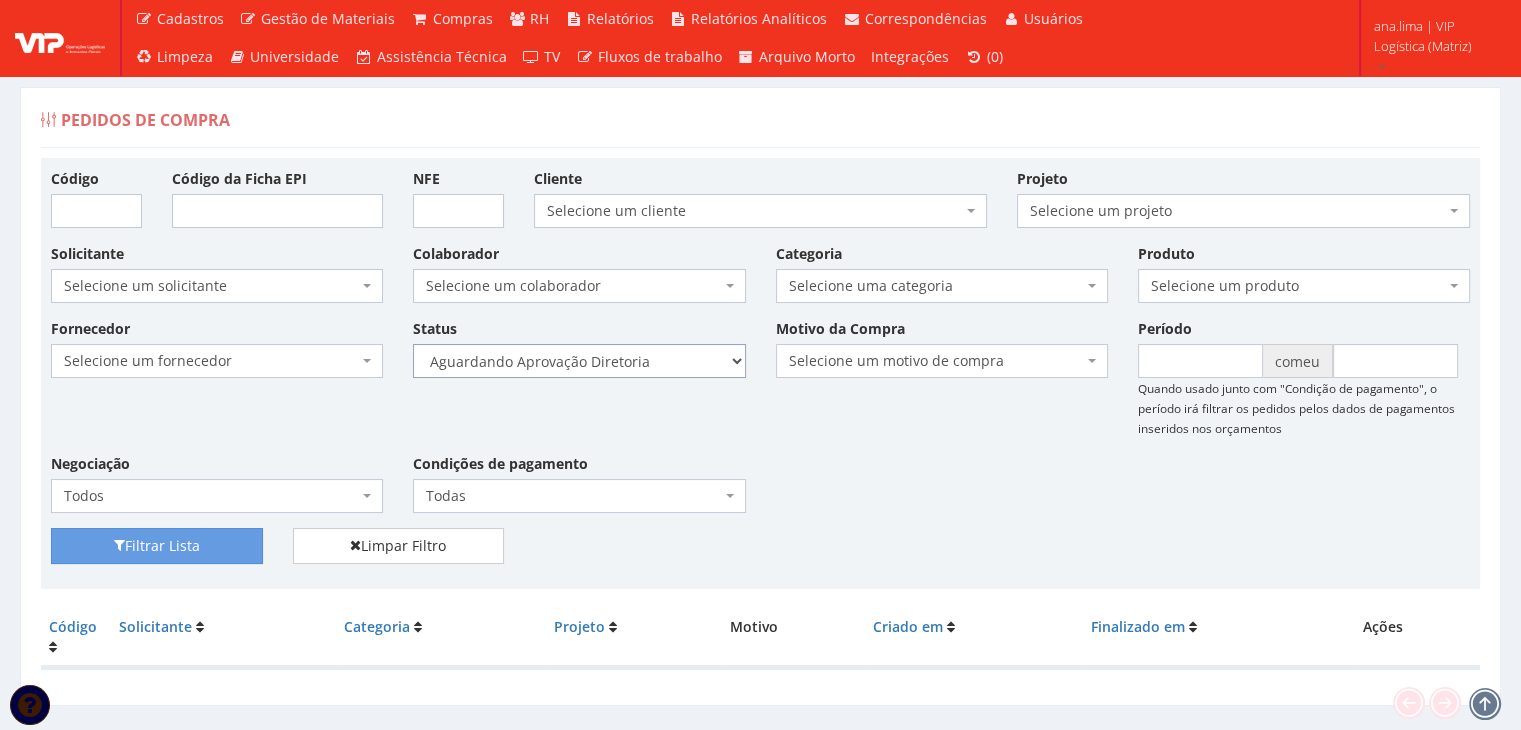 click on "Selecione um status Cancelado Aguardando Aprovação Diretoria Pedido Aprovado Aguardando Aprovação de Orçamento Pedido Aprovado Compra Efetuada Entrega Efetuada Entrega Registrada" at bounding box center (579, 361) 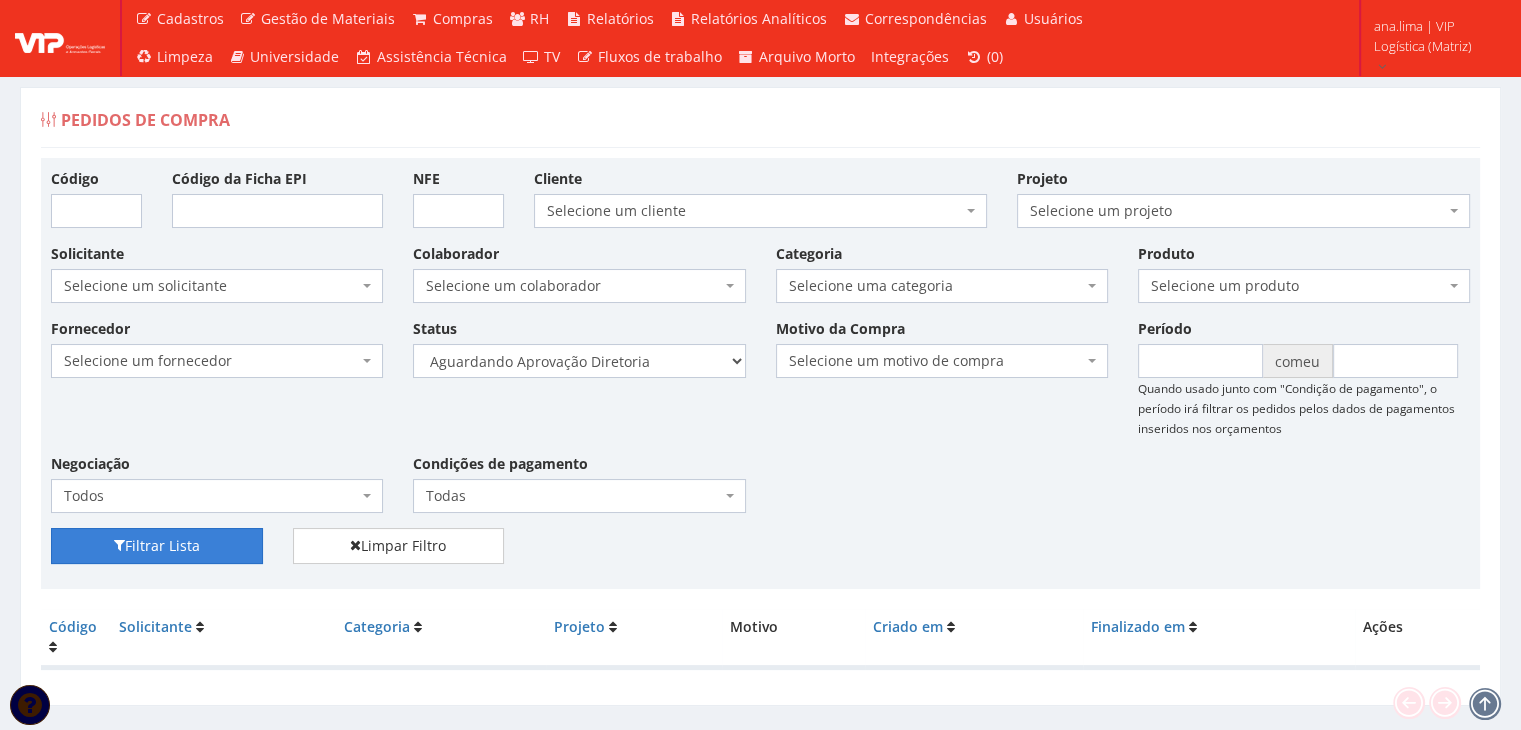 drag, startPoint x: 212, startPoint y: 541, endPoint x: 252, endPoint y: 525, distance: 43.081318 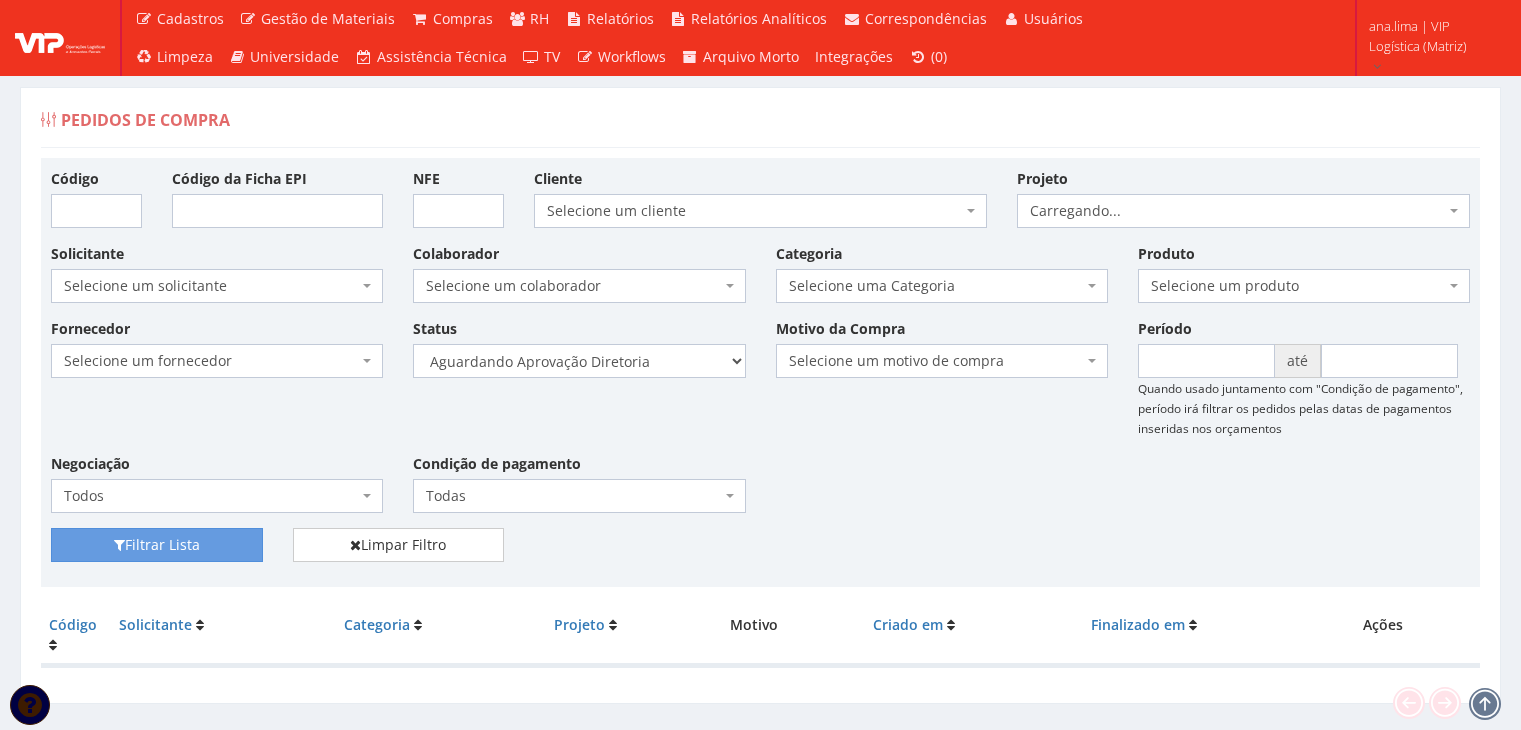 scroll, scrollTop: 40, scrollLeft: 0, axis: vertical 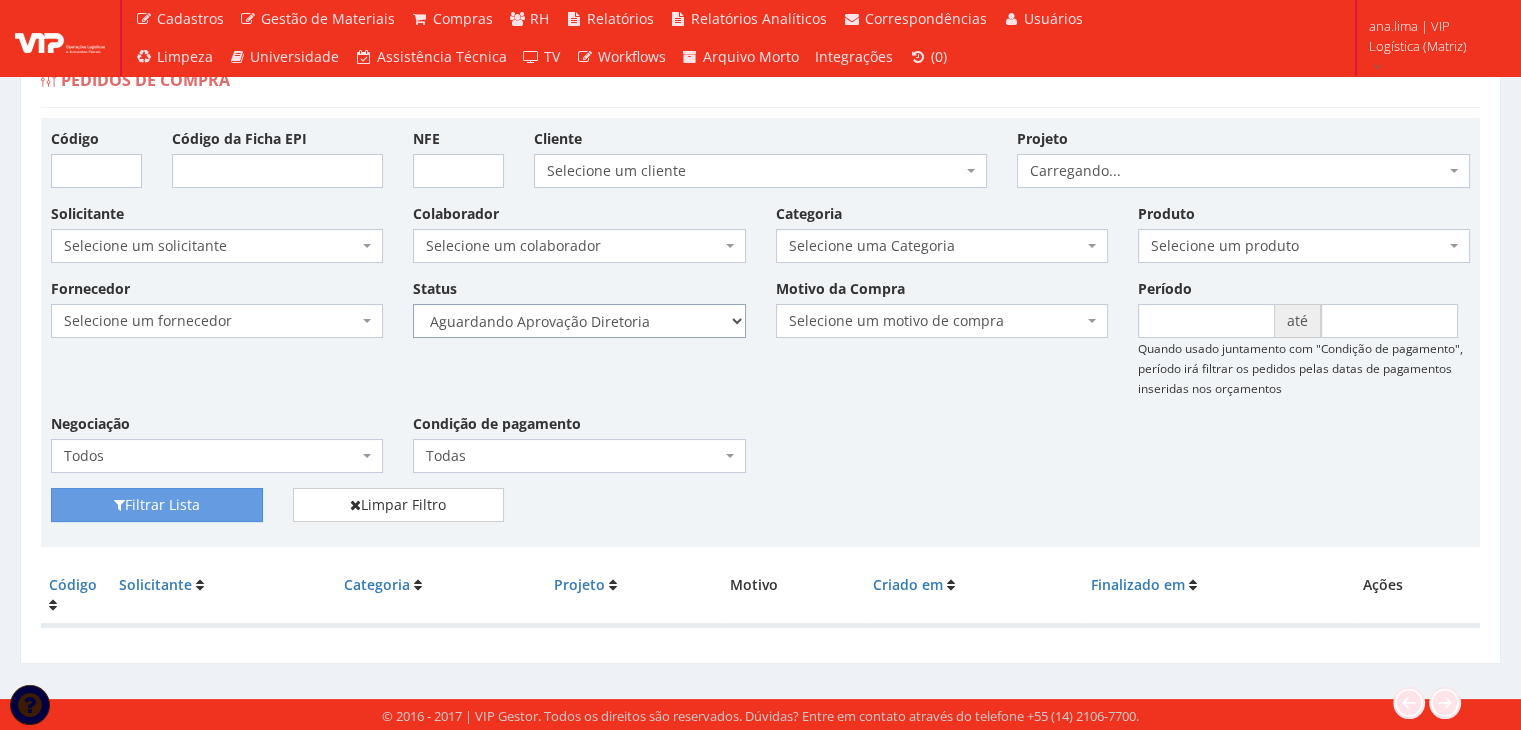 click on "Selecione um status Cancelado Aguardando Aprovação Diretoria Pedido Aprovado Aguardando Aprovação de Orçamento Orçamento Aprovado Compra Efetuada Entrega Efetuada Entrega Registrada" at bounding box center (579, 321) 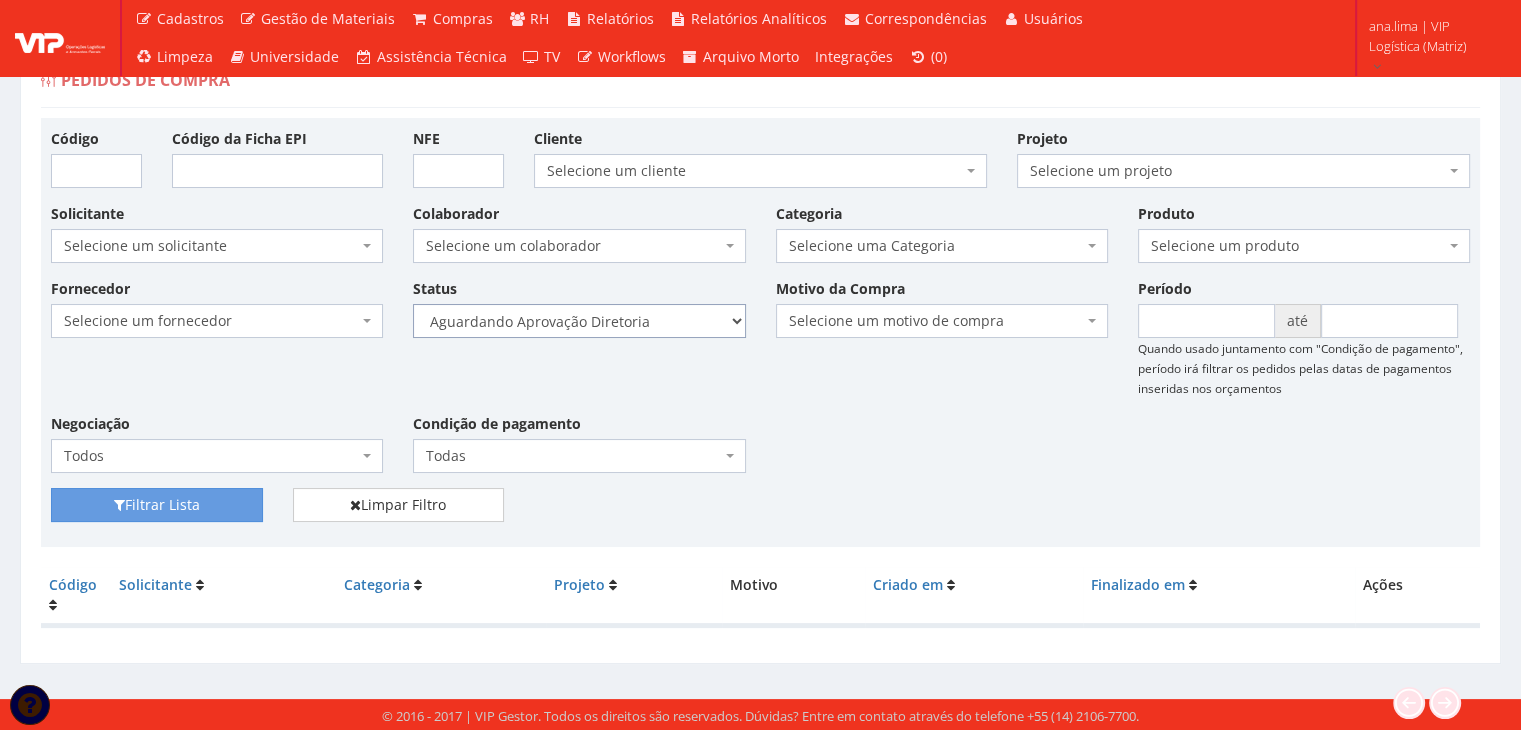 click on "Selecione um status Cancelado Aguardando Aprovação Diretoria Pedido Aprovado Aguardando Aprovação de Orçamento Orçamento Aprovado Compra Efetuada Entrega Efetuada Entrega Registrada" at bounding box center (579, 321) 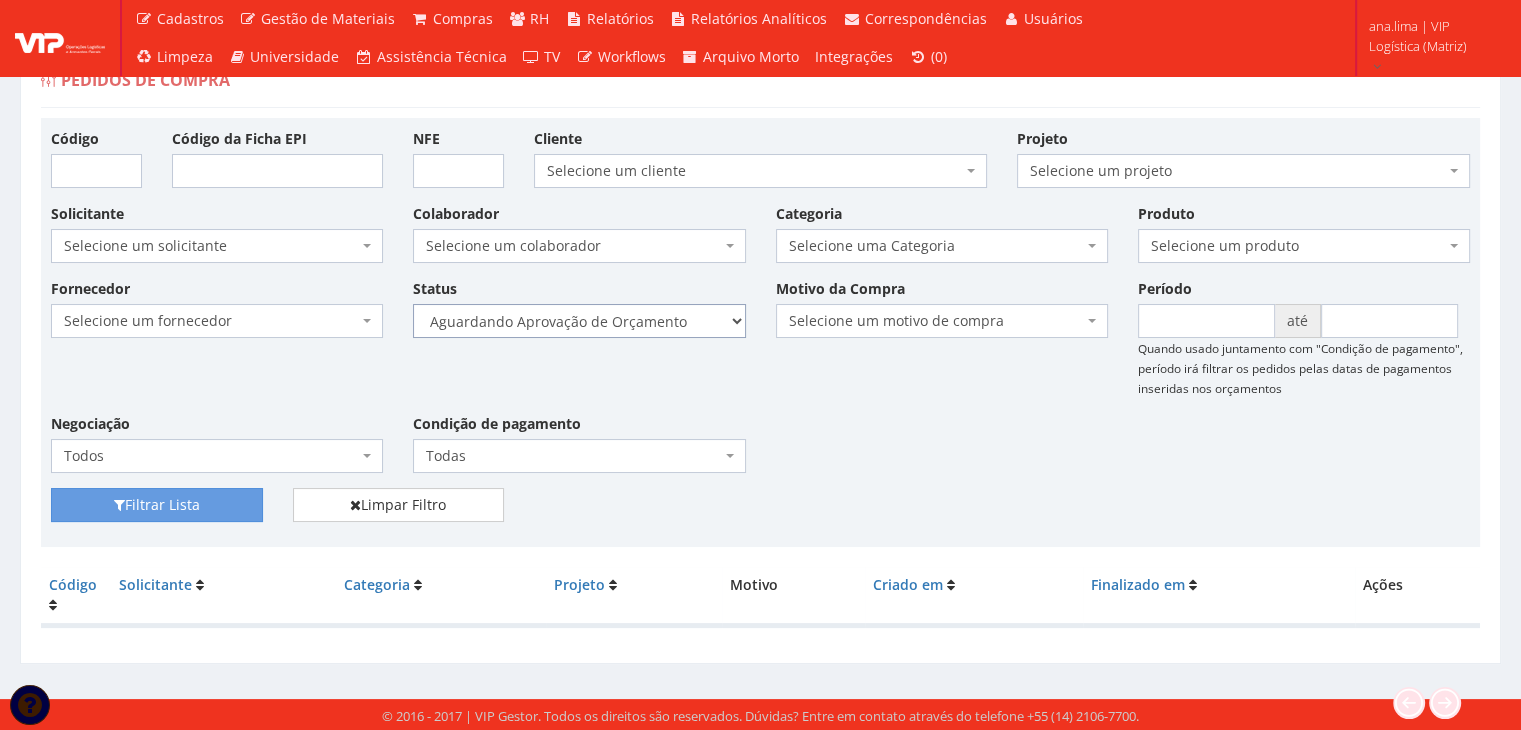 click on "Selecione um status Cancelado Aguardando Aprovação Diretoria Pedido Aprovado Aguardando Aprovação de Orçamento Orçamento Aprovado Compra Efetuada Entrega Efetuada Entrega Registrada" at bounding box center (579, 321) 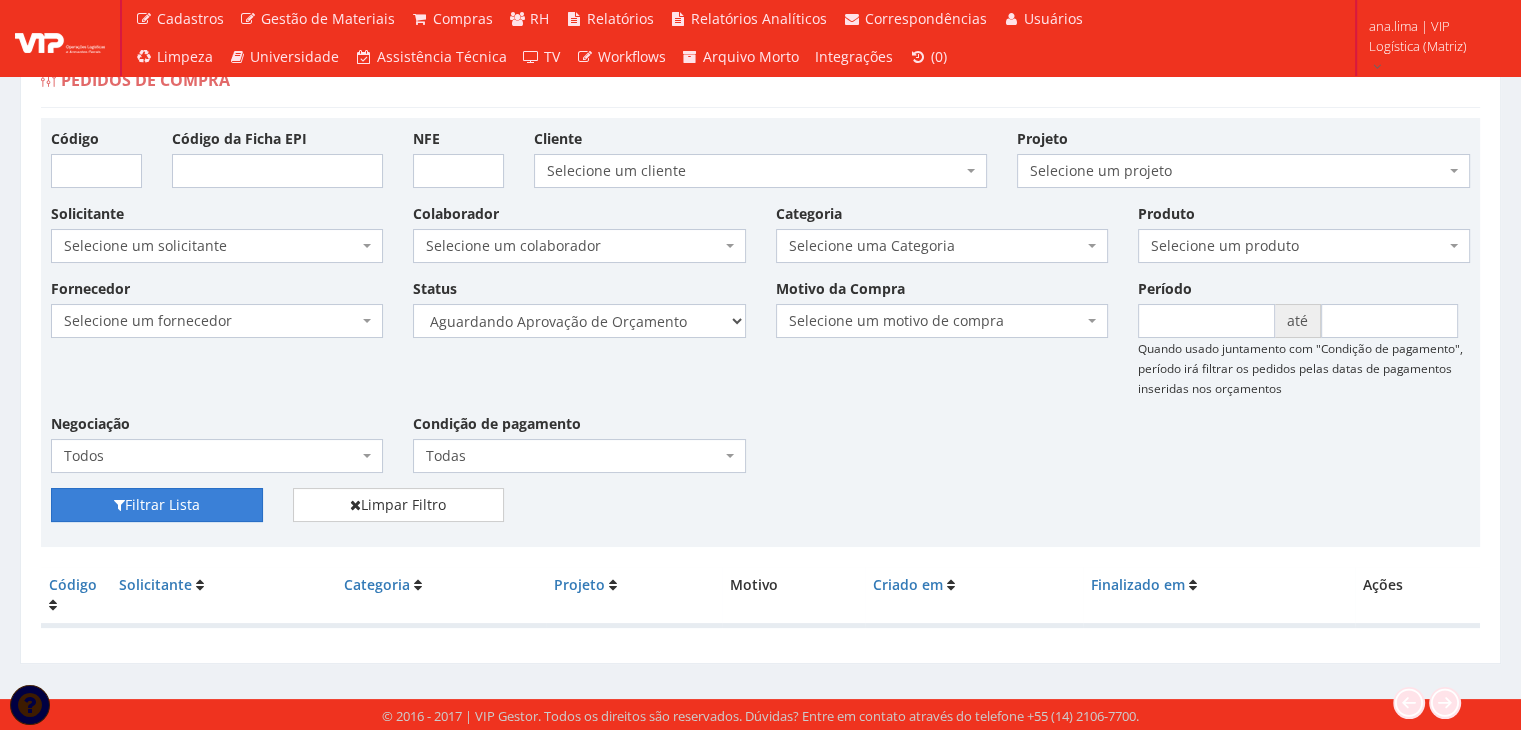 click on "Filtrar Lista" at bounding box center [157, 505] 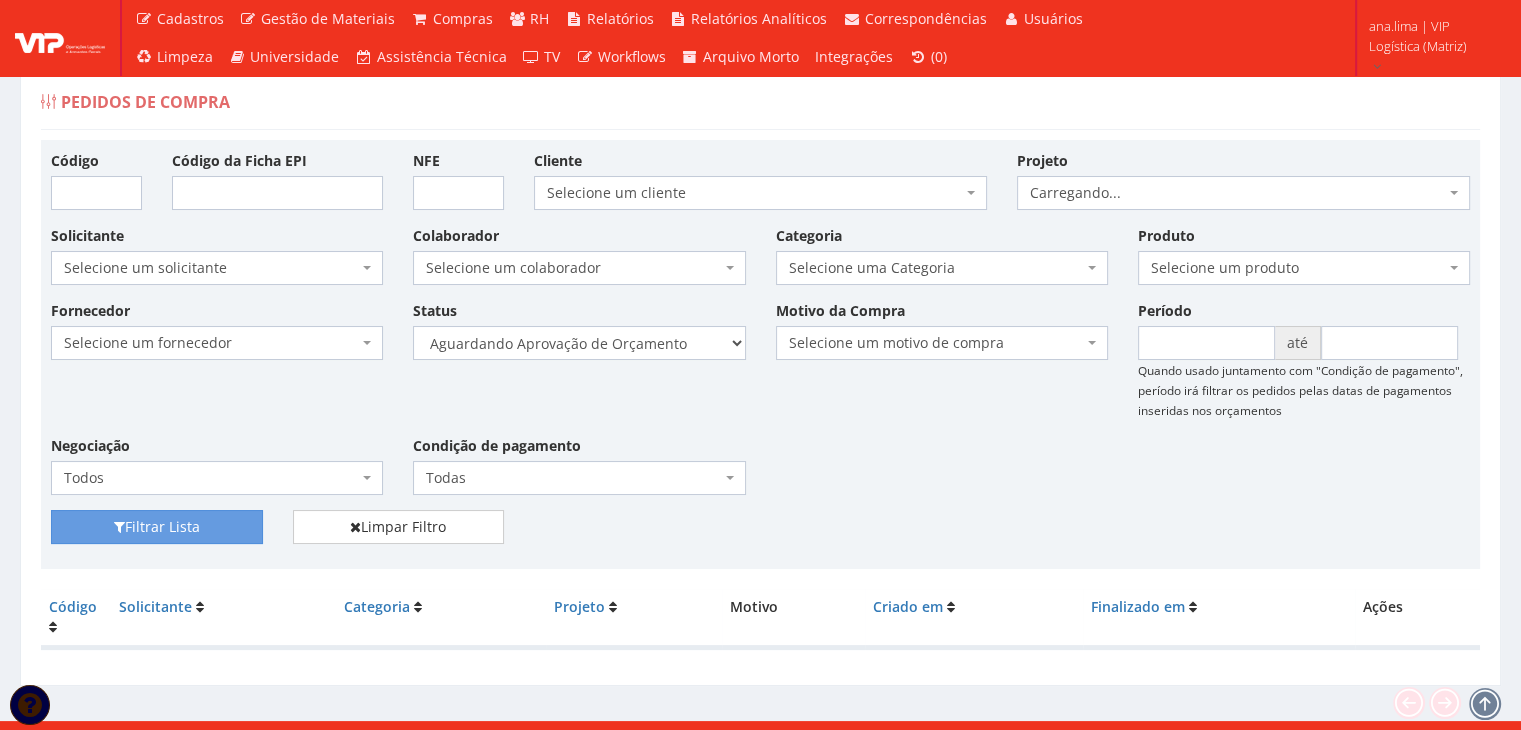 scroll, scrollTop: 40, scrollLeft: 0, axis: vertical 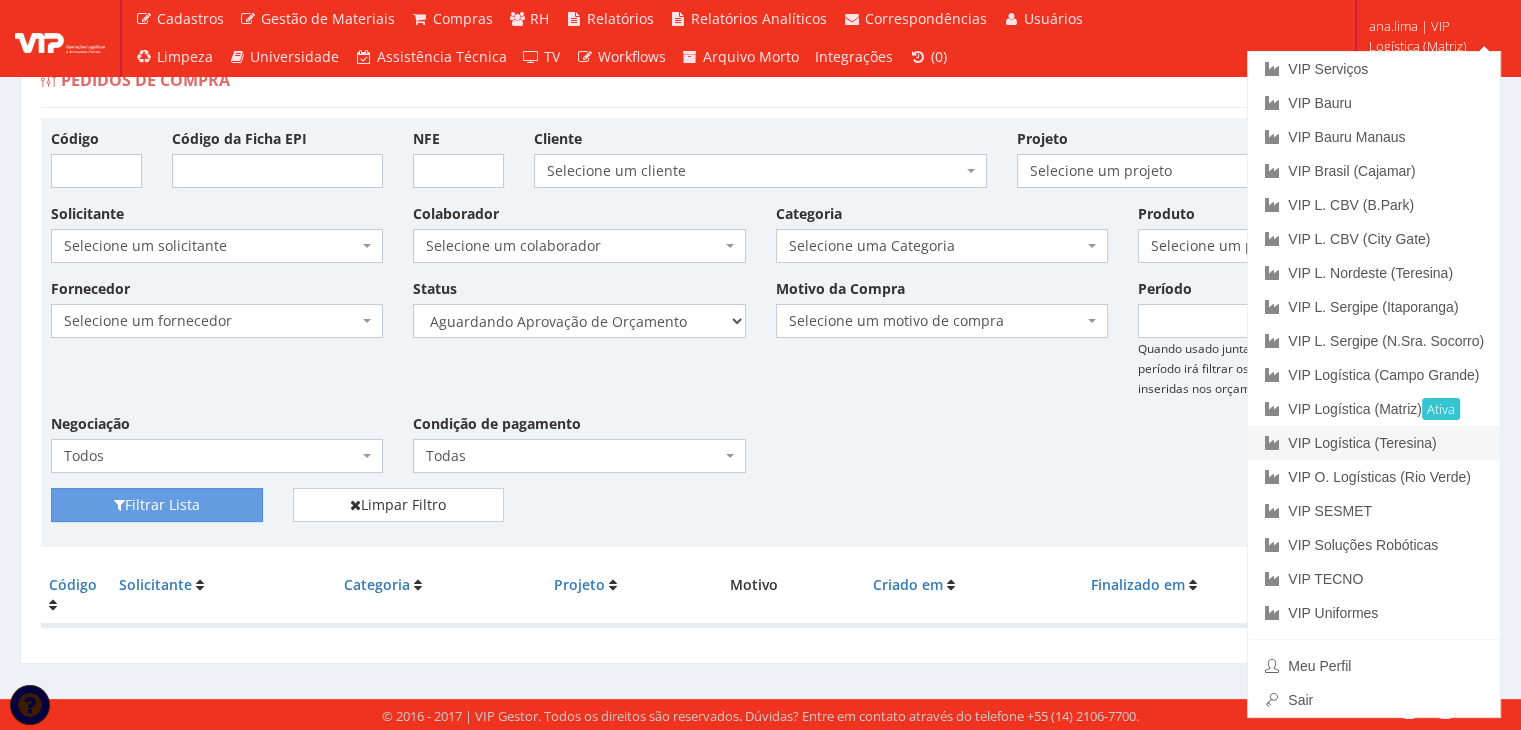 click on "VIP Logística (Teresina)" at bounding box center (1374, 443) 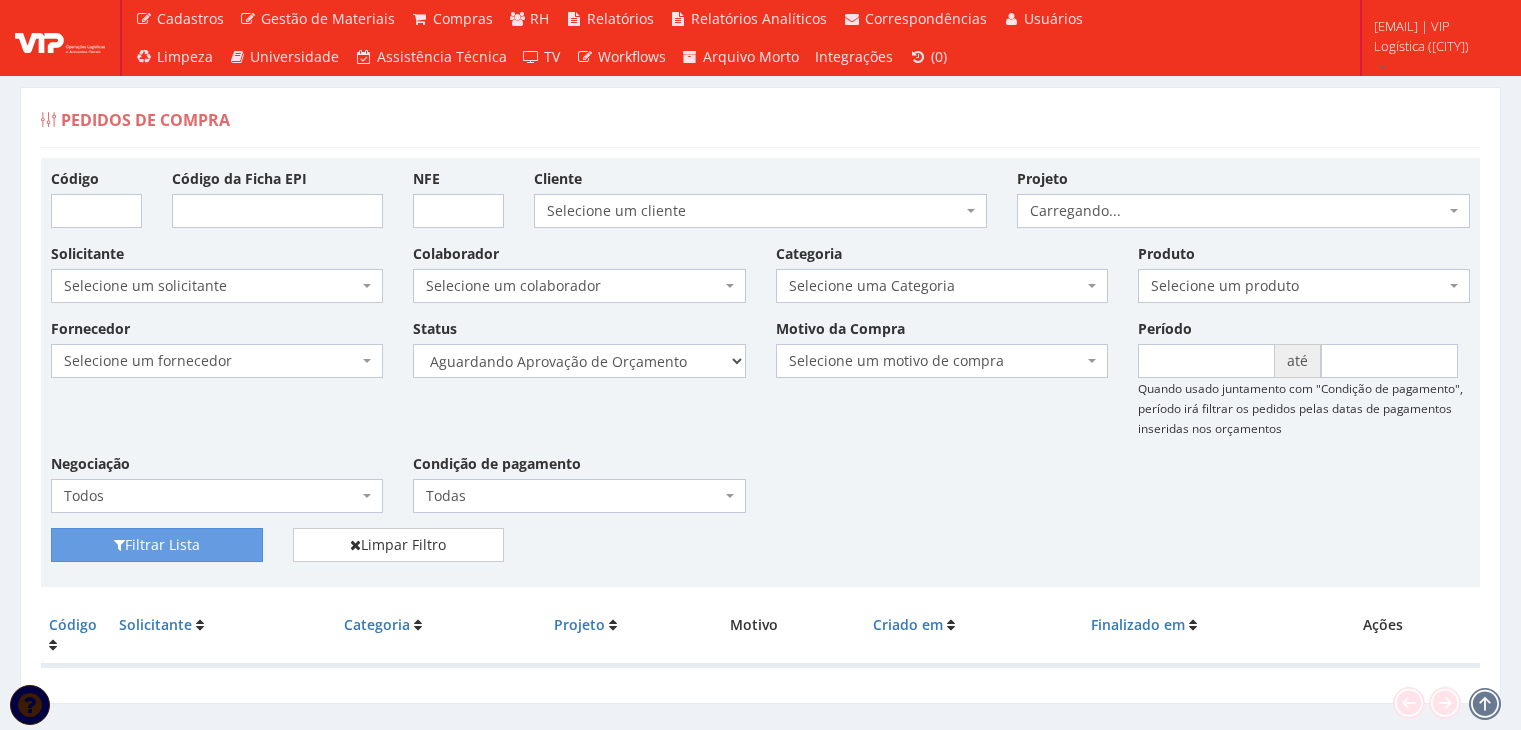 scroll, scrollTop: 0, scrollLeft: 0, axis: both 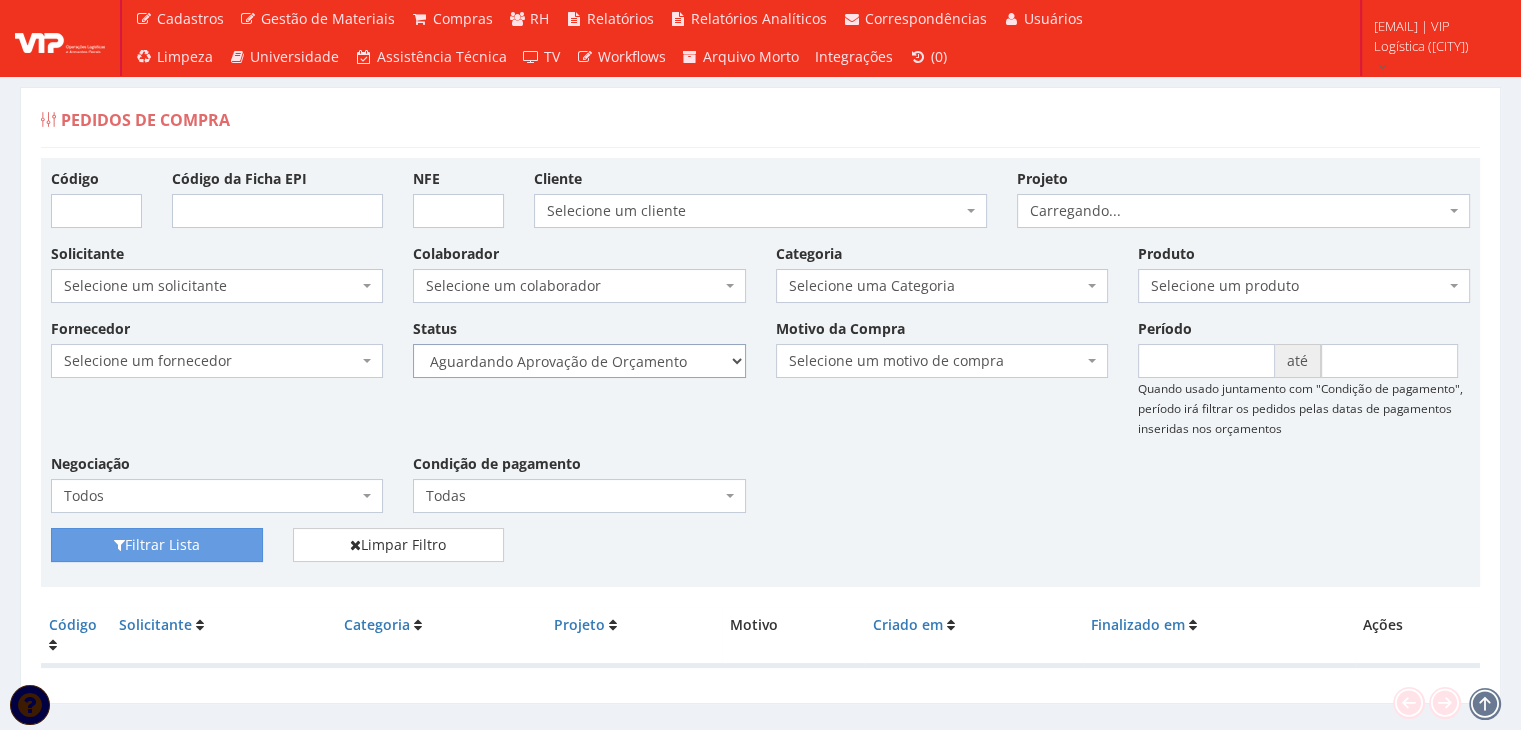 click on "Selecione um status Cancelado Aguardando Aprovação Diretoria Pedido Aprovado Aguardando Aprovação de Orçamento Orçamento Aprovado Compra Efetuada Entrega Efetuada Entrega Registrada" at bounding box center [579, 361] 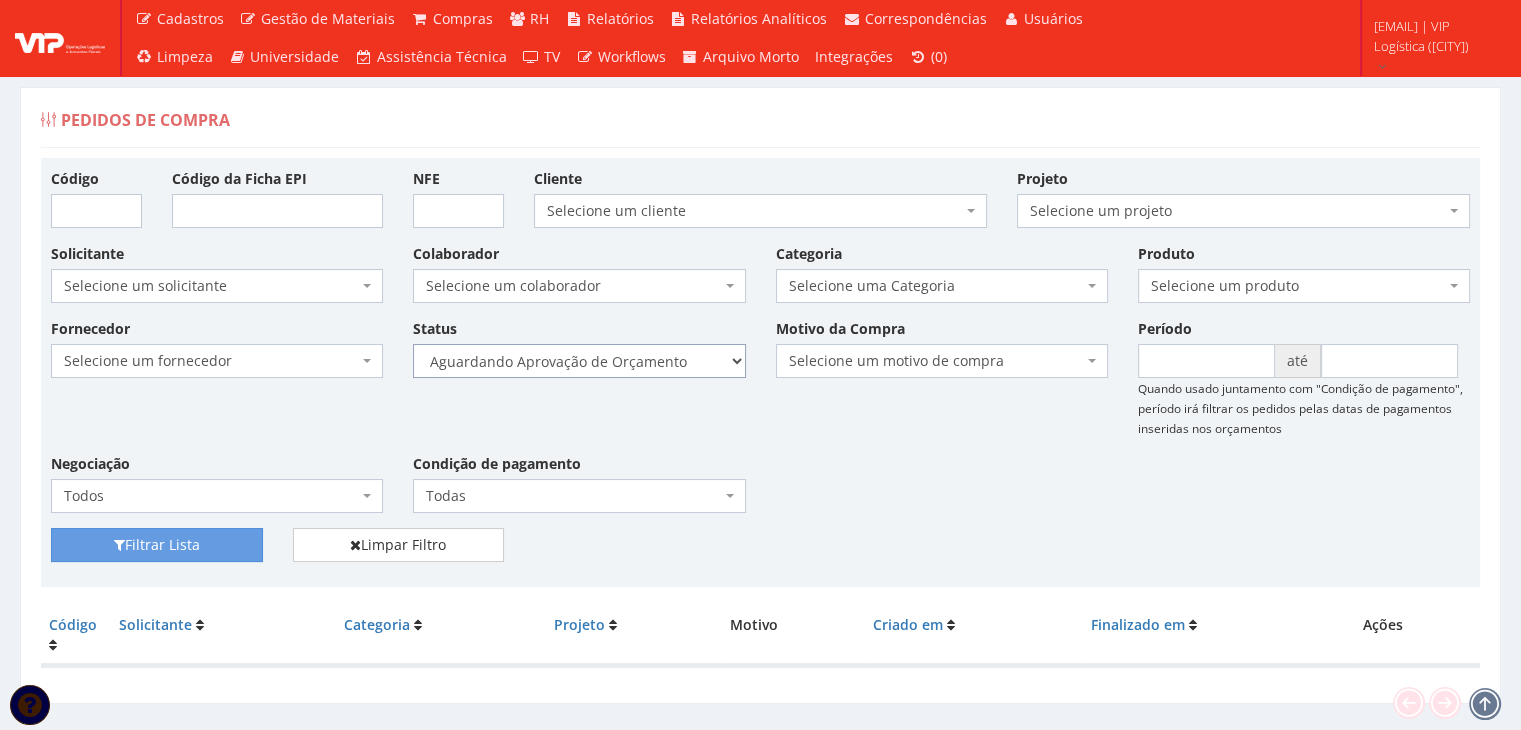 select on "1" 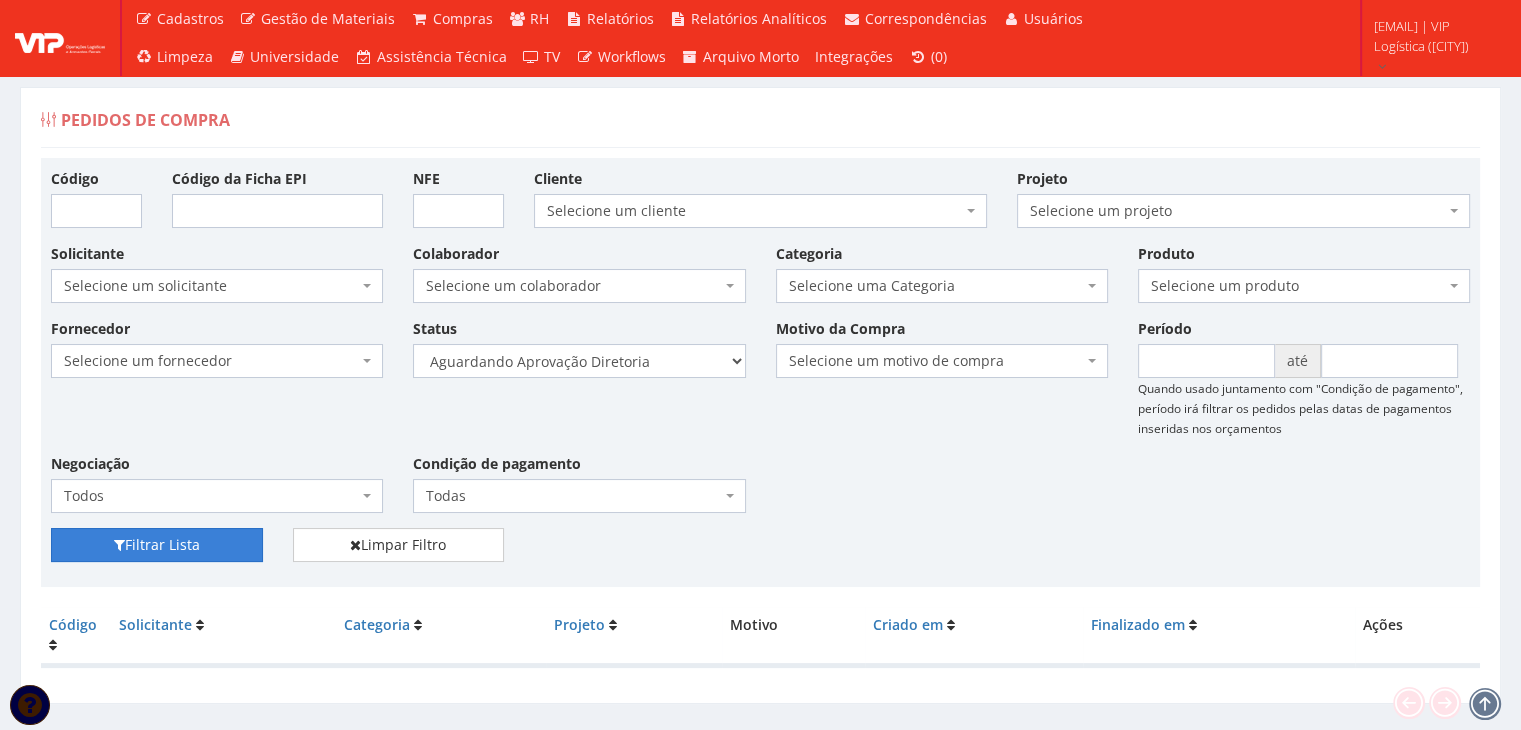 click on "Filtrar Lista" at bounding box center (157, 545) 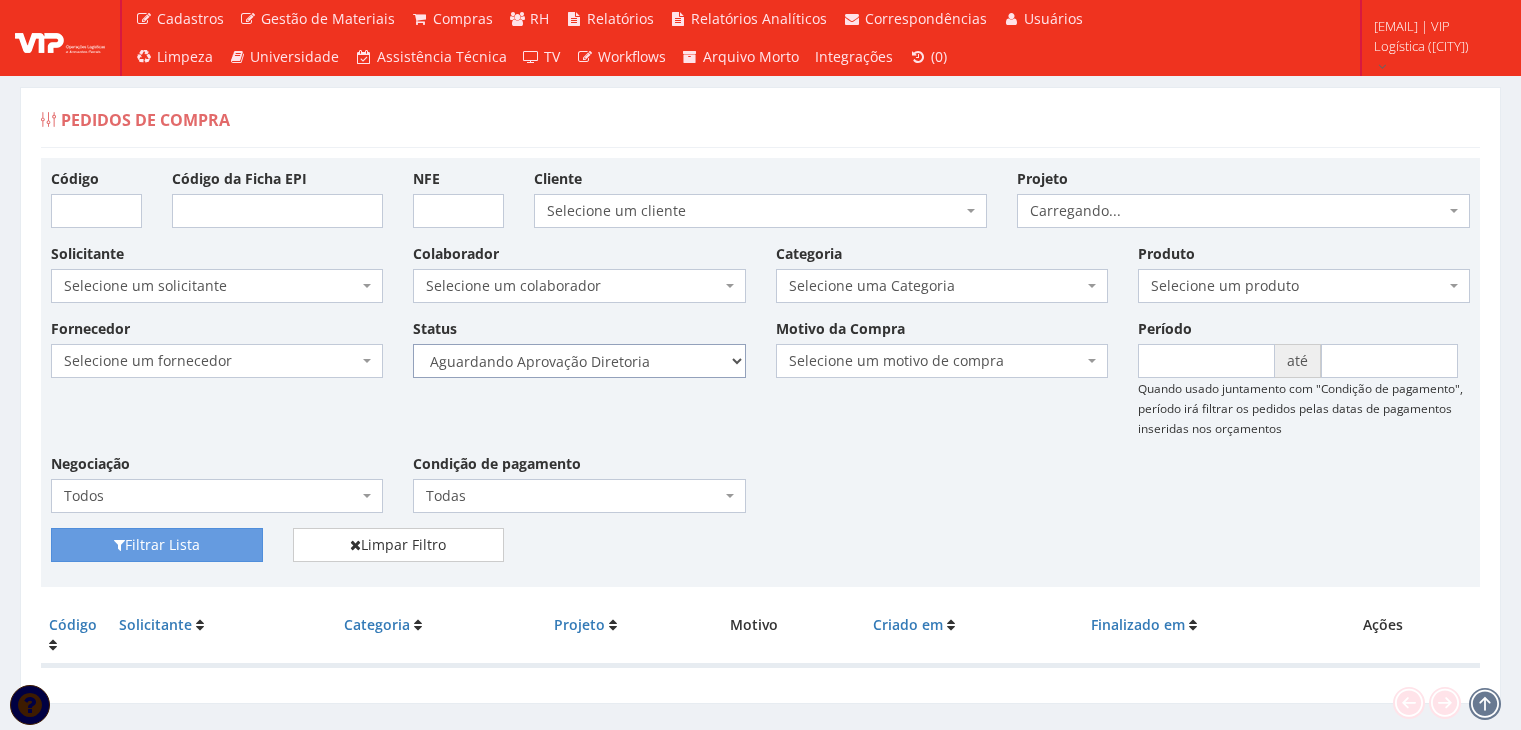 scroll, scrollTop: 0, scrollLeft: 0, axis: both 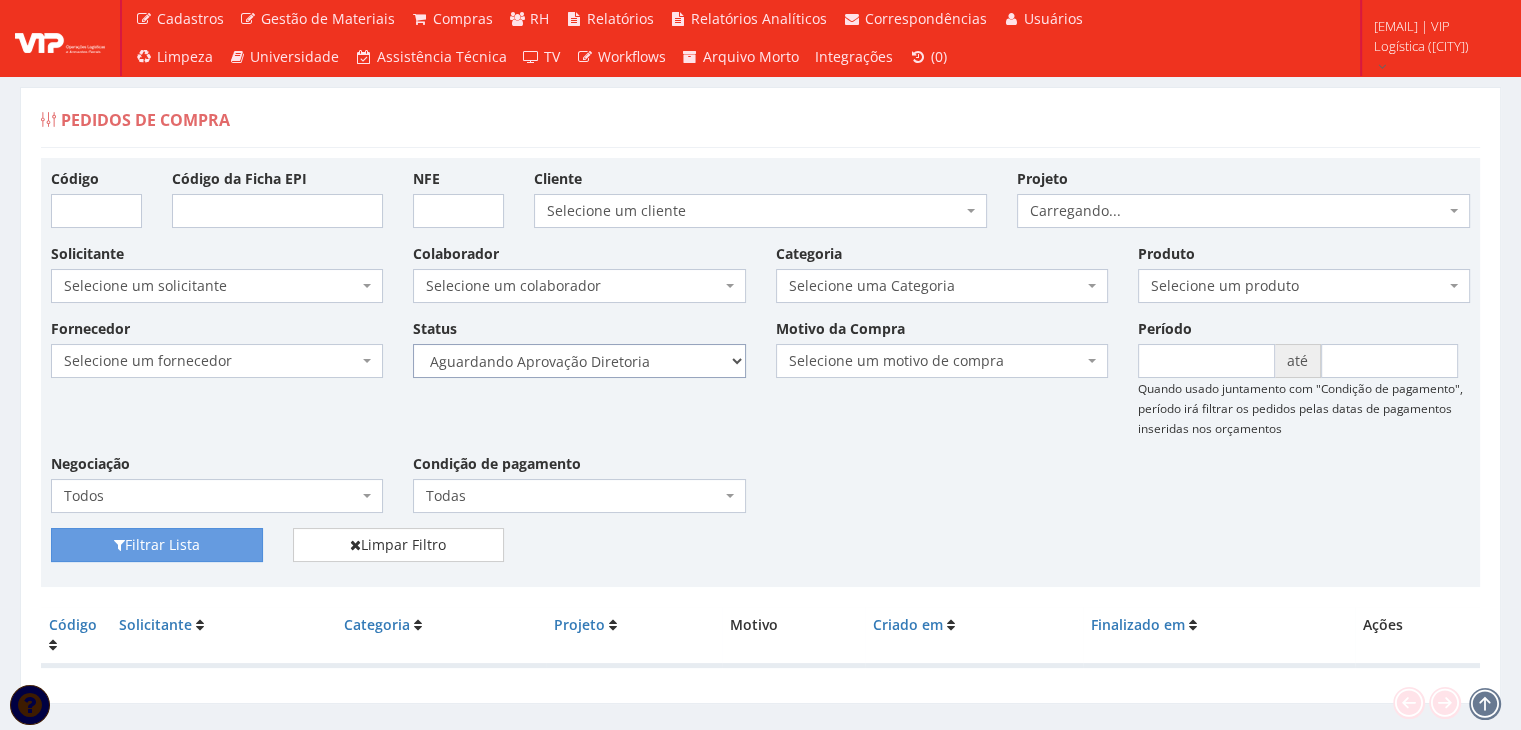 drag, startPoint x: 0, startPoint y: 0, endPoint x: 645, endPoint y: 376, distance: 746.59296 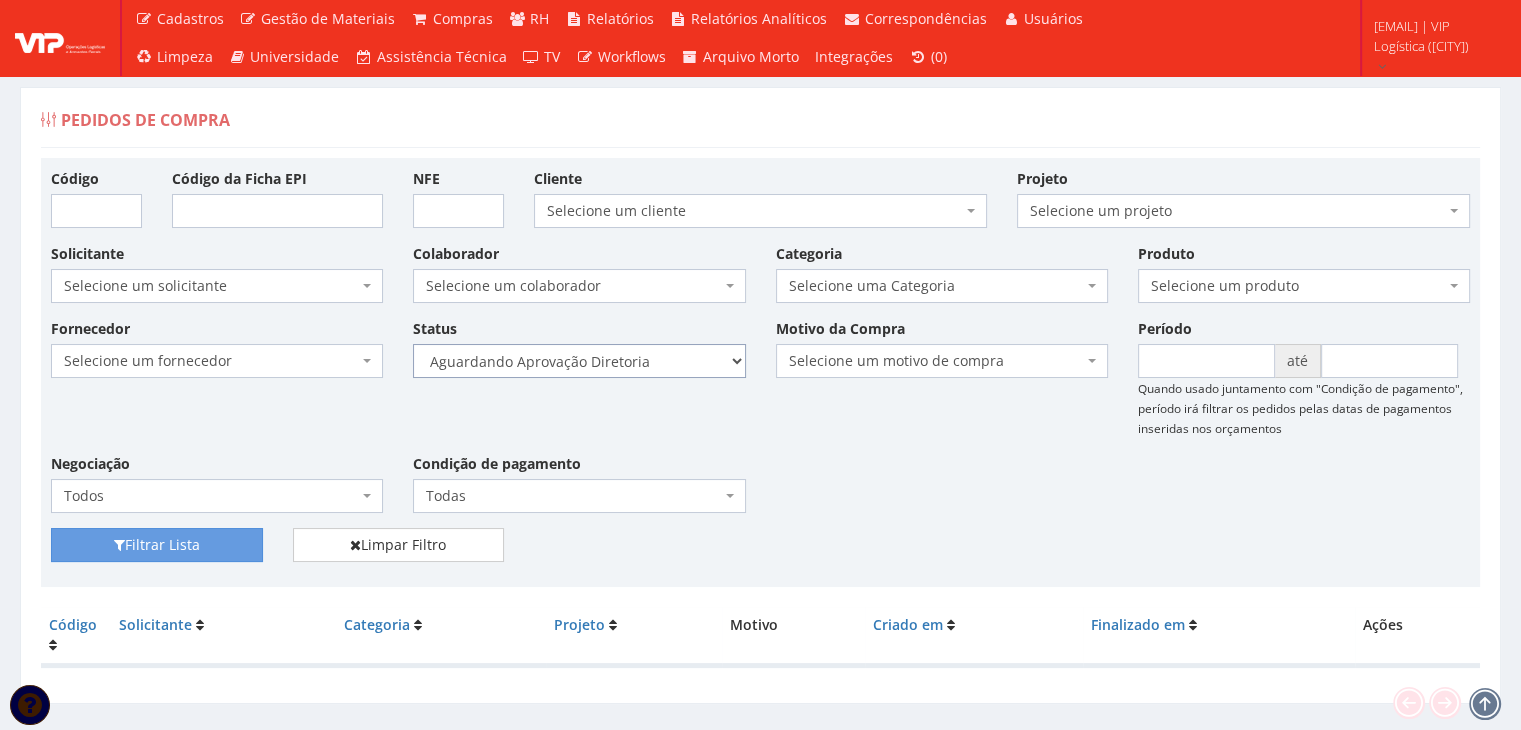 select on "4" 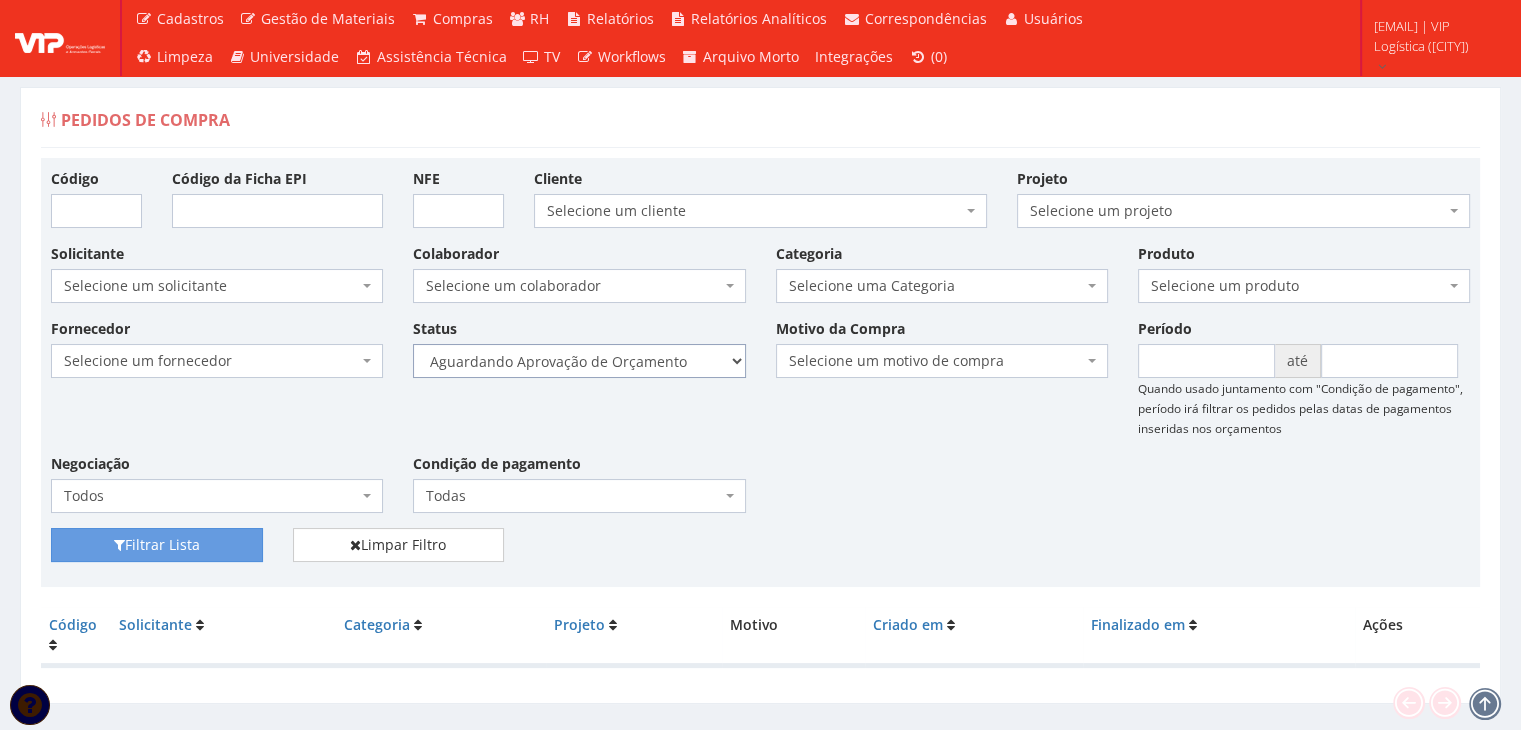 click on "Selecione um status Cancelado Aguardando Aprovação Diretoria Pedido Aprovado Aguardando Aprovação de Orçamento Orçamento Aprovado Compra Efetuada Entrega Efetuada Entrega Registrada" at bounding box center [579, 361] 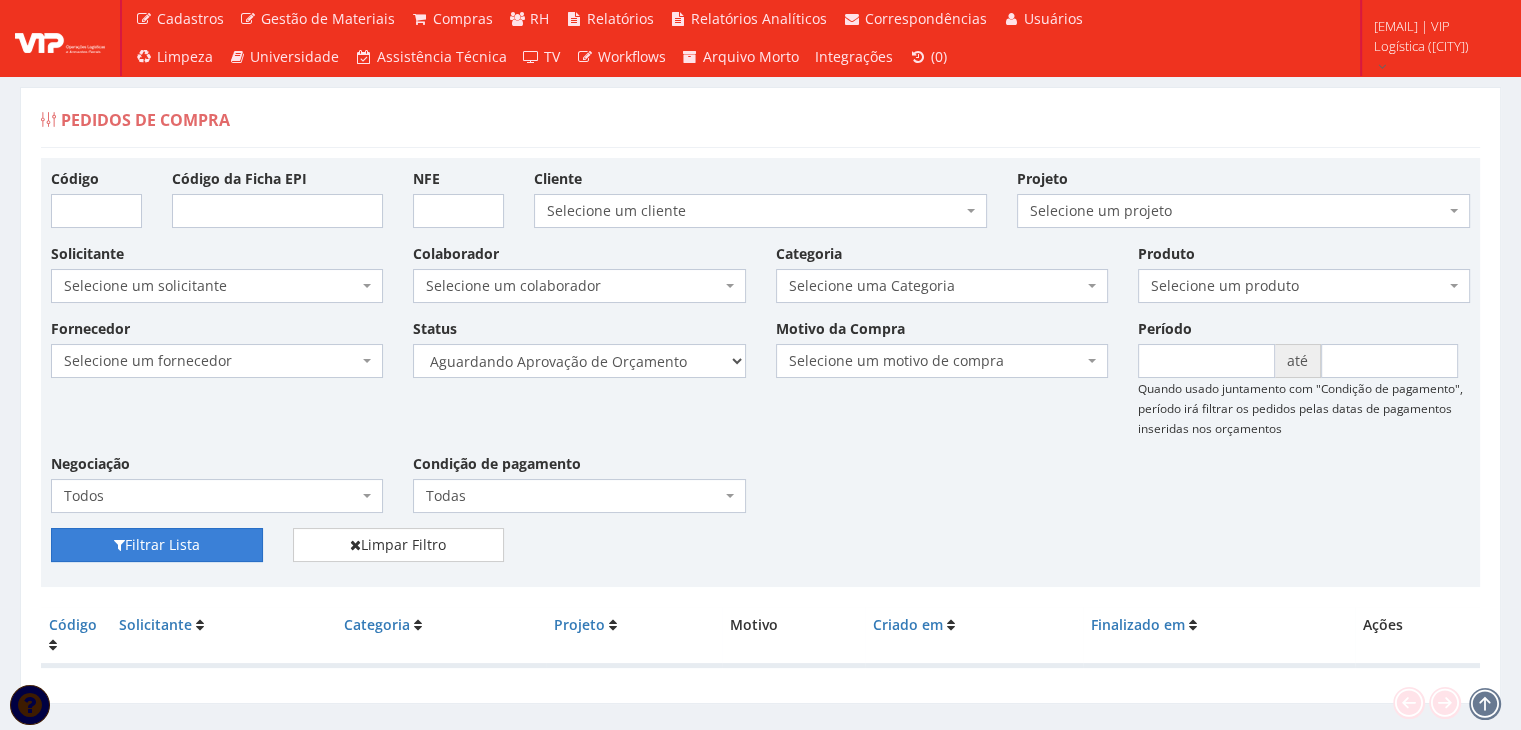 click on "Filtrar Lista" at bounding box center (157, 545) 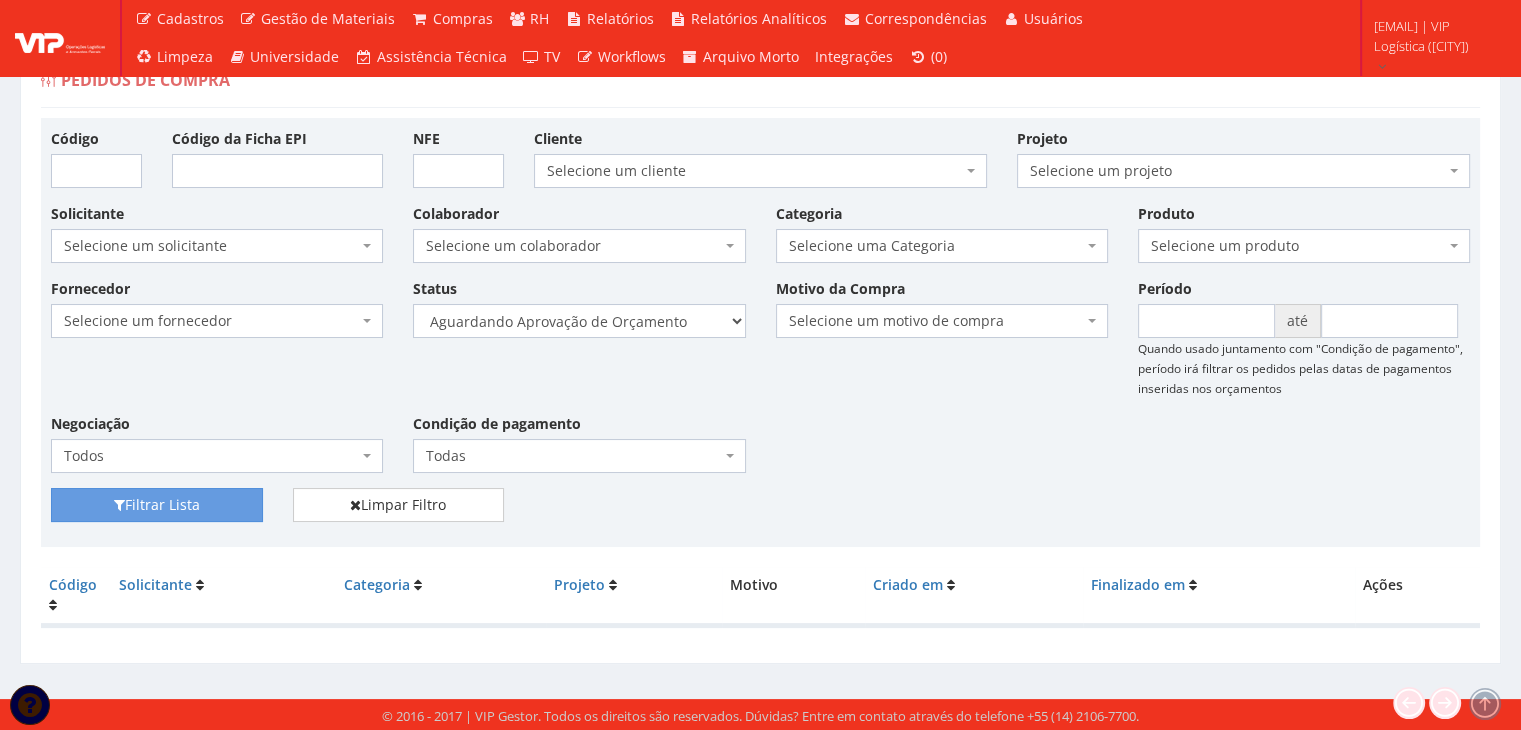 scroll, scrollTop: 40, scrollLeft: 0, axis: vertical 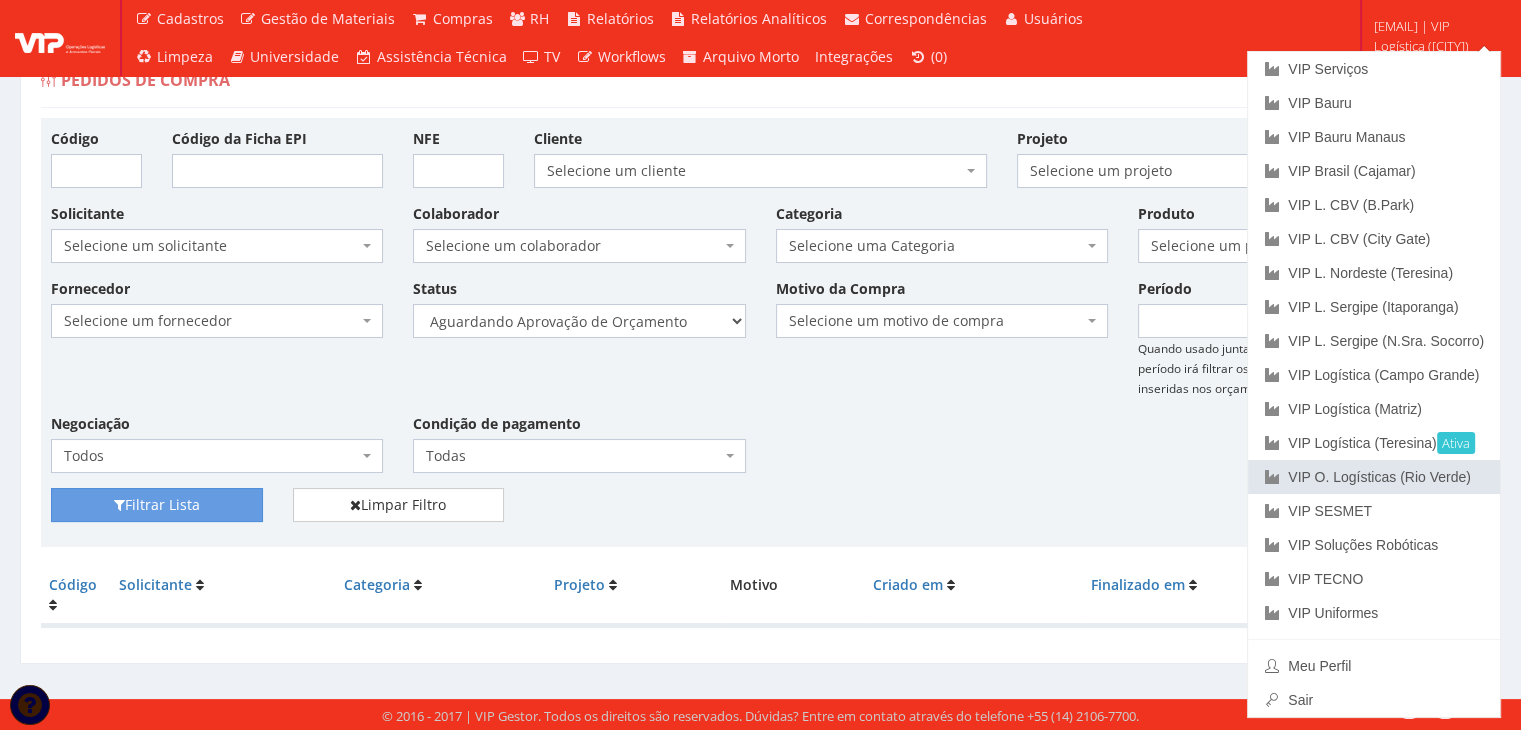 drag, startPoint x: 1386, startPoint y: 483, endPoint x: 1242, endPoint y: 488, distance: 144.08678 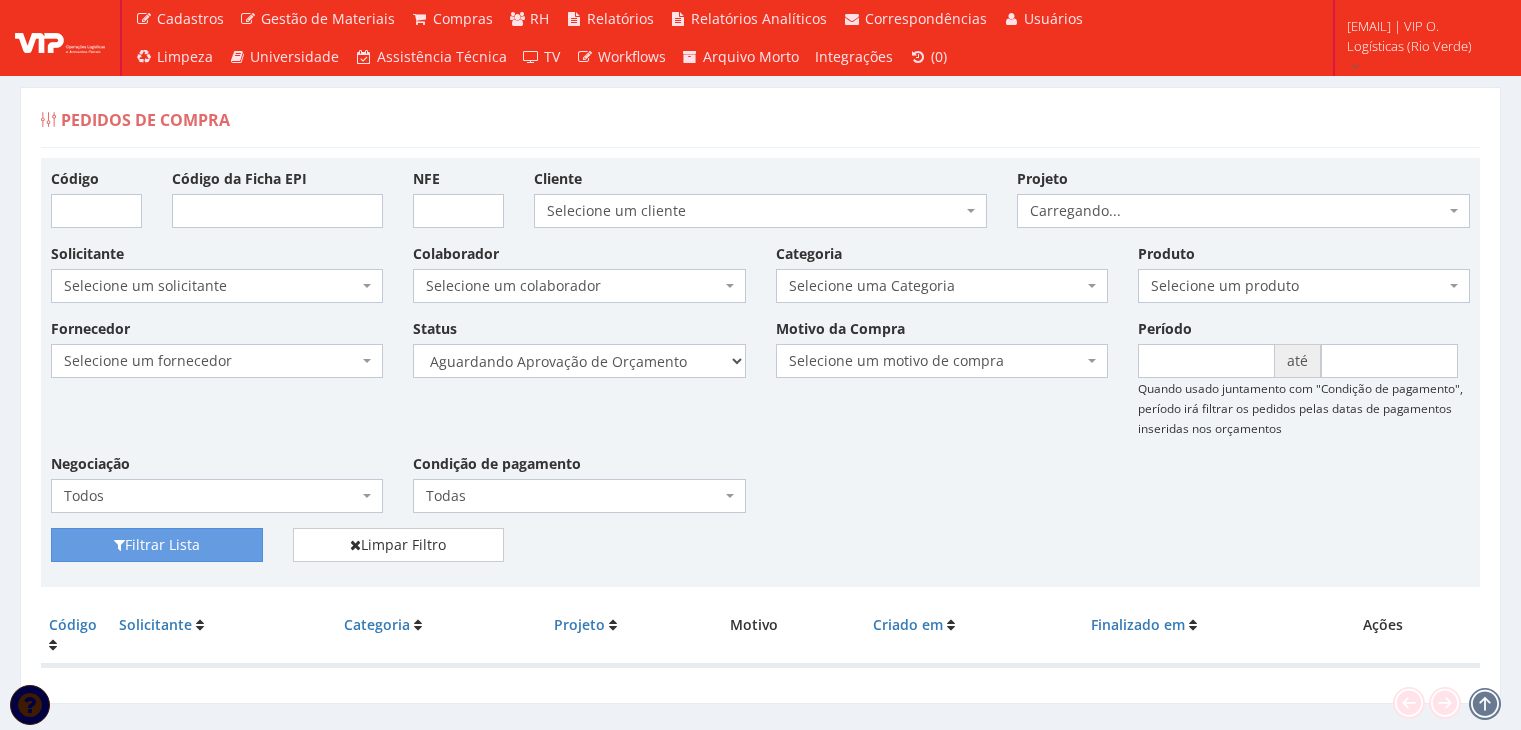 scroll, scrollTop: 0, scrollLeft: 0, axis: both 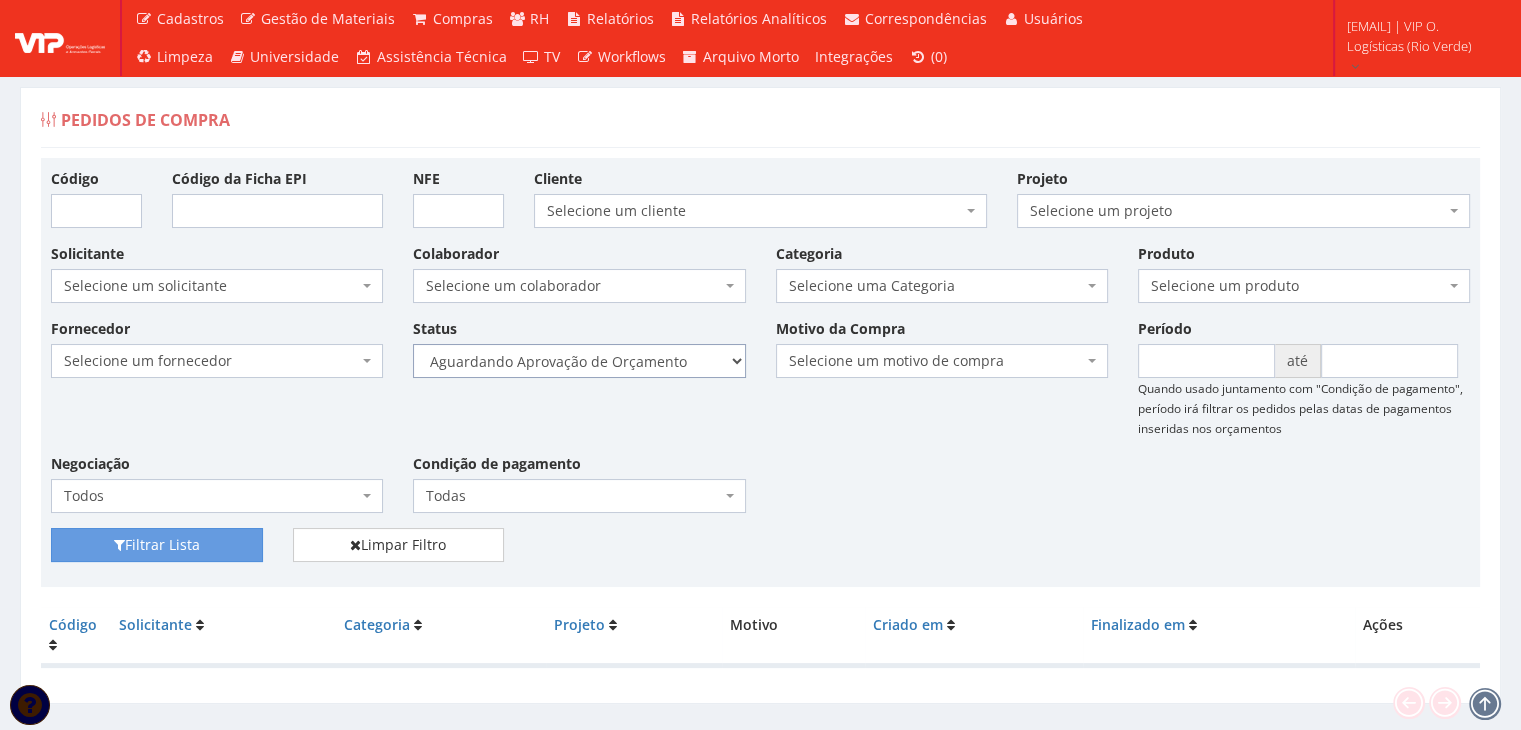 click on "Selecione um status Cancelado Aguardando Aprovação Diretoria Pedido Aprovado Aguardando Aprovação de Orçamento Orçamento Aprovado Compra Efetuada Entrega Efetuada Entrega Registrada" at bounding box center [579, 361] 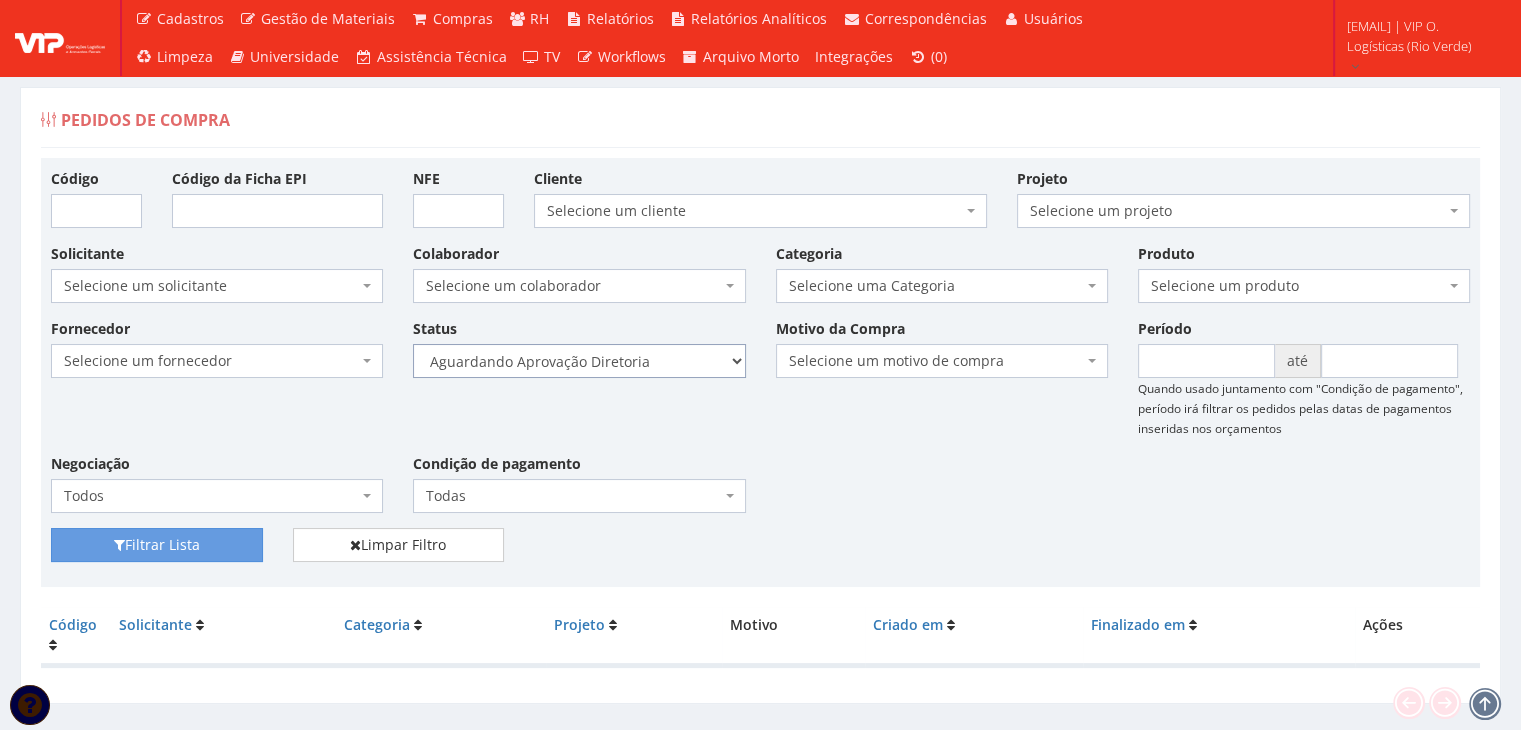 click on "Selecione um status Cancelado Aguardando Aprovação Diretoria Pedido Aprovado Aguardando Aprovação de Orçamento Orçamento Aprovado Compra Efetuada Entrega Efetuada Entrega Registrada" at bounding box center (579, 361) 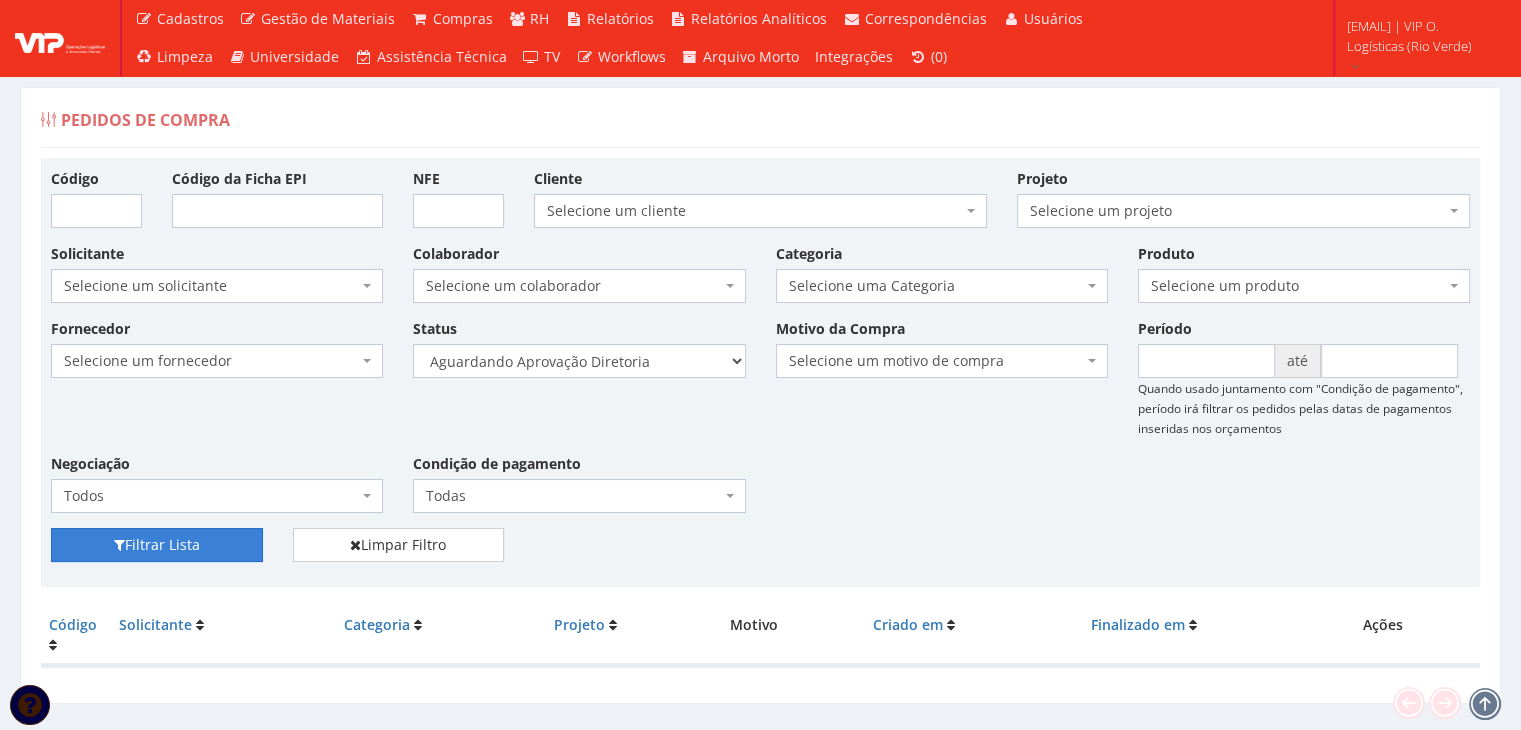 click on "Filtrar Lista" at bounding box center [157, 545] 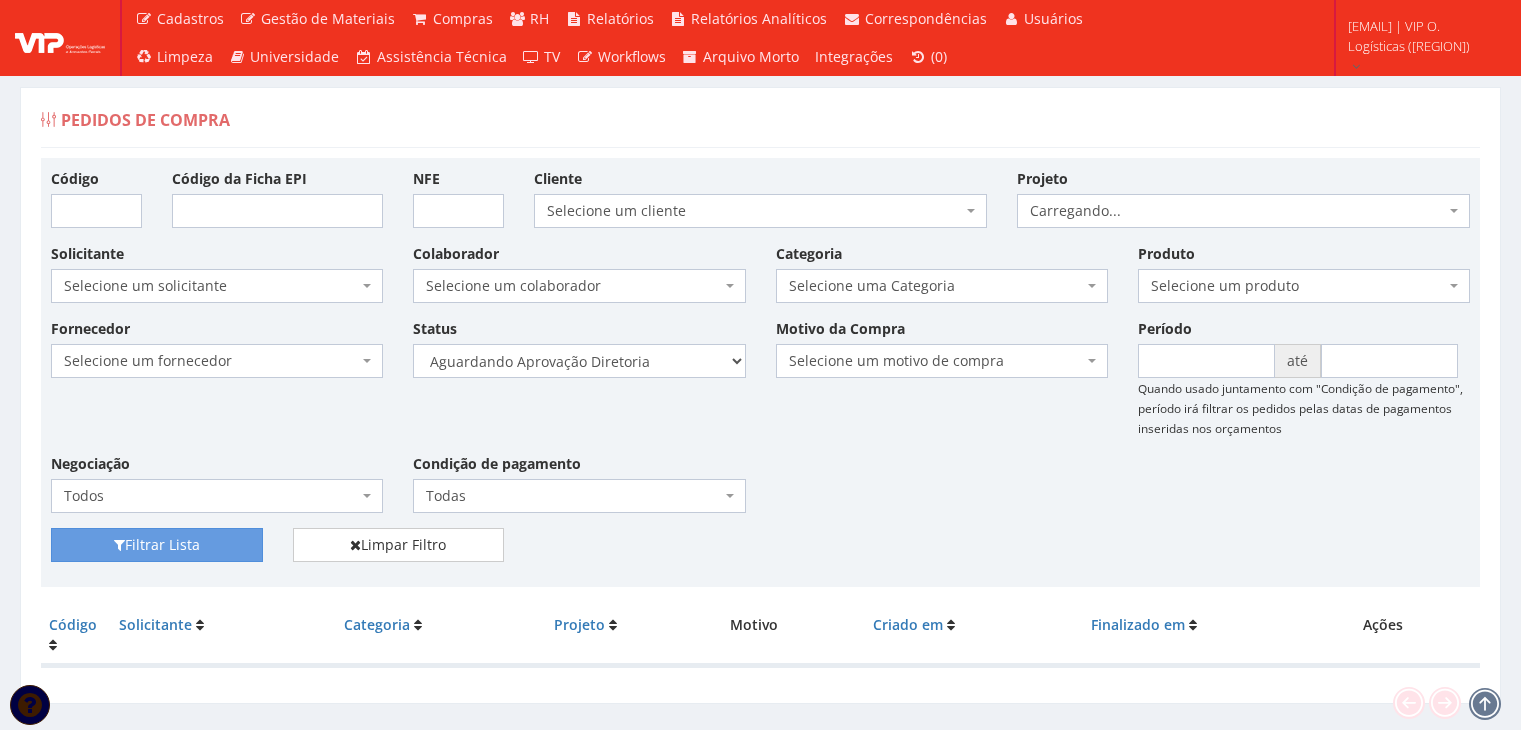 scroll, scrollTop: 0, scrollLeft: 0, axis: both 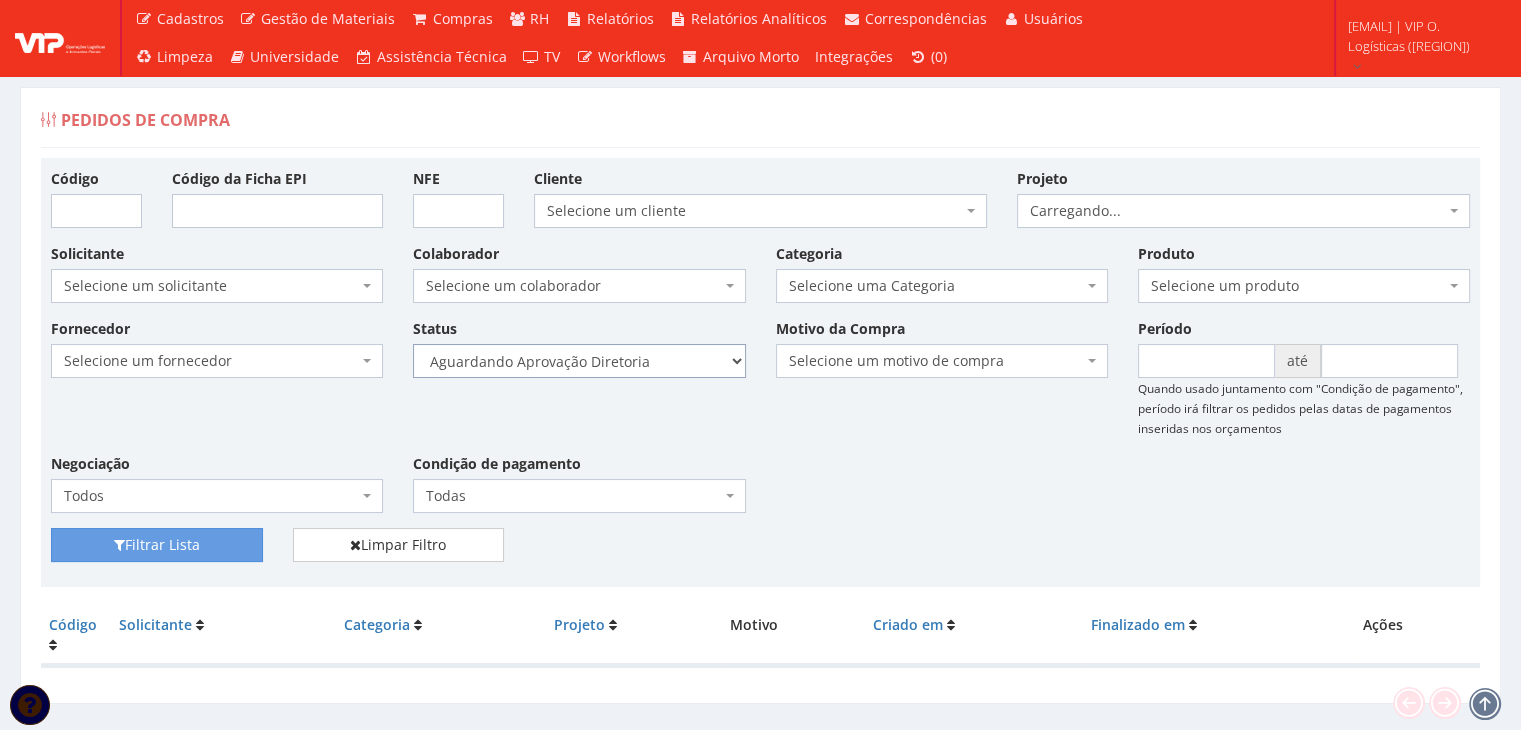 click on "Selecione um status Cancelado Aguardando Aprovação Diretoria Pedido Aprovado Aguardando Aprovação de Orçamento Orçamento Aprovado Compra Efetuada Entrega Efetuada Entrega Registrada" at bounding box center (579, 361) 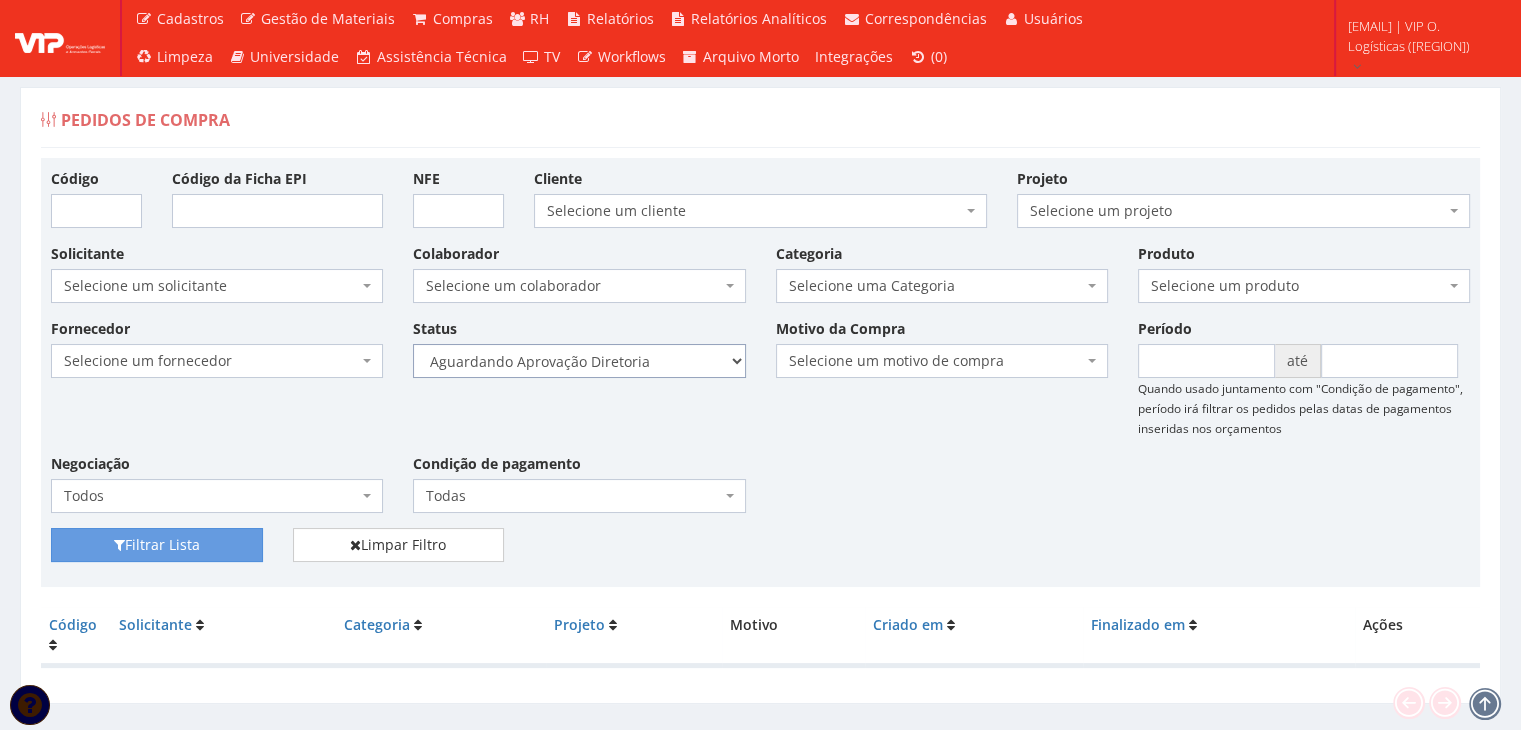 select on "4" 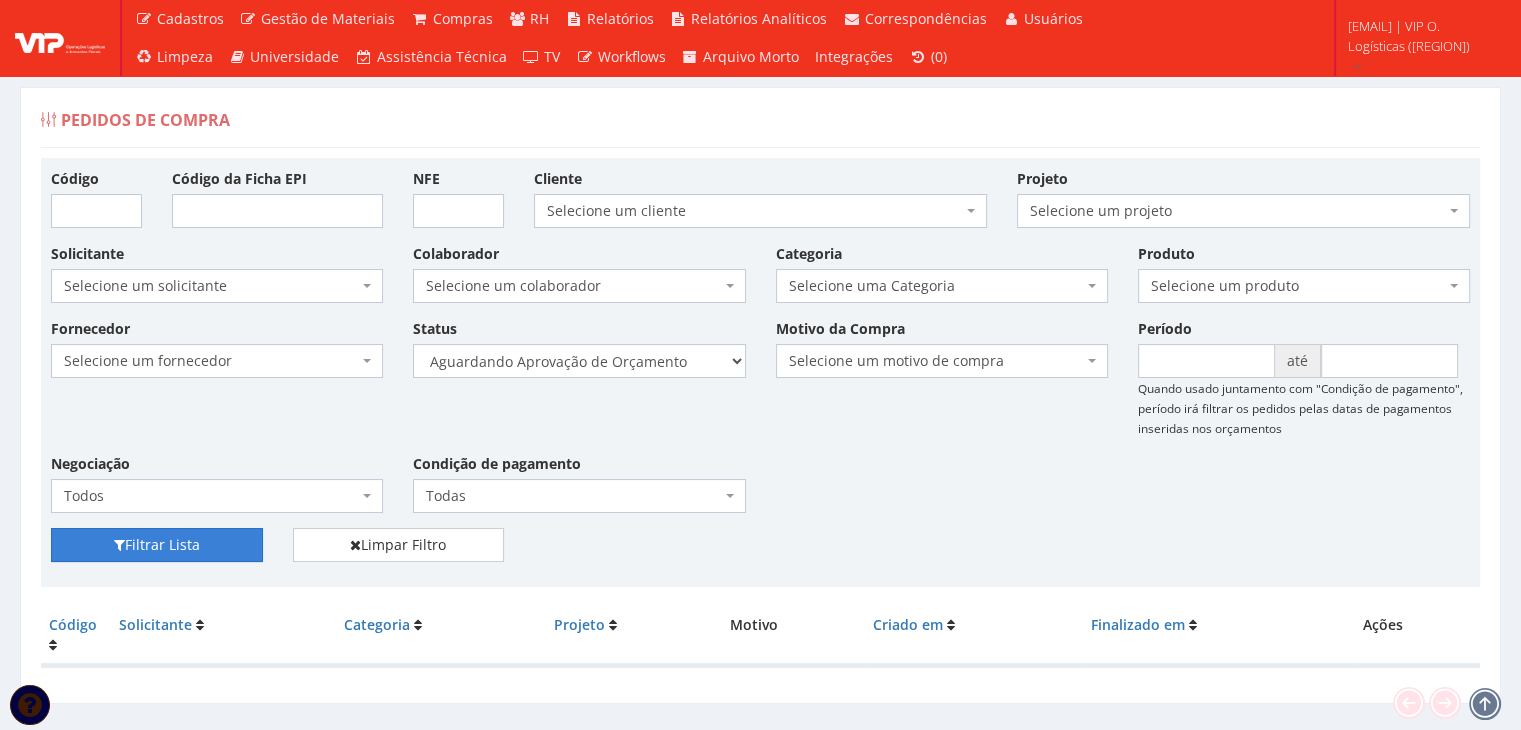 click on "Filtrar Lista" at bounding box center (157, 545) 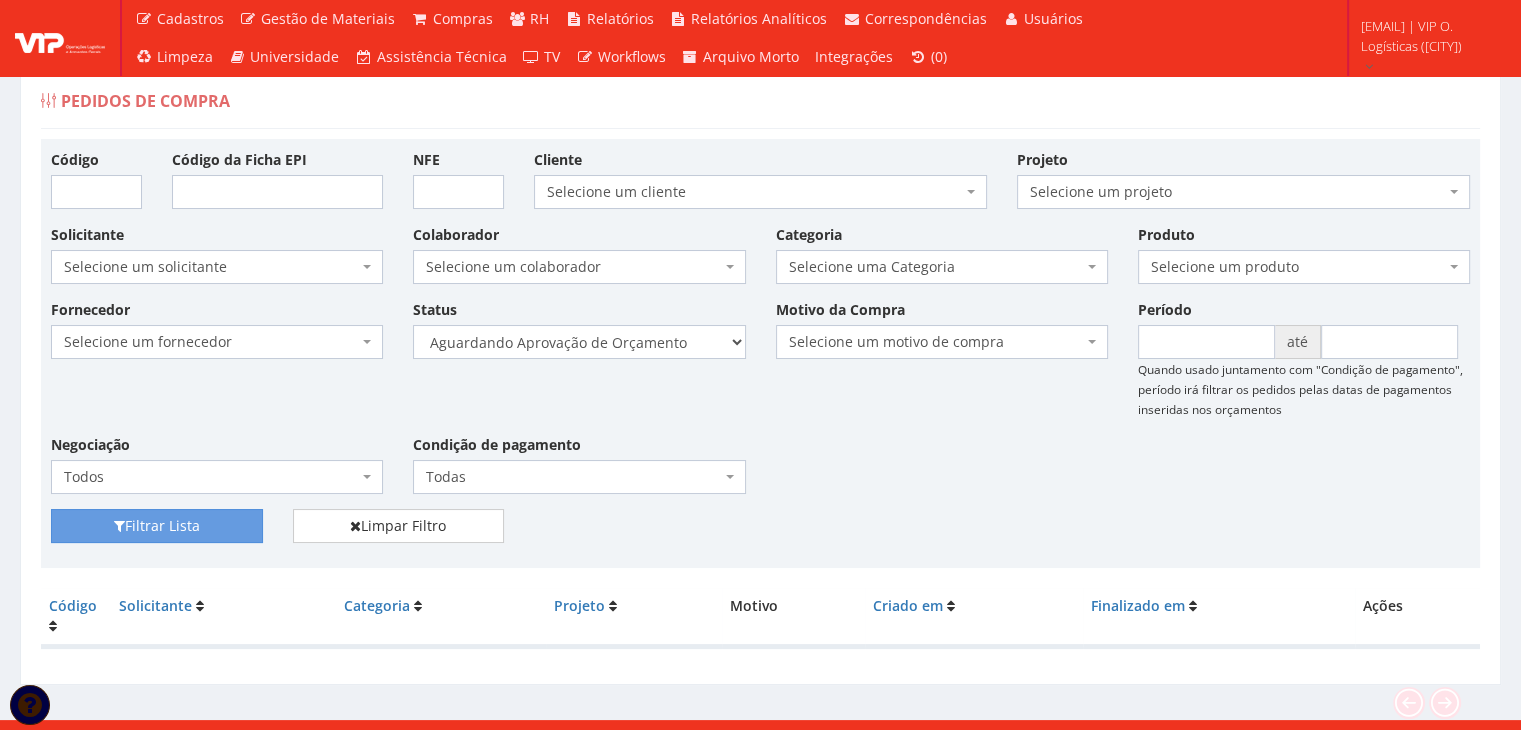 scroll, scrollTop: 0, scrollLeft: 0, axis: both 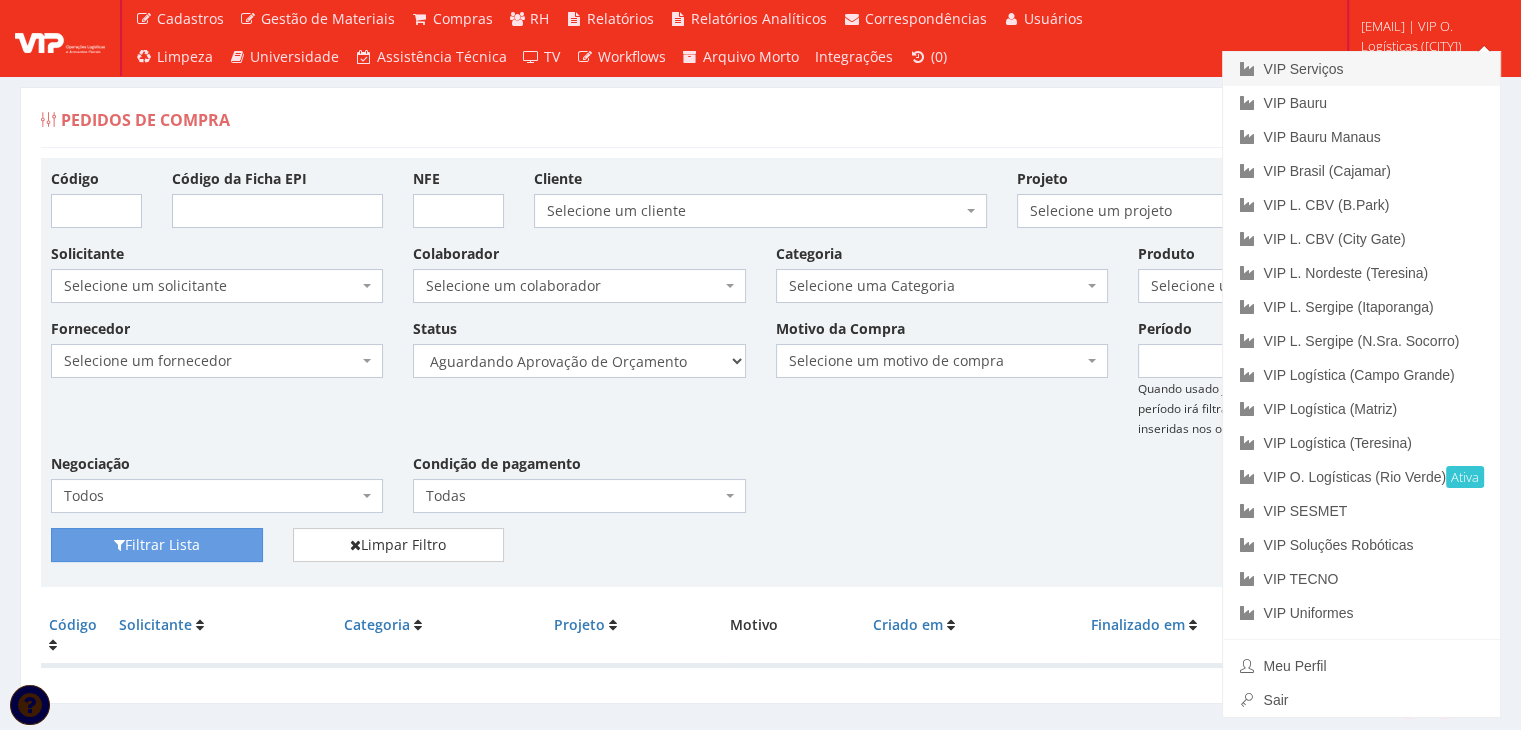 click on "VIP Serviços" at bounding box center [1361, 69] 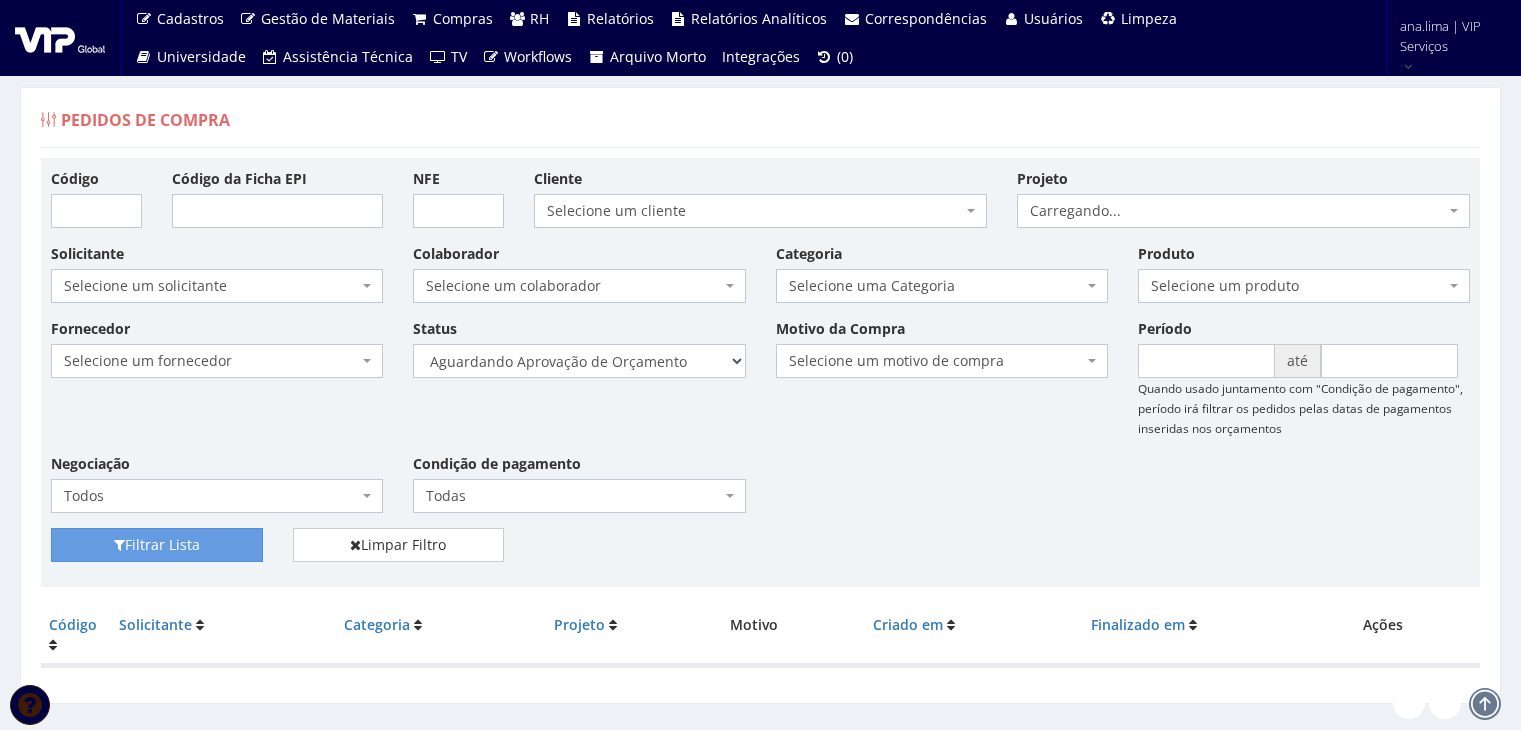 scroll, scrollTop: 0, scrollLeft: 0, axis: both 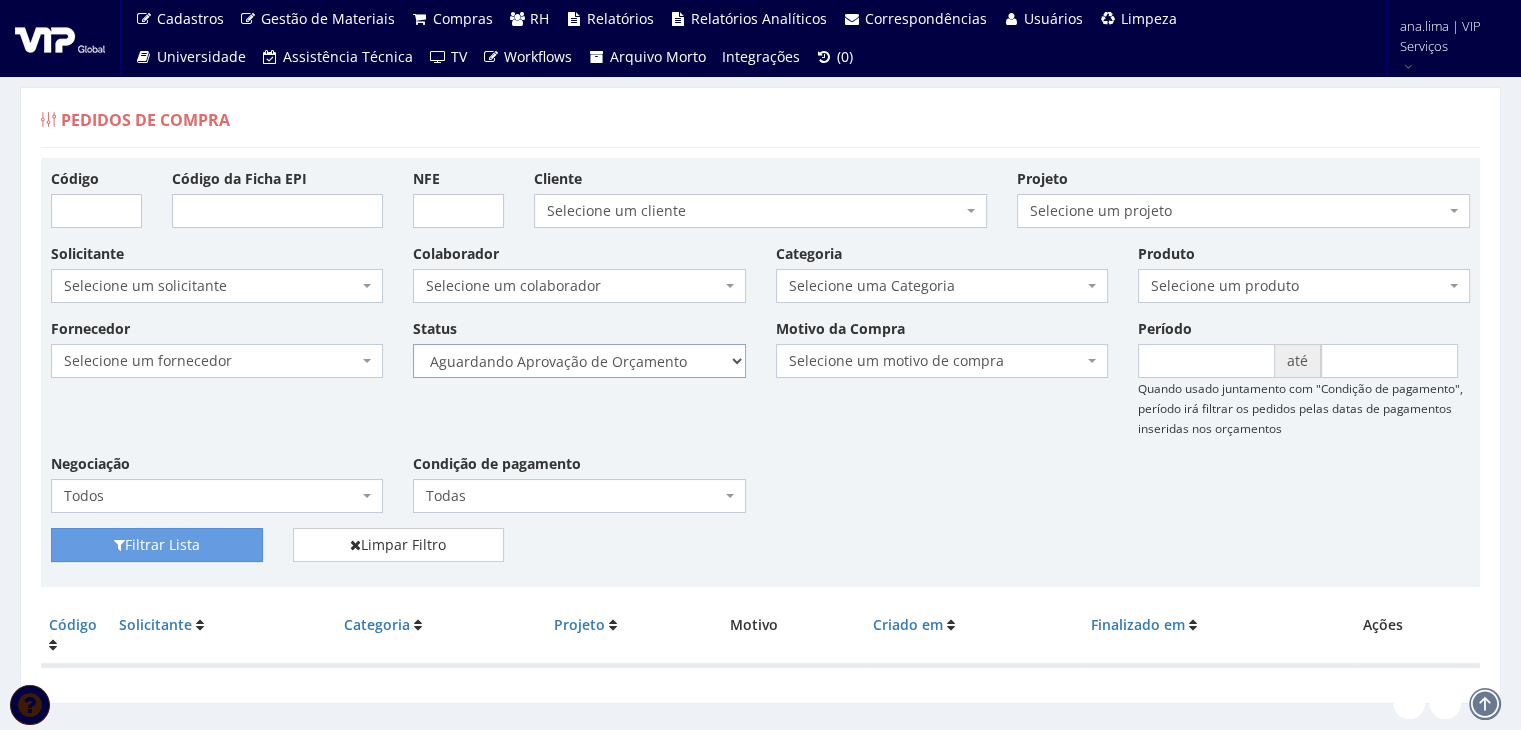 click on "Selecione um status Cancelado Aguardando Aprovação Diretoria Pedido Aprovado Aguardando Aprovação de Orçamento Orçamento Aprovado Compra Efetuada Entrega Efetuada Entrega Registrada" at bounding box center [579, 361] 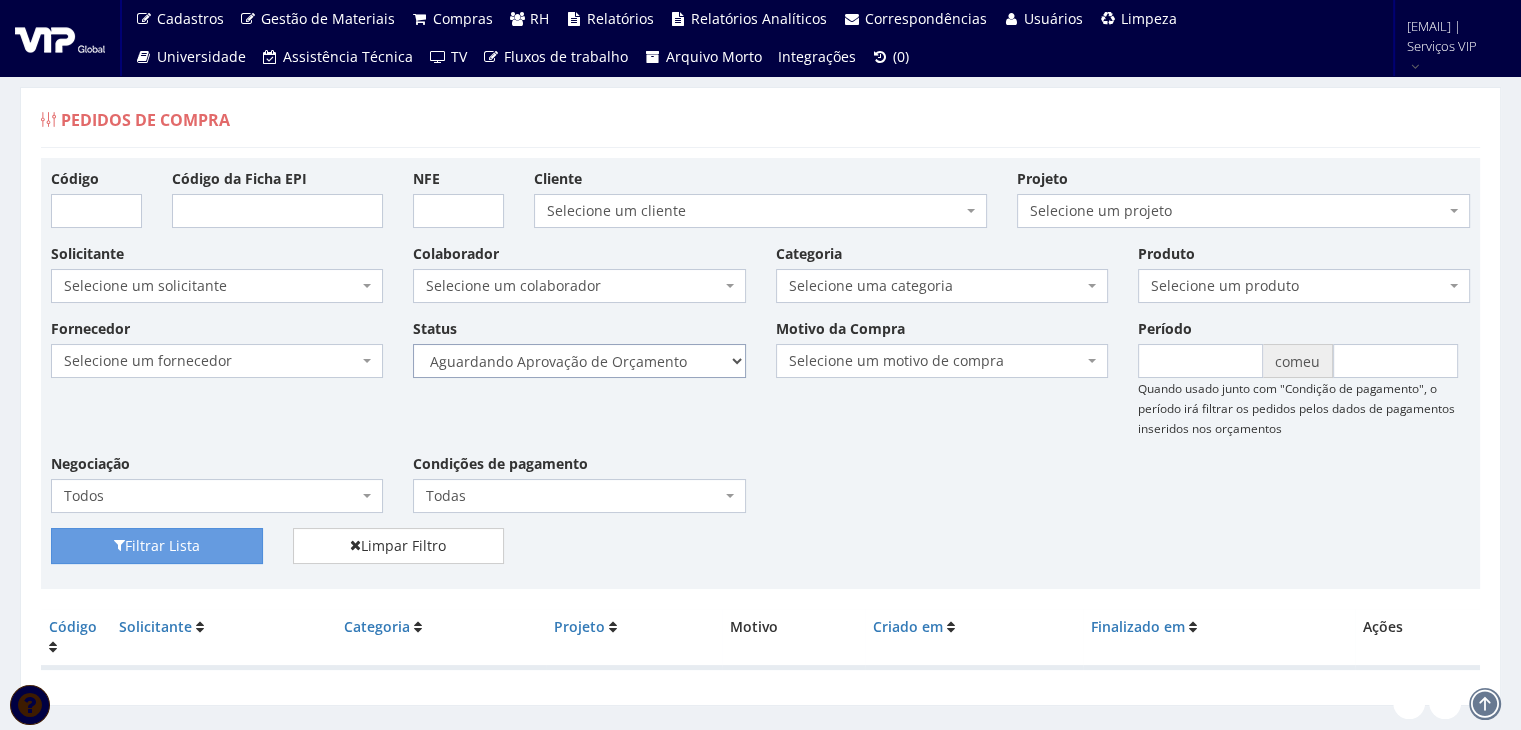 select on "1" 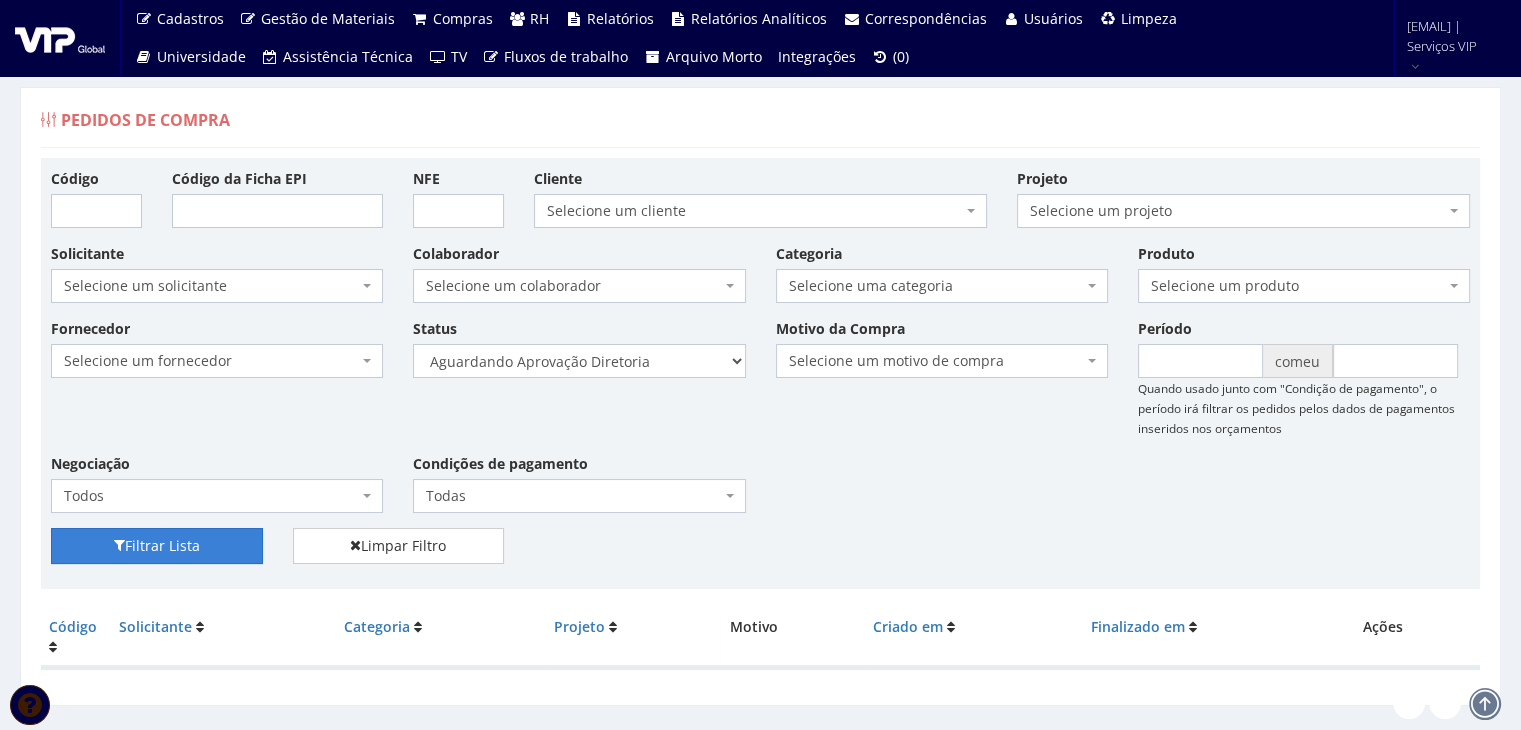 click on "Filtrar Lista" at bounding box center [157, 546] 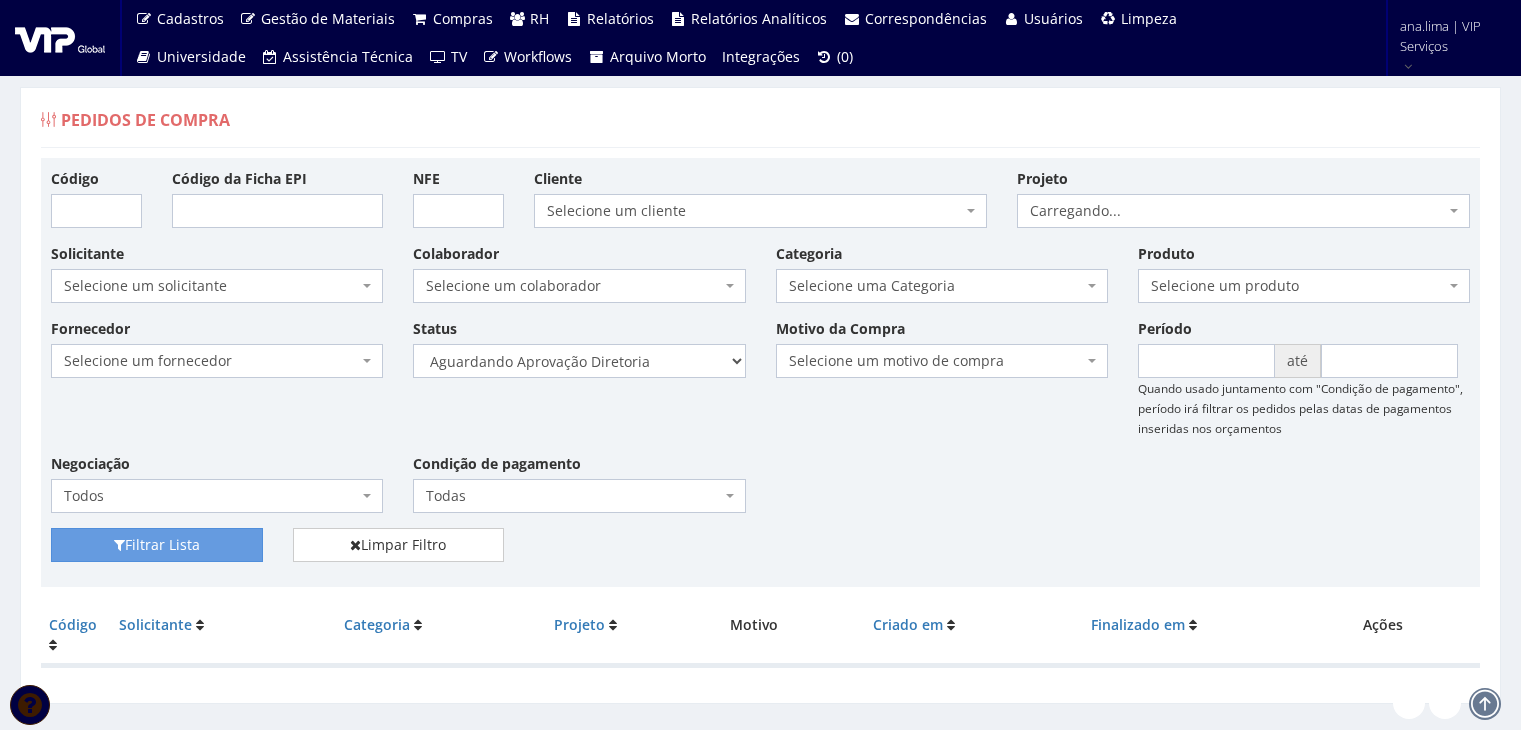 scroll, scrollTop: 0, scrollLeft: 0, axis: both 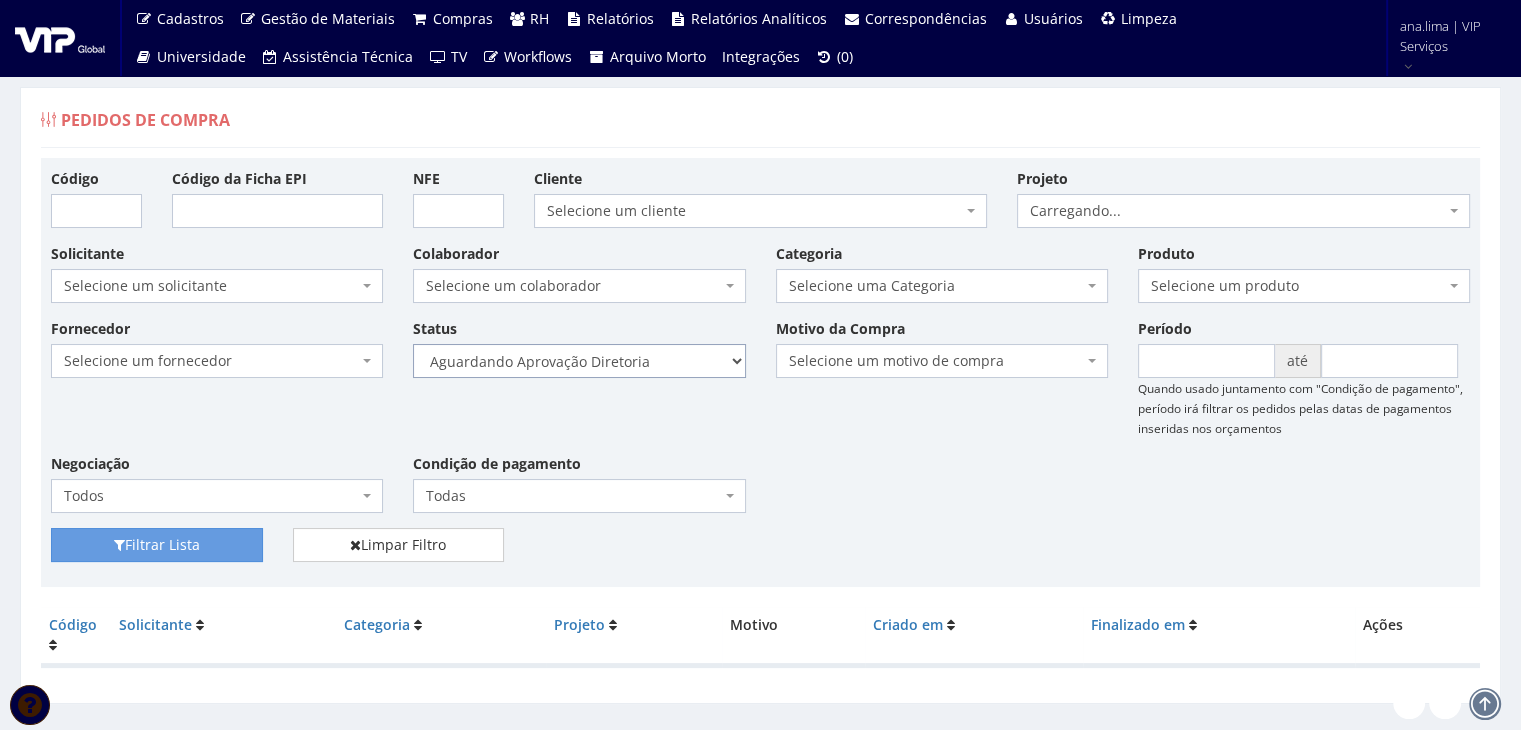drag, startPoint x: 646, startPoint y: 361, endPoint x: 639, endPoint y: 370, distance: 11.401754 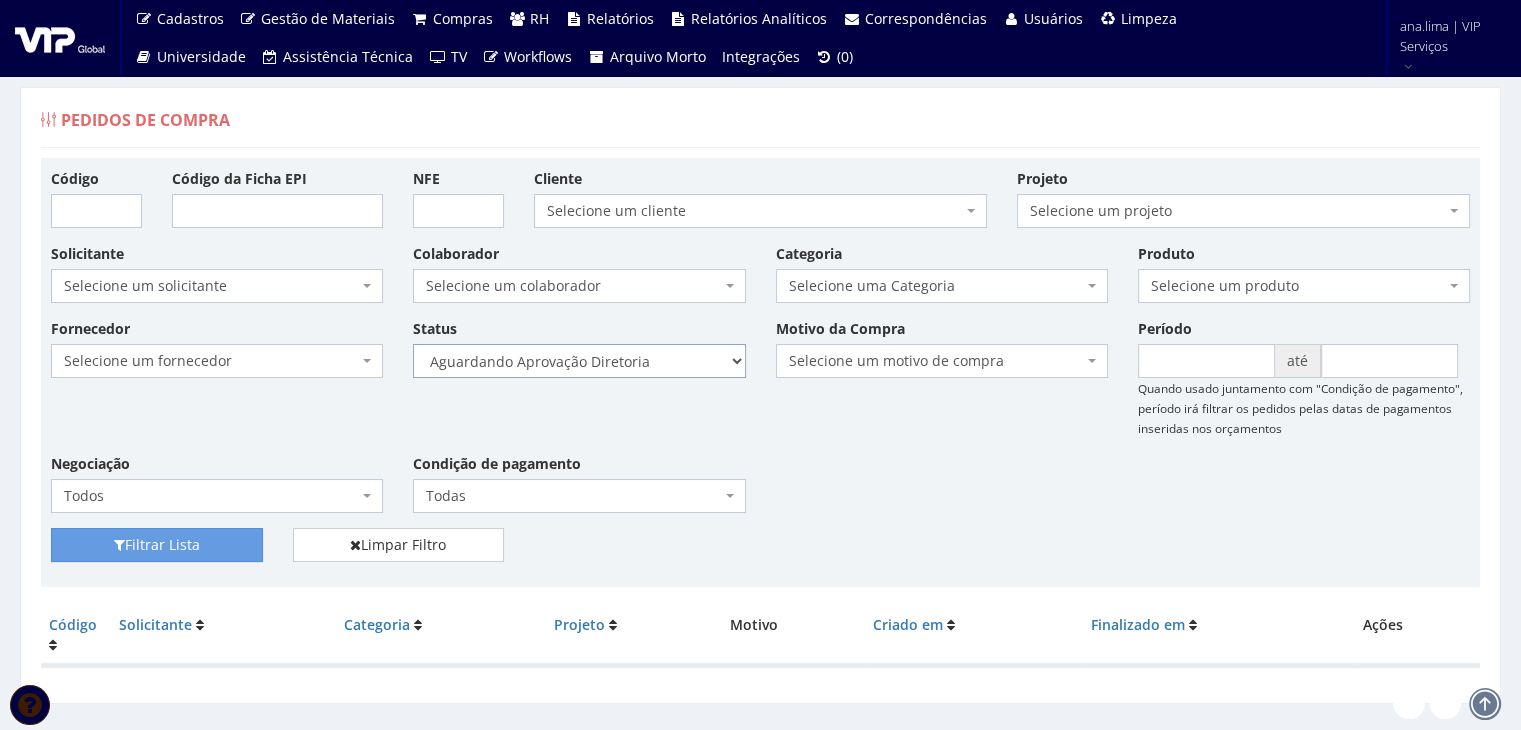 select on "4" 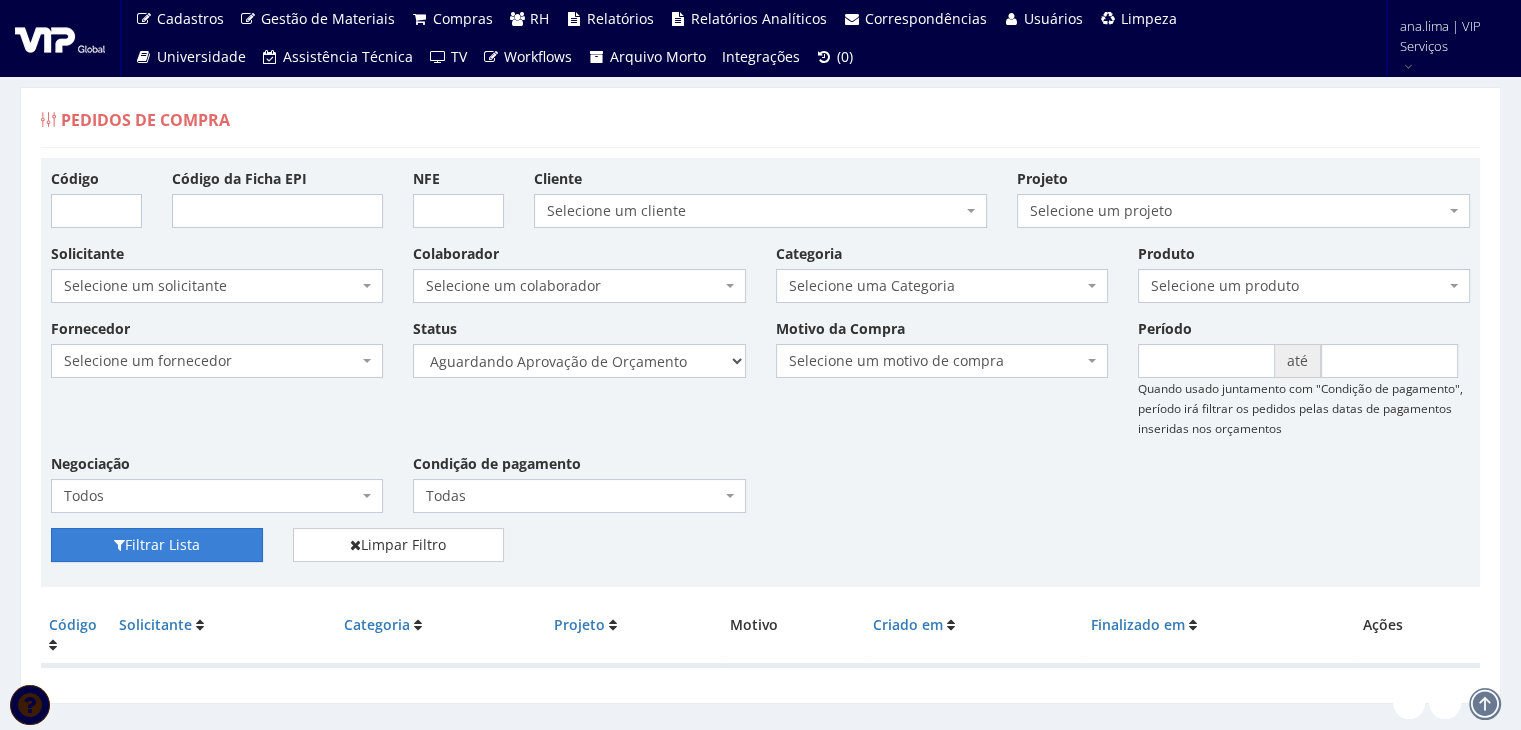 click on "Filtrar Lista" at bounding box center (157, 545) 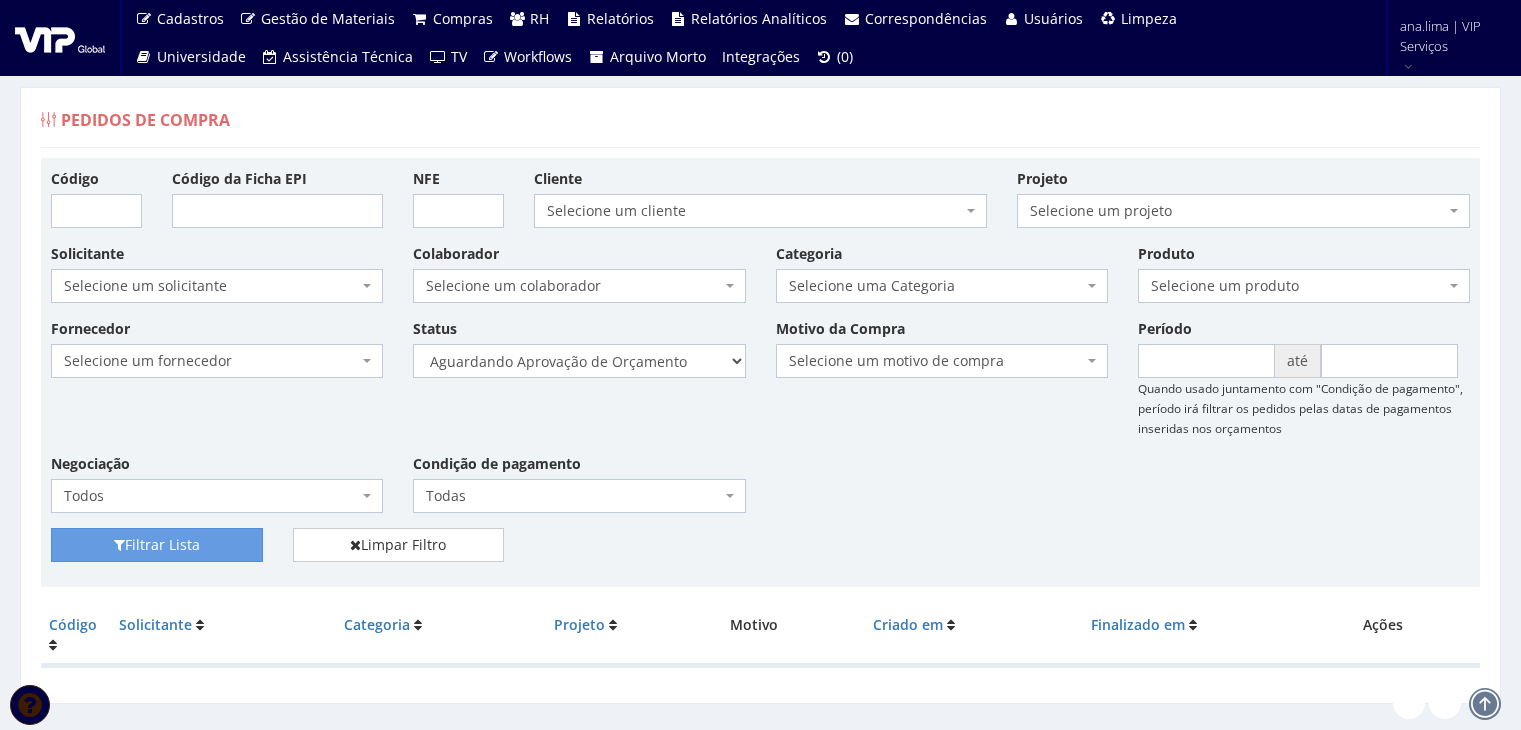 scroll, scrollTop: 0, scrollLeft: 0, axis: both 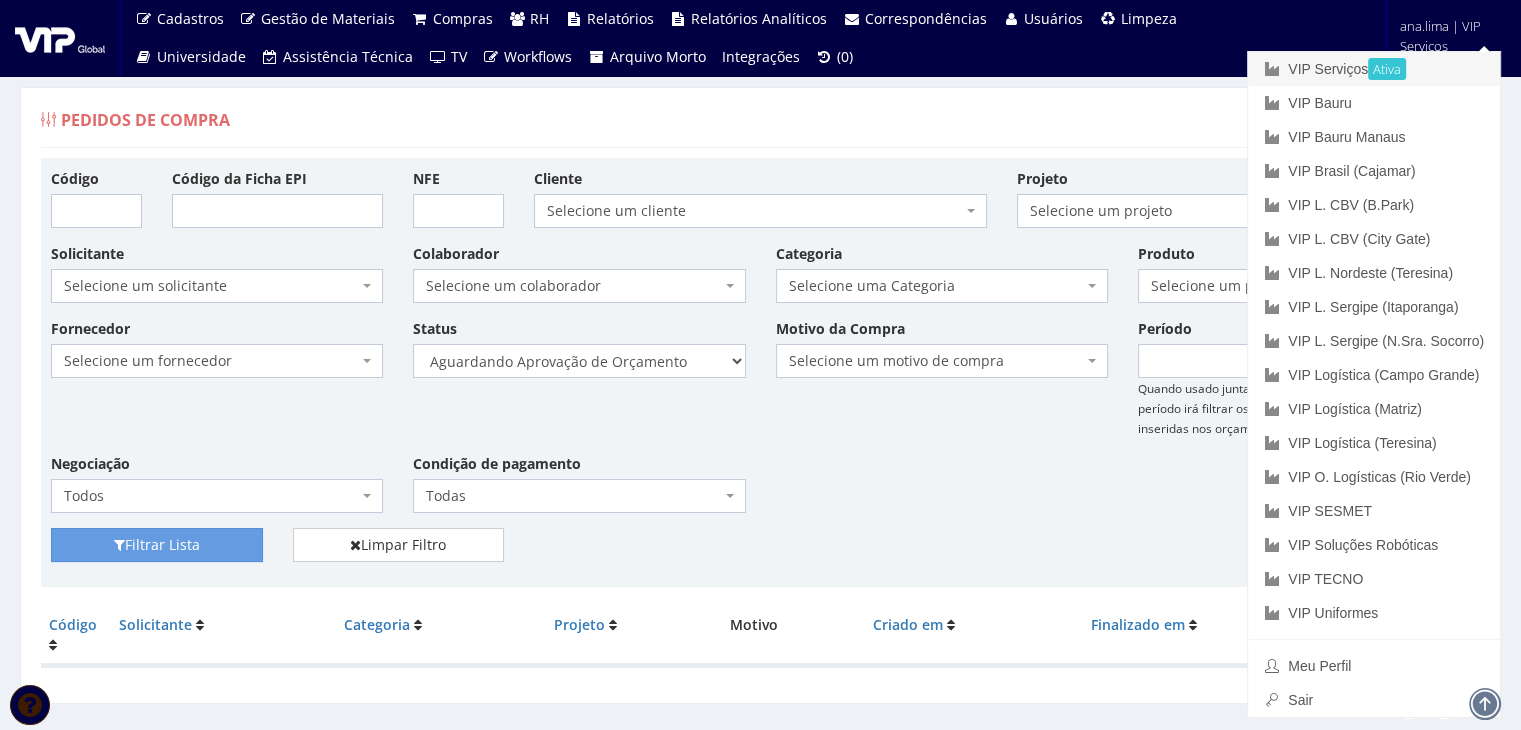 click on "VIP Serviços
Ativa" at bounding box center [1374, 69] 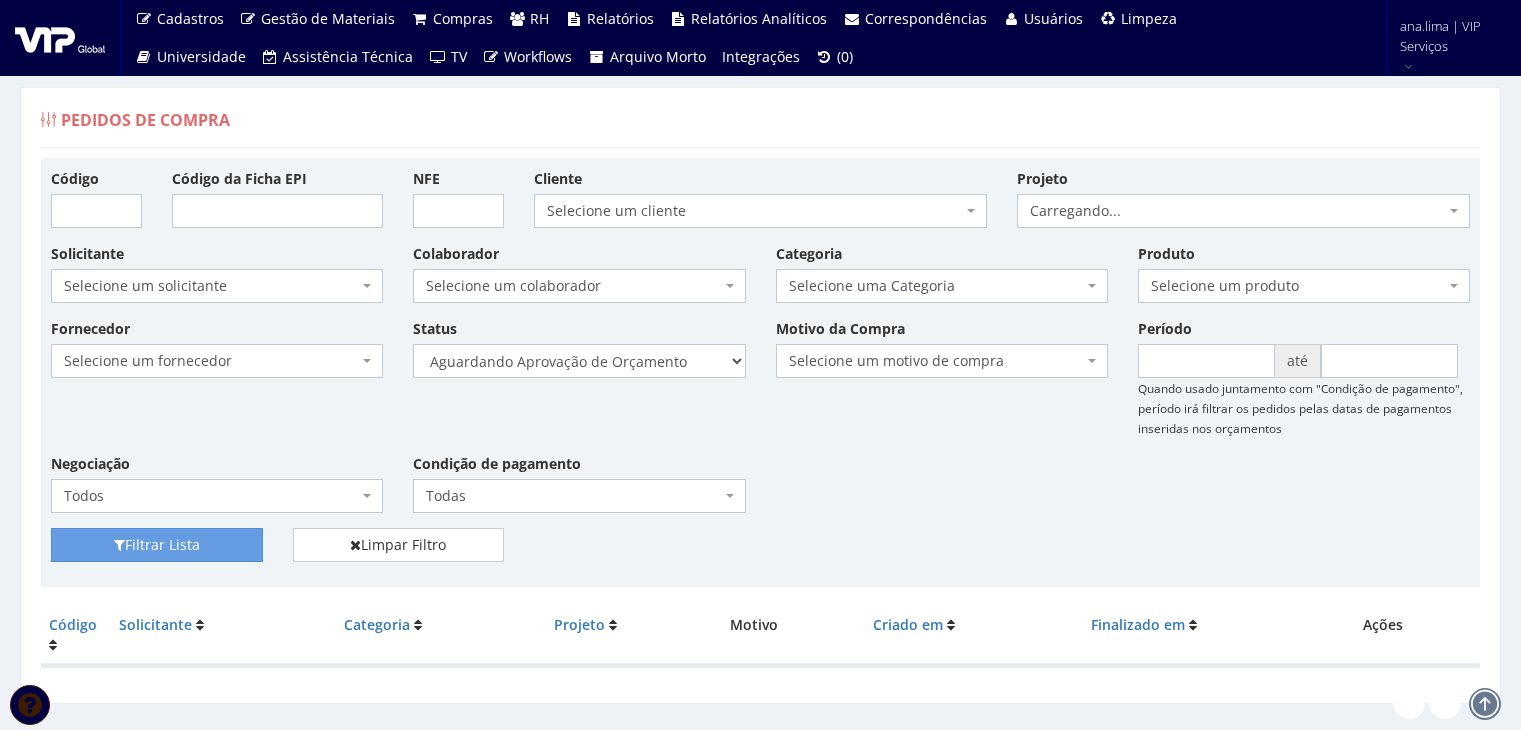 scroll, scrollTop: 0, scrollLeft: 0, axis: both 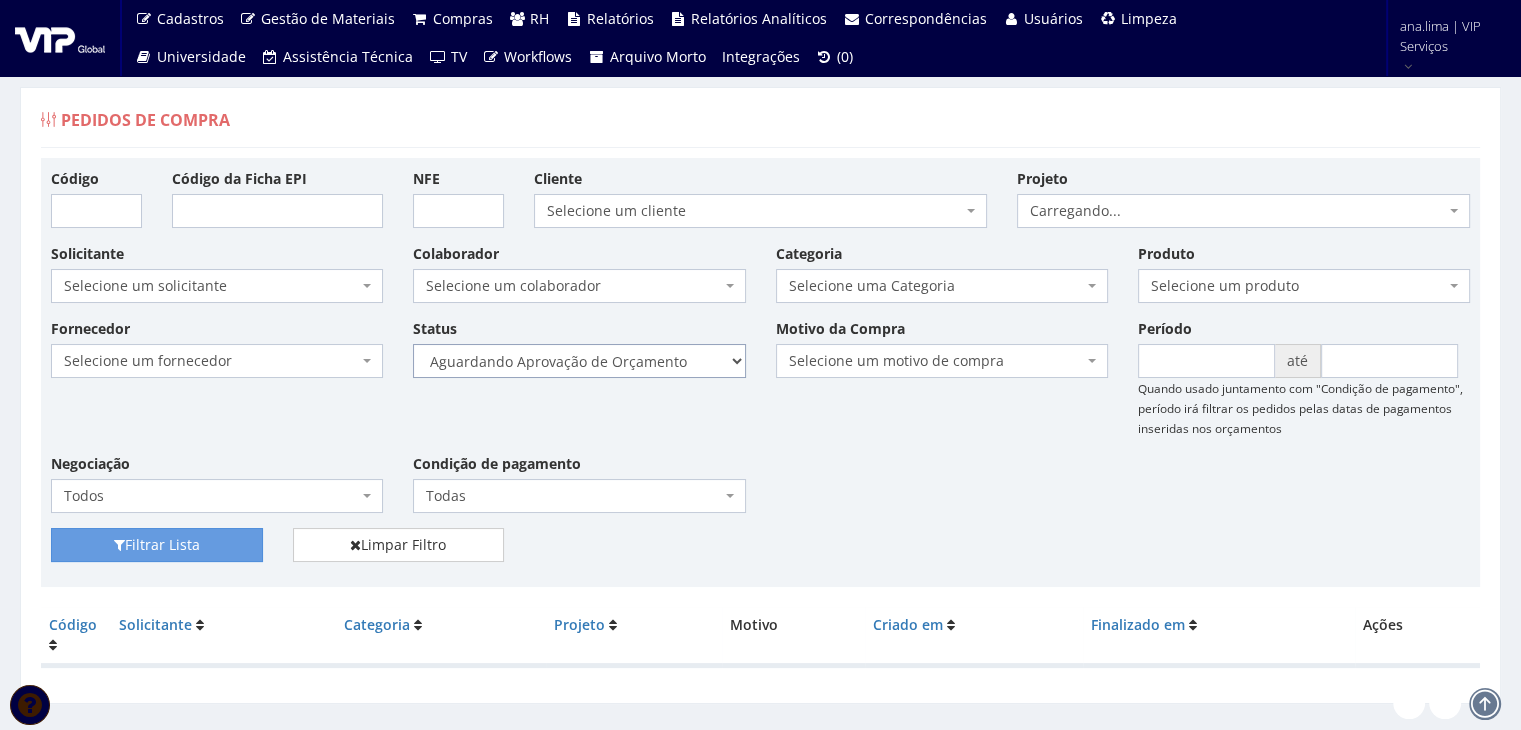 click on "Selecione um status Cancelado Aguardando Aprovação Diretoria Pedido Aprovado Aguardando Aprovação de Orçamento Orçamento Aprovado Compra Efetuada Entrega Efetuada Entrega Registrada" at bounding box center (579, 361) 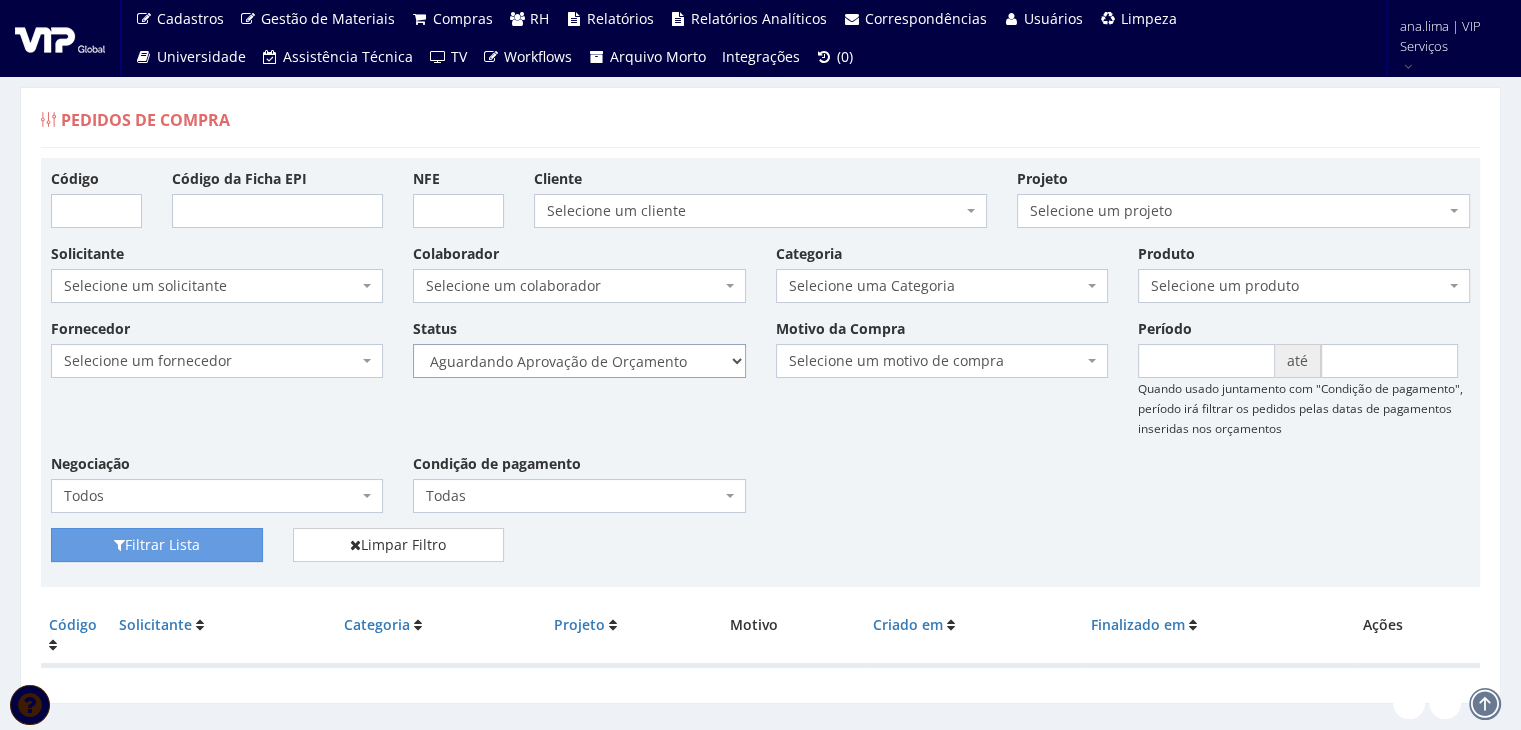 select on "1" 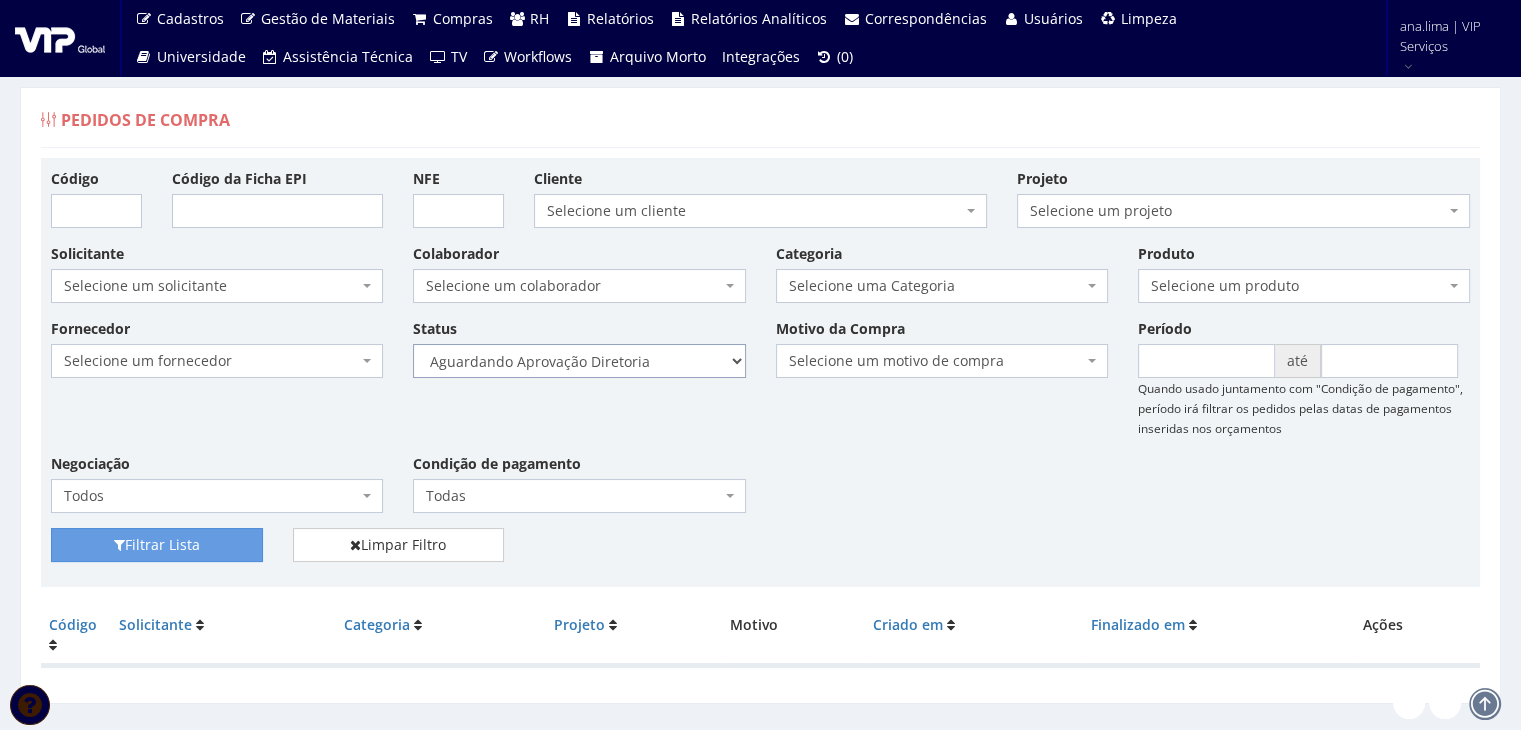 click on "Selecione um status Cancelado Aguardando Aprovação Diretoria Pedido Aprovado Aguardando Aprovação de Orçamento Orçamento Aprovado Compra Efetuada Entrega Efetuada Entrega Registrada" at bounding box center (579, 361) 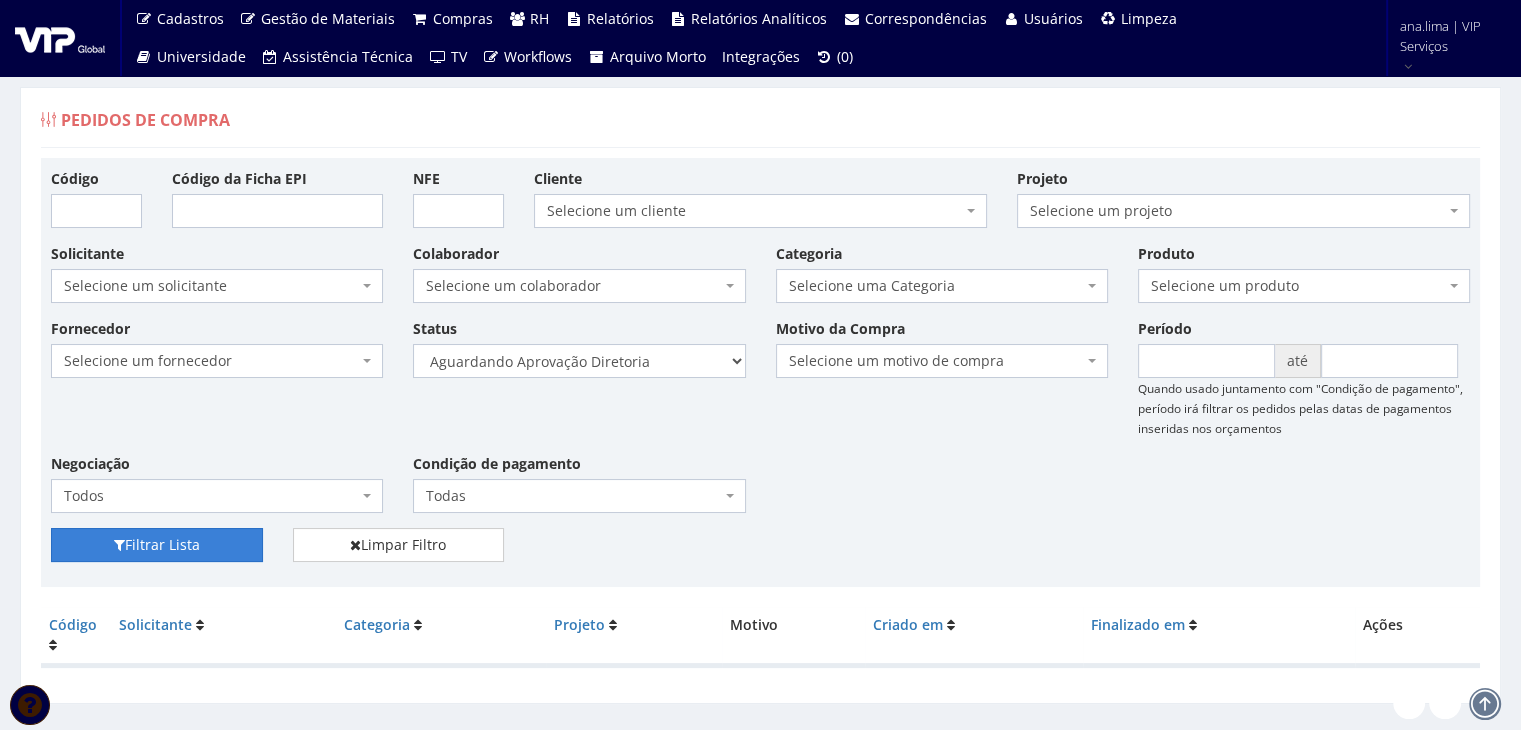 click on "Filtrar Lista" at bounding box center (157, 545) 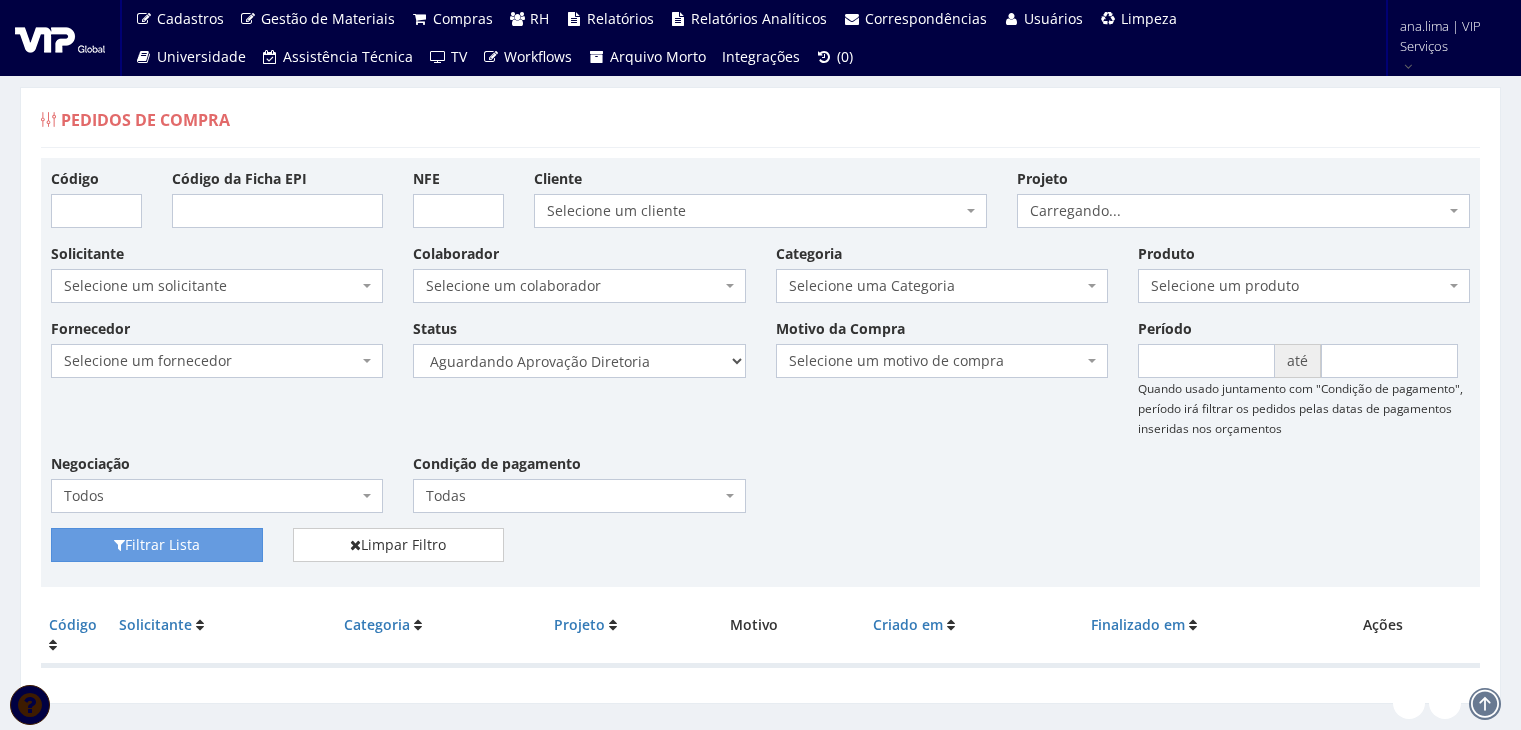 scroll, scrollTop: 0, scrollLeft: 0, axis: both 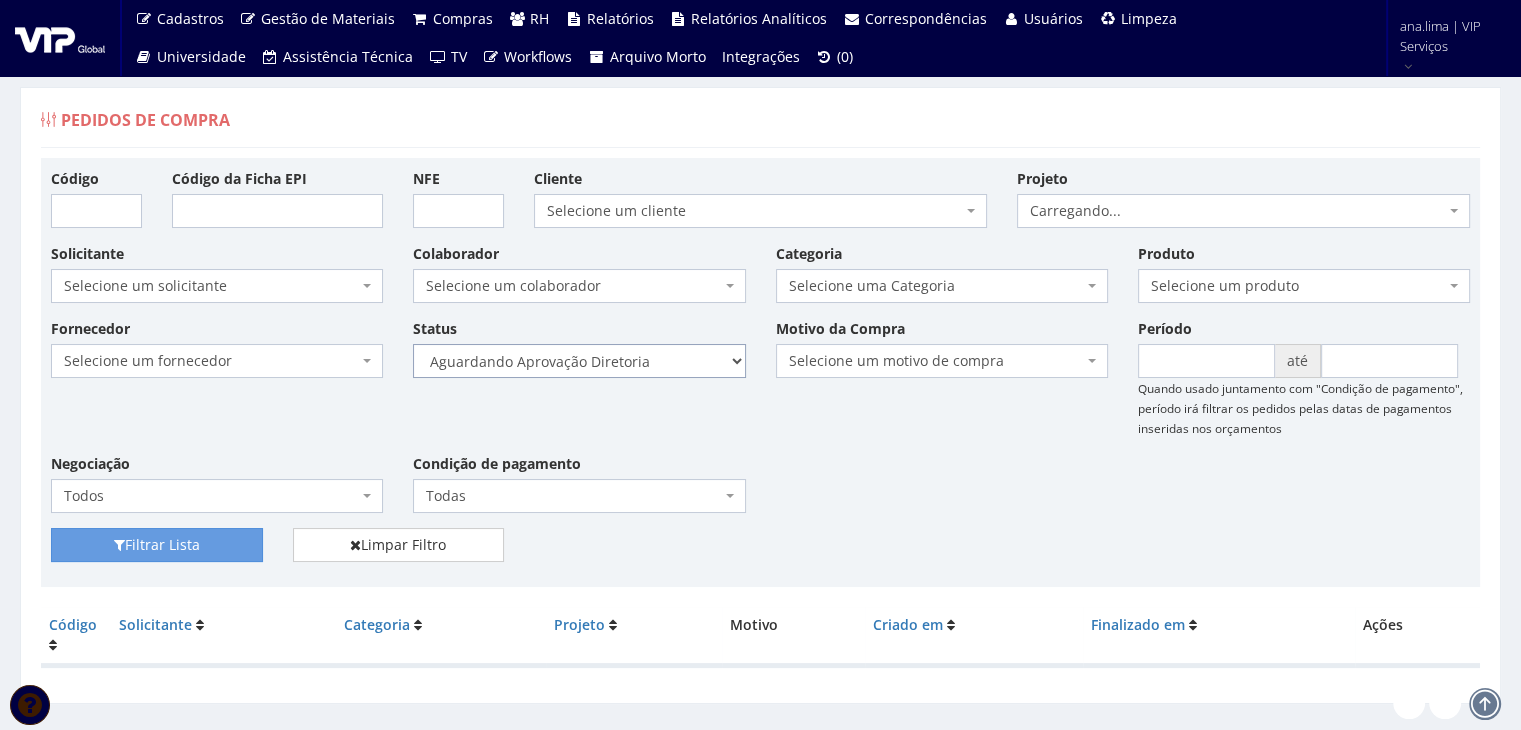 click on "Selecione um status Cancelado Aguardando Aprovação Diretoria Pedido Aprovado Aguardando Aprovação de Orçamento Orçamento Aprovado Compra Efetuada Entrega Efetuada Entrega Registrada" at bounding box center [579, 361] 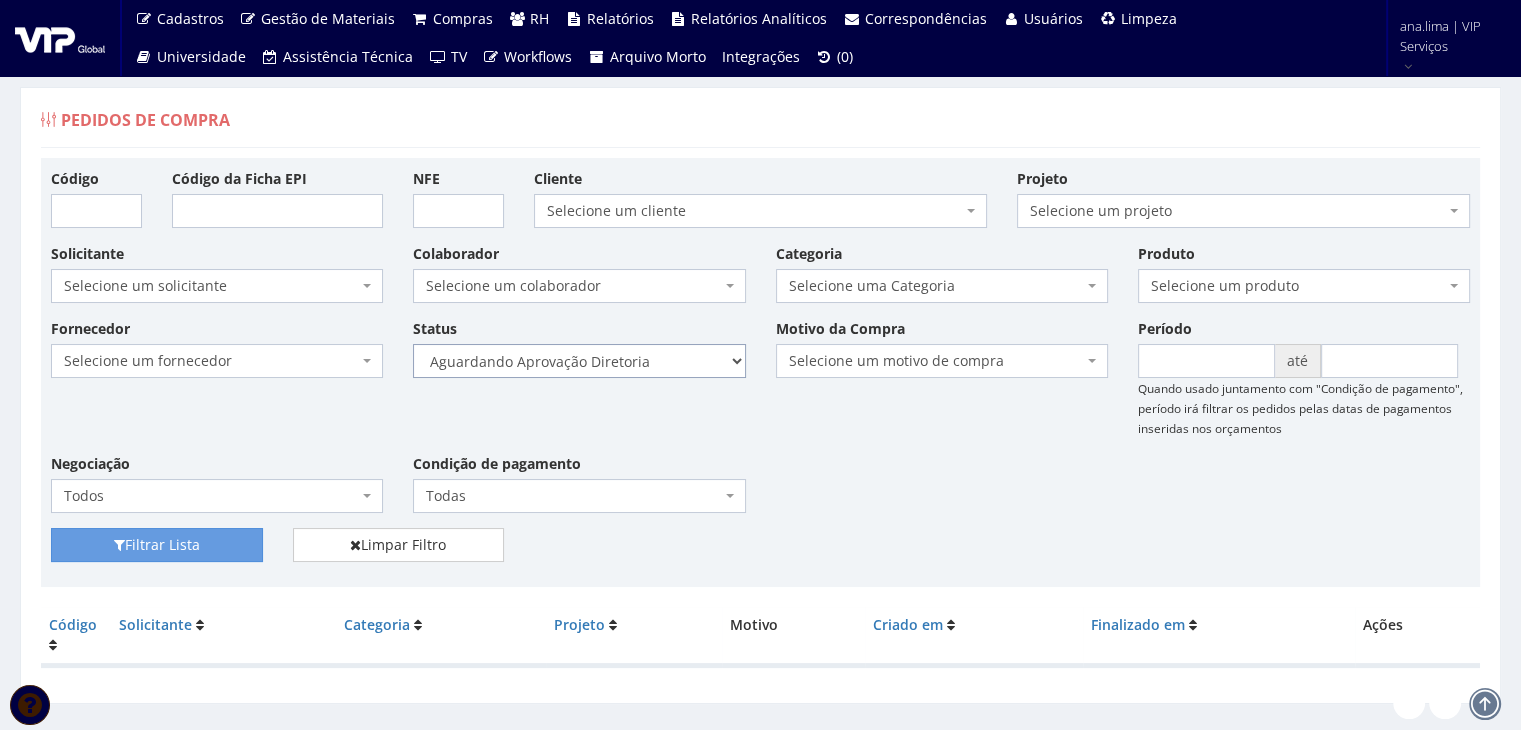 select on "4" 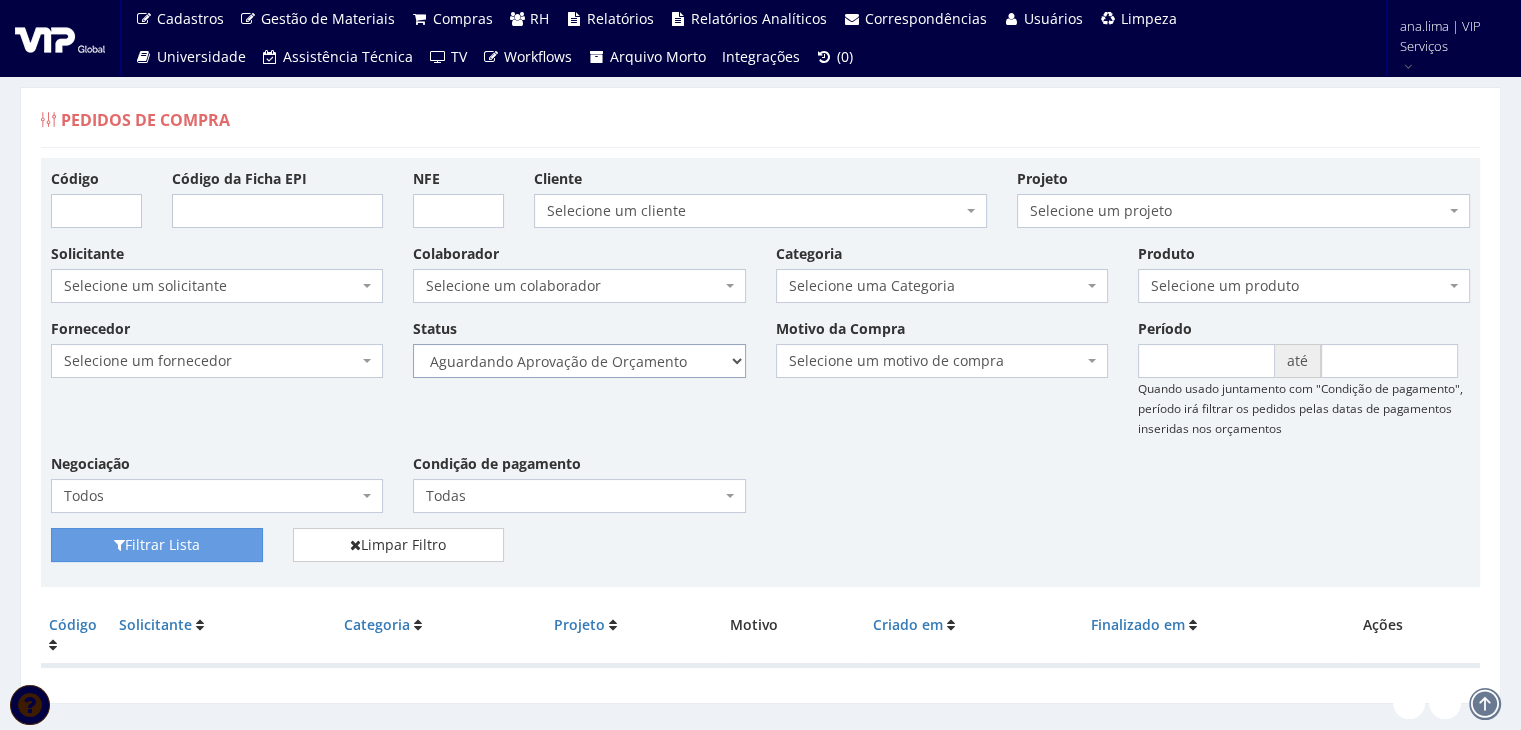 click on "Selecione um status Cancelado Aguardando Aprovação Diretoria Pedido Aprovado Aguardando Aprovação de Orçamento Orçamento Aprovado Compra Efetuada Entrega Efetuada Entrega Registrada" at bounding box center (579, 361) 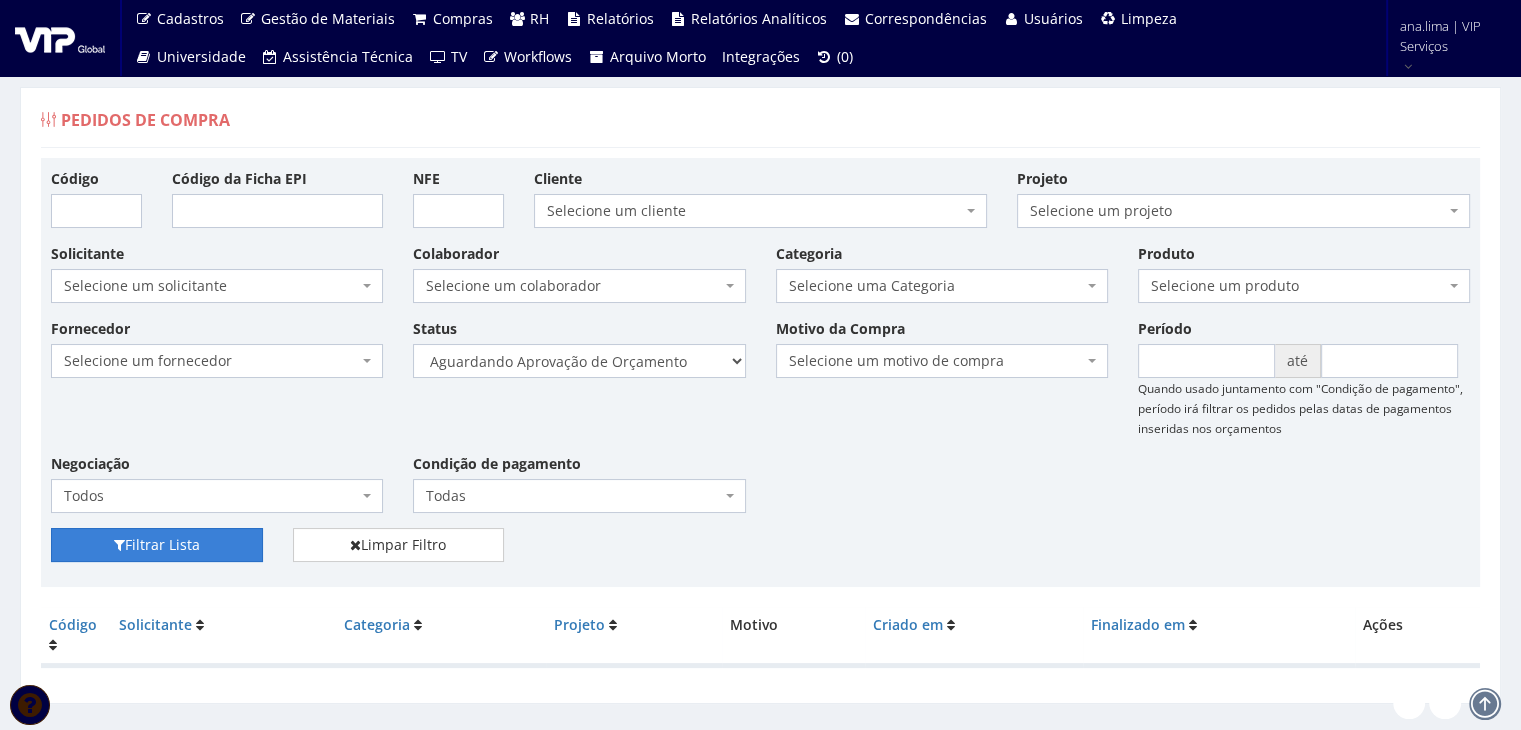 click on "Filtrar Lista" at bounding box center (157, 545) 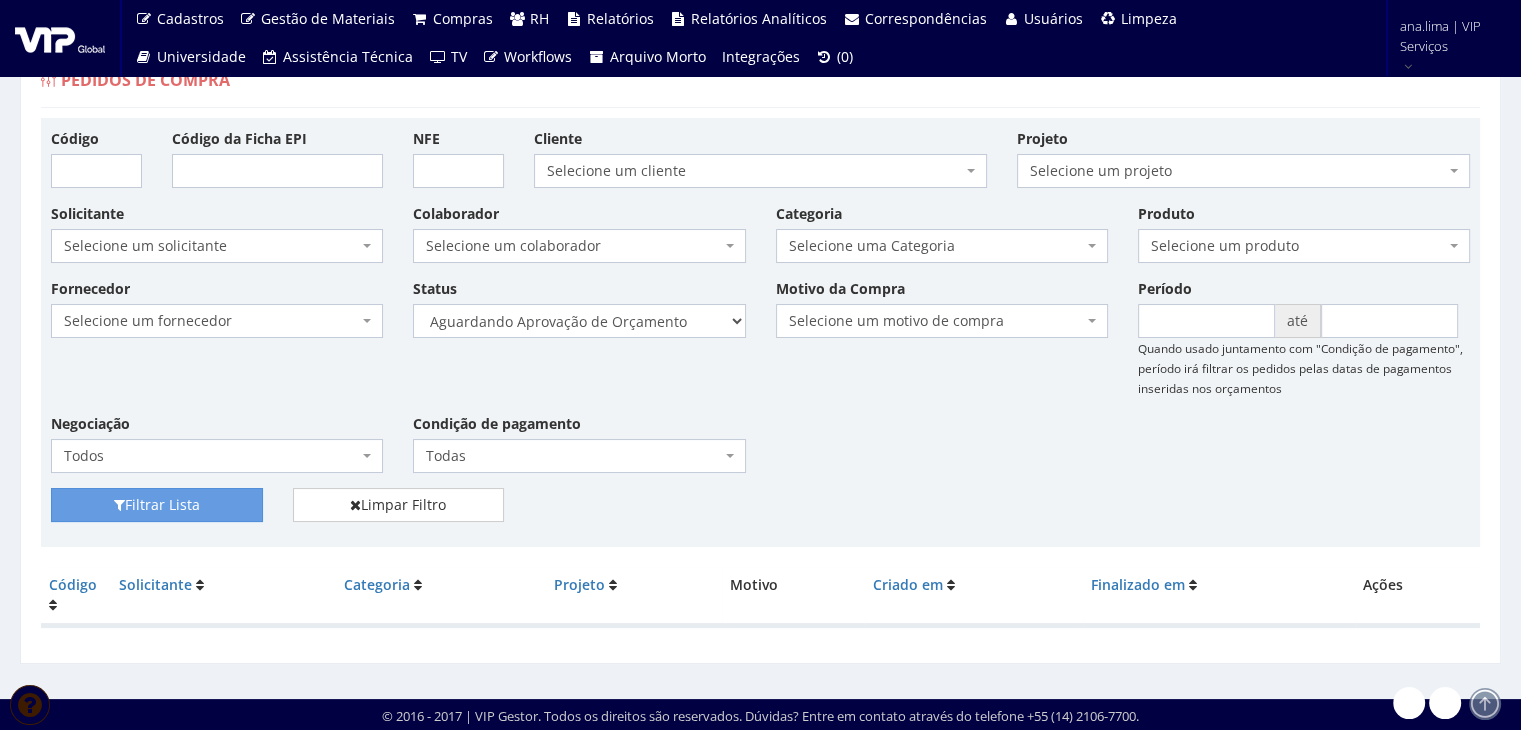 scroll, scrollTop: 40, scrollLeft: 0, axis: vertical 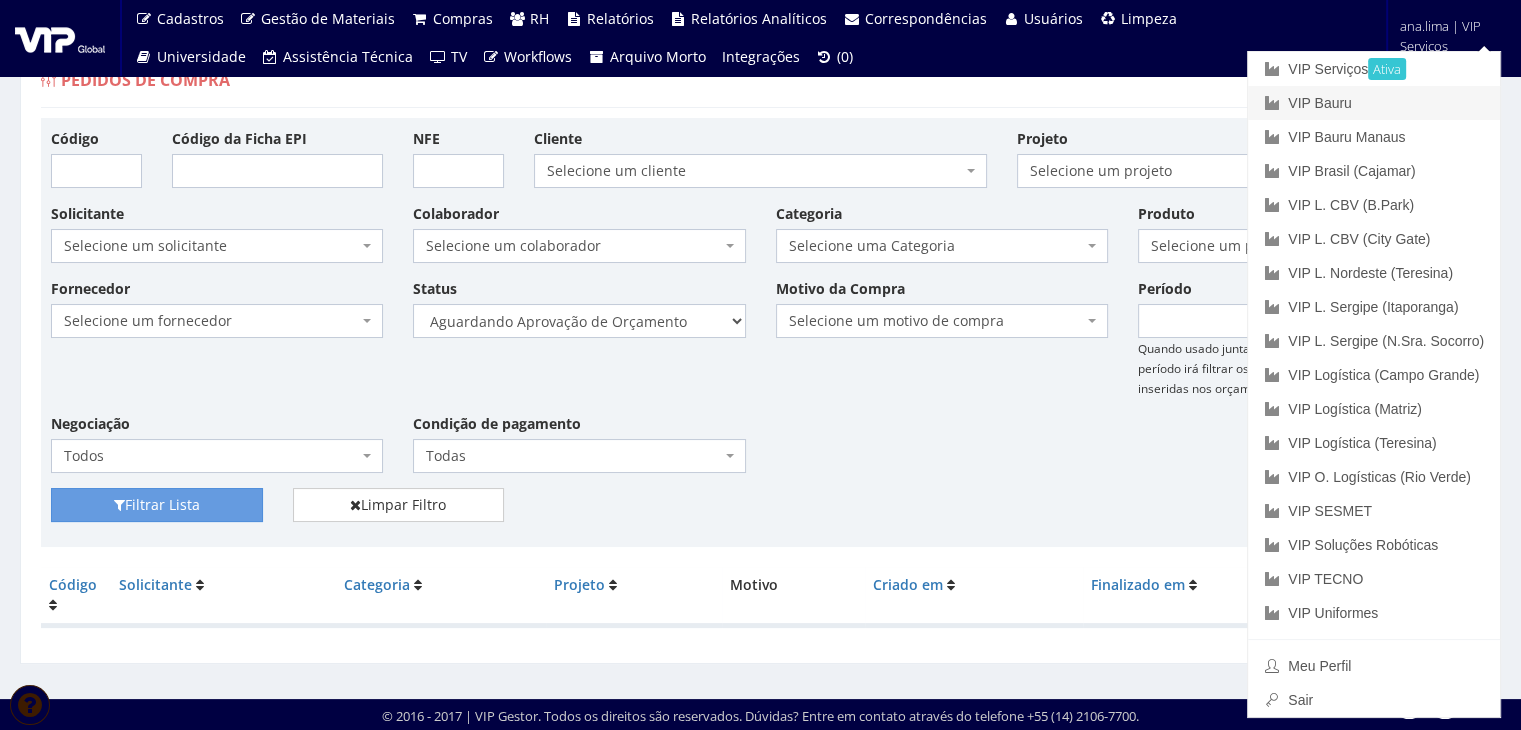 click on "VIP Bauru" at bounding box center (1374, 103) 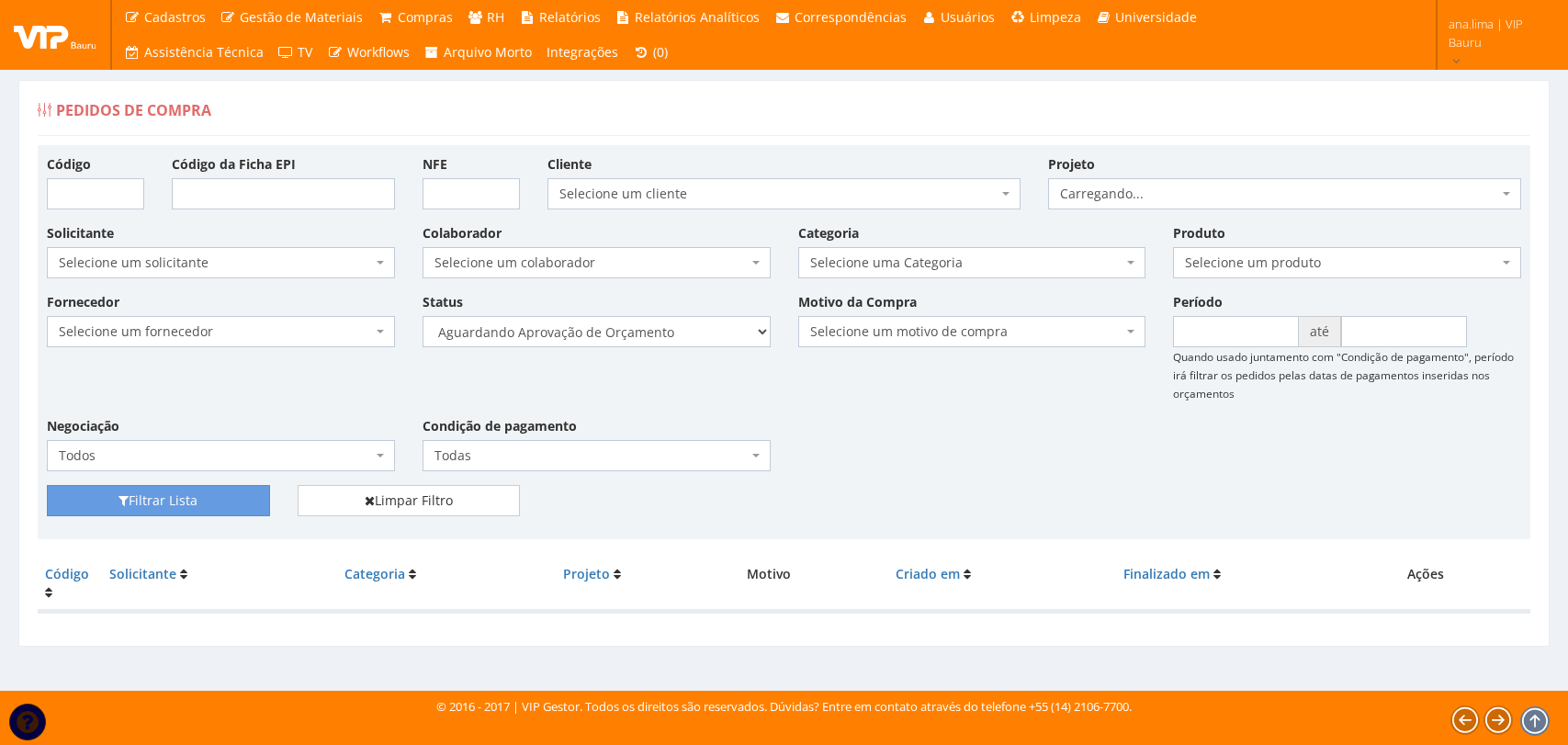 scroll, scrollTop: 0, scrollLeft: 0, axis: both 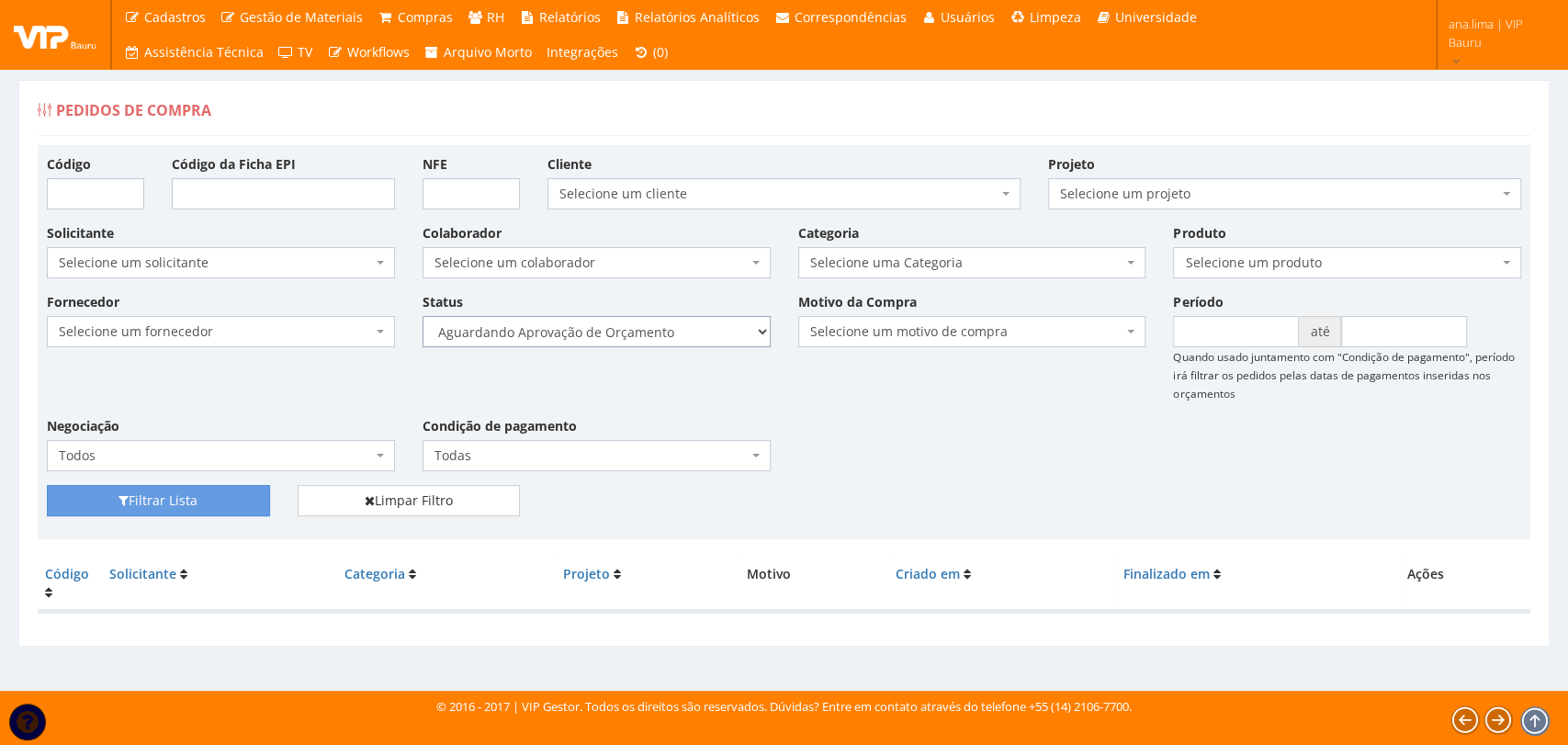 click on "Selecione um status Cancelado Aguardando Aprovação Diretoria Pedido Aprovado Aguardando Aprovação de Orçamento Orçamento Aprovado Compra Efetuada Entrega Efetuada Entrega Registrada" at bounding box center [596, 332] 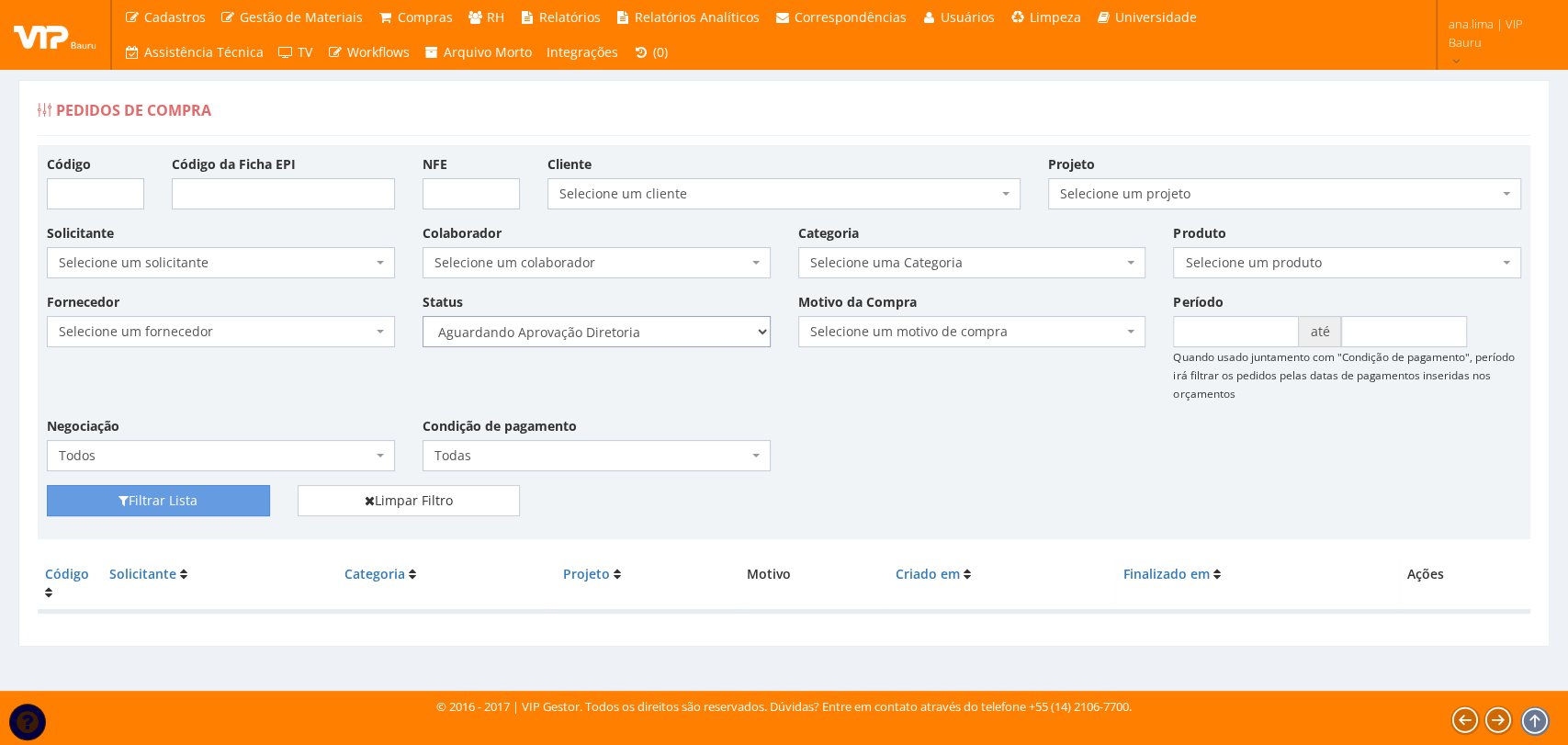 click on "Selecione um status Cancelado Aguardando Aprovação Diretoria Pedido Aprovado Aguardando Aprovação de Orçamento Orçamento Aprovado Compra Efetuada Entrega Efetuada Entrega Registrada" at bounding box center [596, 332] 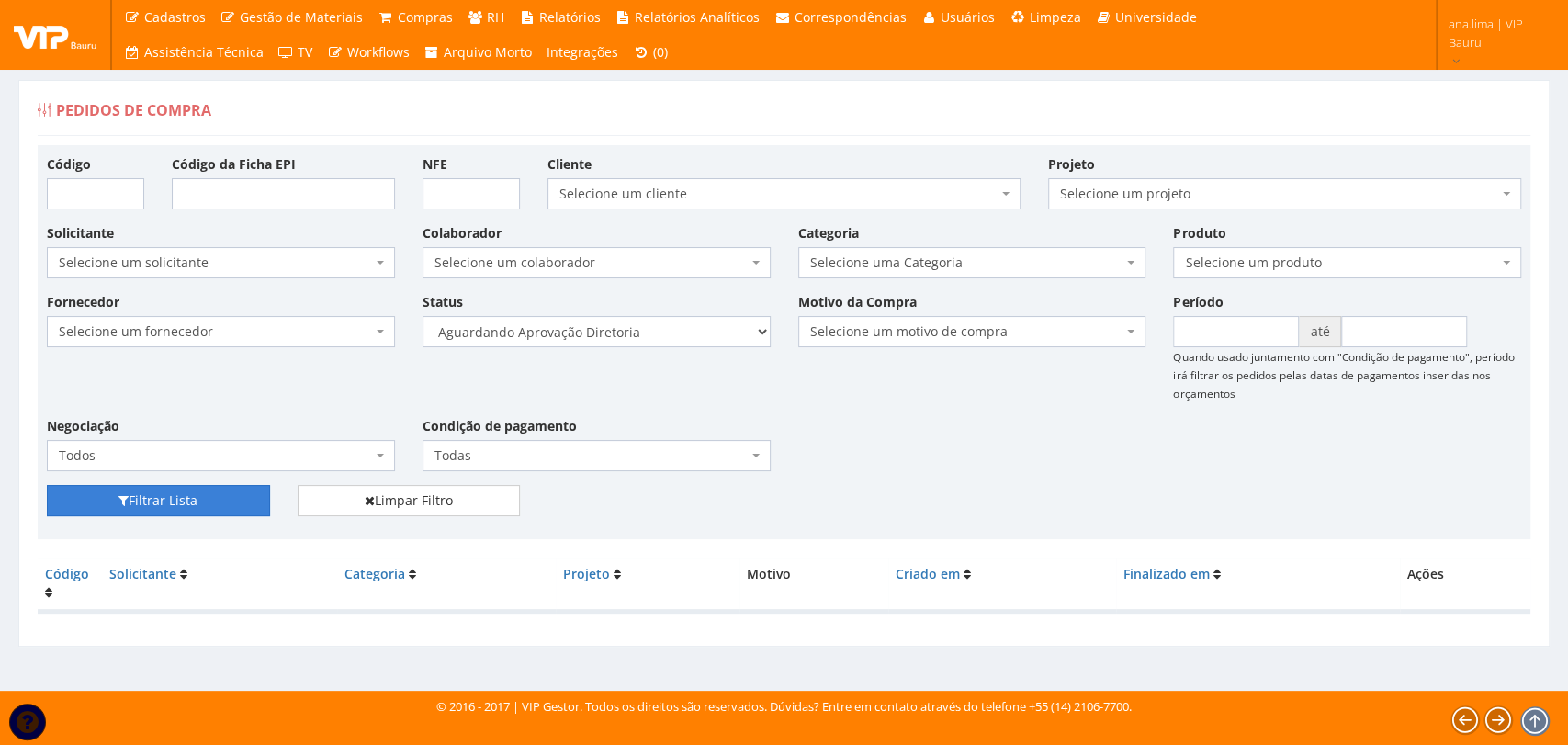 click on "Filtrar Lista" at bounding box center (158, 501) 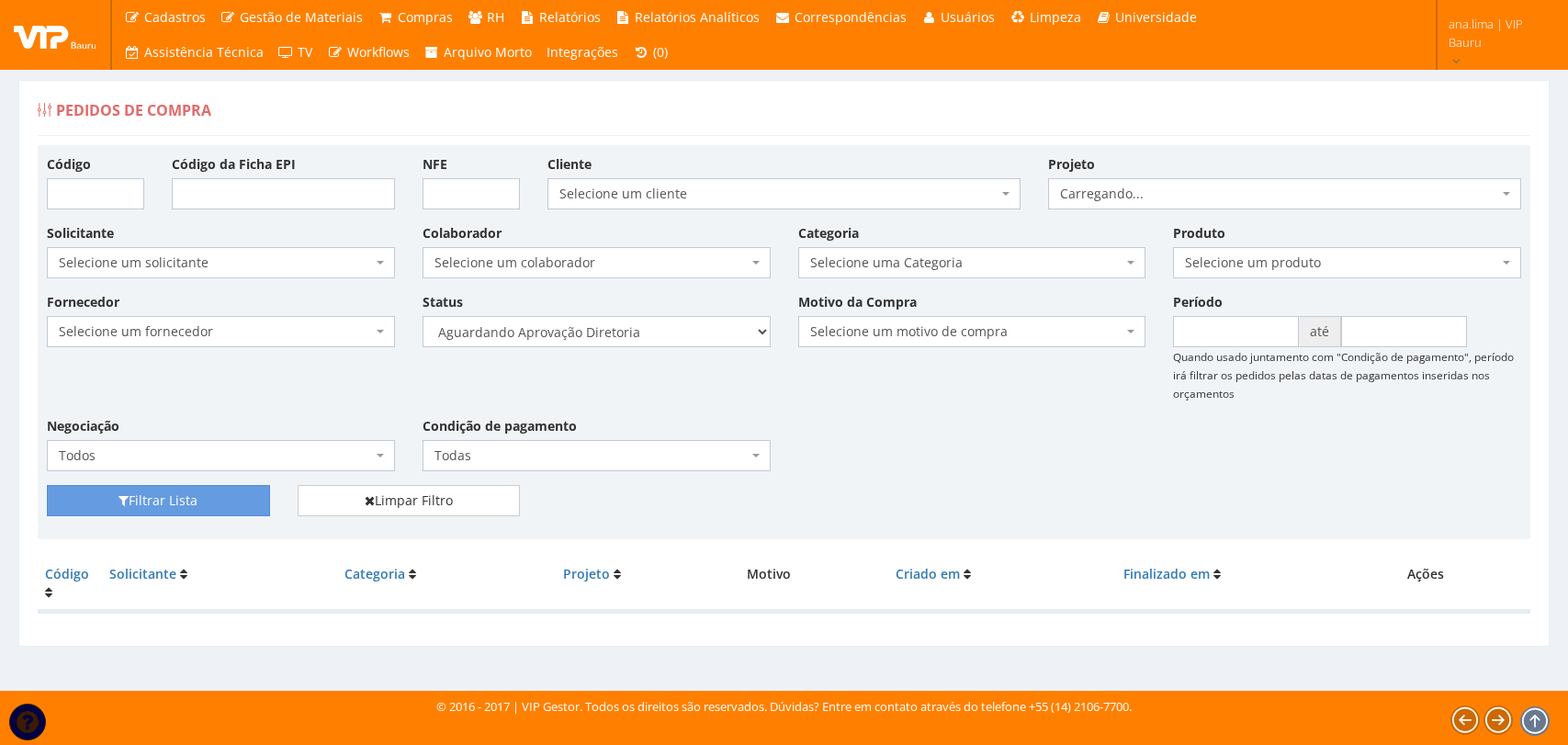 scroll, scrollTop: 0, scrollLeft: 0, axis: both 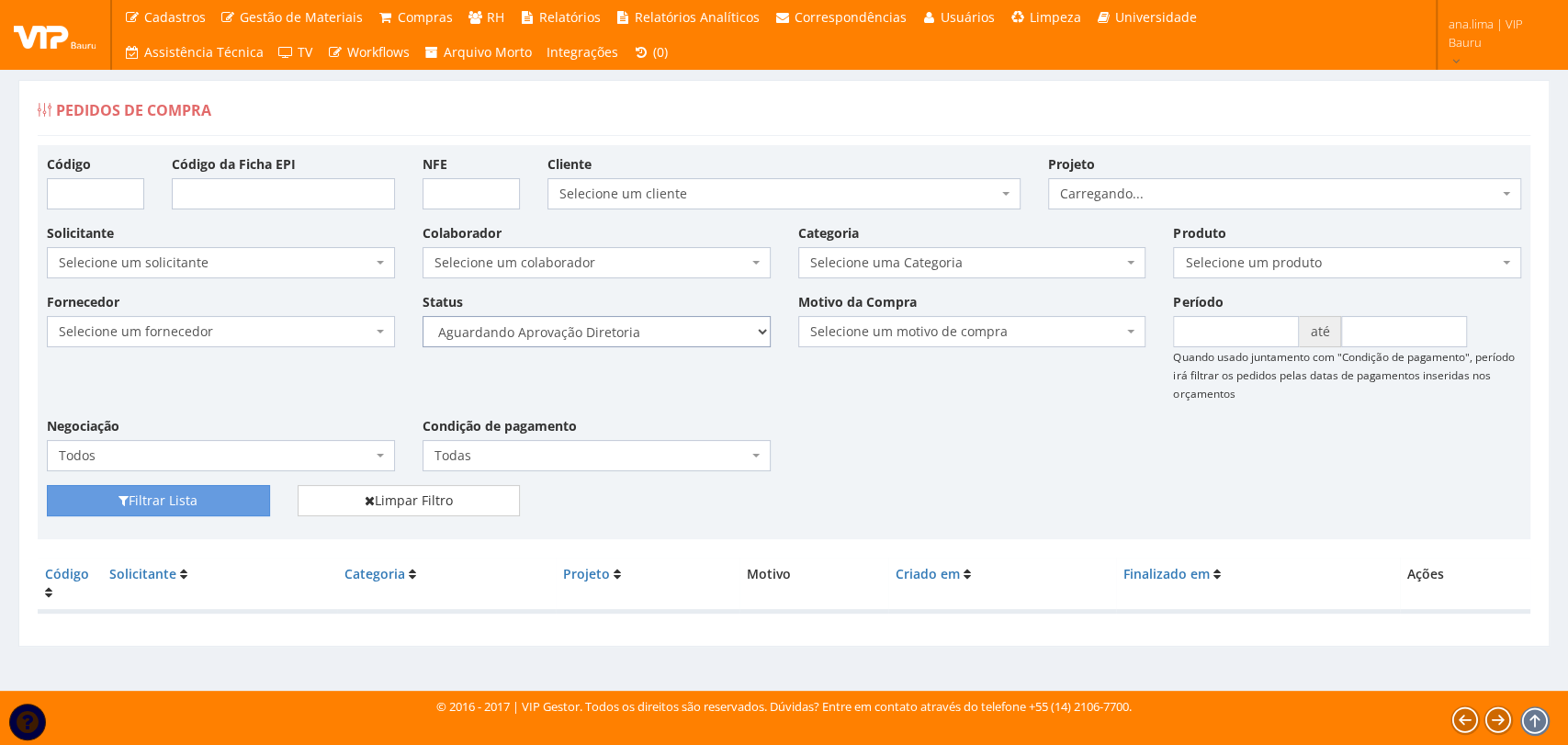 click on "Selecione um status Cancelado Aguardando Aprovação Diretoria Pedido Aprovado Aguardando Aprovação de Orçamento Orçamento Aprovado Compra Efetuada Entrega Efetuada Entrega Registrada" at bounding box center (596, 332) 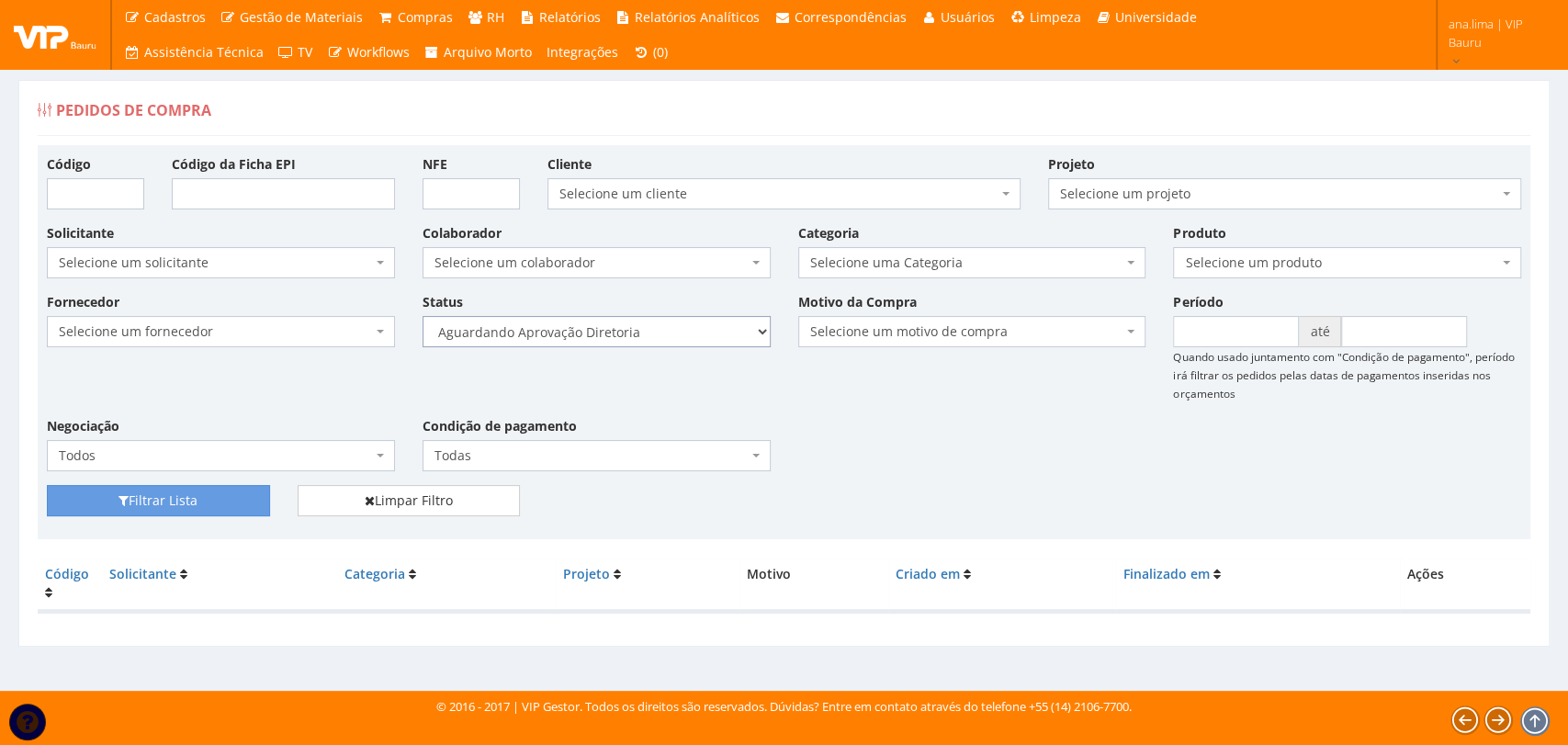 select on "4" 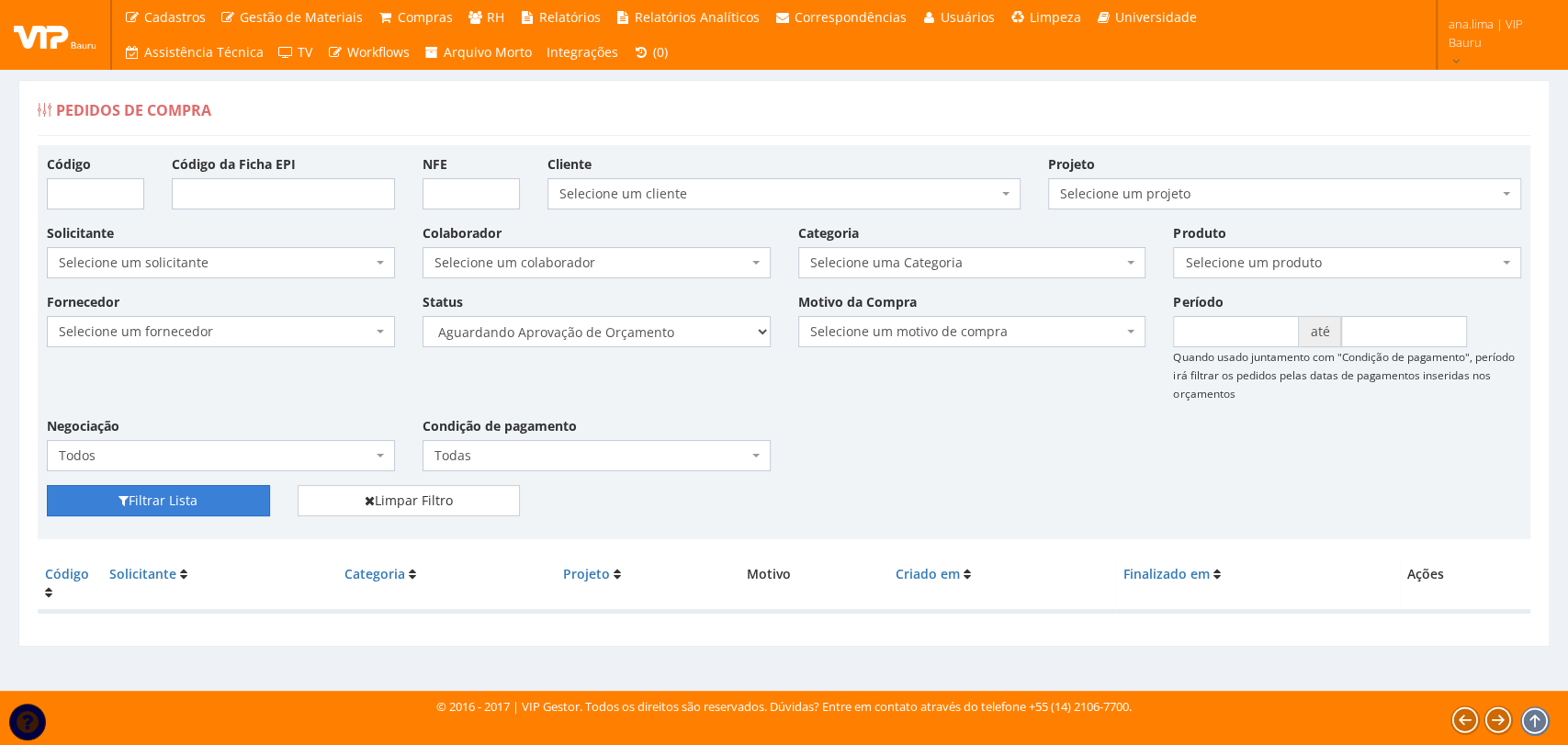 click on "Filtrar Lista" at bounding box center (158, 501) 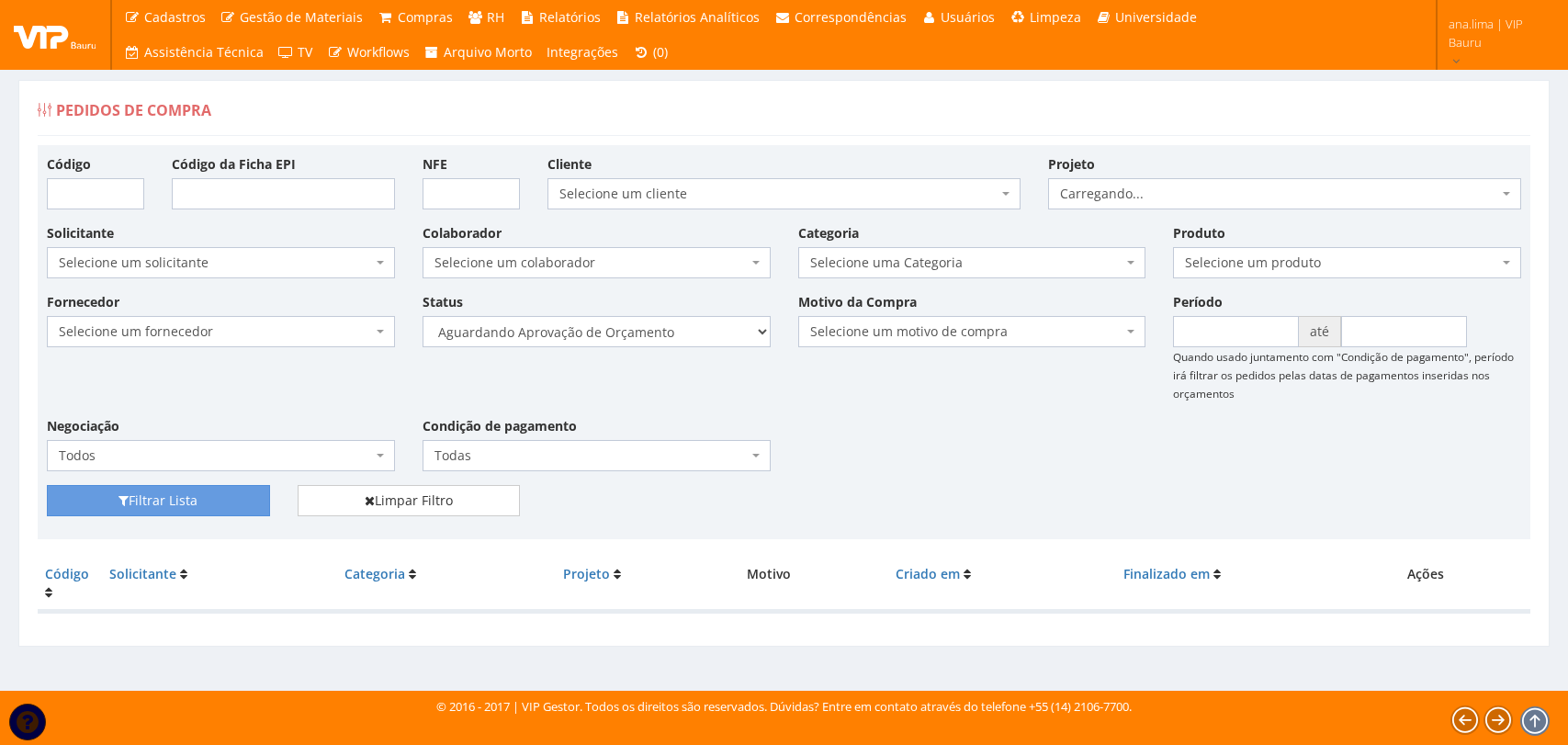 scroll, scrollTop: 0, scrollLeft: 0, axis: both 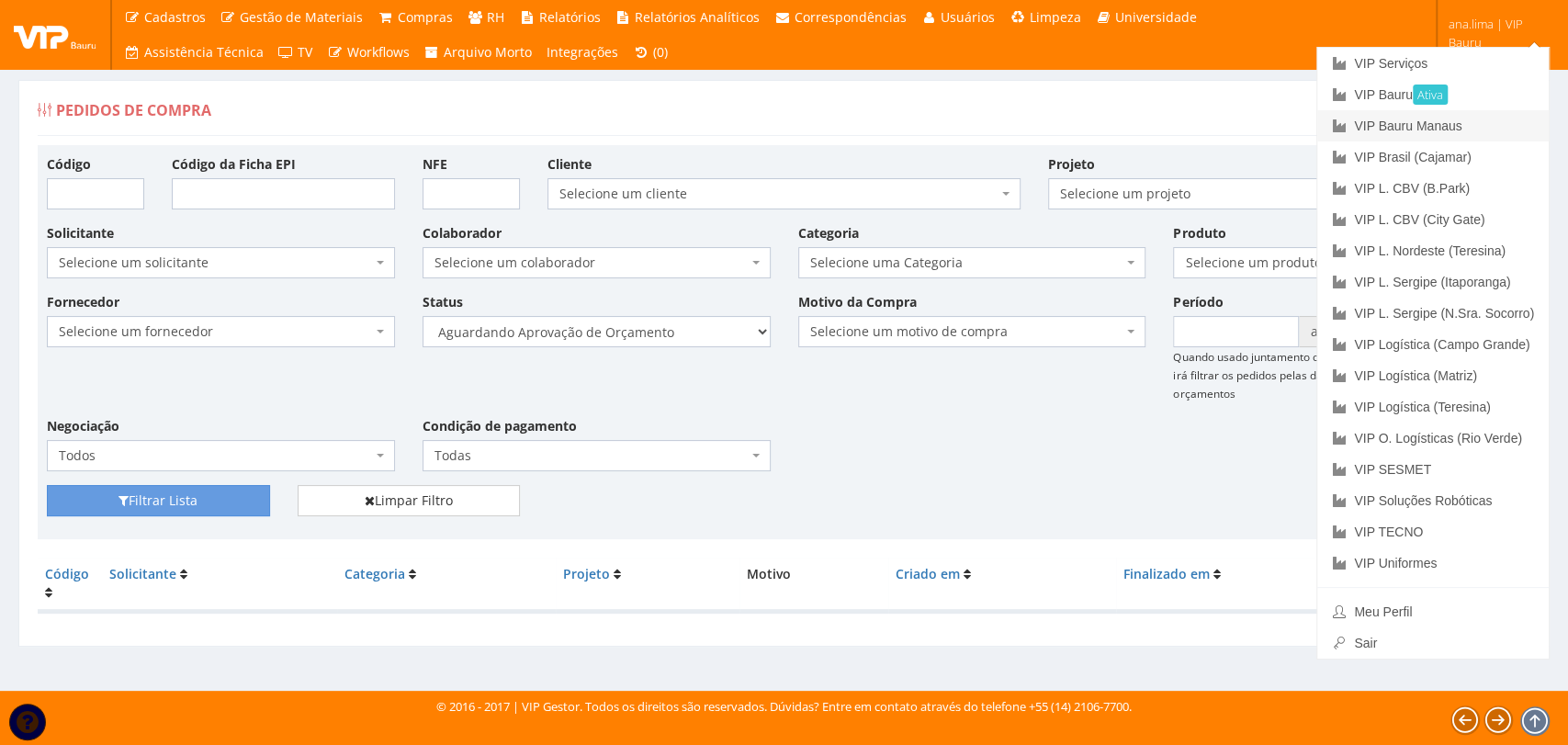 click on "VIP Bauru Manaus" at bounding box center [1433, 126] 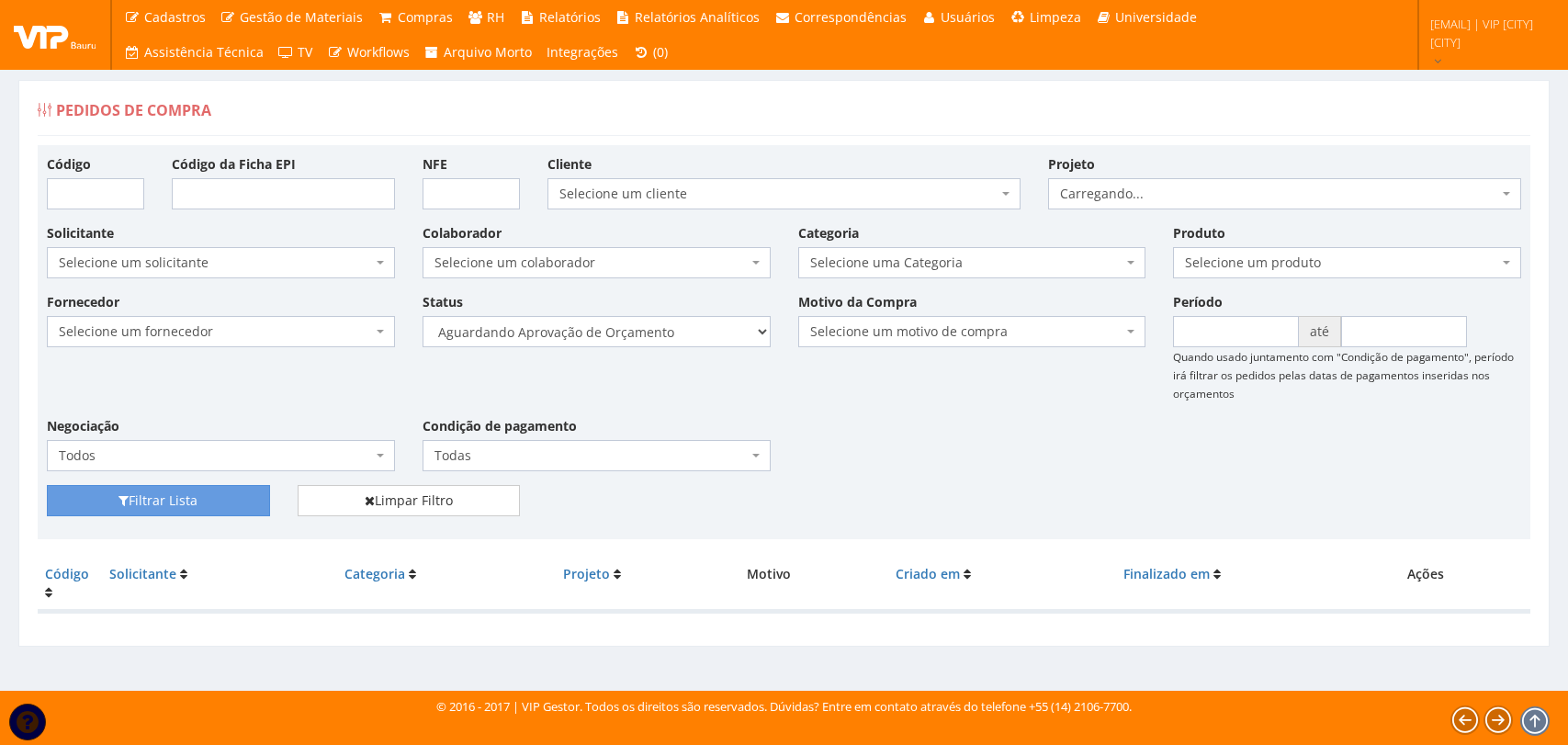 scroll, scrollTop: 0, scrollLeft: 0, axis: both 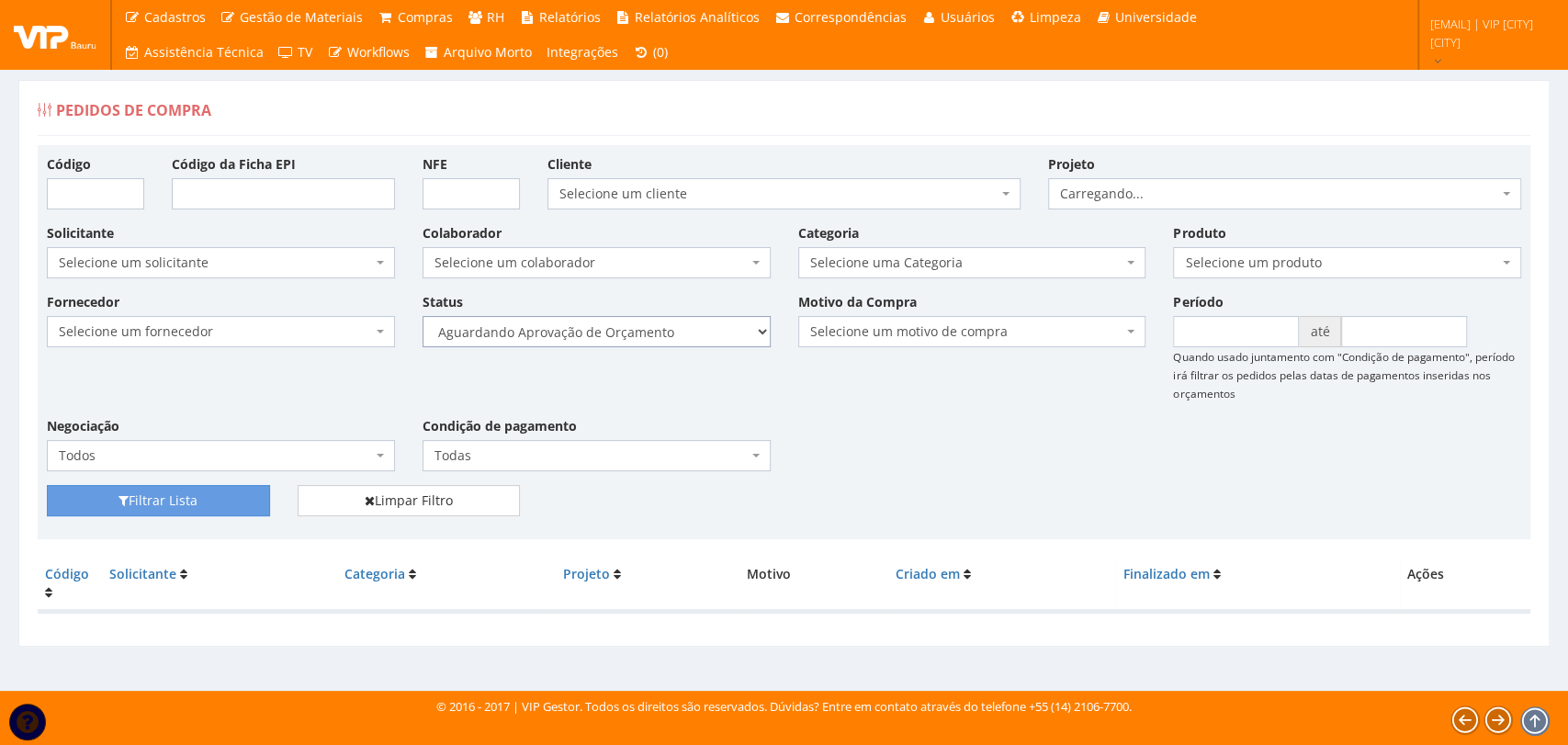 drag, startPoint x: 670, startPoint y: 333, endPoint x: 670, endPoint y: 344, distance: 11 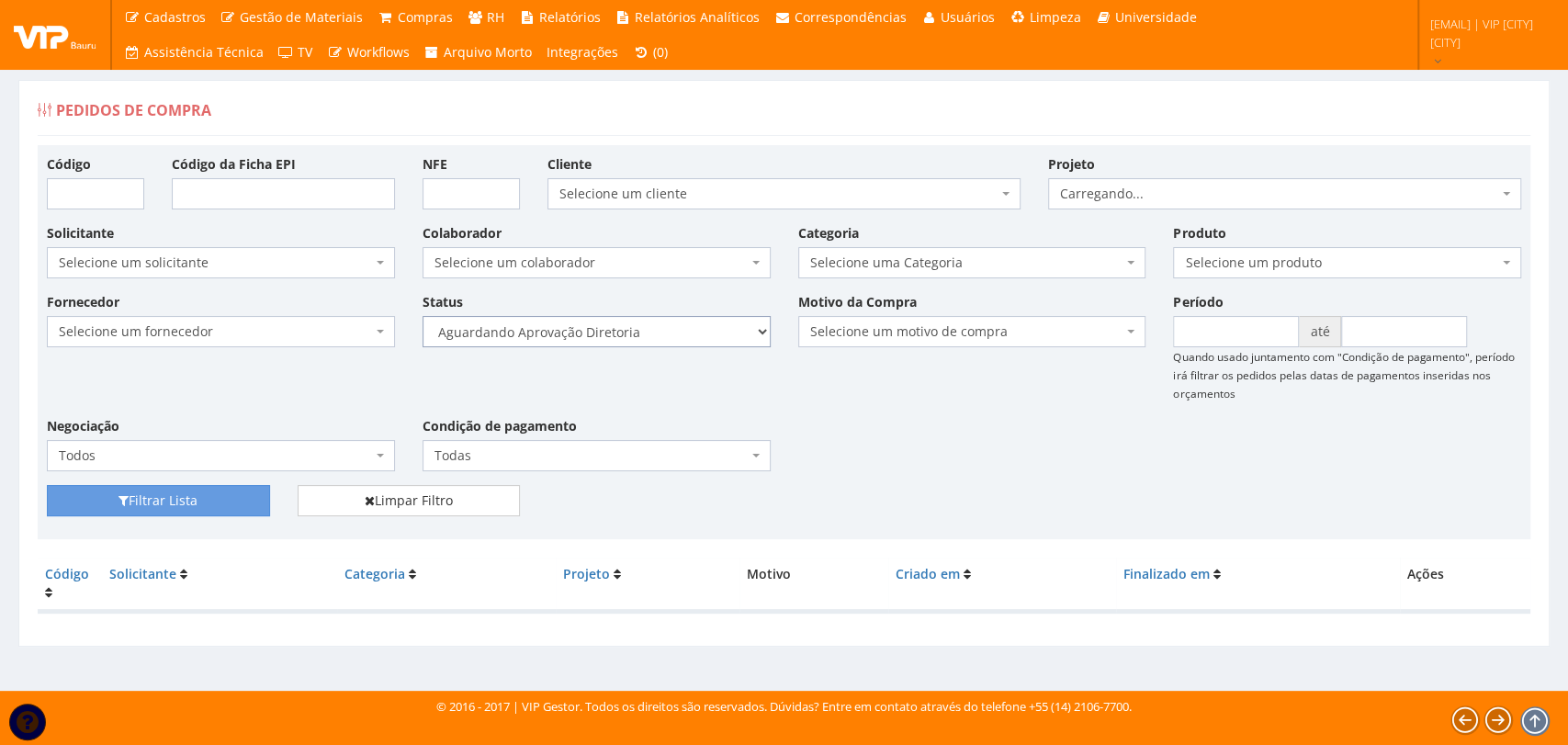click on "Selecione um status Cancelado Aguardando Aprovação Diretoria Pedido Aprovado Aguardando Aprovação de Orçamento Orçamento Aprovado Compra Efetuada Entrega Efetuada Entrega Registrada" at bounding box center [596, 332] 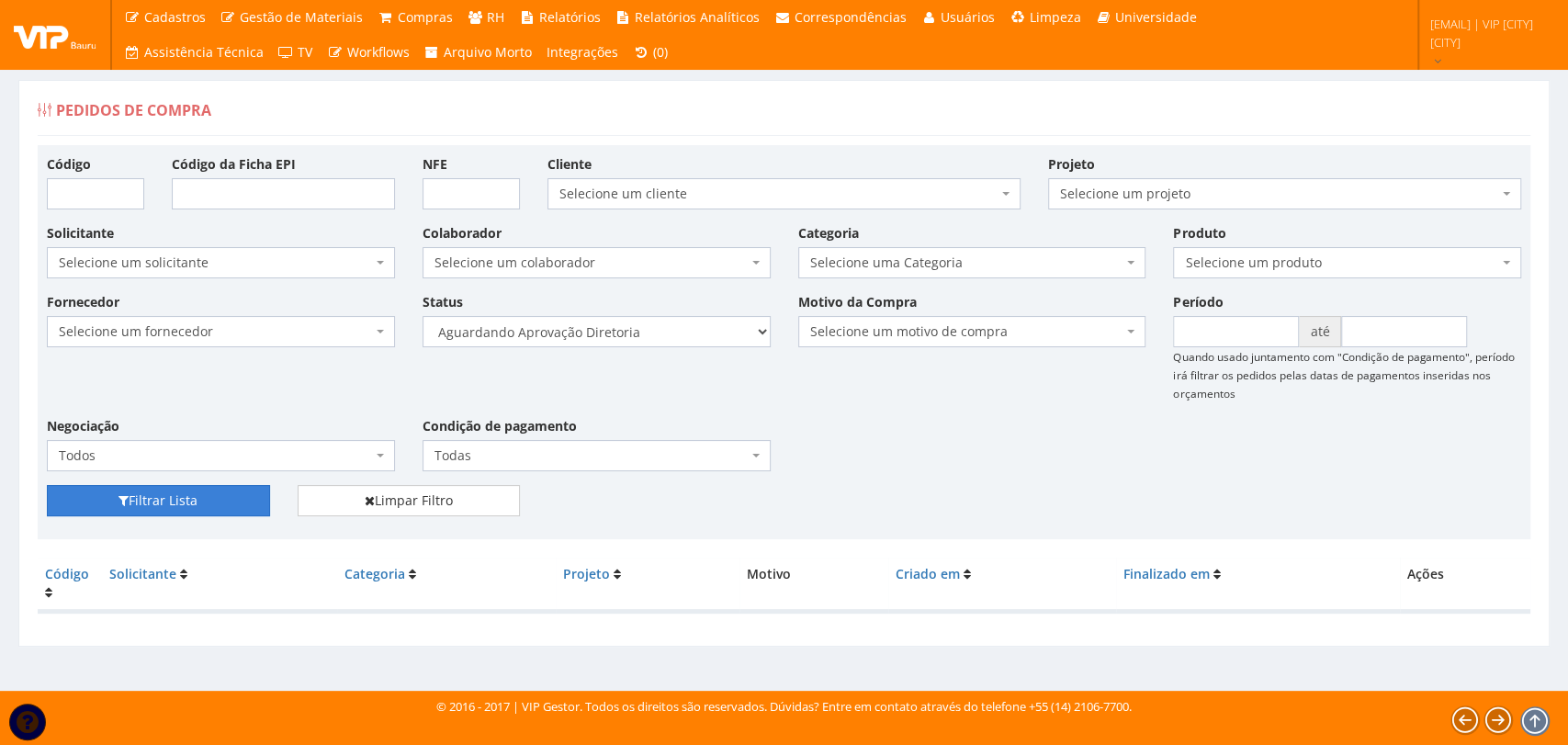 click on "Filtrar Lista" at bounding box center (158, 501) 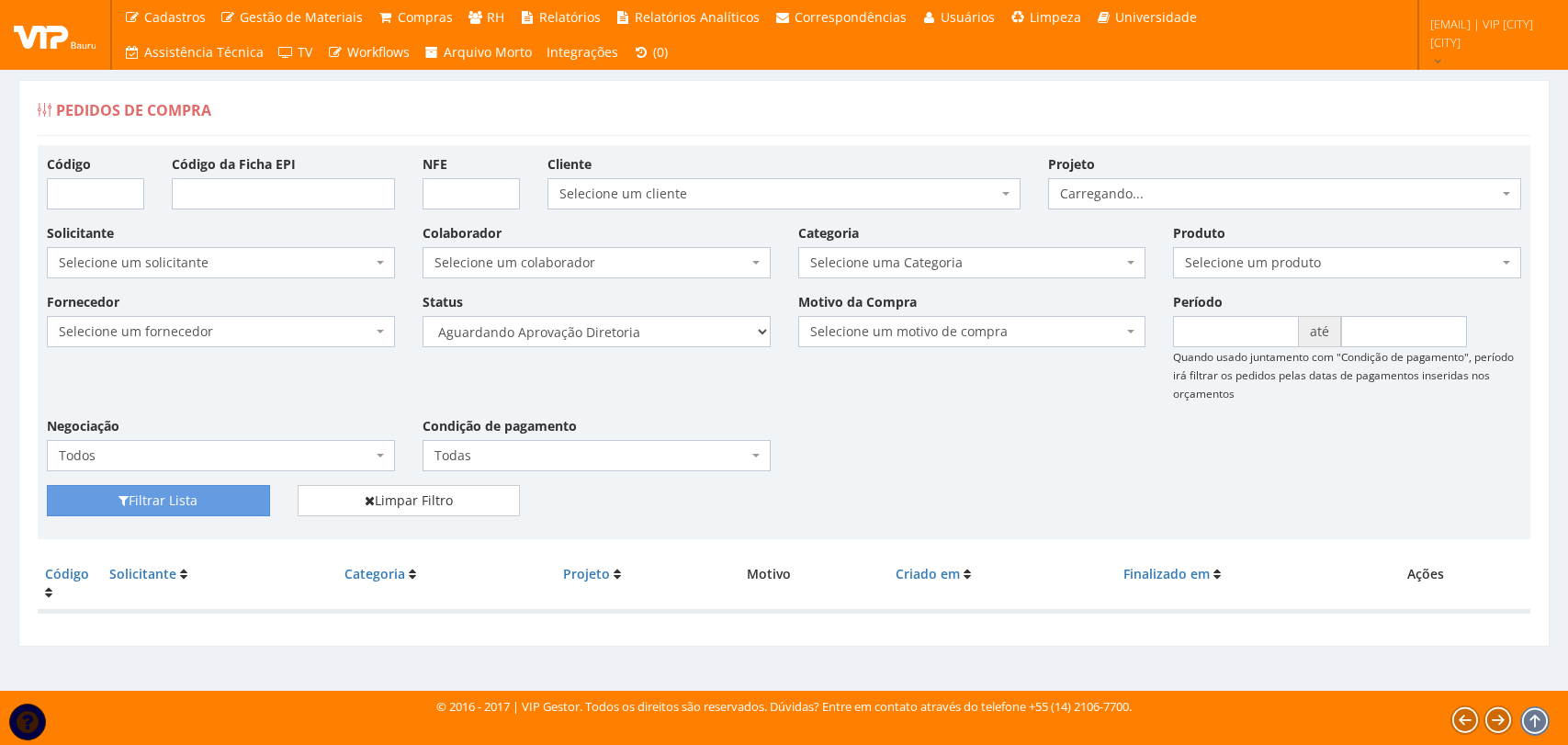 scroll, scrollTop: 0, scrollLeft: 0, axis: both 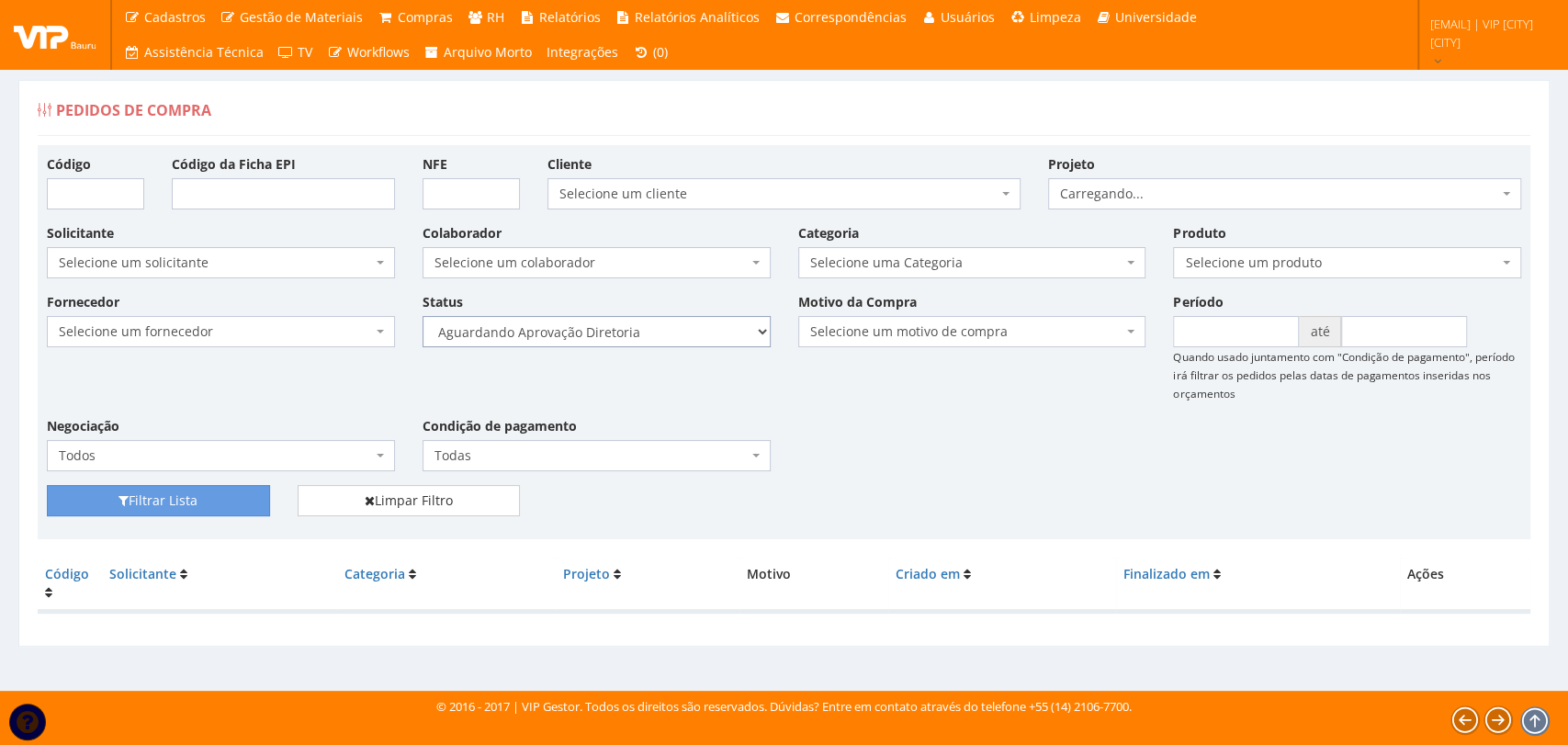 click on "Selecione um status Cancelado Aguardando Aprovação Diretoria Pedido Aprovado Aguardando Aprovação de Orçamento Orçamento Aprovado Compra Efetuada Entrega Efetuada Entrega Registrada" at bounding box center [596, 332] 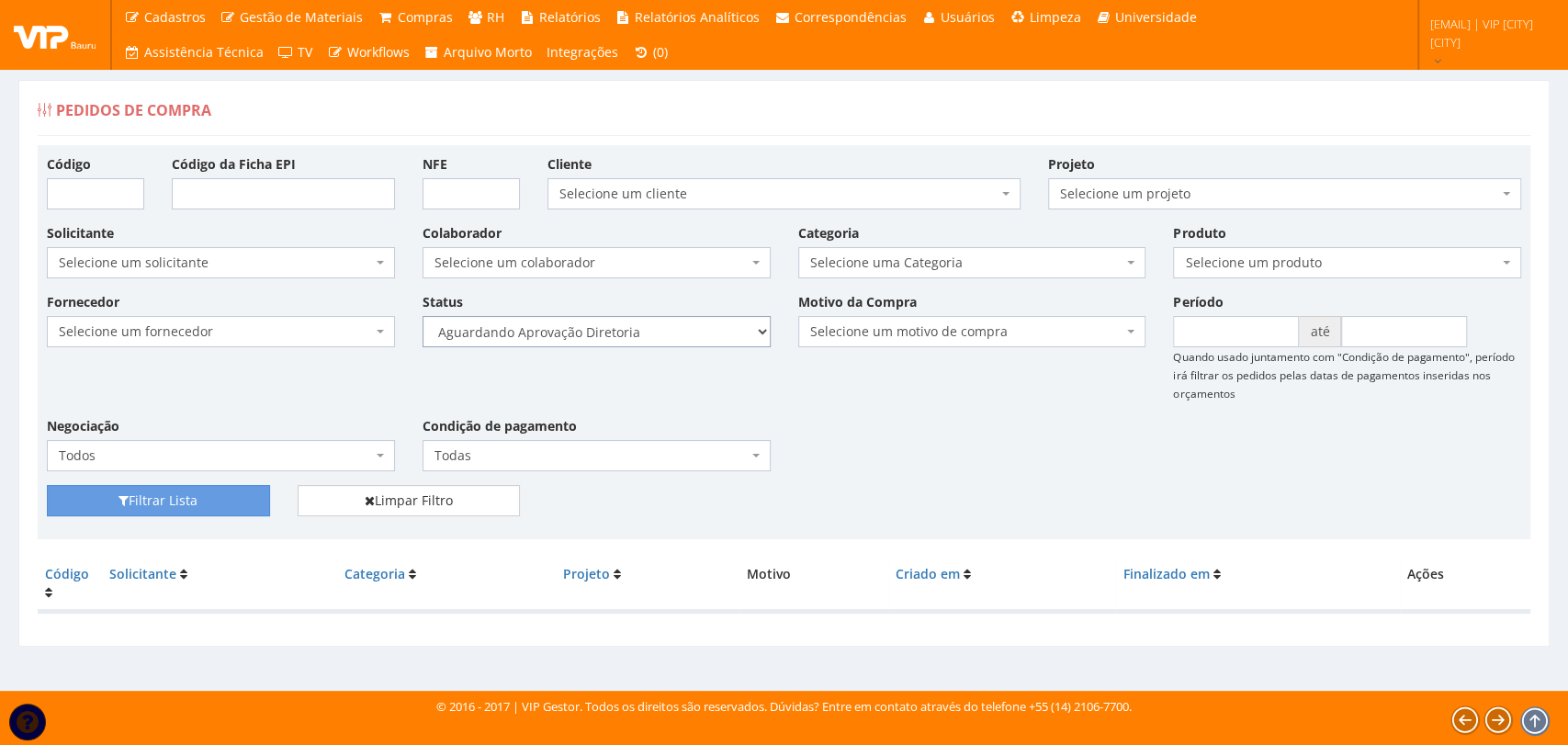 select on "4" 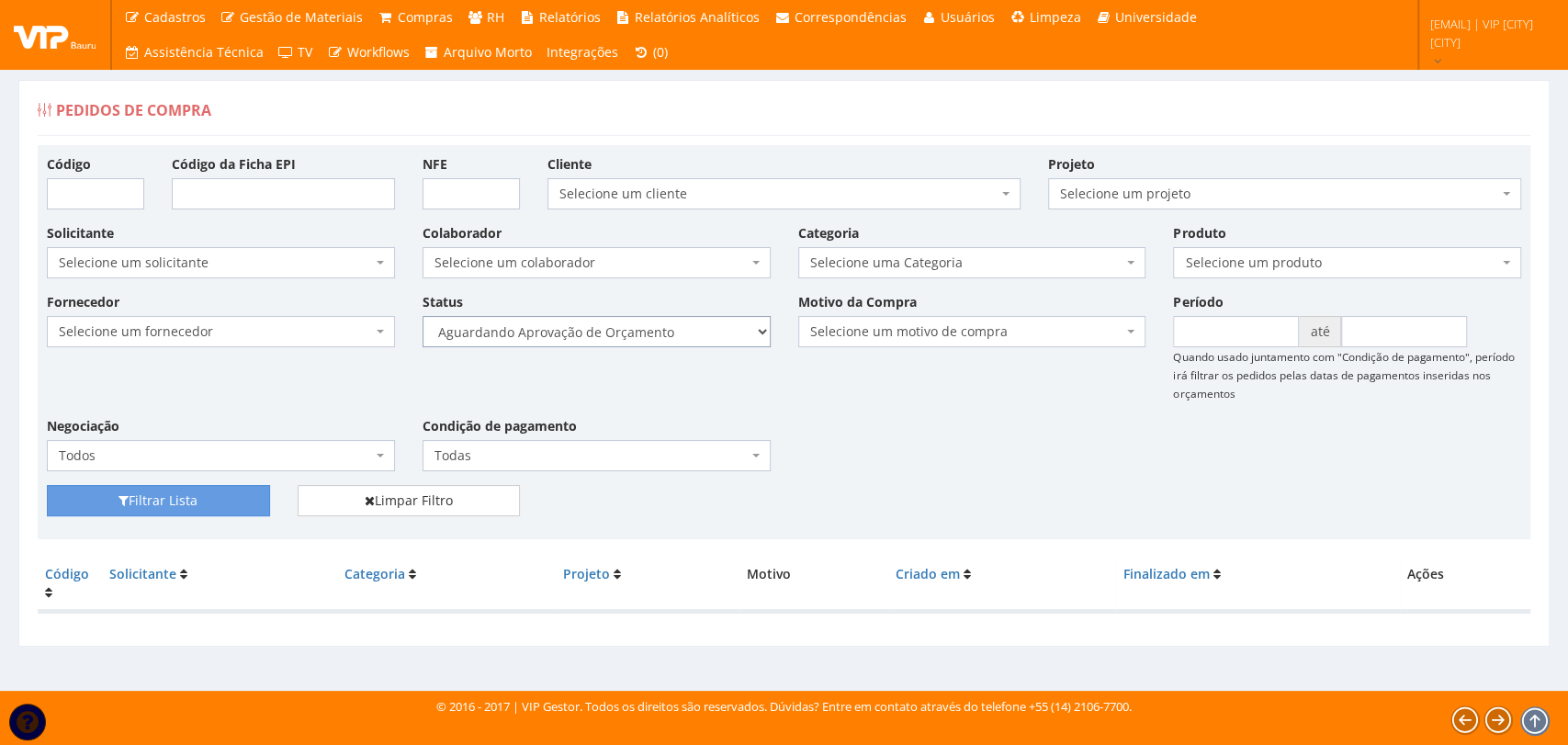 click on "Selecione um status Cancelado Aguardando Aprovação Diretoria Pedido Aprovado Aguardando Aprovação de Orçamento Orçamento Aprovado Compra Efetuada Entrega Efetuada Entrega Registrada" at bounding box center (596, 332) 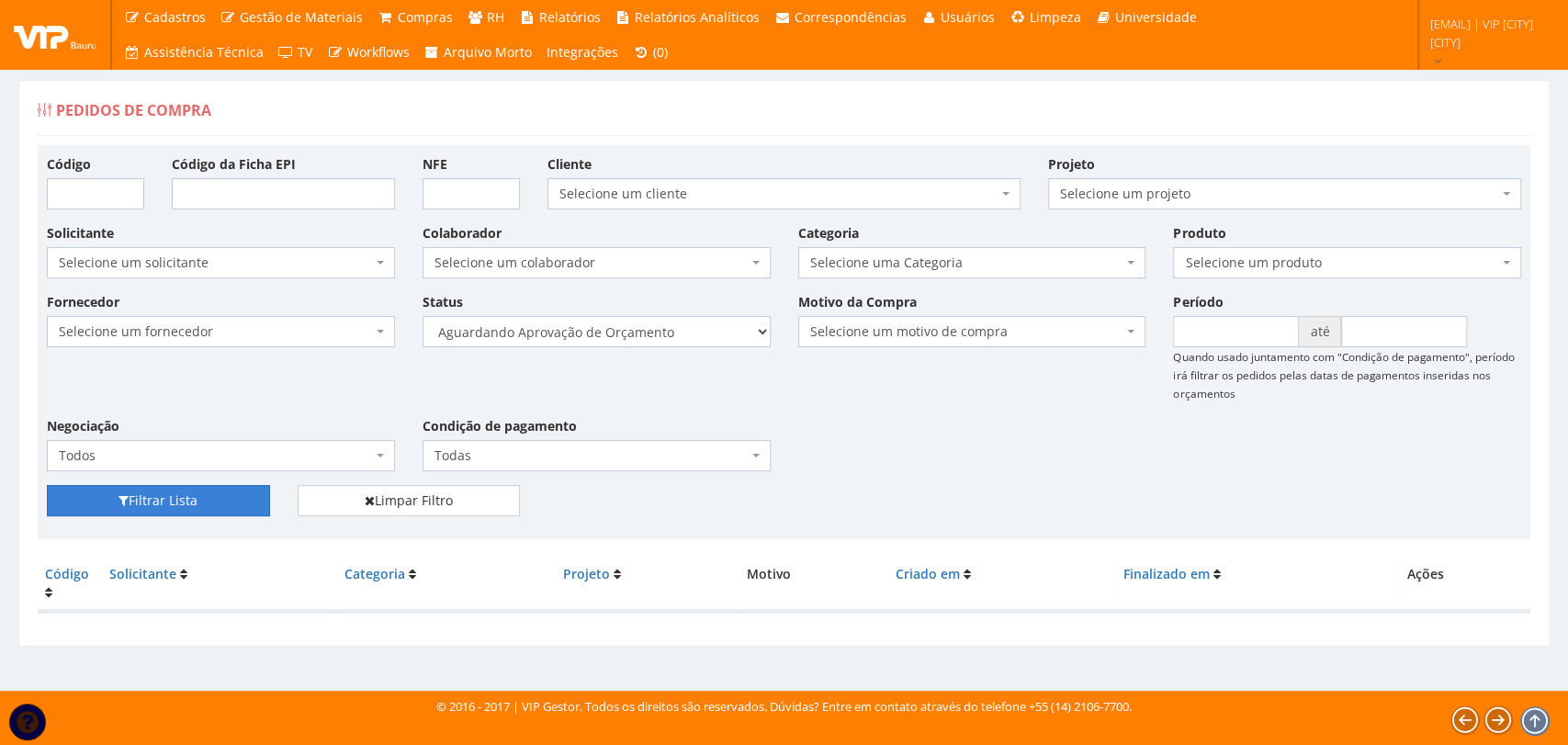 click on "Filtrar Lista" at bounding box center [158, 501] 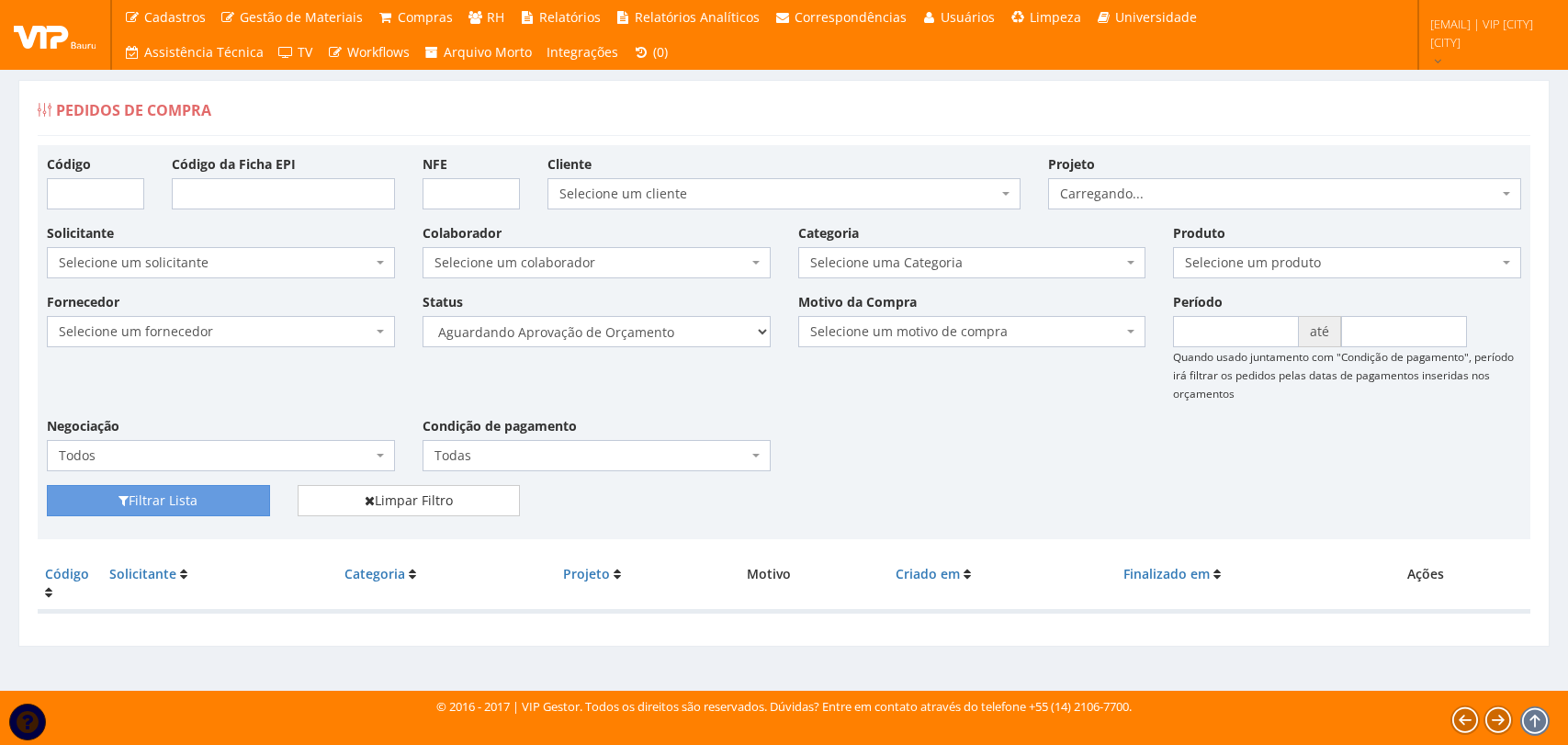 scroll, scrollTop: 0, scrollLeft: 0, axis: both 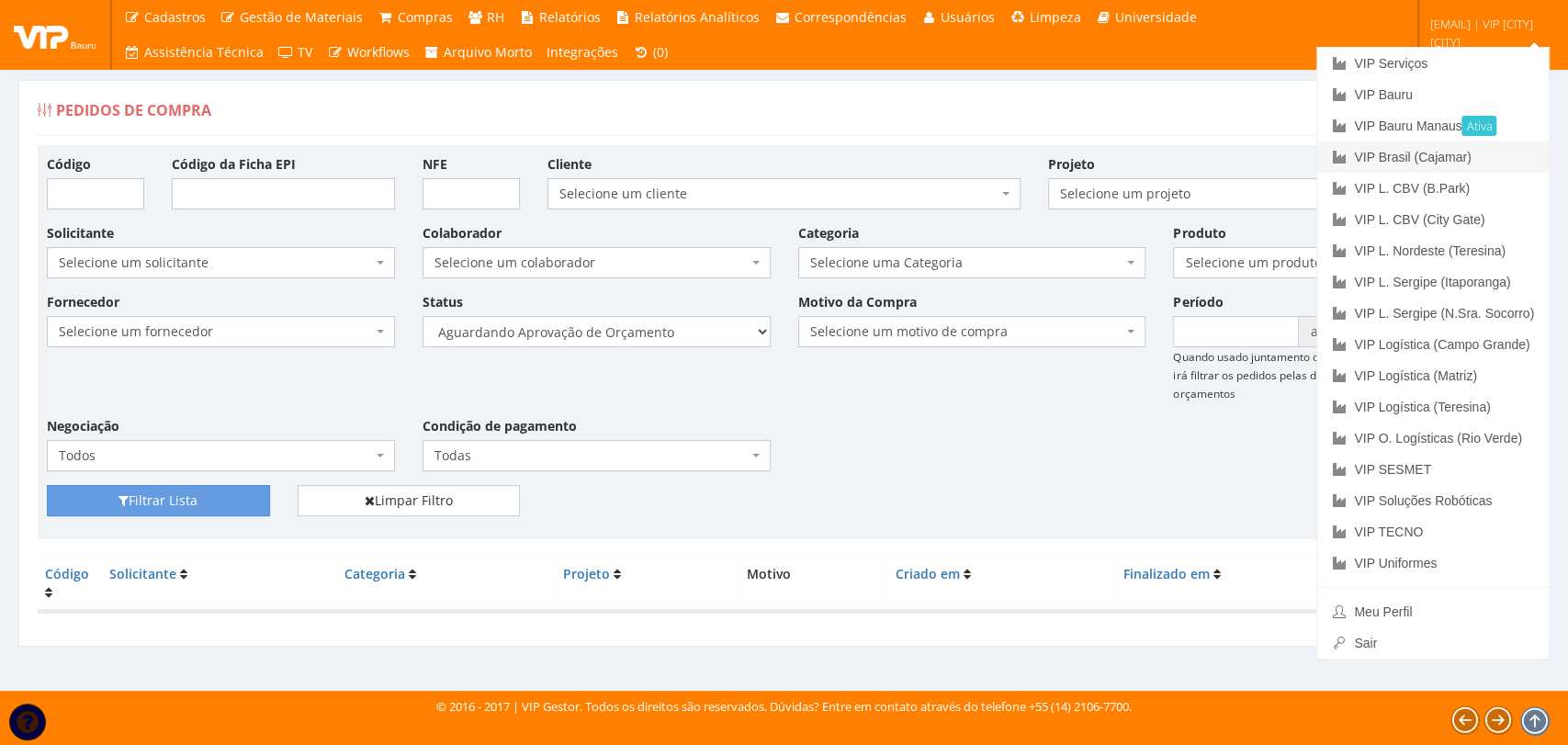 click on "VIP Brasil (Cajamar)" at bounding box center [1433, 157] 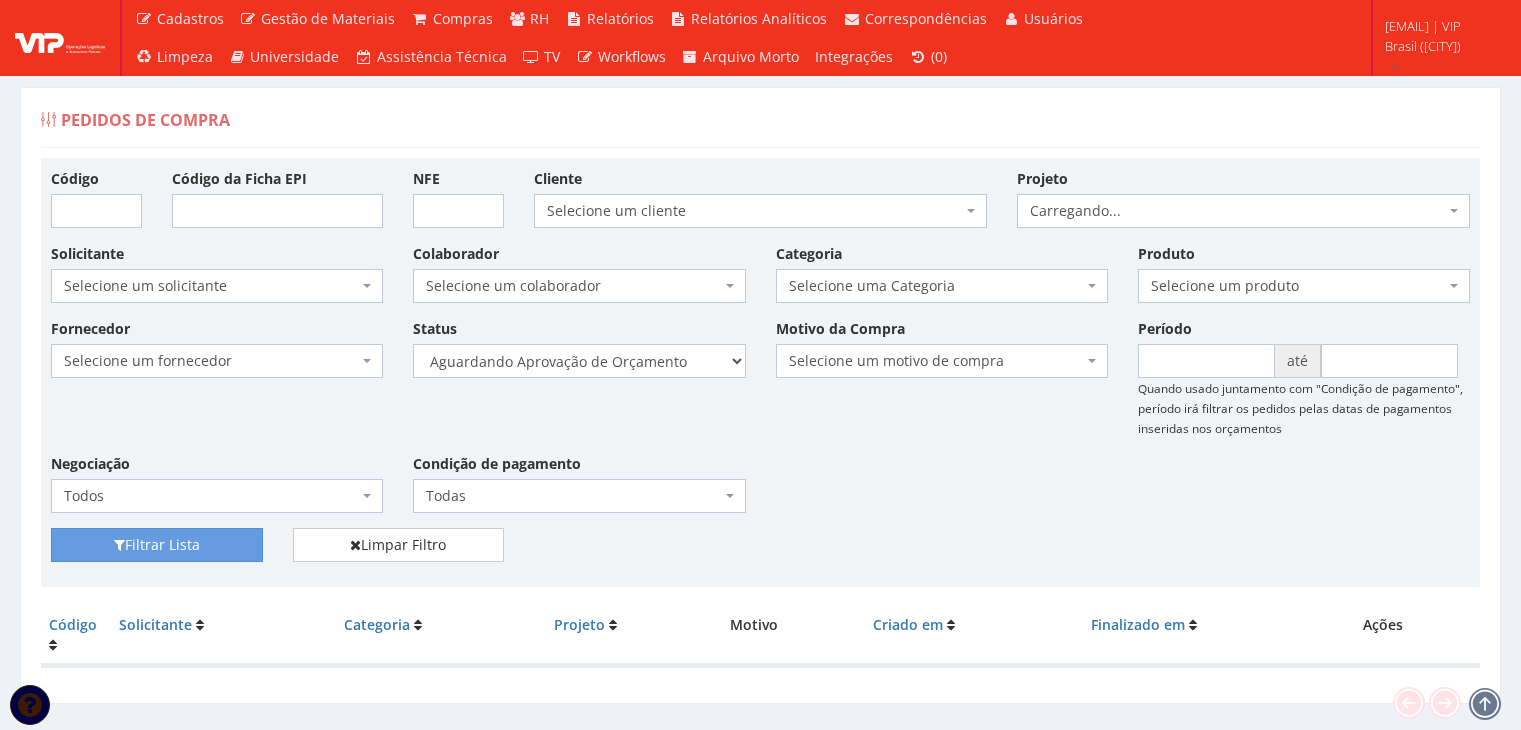 scroll, scrollTop: 0, scrollLeft: 0, axis: both 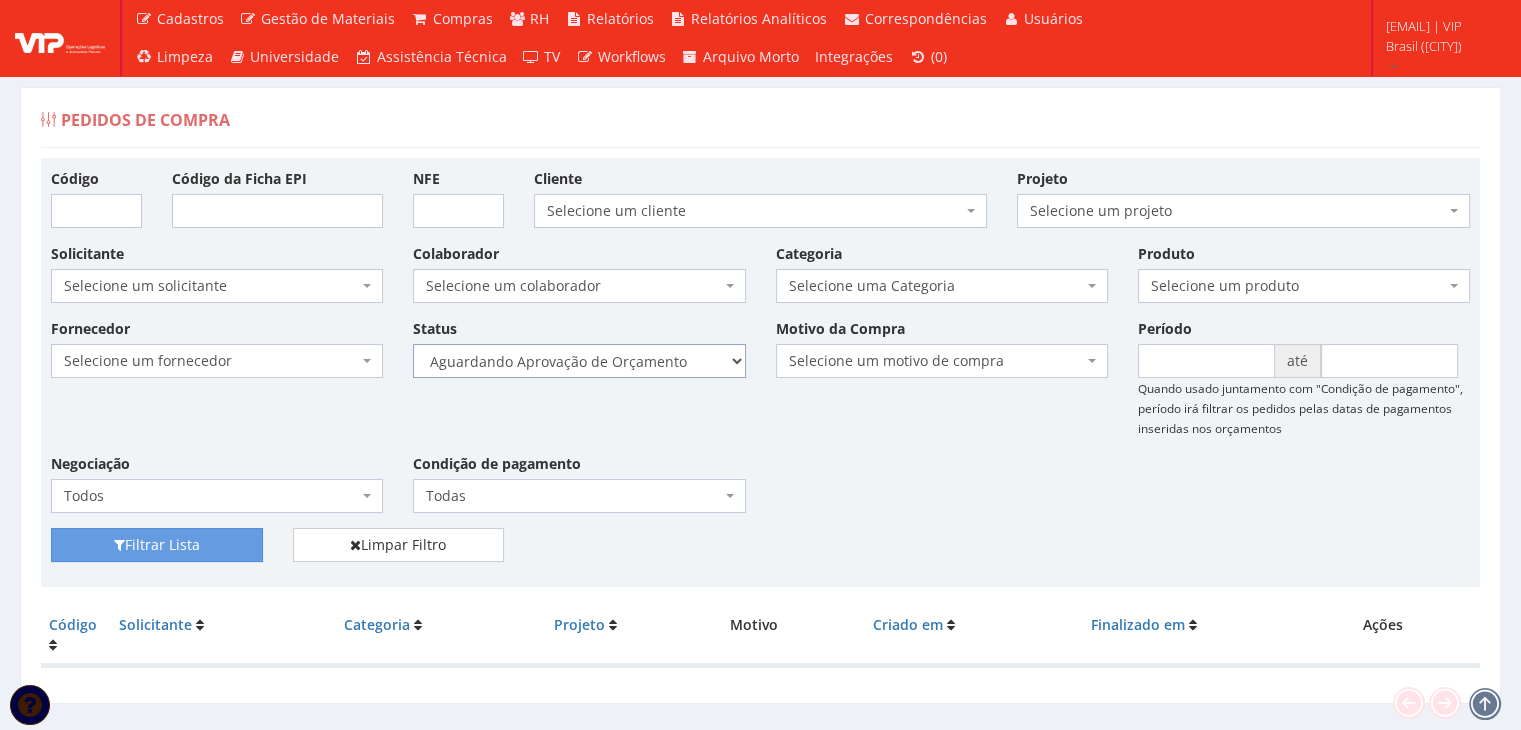 click on "Selecione um status Cancelado Aguardando Aprovação Diretoria Pedido Aprovado Aguardando Aprovação de Orçamento Orçamento Aprovado Compra Efetuada Entrega Efetuada Entrega Registrada" at bounding box center [579, 361] 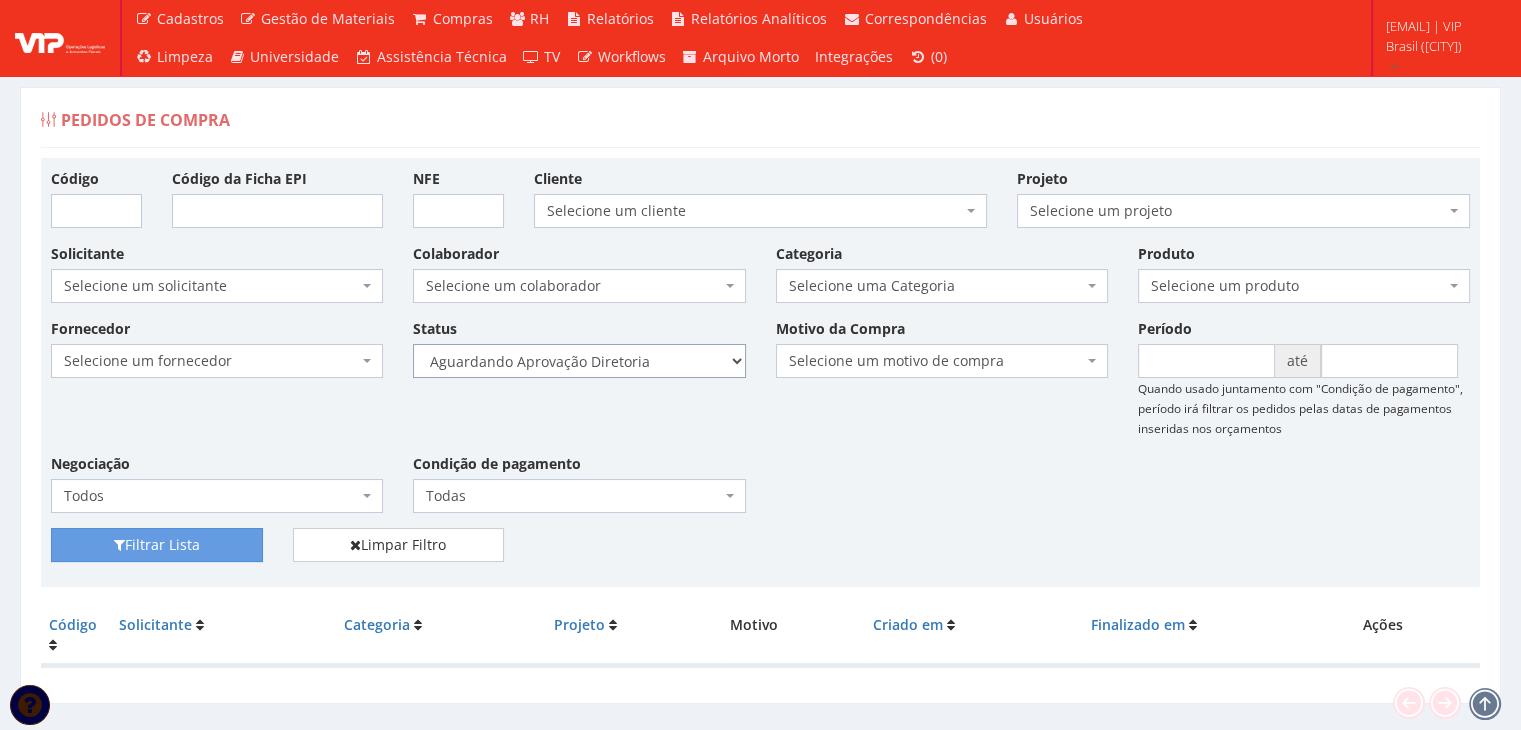 click on "Selecione um status Cancelado Aguardando Aprovação Diretoria Pedido Aprovado Aguardando Aprovação de Orçamento Orçamento Aprovado Compra Efetuada Entrega Efetuada Entrega Registrada" at bounding box center (579, 361) 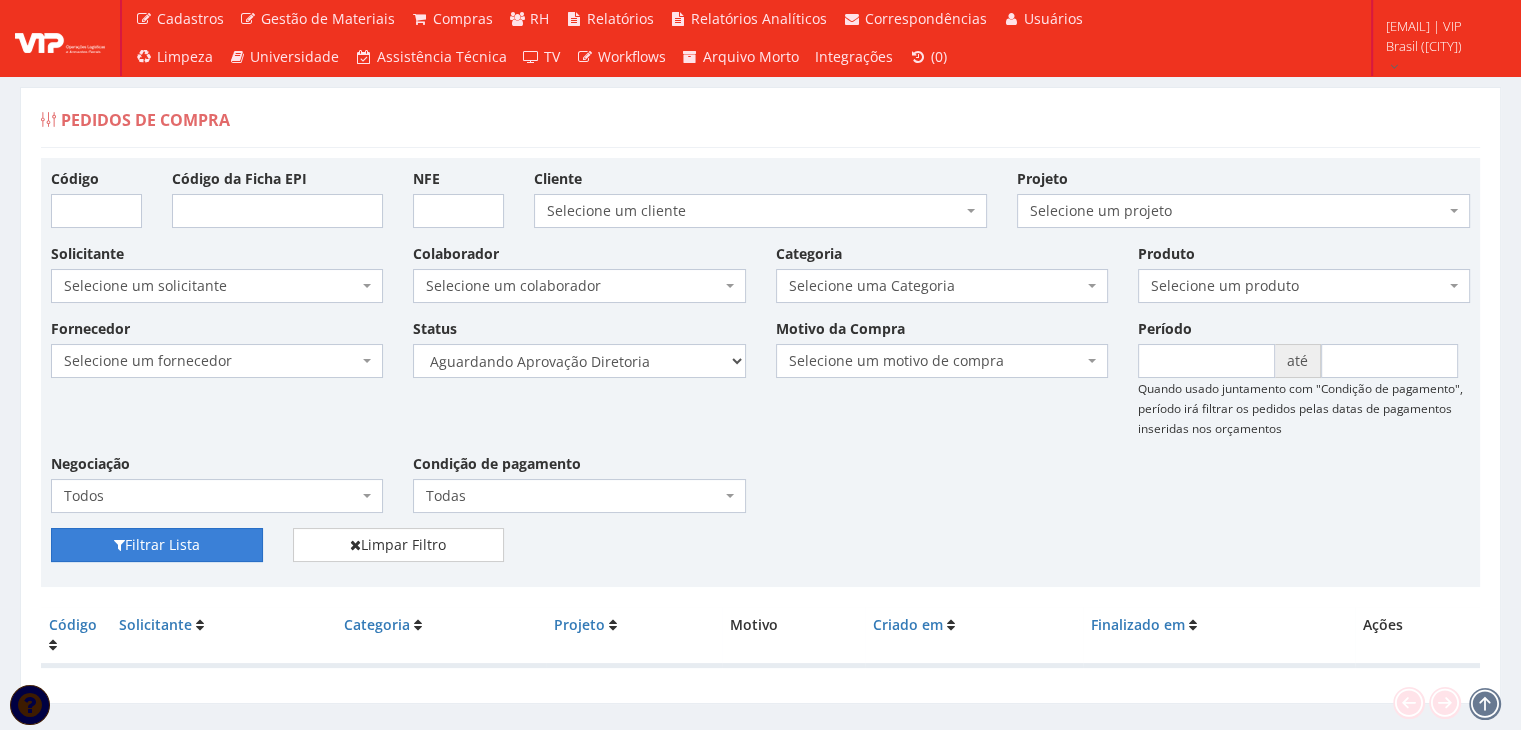 click on "Filtrar Lista" at bounding box center (157, 545) 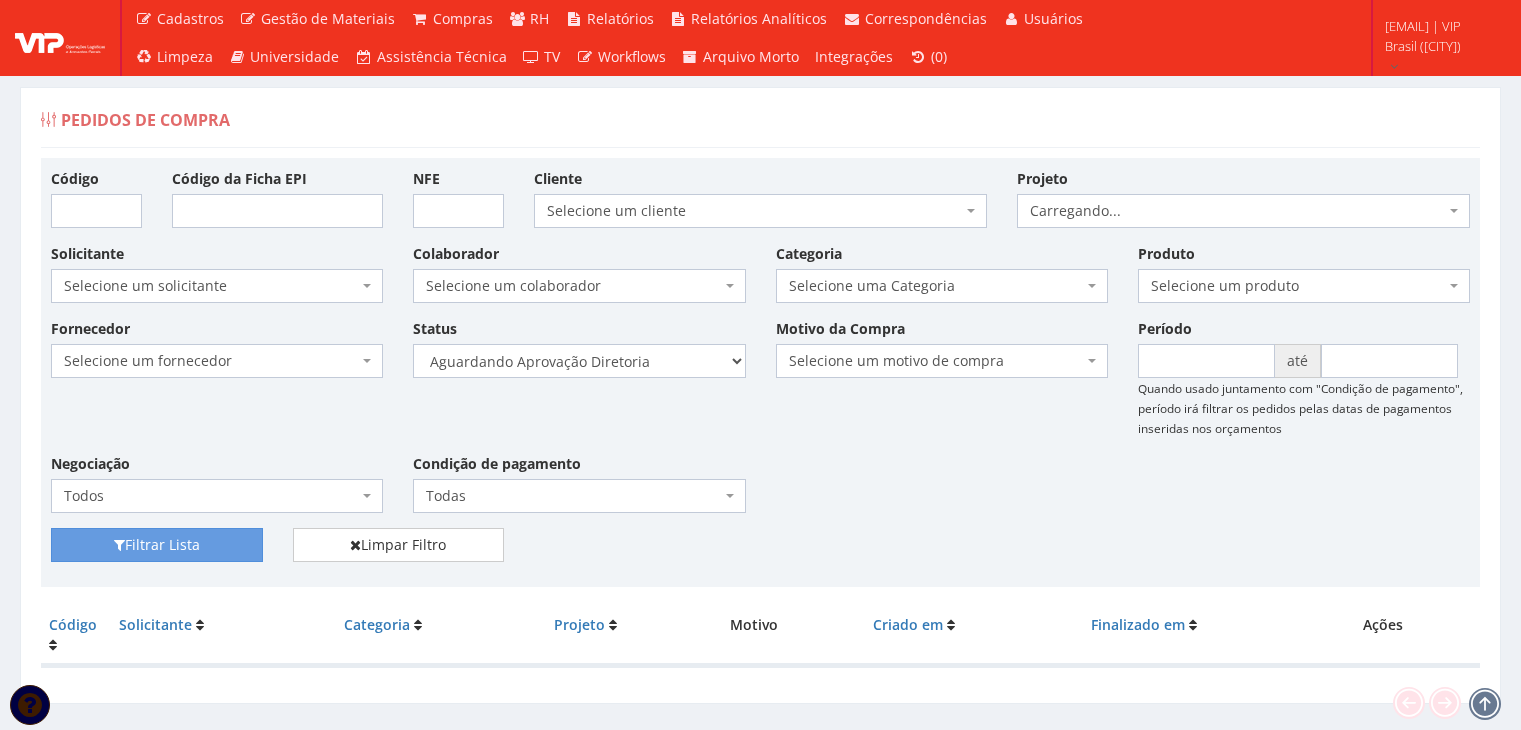 scroll, scrollTop: 0, scrollLeft: 0, axis: both 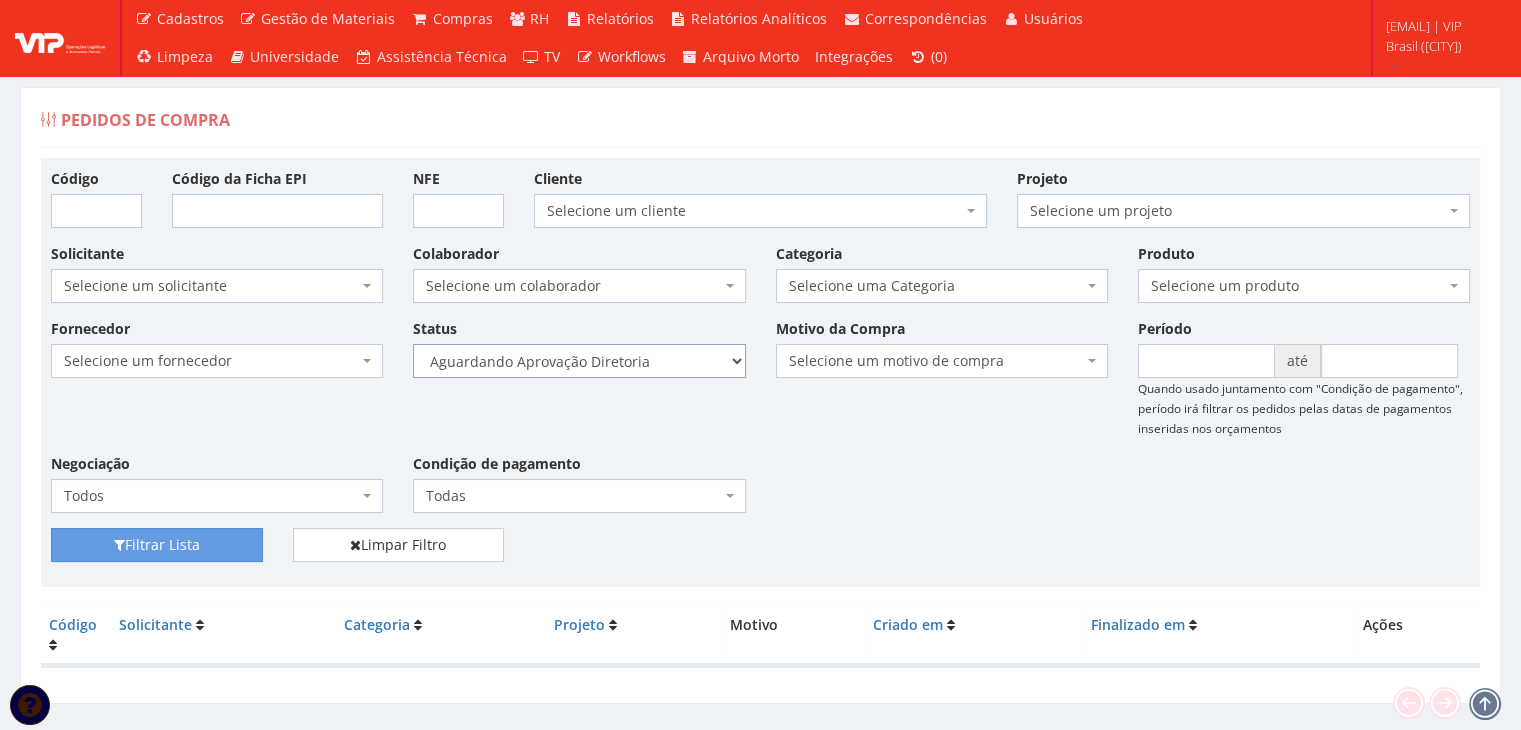 click on "Selecione um status Cancelado Aguardando Aprovação Diretoria Pedido Aprovado Aguardando Aprovação de Orçamento Orçamento Aprovado Compra Efetuada Entrega Efetuada Entrega Registrada" at bounding box center [579, 361] 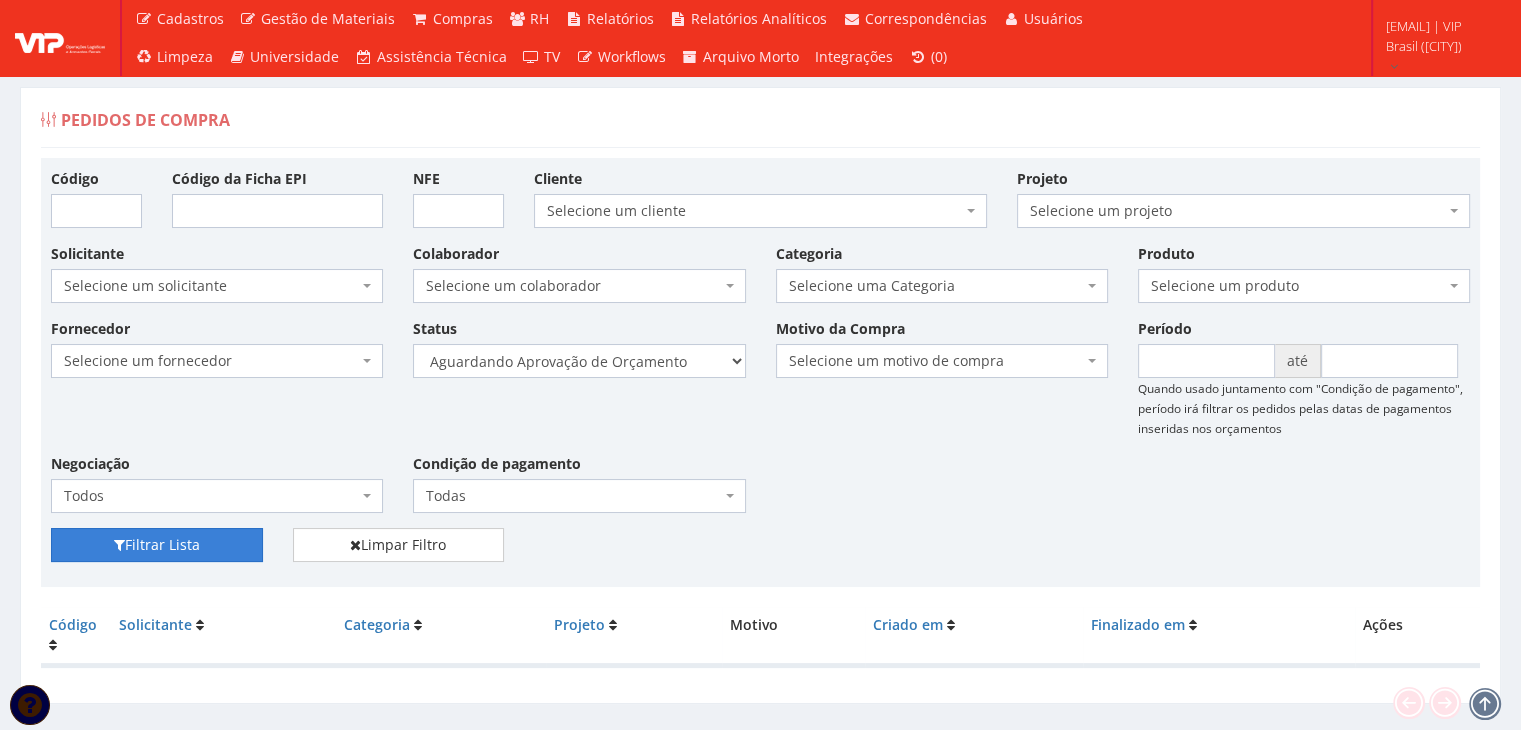 click on "Filtrar Lista" at bounding box center (157, 545) 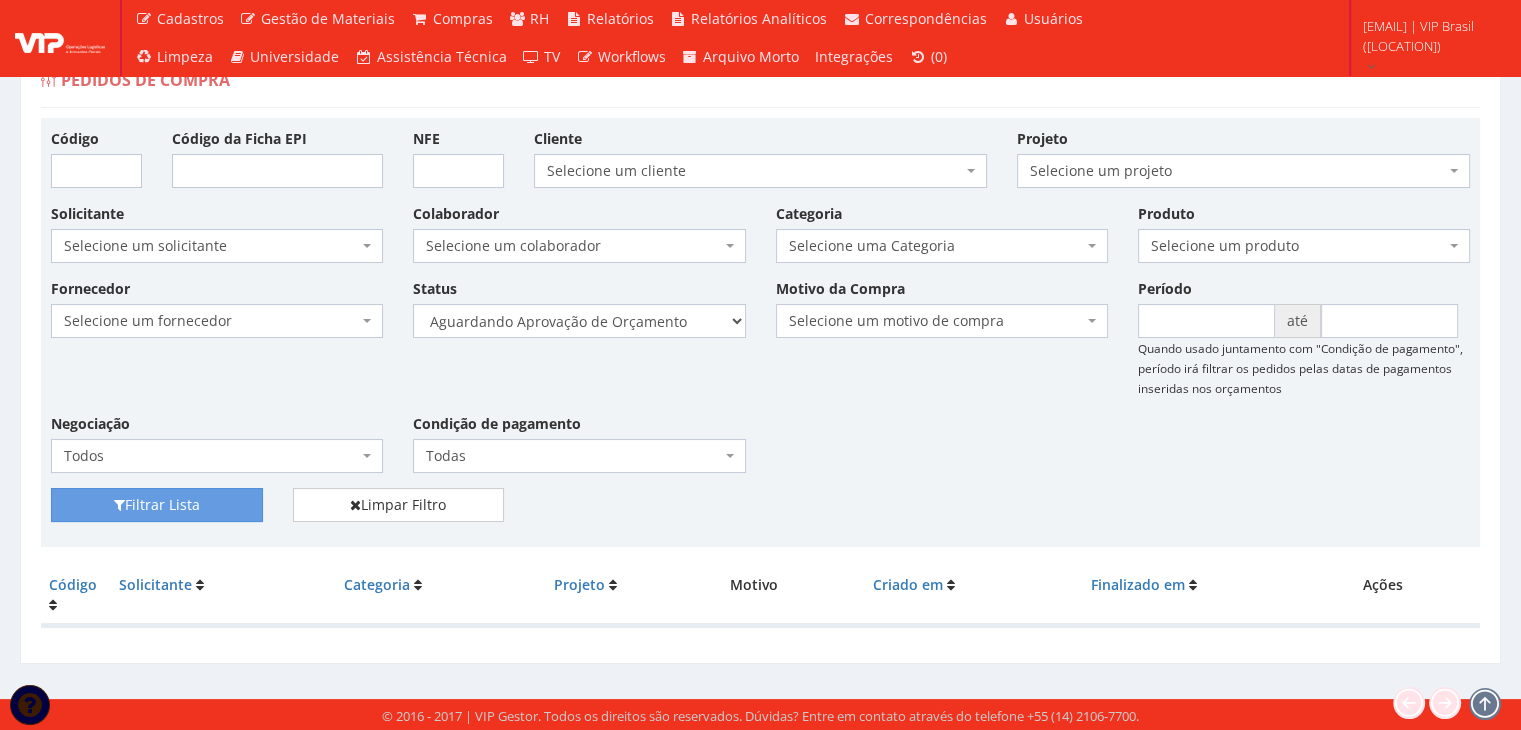 scroll, scrollTop: 40, scrollLeft: 0, axis: vertical 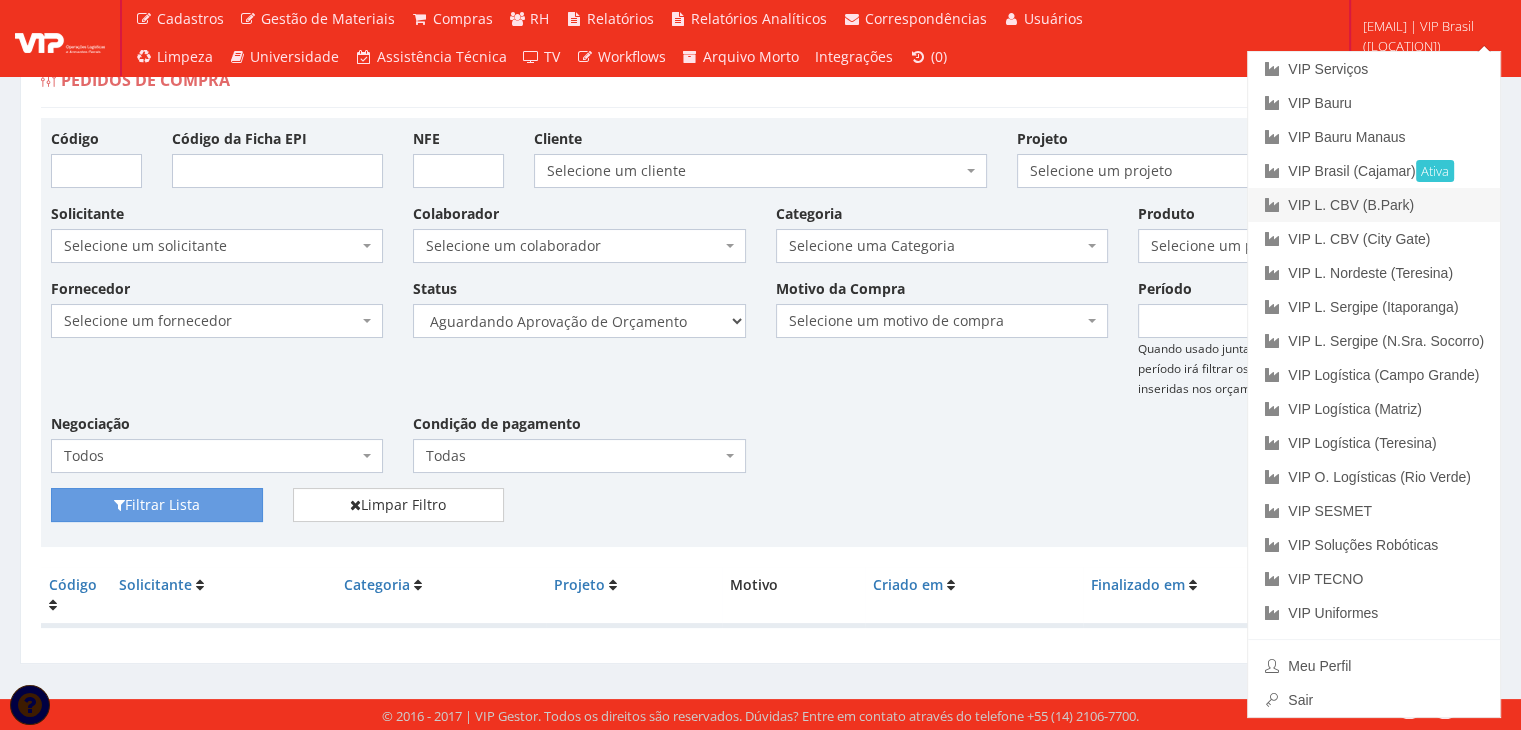 click on "VIP L. CBV (B.Park)" at bounding box center [1374, 205] 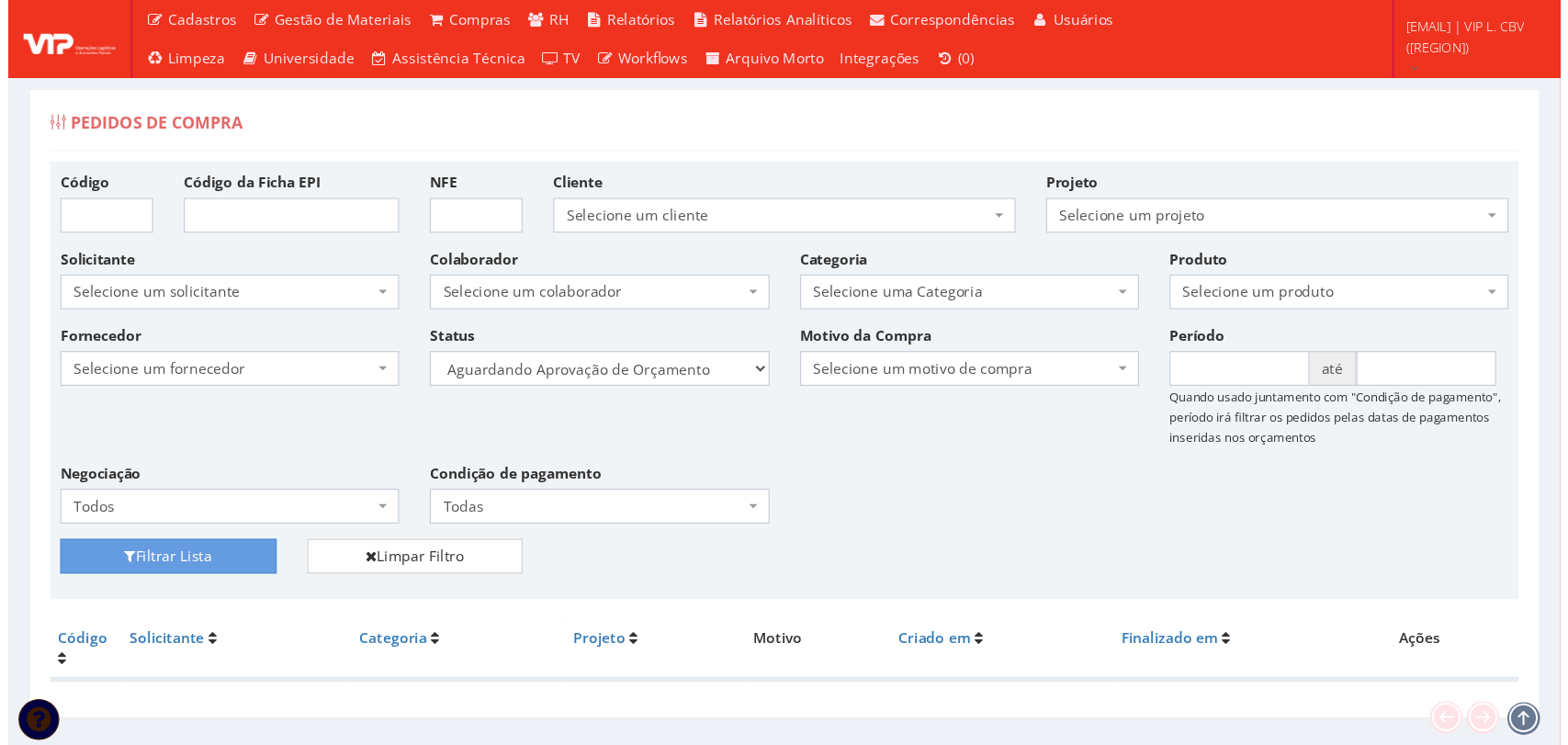 scroll, scrollTop: 0, scrollLeft: 0, axis: both 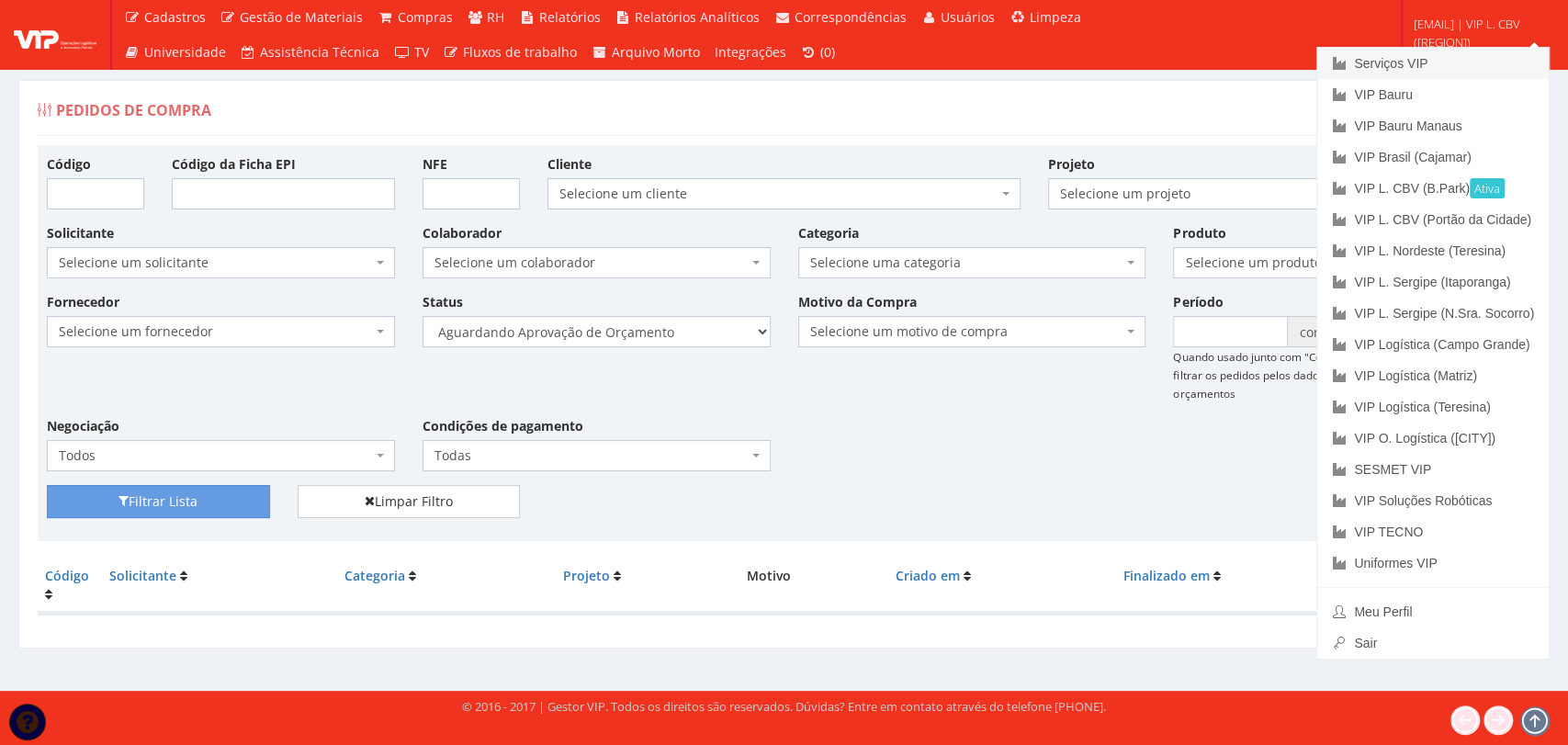 drag, startPoint x: 1461, startPoint y: 61, endPoint x: 1421, endPoint y: 62, distance: 40.012498 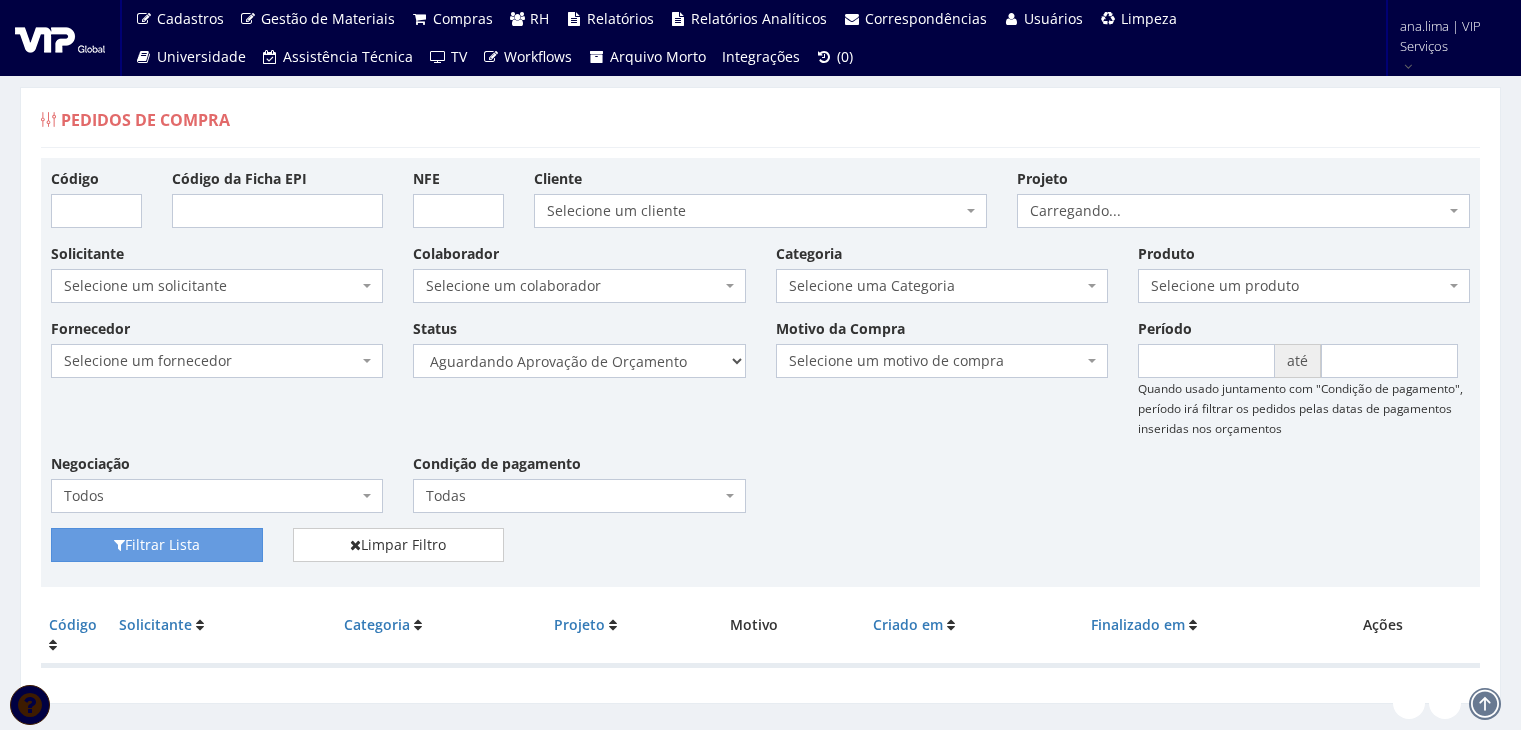 scroll, scrollTop: 0, scrollLeft: 0, axis: both 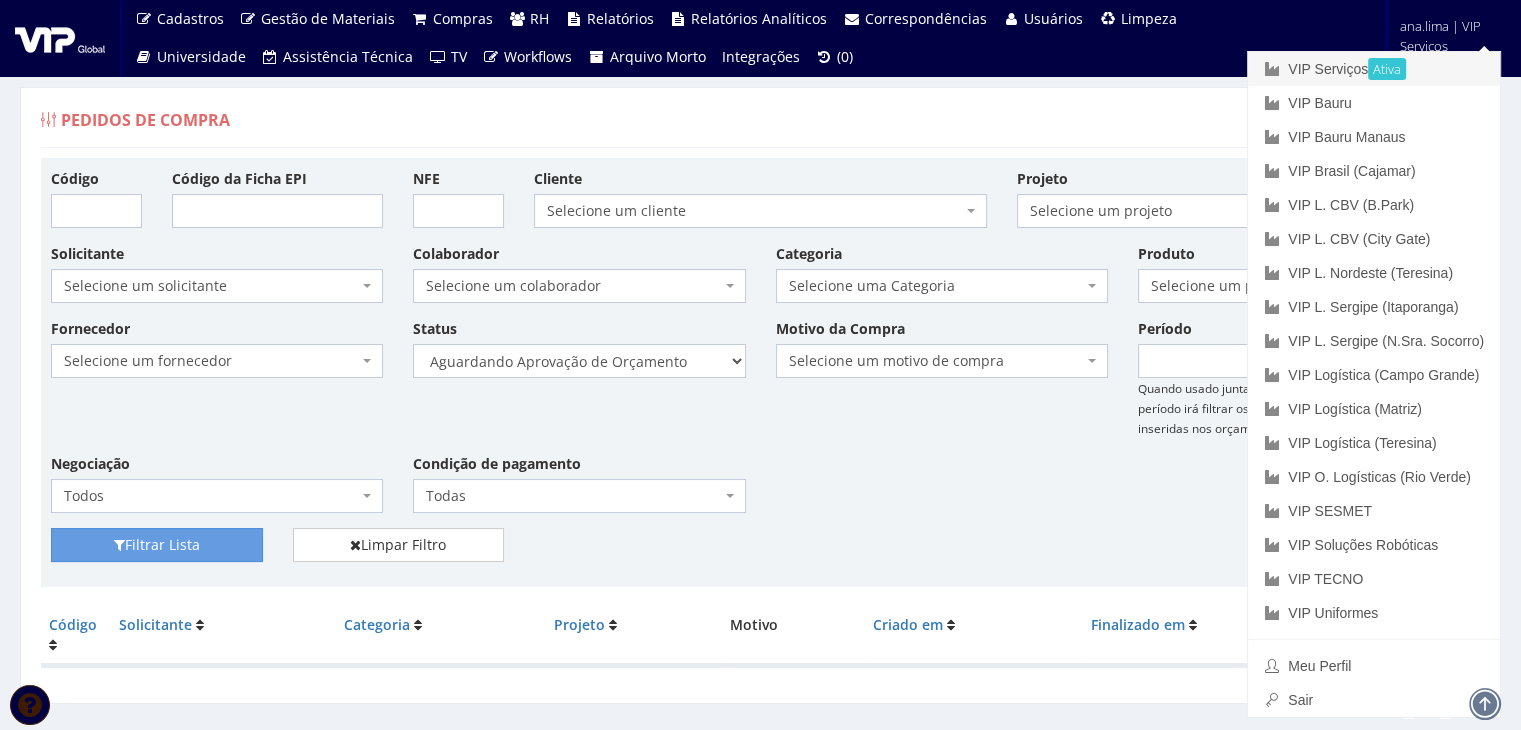 click on "VIP Serviços
Ativa" at bounding box center [1374, 69] 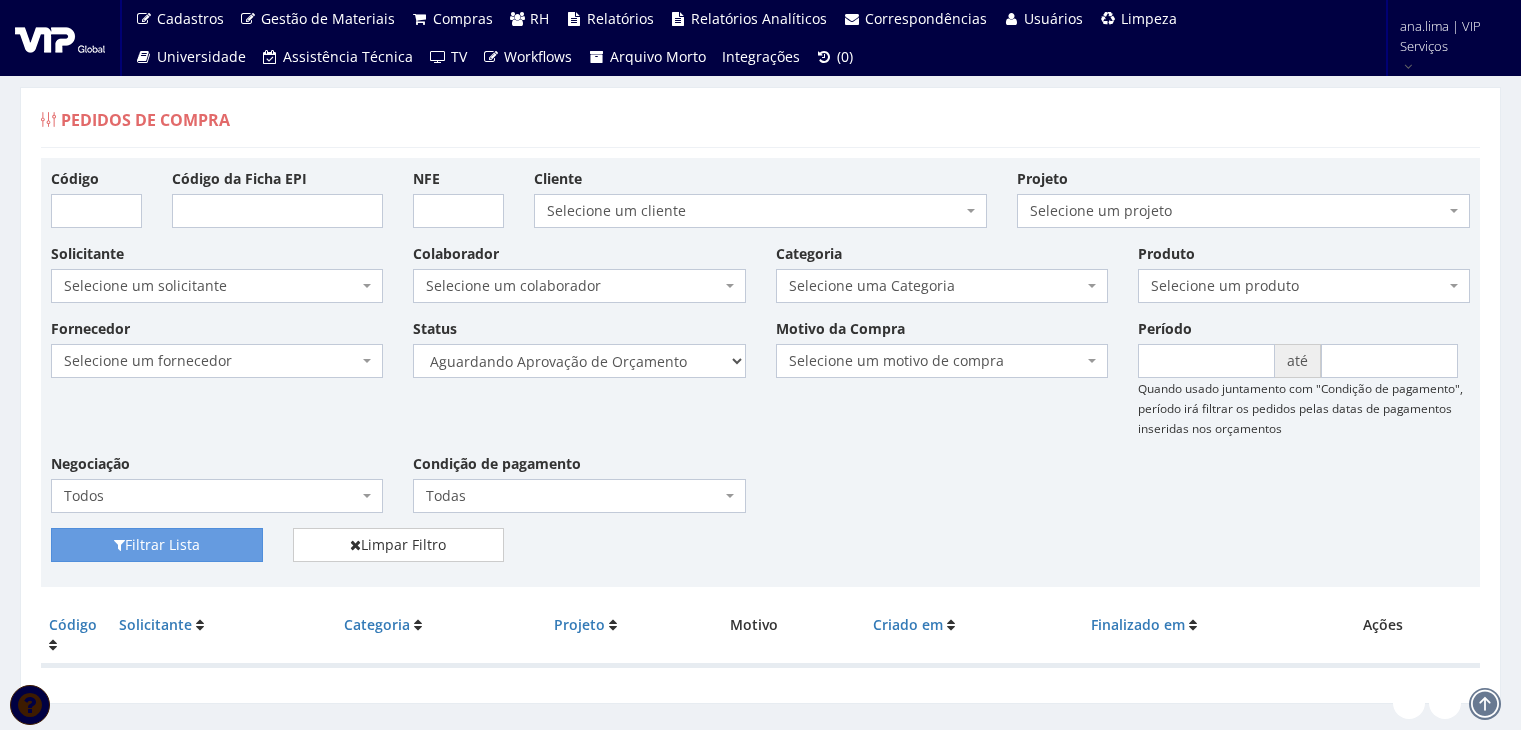 scroll, scrollTop: 0, scrollLeft: 0, axis: both 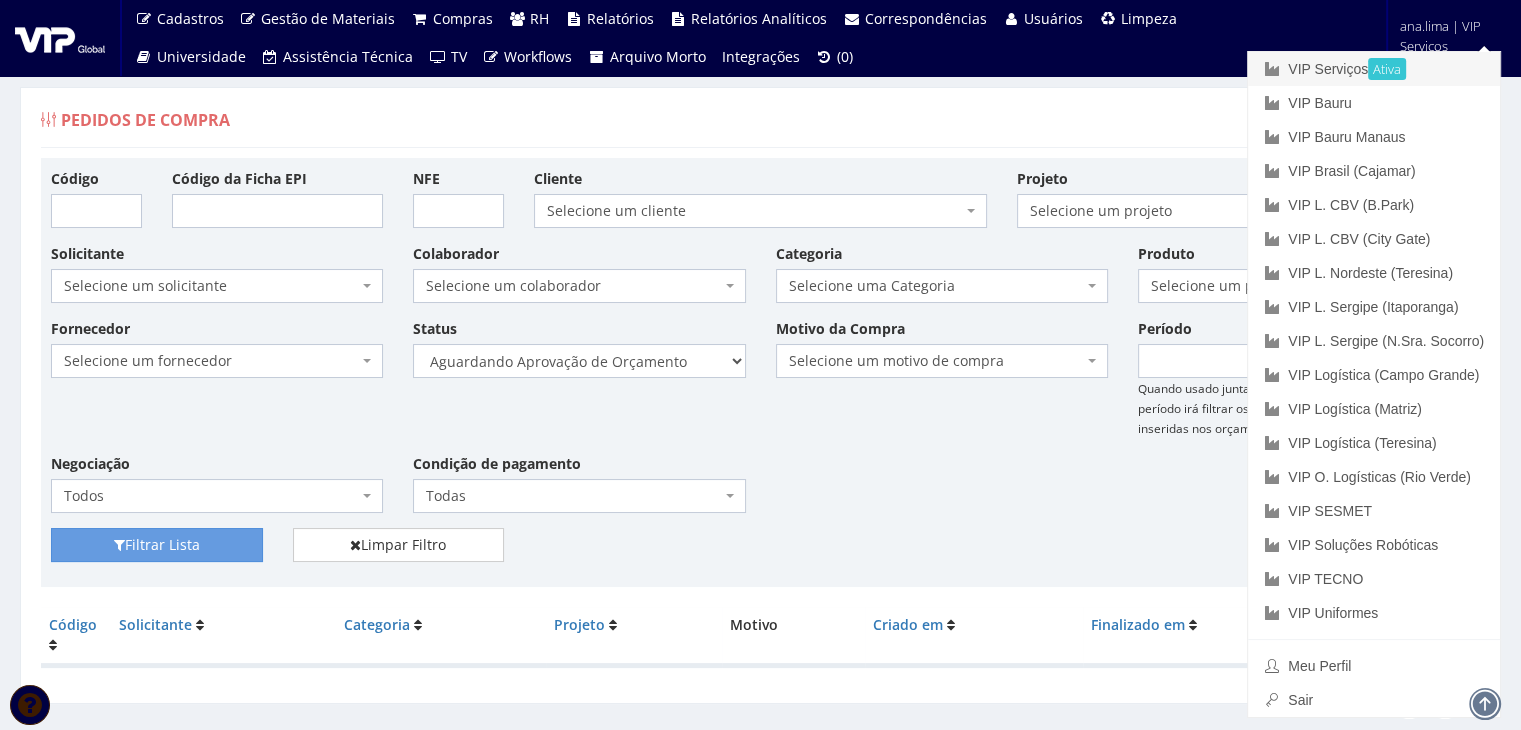 click on "VIP Serviços
Ativa" at bounding box center (1374, 69) 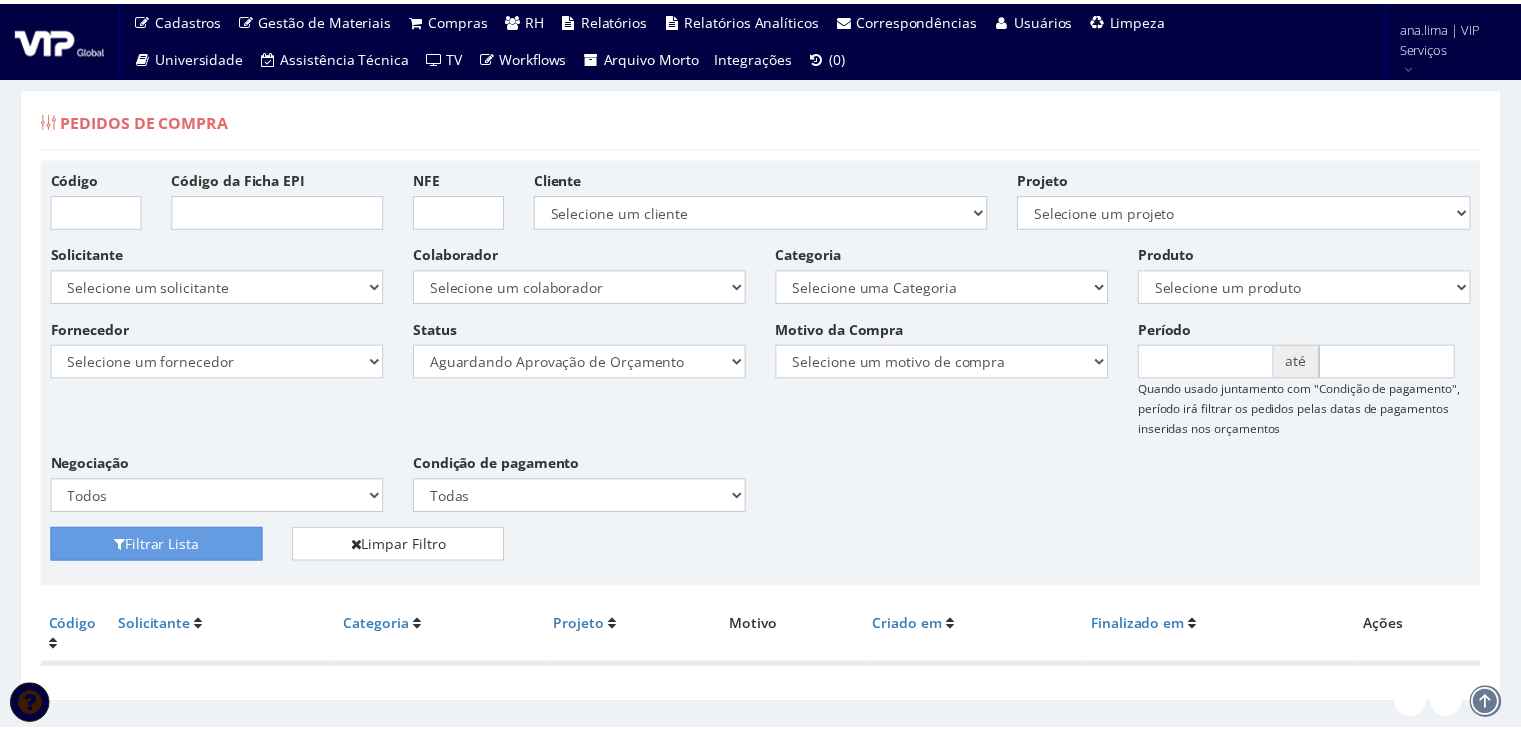 scroll, scrollTop: 0, scrollLeft: 0, axis: both 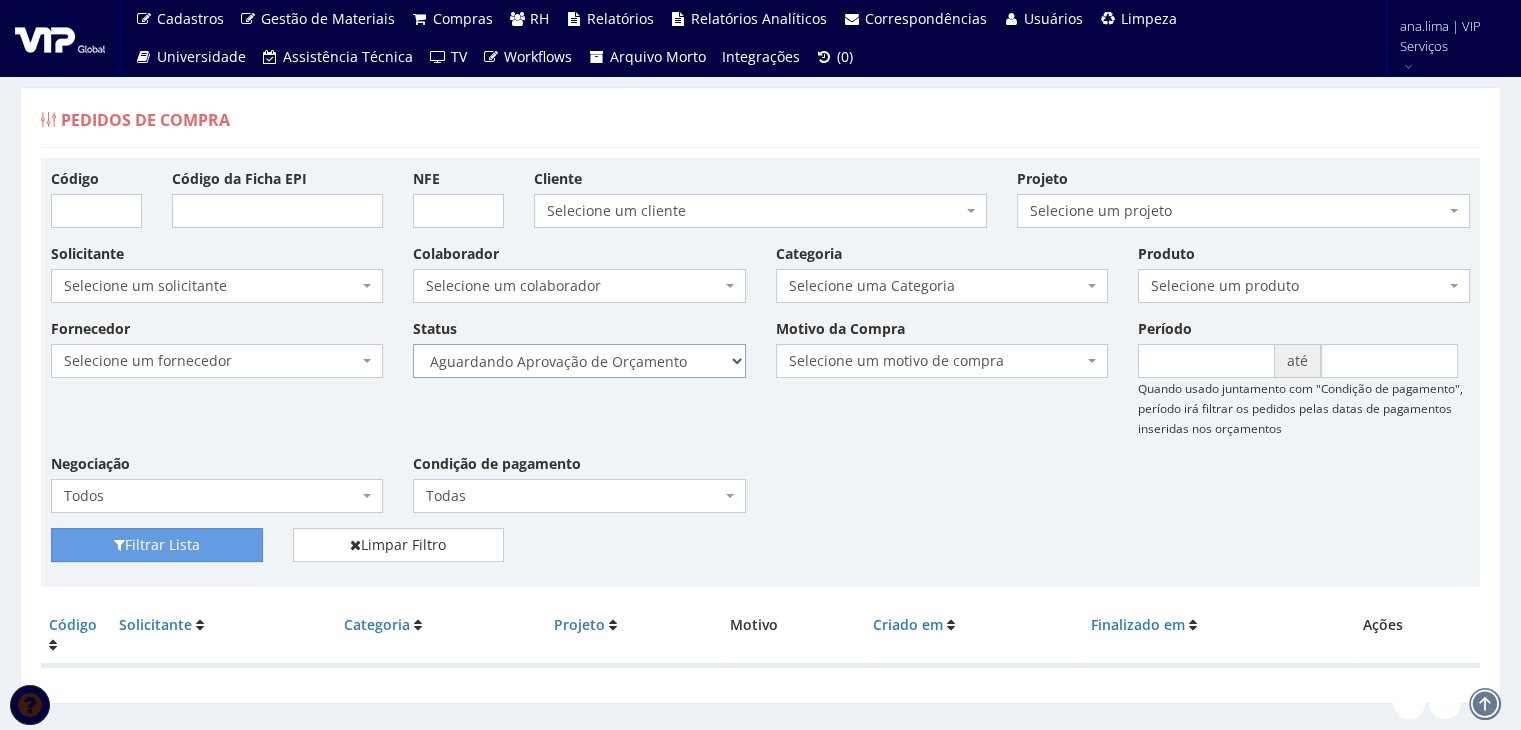 click on "Selecione um status Cancelado Aguardando Aprovação Diretoria Pedido Aprovado Aguardando Aprovação de Orçamento Orçamento Aprovado Compra Efetuada Entrega Efetuada Entrega Registrada" at bounding box center [579, 361] 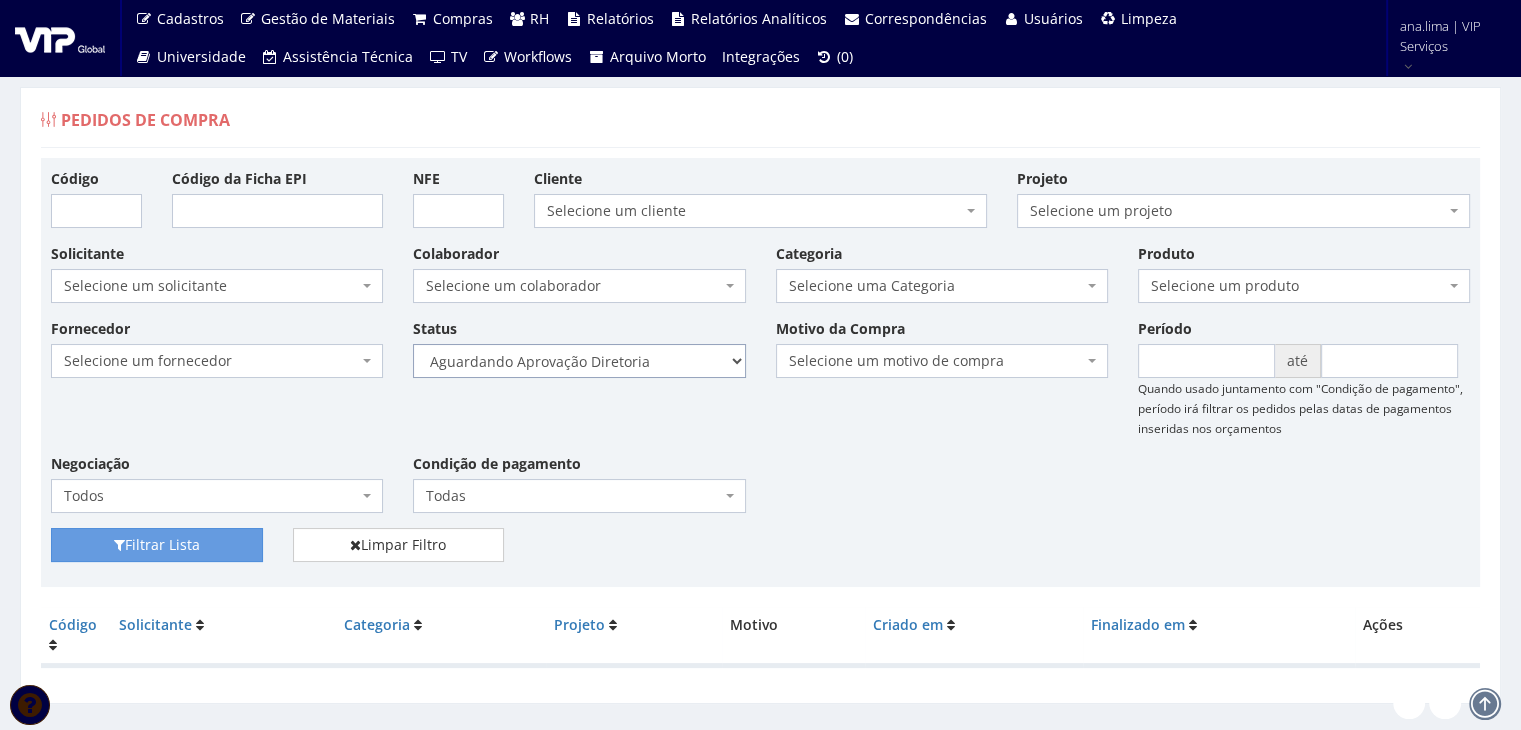 click on "Selecione um status Cancelado Aguardando Aprovação Diretoria Pedido Aprovado Aguardando Aprovação de Orçamento Orçamento Aprovado Compra Efetuada Entrega Efetuada Entrega Registrada" at bounding box center [579, 361] 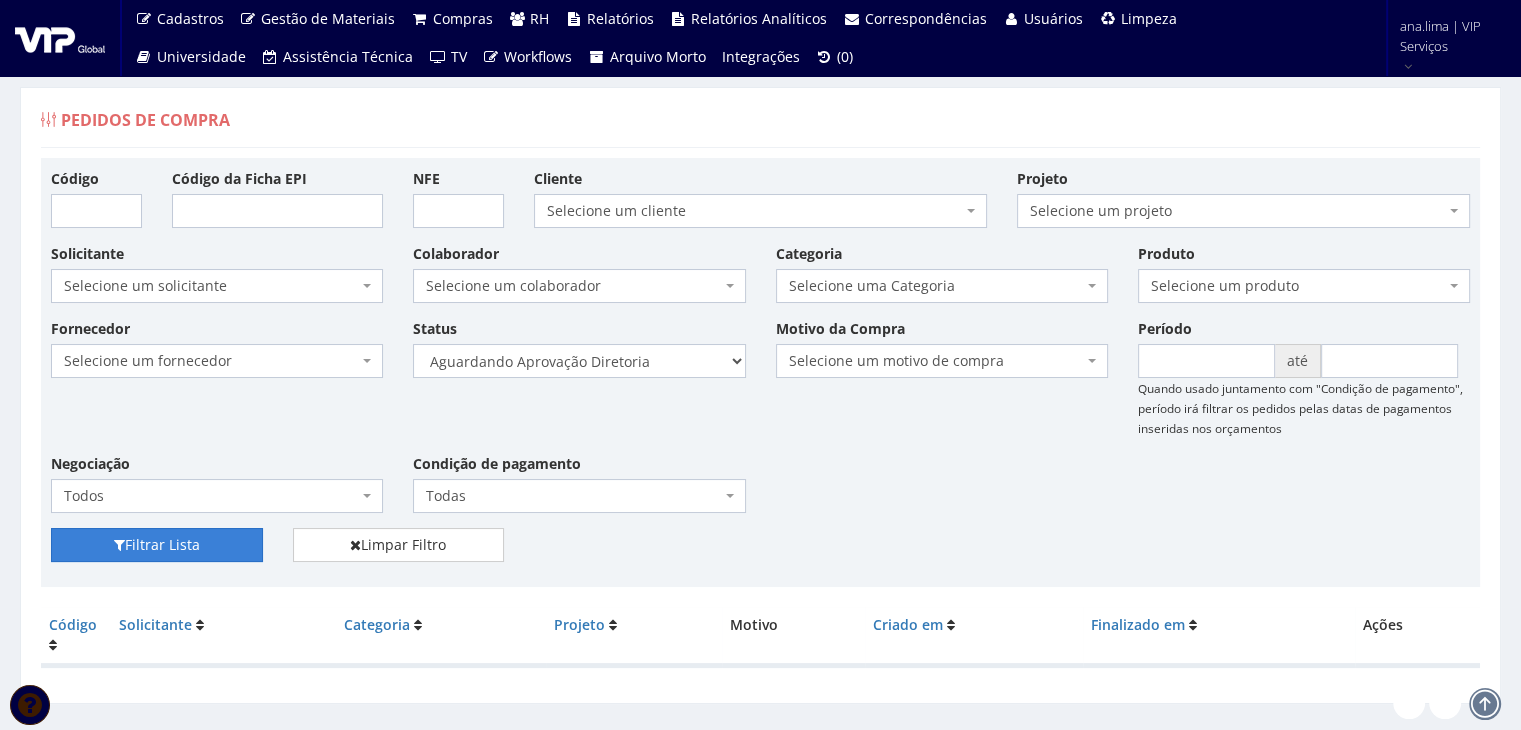click on "Filtrar Lista" at bounding box center (157, 545) 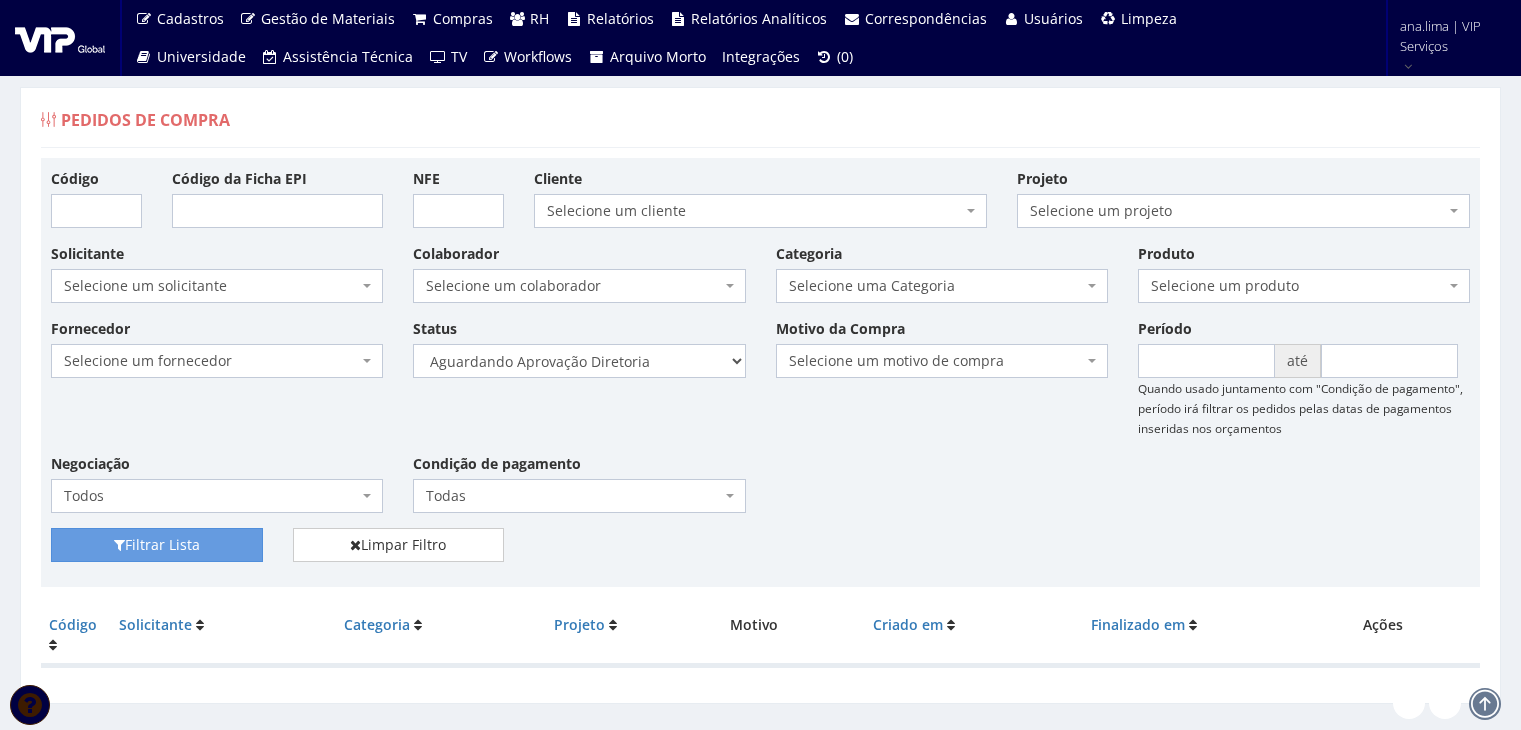 scroll, scrollTop: 0, scrollLeft: 0, axis: both 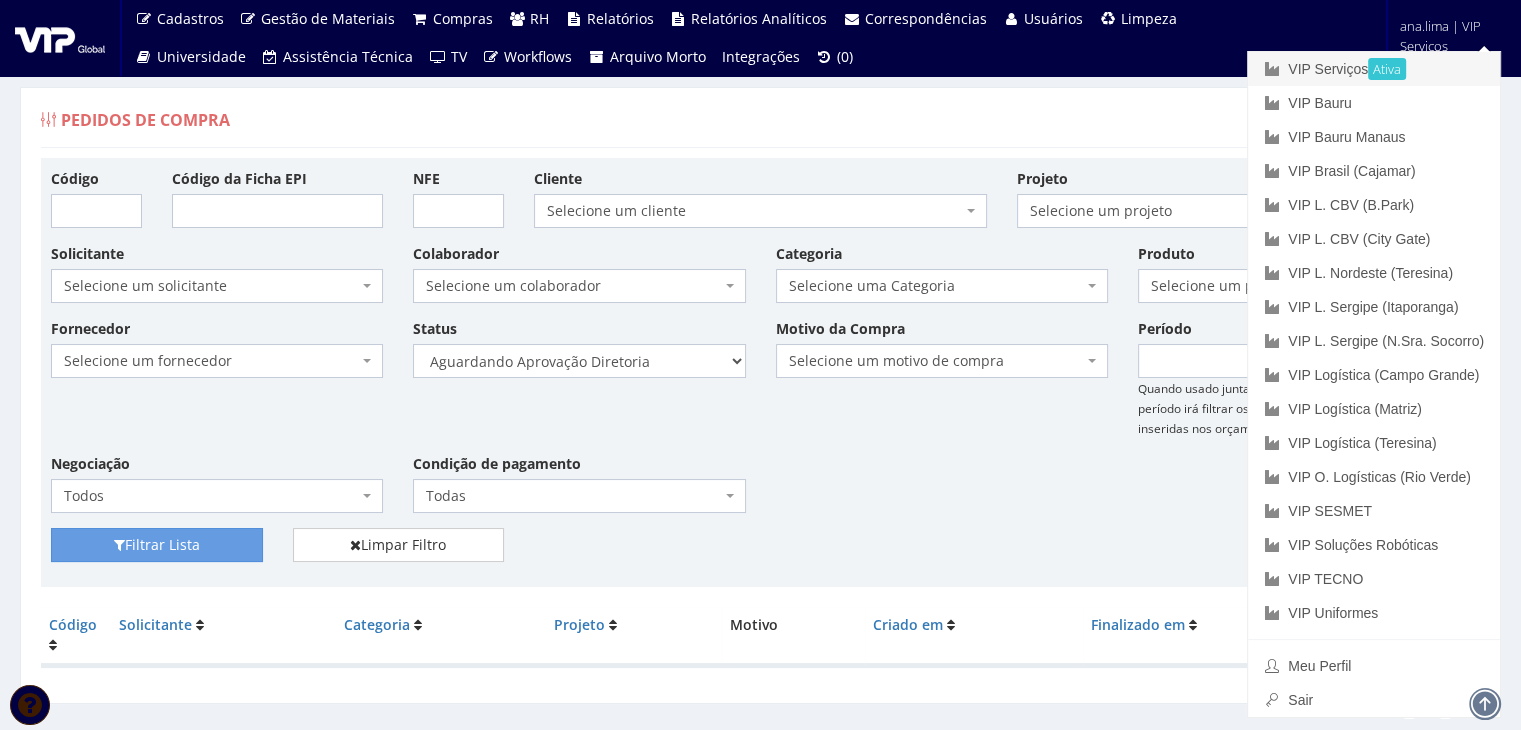 click on "VIP Serviços
Ativa" at bounding box center [1374, 69] 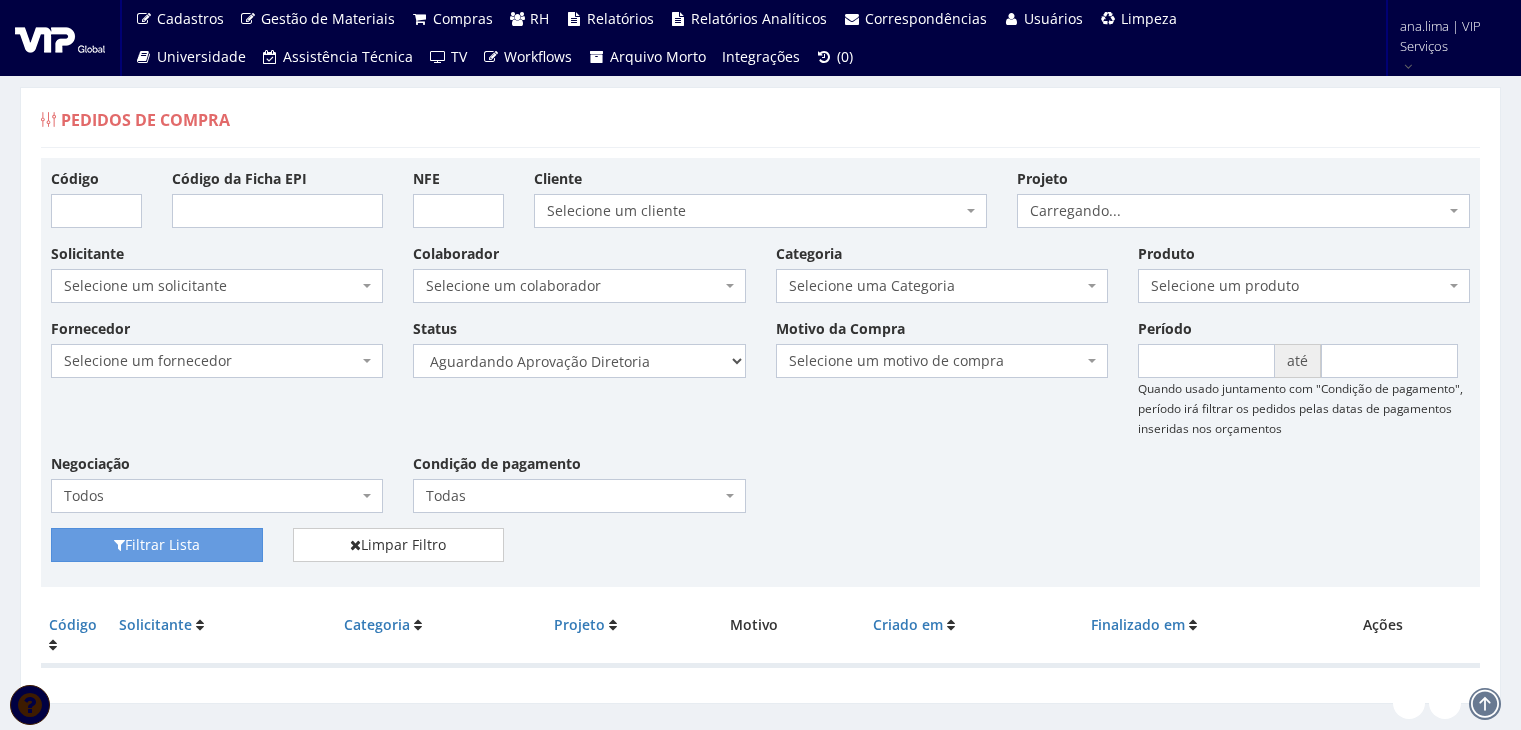 scroll, scrollTop: 0, scrollLeft: 0, axis: both 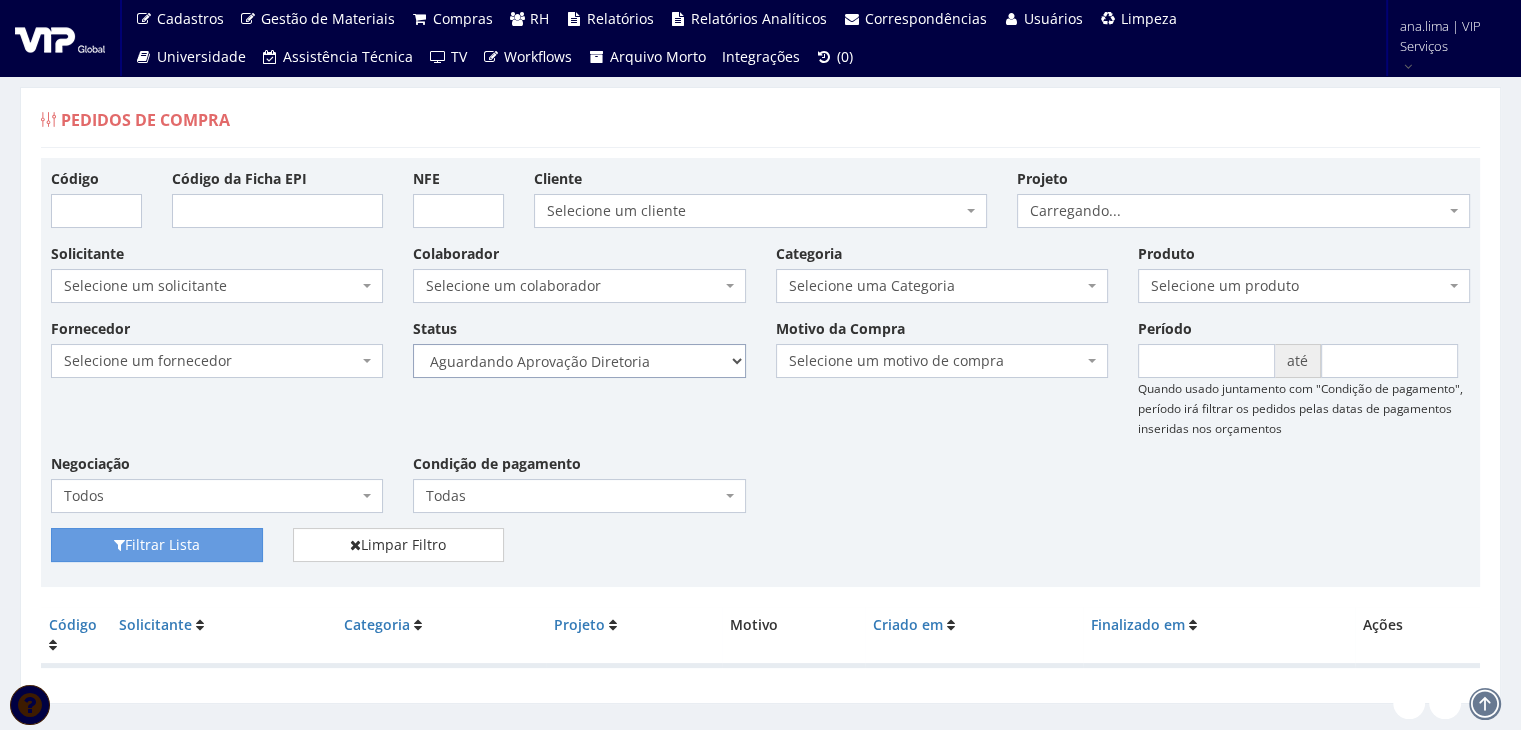 click on "Selecione um status Cancelado Aguardando Aprovação Diretoria Pedido Aprovado Aguardando Aprovação de Orçamento Orçamento Aprovado Compra Efetuada Entrega Efetuada Entrega Registrada" at bounding box center (579, 361) 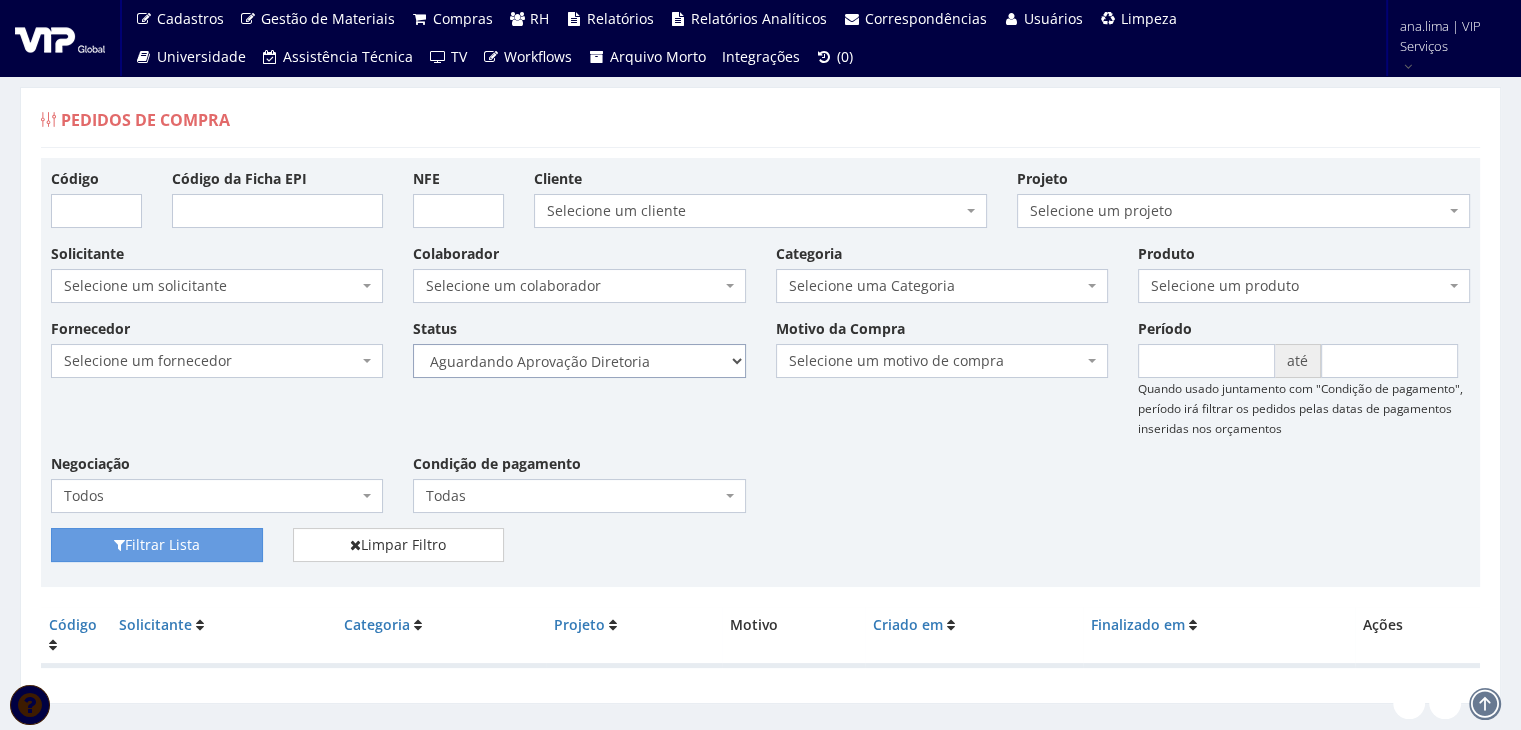 click on "Selecione um status Cancelado Aguardando Aprovação Diretoria Pedido Aprovado Aguardando Aprovação de Orçamento Orçamento Aprovado Compra Efetuada Entrega Efetuada Entrega Registrada" at bounding box center [579, 361] 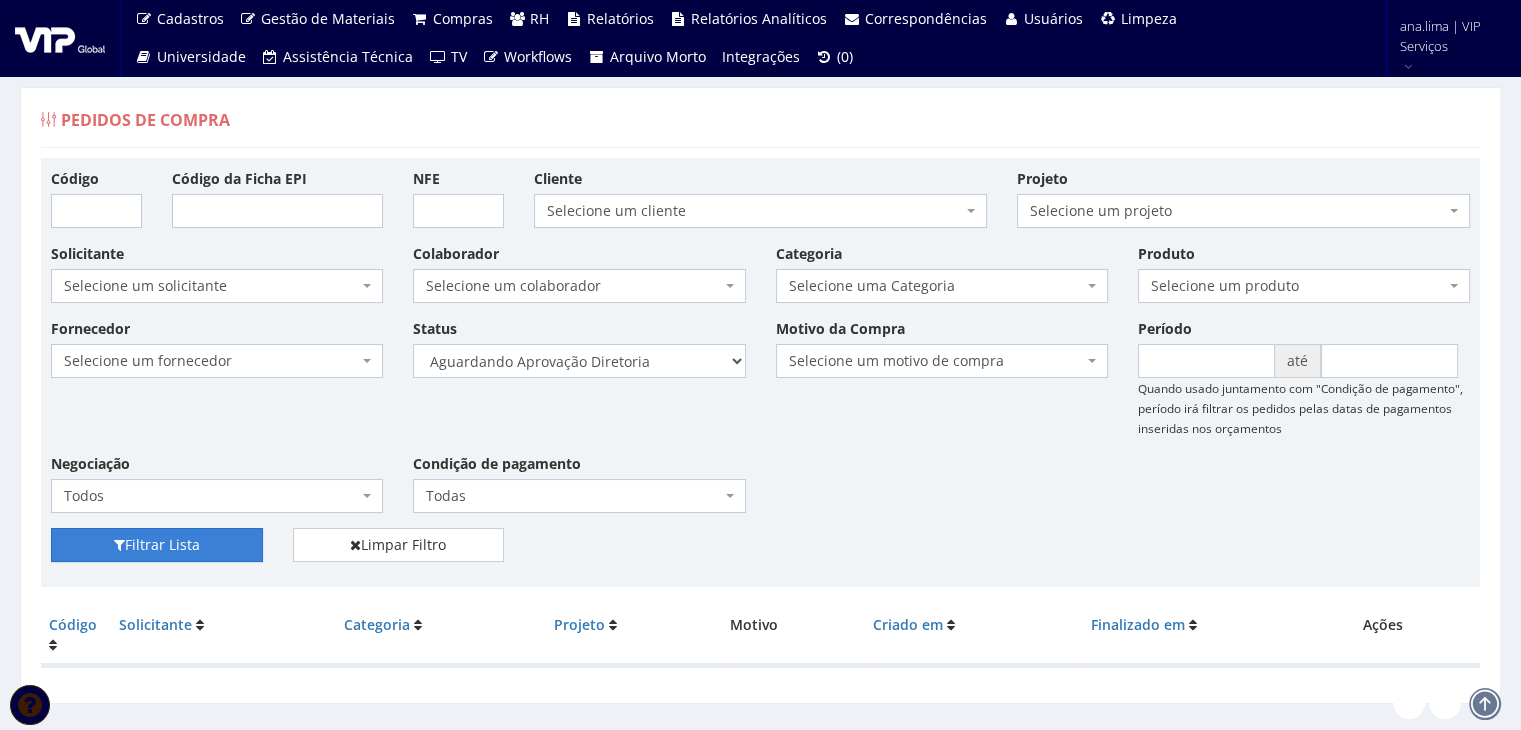 click on "Filtrar Lista" at bounding box center [157, 545] 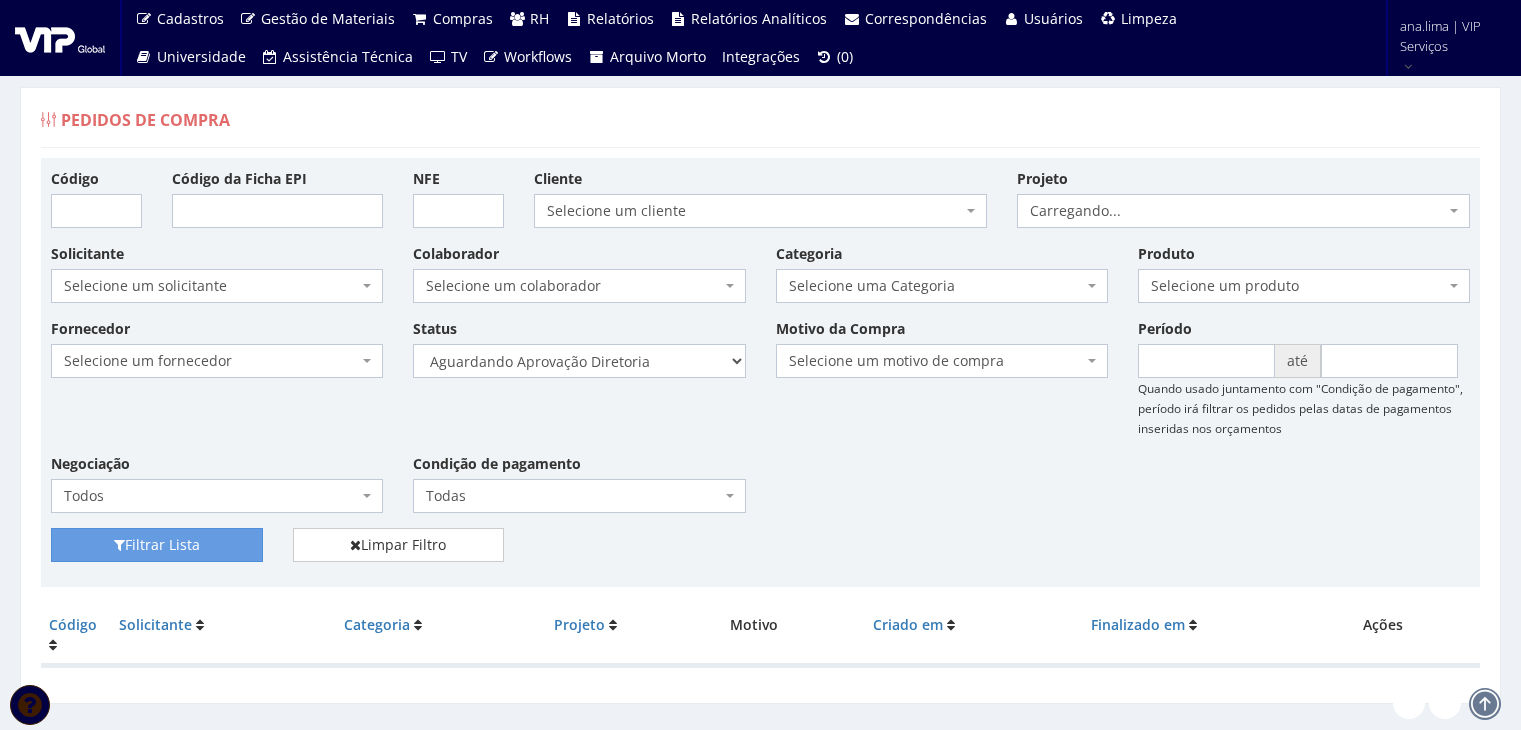 scroll, scrollTop: 0, scrollLeft: 0, axis: both 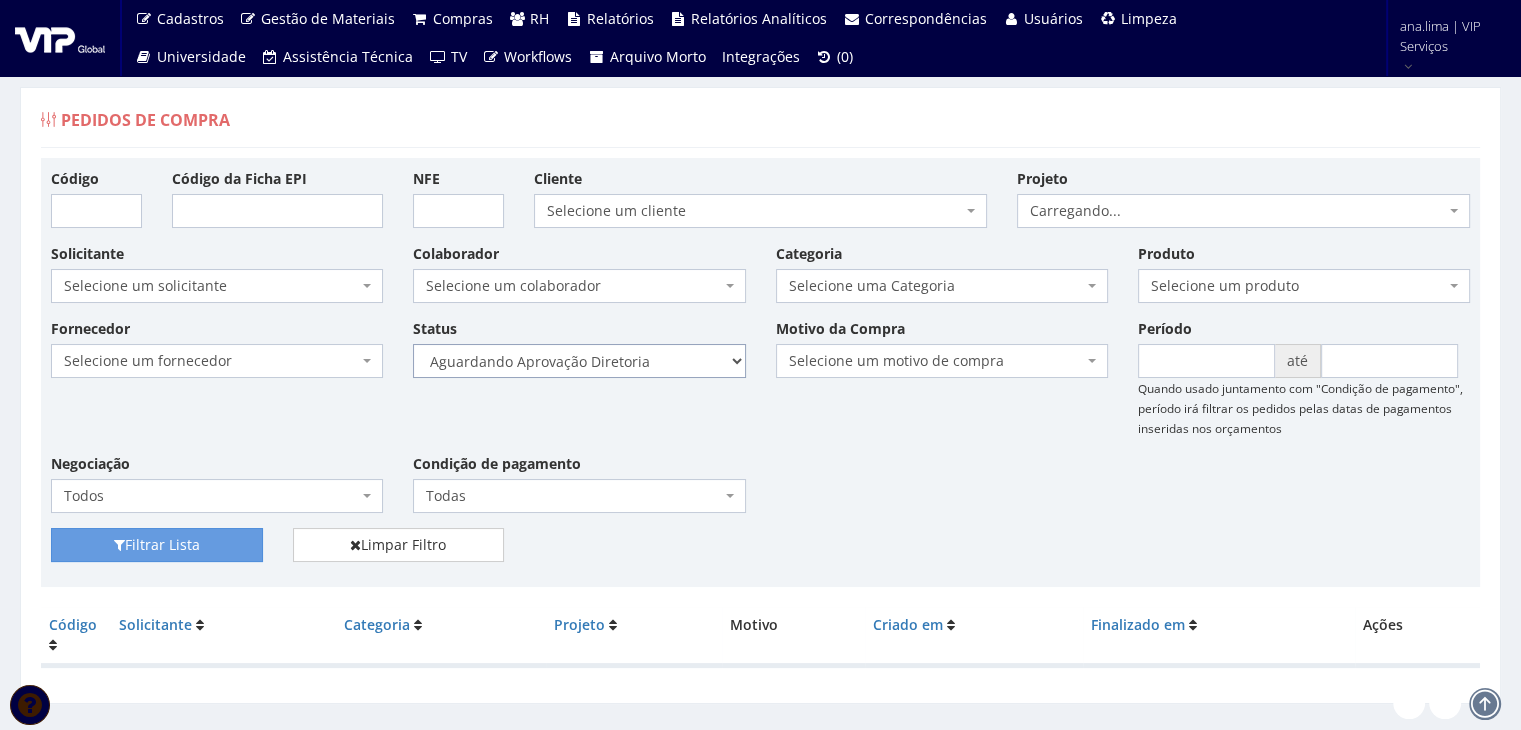 click on "Selecione um status Cancelado Aguardando Aprovação Diretoria Pedido Aprovado Aguardando Aprovação de Orçamento Orçamento Aprovado Compra Efetuada Entrega Efetuada Entrega Registrada" at bounding box center [579, 361] 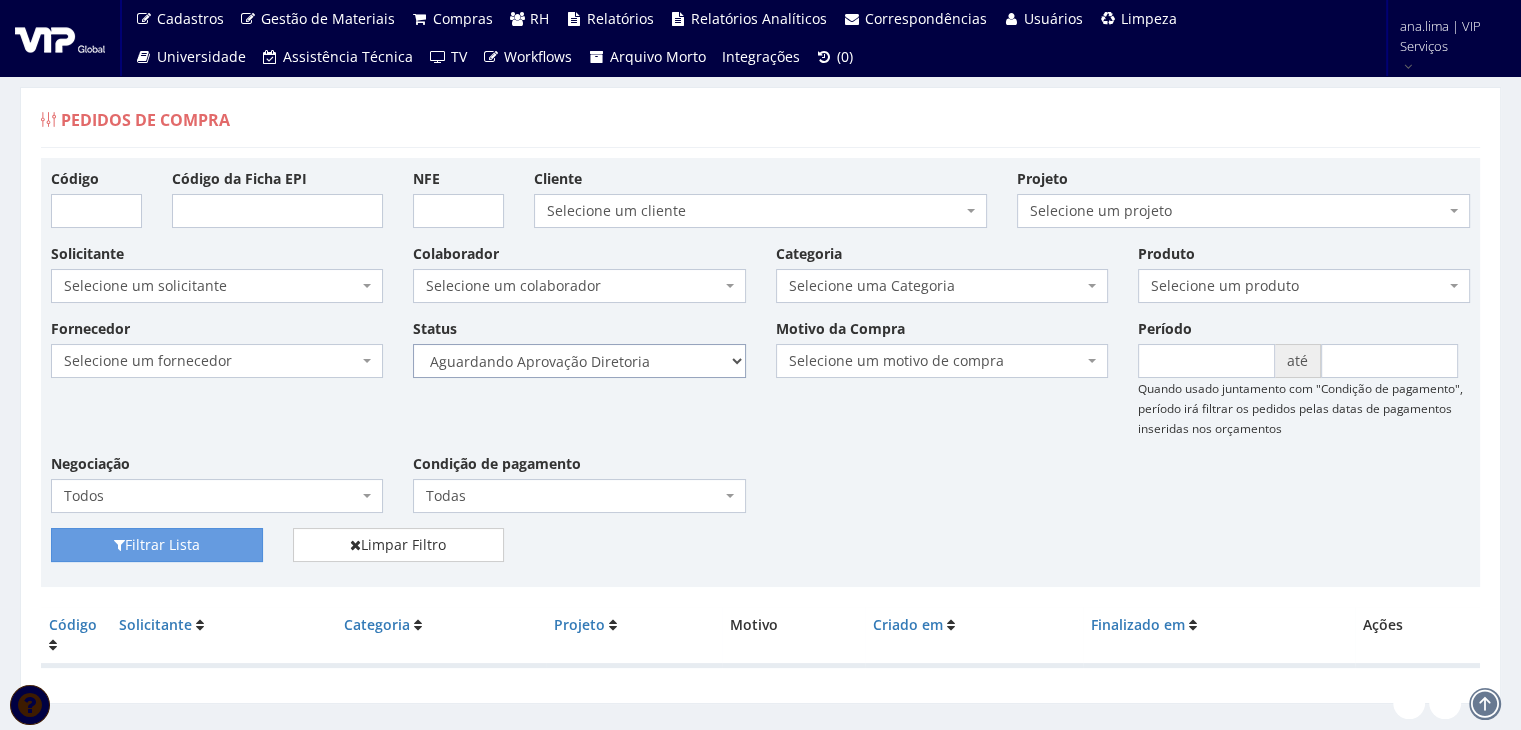 select on "4" 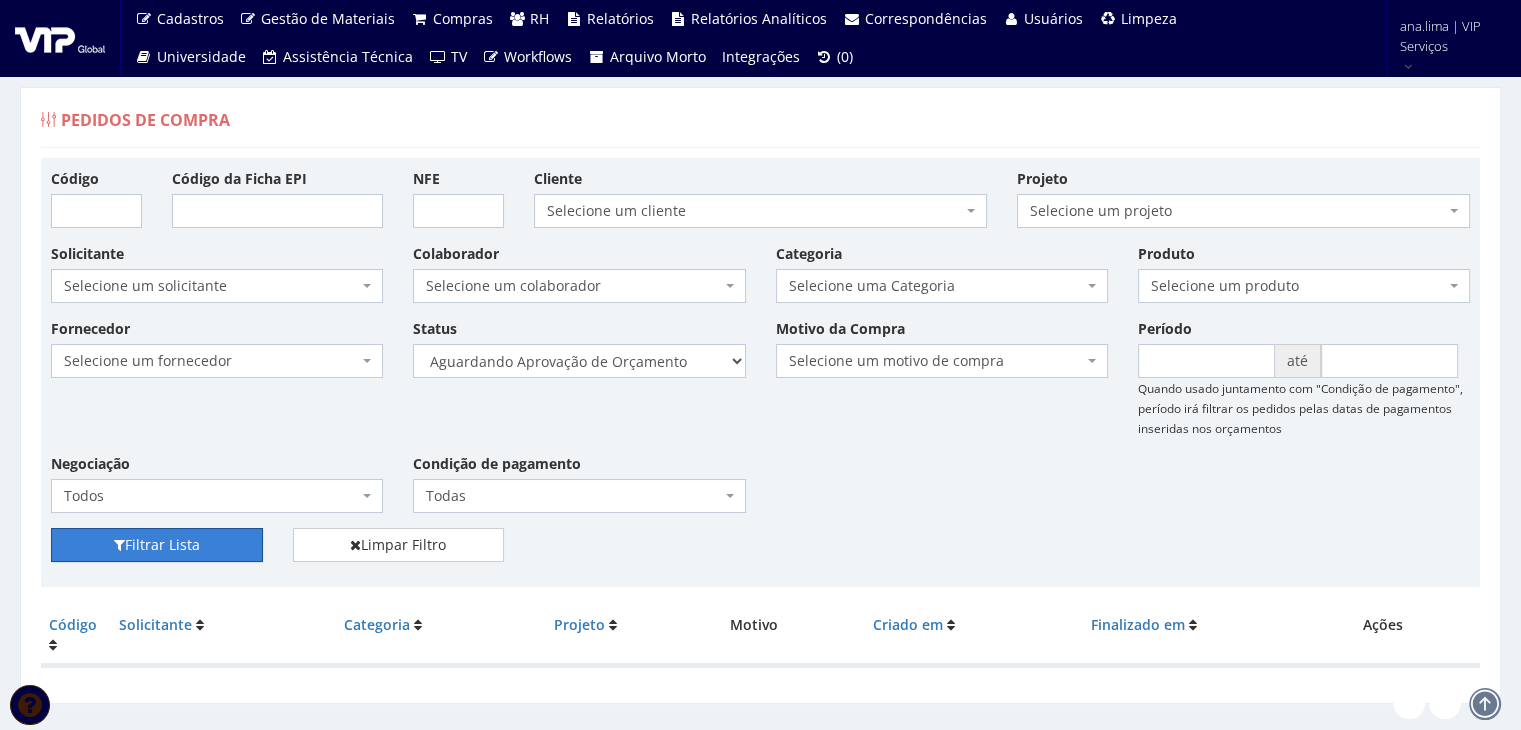 drag, startPoint x: 210, startPoint y: 538, endPoint x: 312, endPoint y: 437, distance: 143.54442 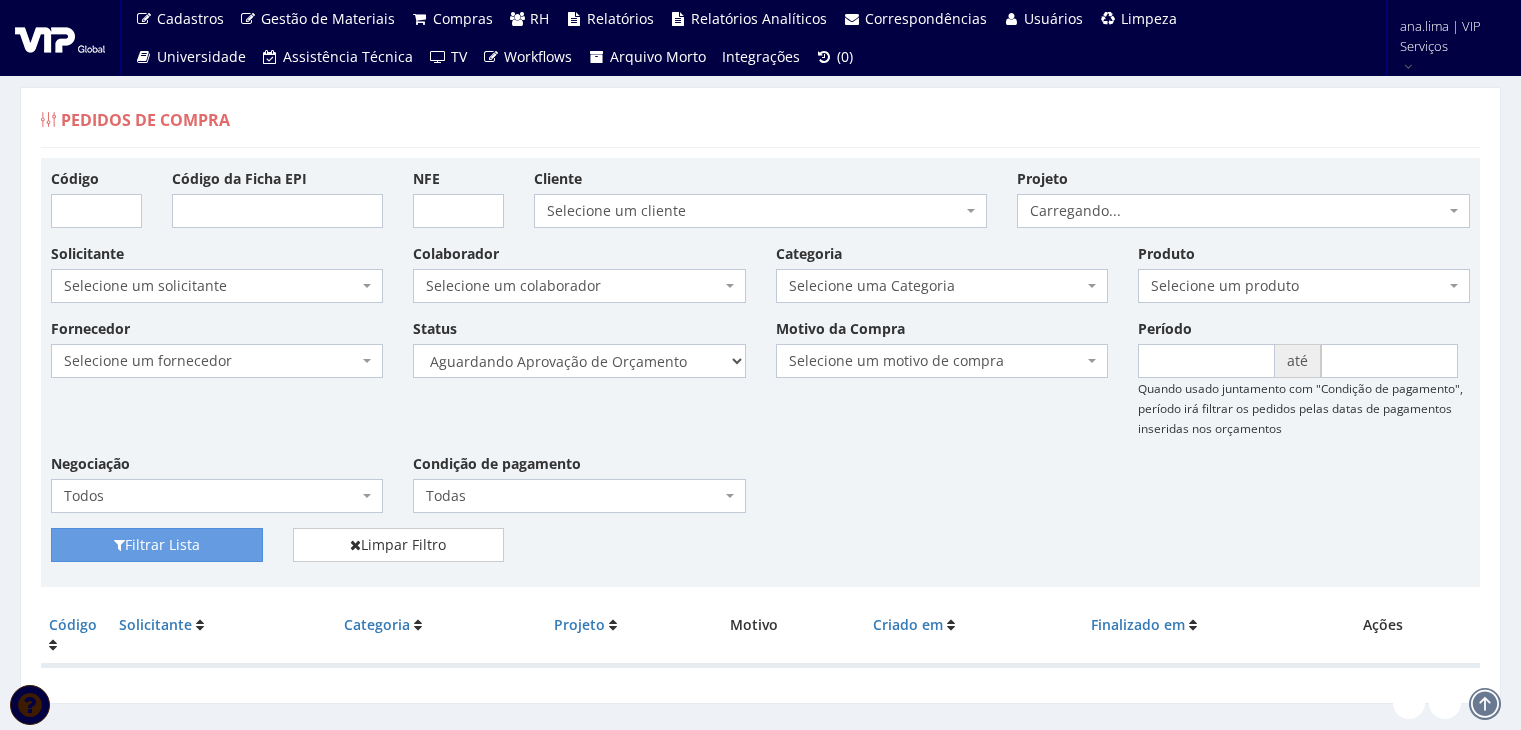 scroll, scrollTop: 40, scrollLeft: 0, axis: vertical 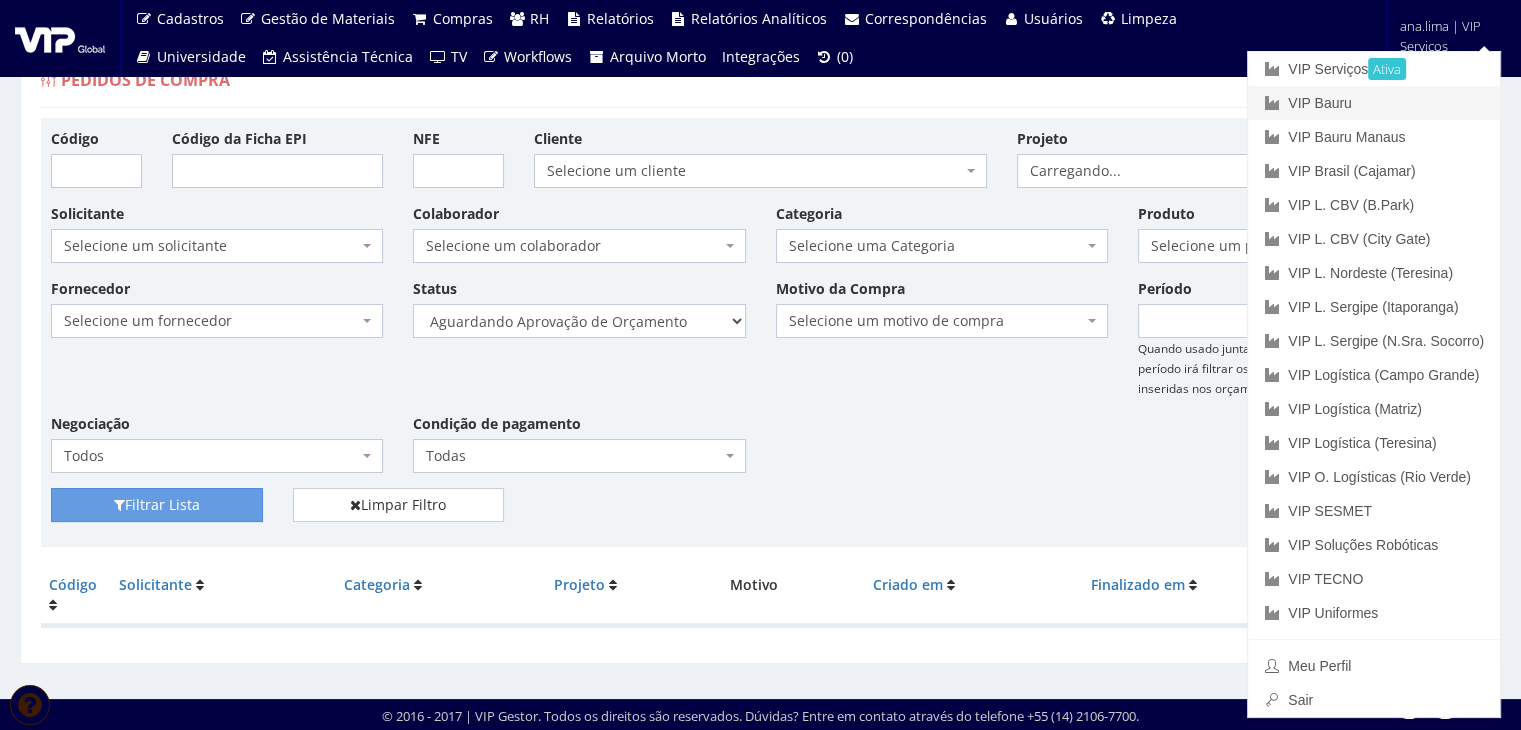 click on "VIP Bauru" at bounding box center (1374, 103) 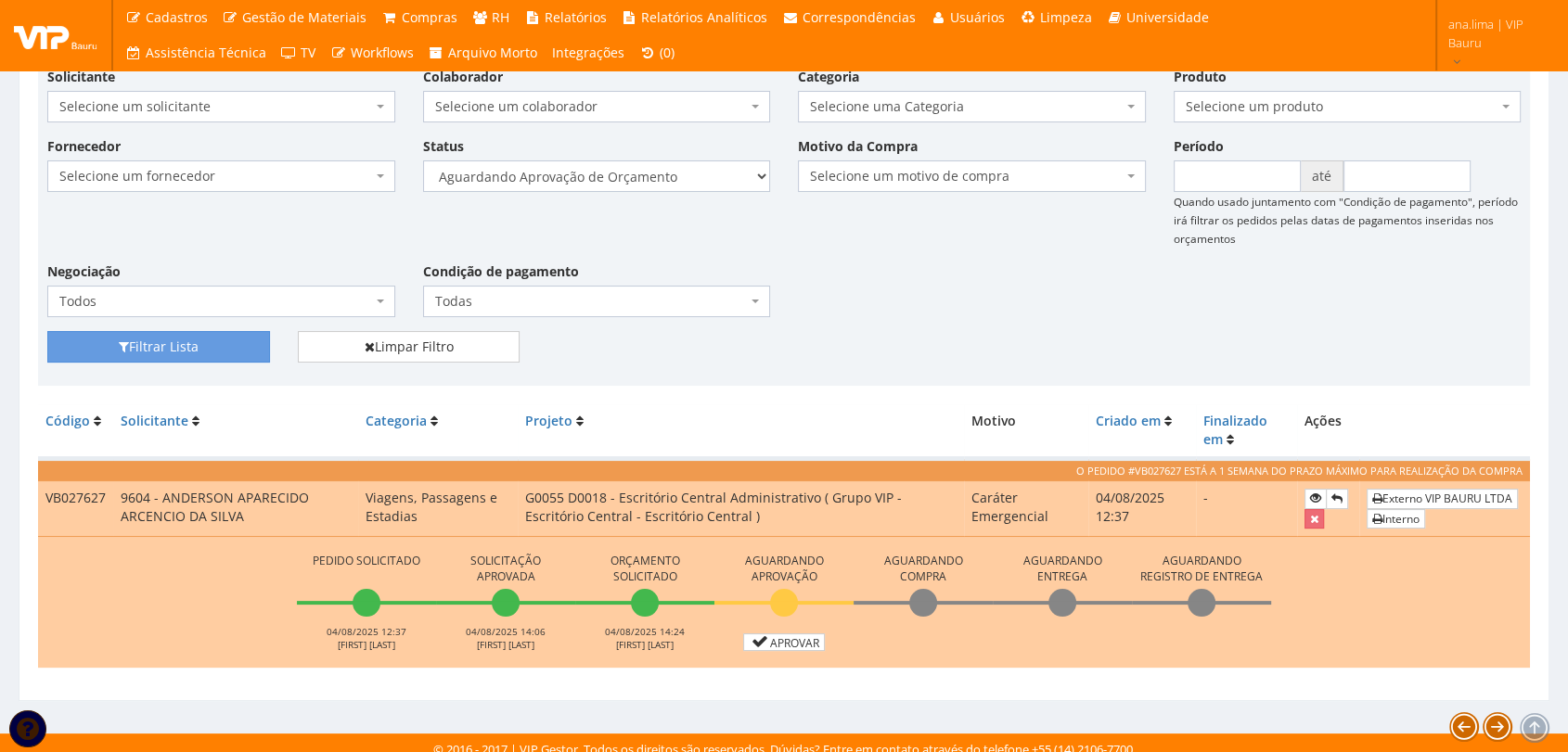 scroll, scrollTop: 170, scrollLeft: 0, axis: vertical 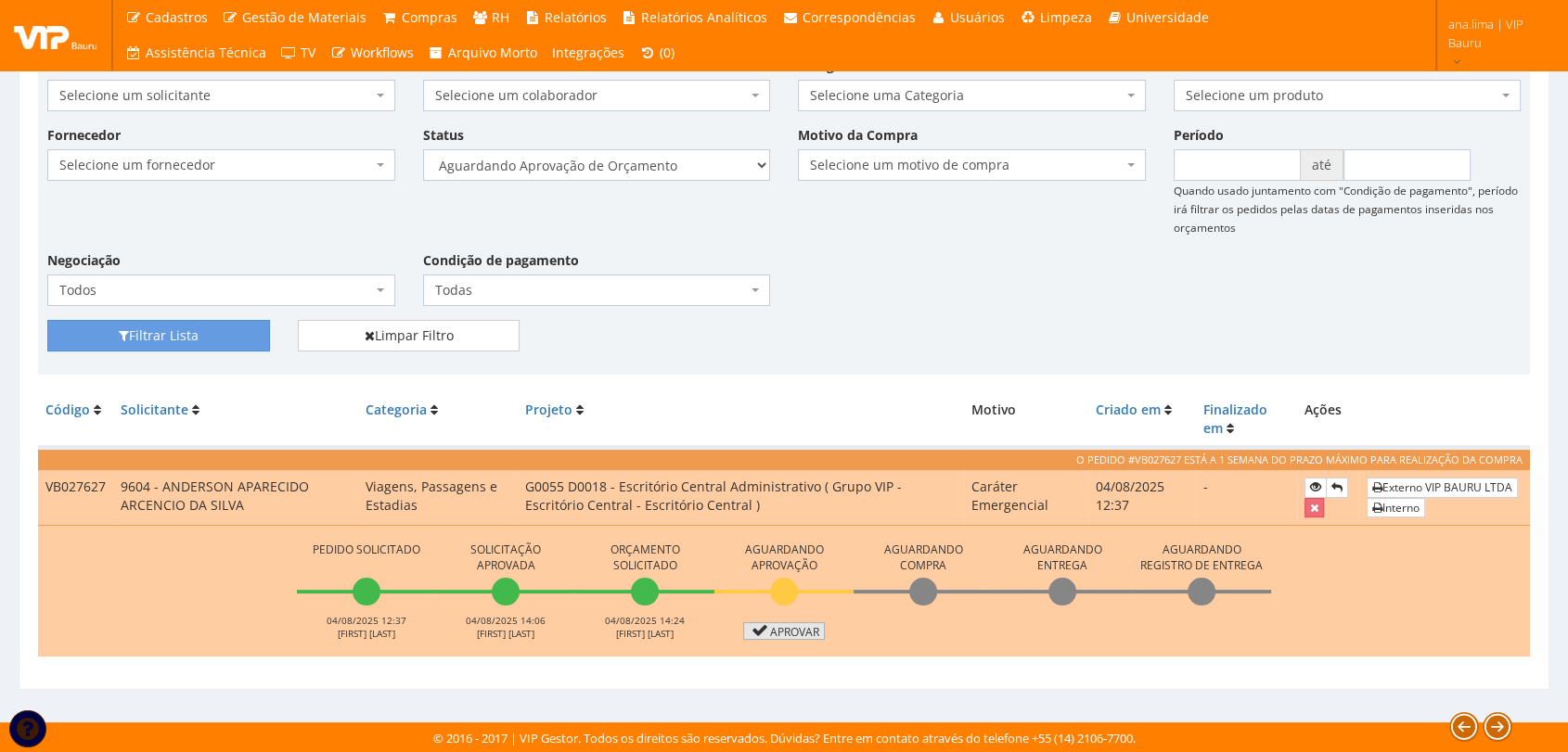 click on "Aprovar" at bounding box center [784, 631] 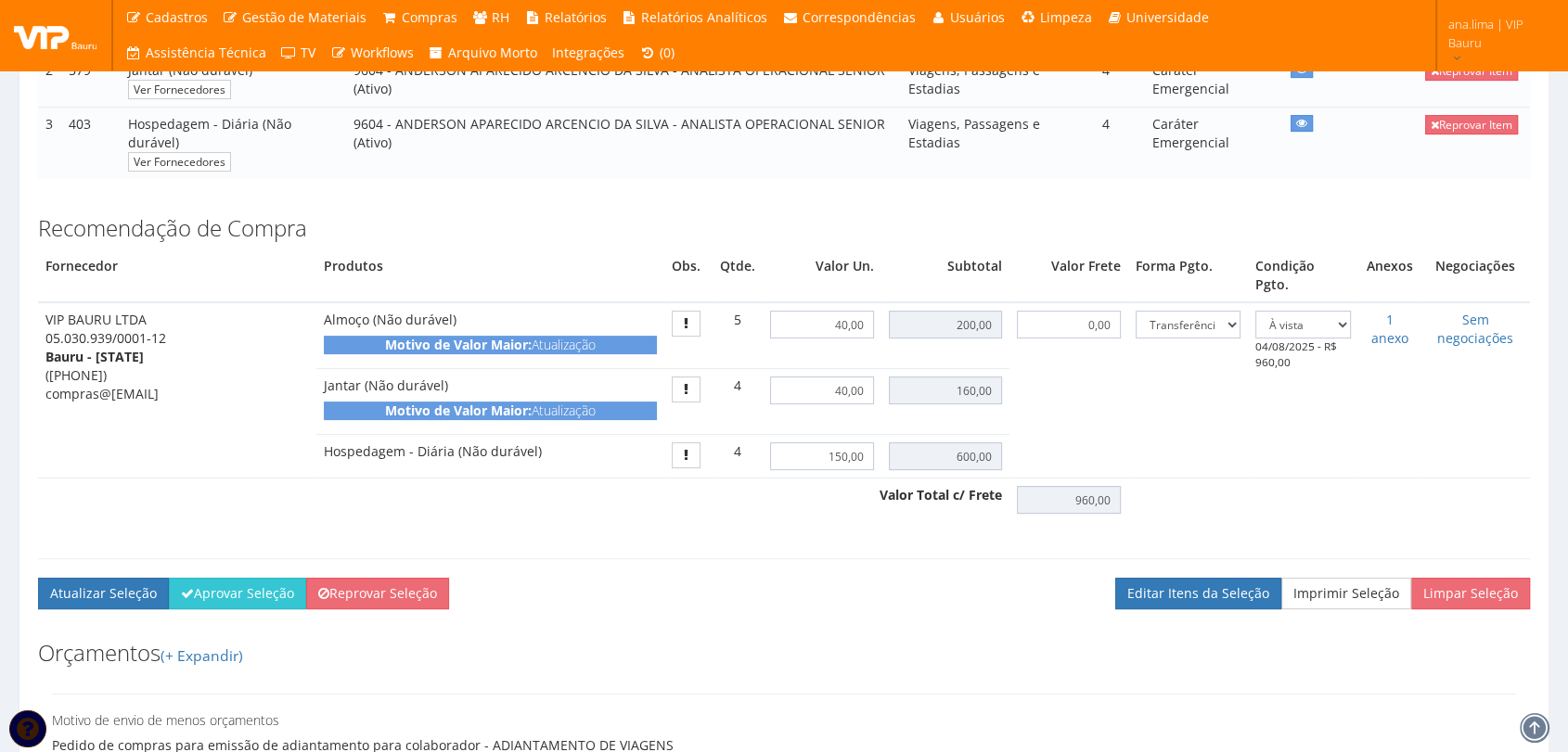 scroll, scrollTop: 515, scrollLeft: 0, axis: vertical 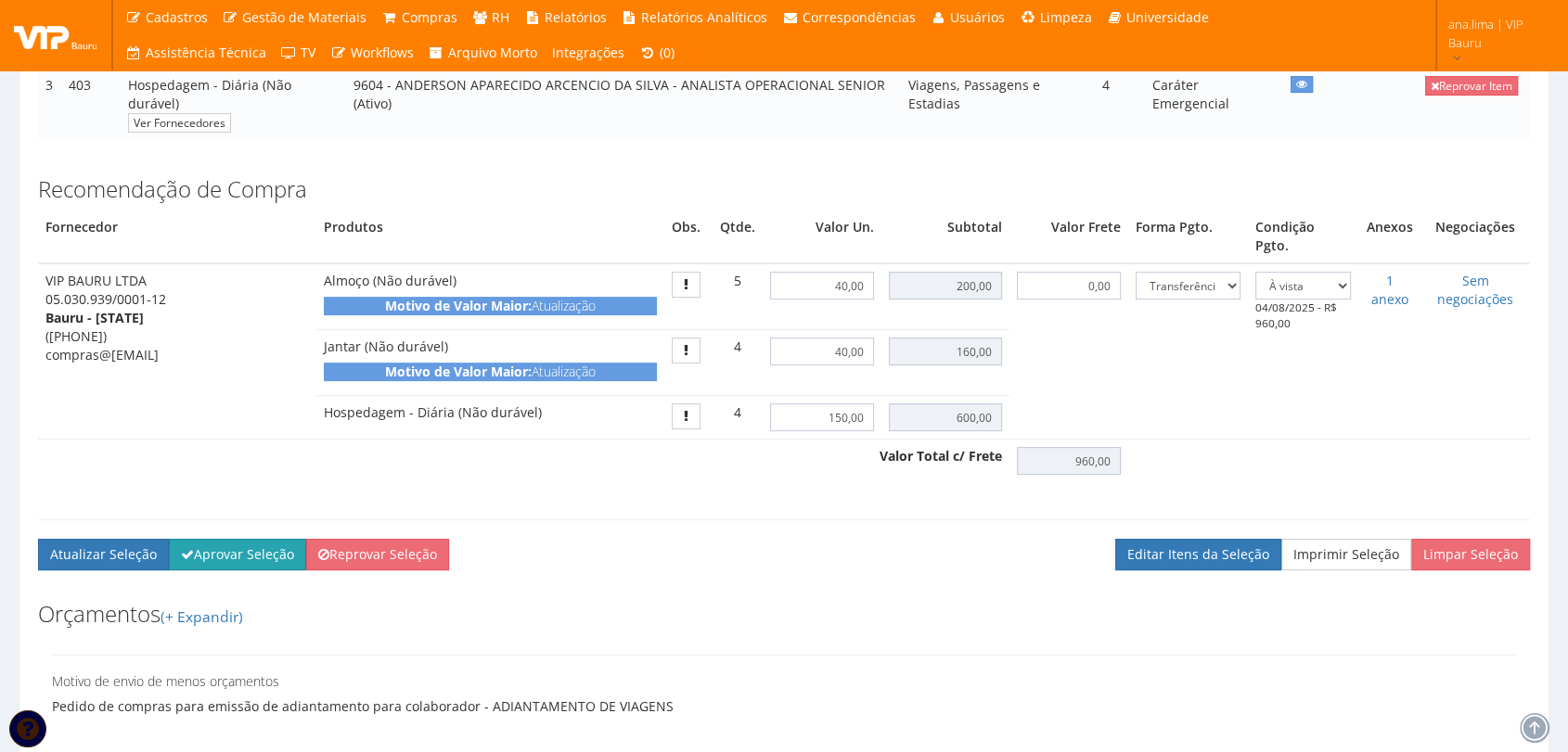 click on "Aprovar Seleção" at bounding box center [238, 554] 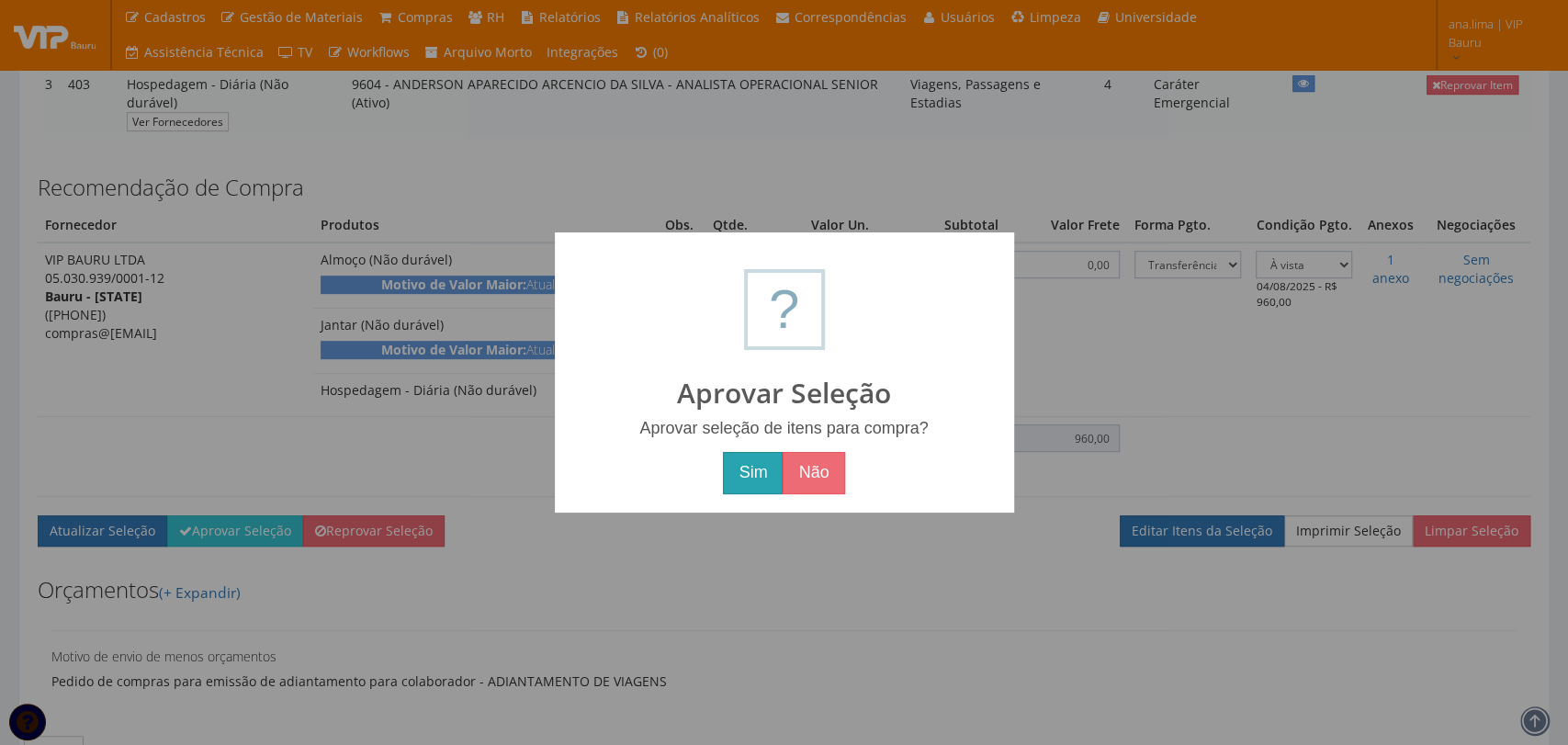 click on "Sim" at bounding box center [752, 473] 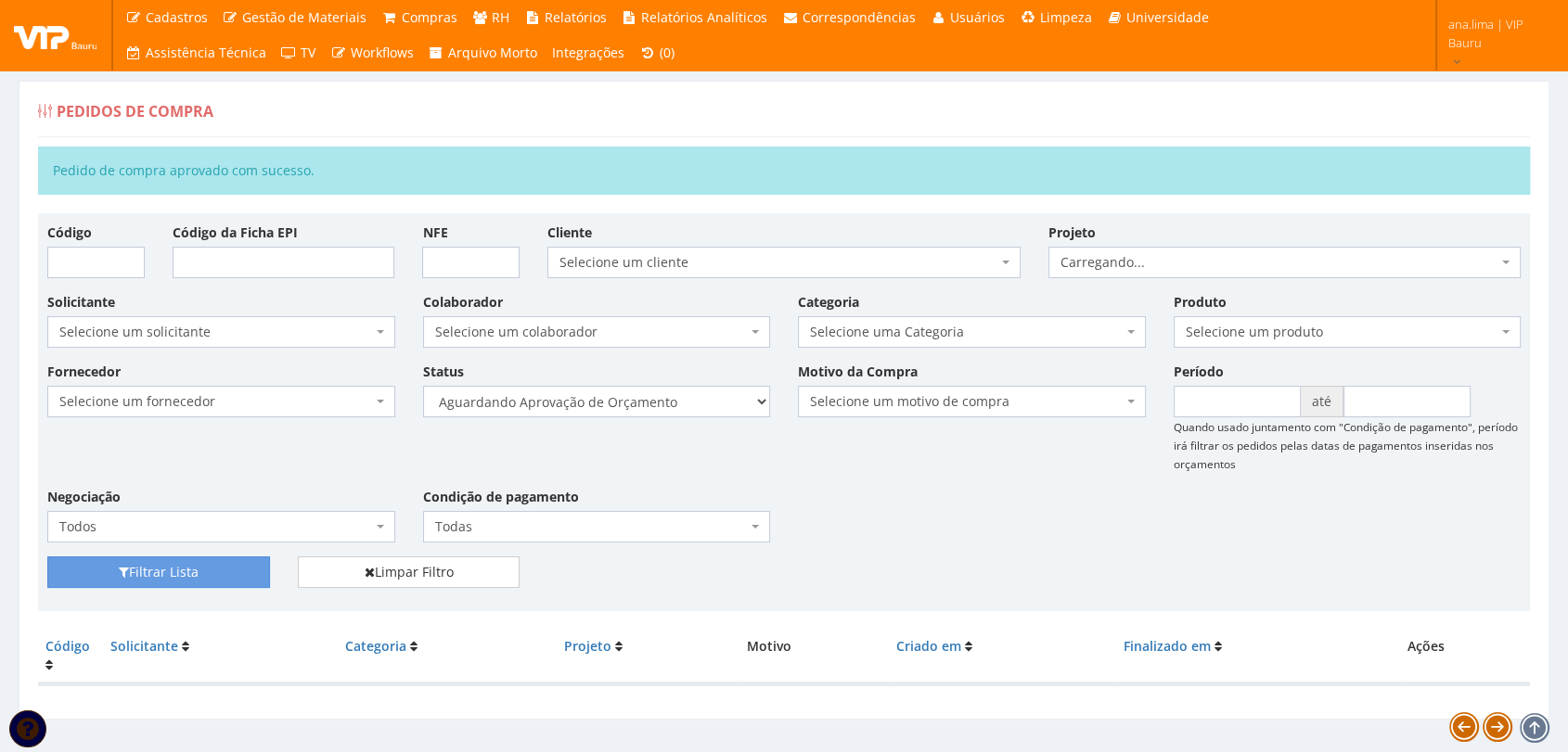 scroll, scrollTop: 30, scrollLeft: 0, axis: vertical 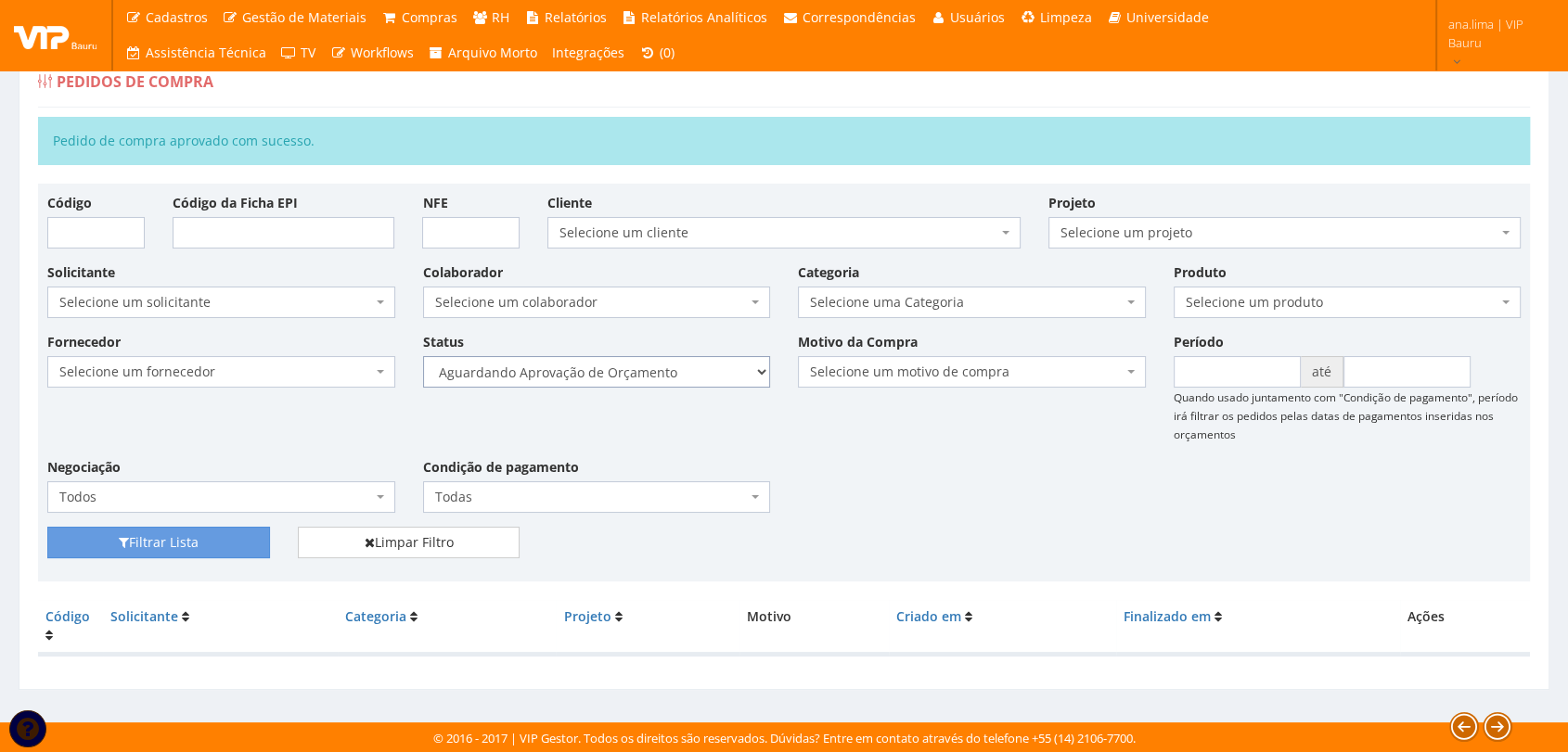 click on "Selecione um status Cancelado Aguardando Aprovação Diretoria Pedido Aprovado Aguardando Aprovação de Orçamento Orçamento Aprovado Compra Efetuada Entrega Efetuada Entrega Registrada" at bounding box center [597, 372] 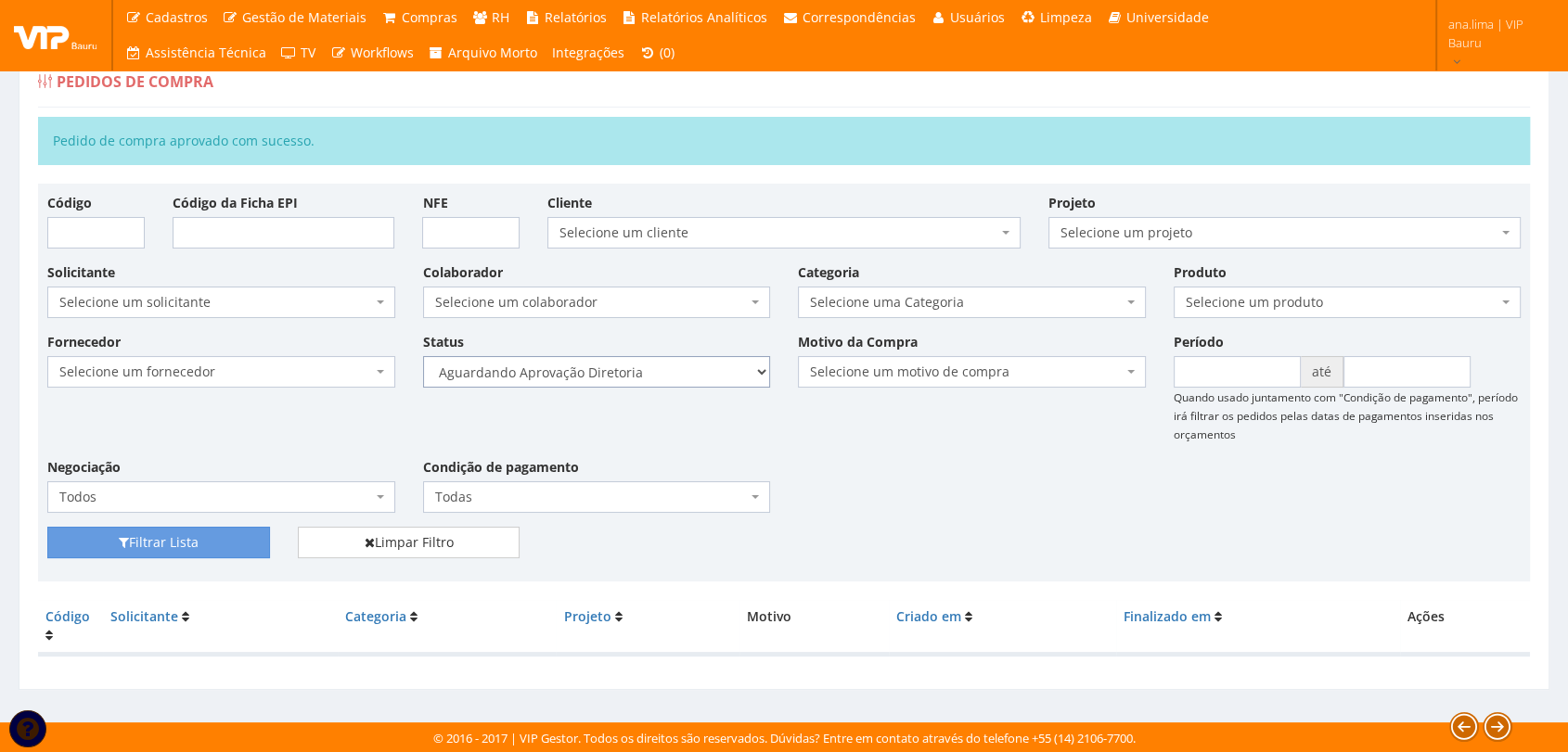 click on "Selecione um status Cancelado Aguardando Aprovação Diretoria Pedido Aprovado Aguardando Aprovação de Orçamento Orçamento Aprovado Compra Efetuada Entrega Efetuada Entrega Registrada" at bounding box center (597, 372) 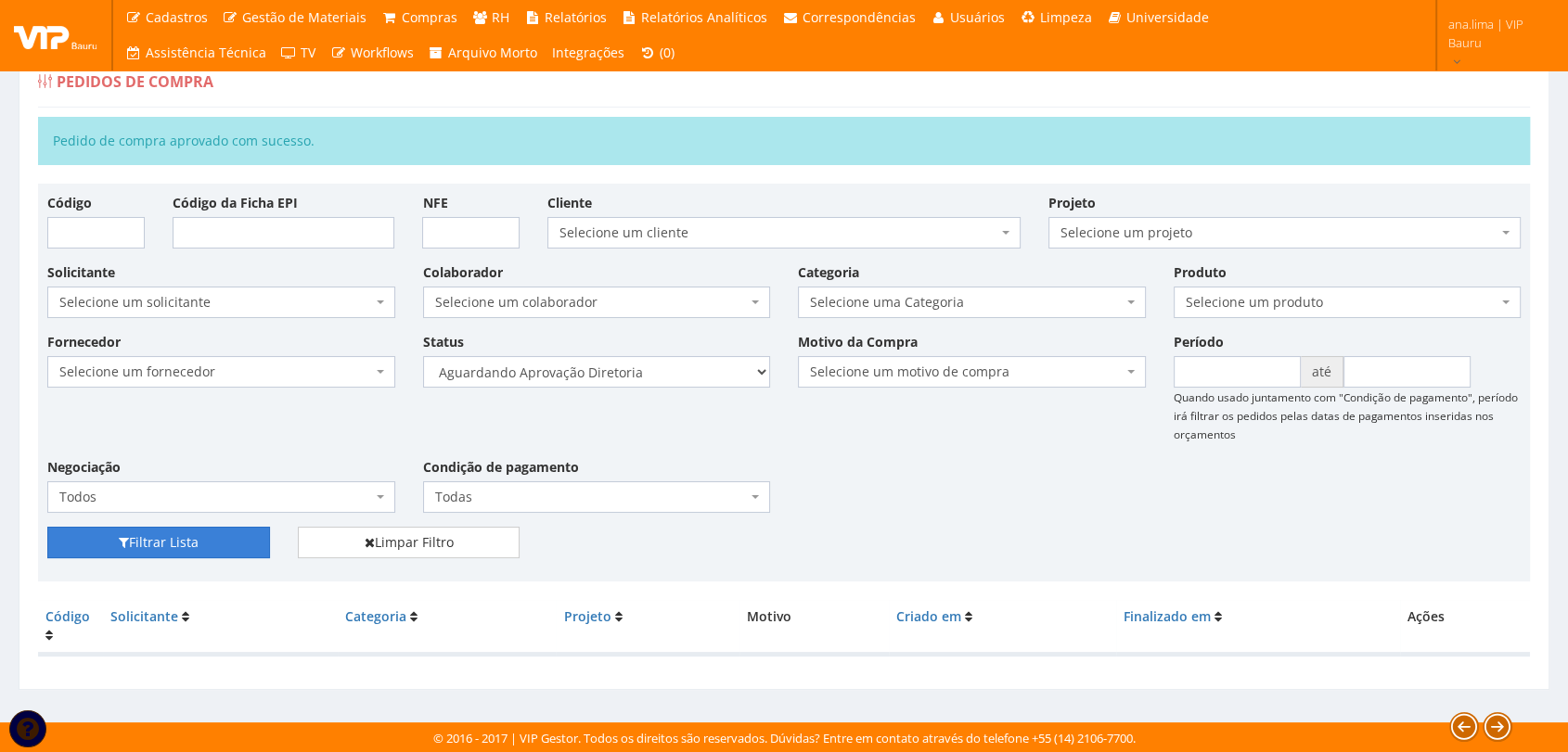 click on "Filtrar Lista" at bounding box center (159, 542) 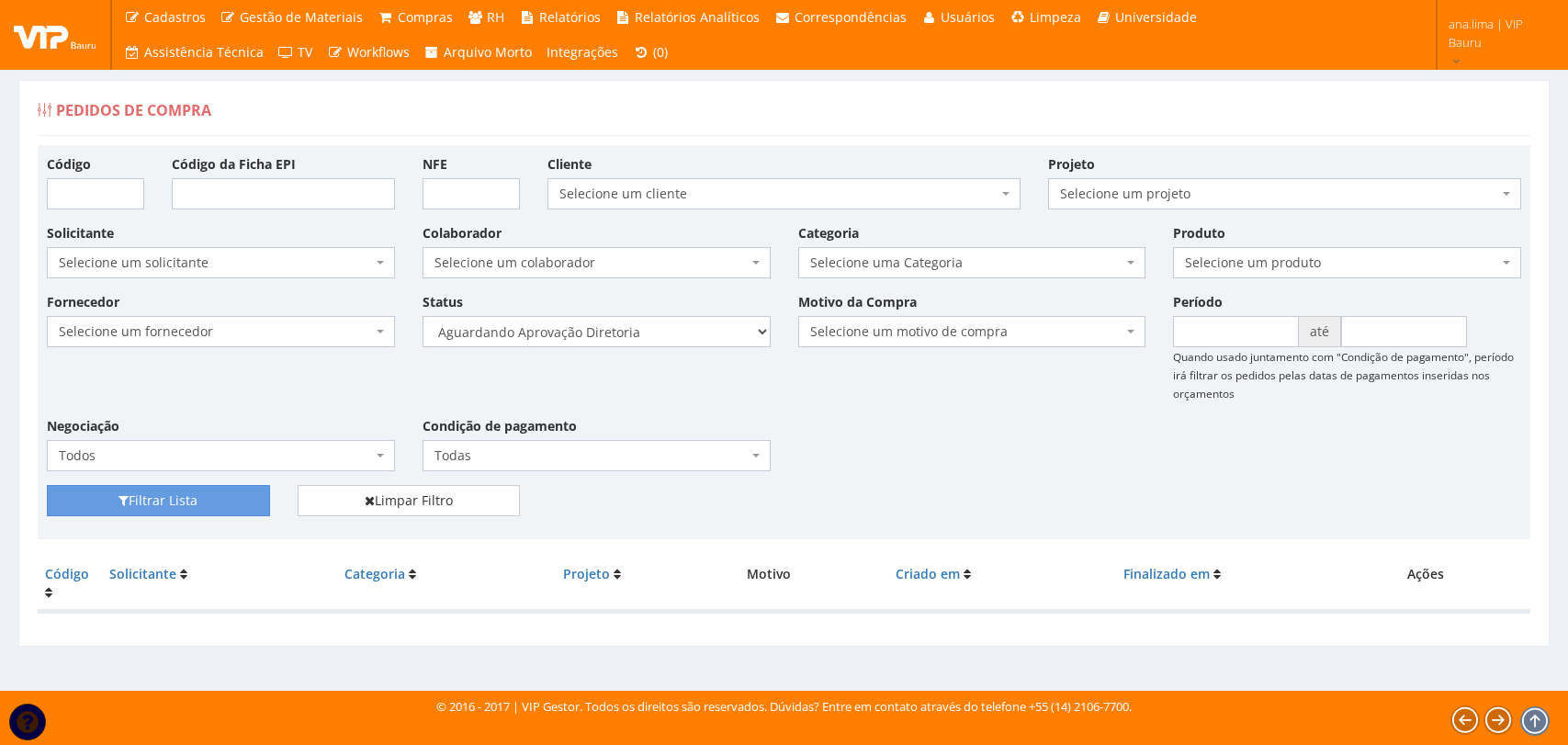 scroll, scrollTop: 0, scrollLeft: 0, axis: both 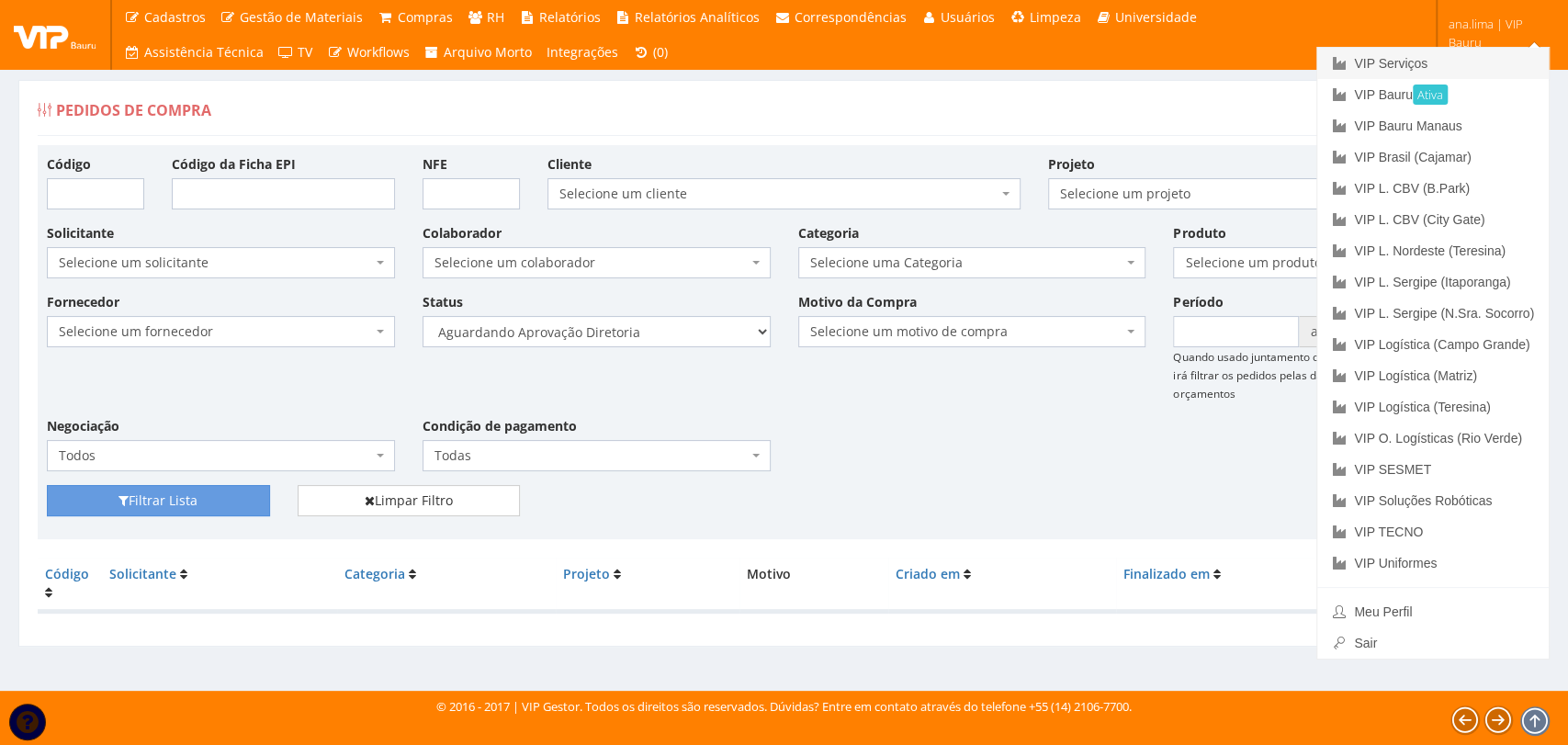 click on "VIP Serviços" at bounding box center (1433, 63) 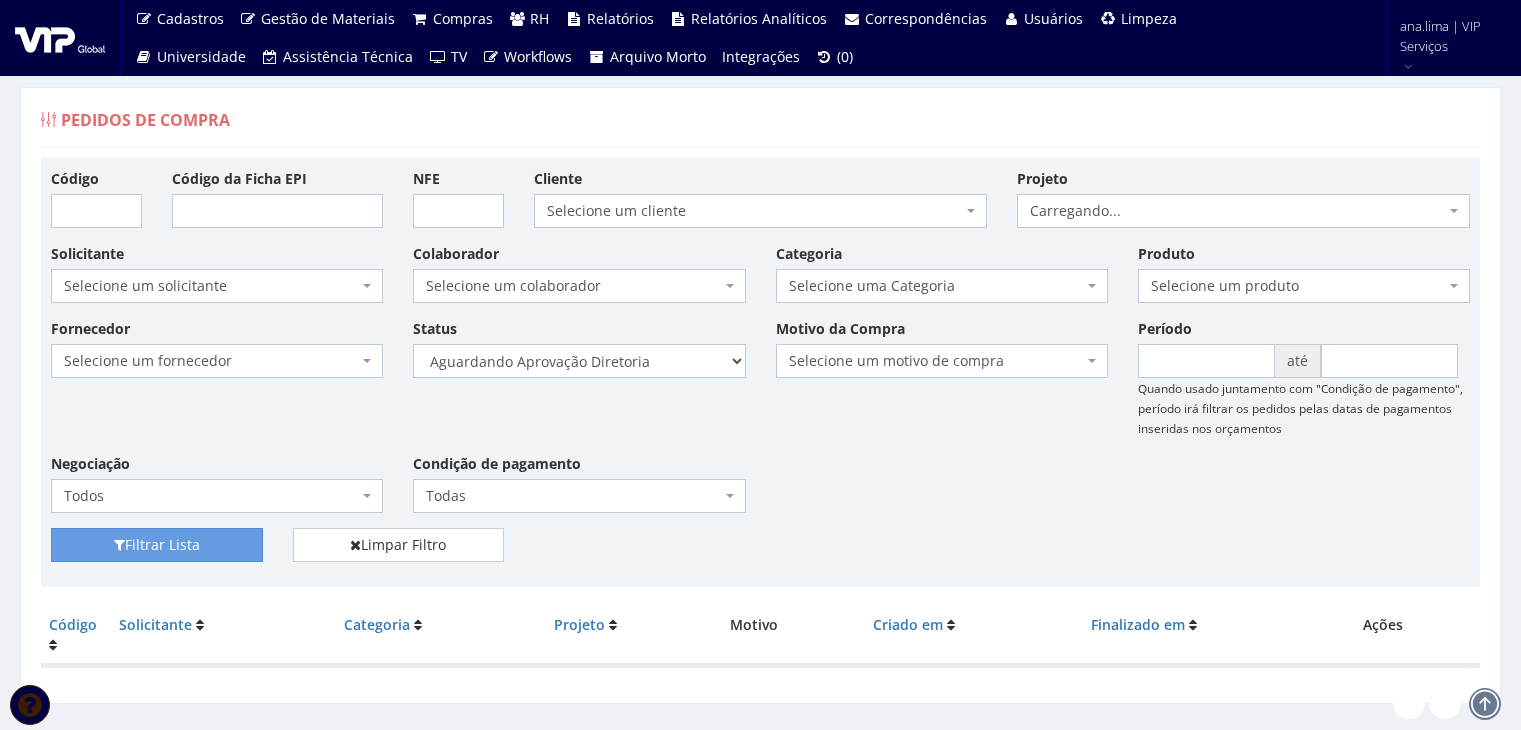 scroll, scrollTop: 0, scrollLeft: 0, axis: both 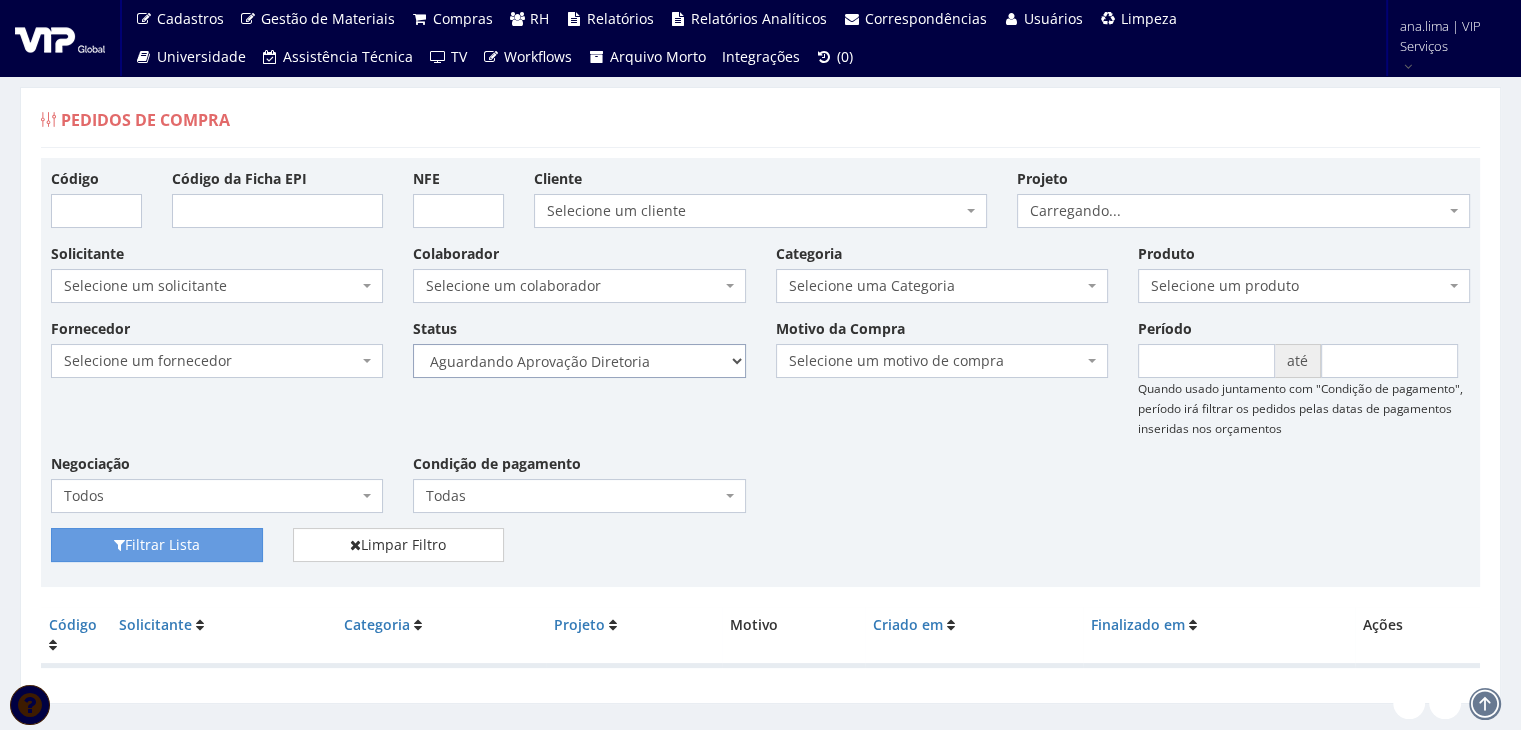 drag, startPoint x: 0, startPoint y: 0, endPoint x: 638, endPoint y: 370, distance: 737.5256 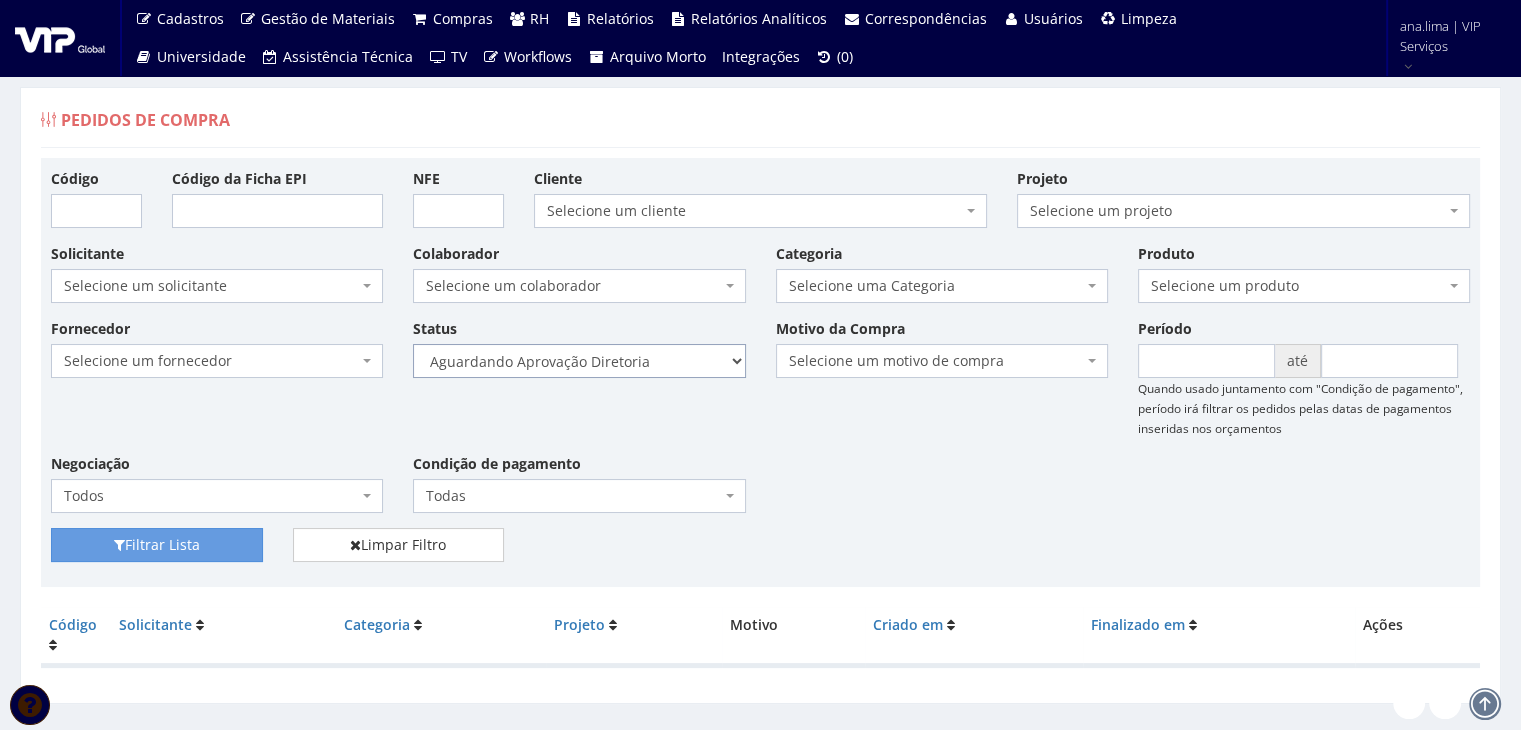 click on "Selecione um status Cancelado Aguardando Aprovação Diretoria Pedido Aprovado Aguardando Aprovação de Orçamento Orçamento Aprovado Compra Efetuada Entrega Efetuada Entrega Registrada" at bounding box center (579, 361) 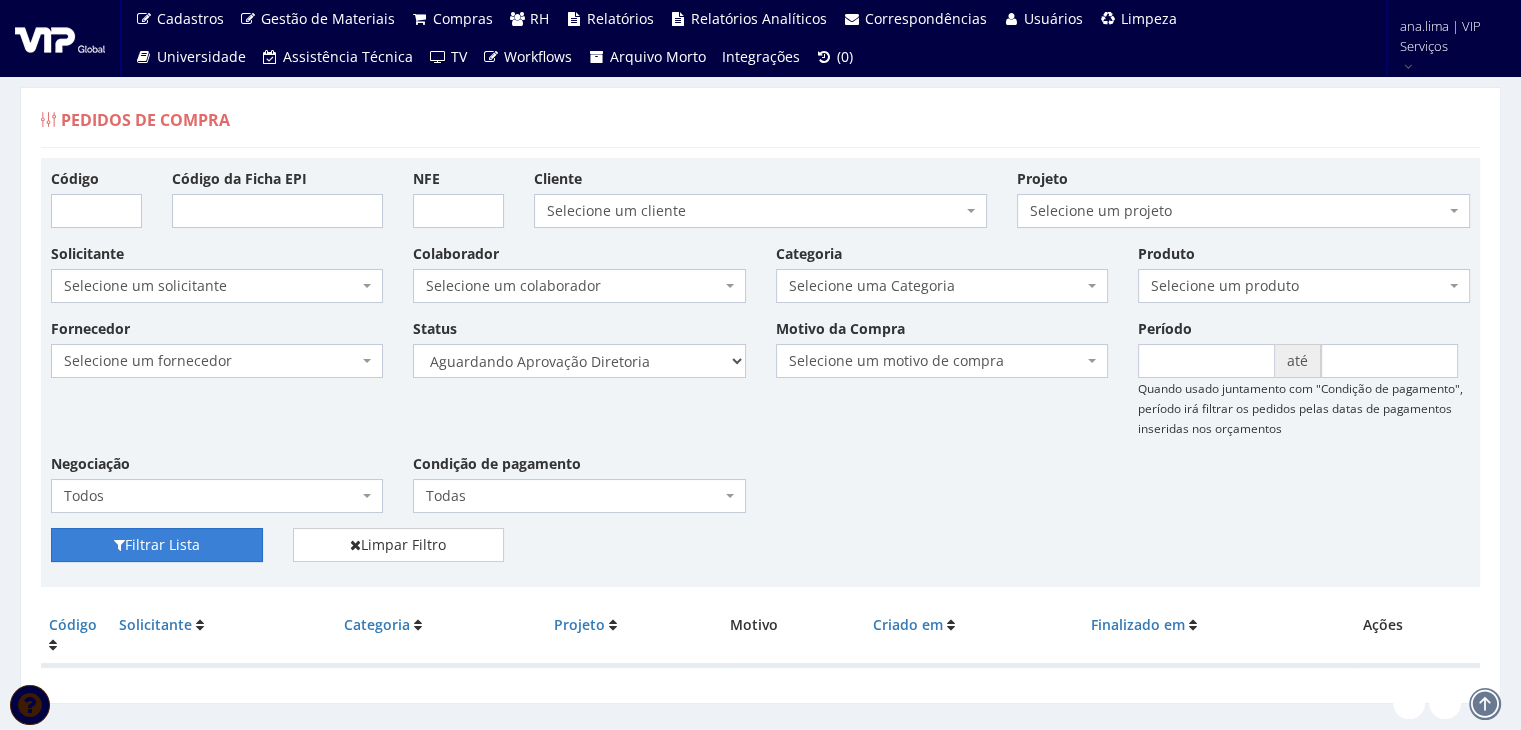 click on "Filtrar Lista" at bounding box center (157, 545) 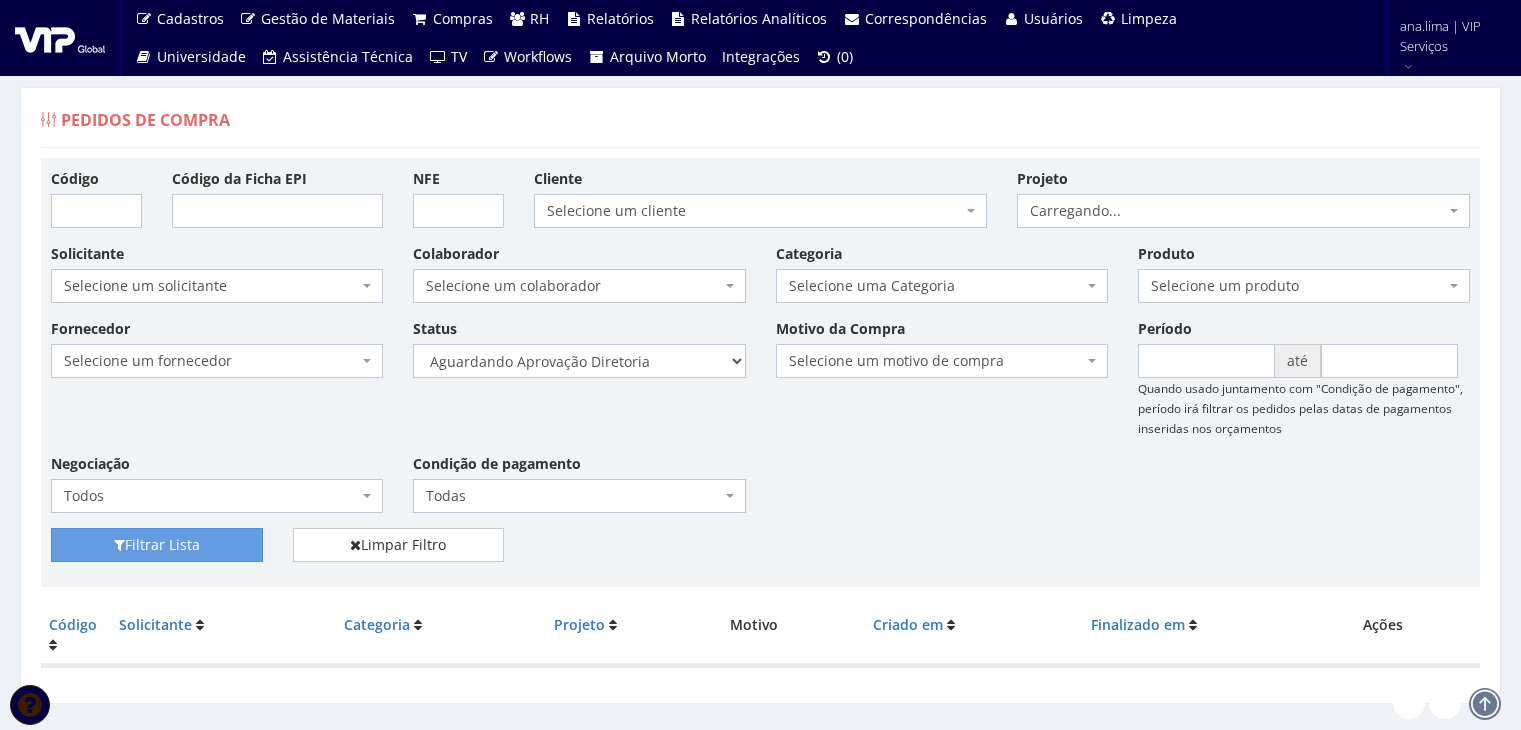 scroll, scrollTop: 0, scrollLeft: 0, axis: both 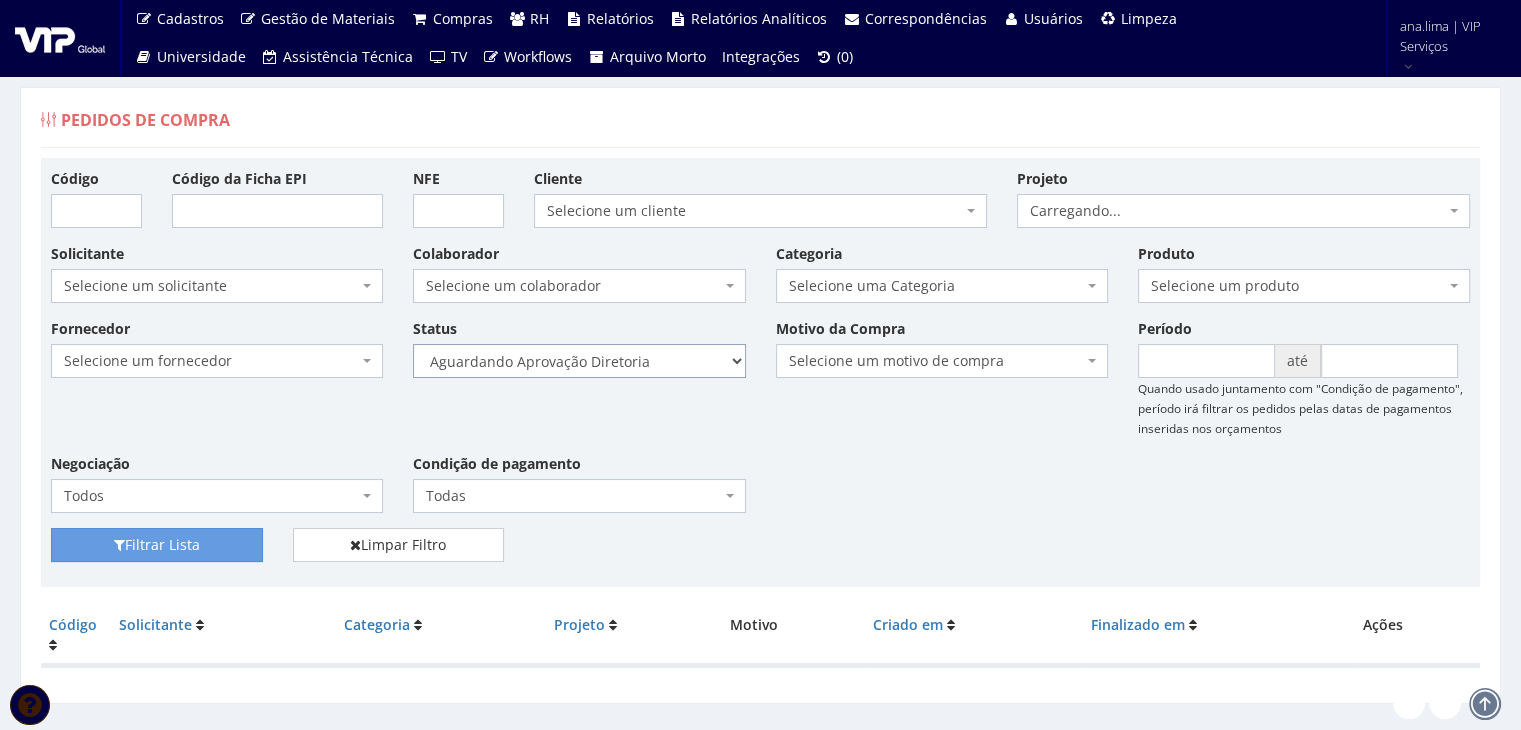 click on "Selecione um status Cancelado Aguardando Aprovação Diretoria Pedido Aprovado Aguardando Aprovação de Orçamento Orçamento Aprovado Compra Efetuada Entrega Efetuada Entrega Registrada" at bounding box center (579, 361) 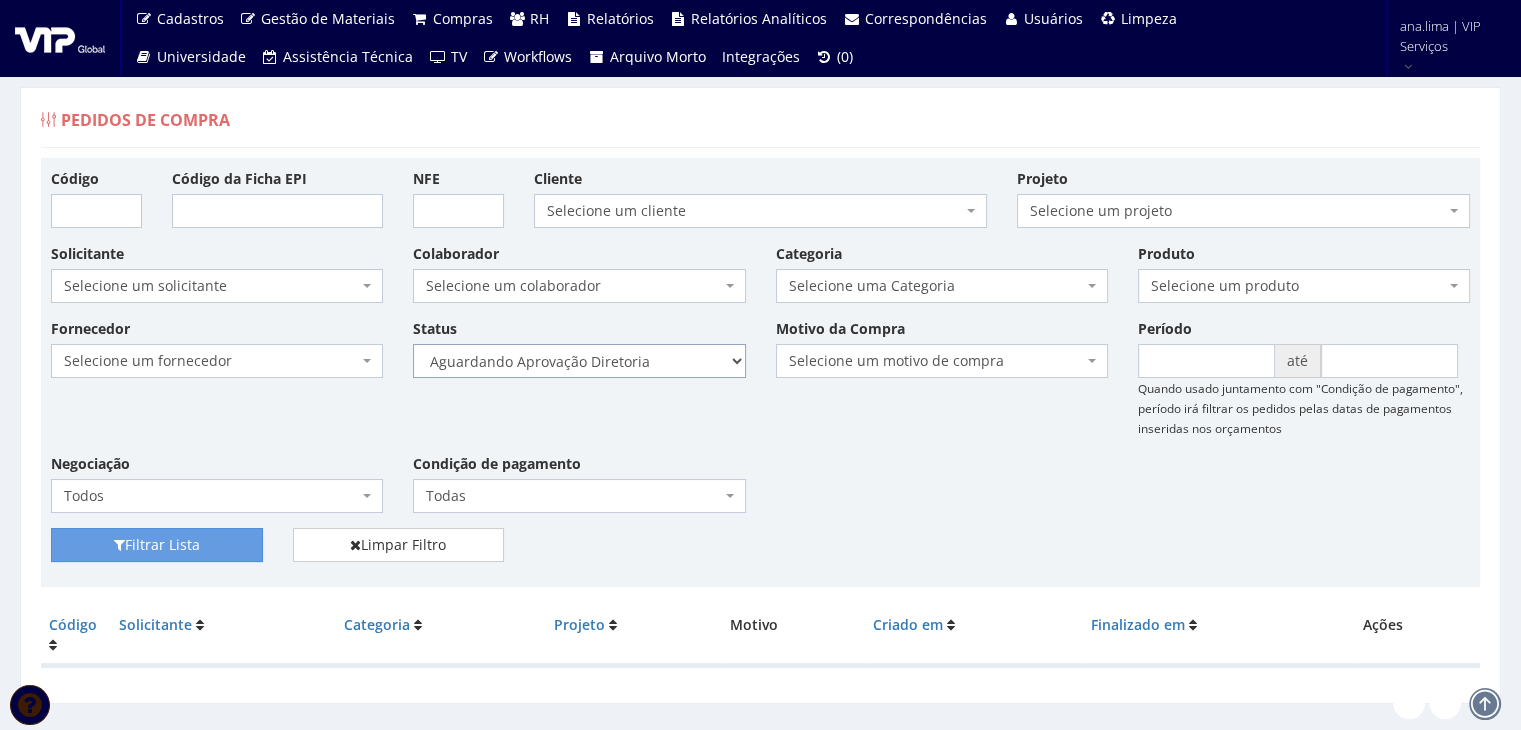 select on "4" 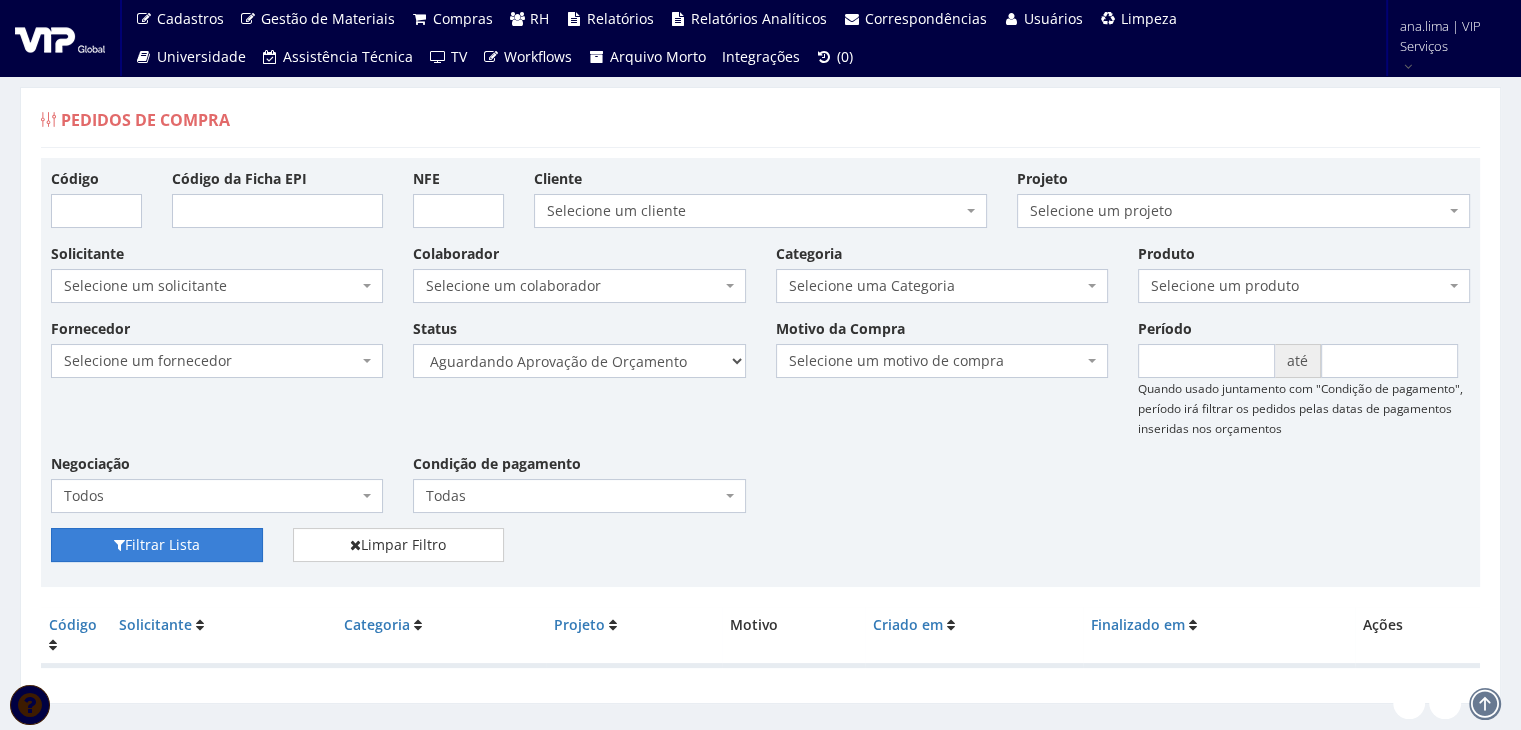 drag, startPoint x: 222, startPoint y: 542, endPoint x: 335, endPoint y: 521, distance: 114.93476 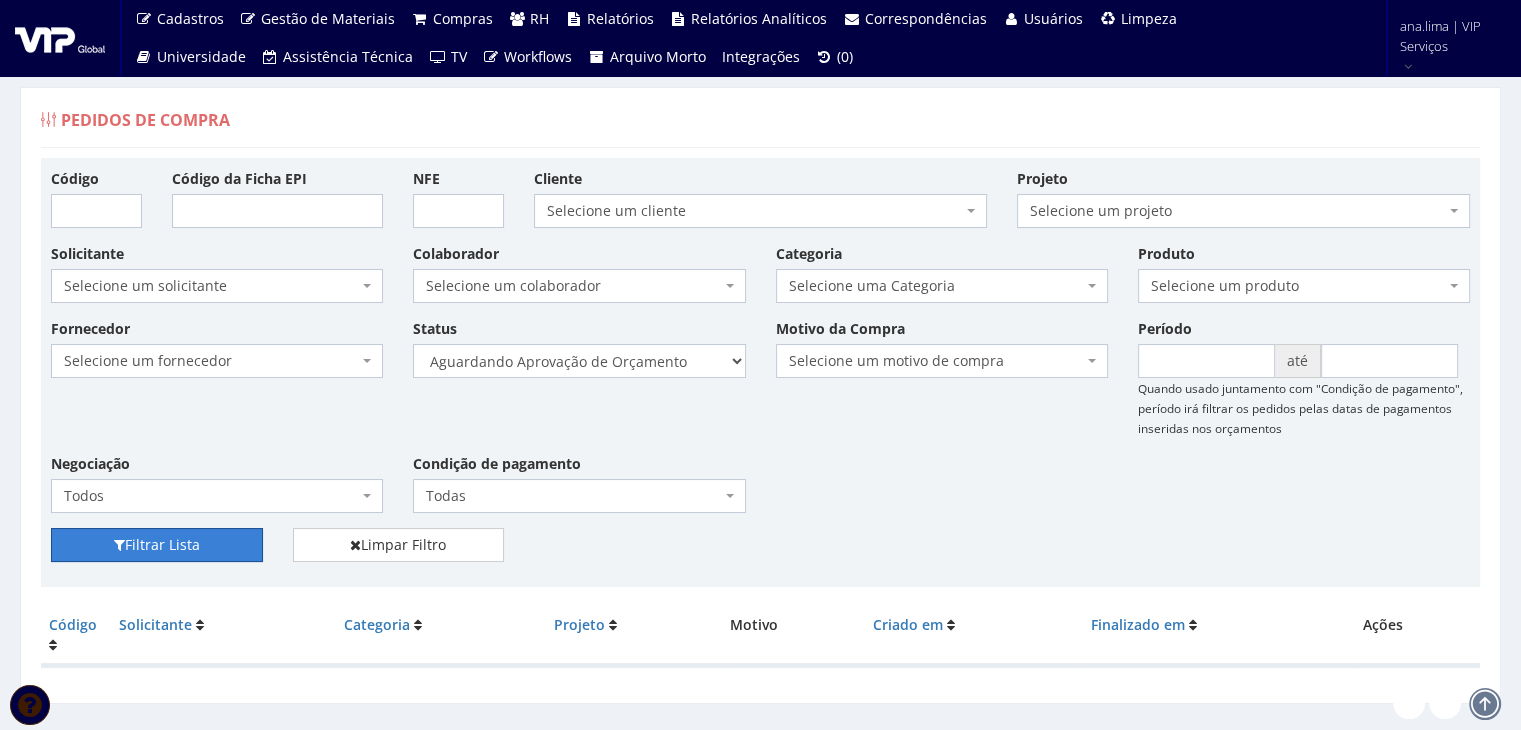 click on "Filtrar Lista" at bounding box center (157, 545) 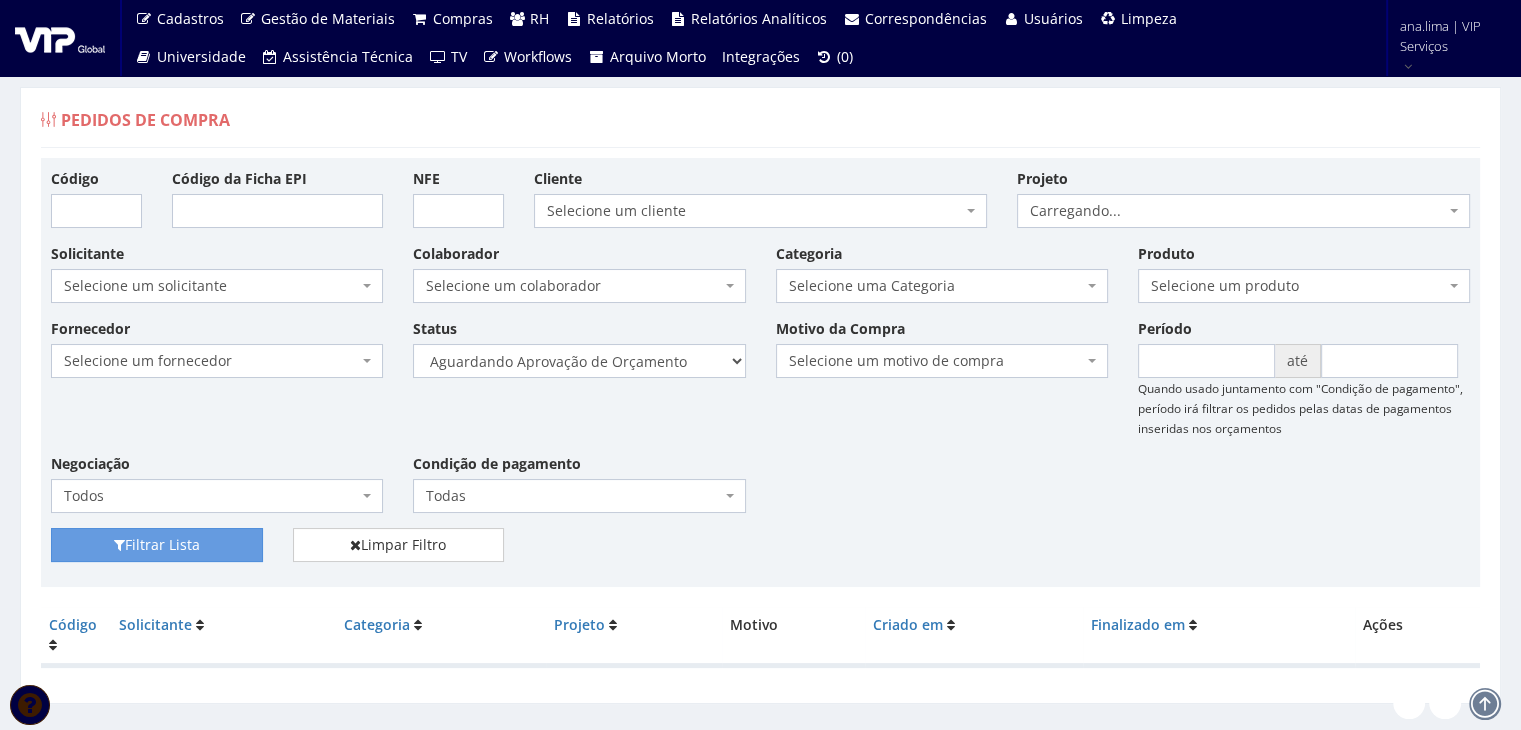 scroll, scrollTop: 40, scrollLeft: 0, axis: vertical 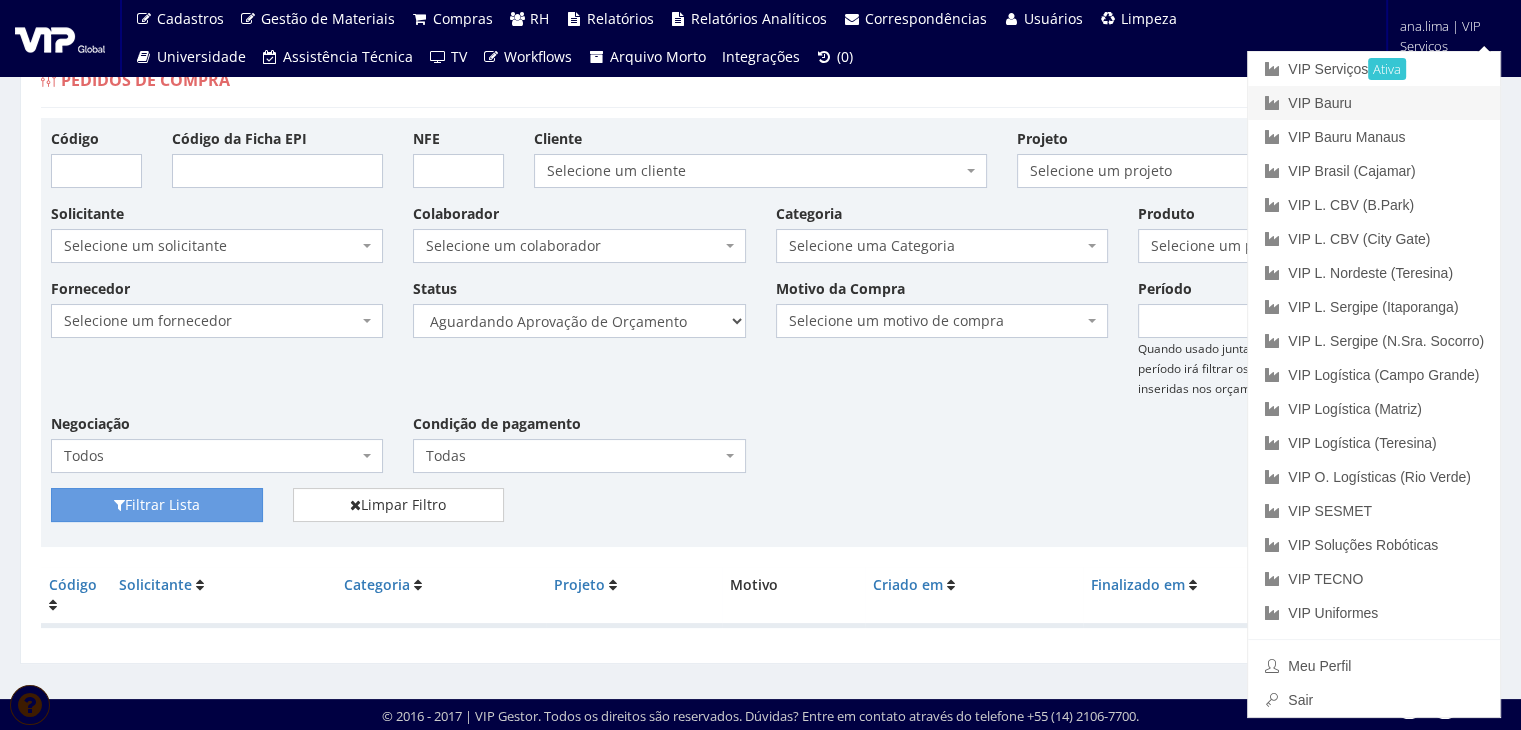 click on "VIP Bauru" at bounding box center (1374, 103) 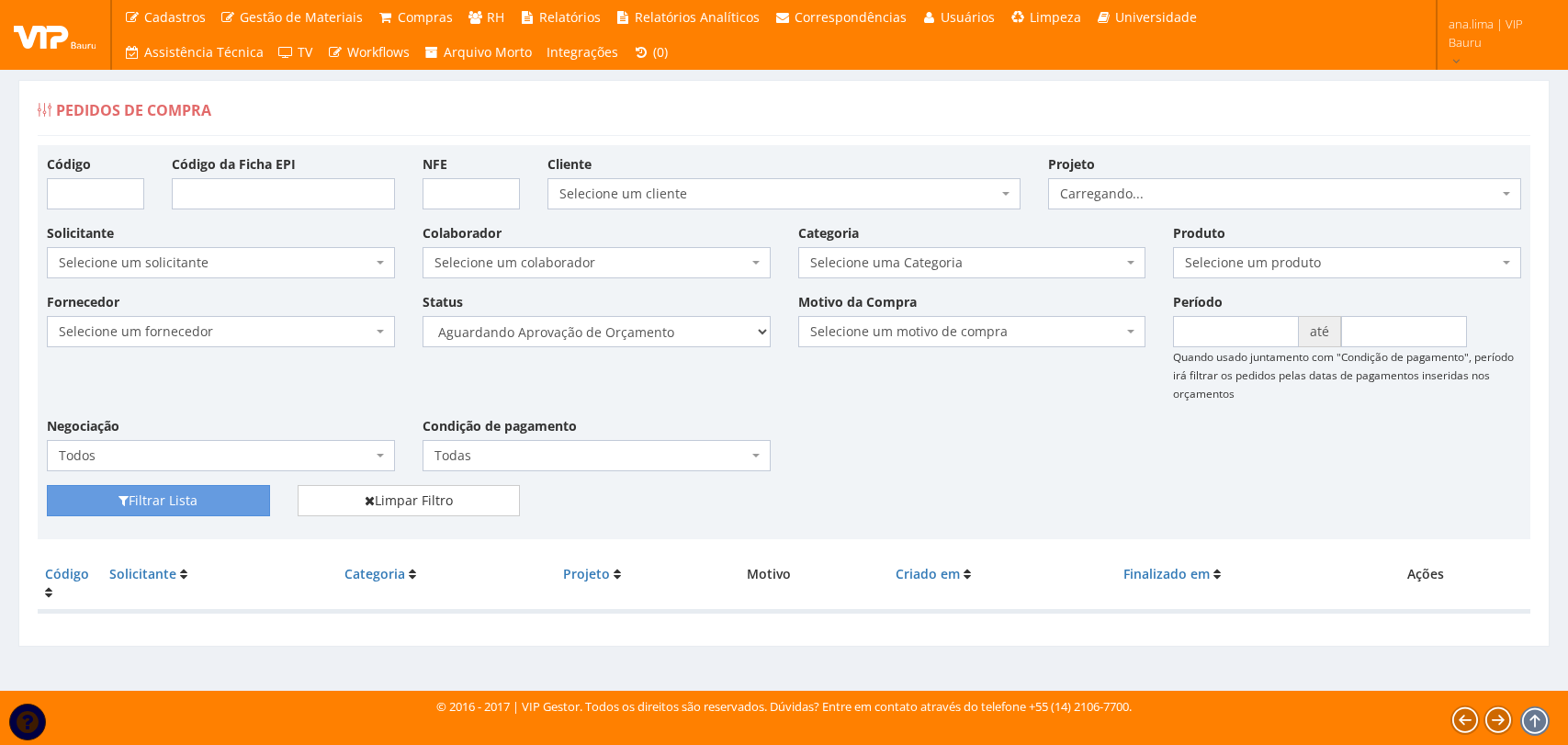 scroll, scrollTop: 0, scrollLeft: 0, axis: both 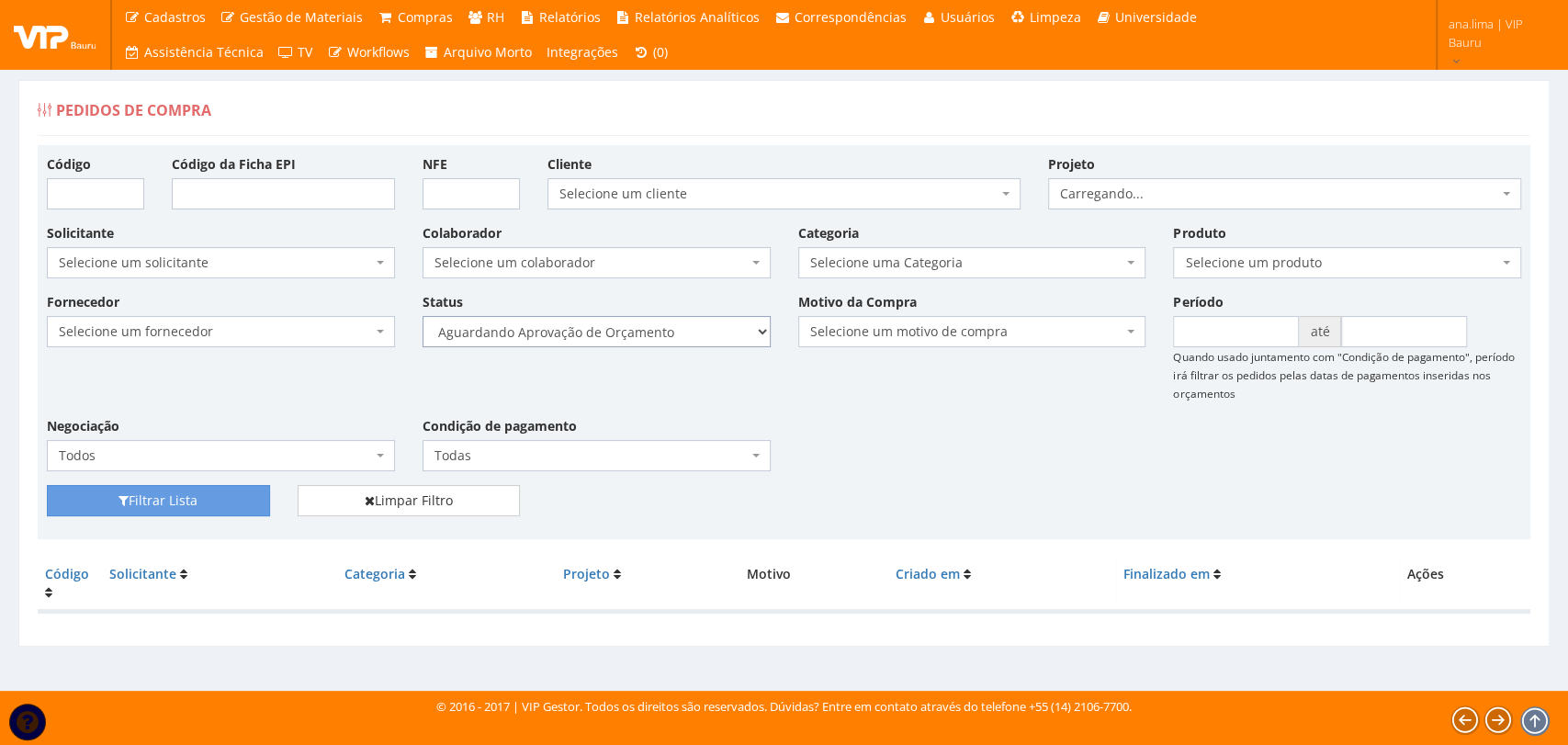 click on "Selecione um status Cancelado Aguardando Aprovação Diretoria Pedido Aprovado Aguardando Aprovação de Orçamento Orçamento Aprovado Compra Efetuada Entrega Efetuada Entrega Registrada" at bounding box center [596, 332] 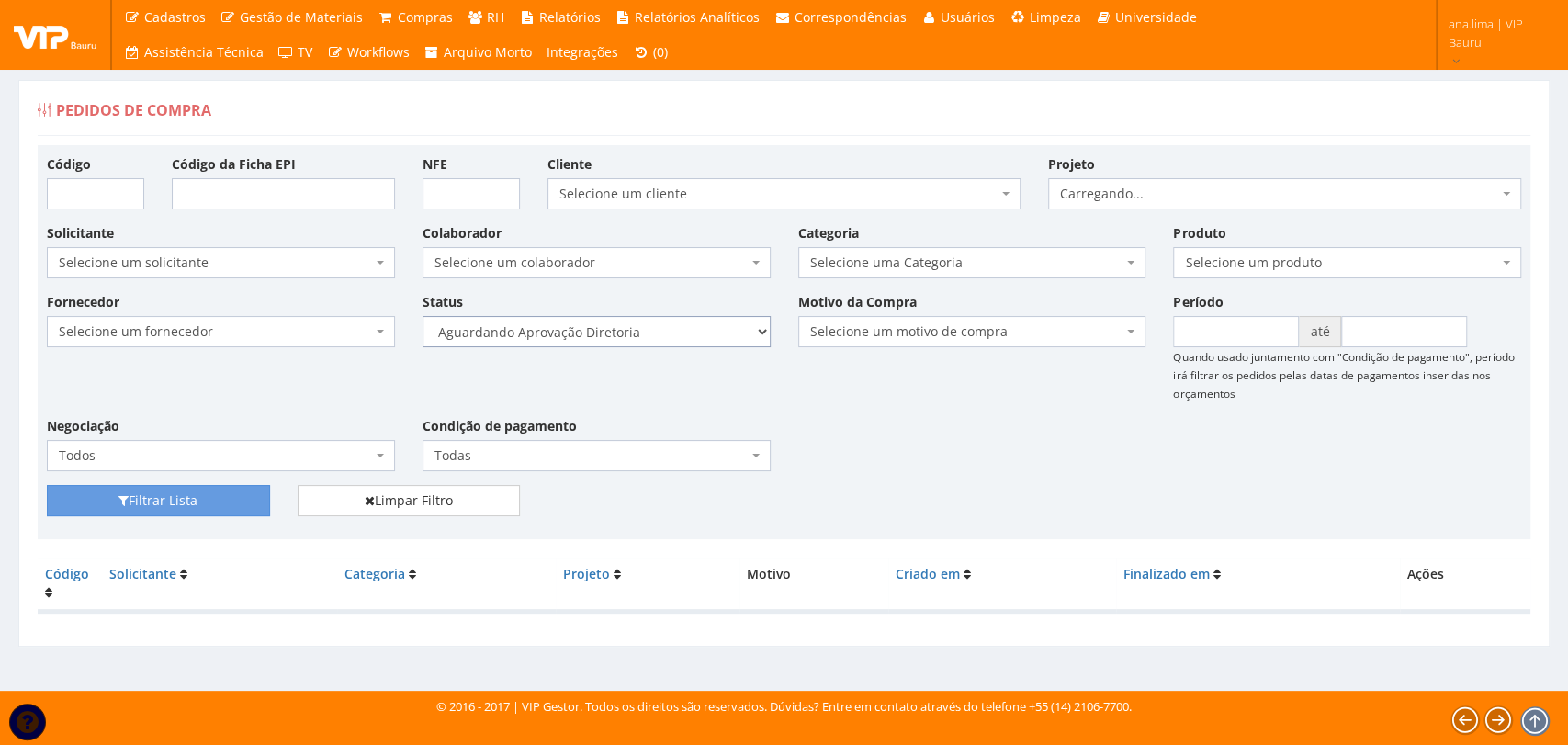 click on "Selecione um status Cancelado Aguardando Aprovação Diretoria Pedido Aprovado Aguardando Aprovação de Orçamento Orçamento Aprovado Compra Efetuada Entrega Efetuada Entrega Registrada" at bounding box center [596, 332] 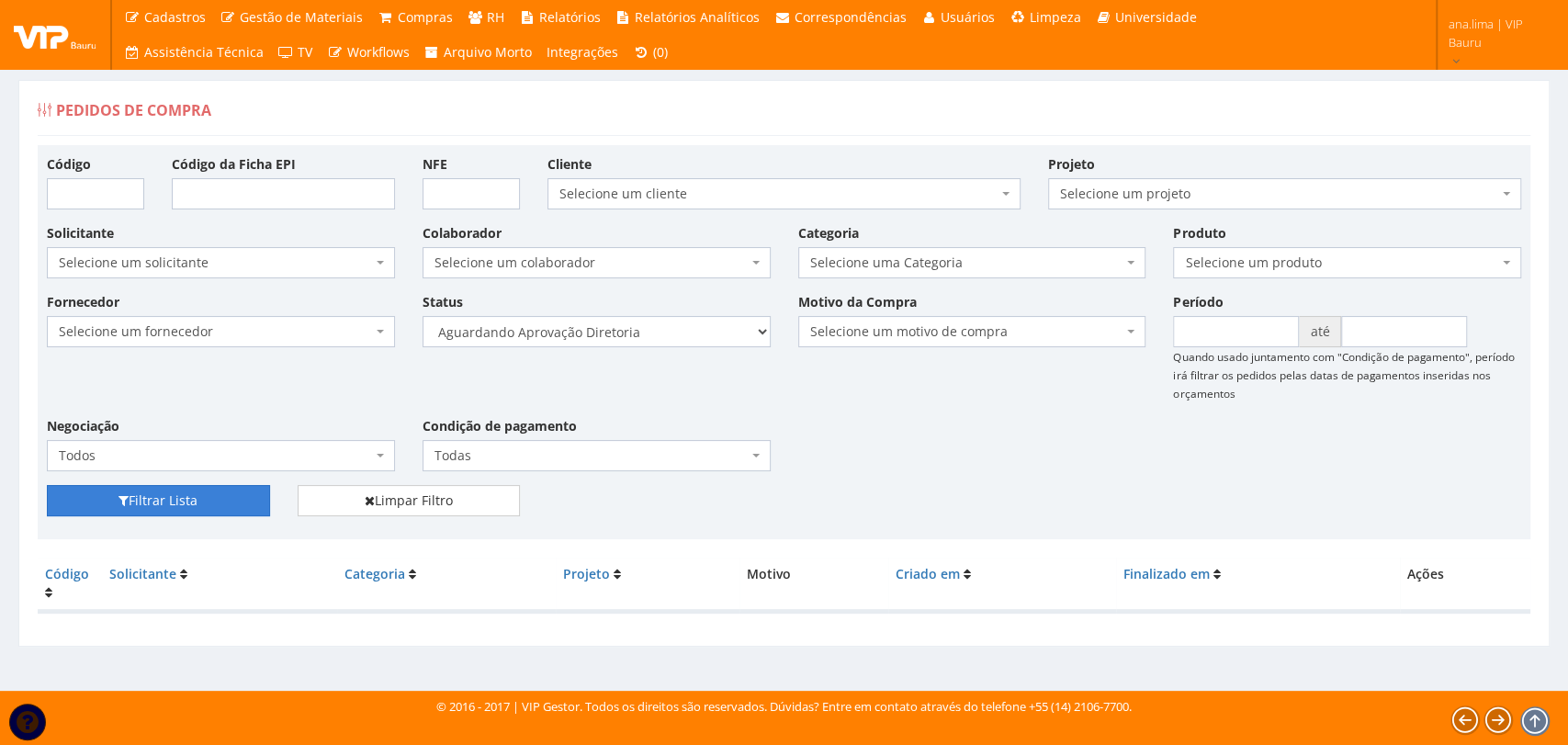 click on "Filtrar Lista" at bounding box center [158, 501] 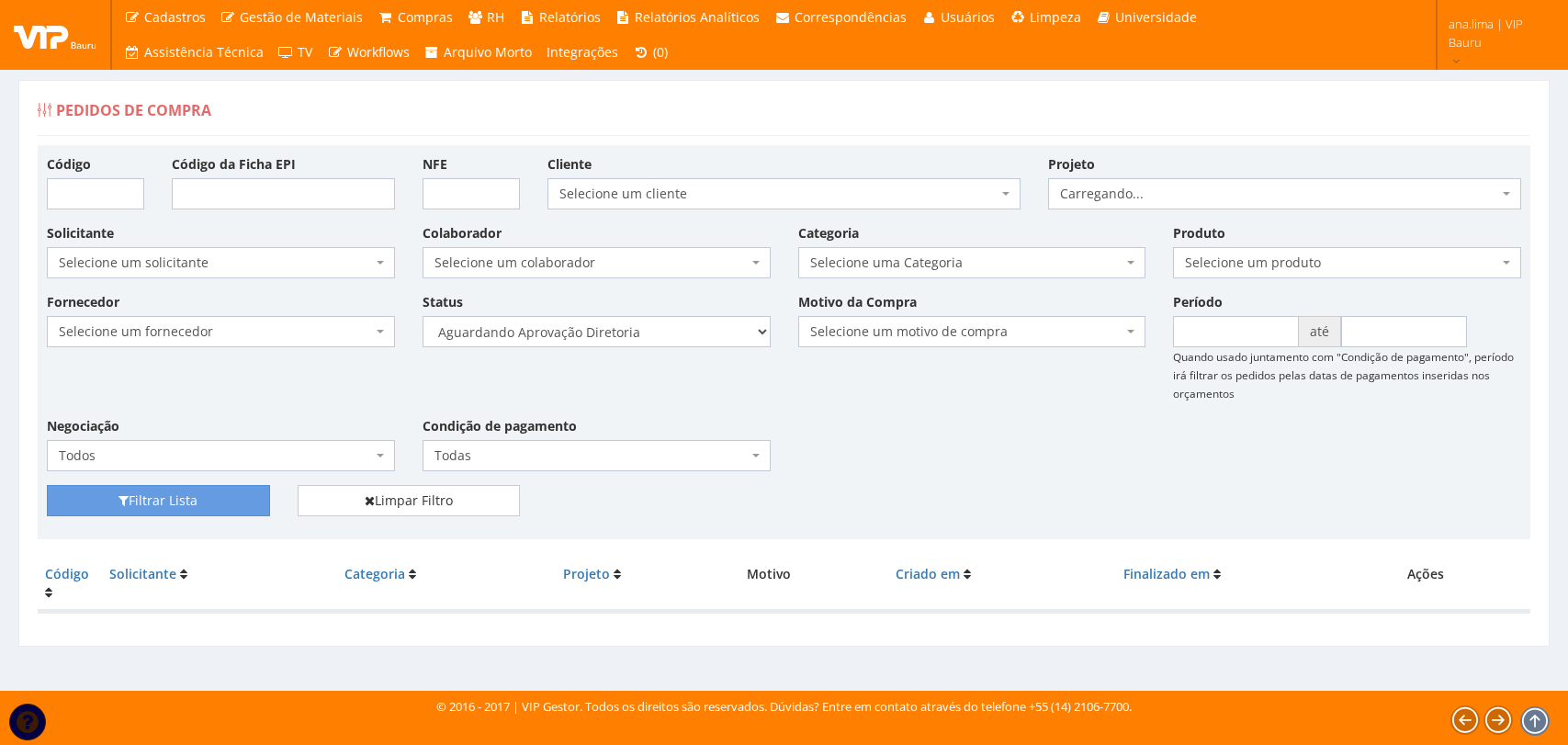 scroll, scrollTop: 0, scrollLeft: 0, axis: both 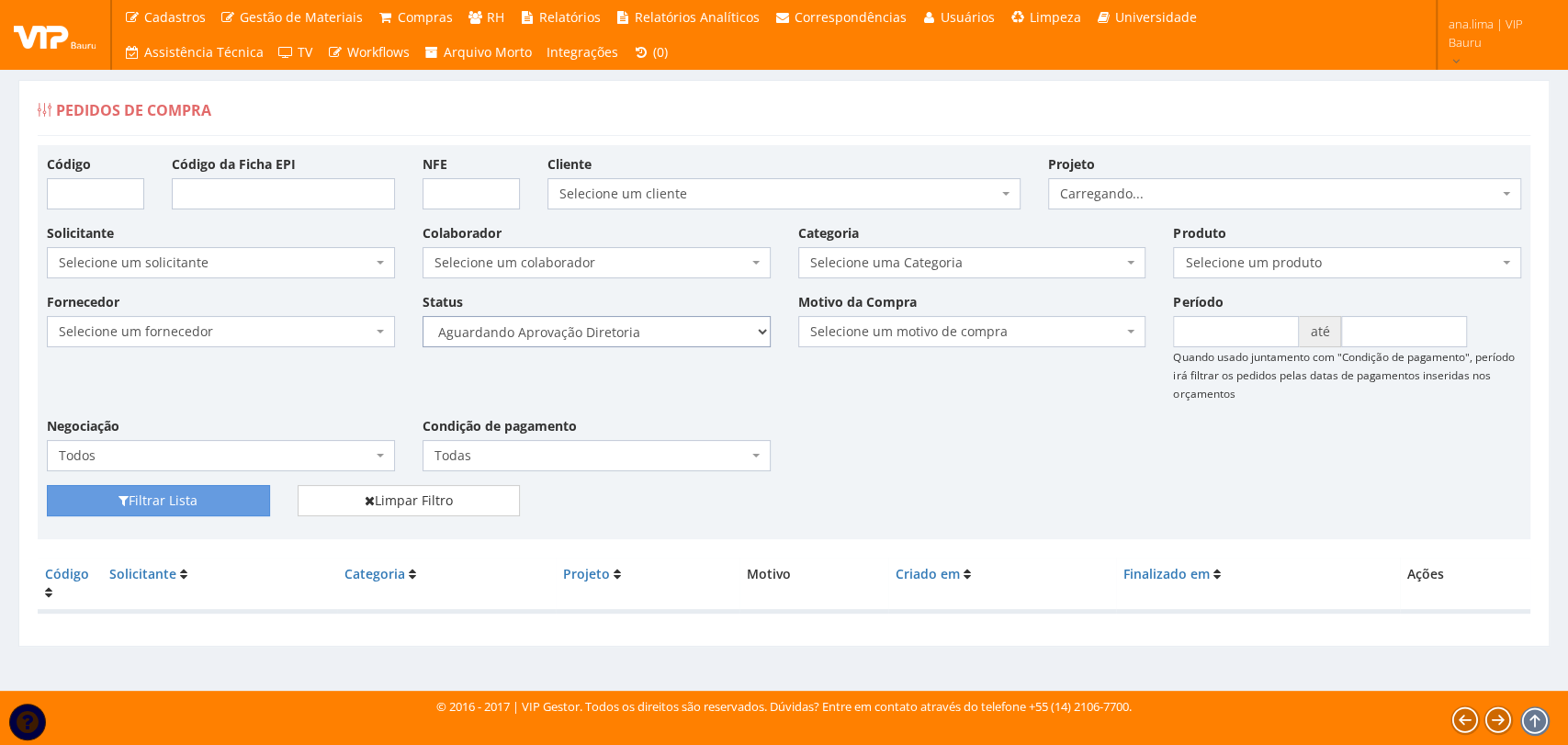 click on "Selecione um status Cancelado Aguardando Aprovação Diretoria Pedido Aprovado Aguardando Aprovação de Orçamento Orçamento Aprovado Compra Efetuada Entrega Efetuada Entrega Registrada" at bounding box center (596, 332) 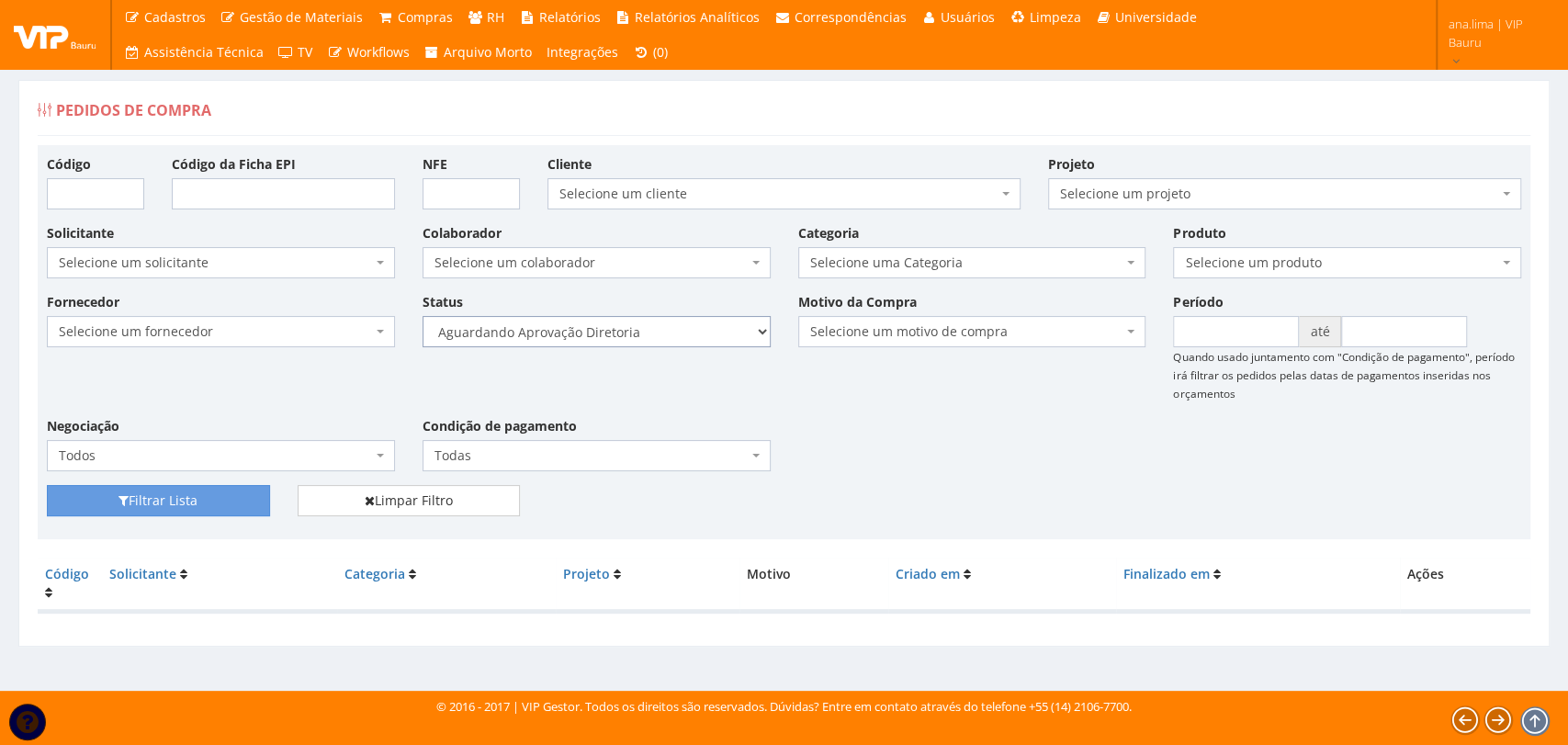 click on "Selecione um status Cancelado Aguardando Aprovação Diretoria Pedido Aprovado Aguardando Aprovação de Orçamento Orçamento Aprovado Compra Efetuada Entrega Efetuada Entrega Registrada" at bounding box center [596, 332] 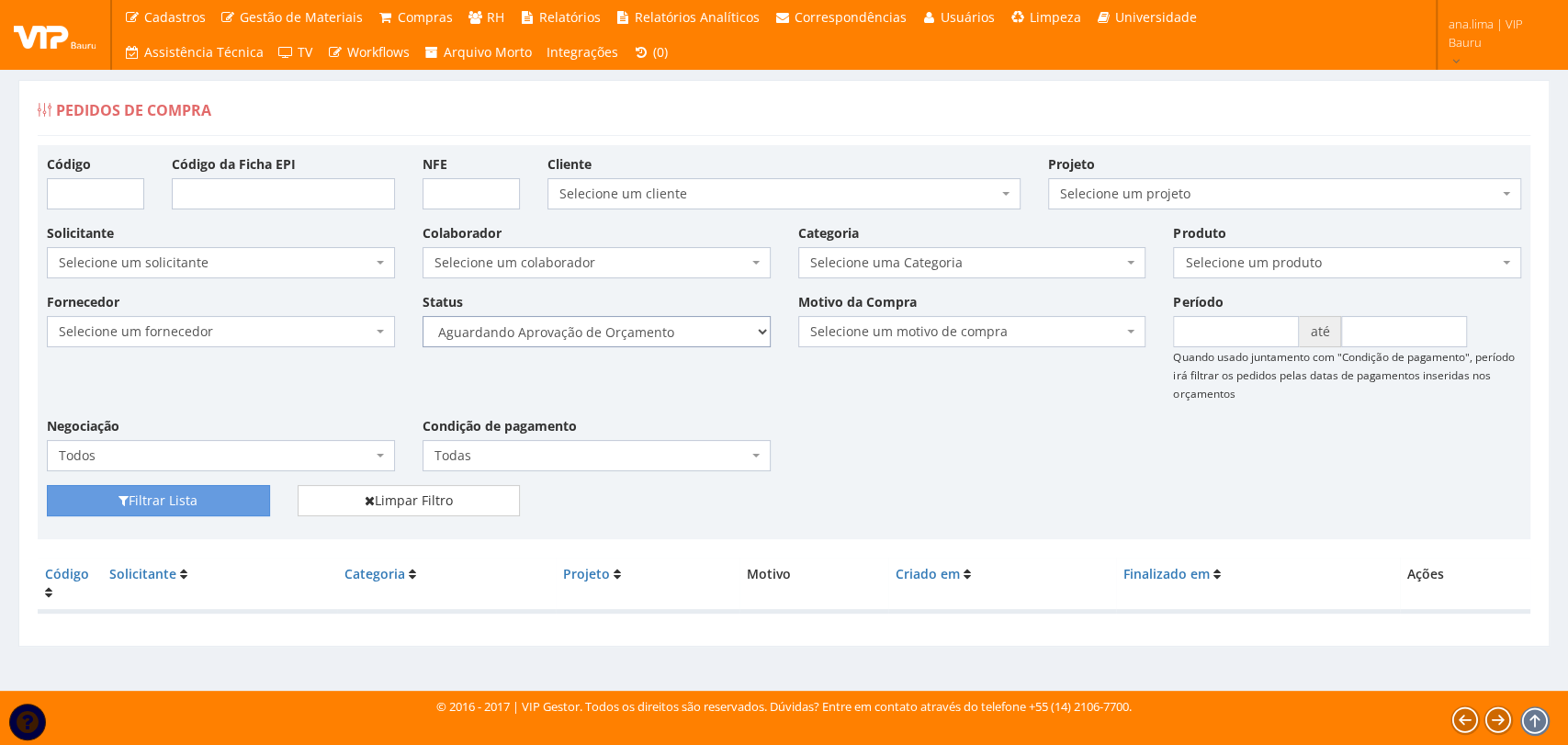 click on "Selecione um status Cancelado Aguardando Aprovação Diretoria Pedido Aprovado Aguardando Aprovação de Orçamento Orçamento Aprovado Compra Efetuada Entrega Efetuada Entrega Registrada" at bounding box center [596, 332] 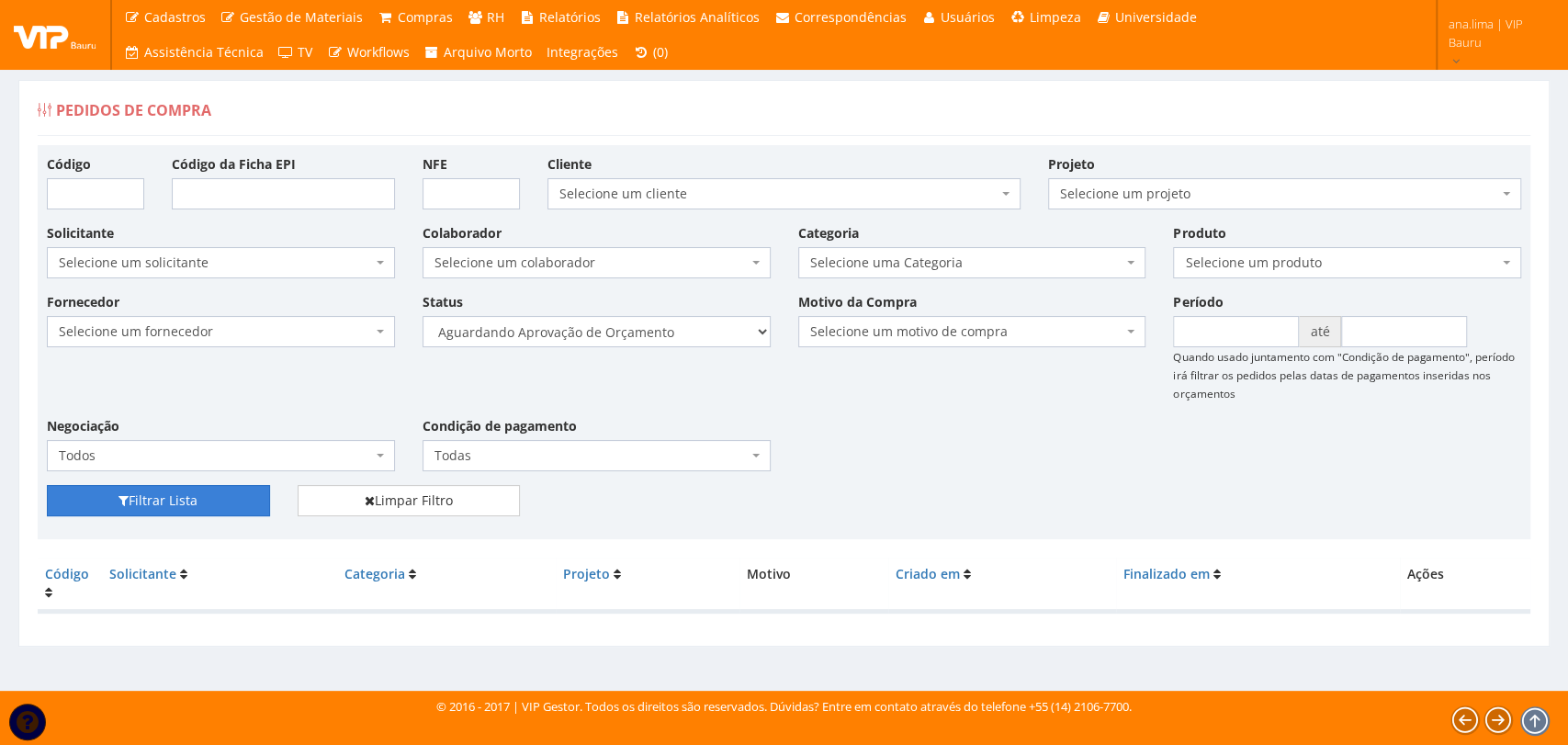 click on "Filtrar Lista" at bounding box center (158, 501) 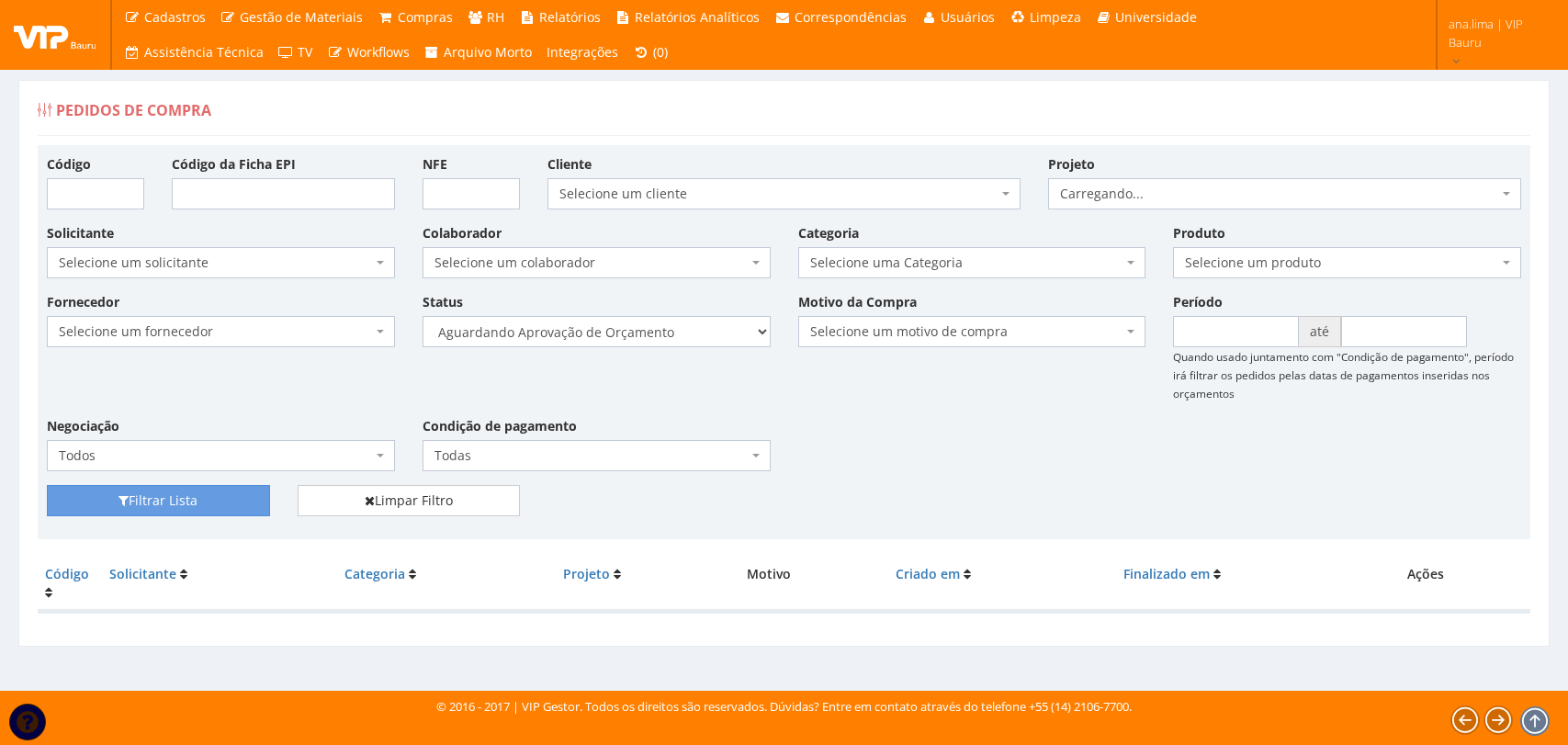 scroll, scrollTop: 0, scrollLeft: 0, axis: both 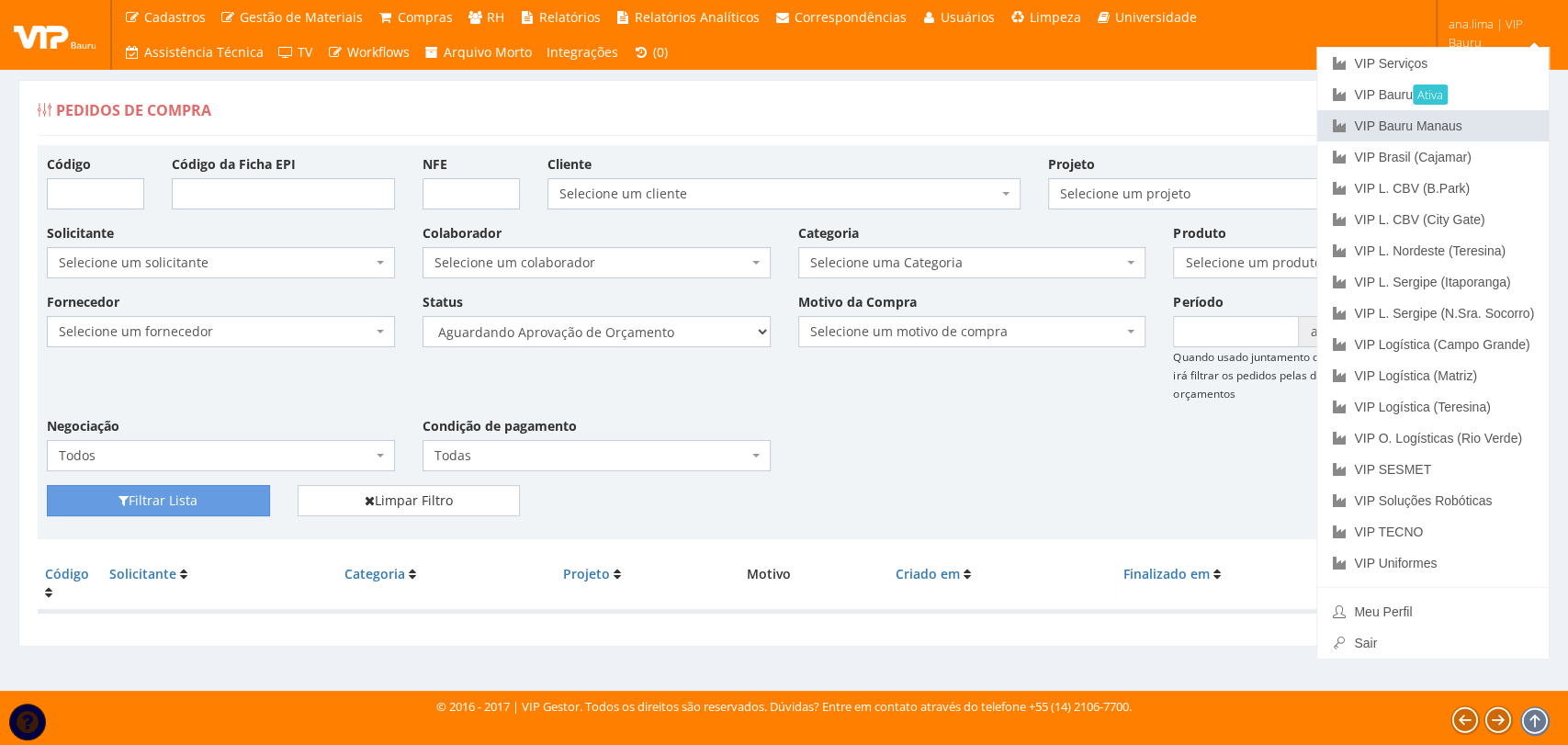 drag, startPoint x: 1450, startPoint y: 127, endPoint x: 1390, endPoint y: 159, distance: 68 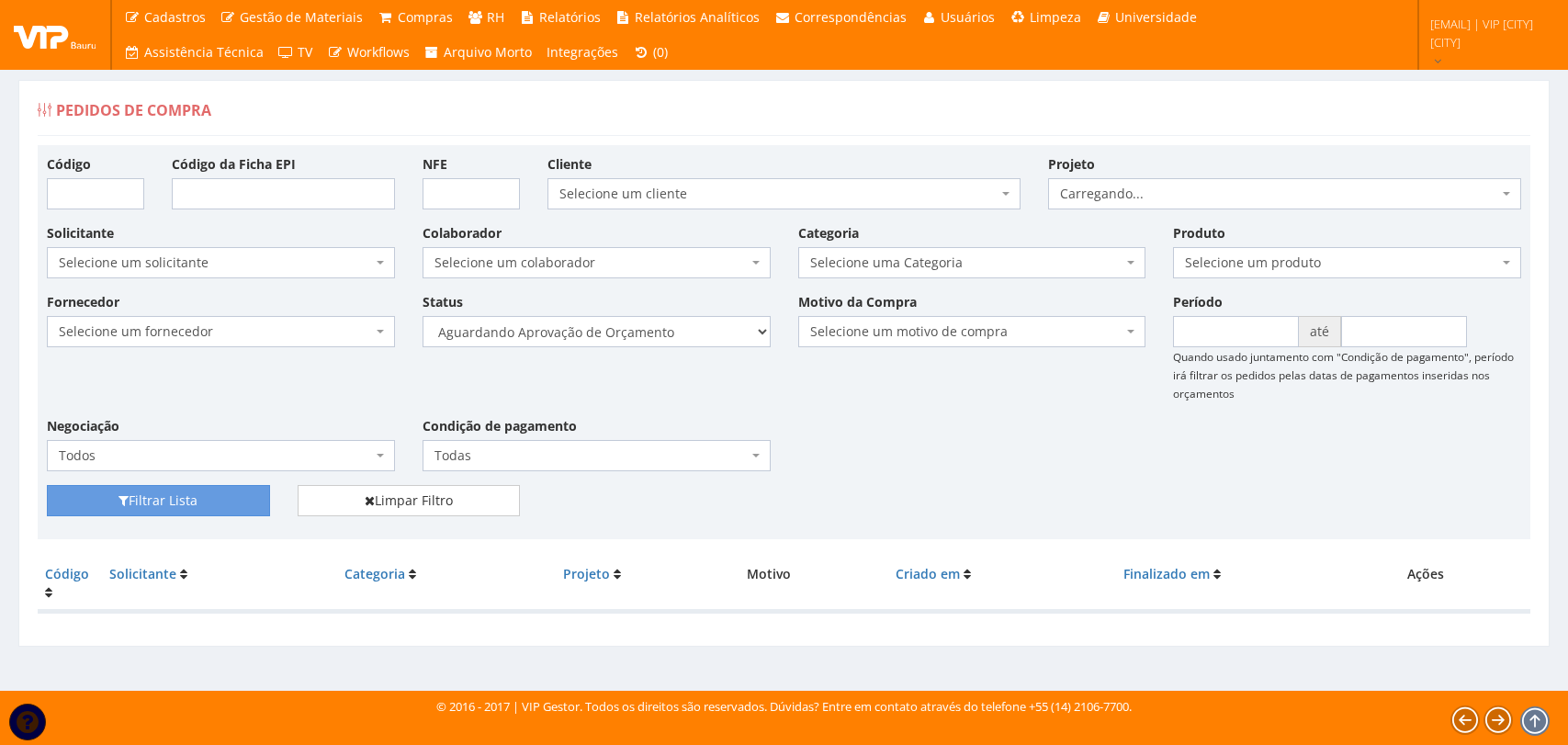scroll, scrollTop: 0, scrollLeft: 0, axis: both 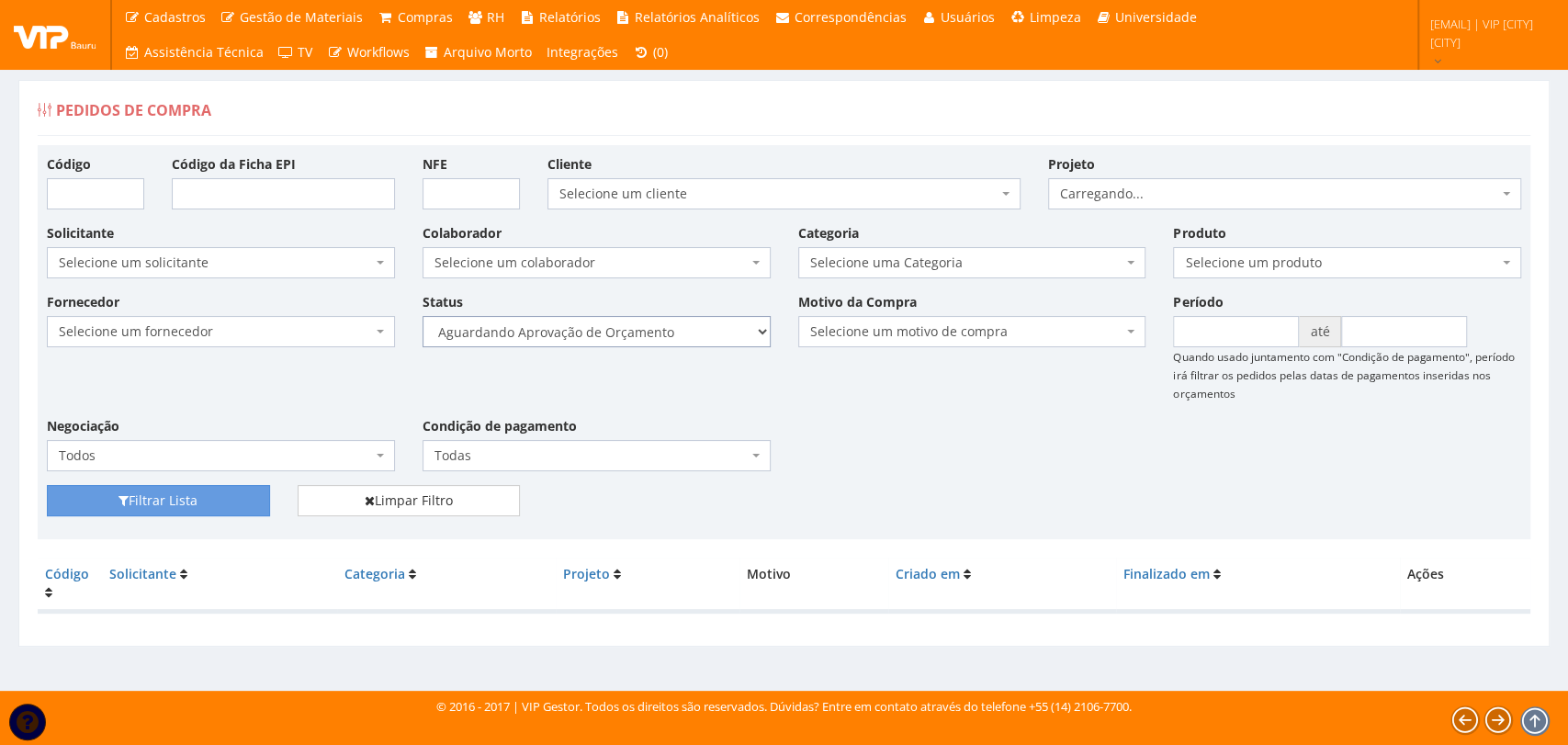 click on "Selecione um status Cancelado Aguardando Aprovação Diretoria Pedido Aprovado Aguardando Aprovação de Orçamento Orçamento Aprovado Compra Efetuada Entrega Efetuada Entrega Registrada" at bounding box center (596, 332) 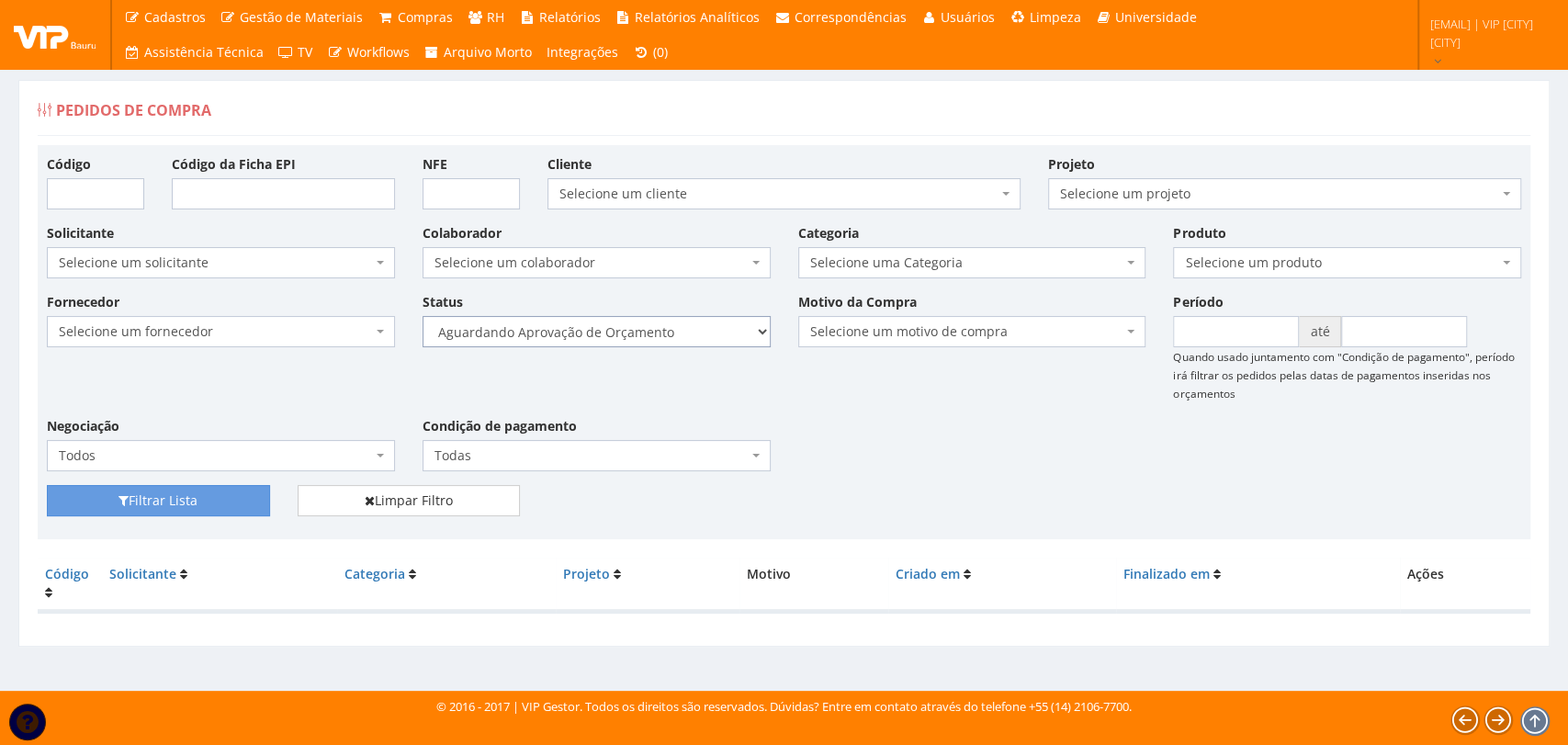 select on "1" 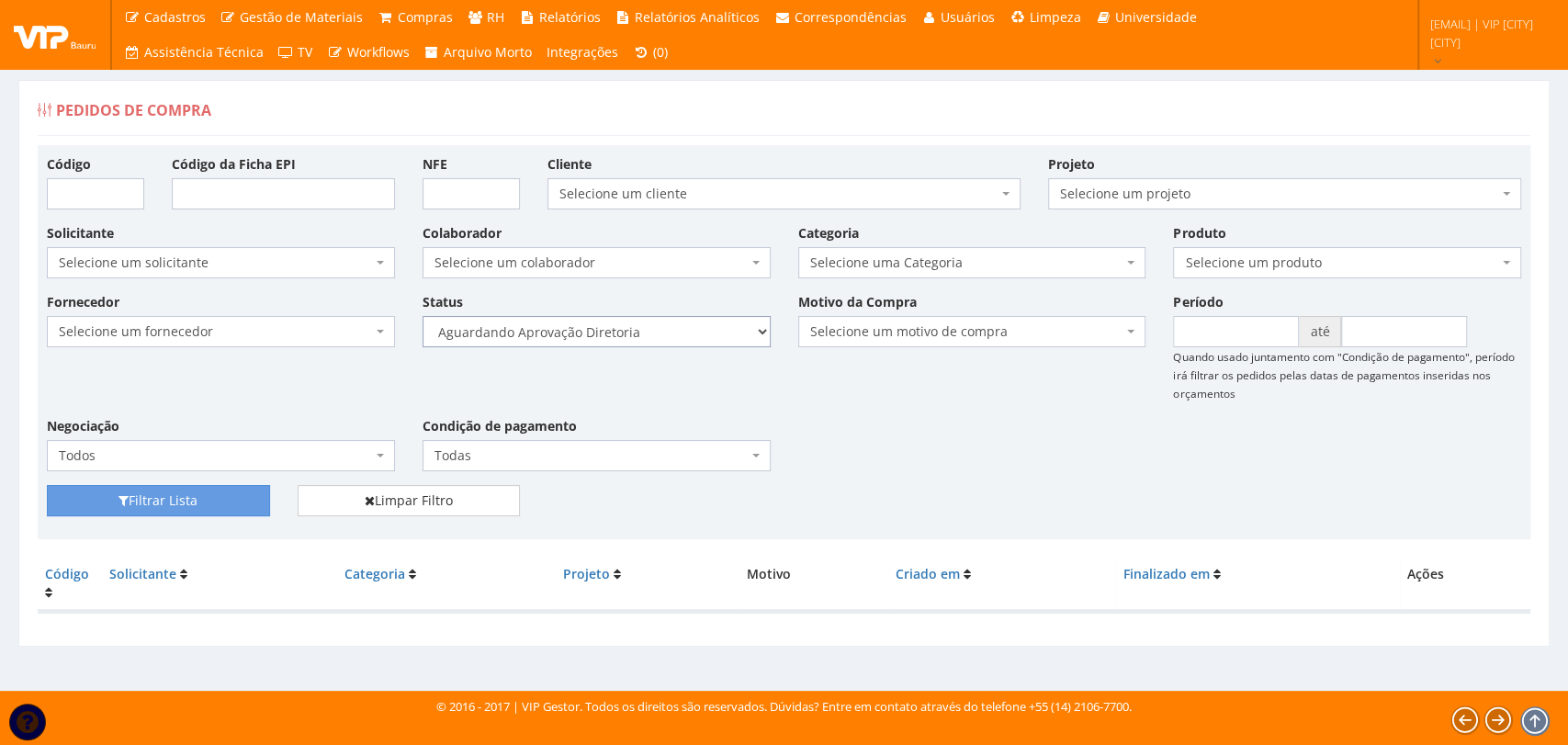 click on "Selecione um status Cancelado Aguardando Aprovação Diretoria Pedido Aprovado Aguardando Aprovação de Orçamento Orçamento Aprovado Compra Efetuada Entrega Efetuada Entrega Registrada" at bounding box center [596, 332] 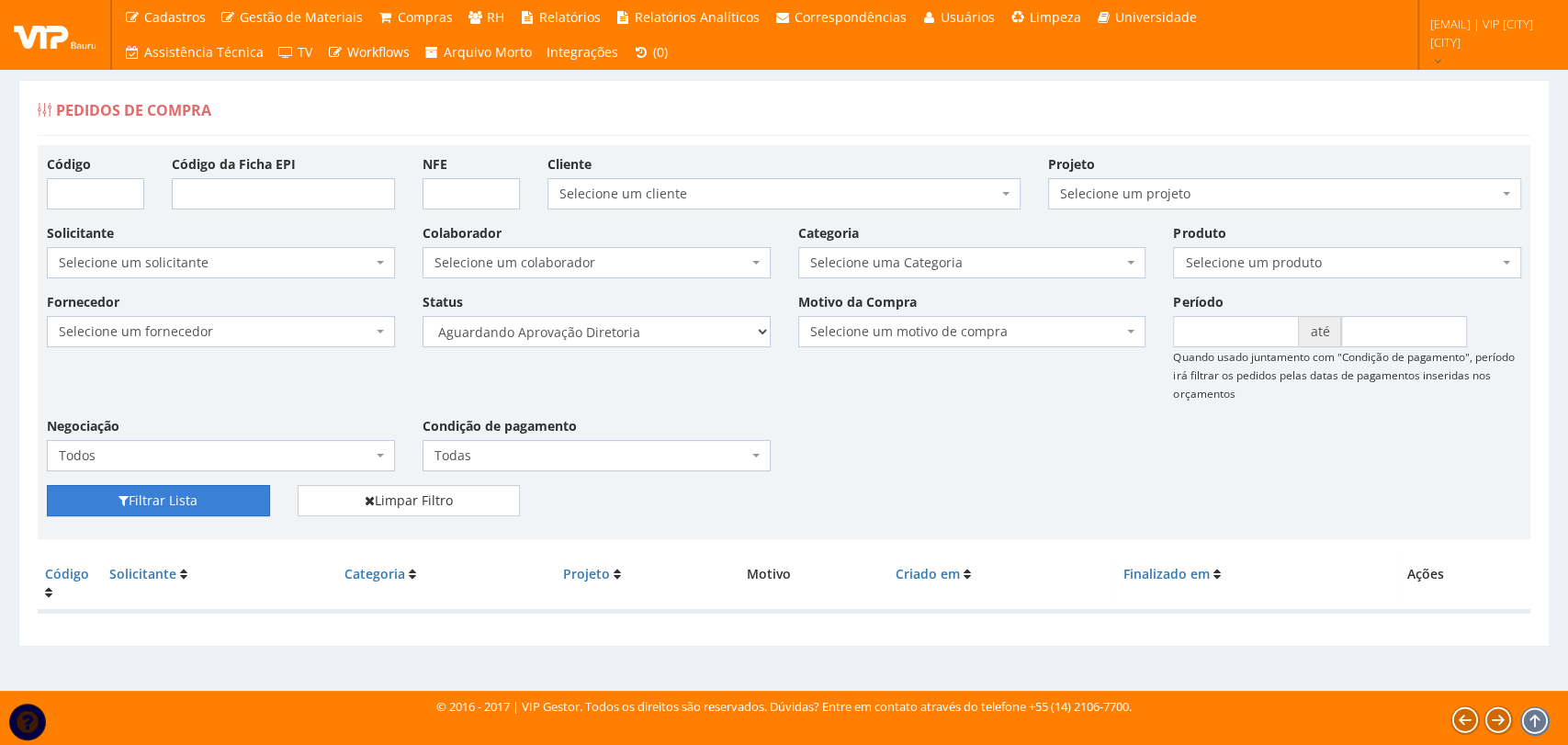 click on "Filtrar Lista" at bounding box center (158, 501) 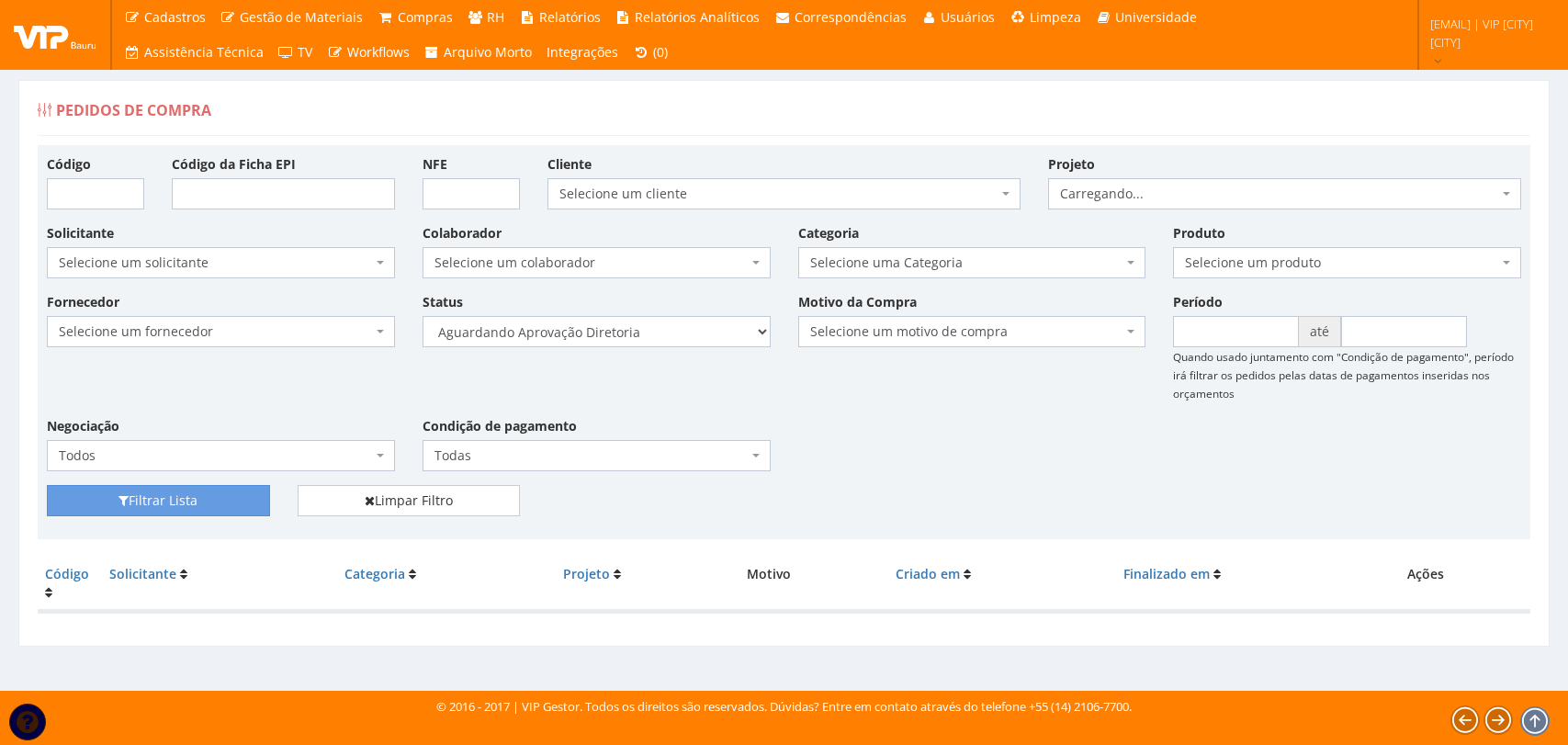 scroll, scrollTop: 0, scrollLeft: 0, axis: both 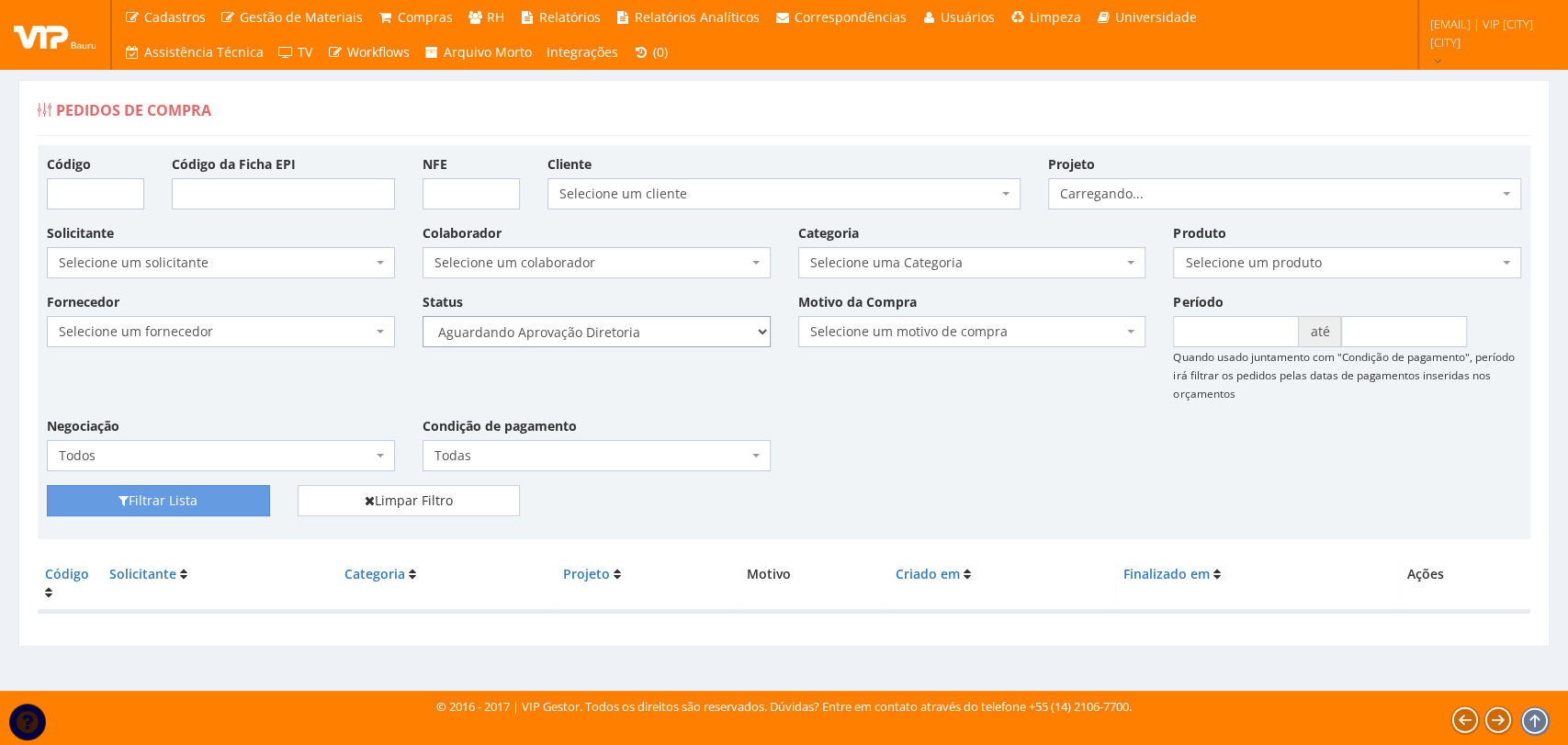 click on "Selecione um status Cancelado Aguardando Aprovação Diretoria Pedido Aprovado Aguardando Aprovação de Orçamento Orçamento Aprovado Compra Efetuada Entrega Efetuada Entrega Registrada" at bounding box center (596, 332) 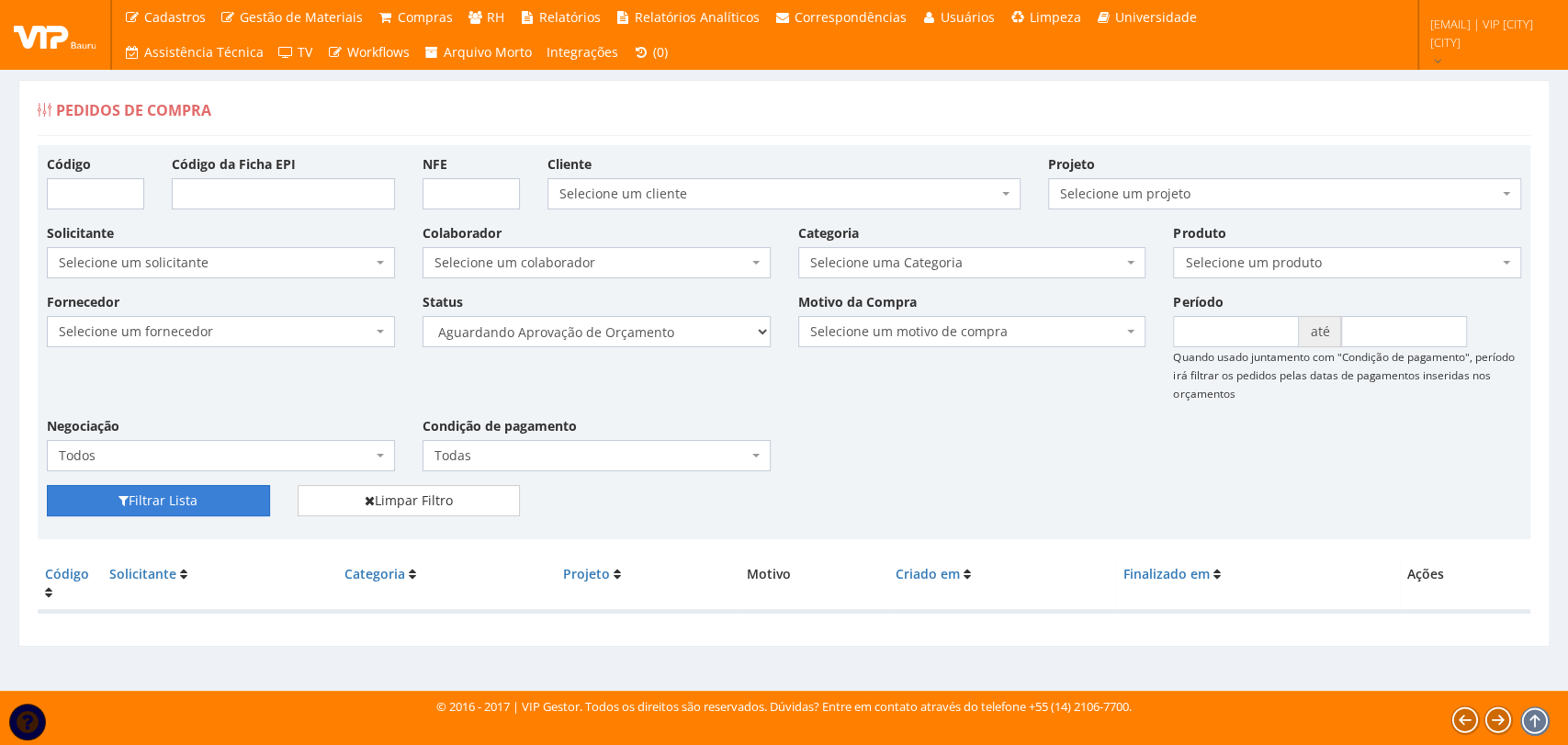 click on "Filtrar Lista" at bounding box center [158, 501] 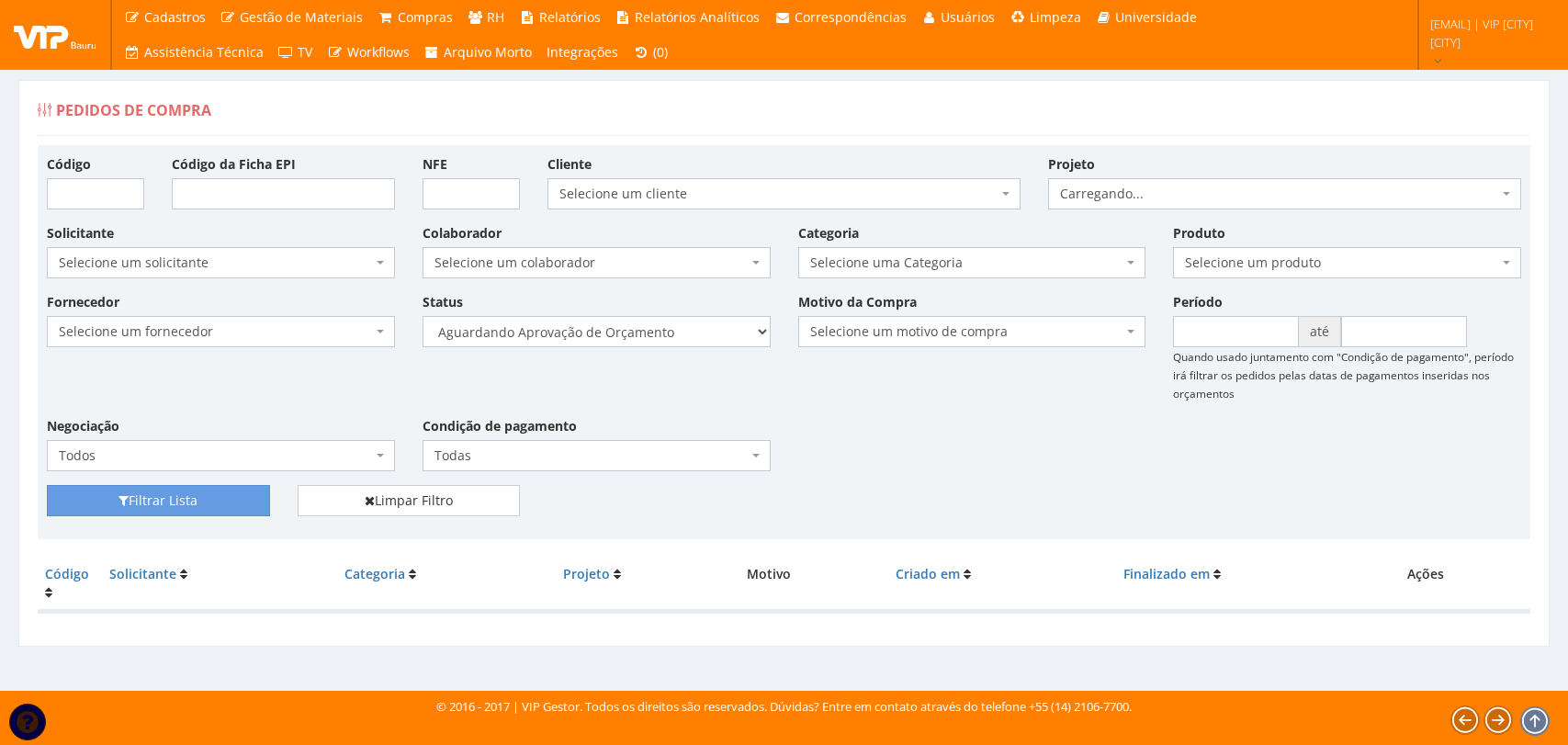 scroll, scrollTop: 0, scrollLeft: 0, axis: both 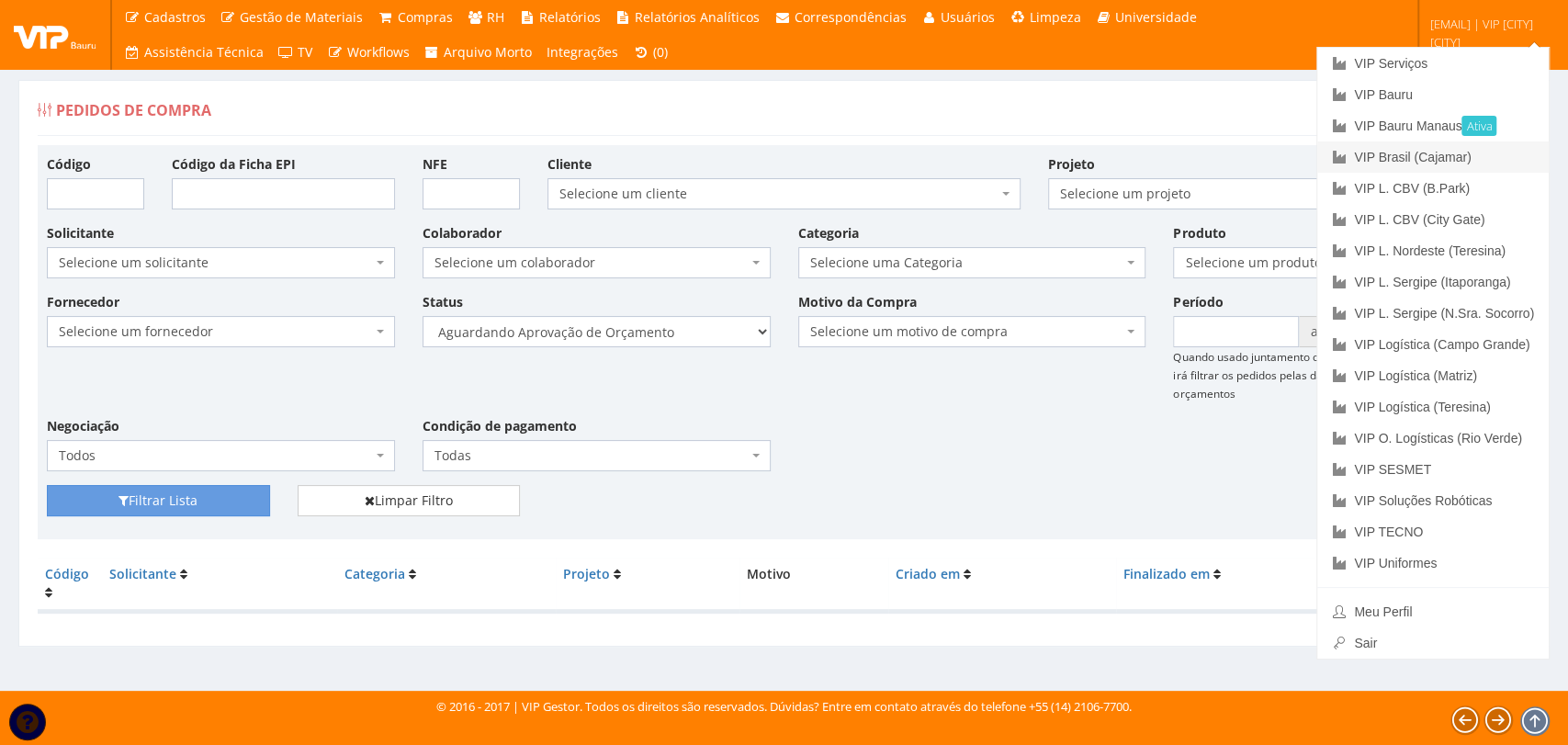 click on "VIP Brasil (Cajamar)" at bounding box center [1433, 157] 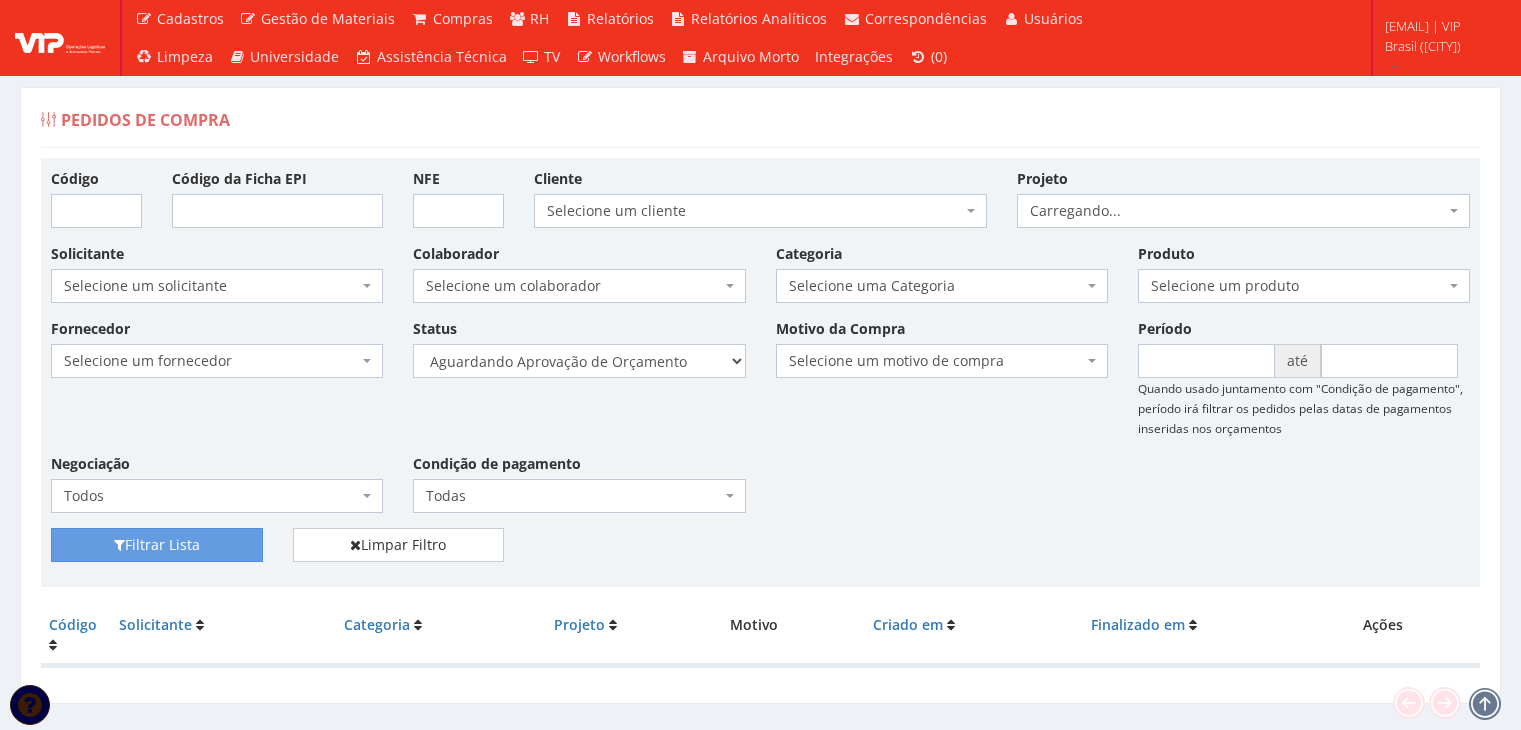 scroll, scrollTop: 0, scrollLeft: 0, axis: both 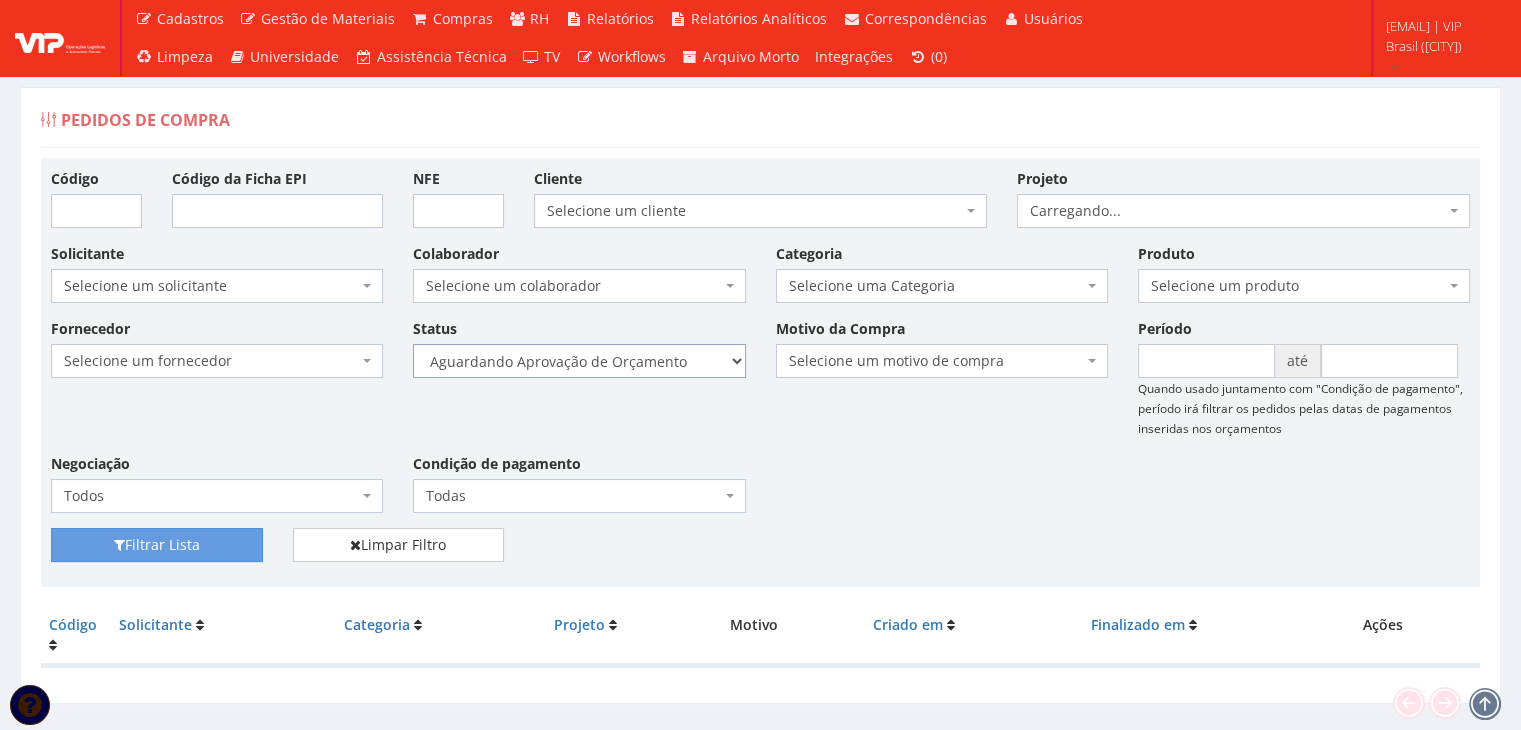 drag, startPoint x: 678, startPoint y: 362, endPoint x: 671, endPoint y: 373, distance: 13.038404 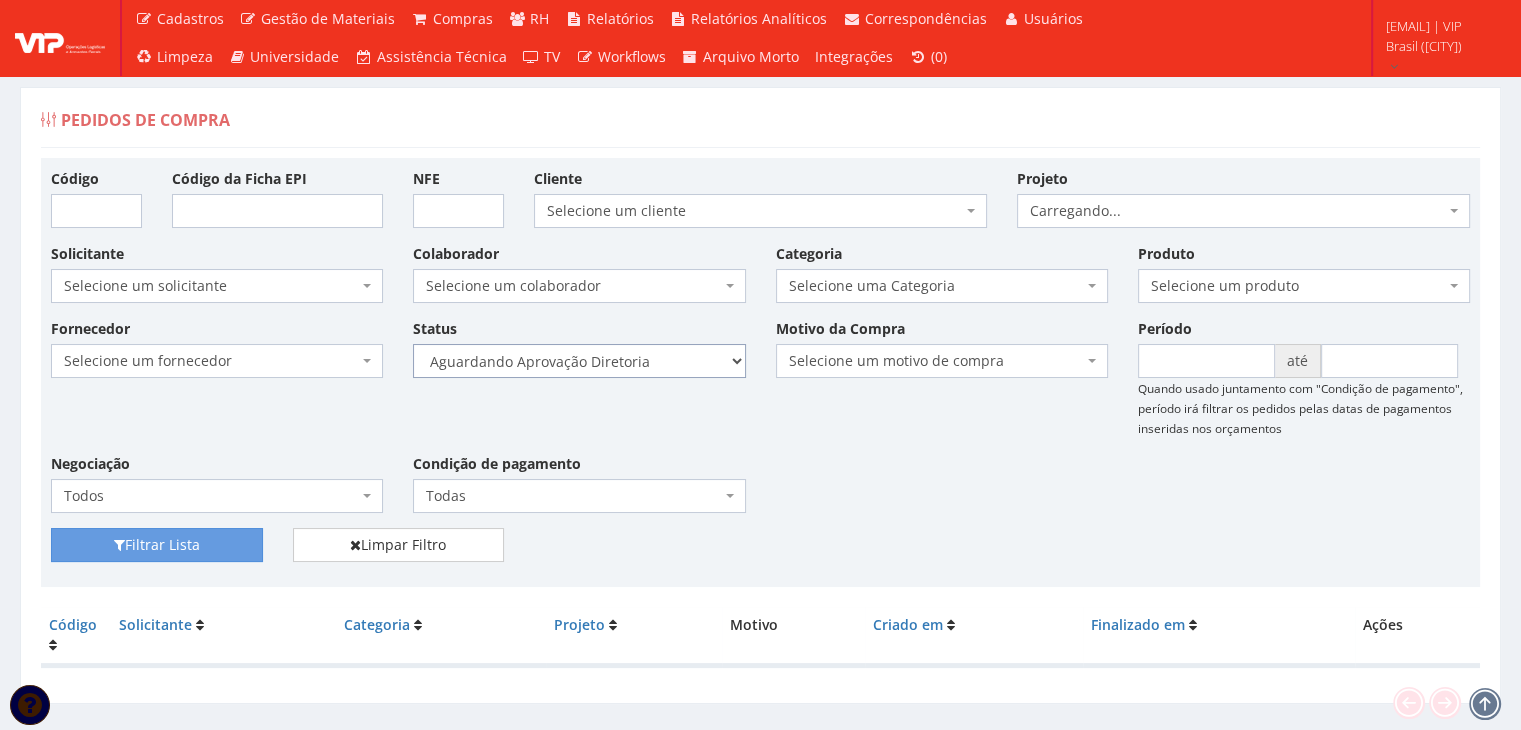 click on "Selecione um status Cancelado Aguardando Aprovação Diretoria Pedido Aprovado Aguardando Aprovação de Orçamento Orçamento Aprovado Compra Efetuada Entrega Efetuada Entrega Registrada" at bounding box center [579, 361] 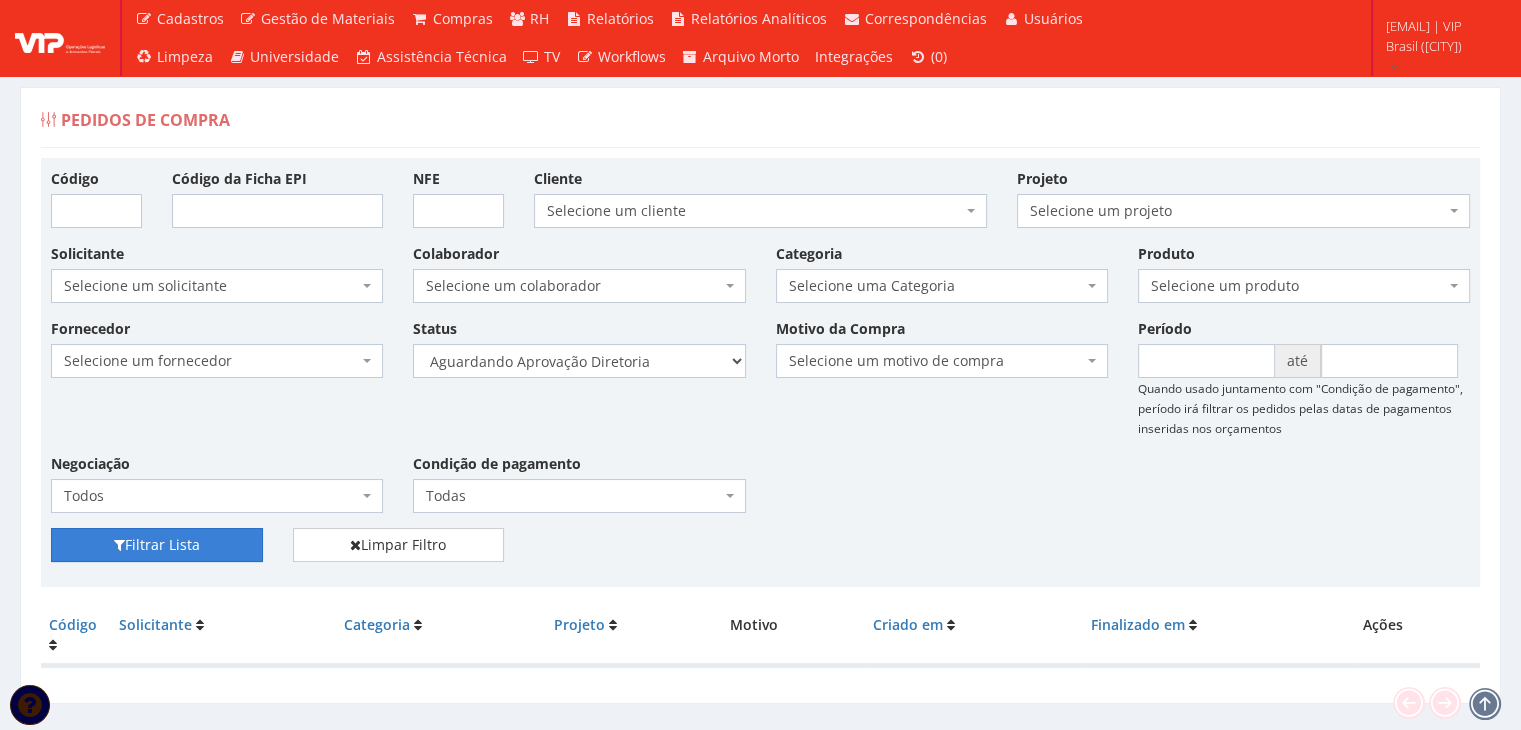click on "Filtrar Lista" at bounding box center [157, 545] 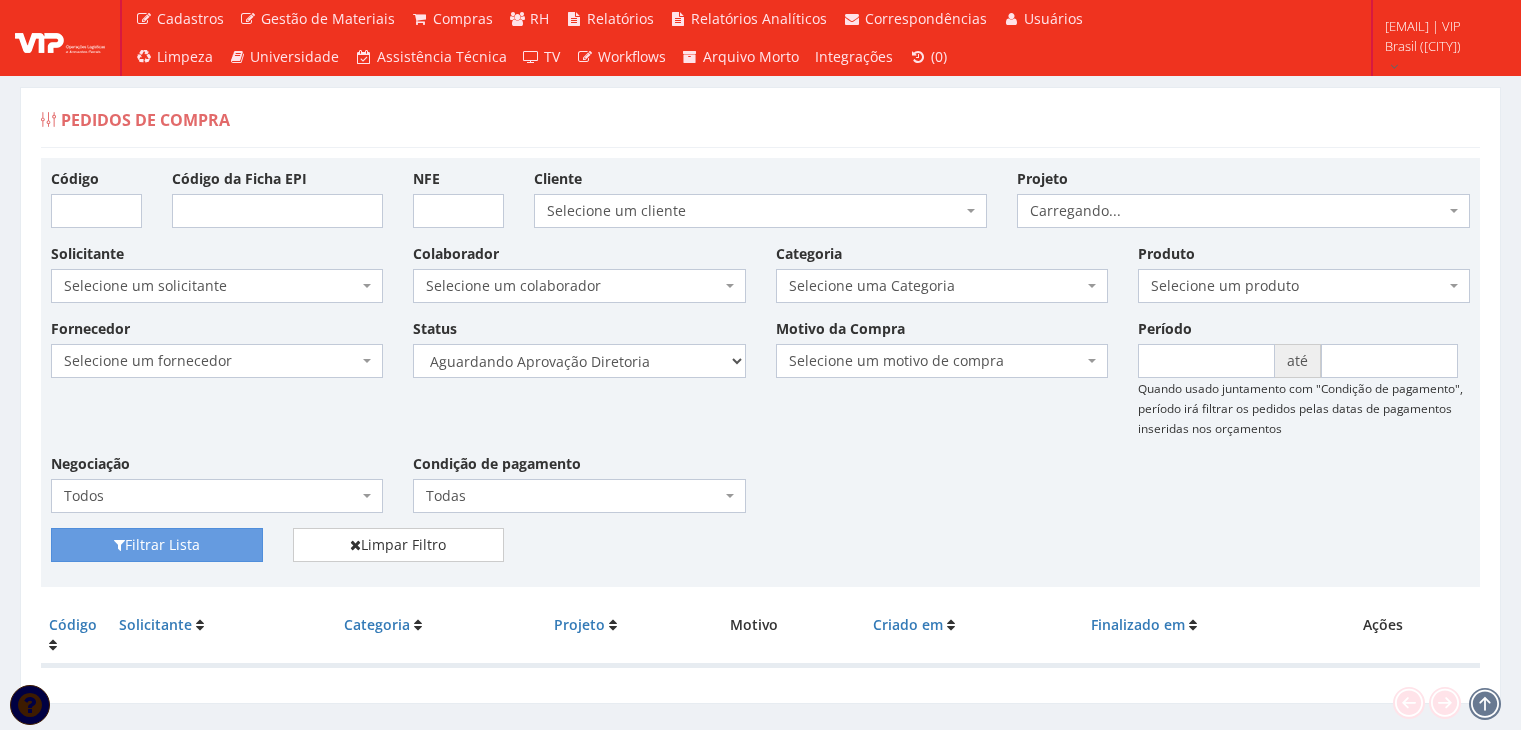 scroll, scrollTop: 0, scrollLeft: 0, axis: both 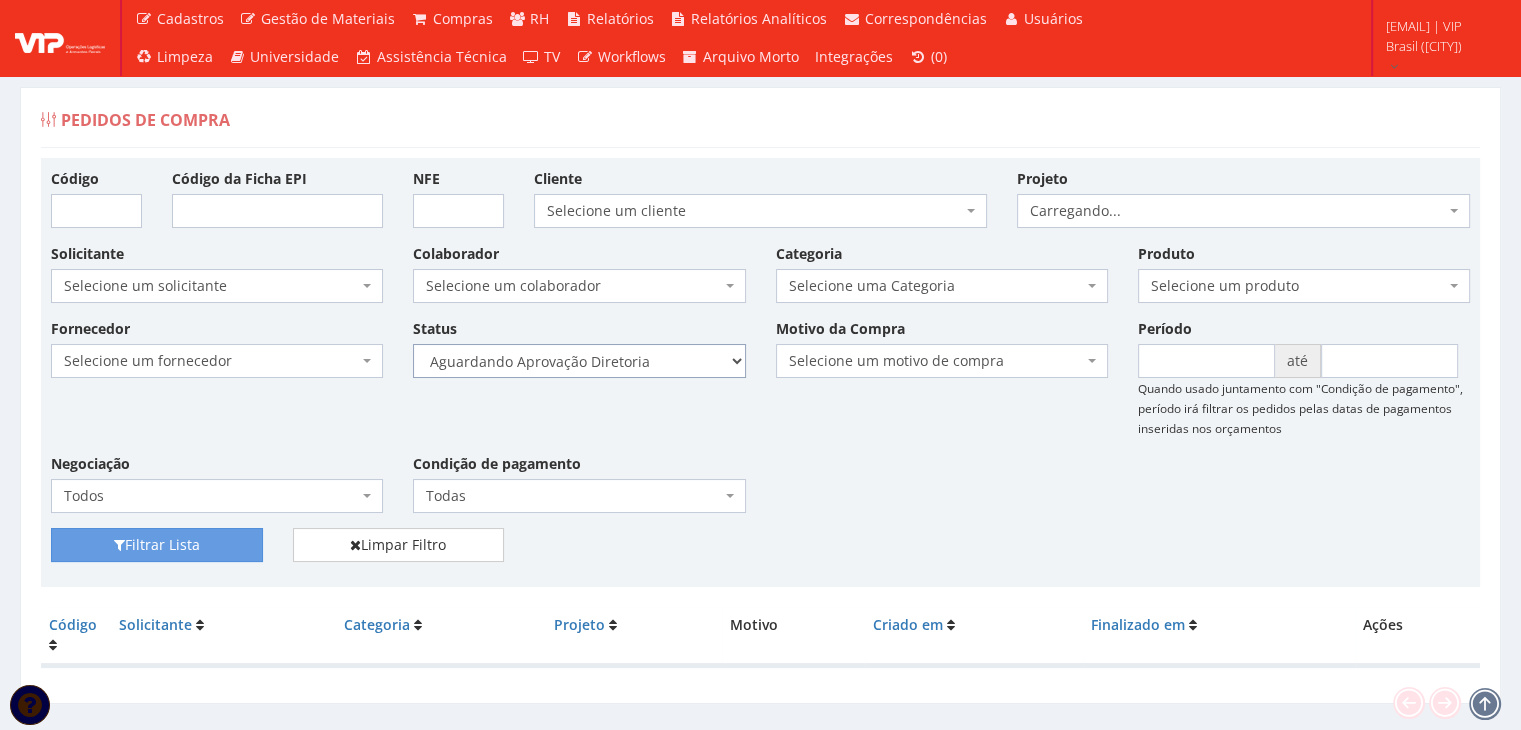 click on "Selecione um status Cancelado Aguardando Aprovação Diretoria Pedido Aprovado Aguardando Aprovação de Orçamento Orçamento Aprovado Compra Efetuada Entrega Efetuada Entrega Registrada" at bounding box center [579, 361] 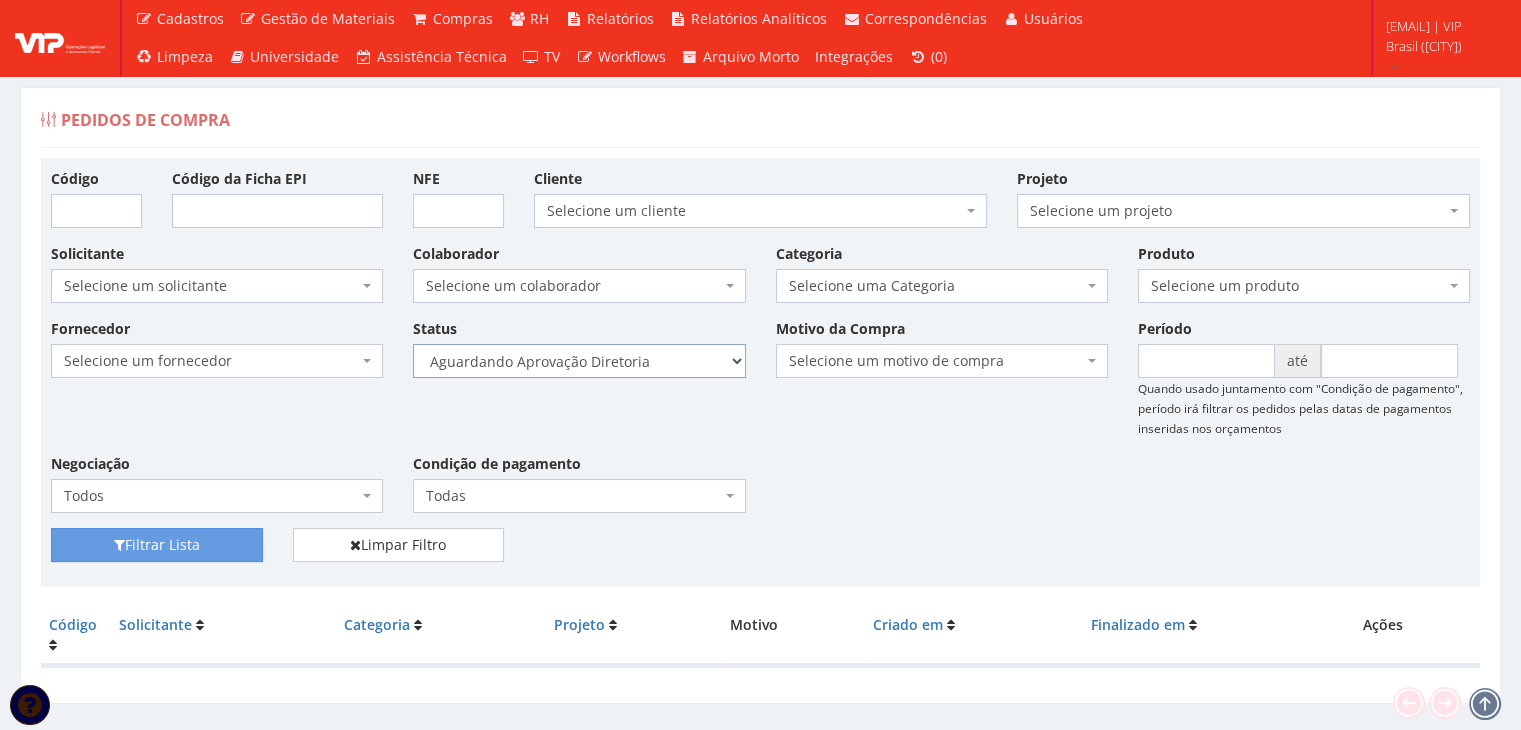 select on "4" 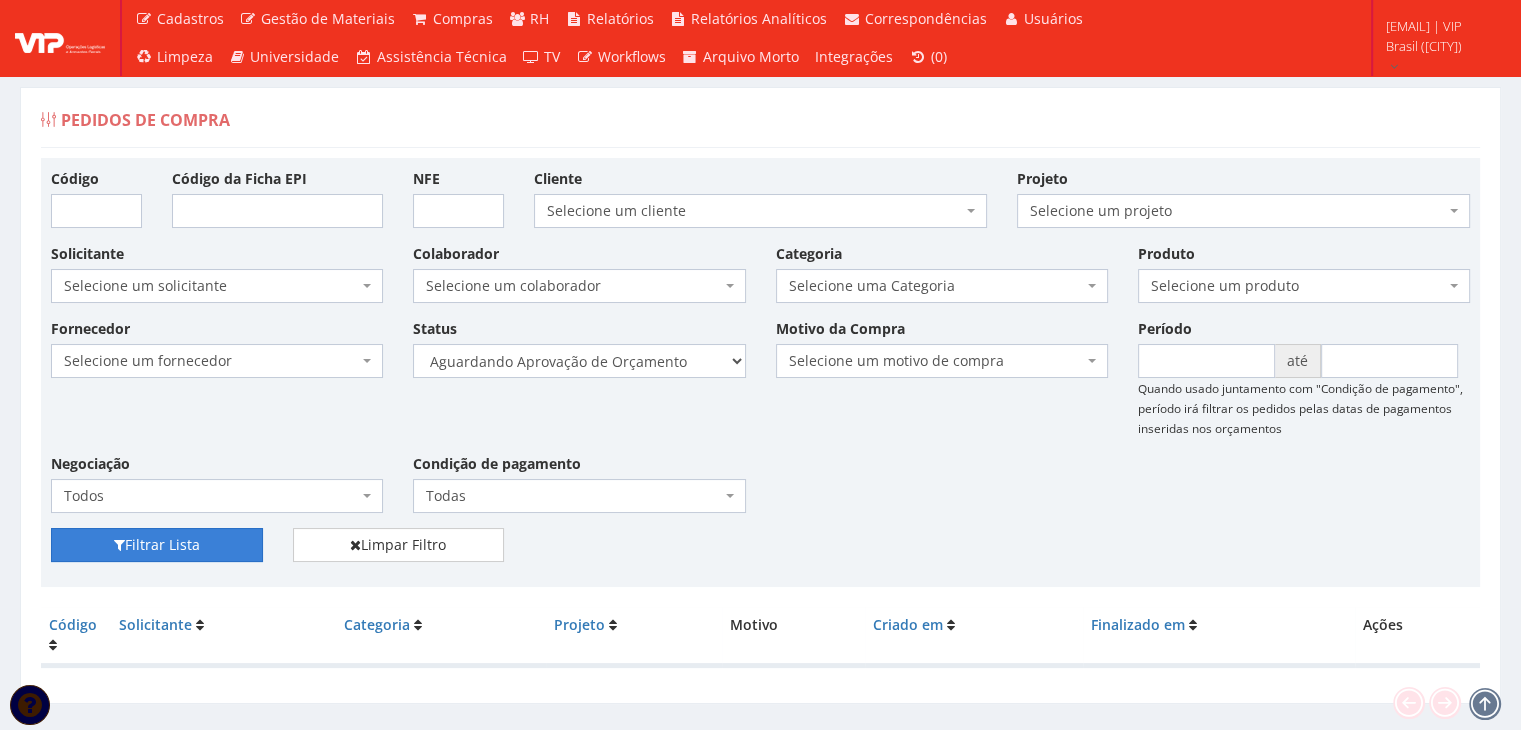 click on "Filtrar Lista" at bounding box center (157, 545) 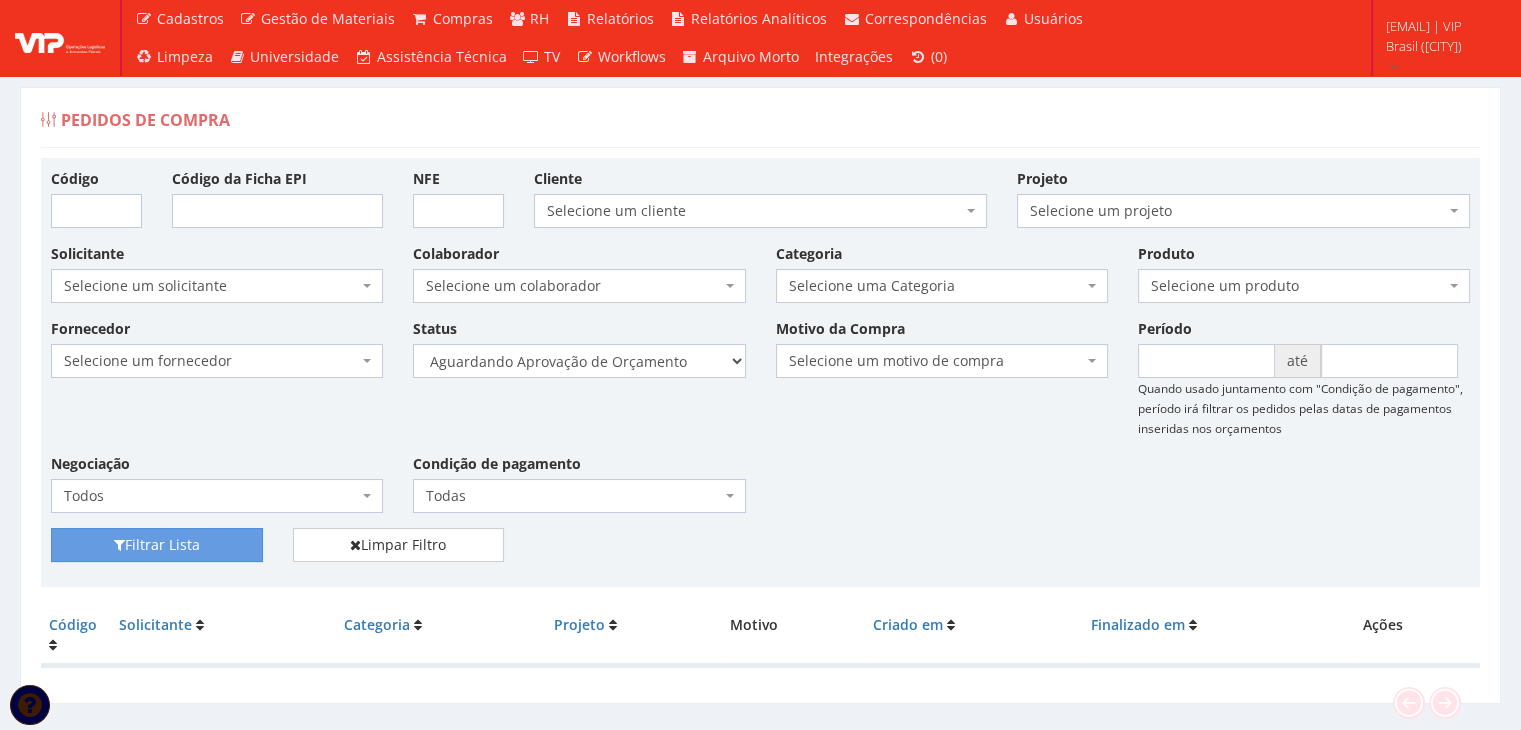 scroll, scrollTop: 0, scrollLeft: 0, axis: both 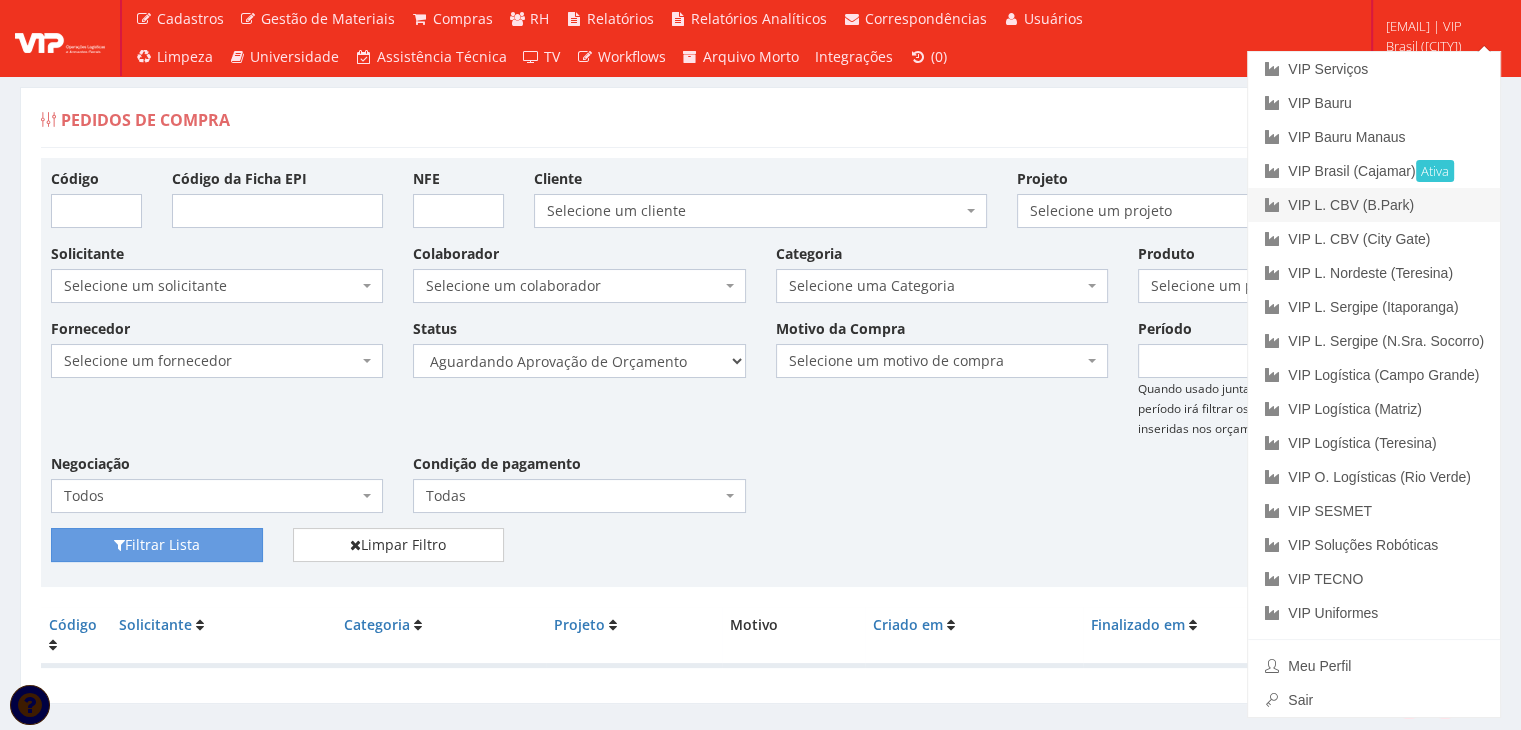 click on "VIP L. CBV (B.Park)" at bounding box center (1374, 205) 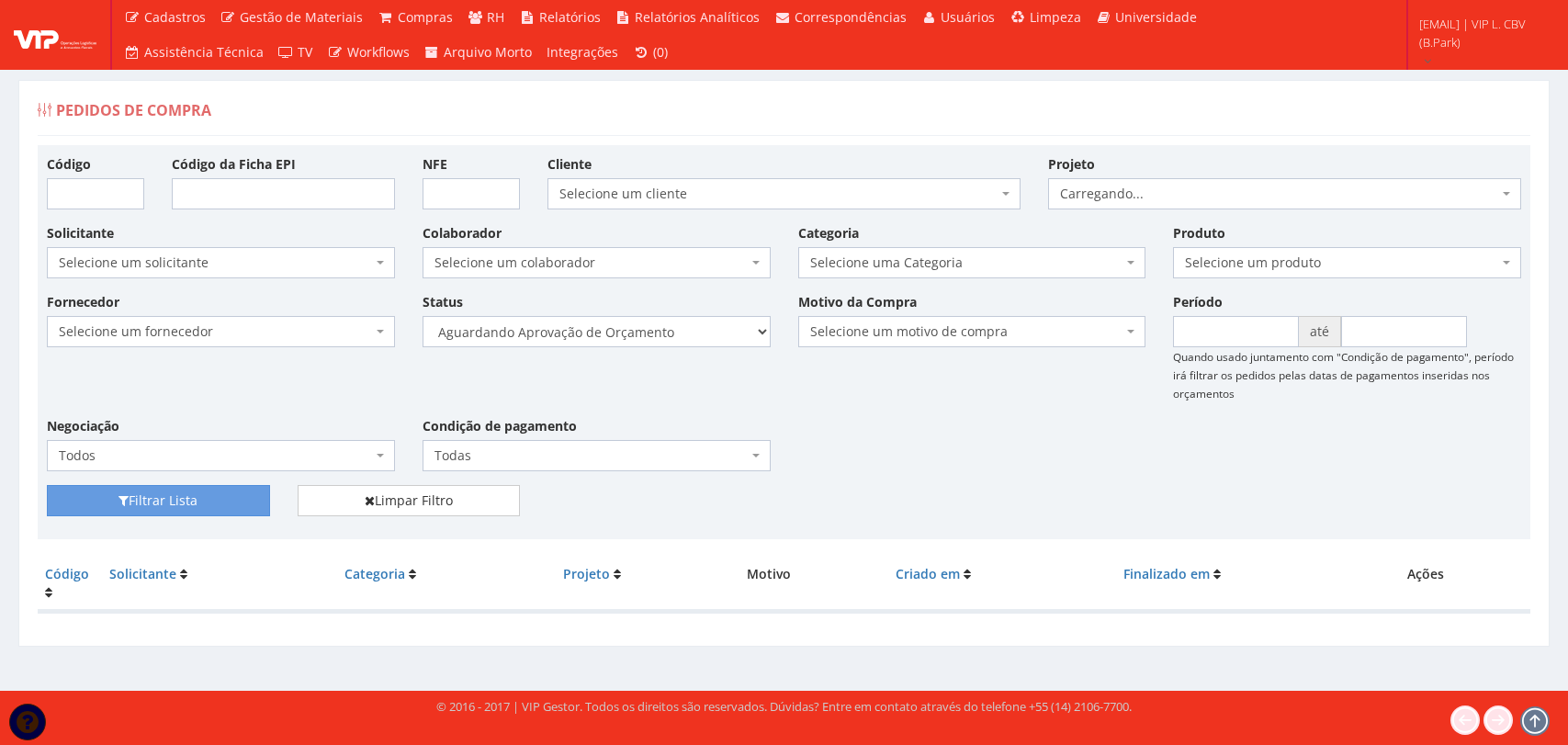 scroll, scrollTop: 0, scrollLeft: 0, axis: both 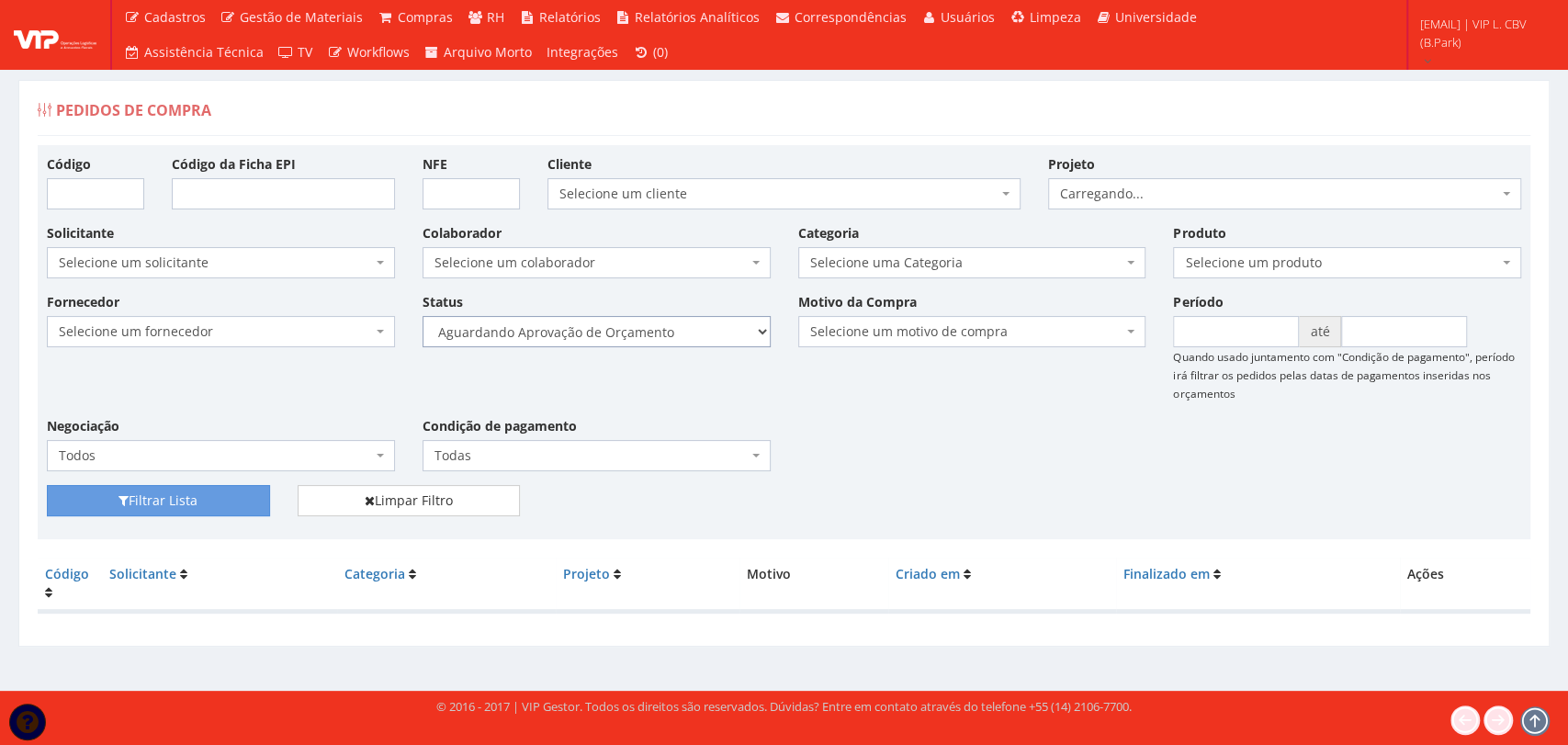click on "Selecione um status Cancelado Aguardando Aprovação Diretoria Pedido Aprovado Aguardando Aprovação de Orçamento Orçamento Aprovado Compra Efetuada Entrega Efetuada Entrega Registrada" at bounding box center [596, 332] 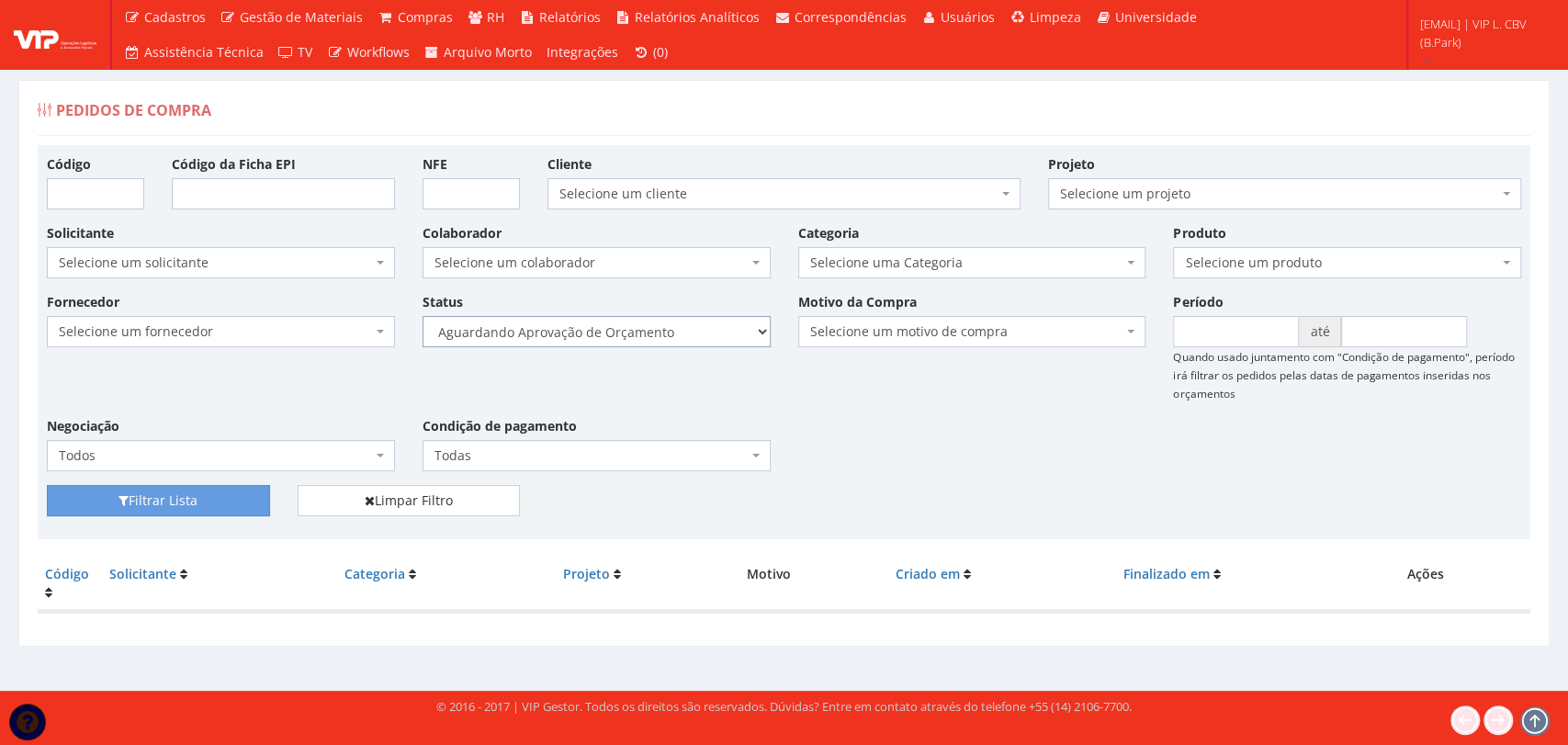 select on "1" 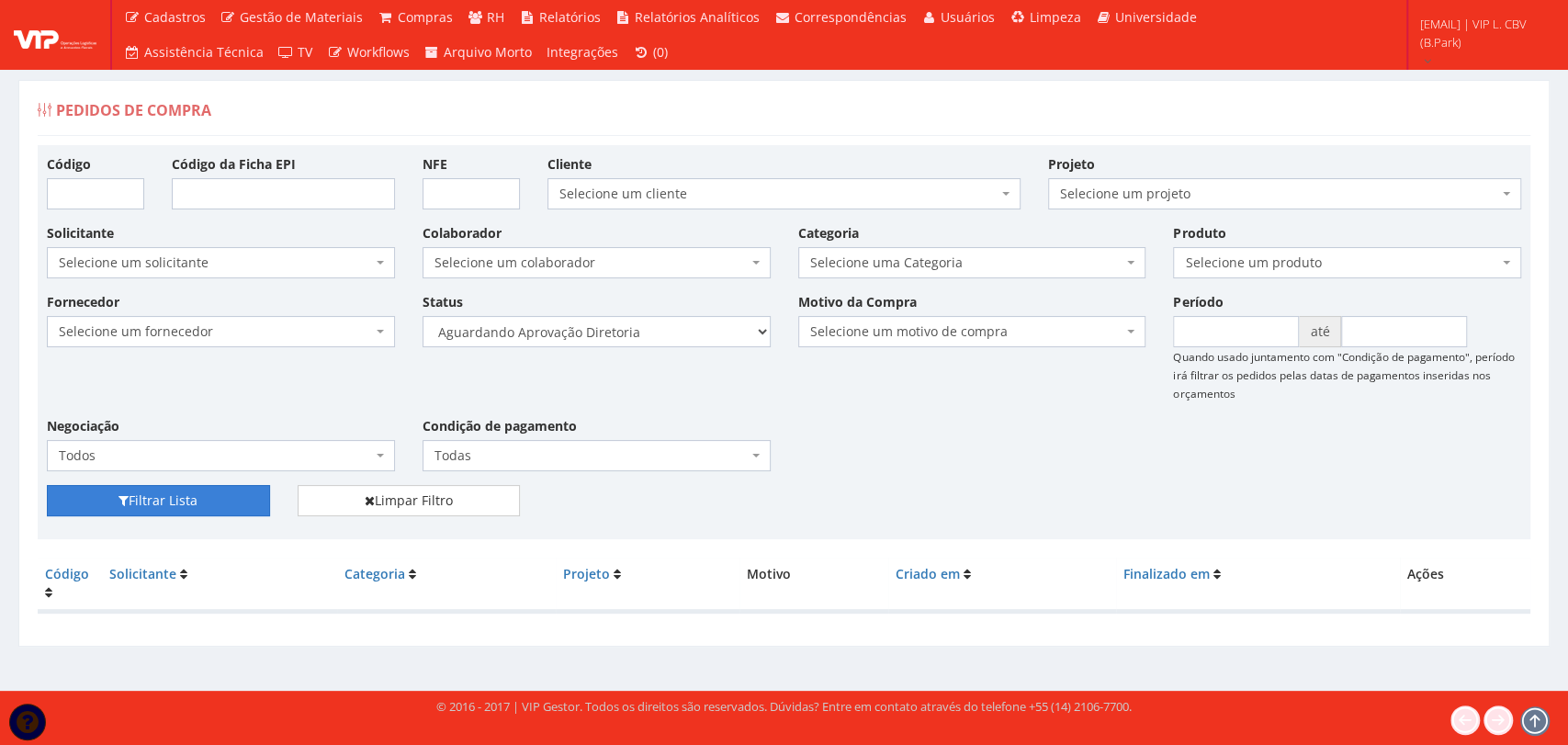 click on "Filtrar Lista" at bounding box center [158, 501] 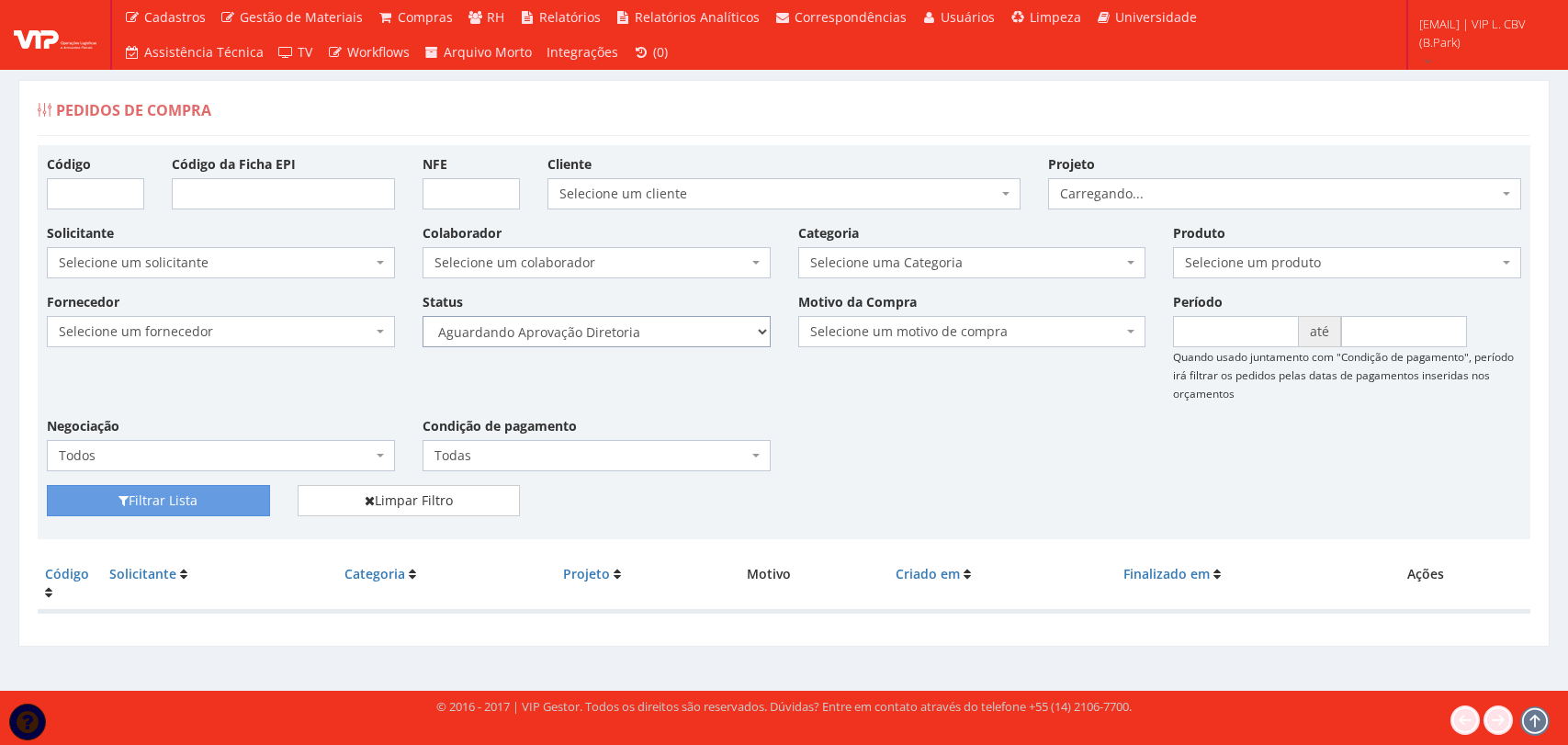 scroll, scrollTop: 0, scrollLeft: 0, axis: both 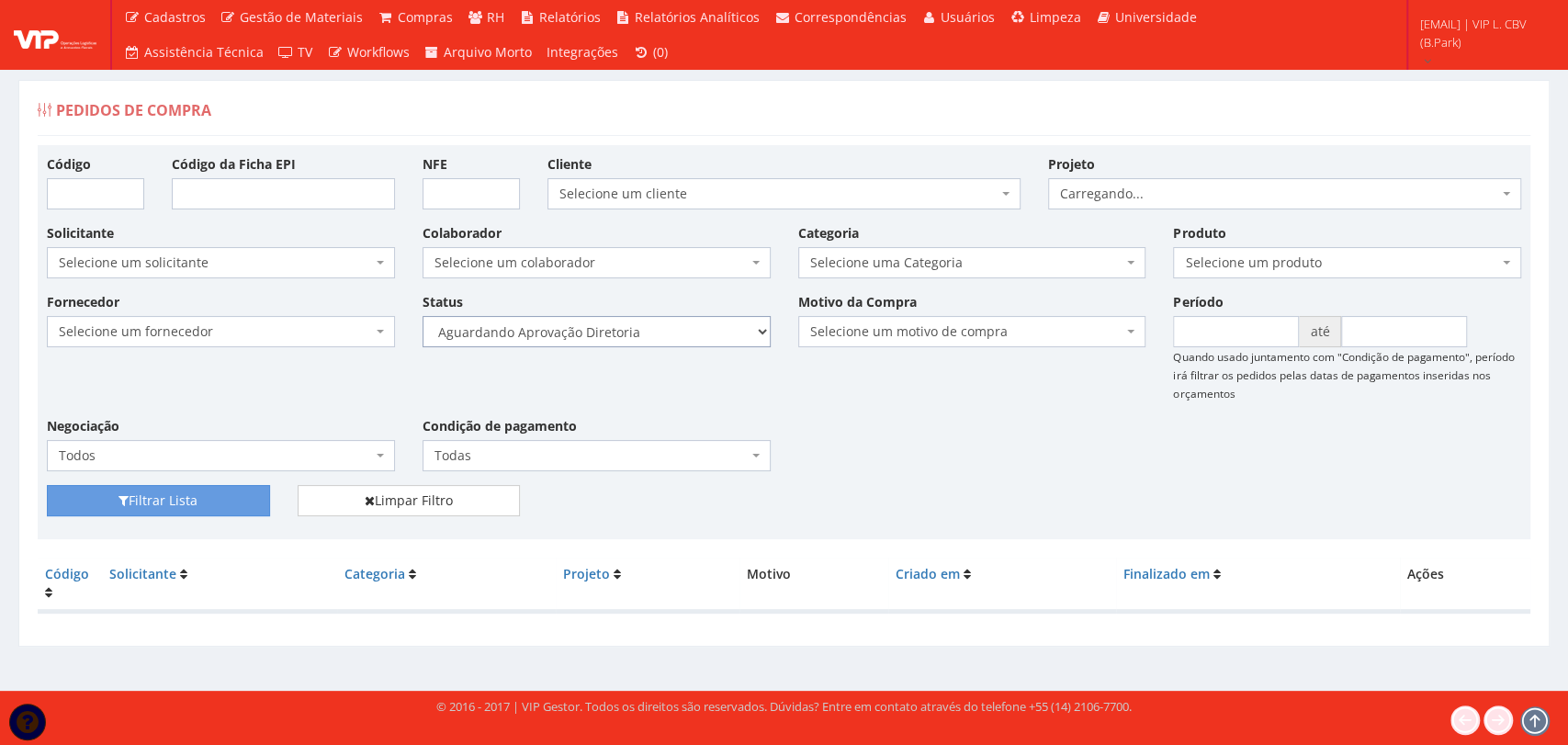 click on "Selecione um status Cancelado Aguardando Aprovação Diretoria Pedido Aprovado Aguardando Aprovação de Orçamento Orçamento Aprovado Compra Efetuada Entrega Efetuada Entrega Registrada" at bounding box center [596, 332] 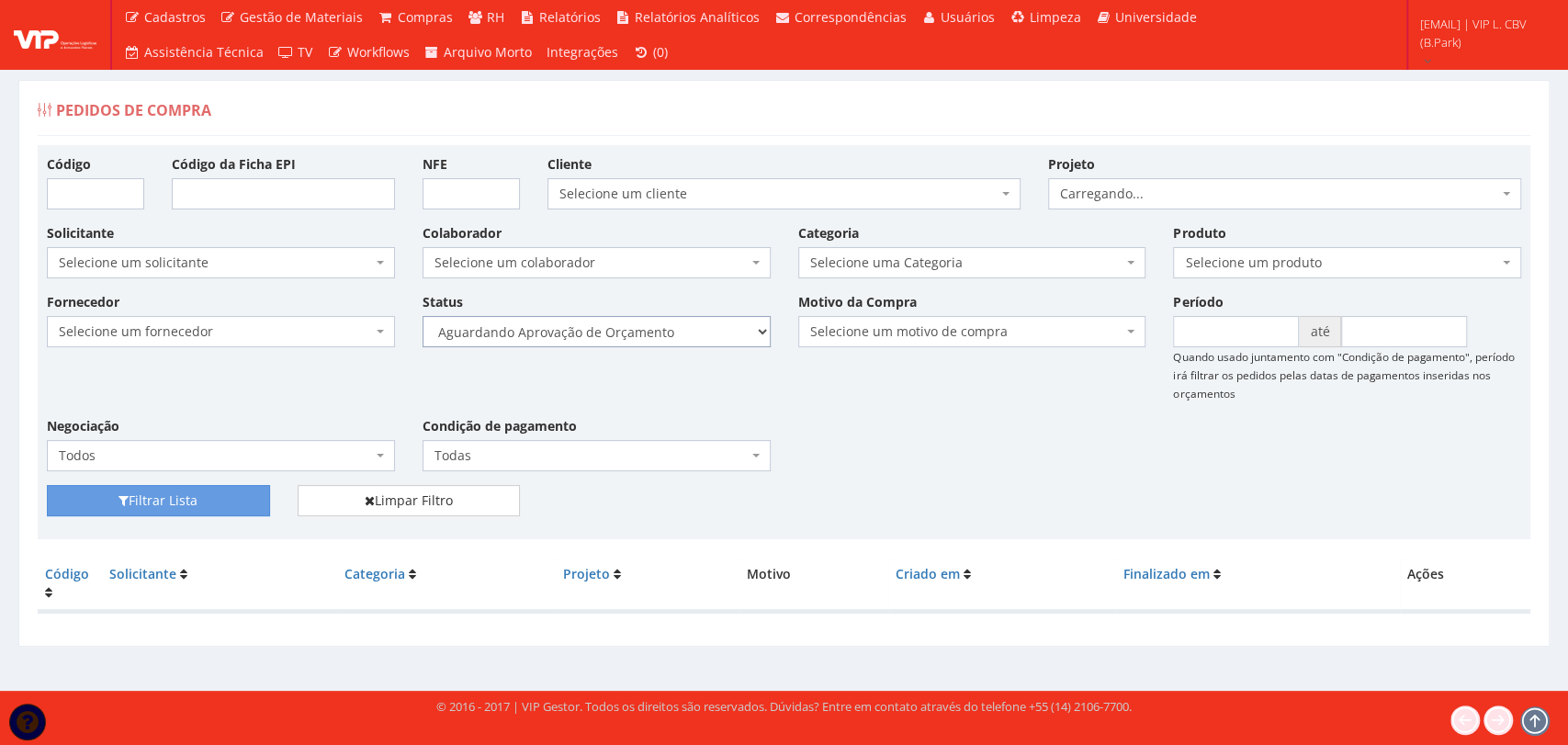 click on "Selecione um status Cancelado Aguardando Aprovação Diretoria Pedido Aprovado Aguardando Aprovação de Orçamento Orçamento Aprovado Compra Efetuada Entrega Efetuada Entrega Registrada" at bounding box center (596, 332) 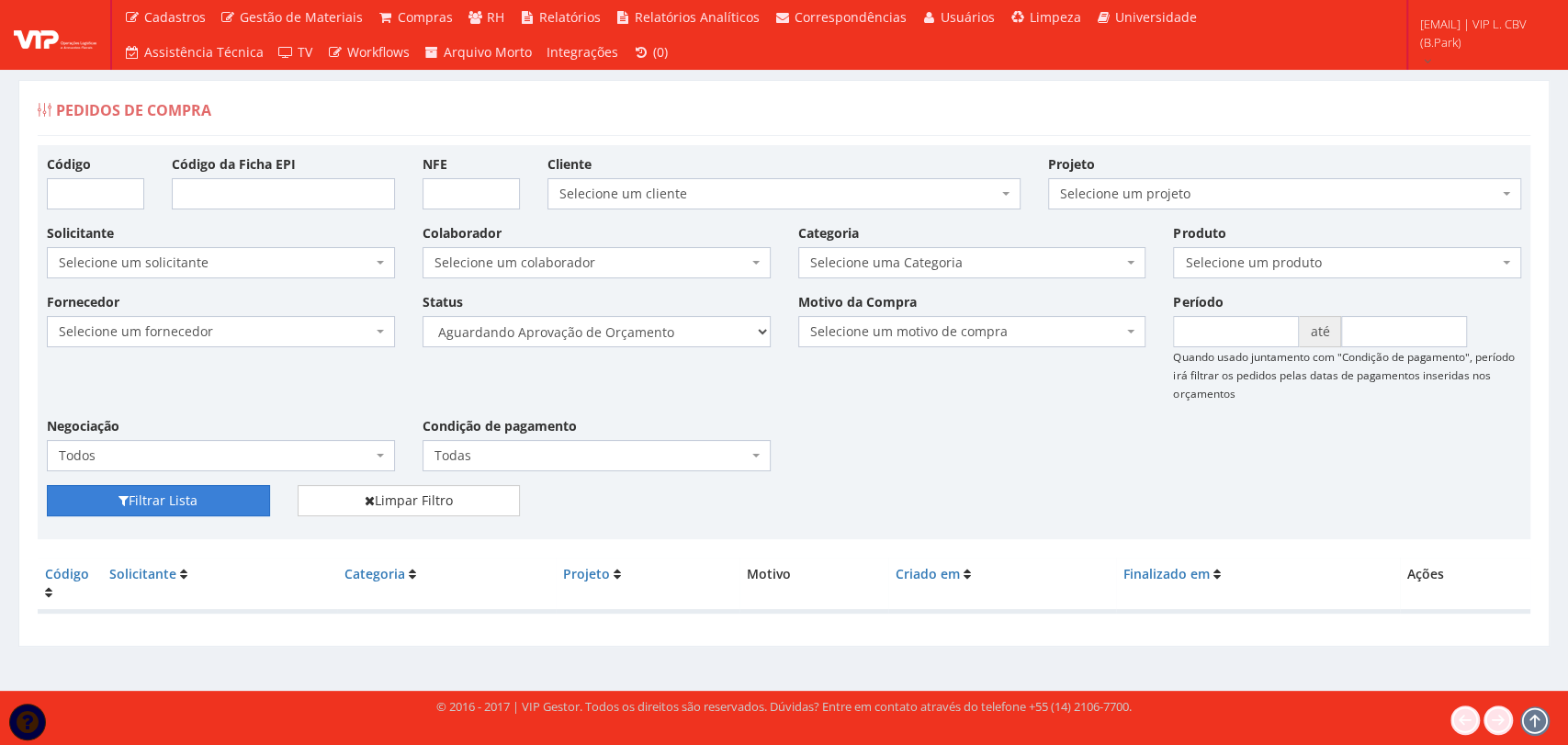 click on "Filtrar Lista" at bounding box center [158, 501] 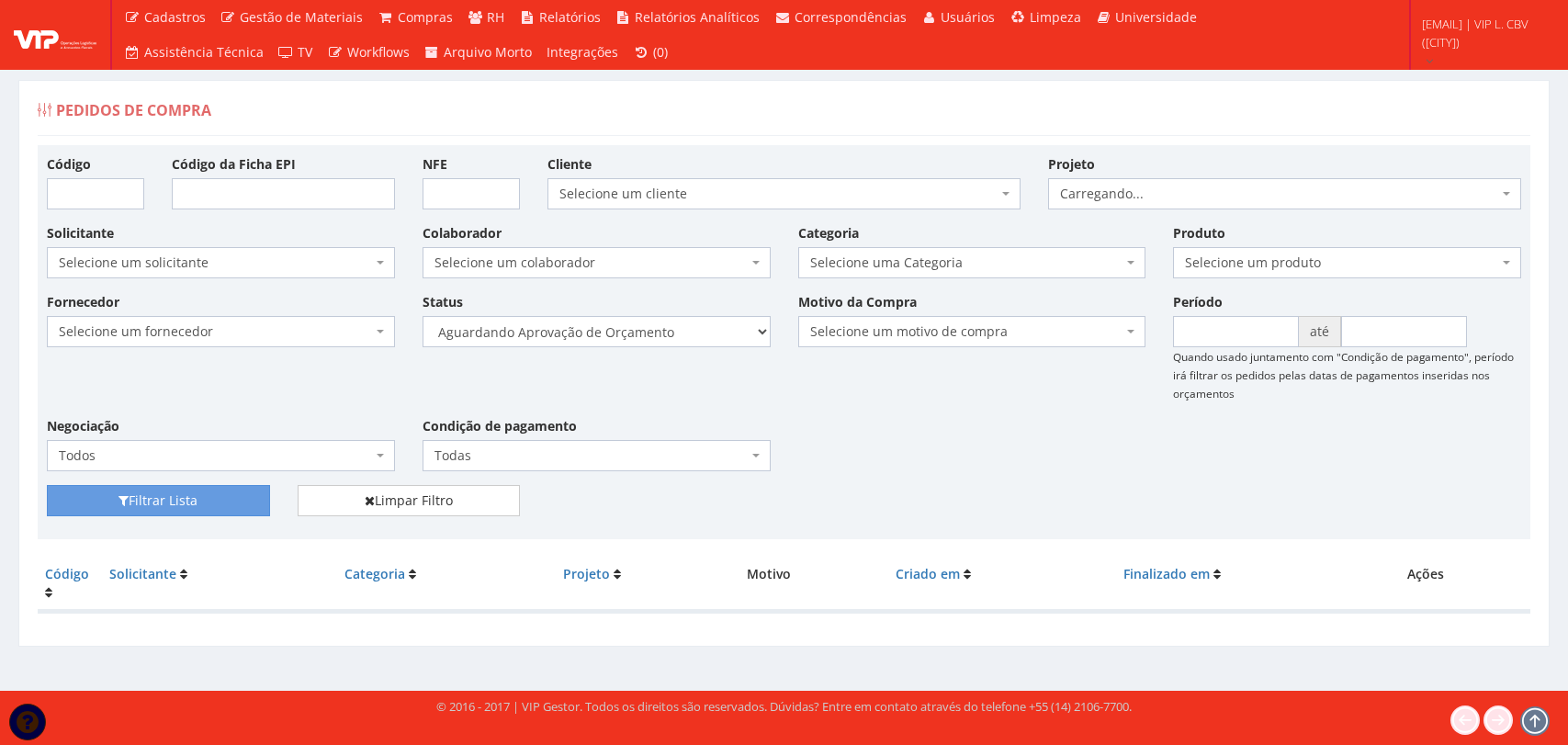 scroll, scrollTop: 0, scrollLeft: 0, axis: both 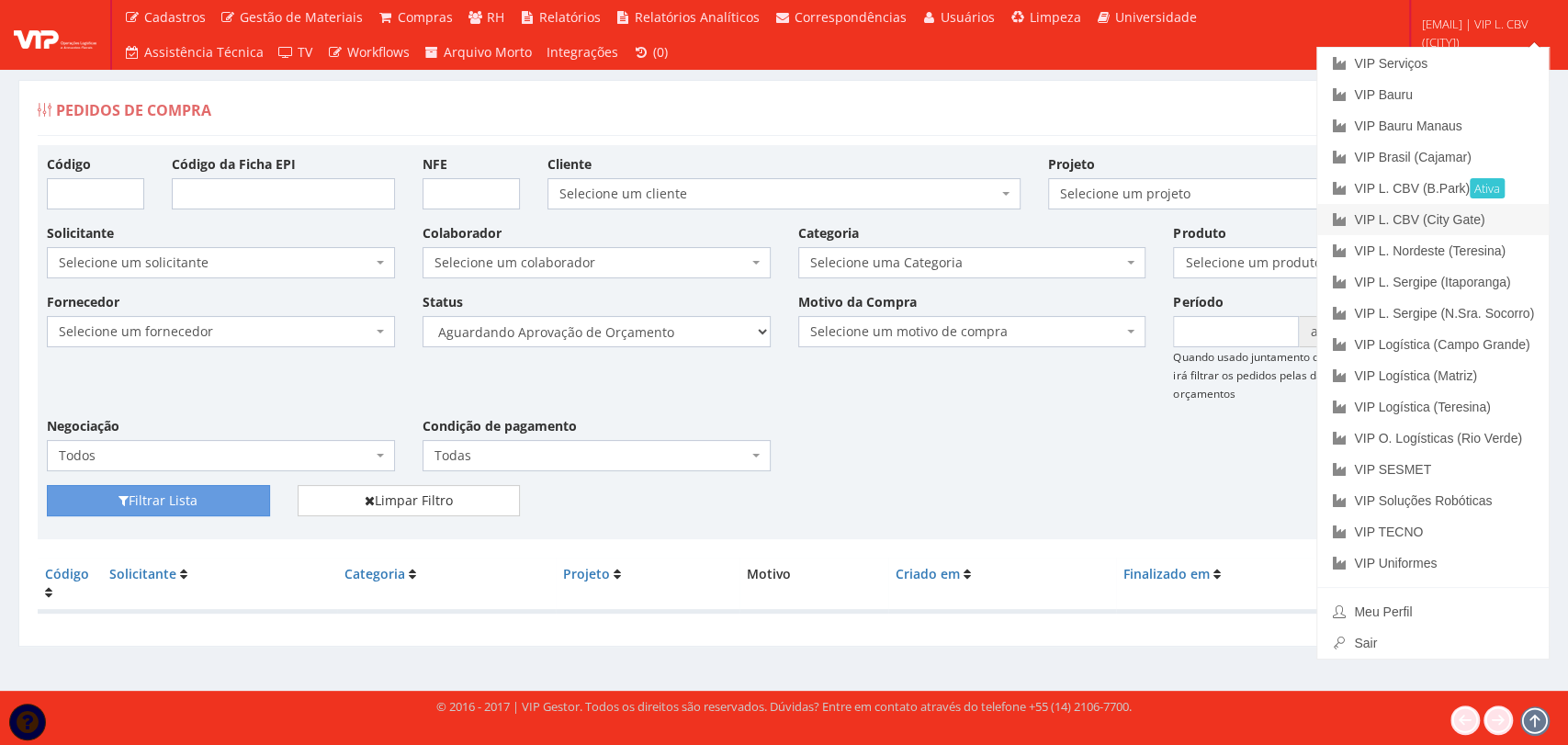 click on "VIP L. CBV (City Gate)" at bounding box center (1433, 220) 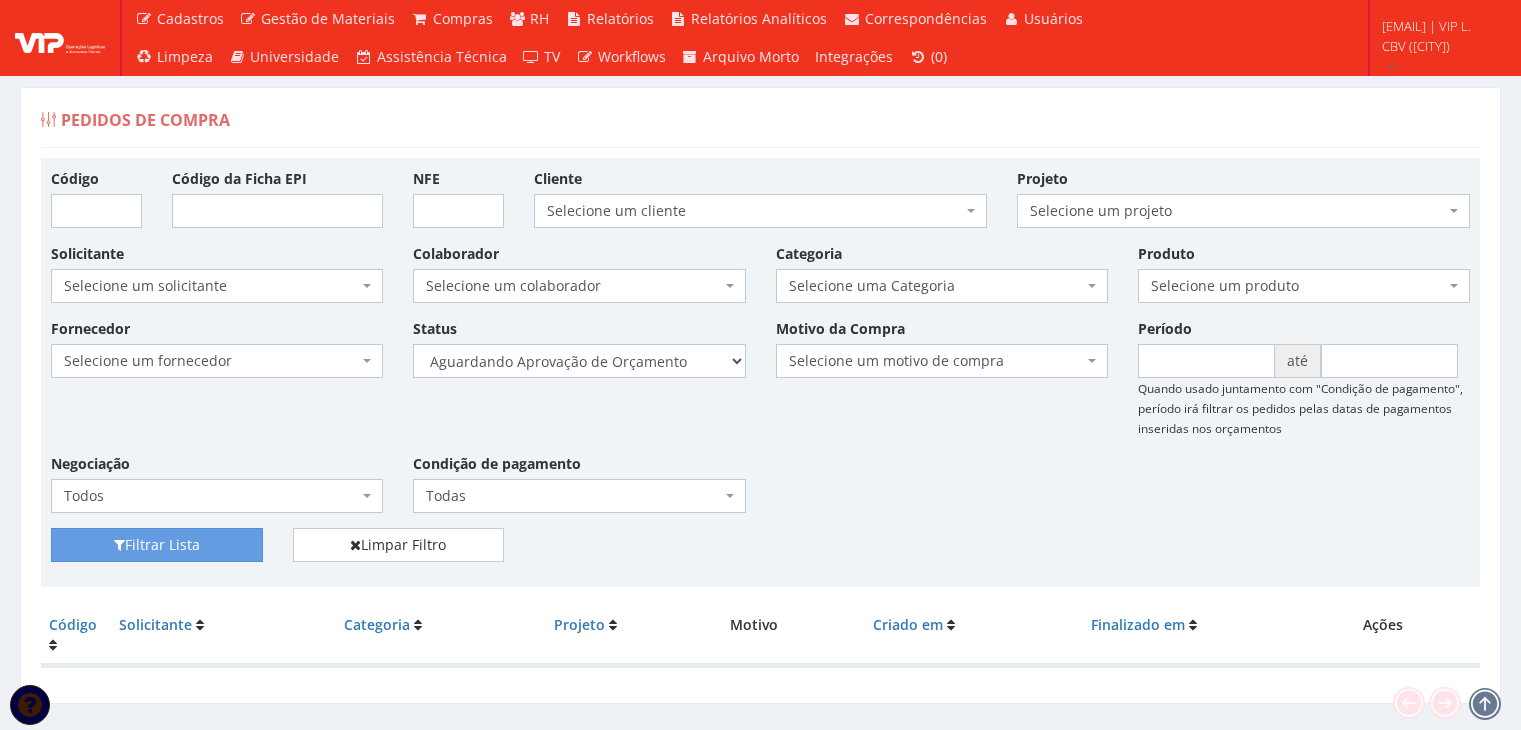 scroll, scrollTop: 0, scrollLeft: 0, axis: both 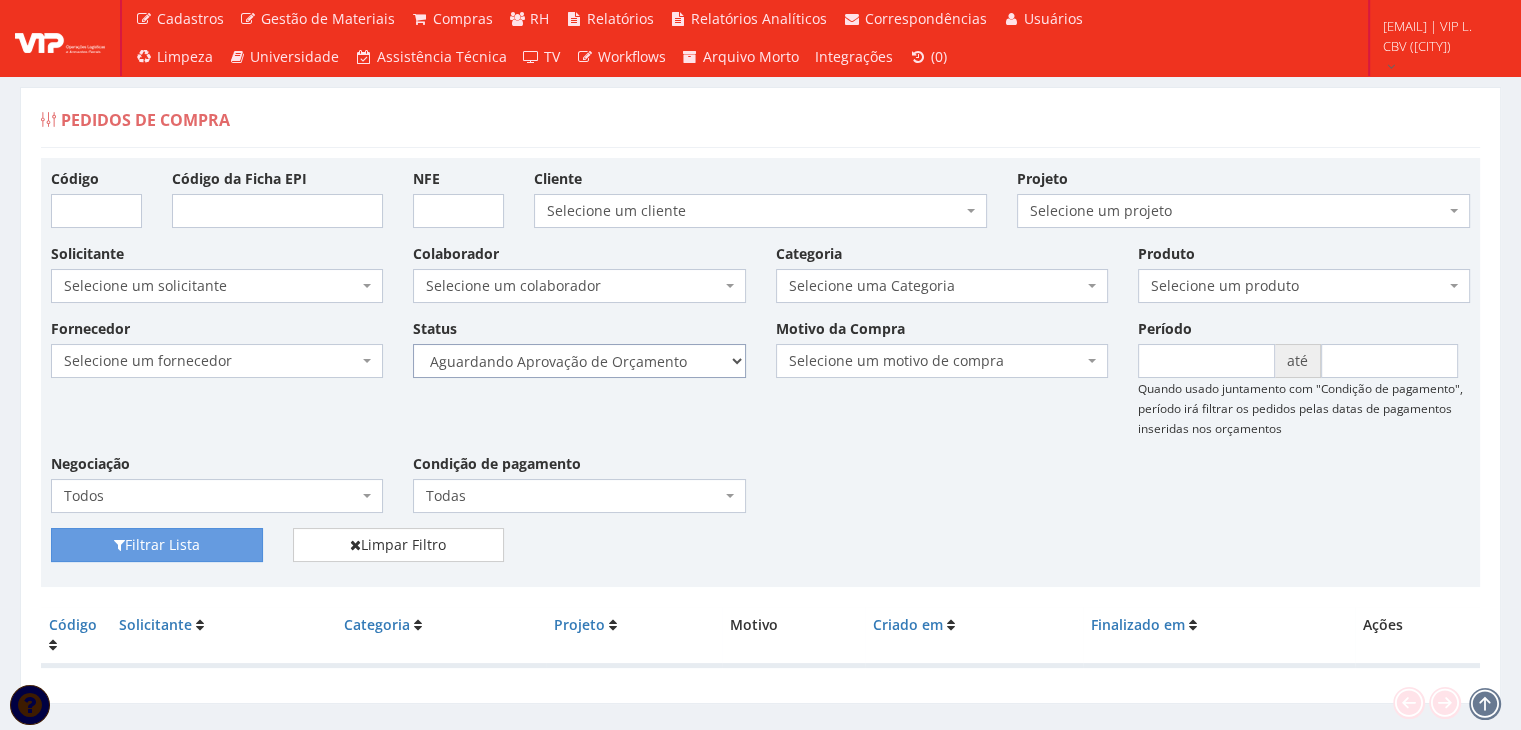 click on "Selecione um status Cancelado Aguardando Aprovação Diretoria Pedido Aprovado Aguardando Aprovação de Orçamento Orçamento Aprovado Compra Efetuada Entrega Efetuada Entrega Registrada" at bounding box center (579, 361) 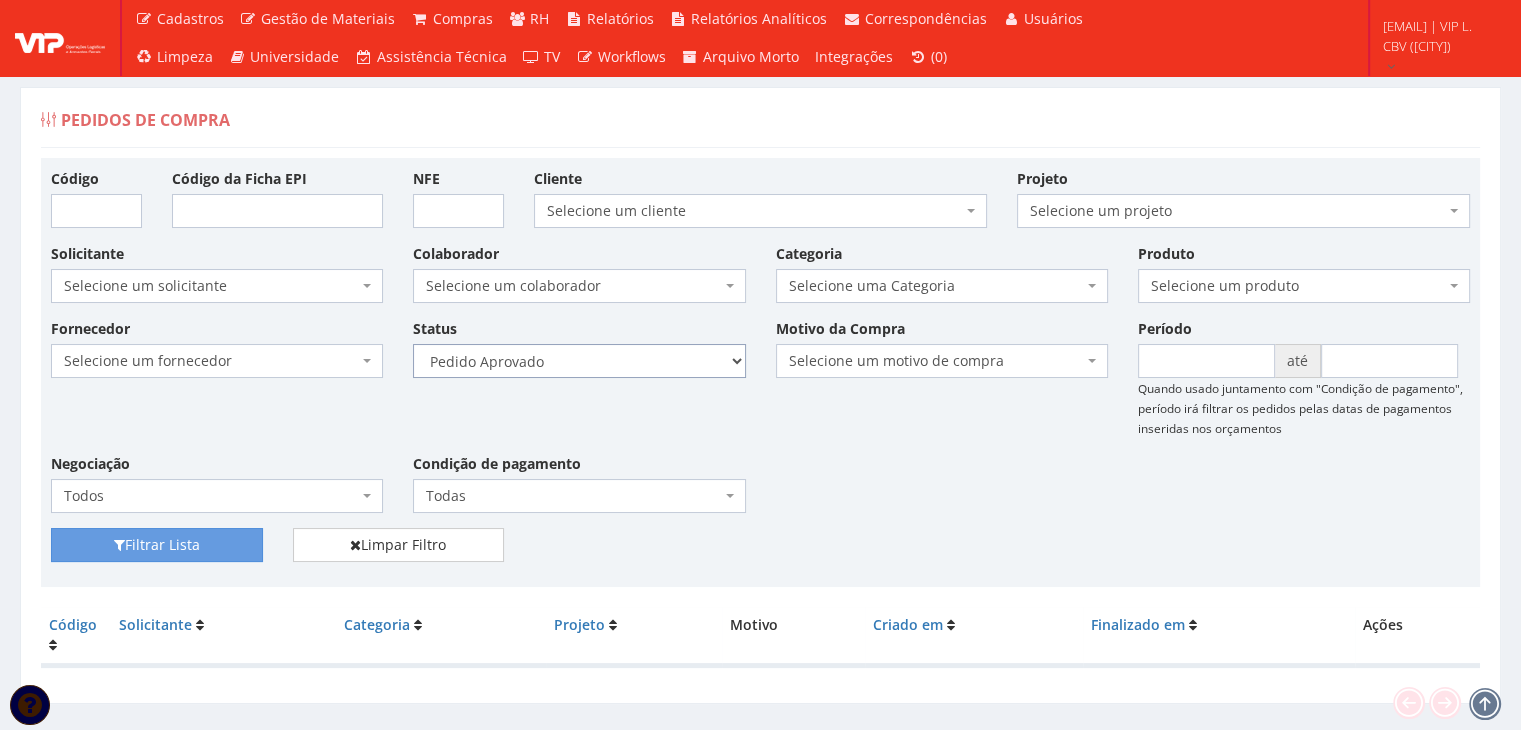 click on "Selecione um status Cancelado Aguardando Aprovação Diretoria Pedido Aprovado Aguardando Aprovação de Orçamento Orçamento Aprovado Compra Efetuada Entrega Efetuada Entrega Registrada" at bounding box center (579, 361) 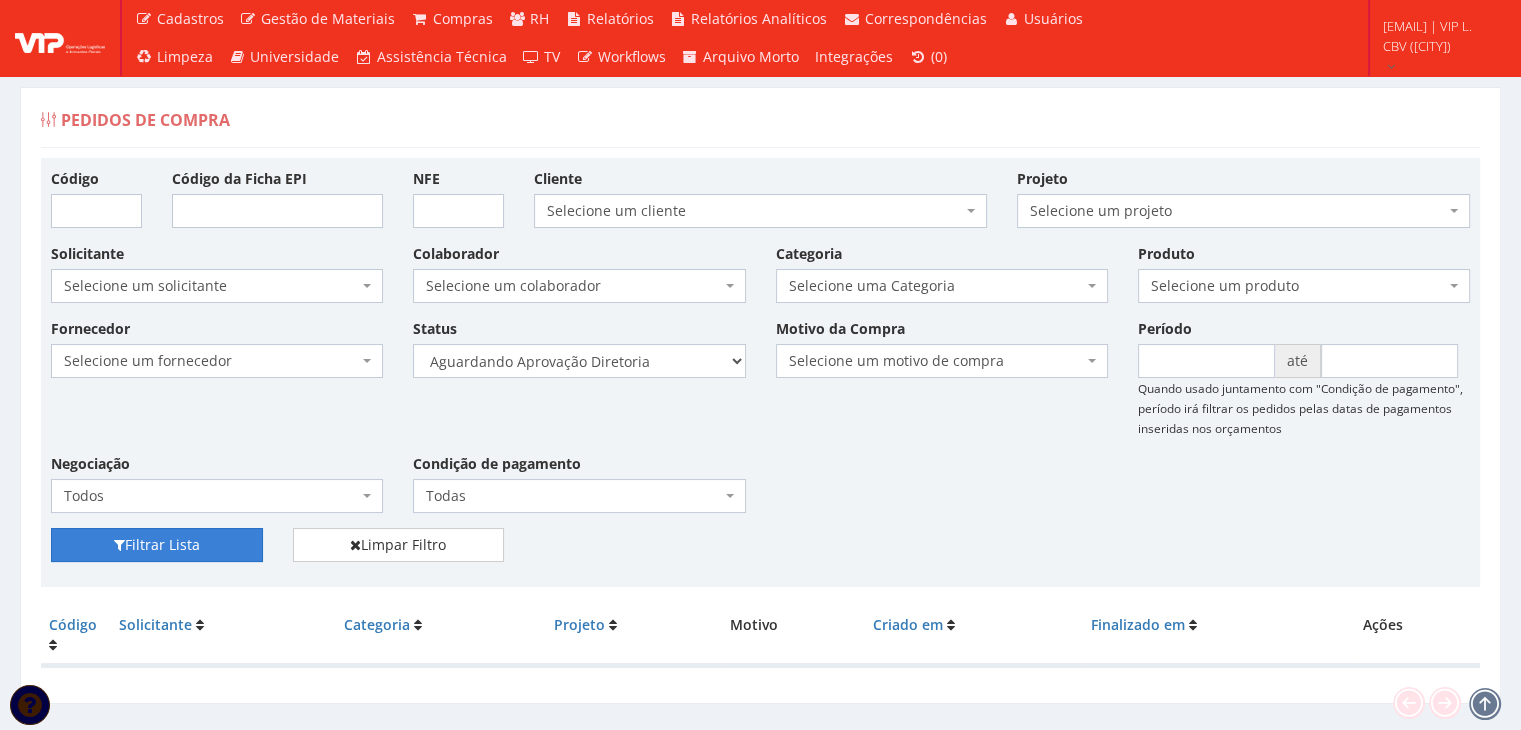 click on "Filtrar Lista" at bounding box center [157, 545] 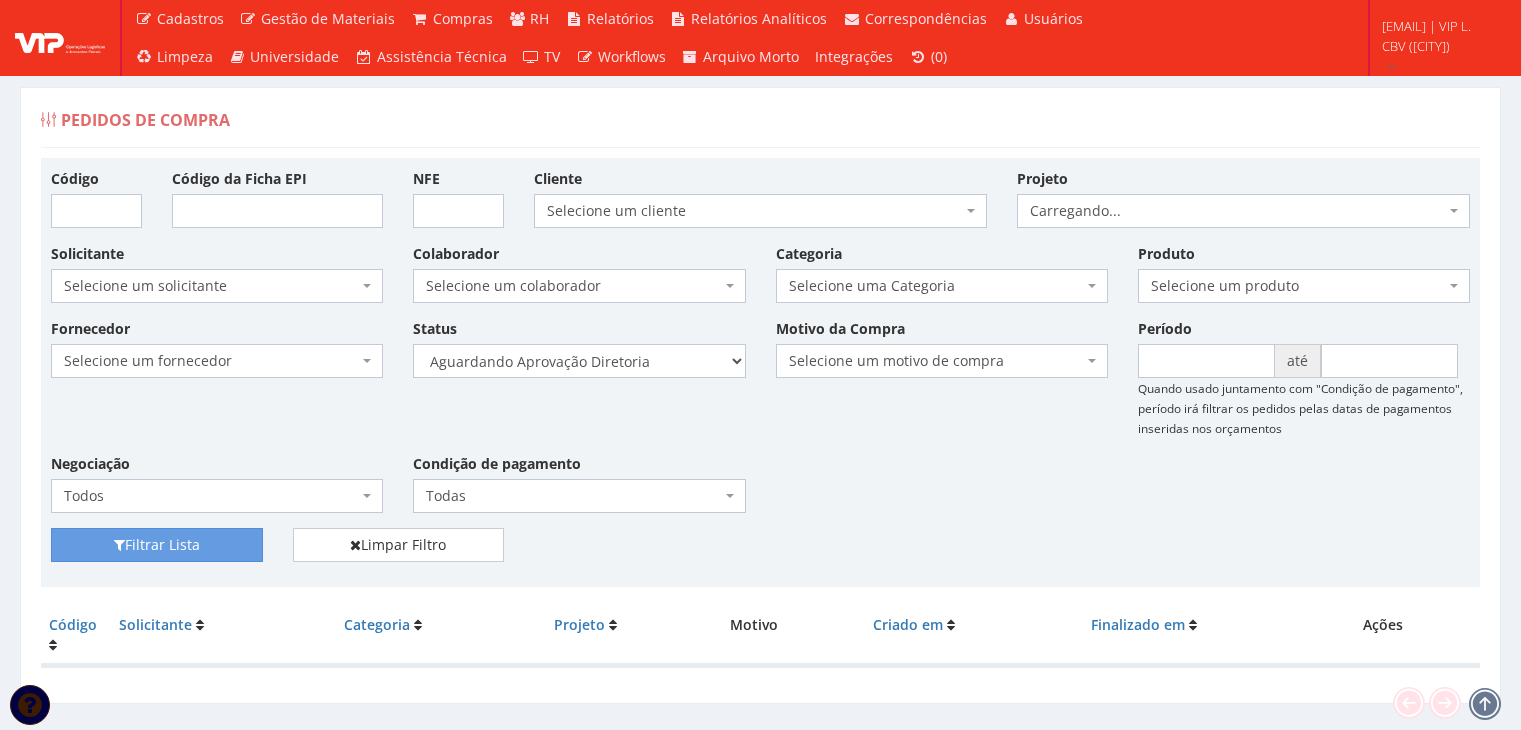 scroll, scrollTop: 0, scrollLeft: 0, axis: both 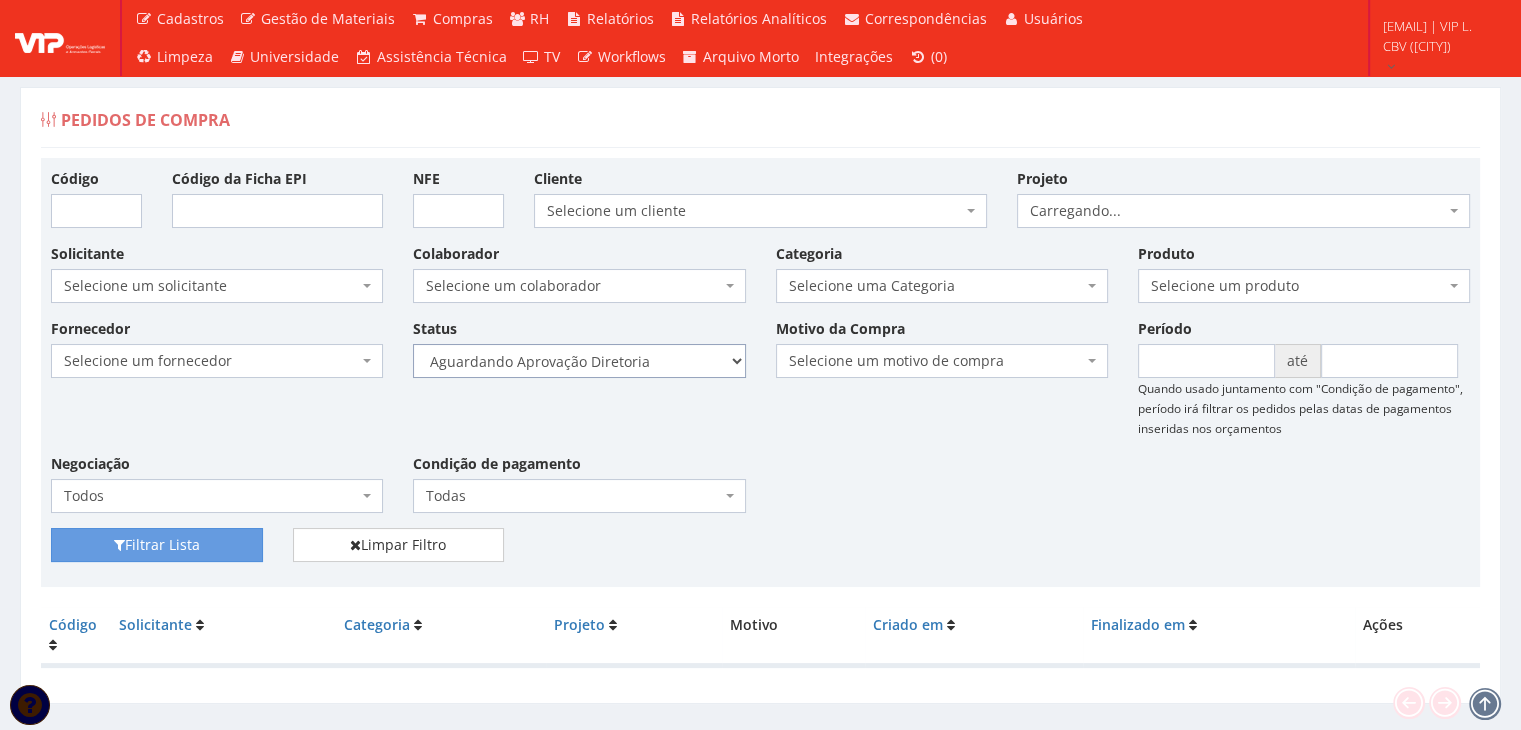 drag, startPoint x: 692, startPoint y: 349, endPoint x: 680, endPoint y: 376, distance: 29.546574 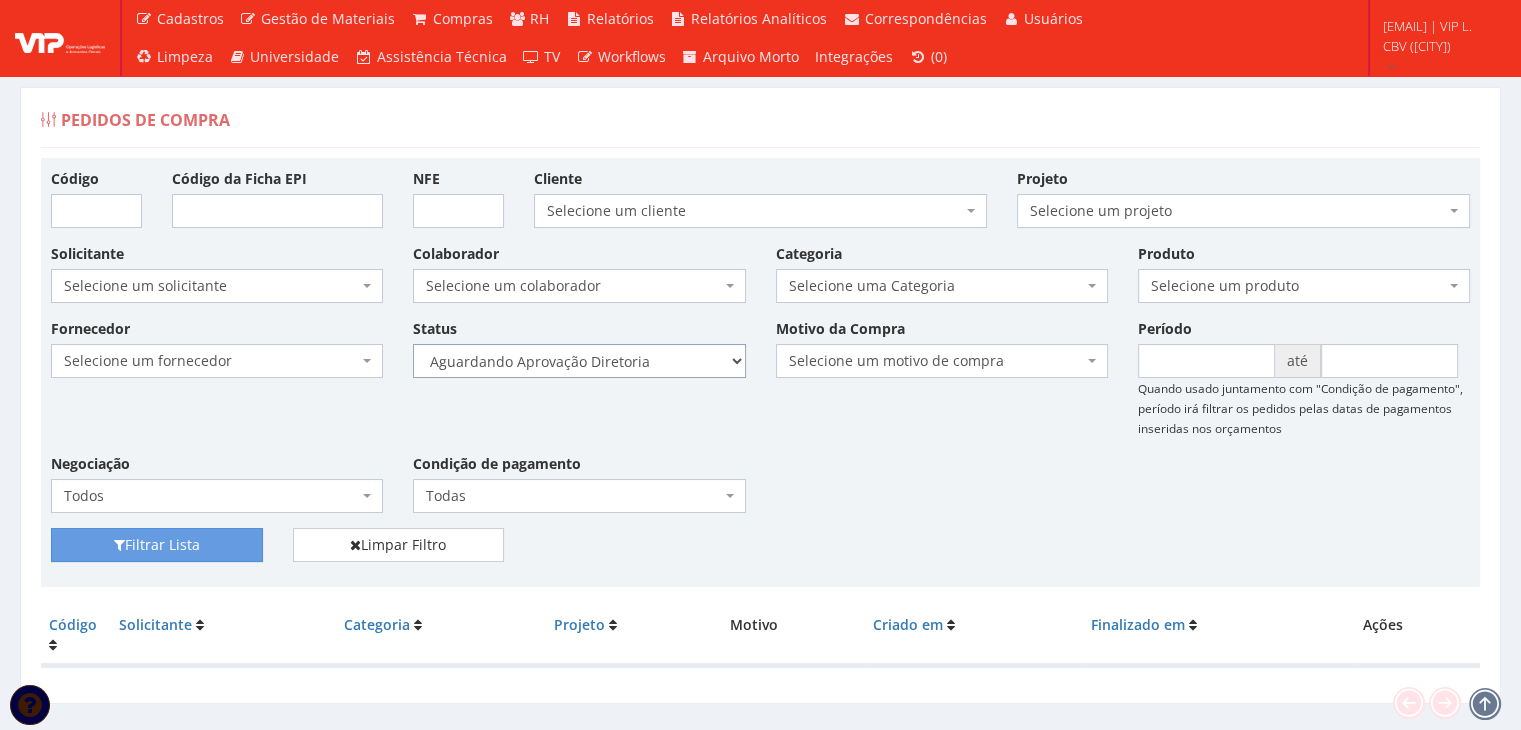select on "4" 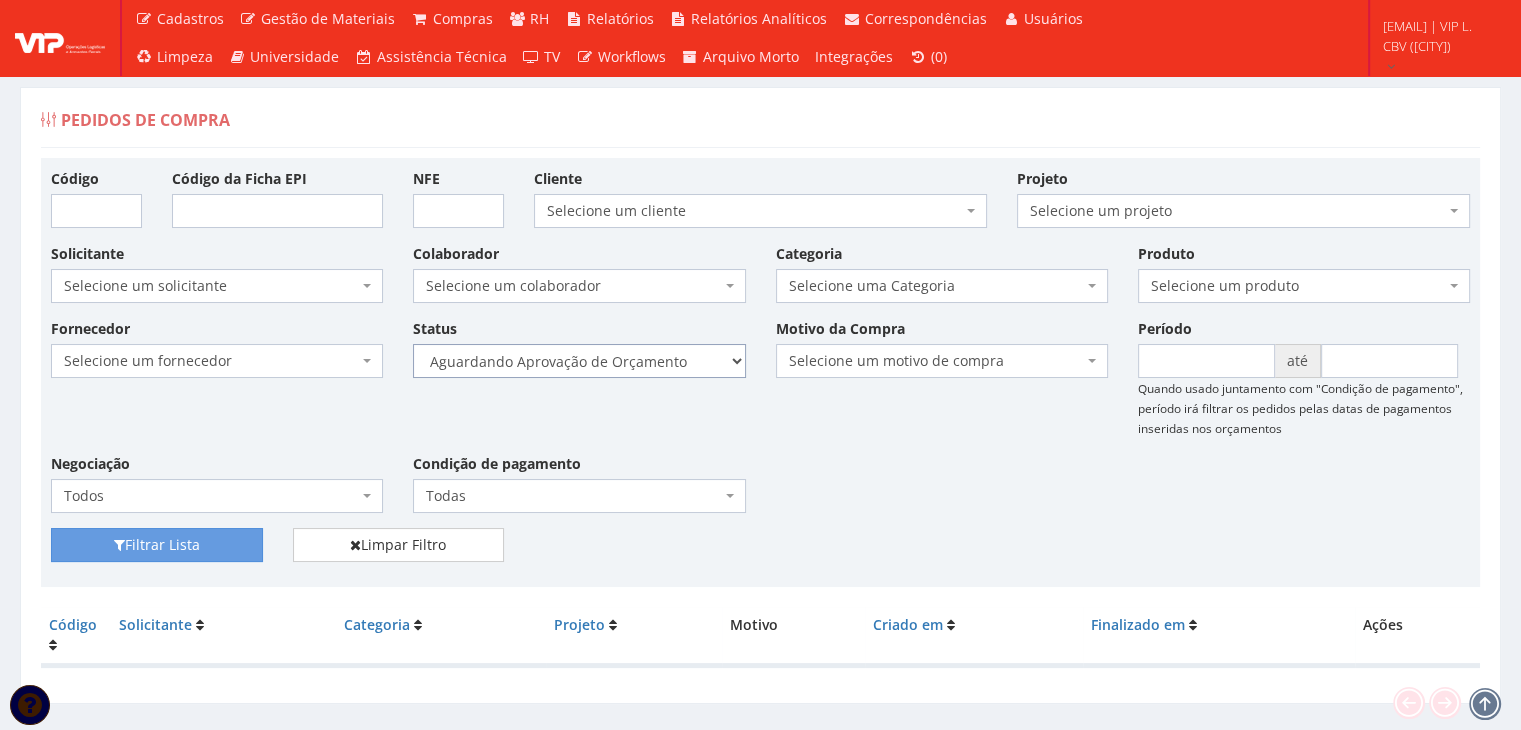 click on "Selecione um status Cancelado Aguardando Aprovação Diretoria Pedido Aprovado Aguardando Aprovação de Orçamento Orçamento Aprovado Compra Efetuada Entrega Efetuada Entrega Registrada" at bounding box center (579, 361) 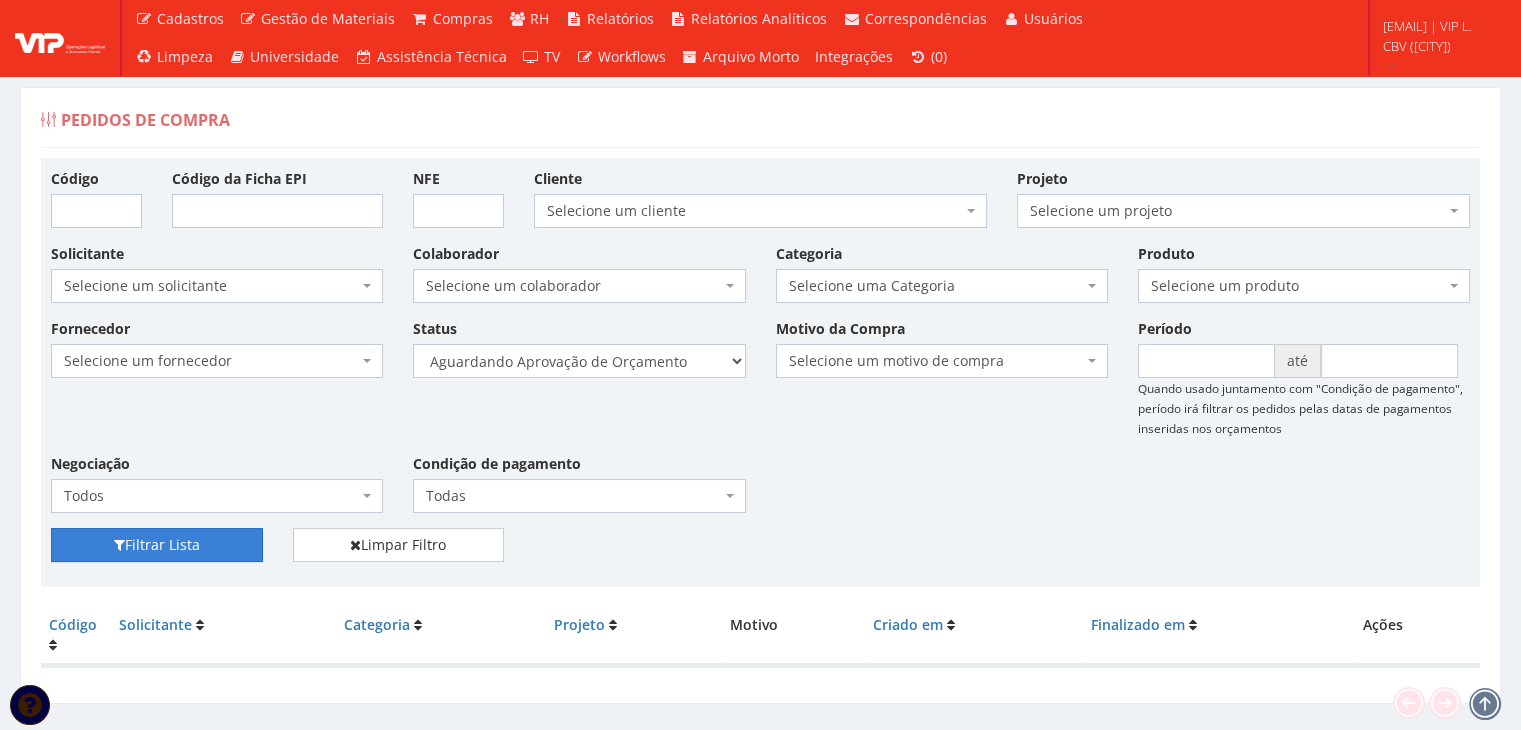 click on "Filtrar Lista" at bounding box center (157, 545) 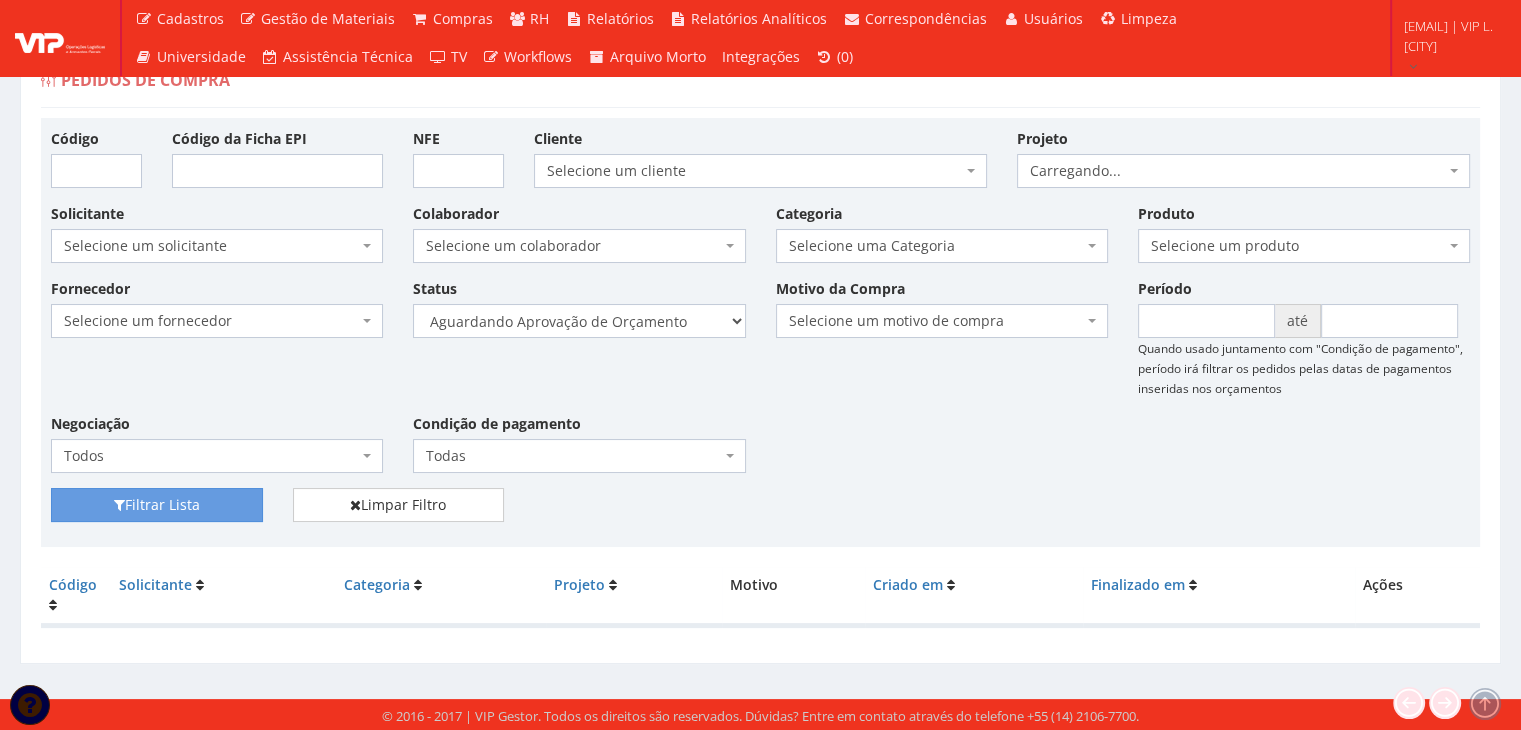 scroll, scrollTop: 40, scrollLeft: 0, axis: vertical 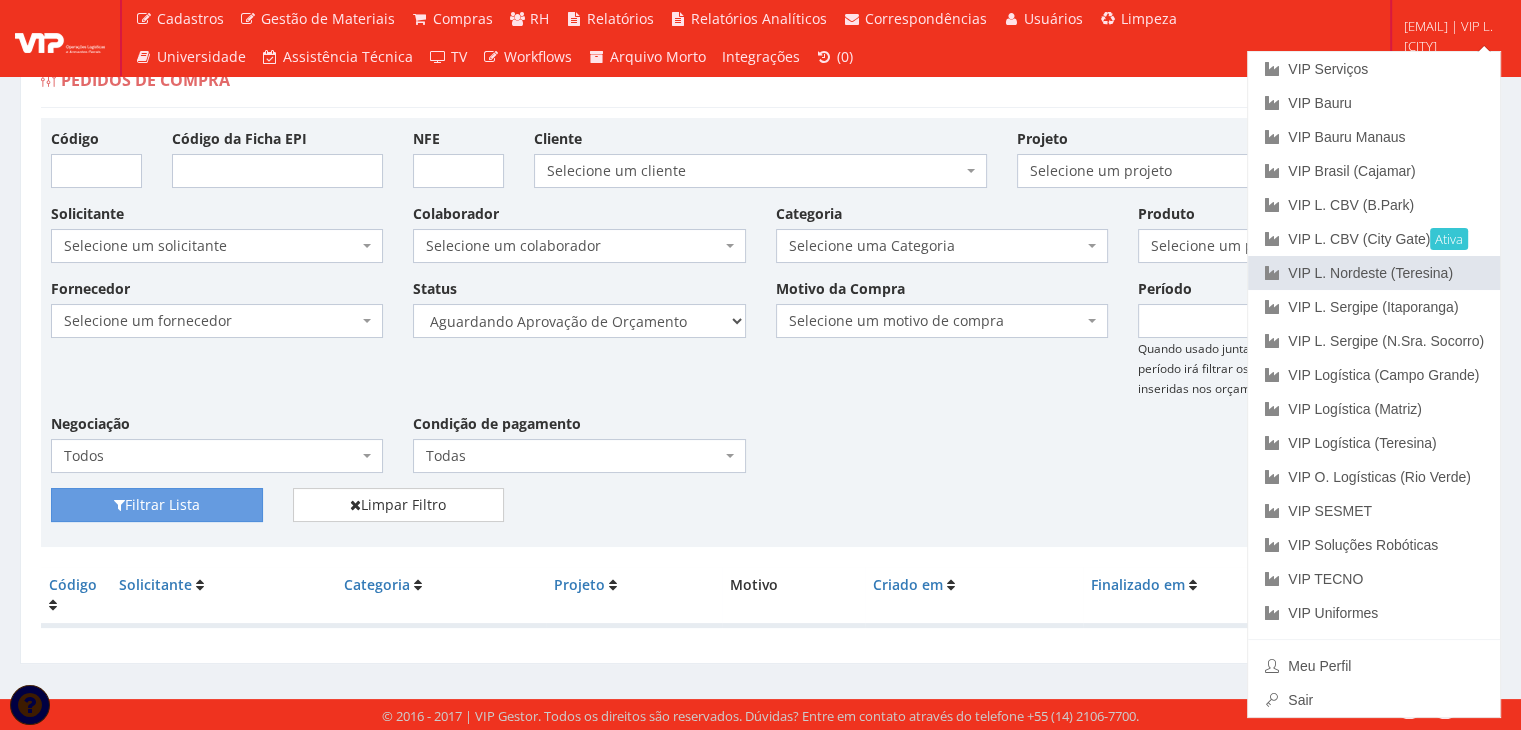 drag, startPoint x: 1431, startPoint y: 263, endPoint x: 1127, endPoint y: 297, distance: 305.89542 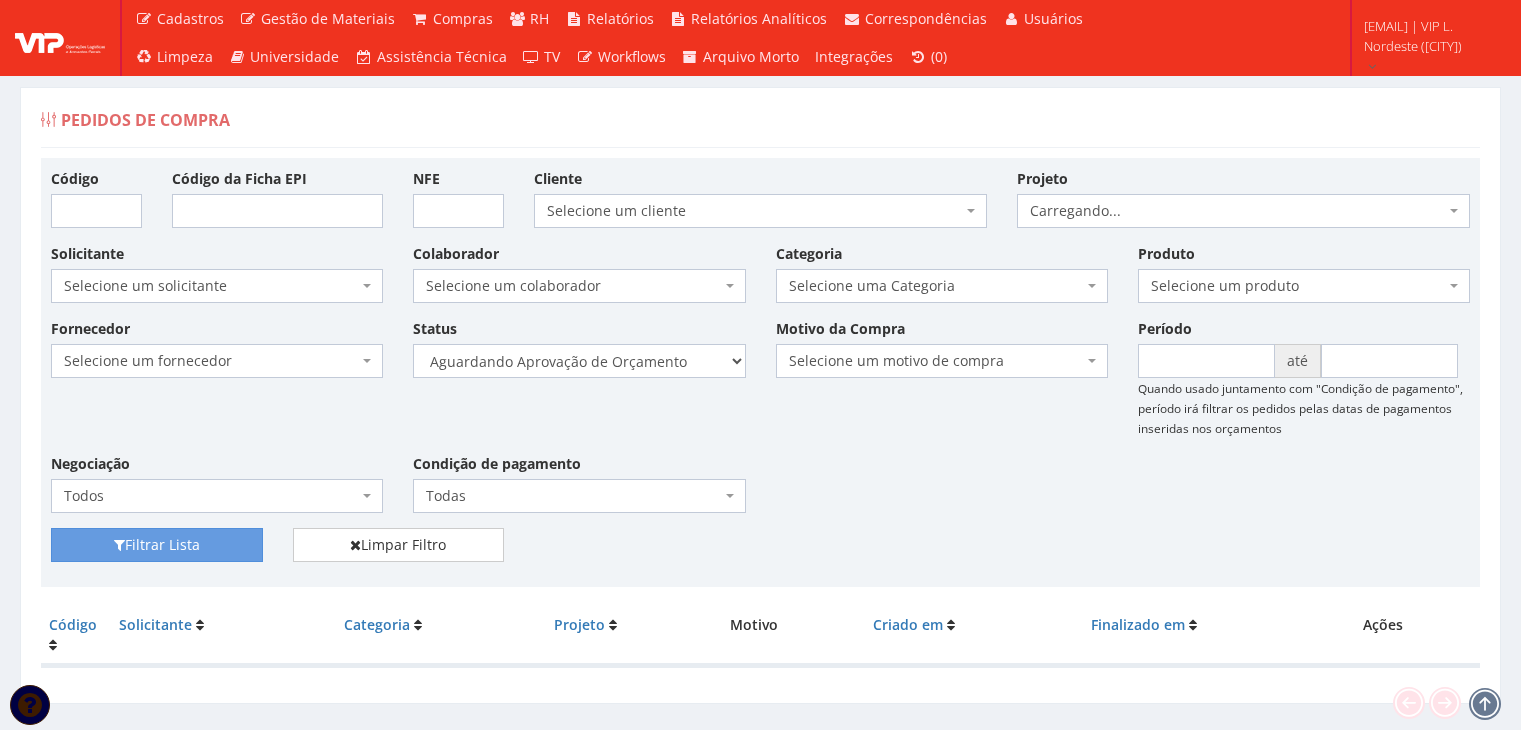 scroll, scrollTop: 0, scrollLeft: 0, axis: both 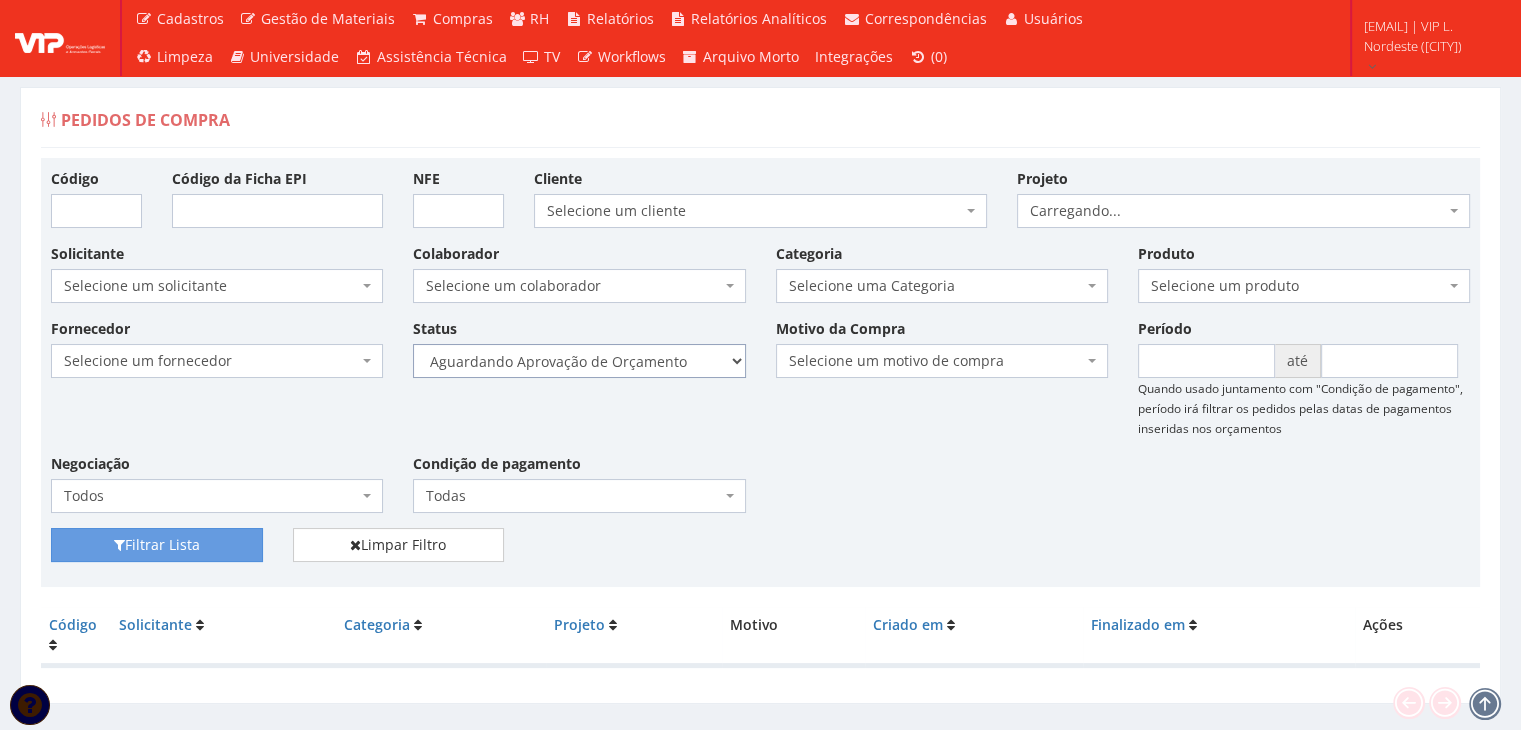 click on "Selecione um status Cancelado Aguardando Aprovação Diretoria Pedido Aprovado Aguardando Aprovação de Orçamento Orçamento Aprovado Compra Efetuada Entrega Efetuada Entrega Registrada" at bounding box center [579, 361] 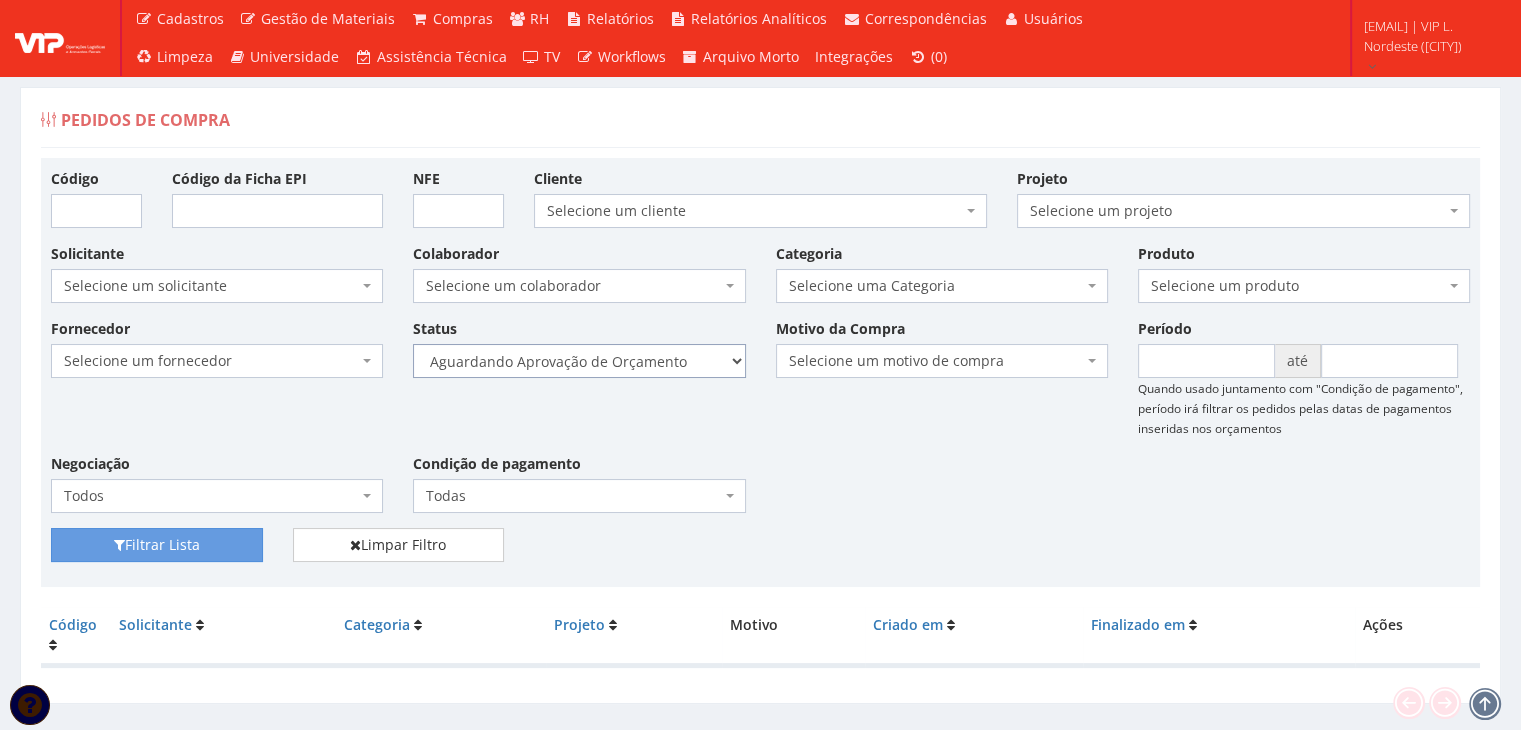 select on "1" 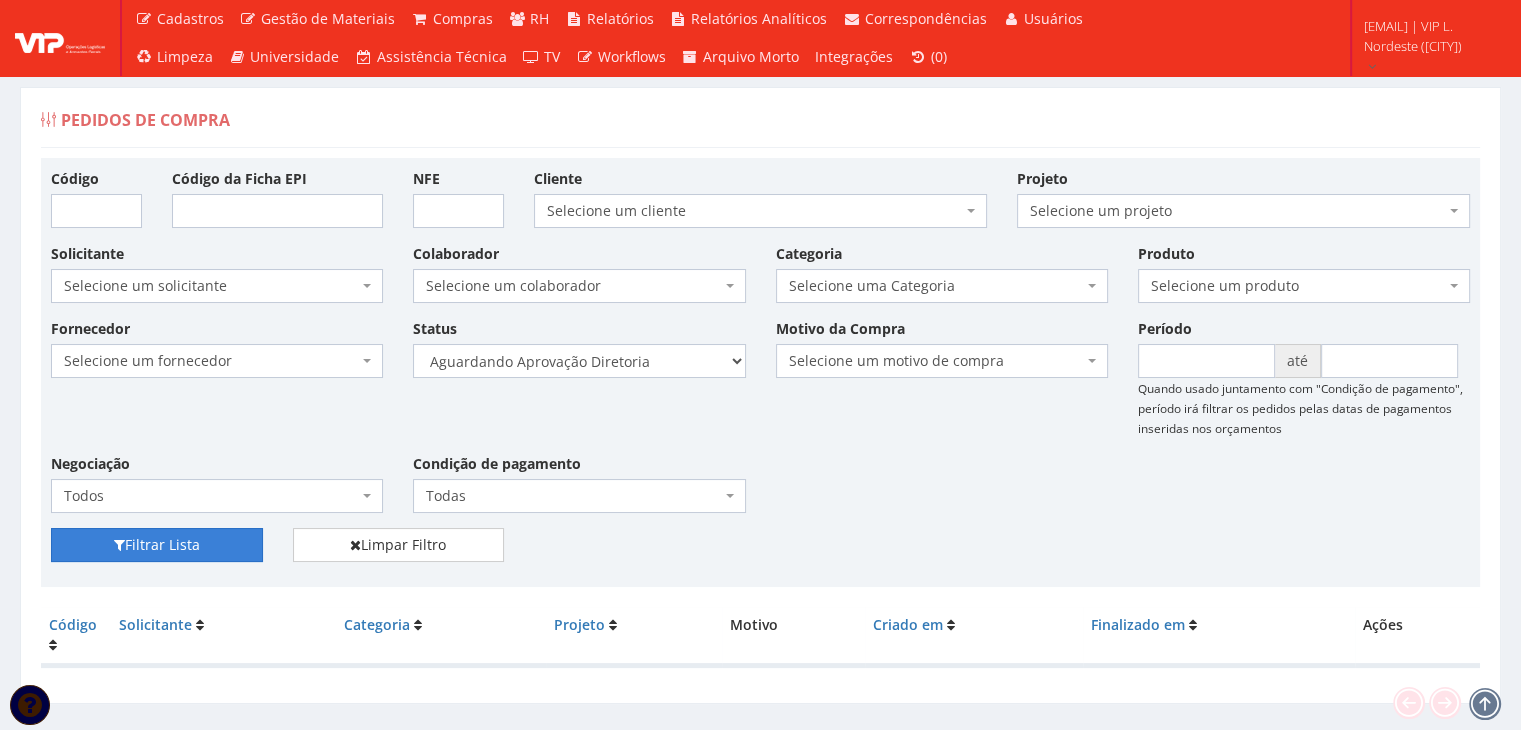 click on "Filtrar Lista" at bounding box center (157, 545) 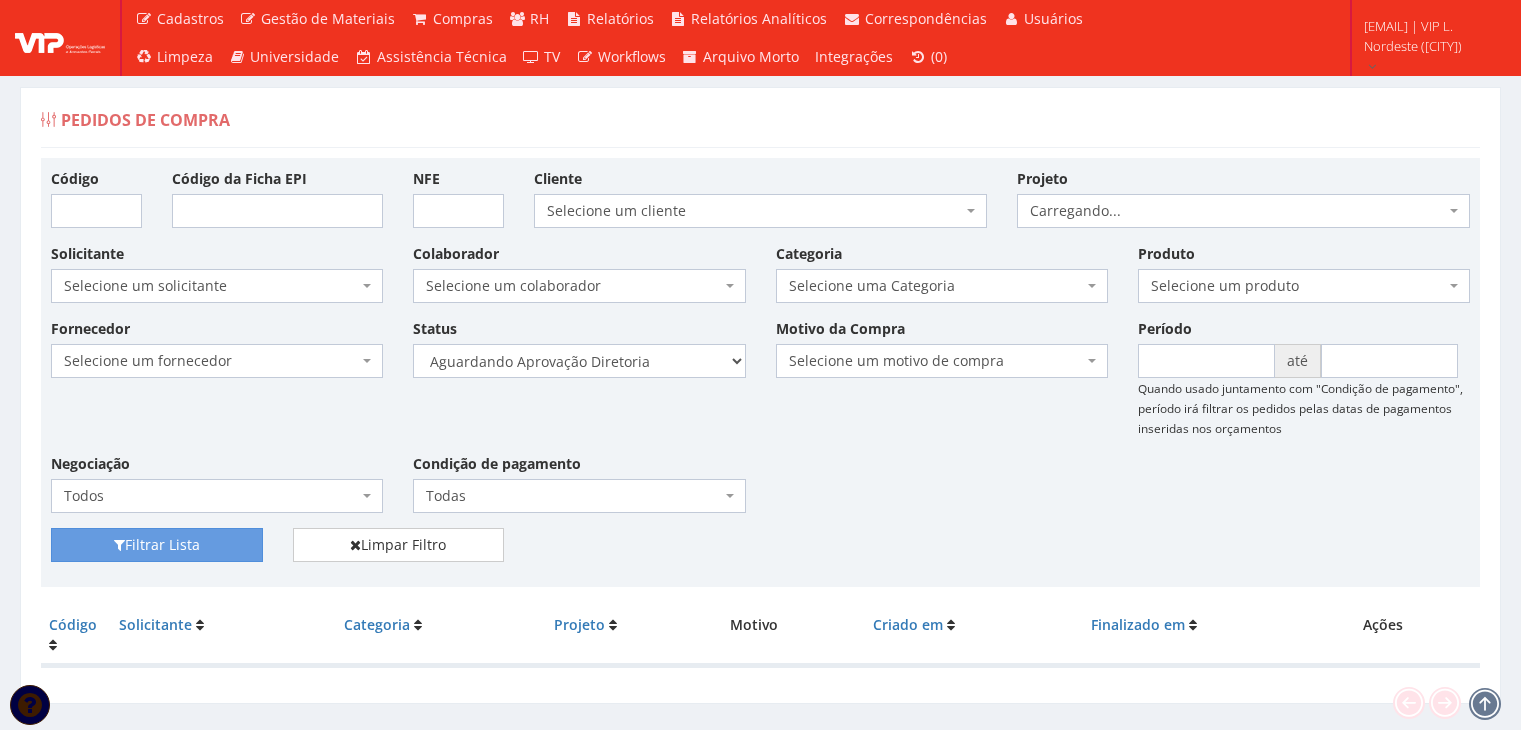scroll, scrollTop: 0, scrollLeft: 0, axis: both 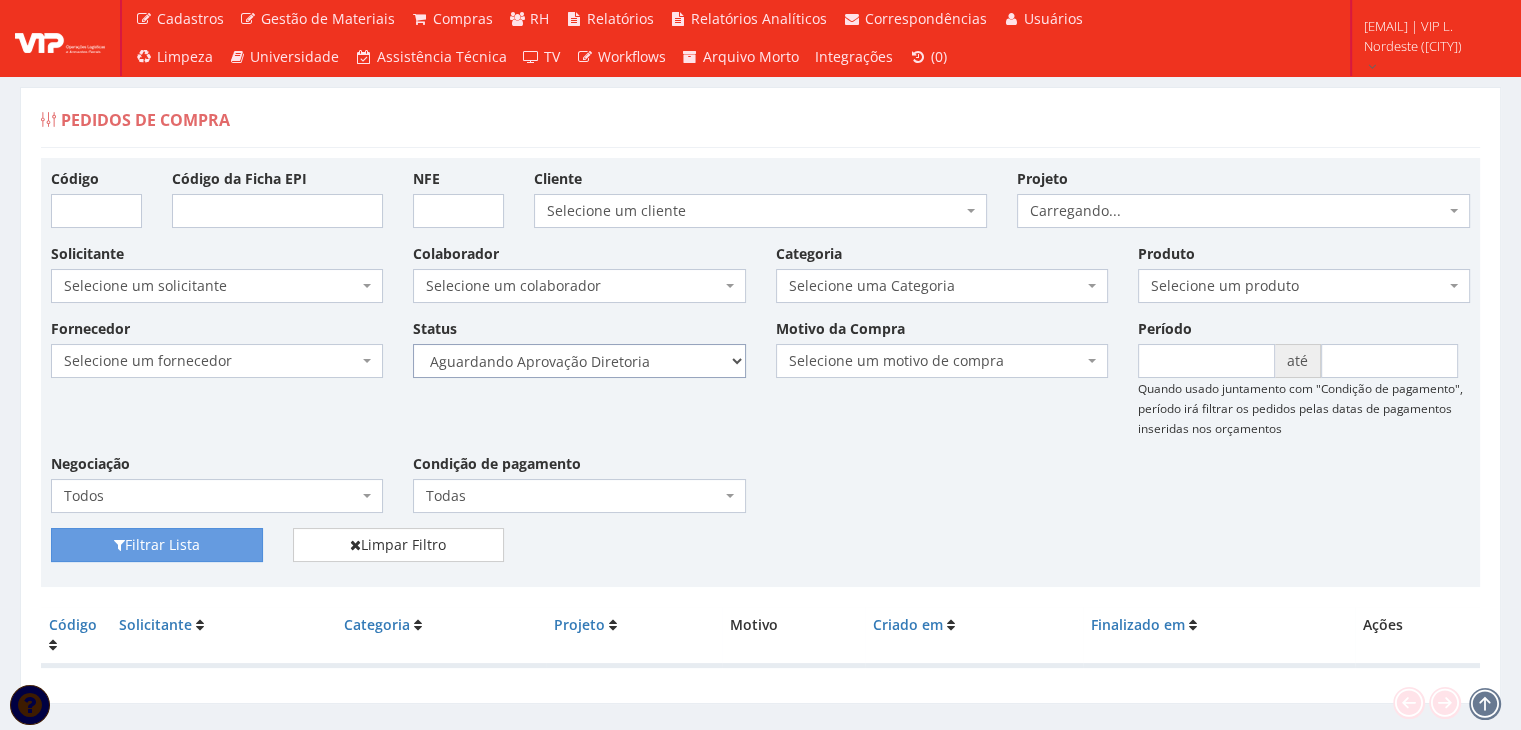 drag, startPoint x: 633, startPoint y: 365, endPoint x: 635, endPoint y: 375, distance: 10.198039 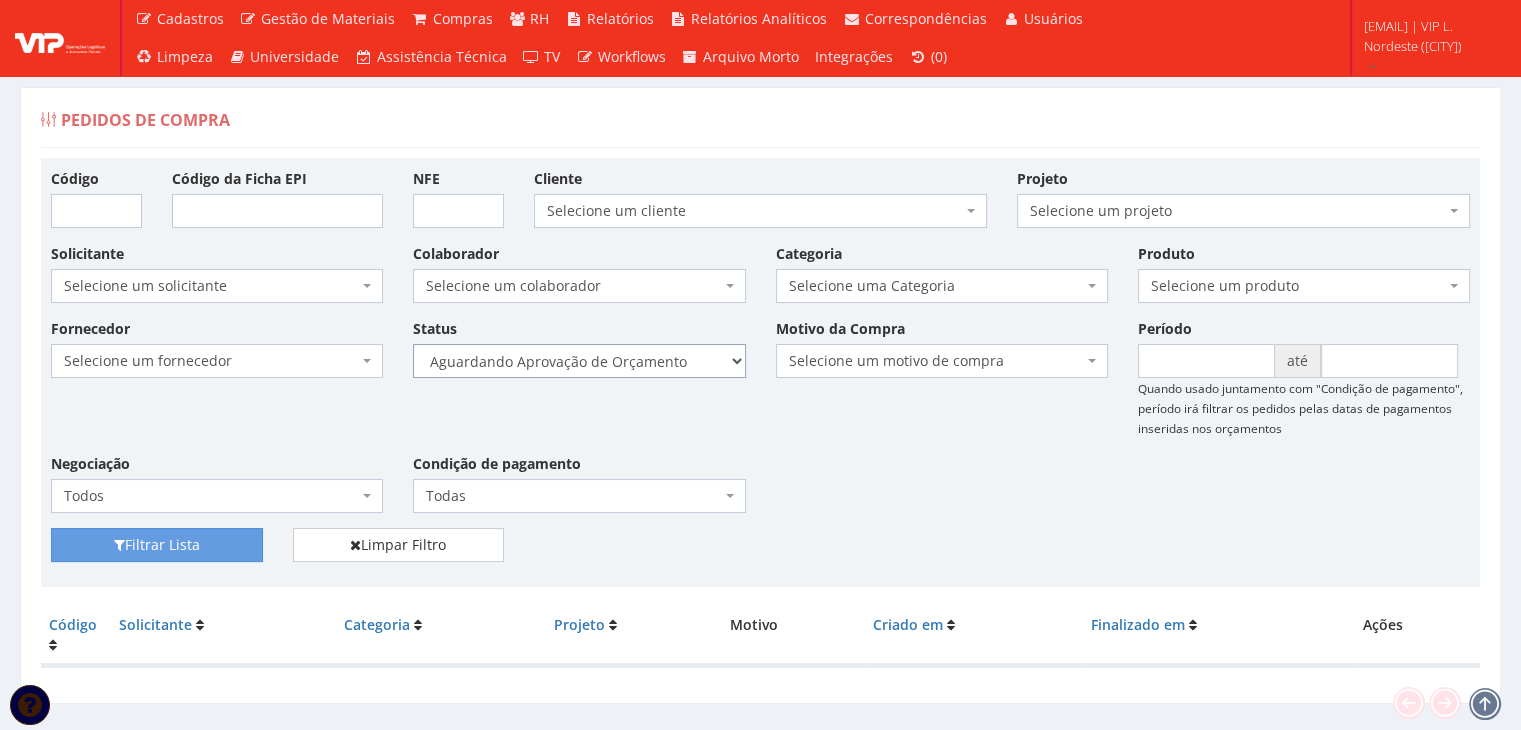 click on "Selecione um status Cancelado Aguardando Aprovação Diretoria Pedido Aprovado Aguardando Aprovação de Orçamento Orçamento Aprovado Compra Efetuada Entrega Efetuada Entrega Registrada" at bounding box center (579, 361) 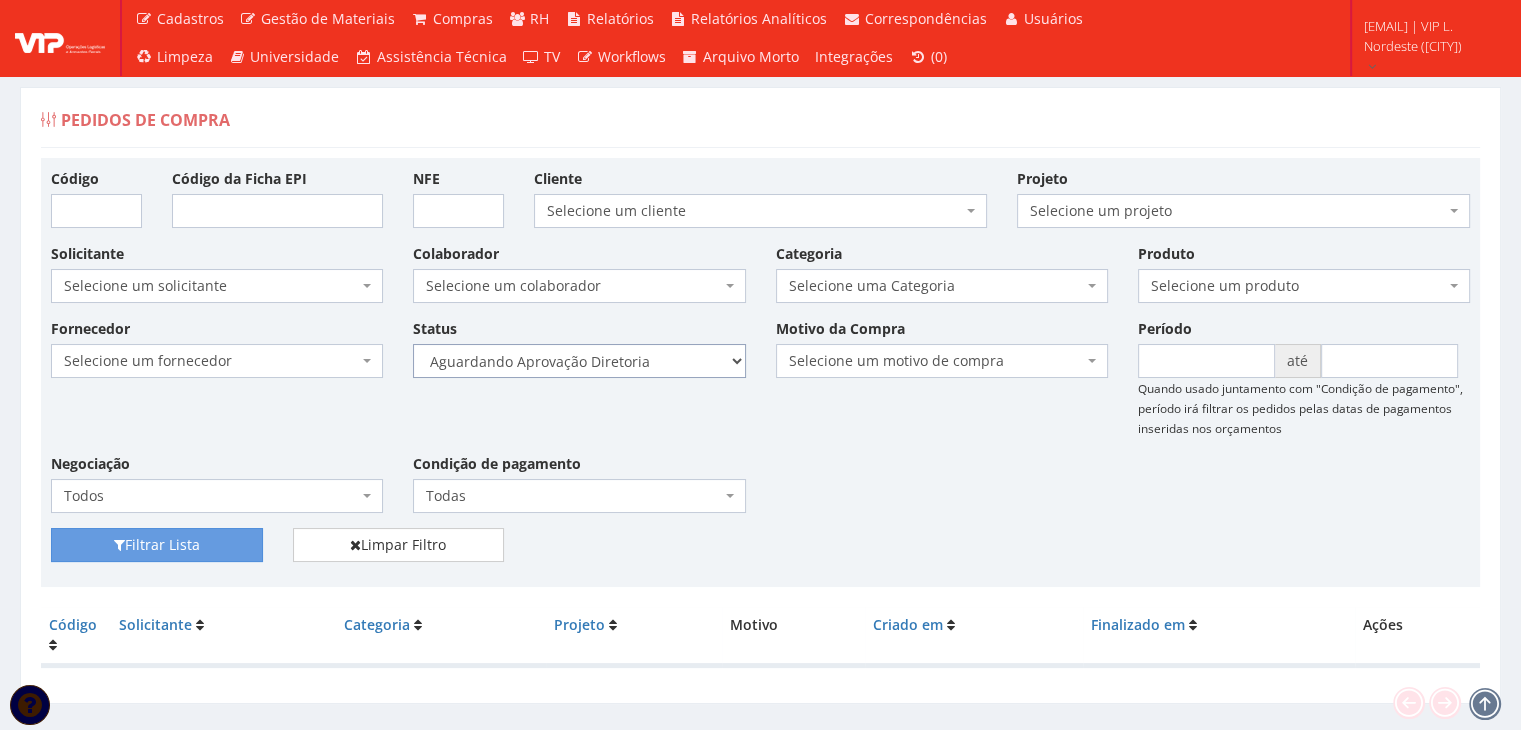 click on "Selecione um status Cancelado Aguardando Aprovação Diretoria Pedido Aprovado Aguardando Aprovação de Orçamento Orçamento Aprovado Compra Efetuada Entrega Efetuada Entrega Registrada" at bounding box center (579, 361) 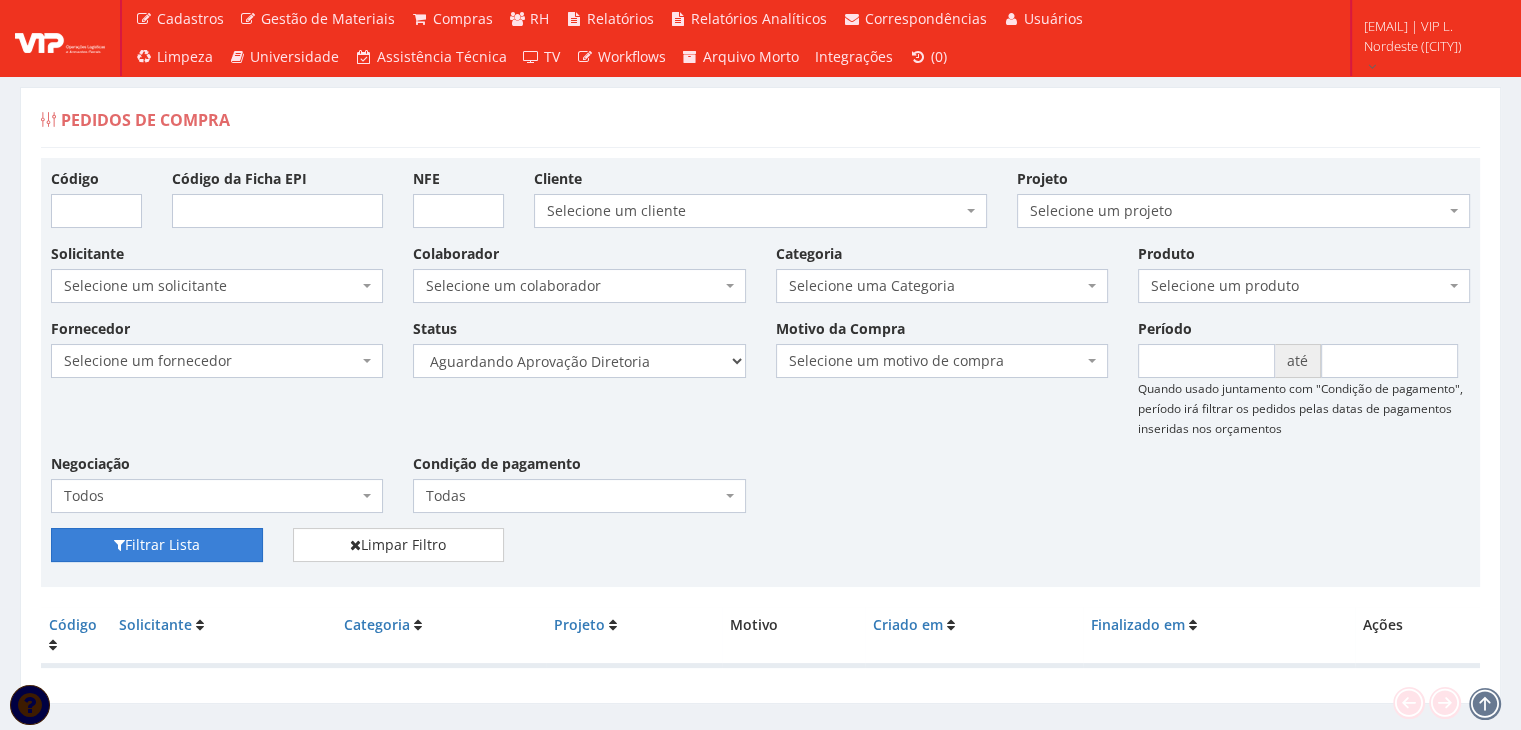 click on "Filtrar Lista" at bounding box center [157, 545] 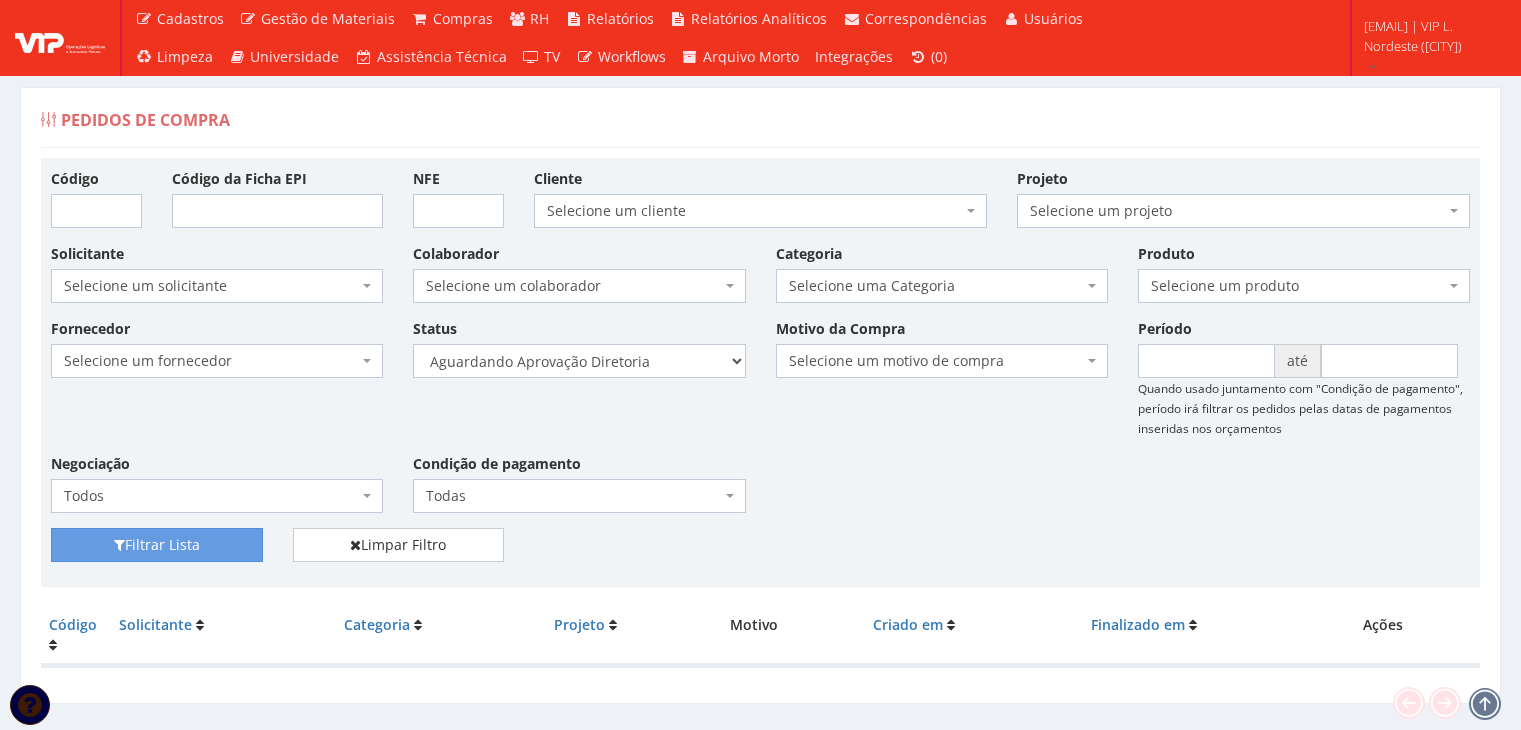 scroll, scrollTop: 0, scrollLeft: 0, axis: both 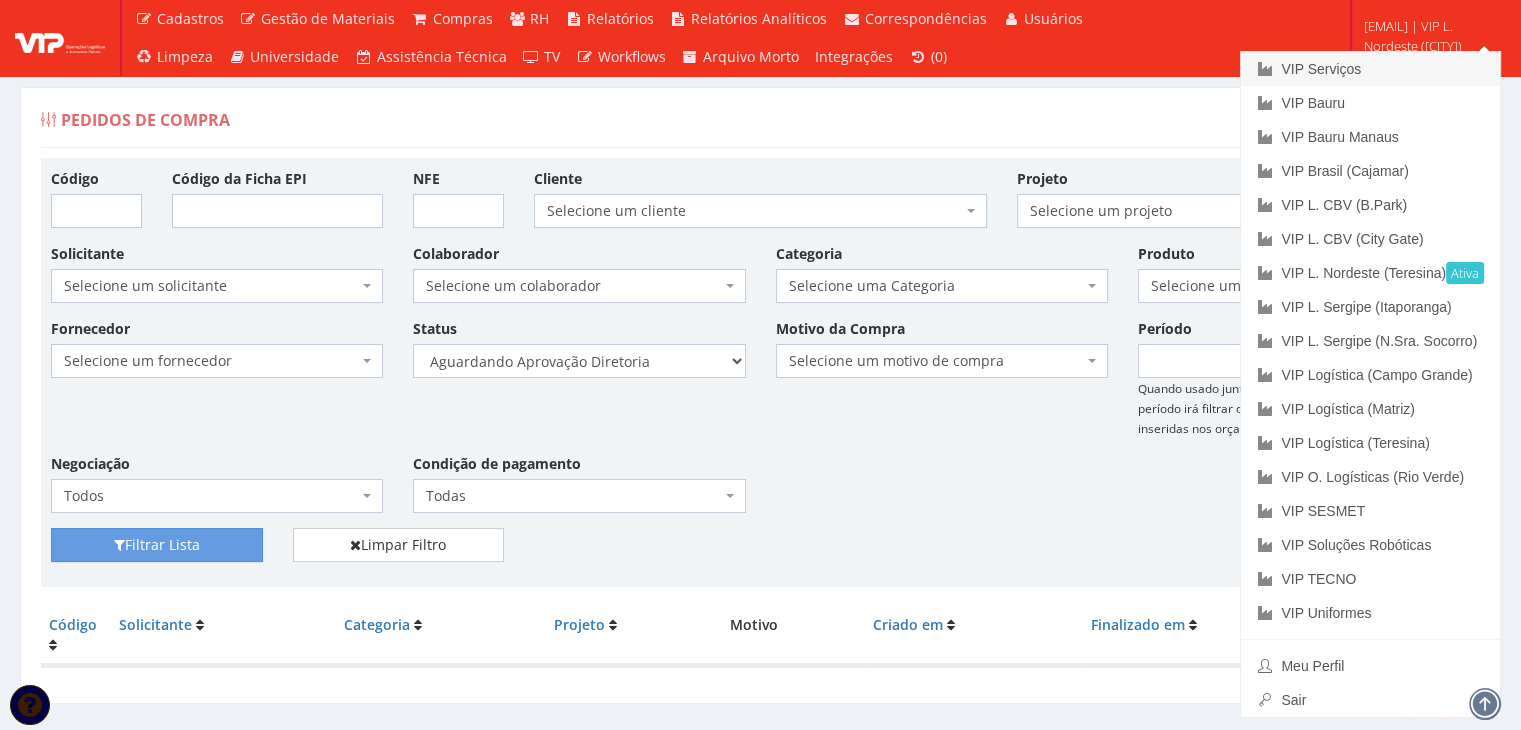 click on "VIP Serviços" at bounding box center [1370, 69] 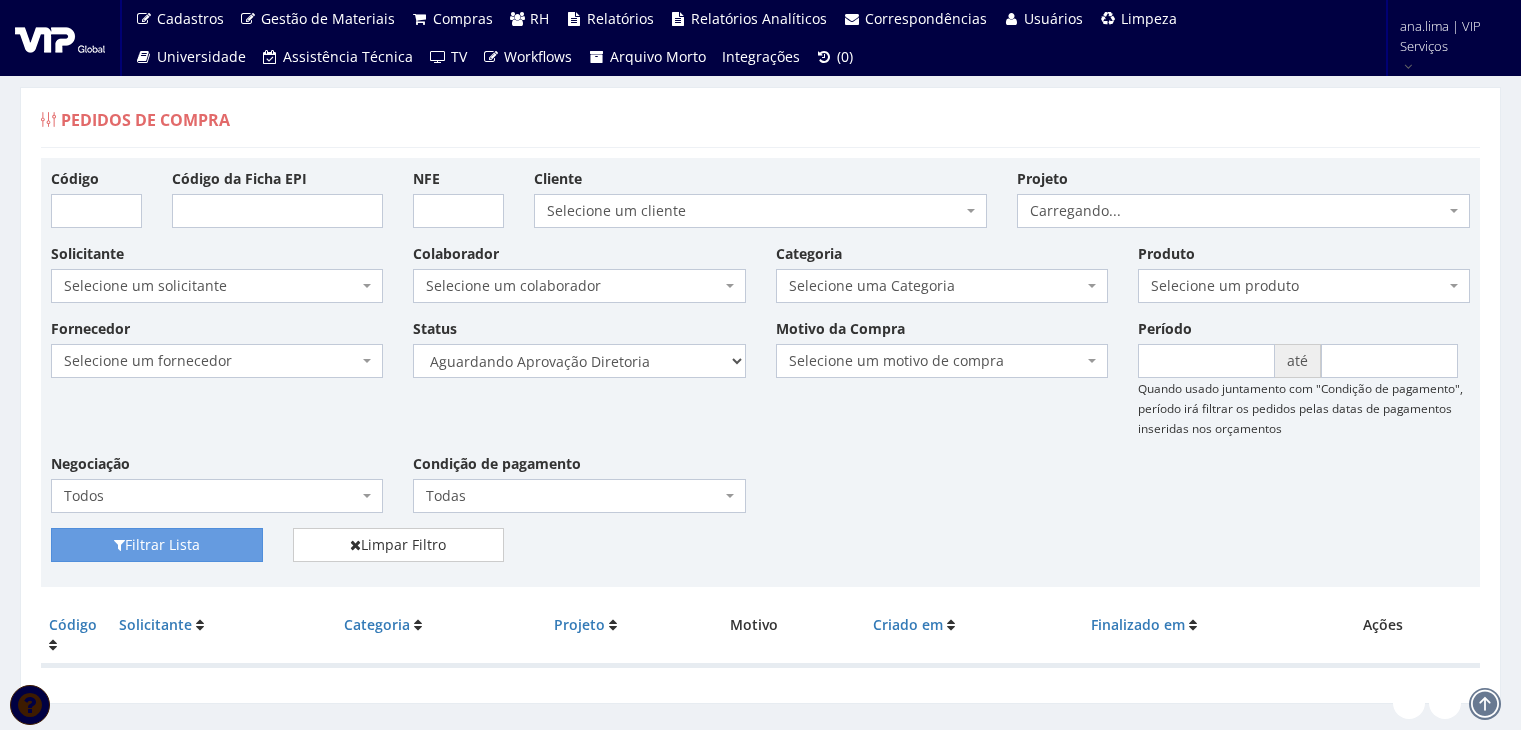 scroll, scrollTop: 0, scrollLeft: 0, axis: both 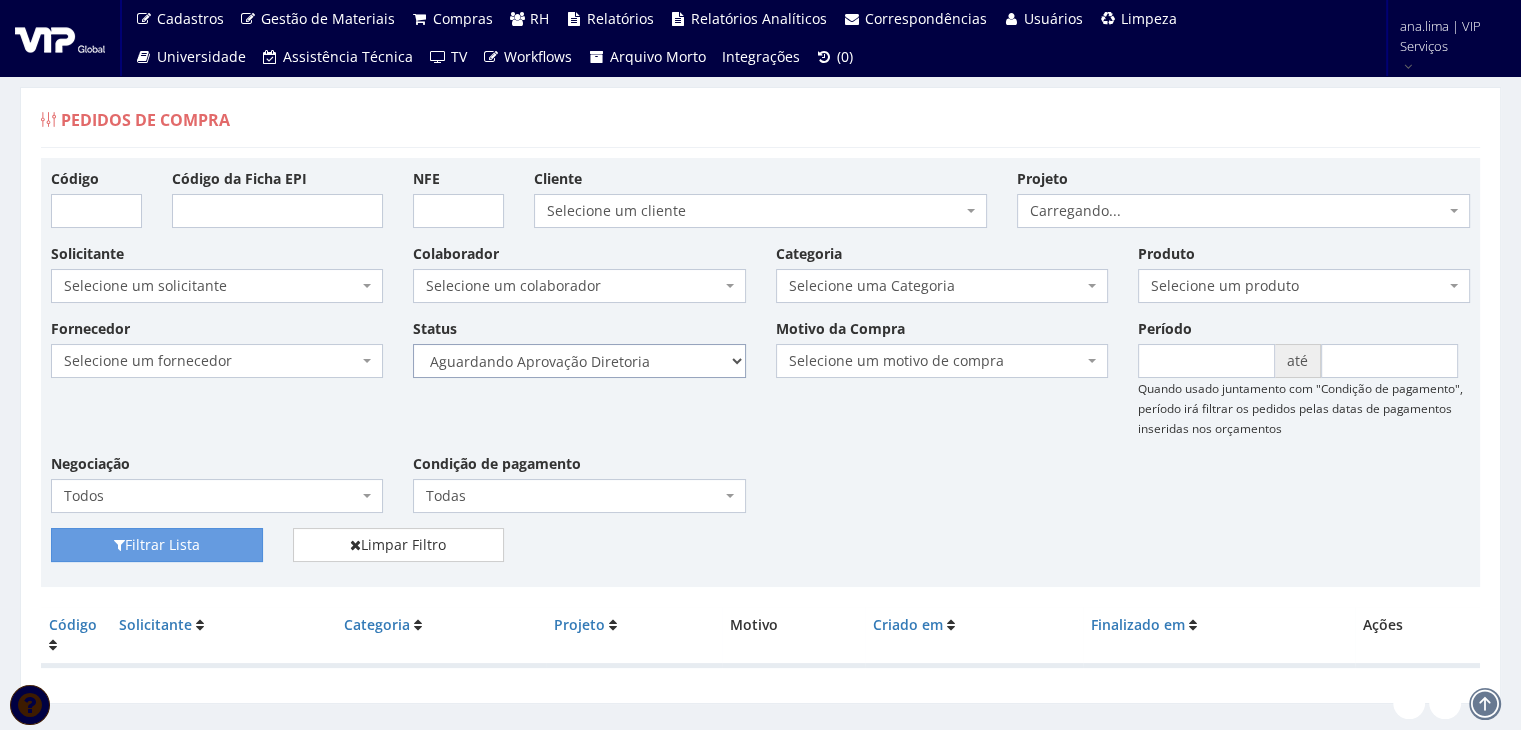 click on "Selecione um status Cancelado Aguardando Aprovação Diretoria Pedido Aprovado Aguardando Aprovação de Orçamento Orçamento Aprovado Compra Efetuada Entrega Efetuada Entrega Registrada" at bounding box center [579, 361] 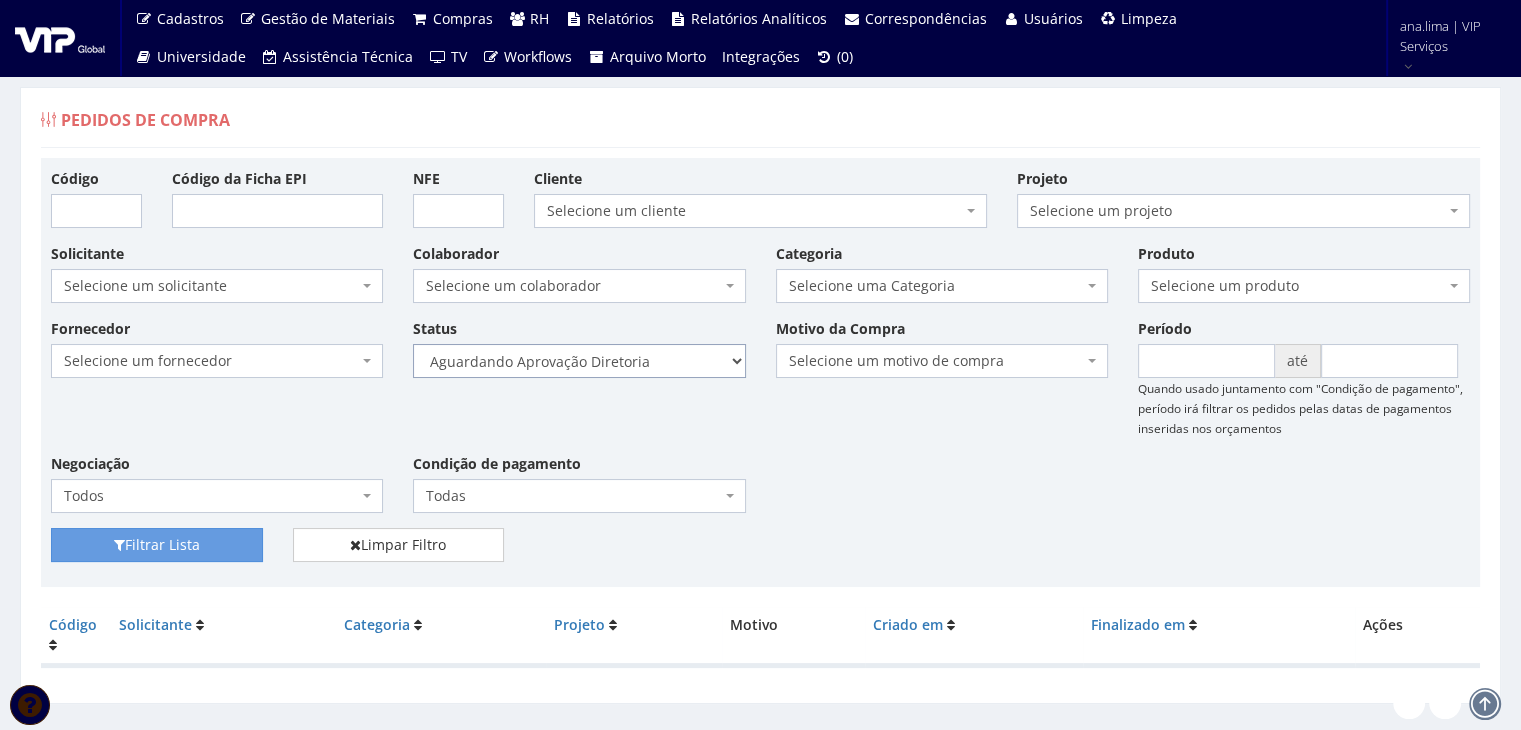 click on "Selecione um status Cancelado Aguardando Aprovação Diretoria Pedido Aprovado Aguardando Aprovação de Orçamento Orçamento Aprovado Compra Efetuada Entrega Efetuada Entrega Registrada" at bounding box center [579, 361] 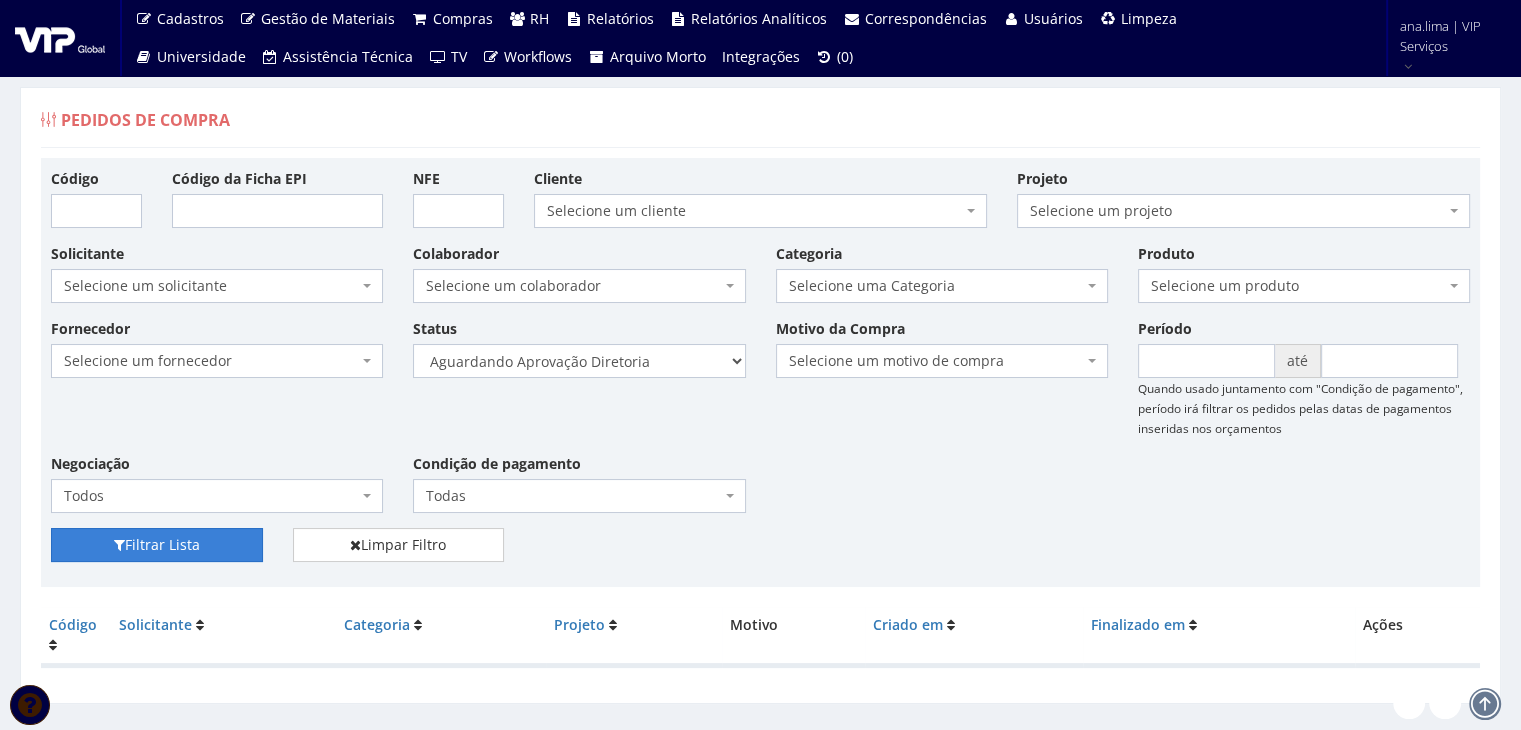 click on "Filtrar Lista" at bounding box center (157, 545) 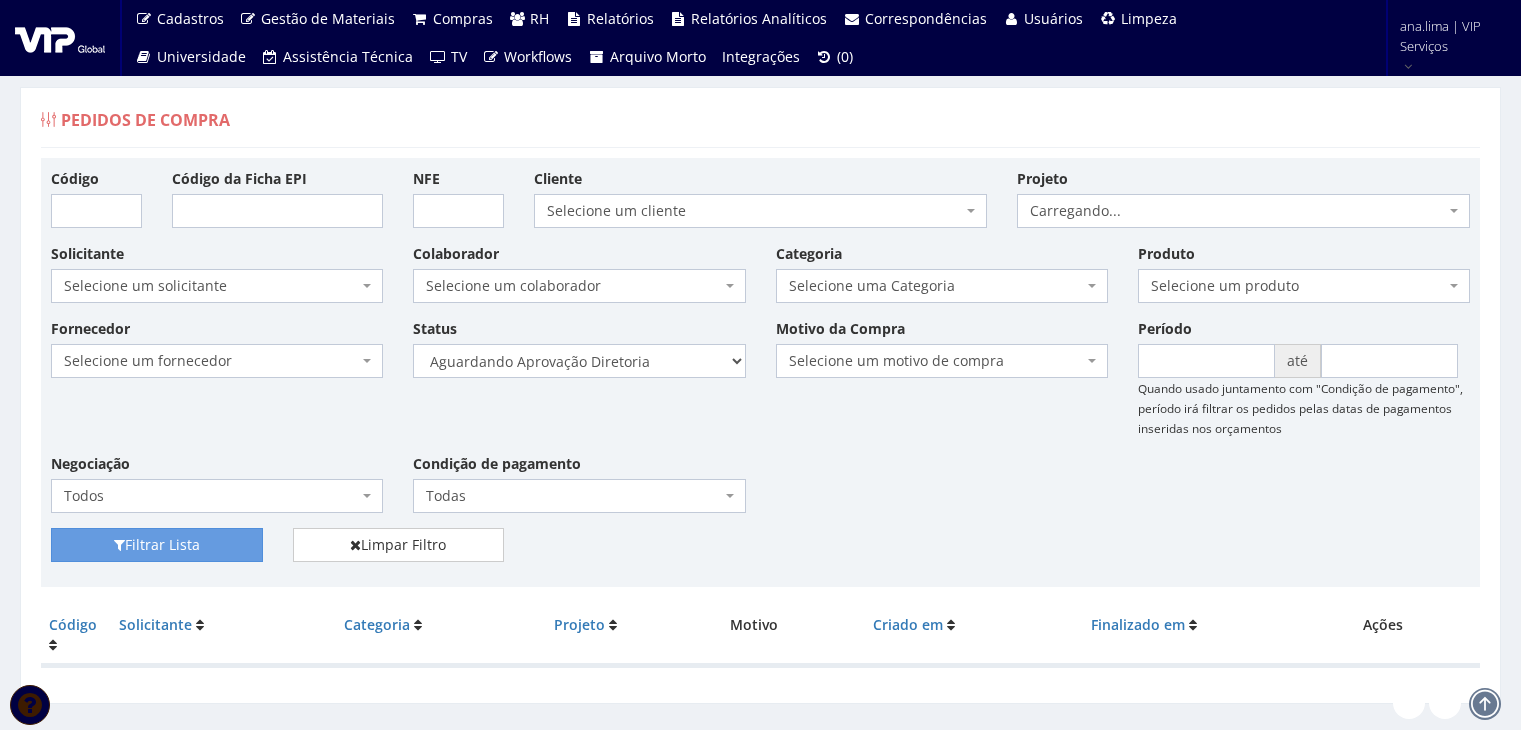 scroll, scrollTop: 0, scrollLeft: 0, axis: both 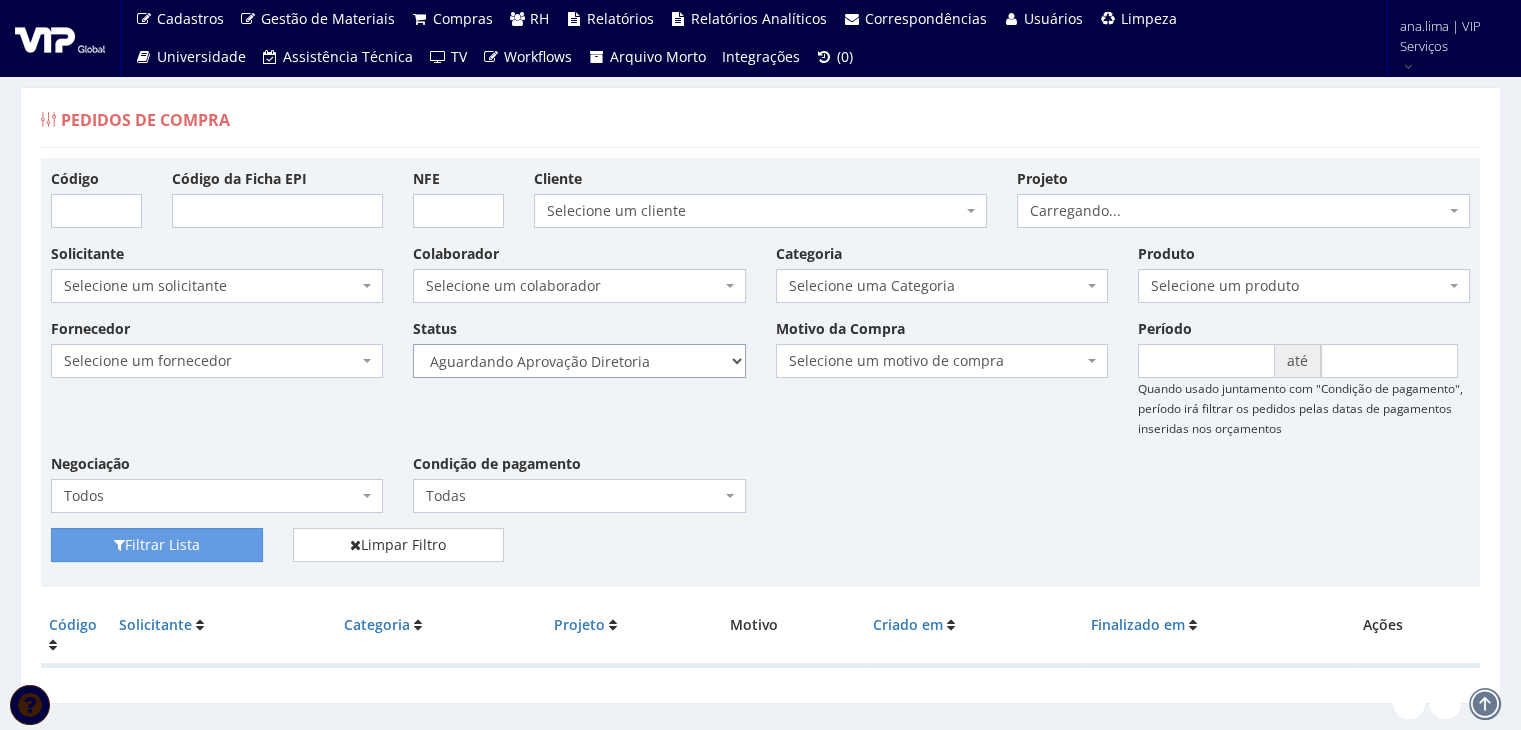 click on "Selecione um status Cancelado Aguardando Aprovação Diretoria Pedido Aprovado Aguardando Aprovação de Orçamento Orçamento Aprovado Compra Efetuada Entrega Efetuada Entrega Registrada" at bounding box center [579, 361] 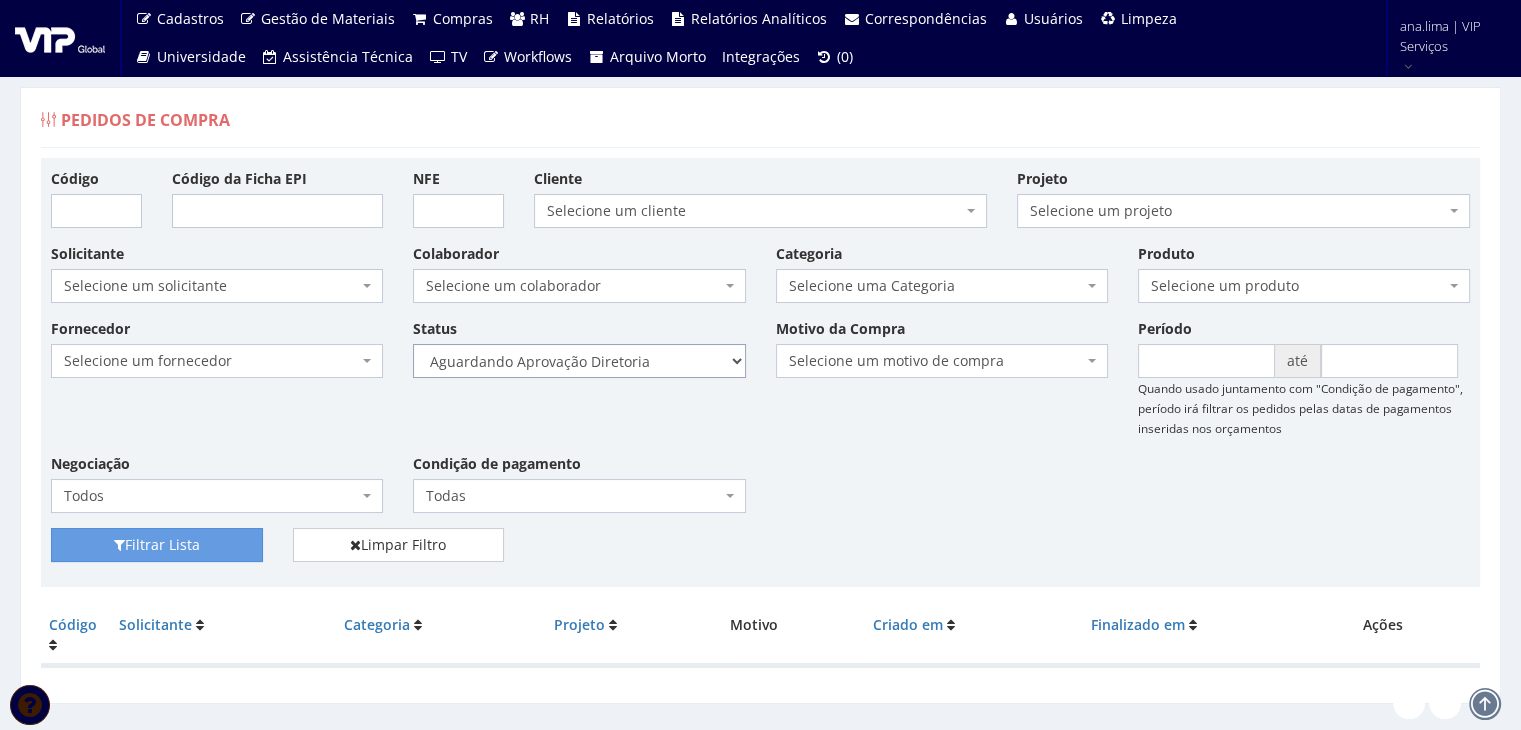 select on "4" 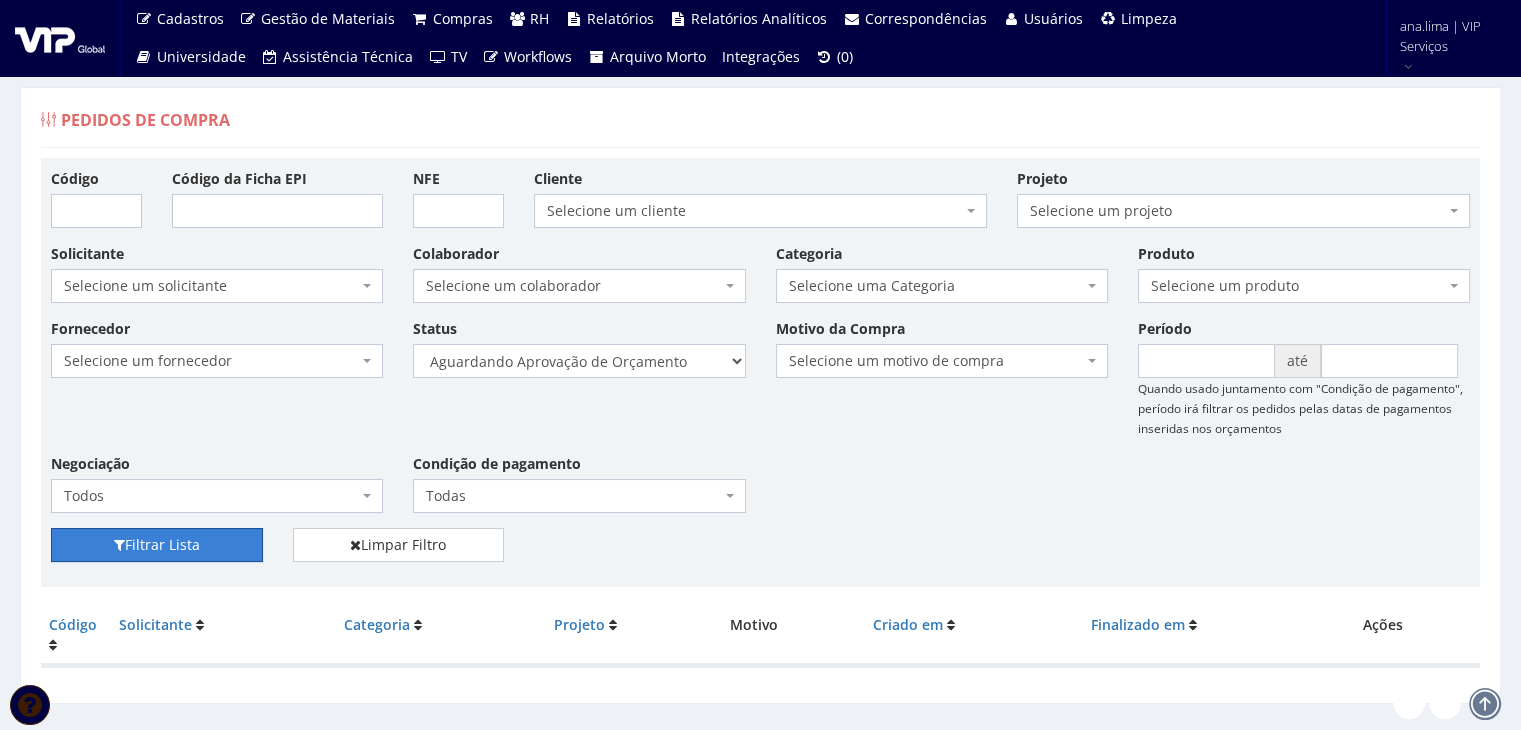 drag, startPoint x: 199, startPoint y: 541, endPoint x: 248, endPoint y: 516, distance: 55.00909 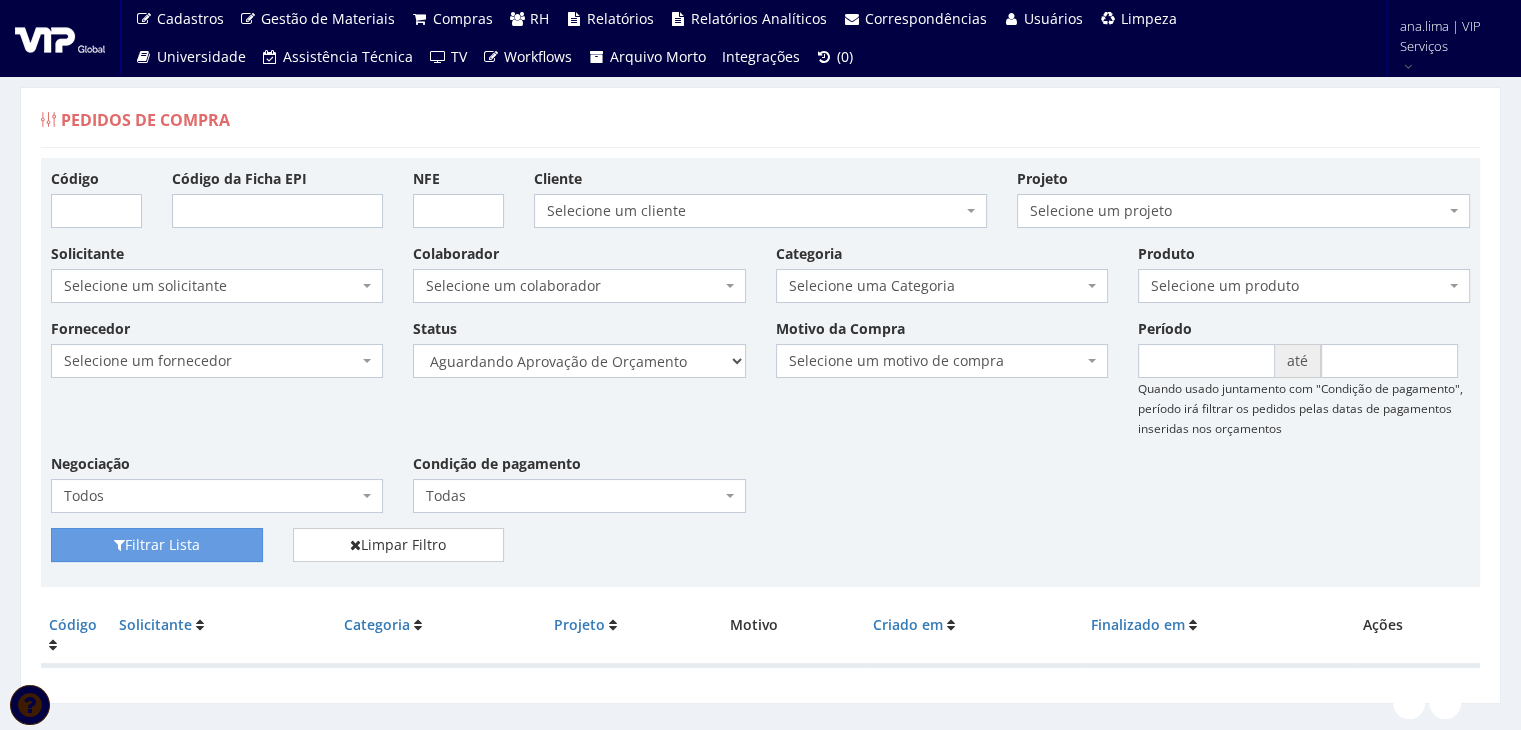 scroll, scrollTop: 0, scrollLeft: 0, axis: both 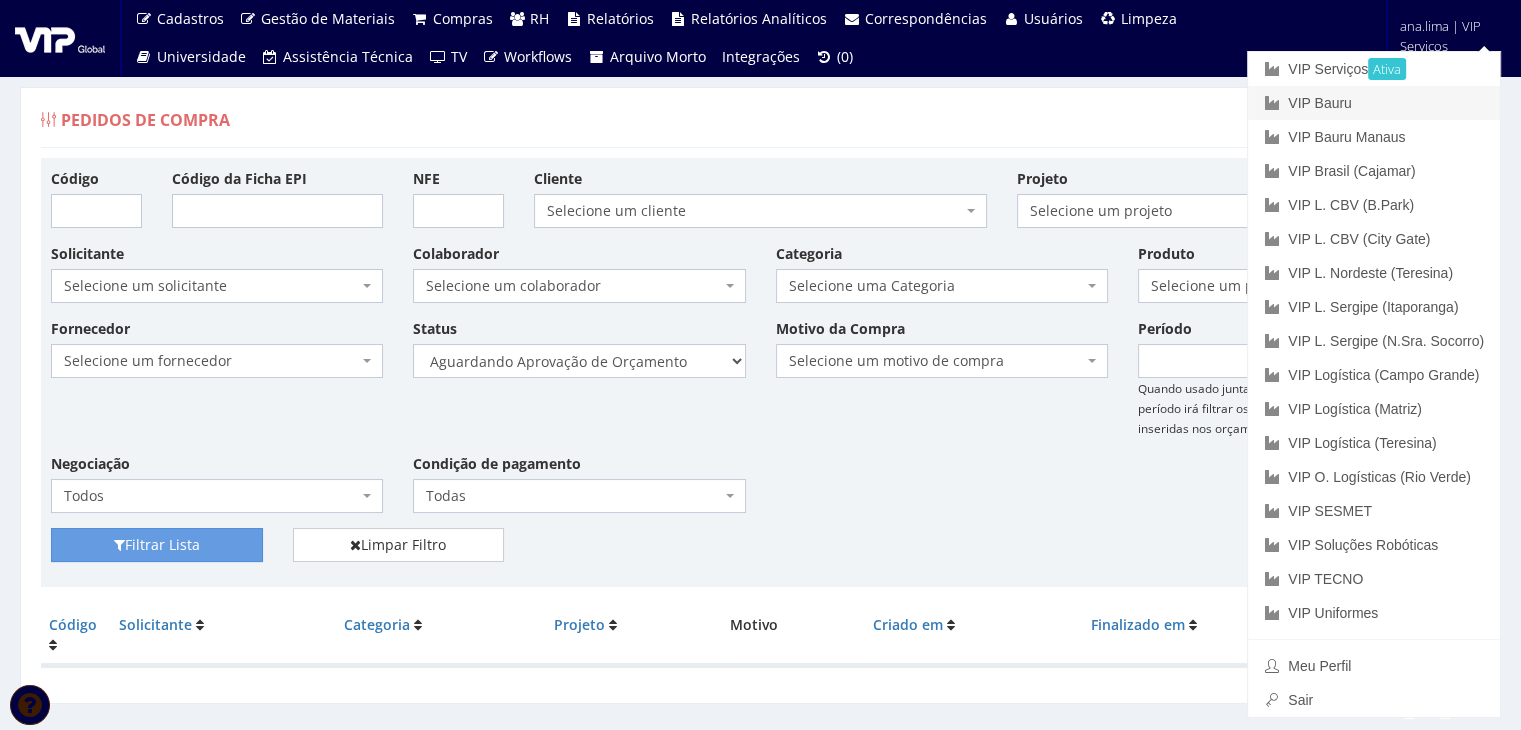 drag, startPoint x: 1352, startPoint y: 111, endPoint x: 1106, endPoint y: 230, distance: 273.27094 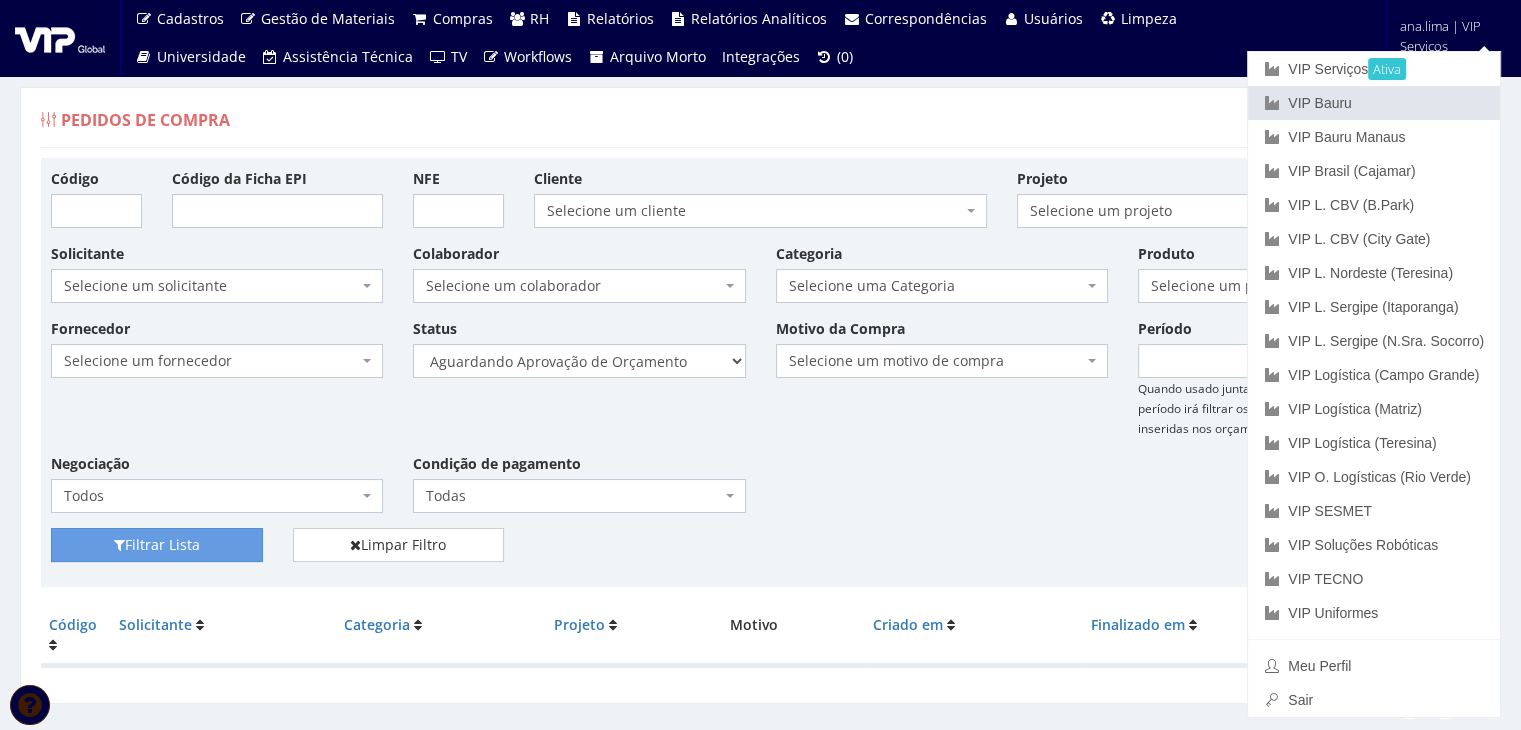 click on "VIP Bauru" at bounding box center (1374, 103) 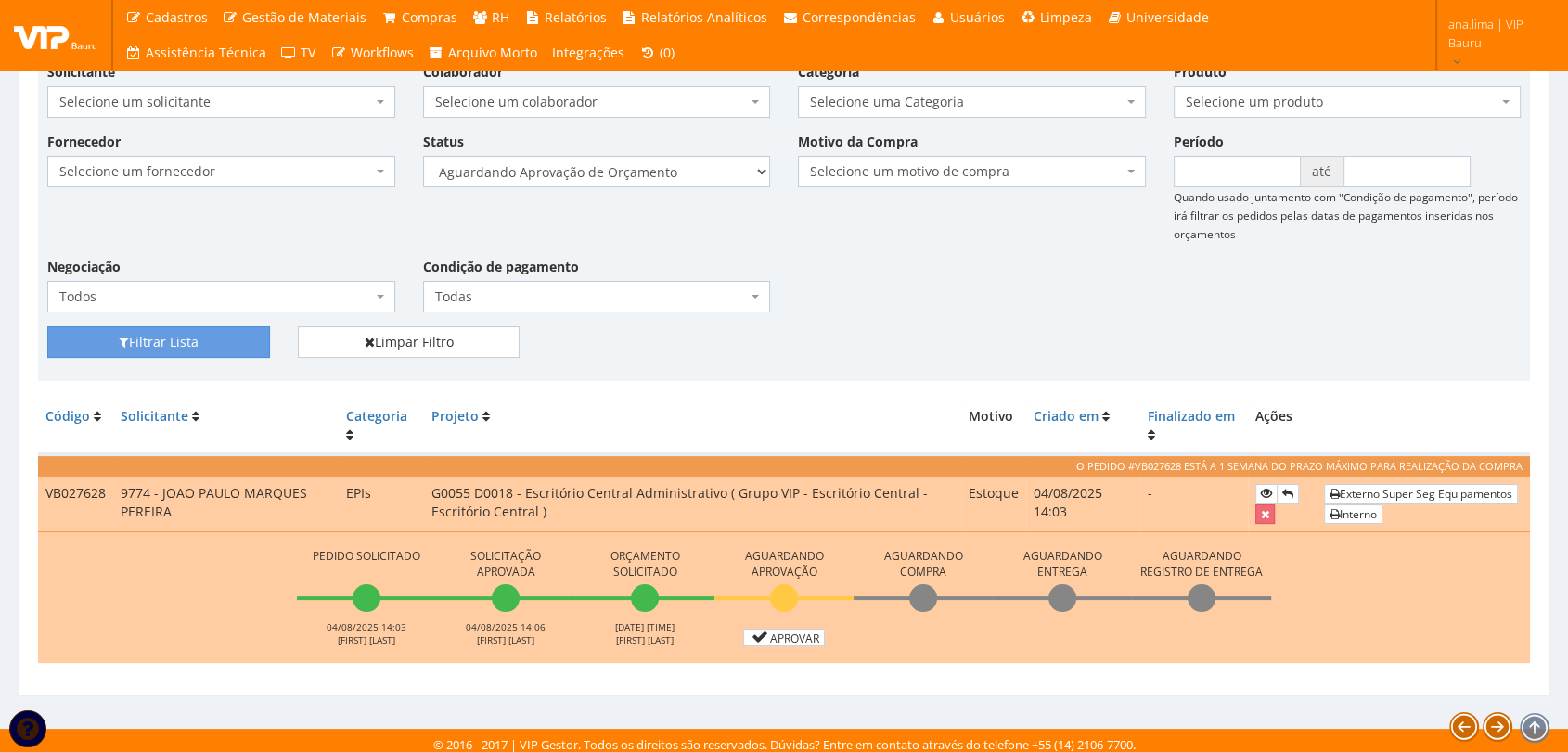 scroll, scrollTop: 170, scrollLeft: 0, axis: vertical 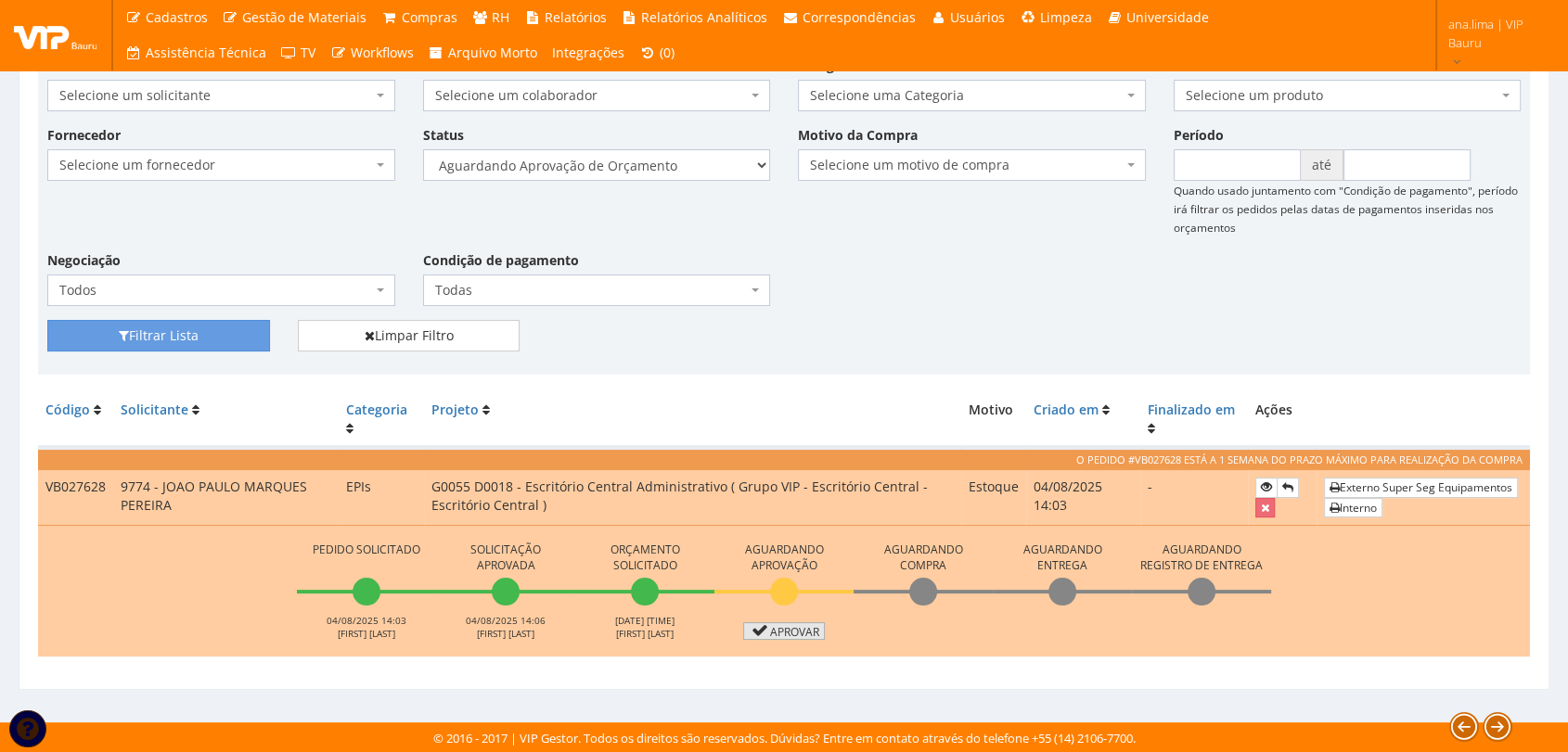 click on "Aprovar" at bounding box center [784, 631] 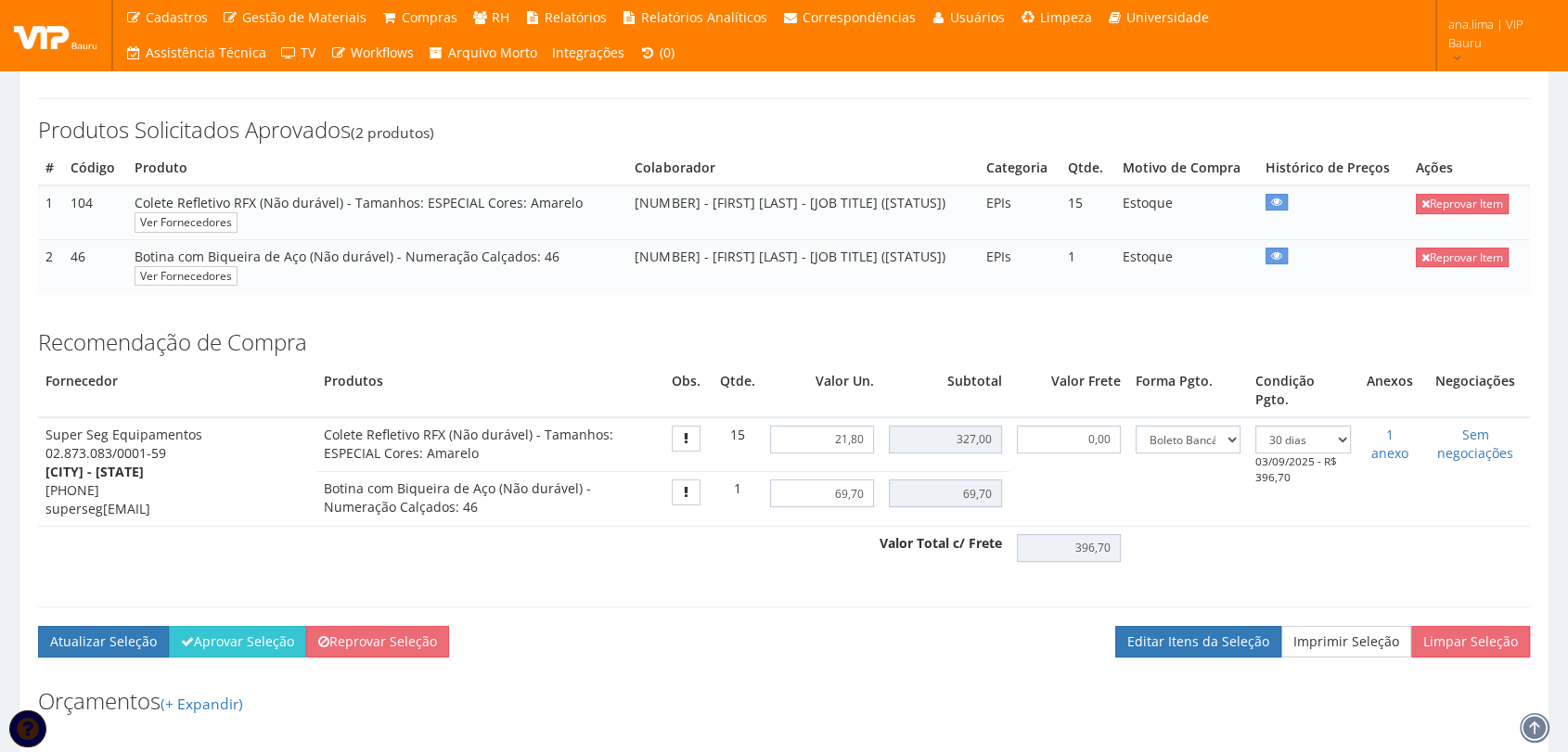 scroll, scrollTop: 309, scrollLeft: 0, axis: vertical 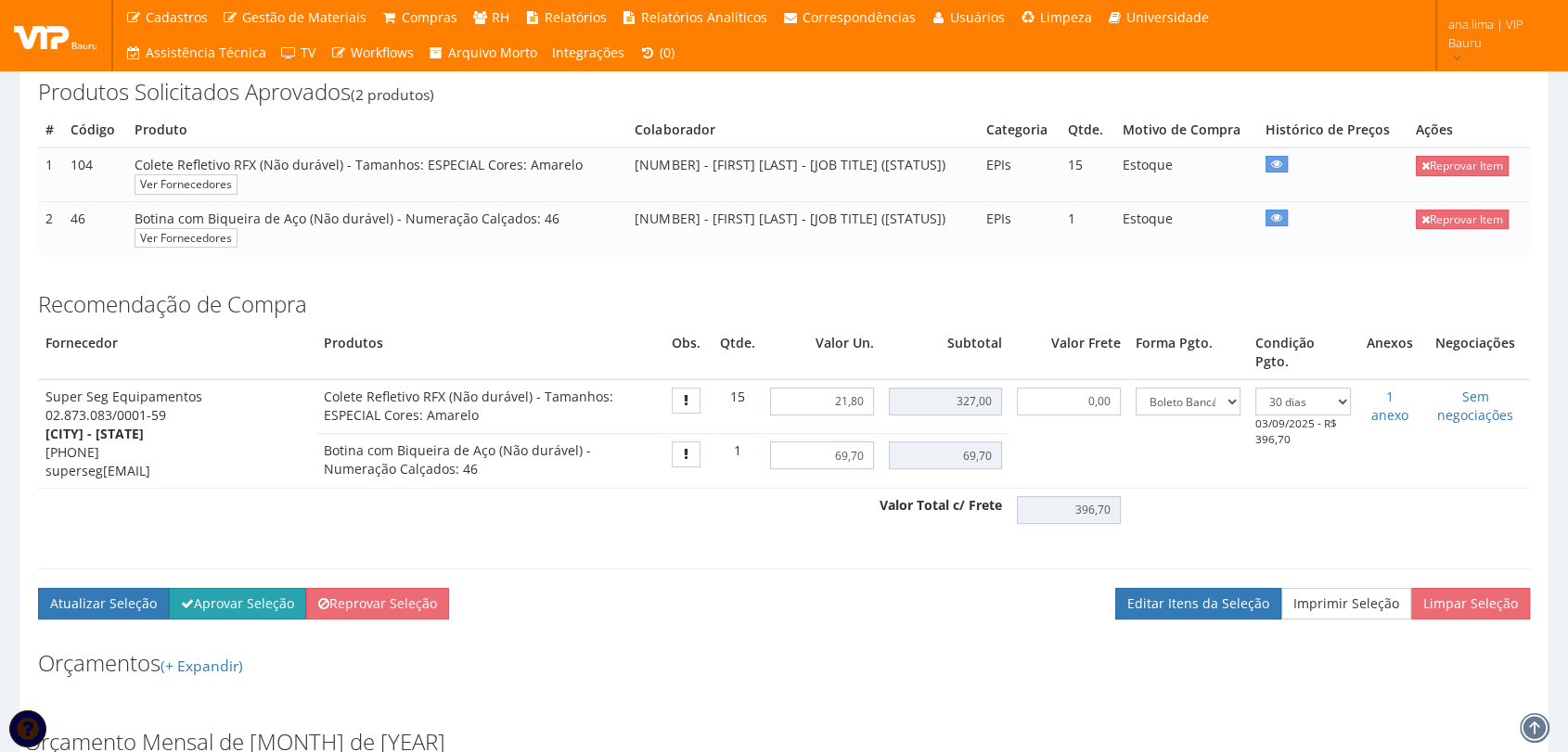 click on "Aprovar Seleção" at bounding box center [238, 604] 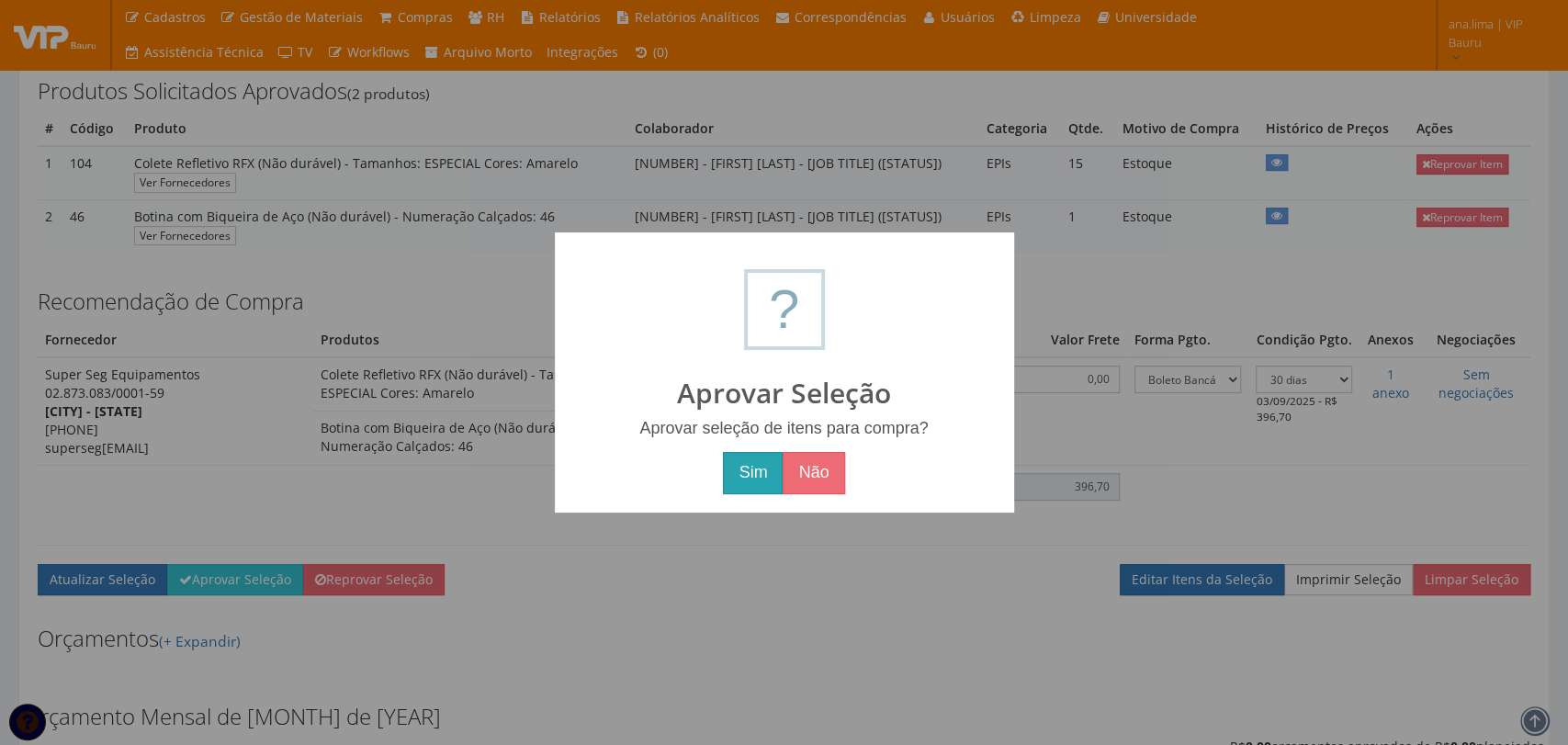 click on "Sim" at bounding box center [752, 473] 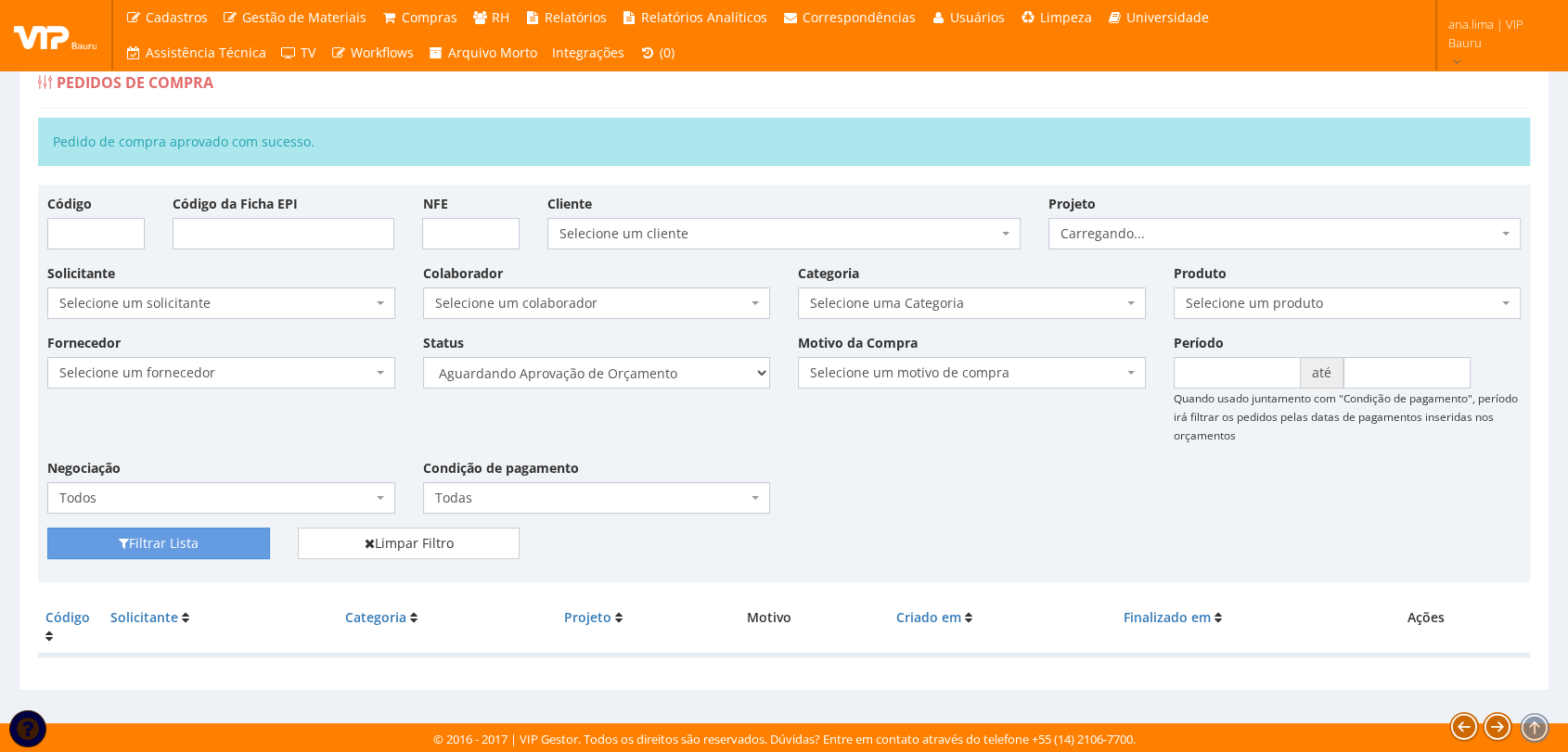 scroll, scrollTop: 30, scrollLeft: 0, axis: vertical 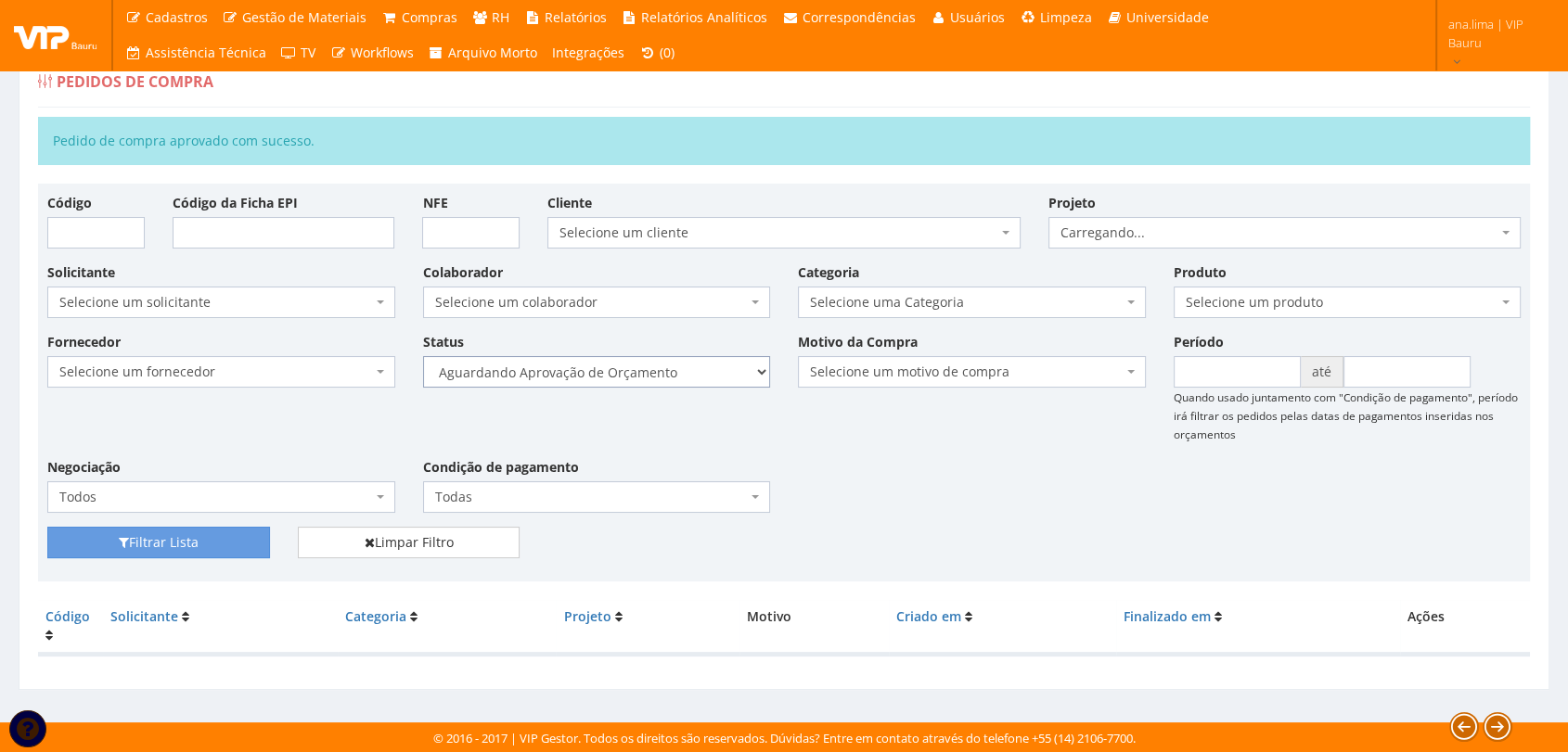 click on "Selecione um status Cancelado Aguardando Aprovação Diretoria Pedido Aprovado Aguardando Aprovação de Orçamento Orçamento Aprovado Compra Efetuada Entrega Efetuada Entrega Registrada" at bounding box center (597, 372) 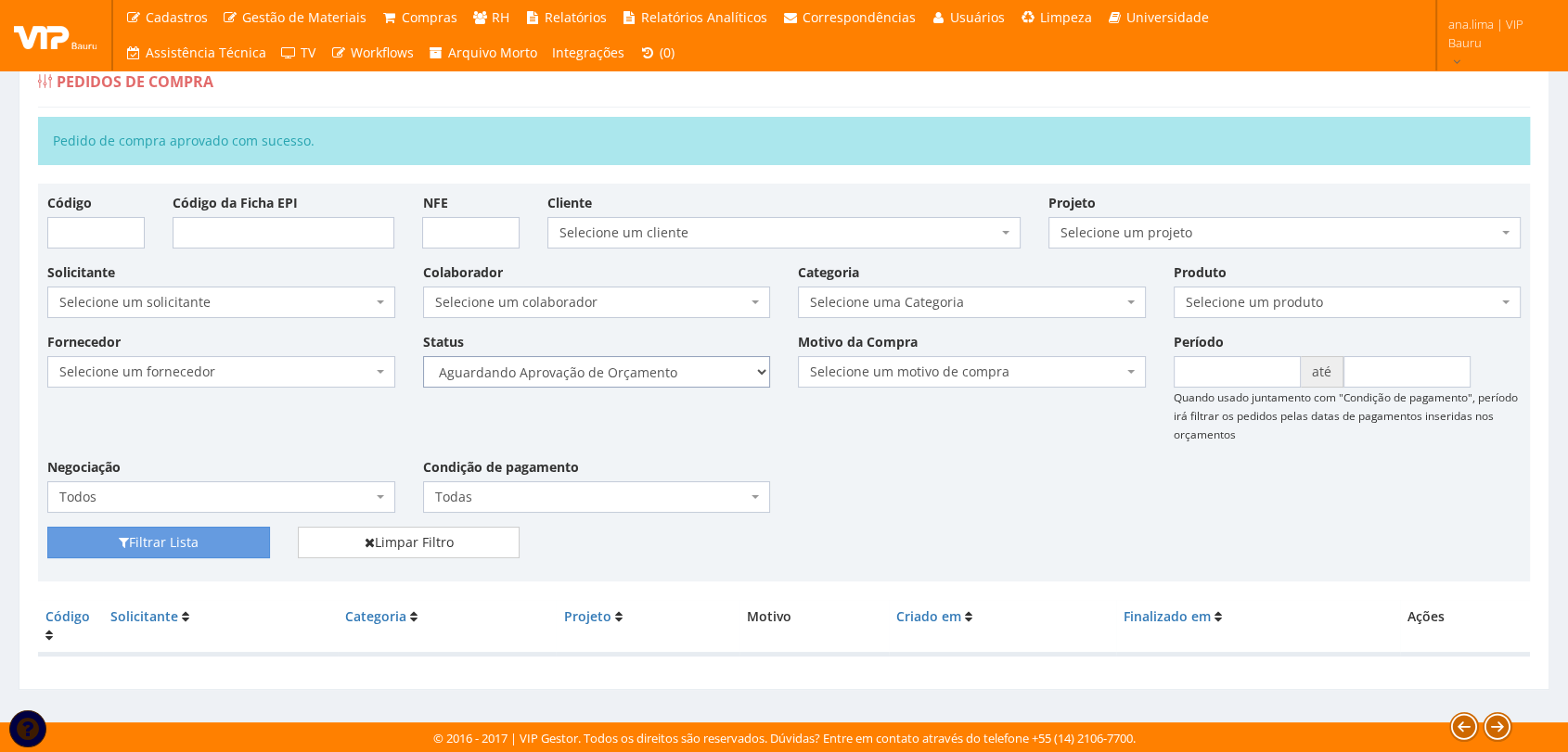 select on "1" 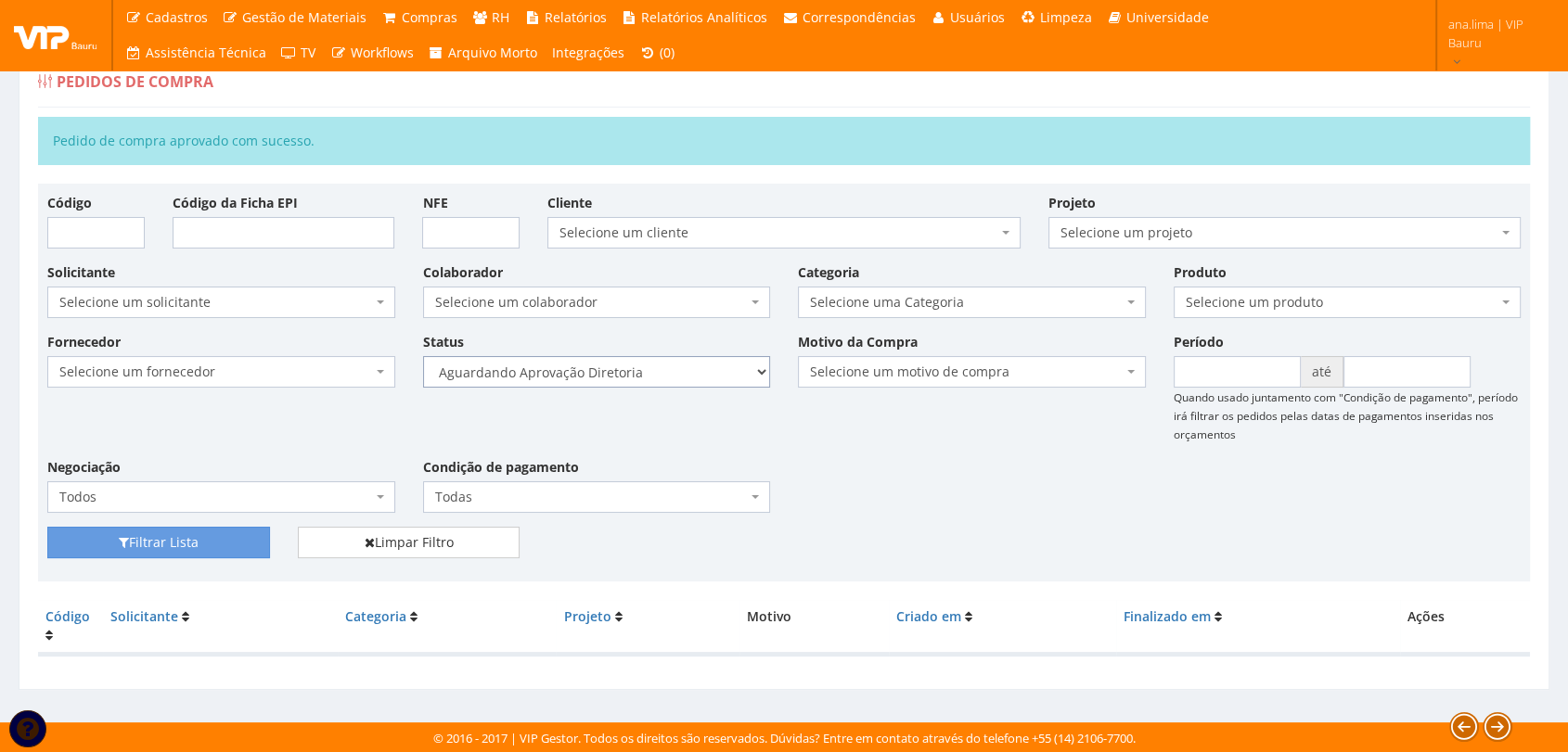 click on "Selecione um status Cancelado Aguardando Aprovação Diretoria Pedido Aprovado Aguardando Aprovação de Orçamento Orçamento Aprovado Compra Efetuada Entrega Efetuada Entrega Registrada" at bounding box center (597, 372) 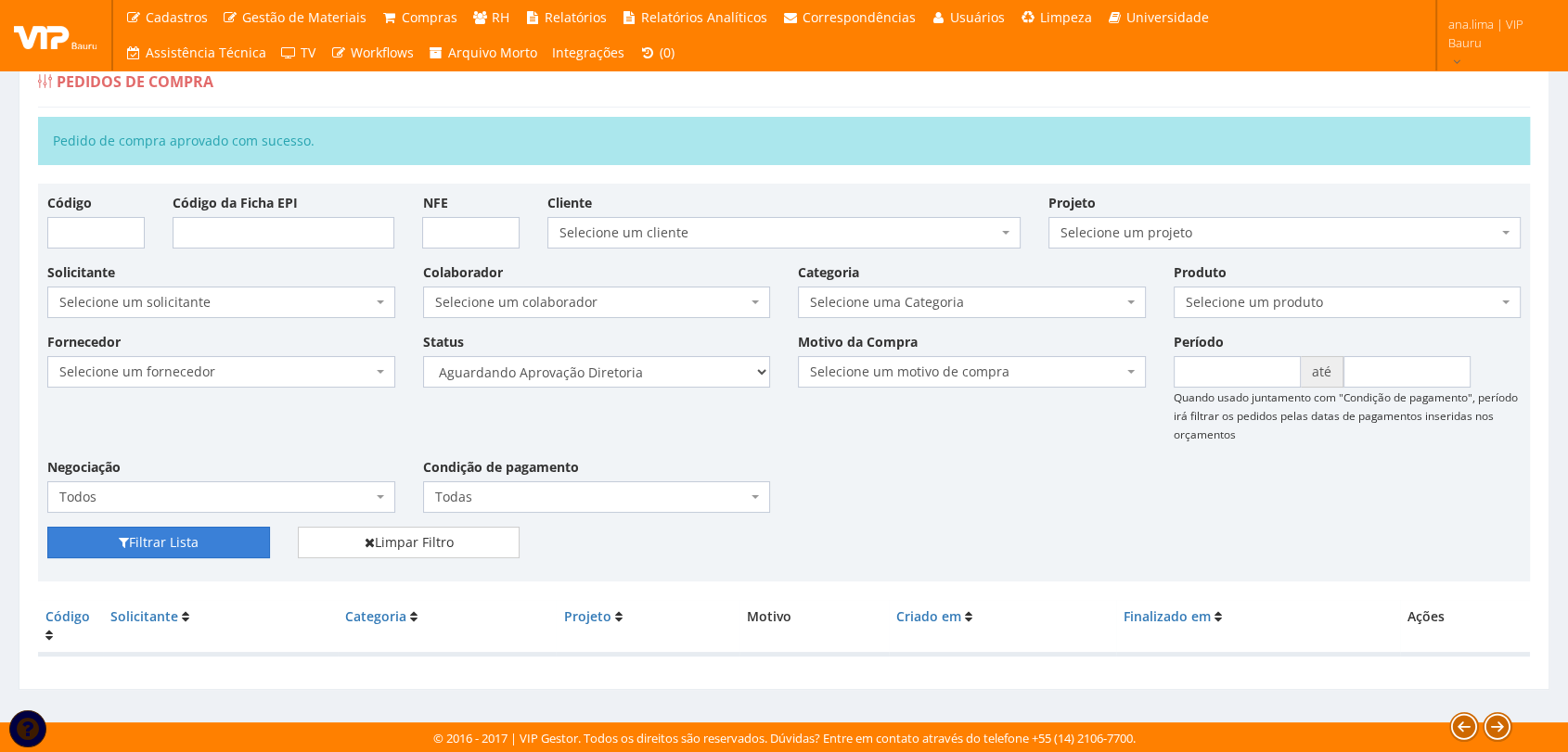click at bounding box center [123, 542] 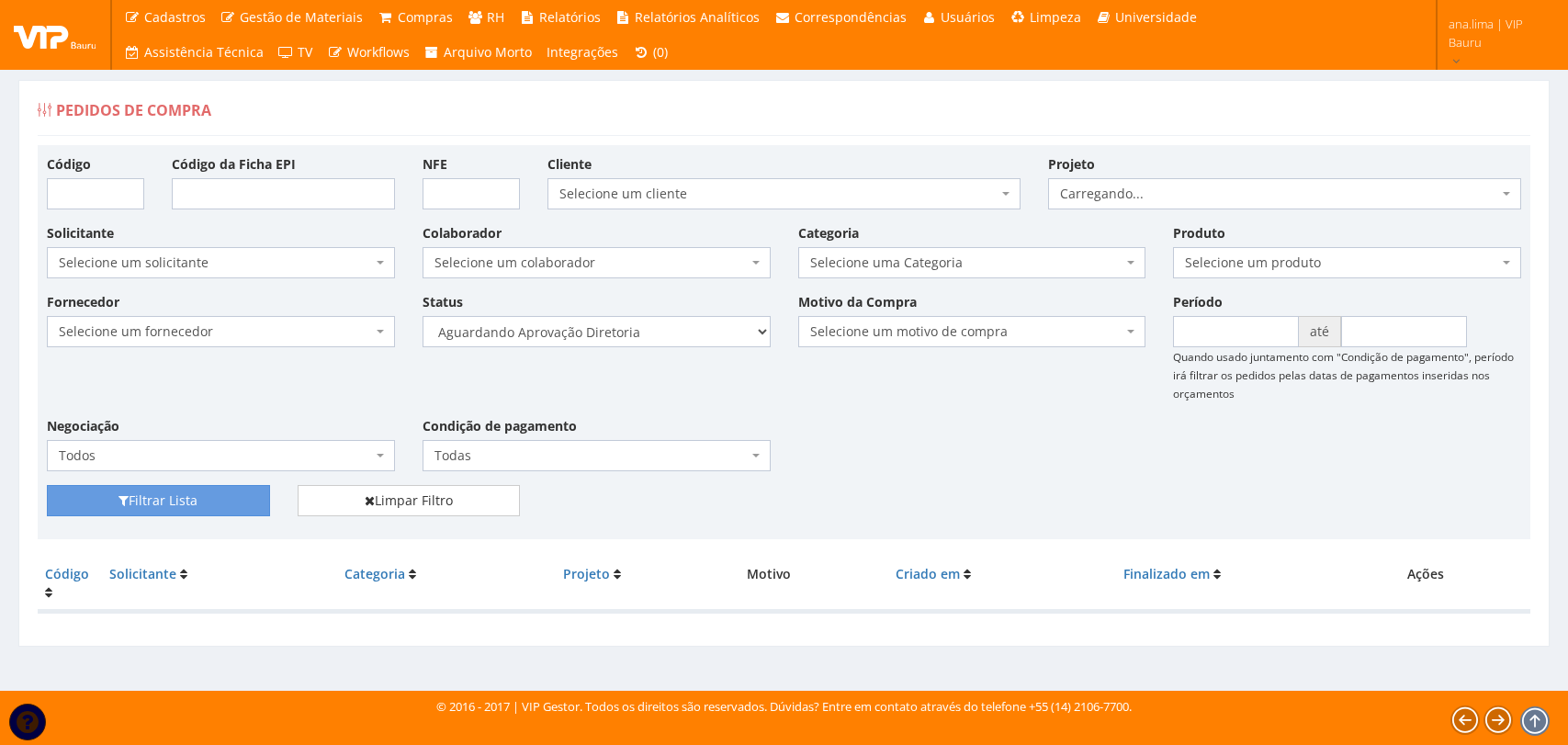 scroll, scrollTop: 0, scrollLeft: 0, axis: both 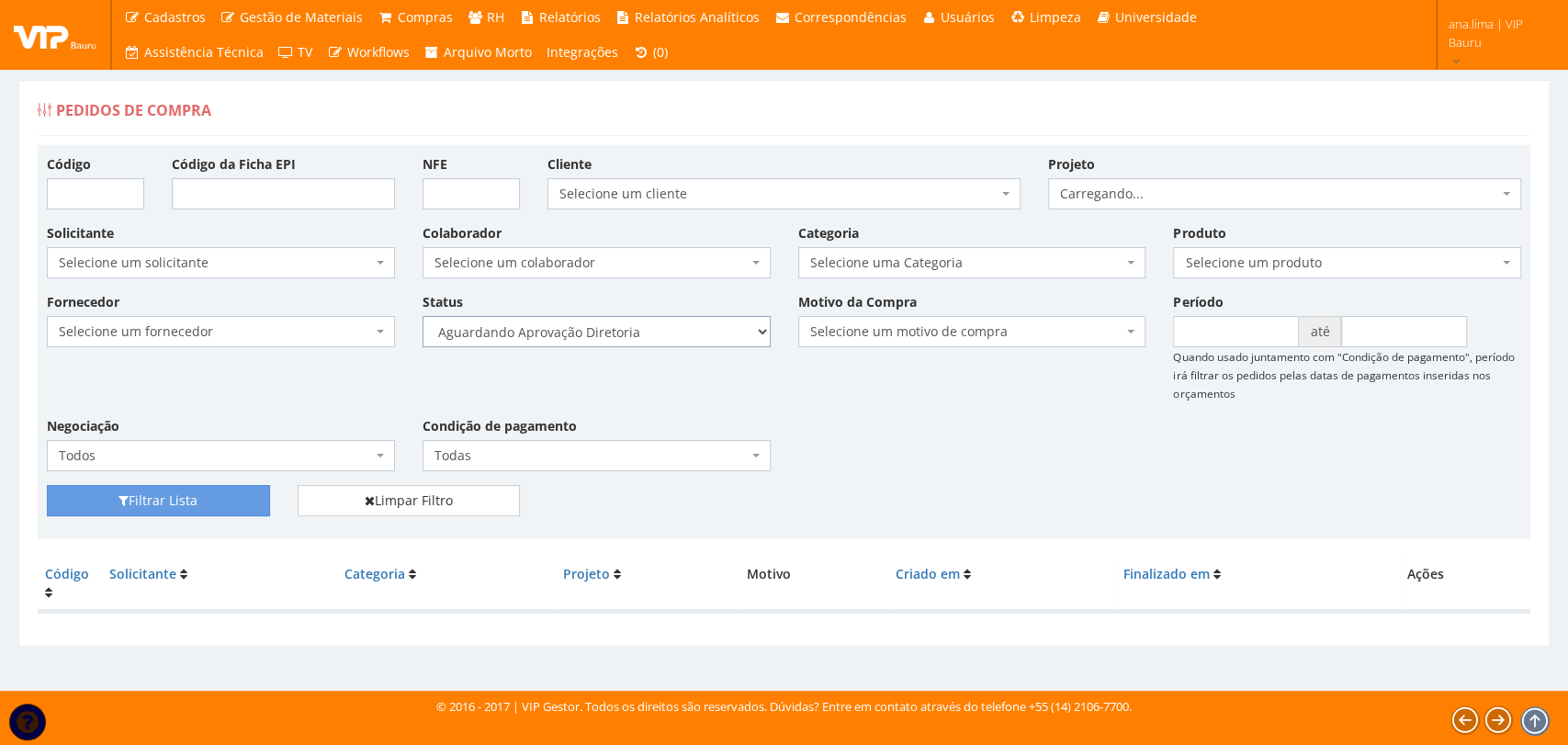 click on "Selecione um status Cancelado Aguardando Aprovação Diretoria Pedido Aprovado Aguardando Aprovação de Orçamento Orçamento Aprovado Compra Efetuada Entrega Efetuada Entrega Registrada" at bounding box center (596, 332) 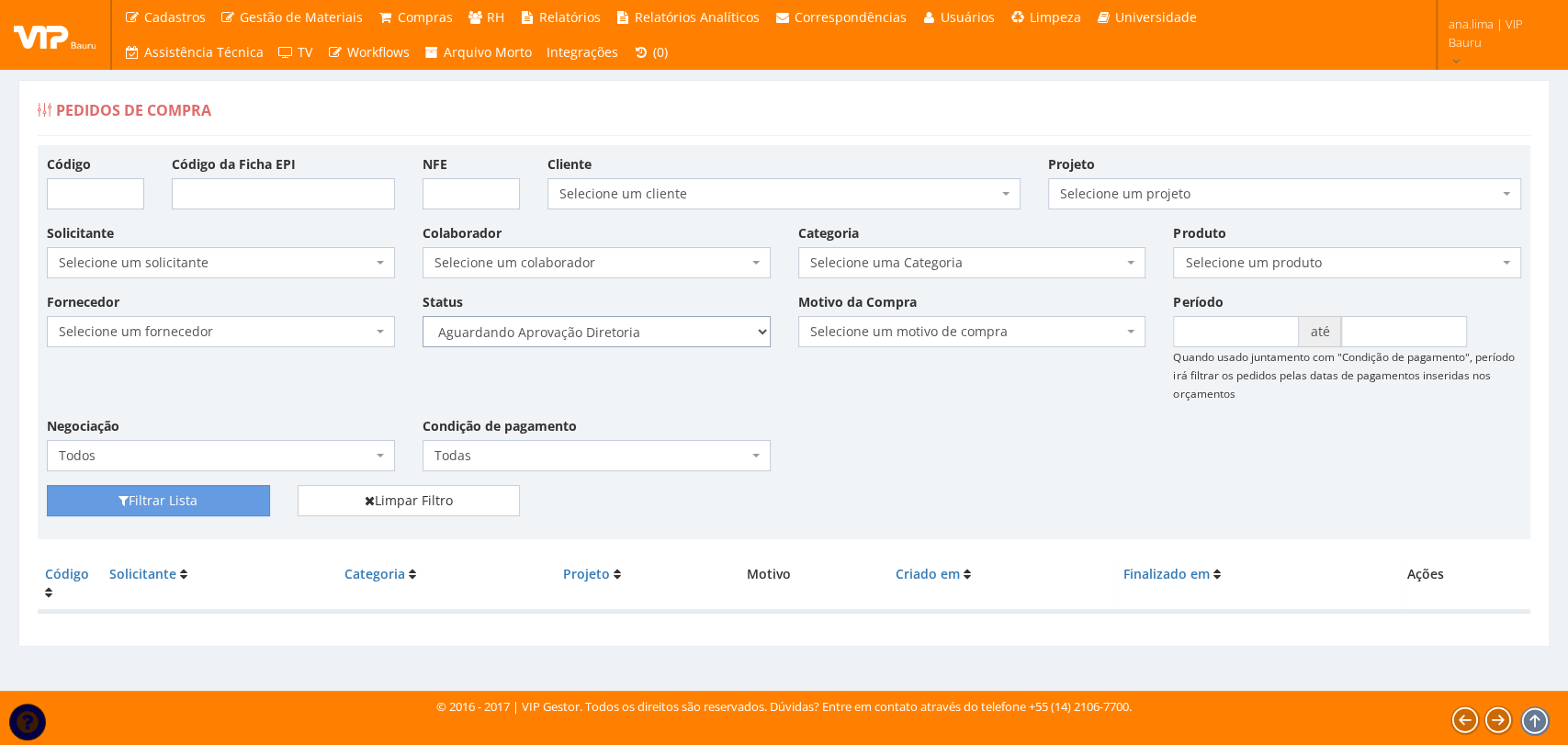 select on "4" 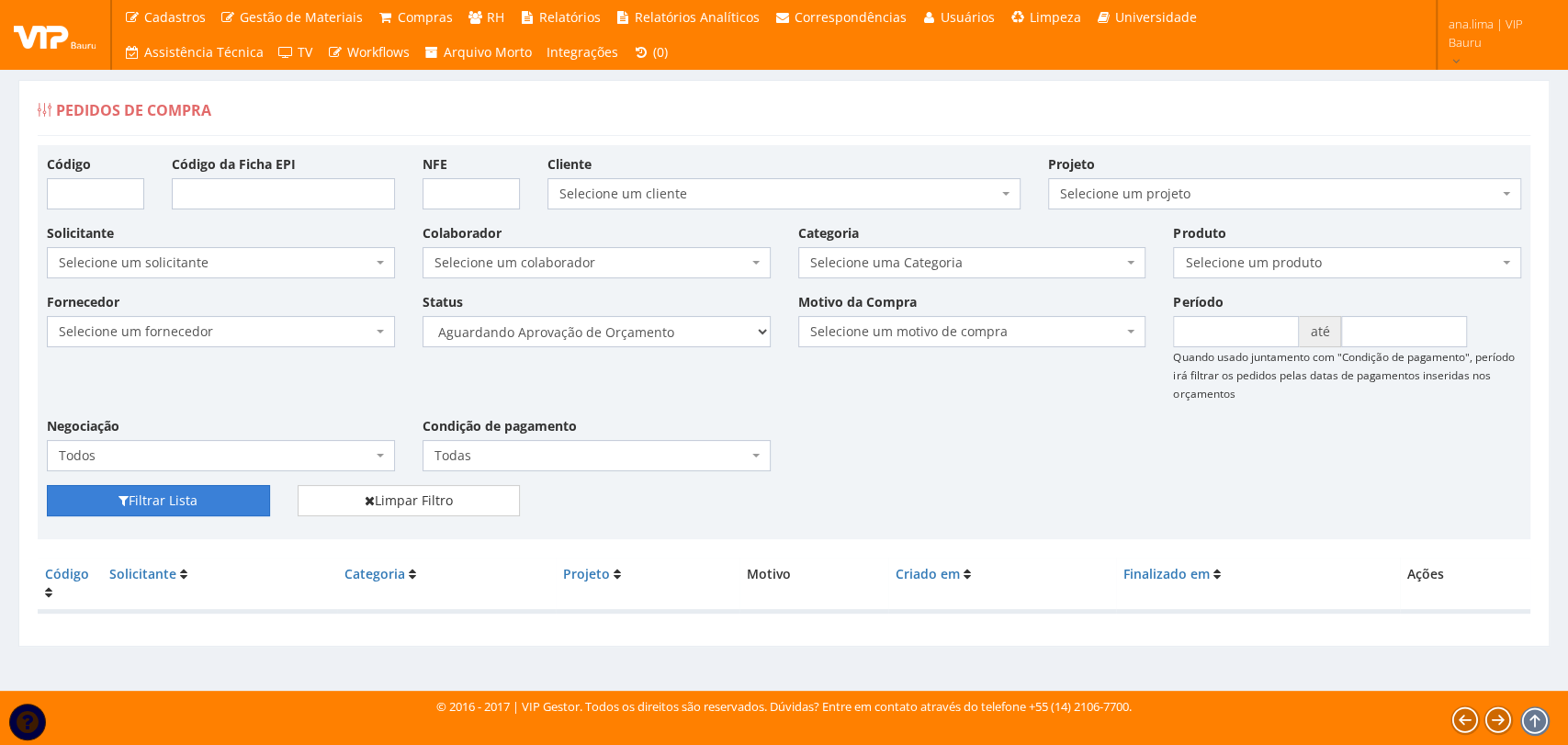 click on "Filtrar Lista" at bounding box center [158, 501] 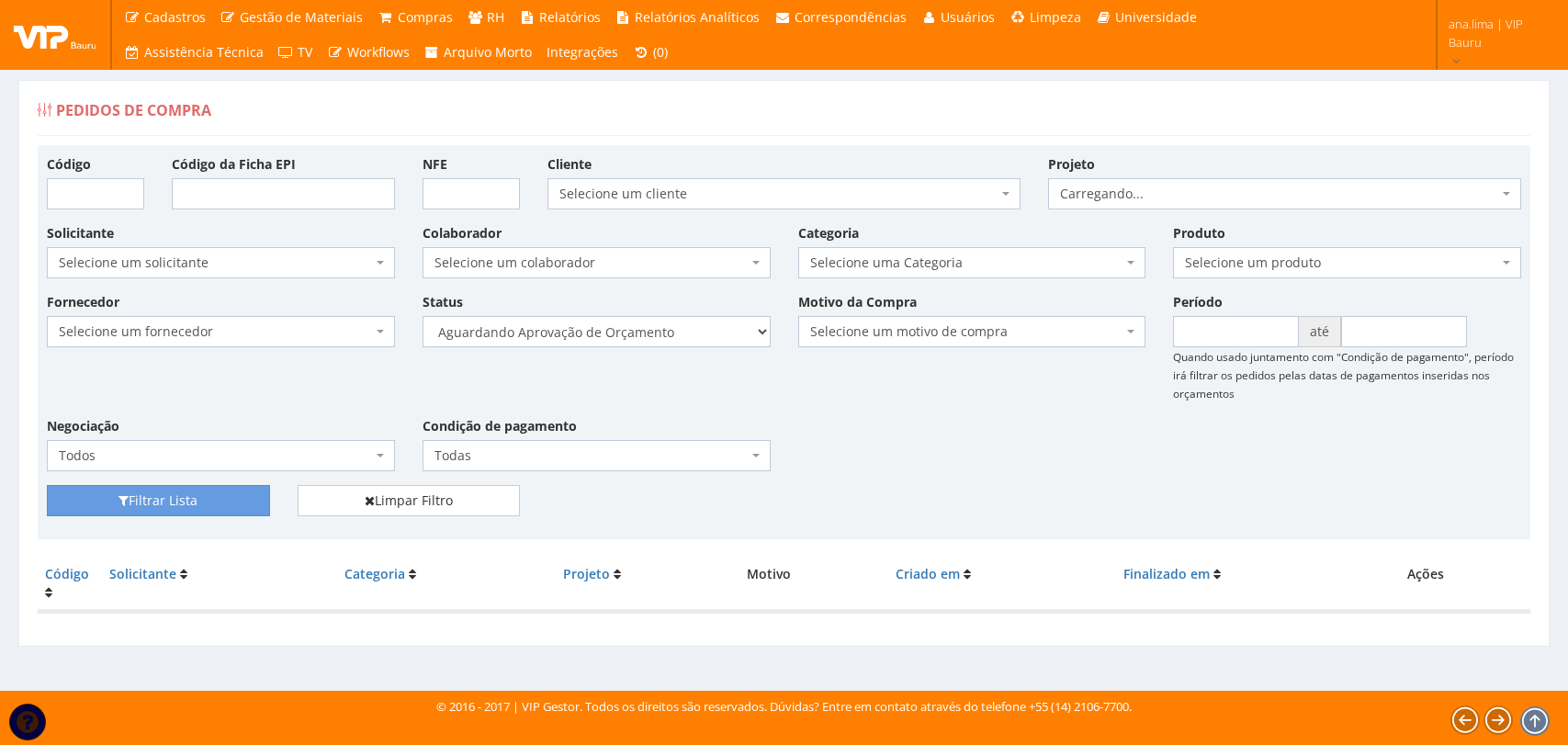 scroll, scrollTop: 0, scrollLeft: 0, axis: both 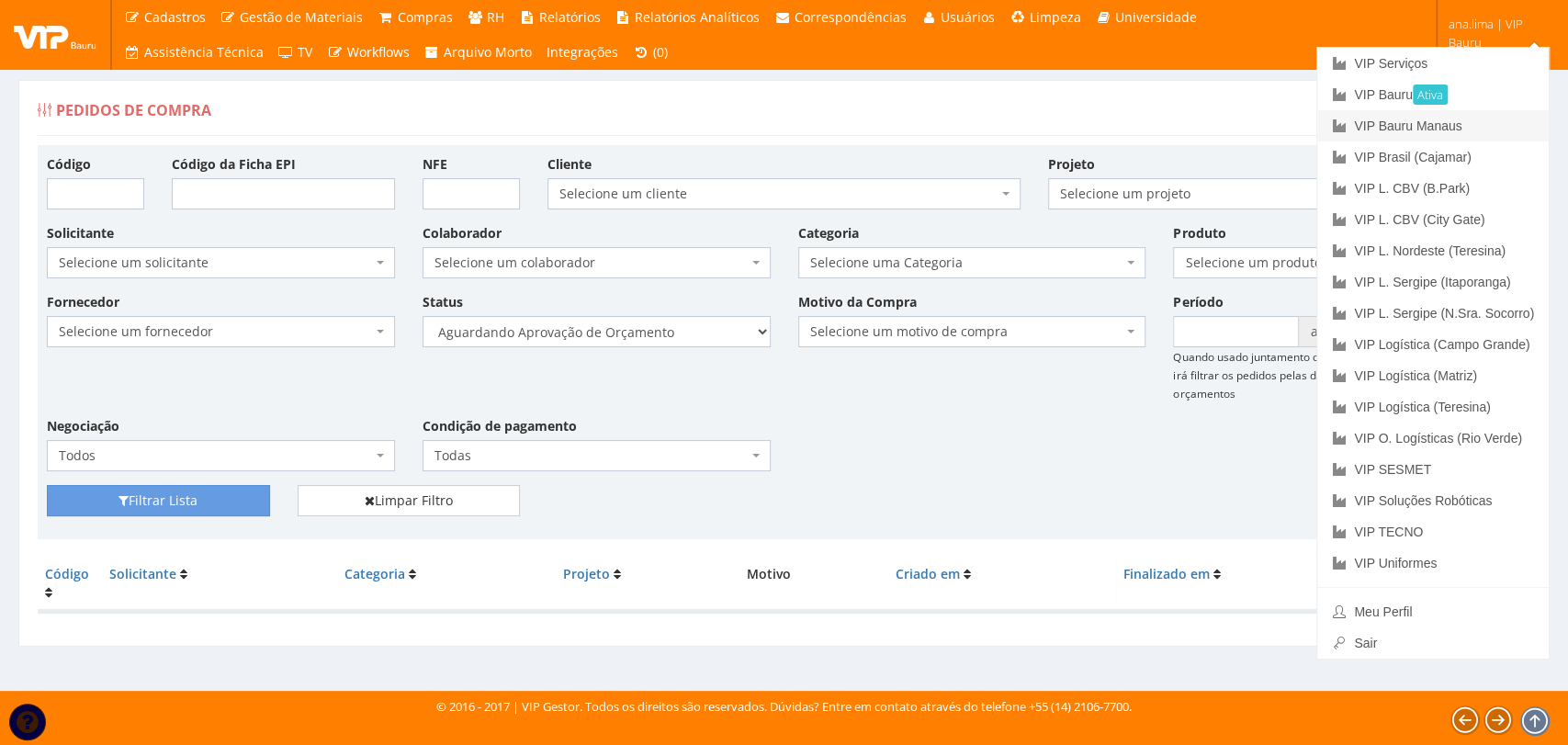 click on "VIP Bauru Manaus" at bounding box center (1433, 126) 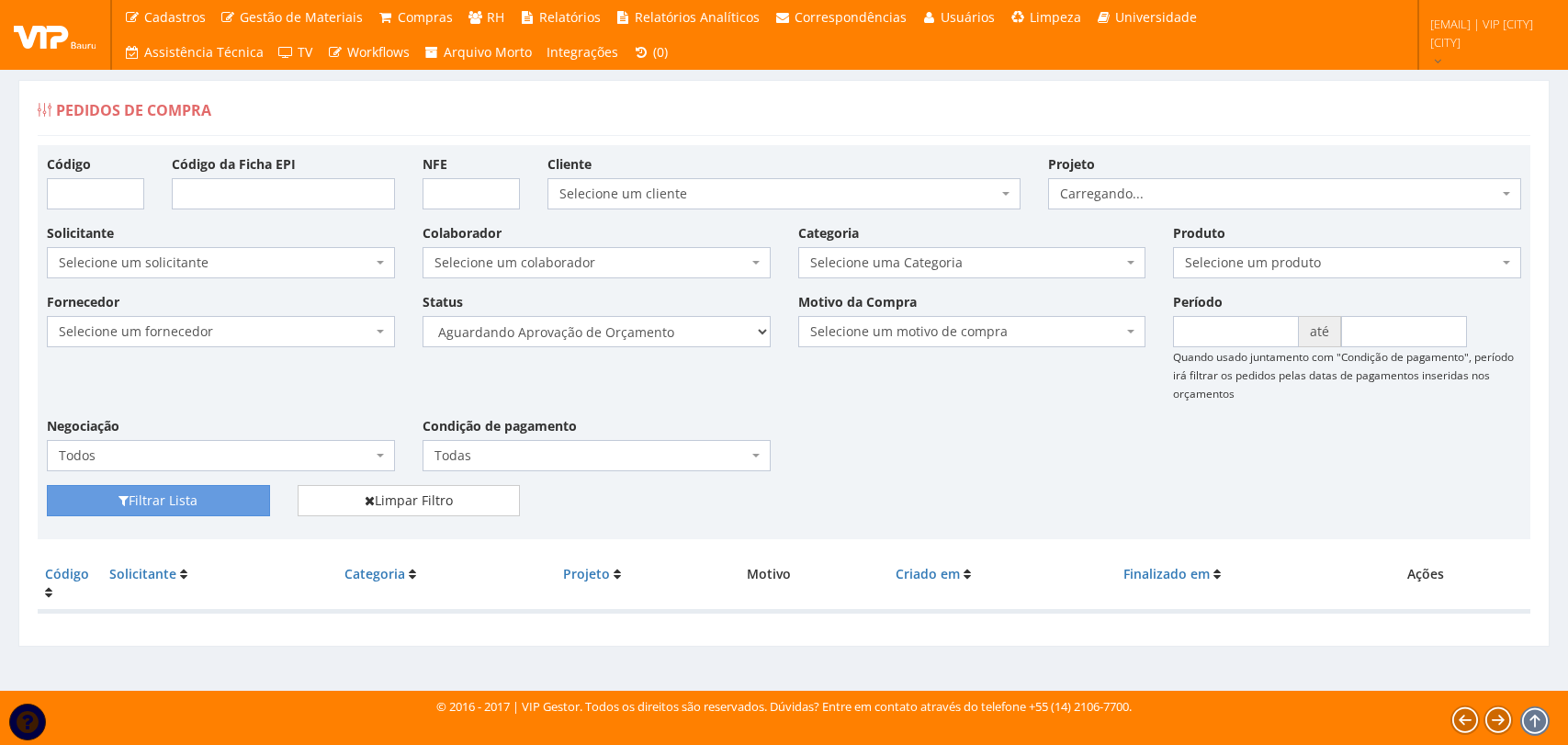scroll, scrollTop: 0, scrollLeft: 0, axis: both 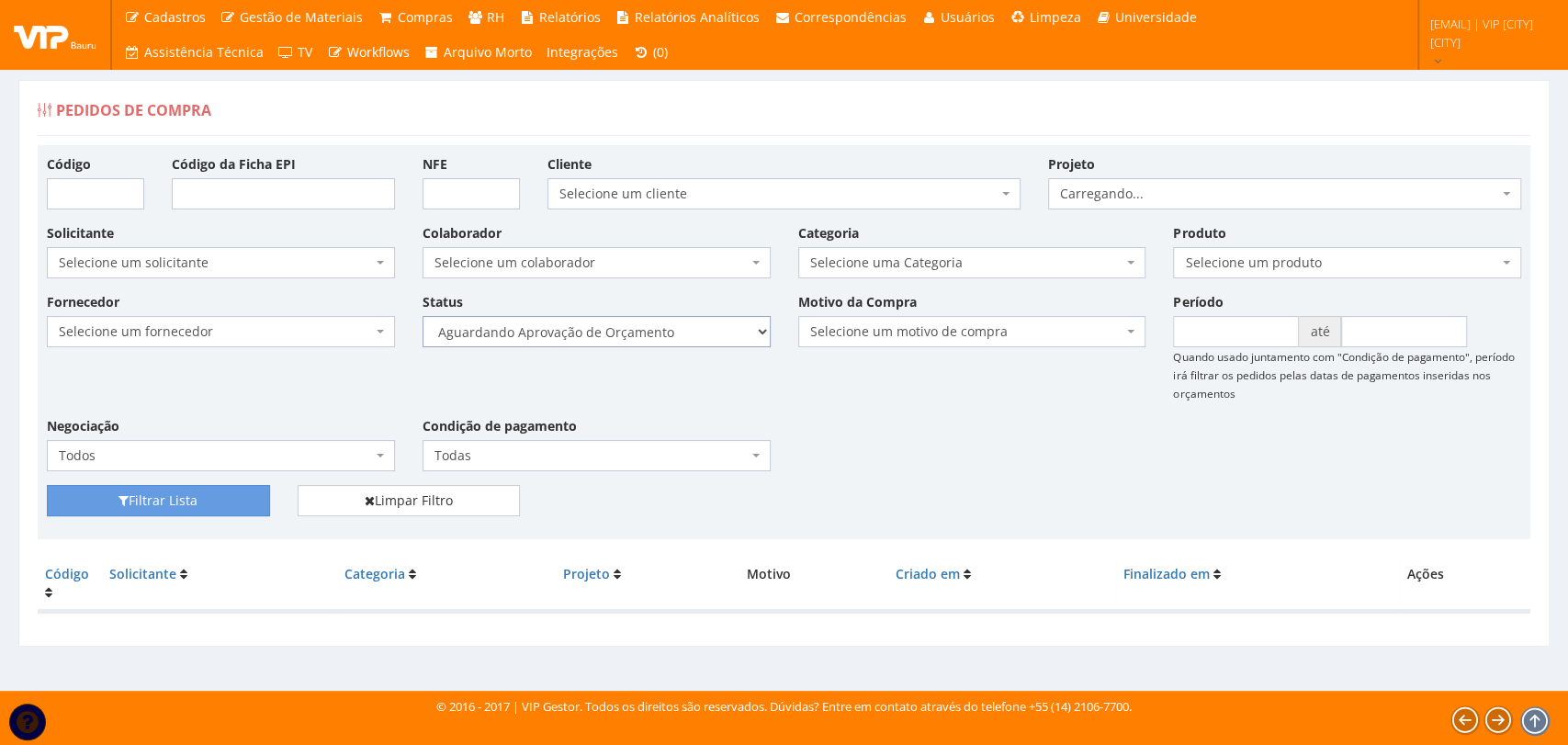 click on "Selecione um status Cancelado Aguardando Aprovação Diretoria Pedido Aprovado Aguardando Aprovação de Orçamento Orçamento Aprovado Compra Efetuada Entrega Efetuada Entrega Registrada" at bounding box center (596, 332) 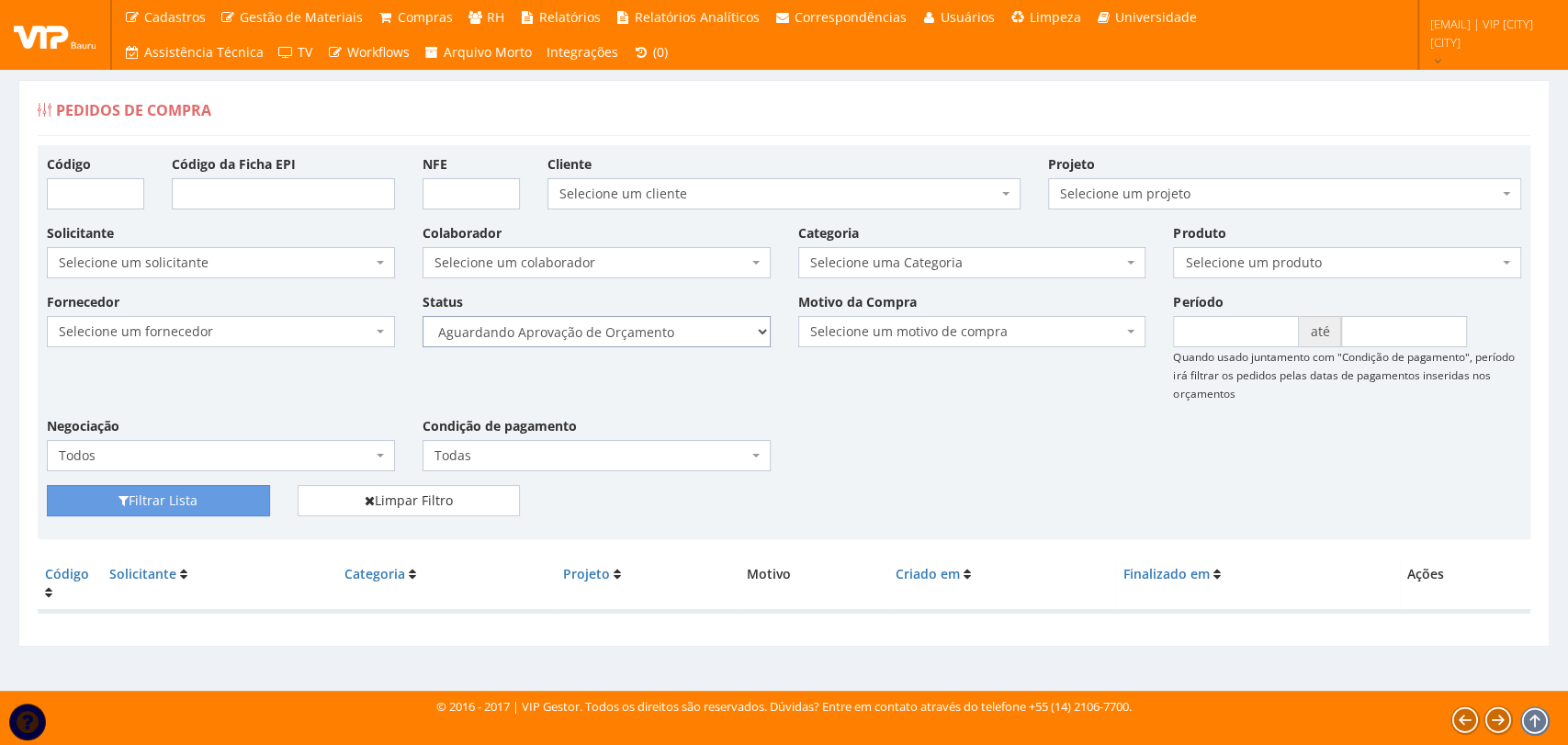 select on "1" 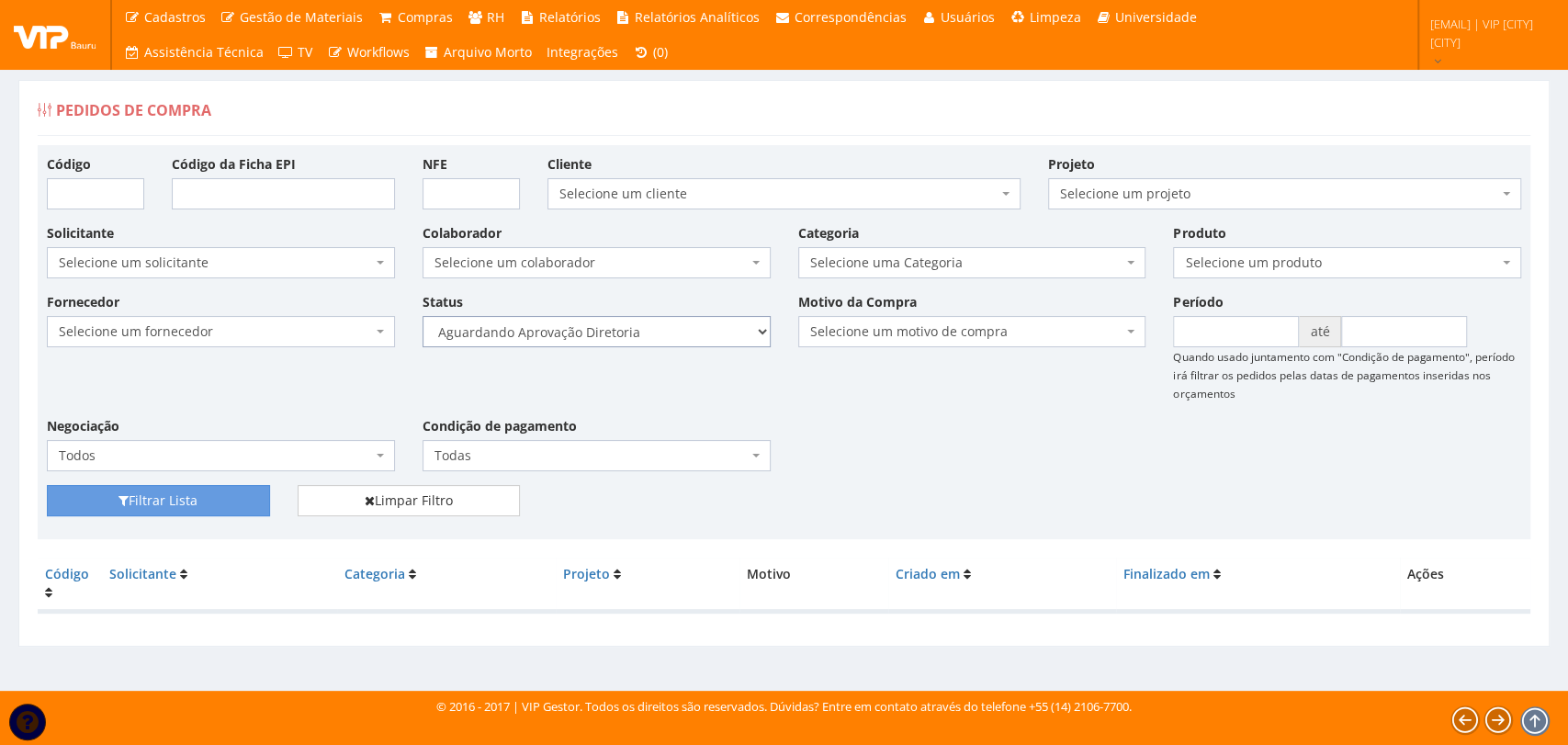 click on "Selecione um status Cancelado Aguardando Aprovação Diretoria Pedido Aprovado Aguardando Aprovação de Orçamento Orçamento Aprovado Compra Efetuada Entrega Efetuada Entrega Registrada" at bounding box center (596, 332) 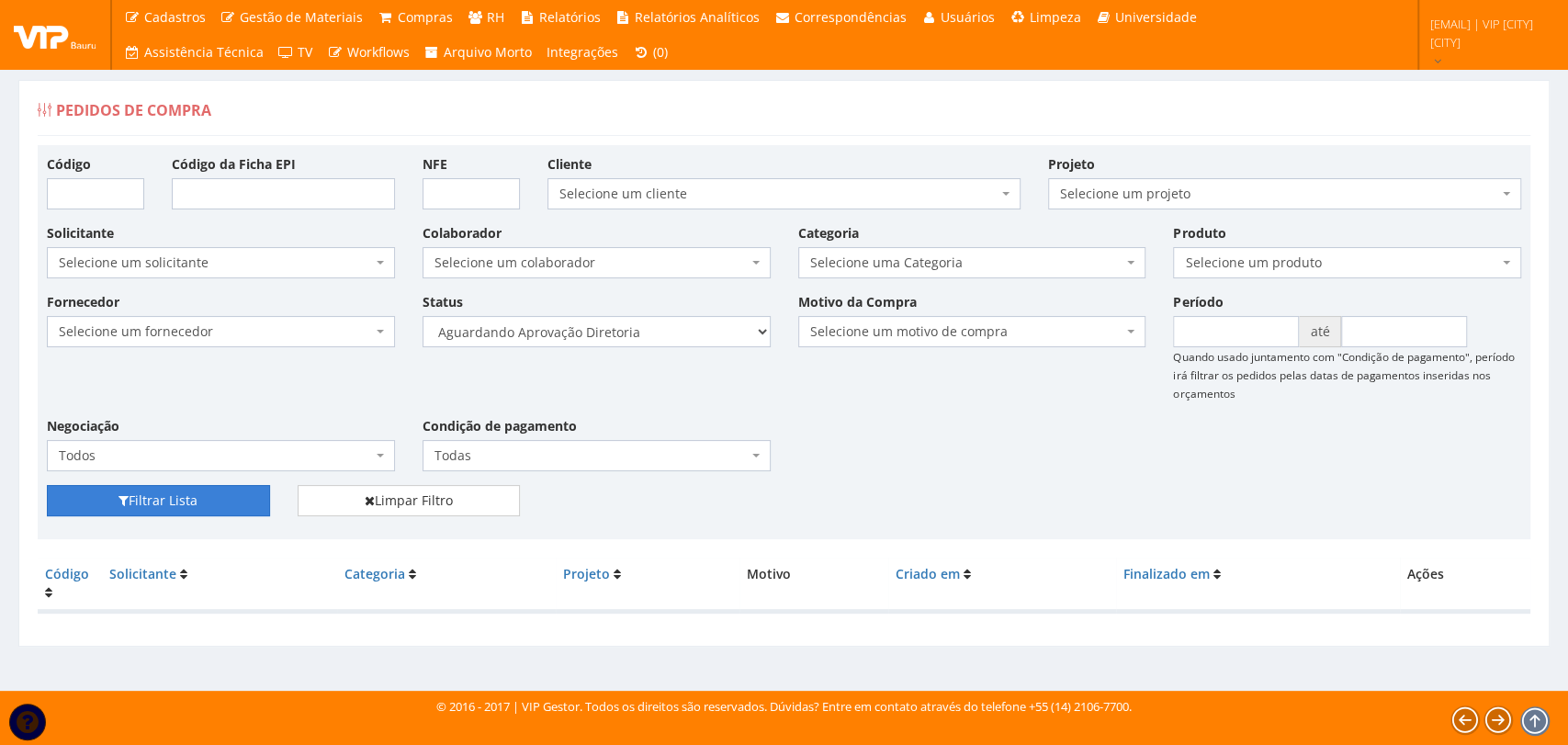 click on "Filtrar Lista" at bounding box center (158, 501) 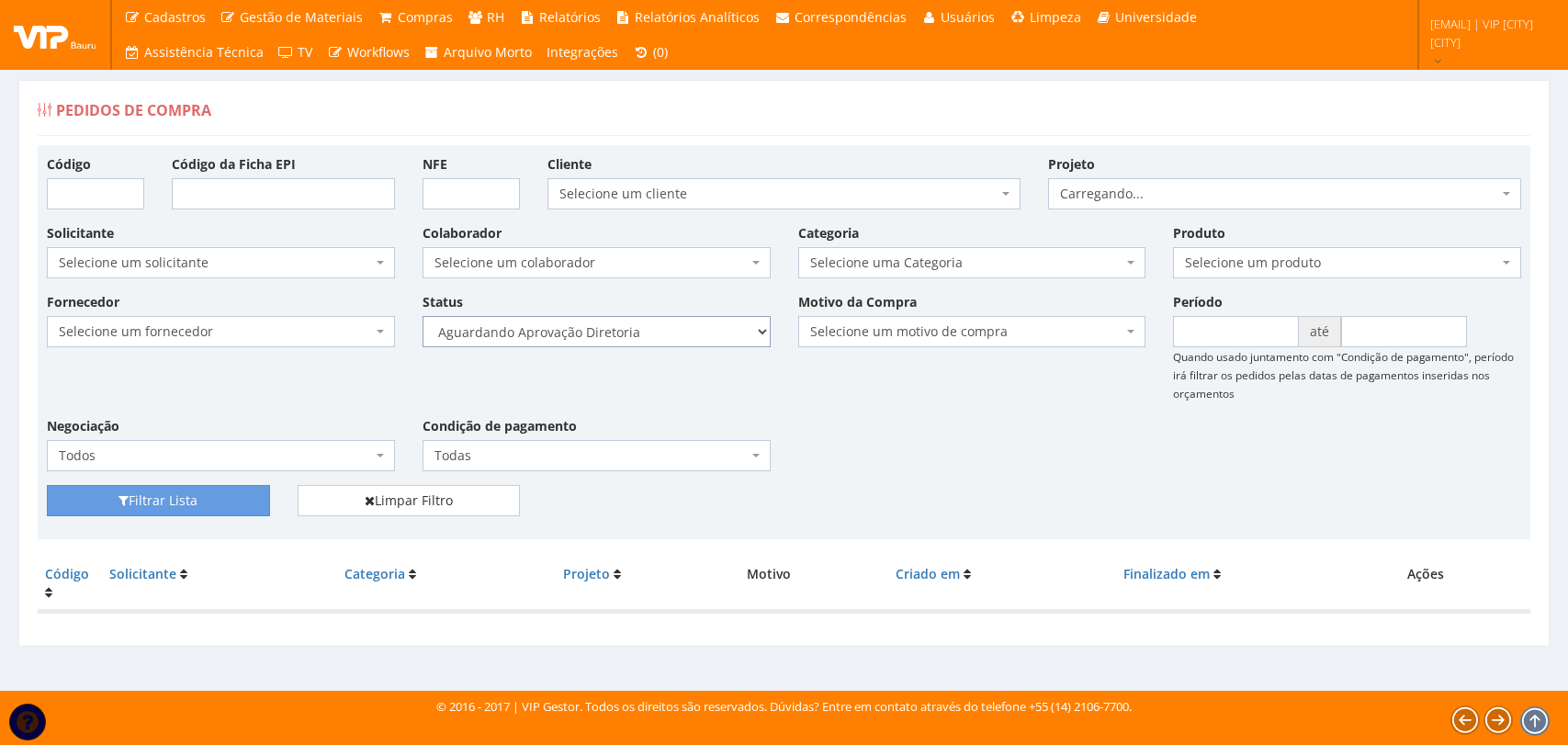scroll, scrollTop: 0, scrollLeft: 0, axis: both 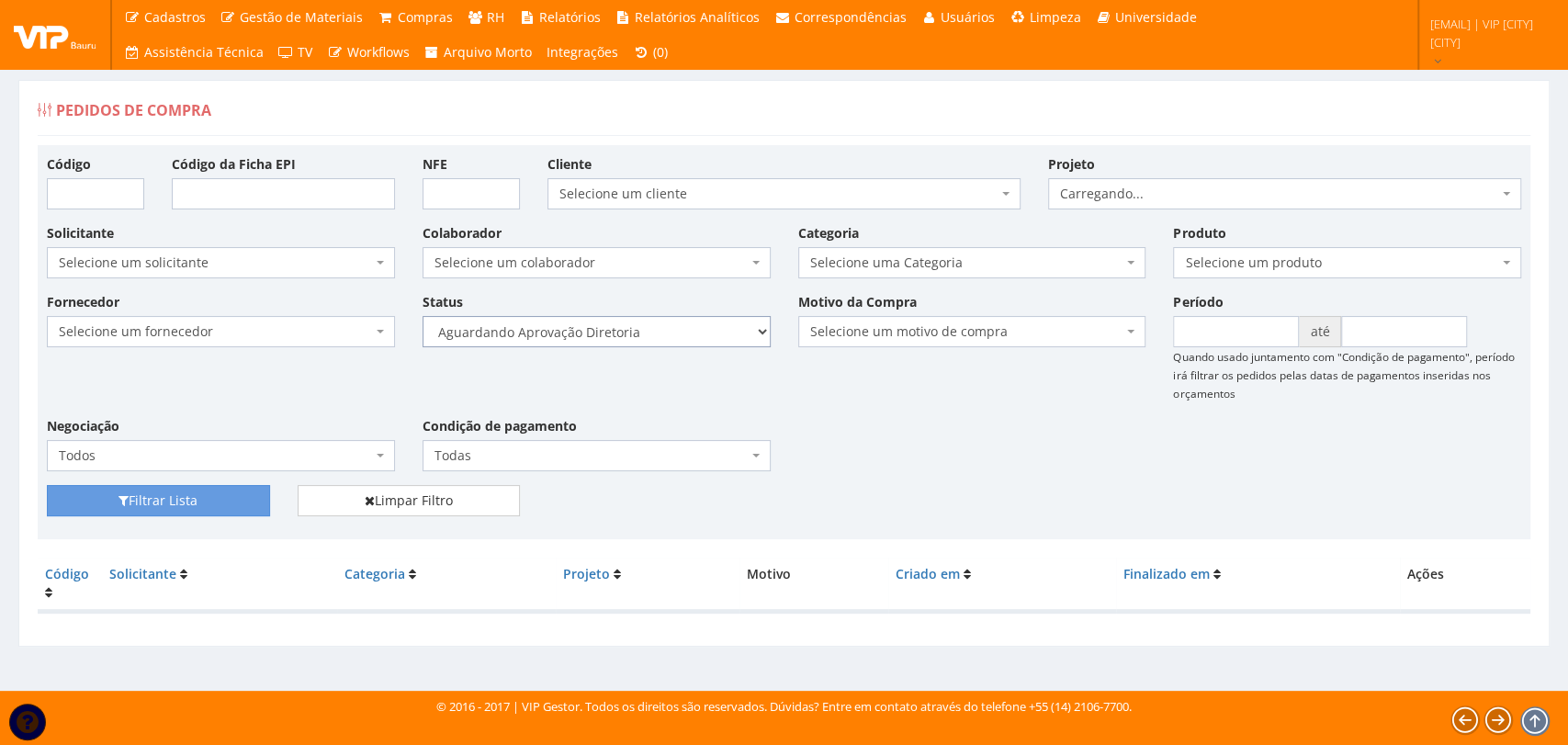 drag, startPoint x: 0, startPoint y: 0, endPoint x: 693, endPoint y: 326, distance: 765.8492 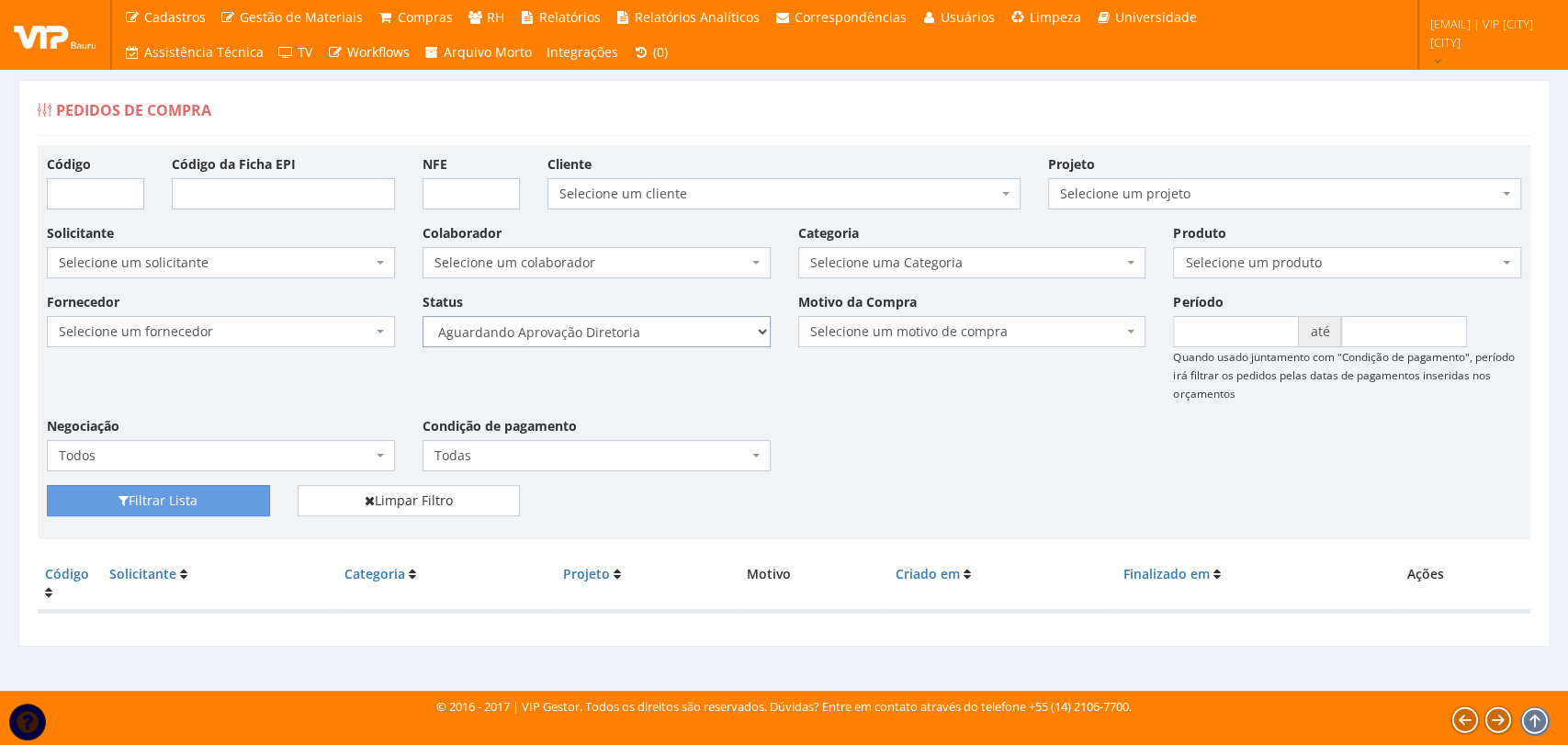 select on "4" 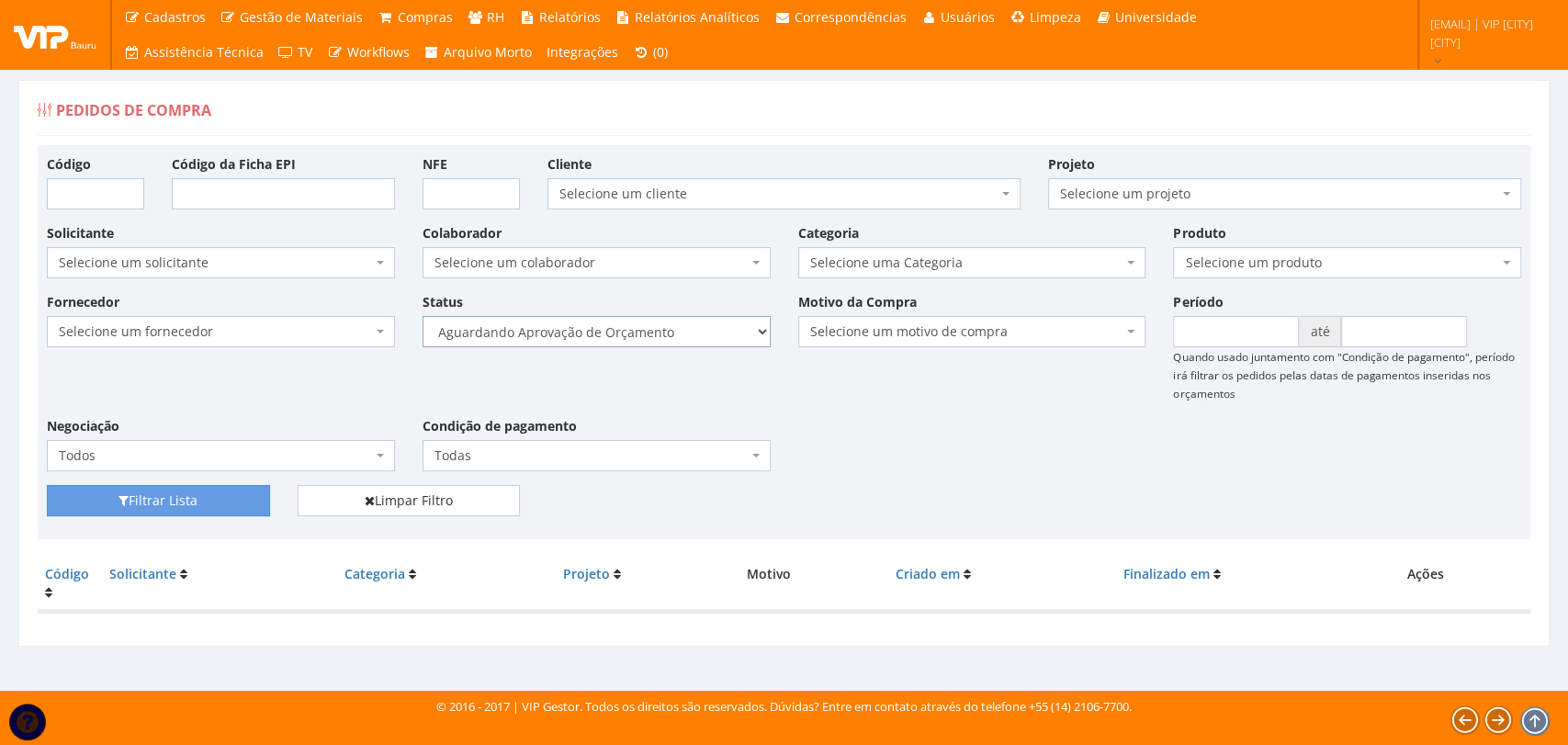 click on "Selecione um status Cancelado Aguardando Aprovação Diretoria Pedido Aprovado Aguardando Aprovação de Orçamento Orçamento Aprovado Compra Efetuada Entrega Efetuada Entrega Registrada" at bounding box center (596, 332) 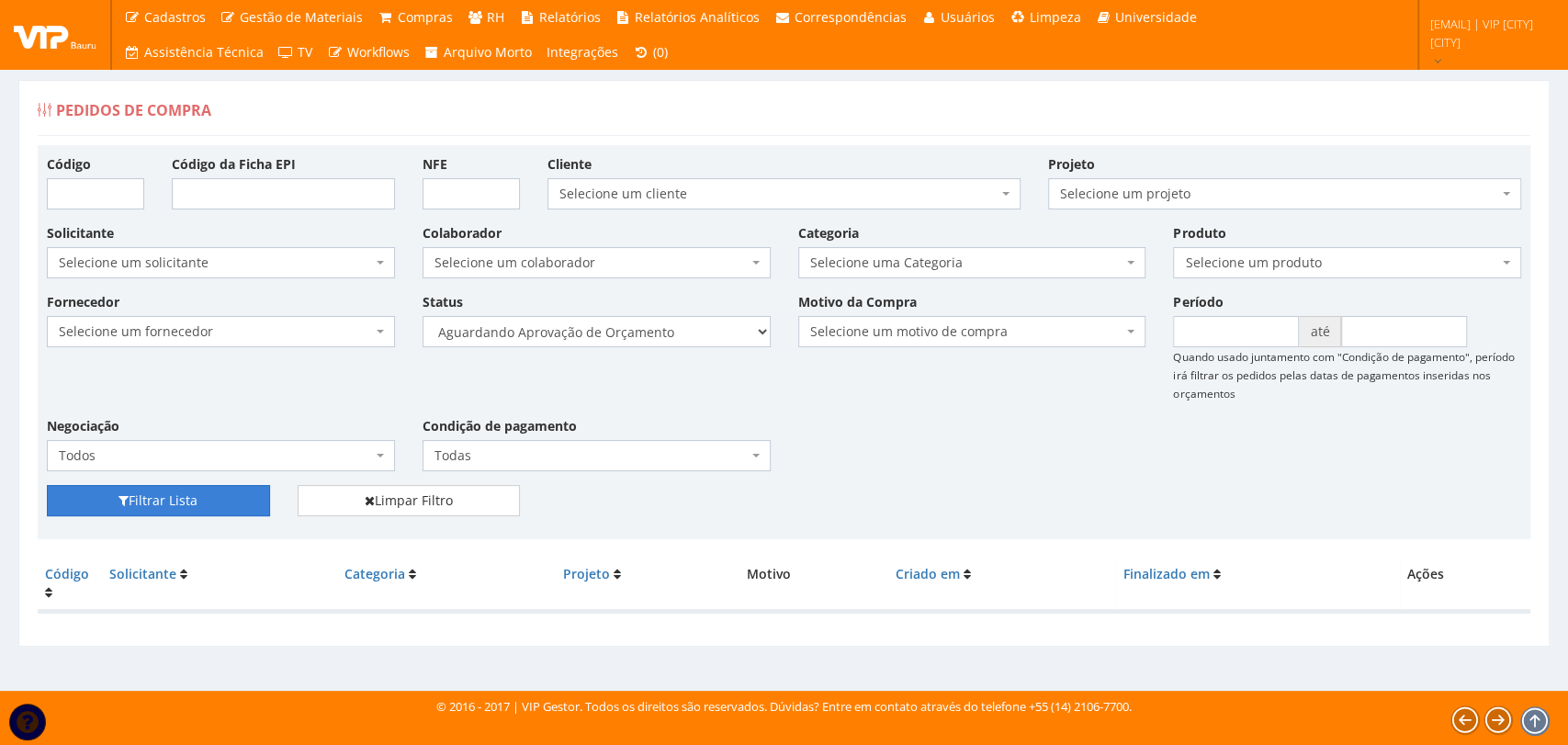 click on "Filtrar Lista" at bounding box center [158, 501] 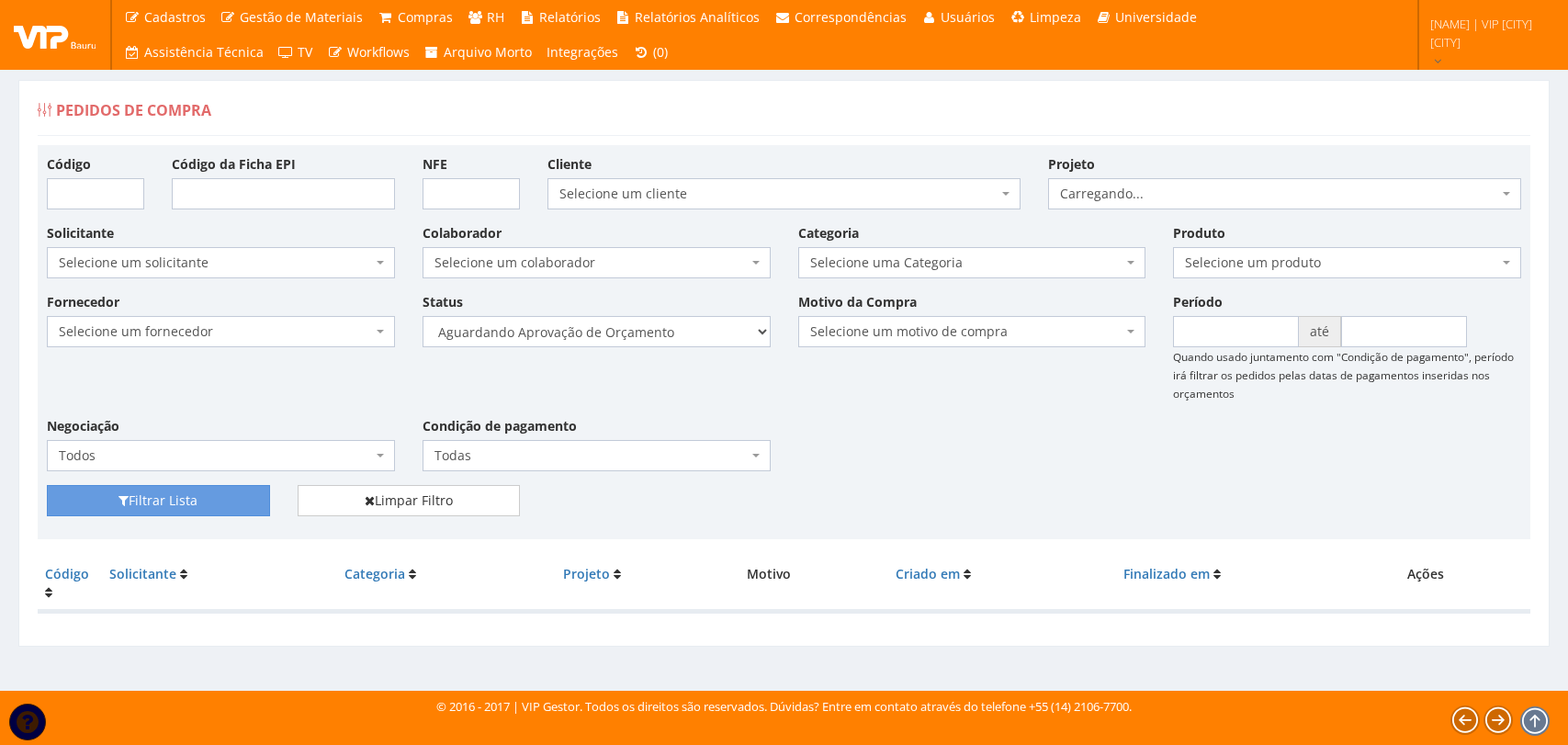 scroll, scrollTop: 0, scrollLeft: 0, axis: both 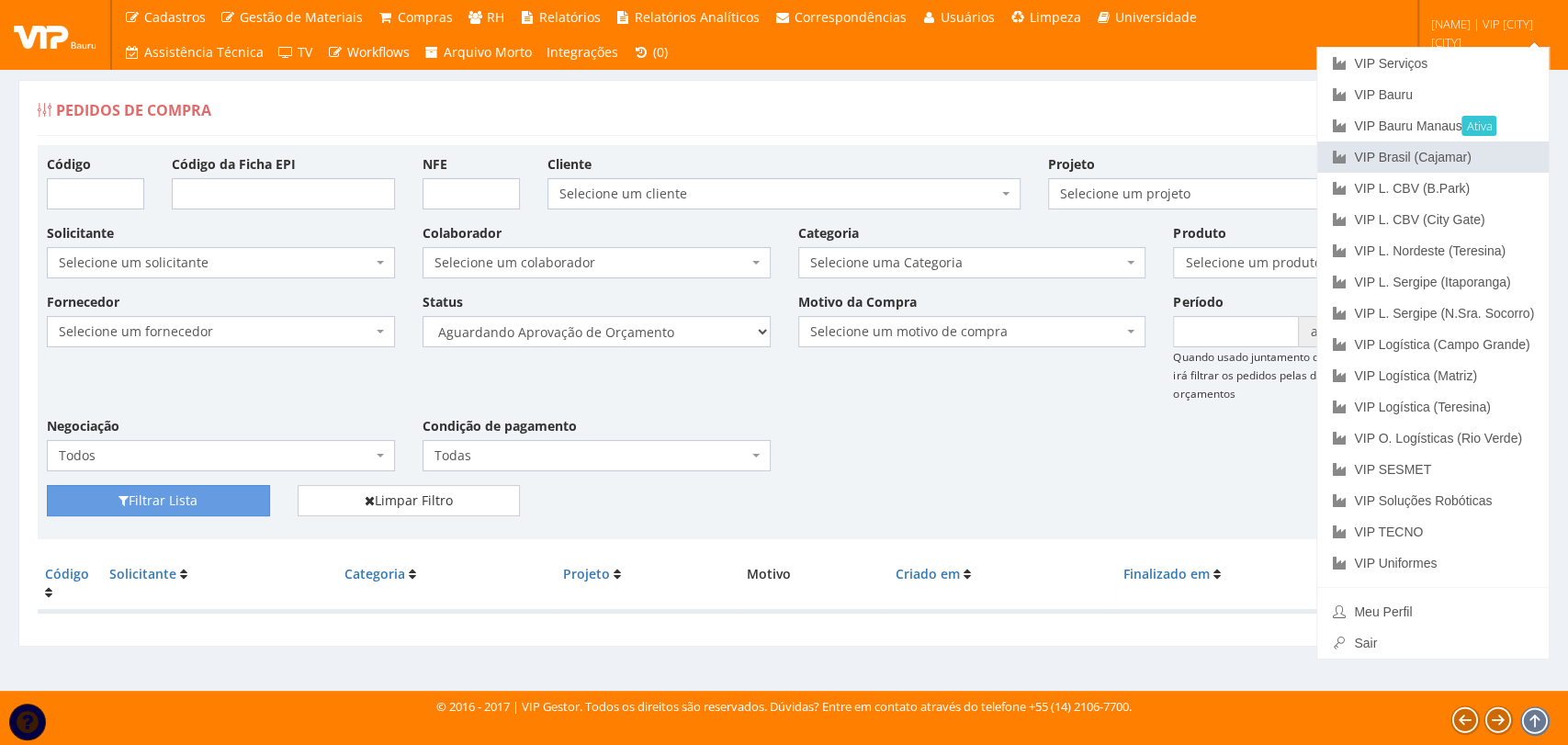 click on "VIP Brasil (Cajamar)" at bounding box center (1433, 157) 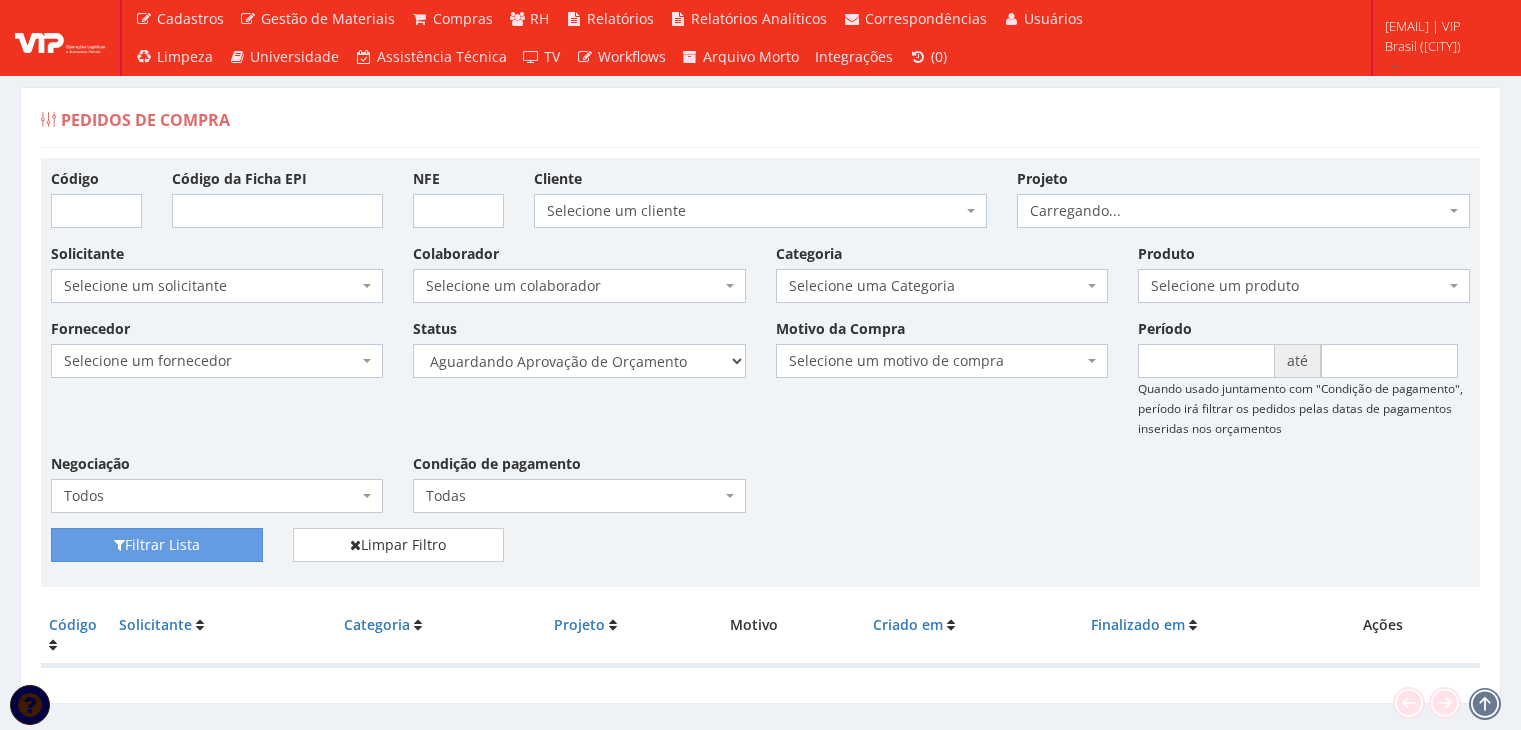 scroll, scrollTop: 0, scrollLeft: 0, axis: both 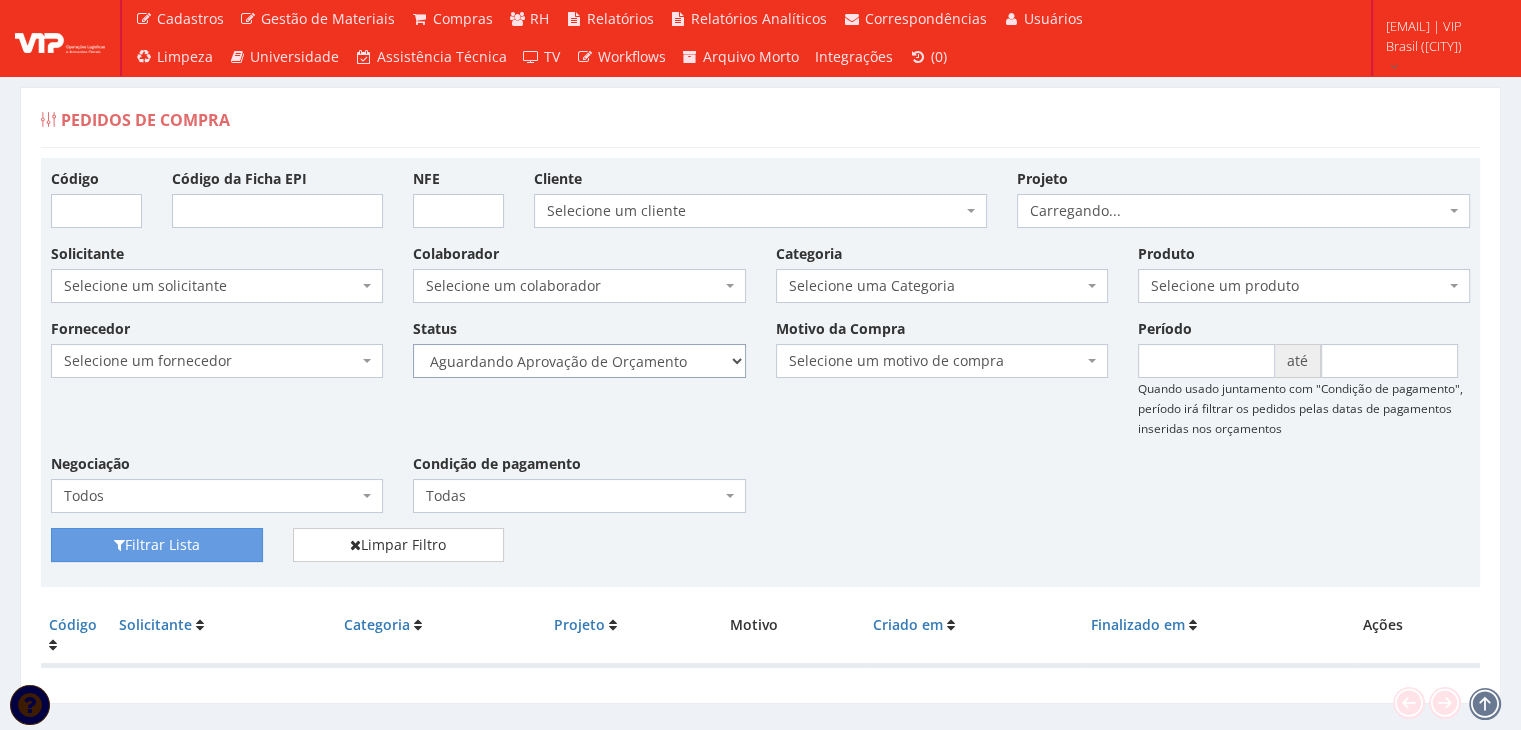 click on "Selecione um status Cancelado Aguardando Aprovação Diretoria Pedido Aprovado Aguardando Aprovação de Orçamento Orçamento Aprovado Compra Efetuada Entrega Efetuada Entrega Registrada" at bounding box center [579, 361] 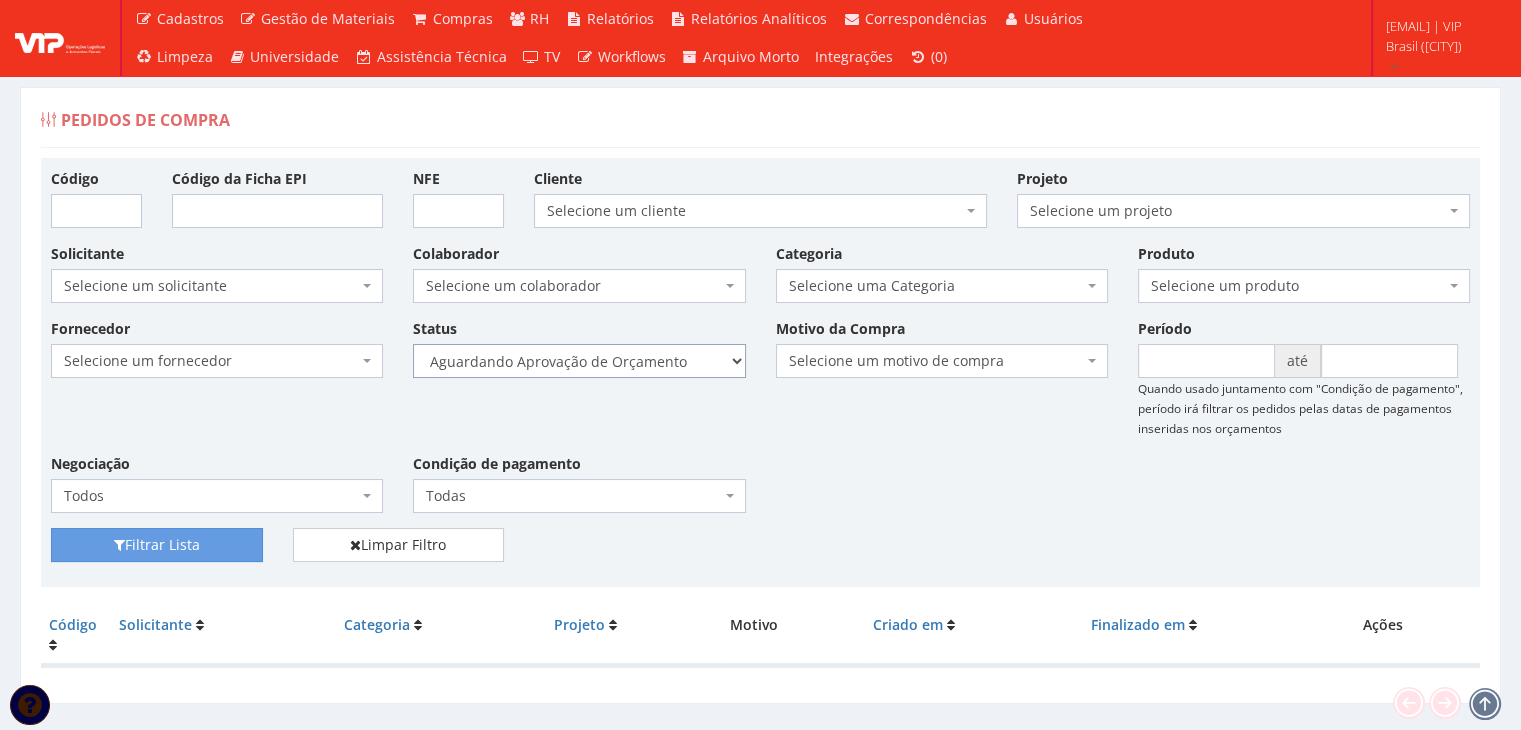 select on "1" 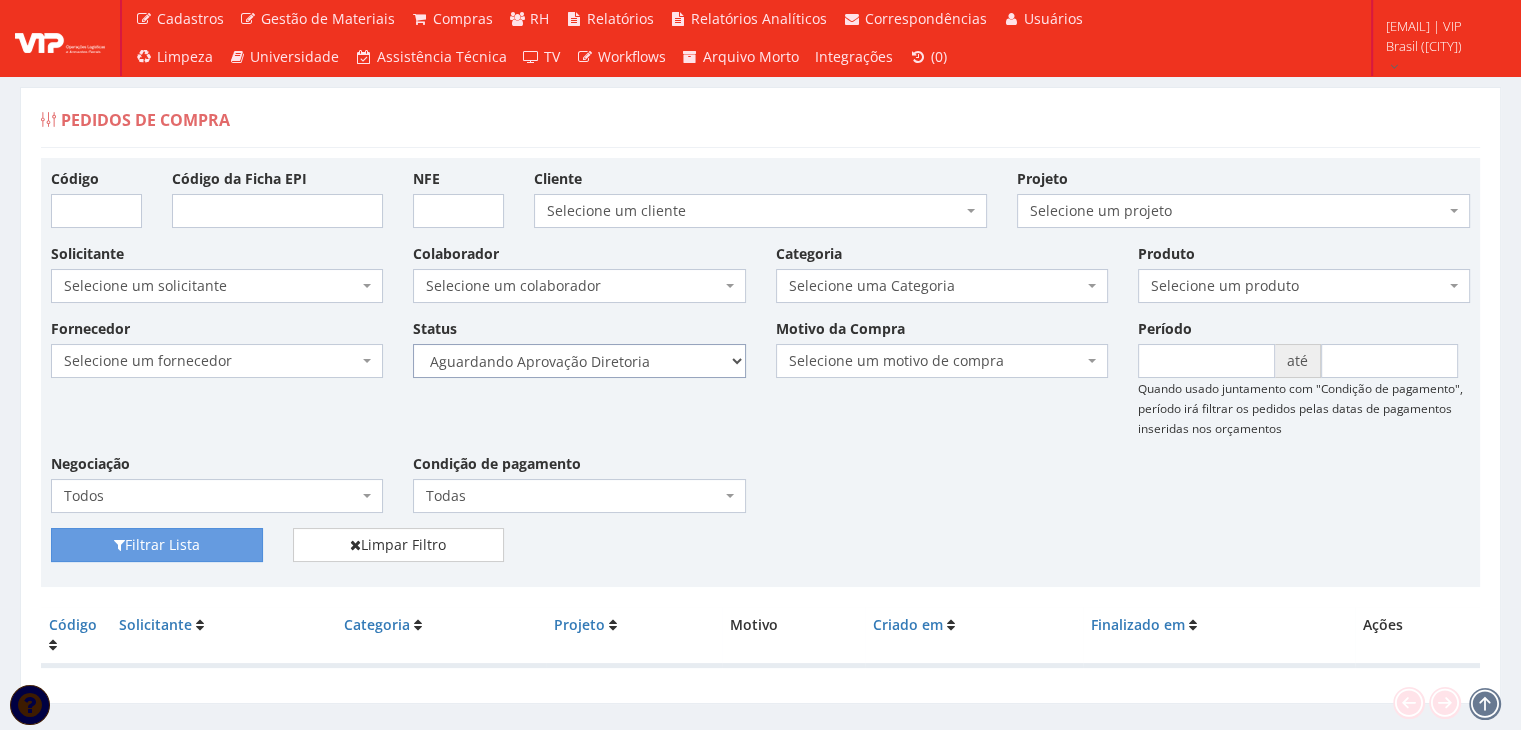 click on "Selecione um status Cancelado Aguardando Aprovação Diretoria Pedido Aprovado Aguardando Aprovação de Orçamento Orçamento Aprovado Compra Efetuada Entrega Efetuada Entrega Registrada" at bounding box center [579, 361] 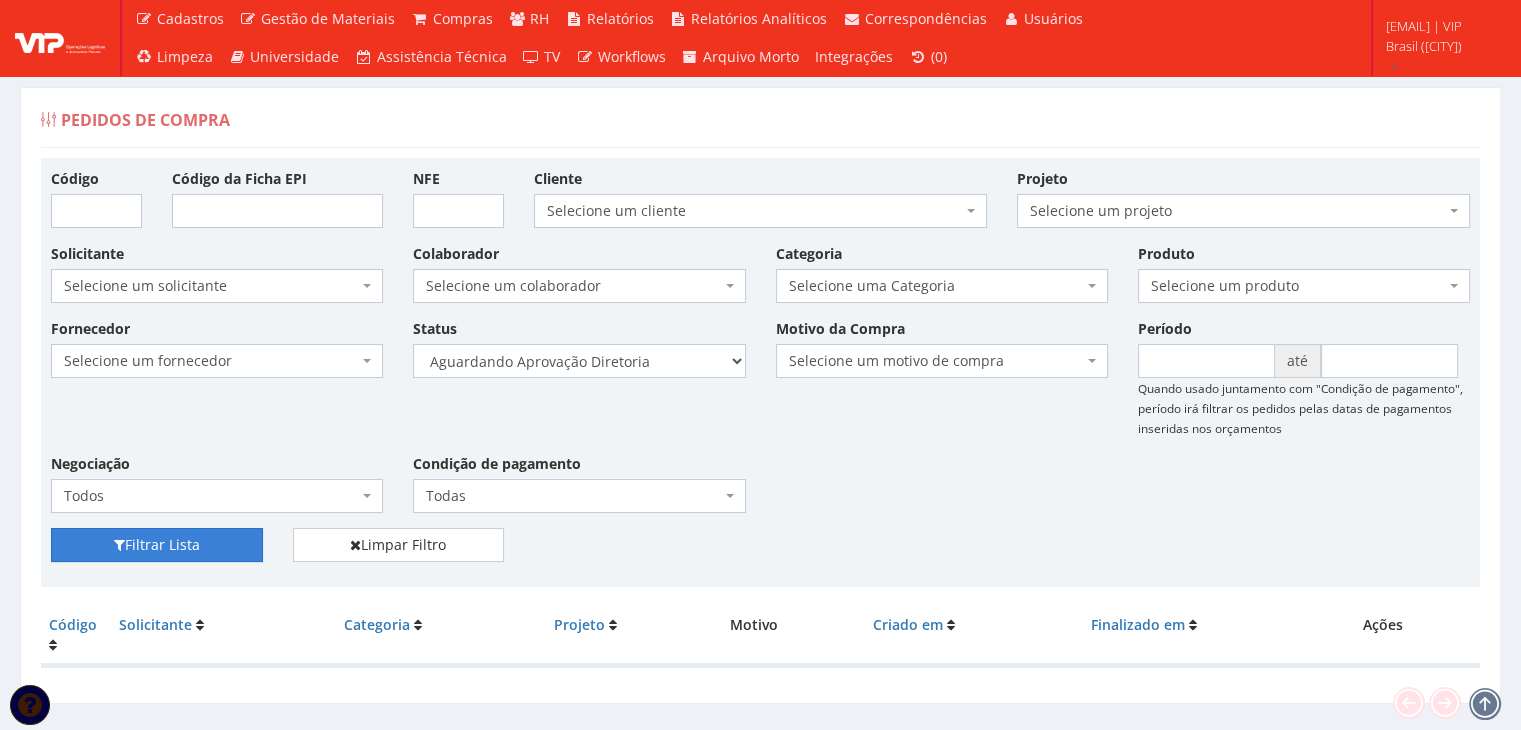 click on "Filtrar Lista" at bounding box center [157, 545] 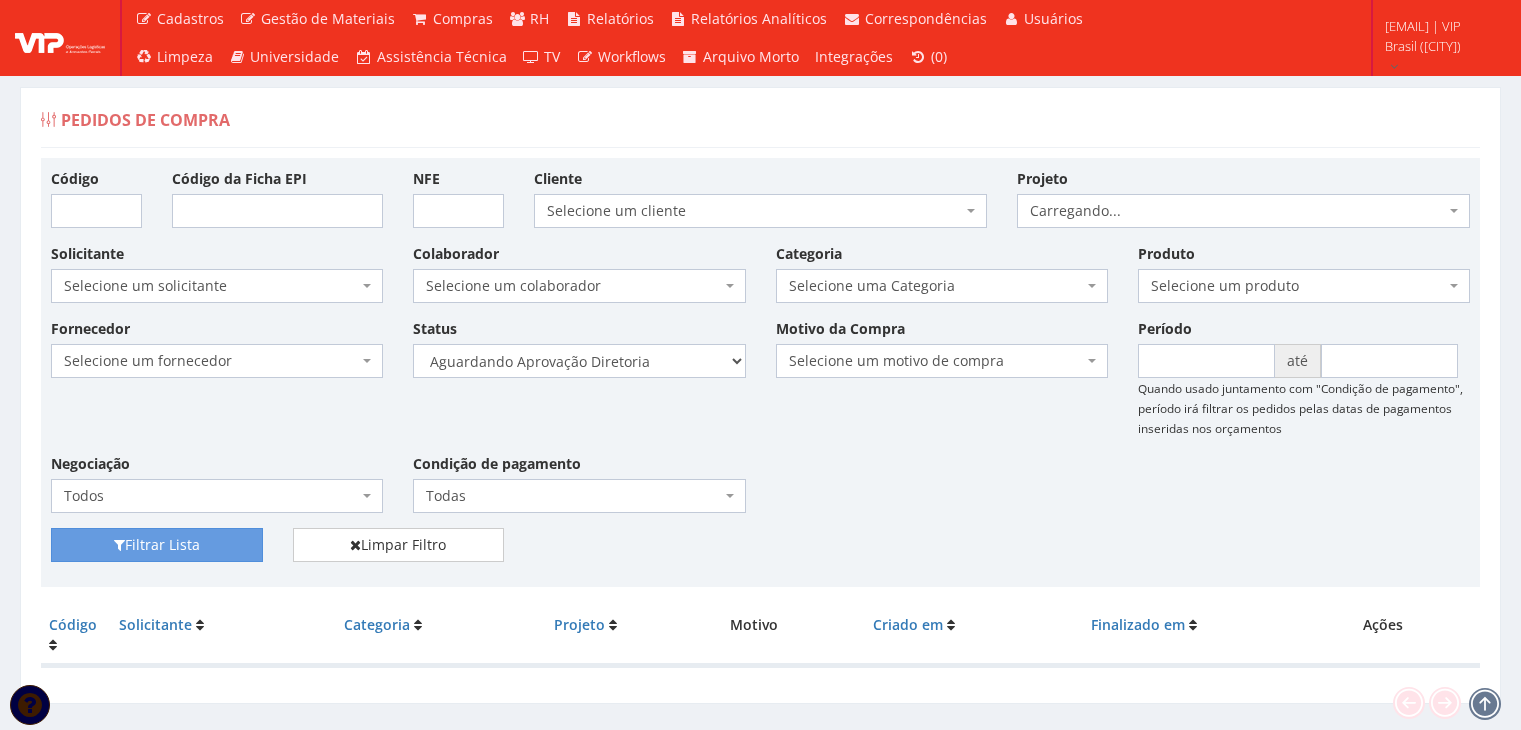 scroll, scrollTop: 0, scrollLeft: 0, axis: both 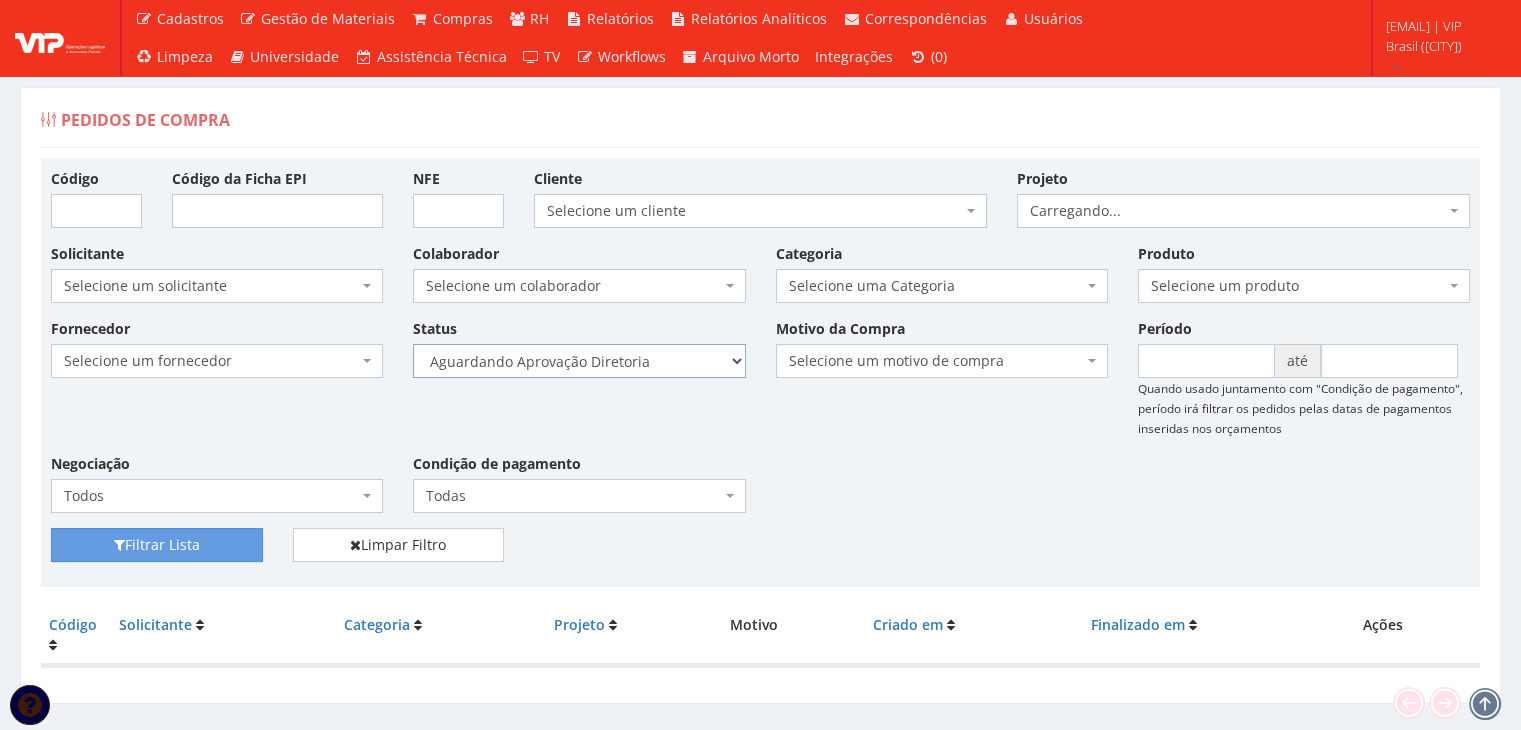 drag, startPoint x: 668, startPoint y: 357, endPoint x: 664, endPoint y: 371, distance: 14.56022 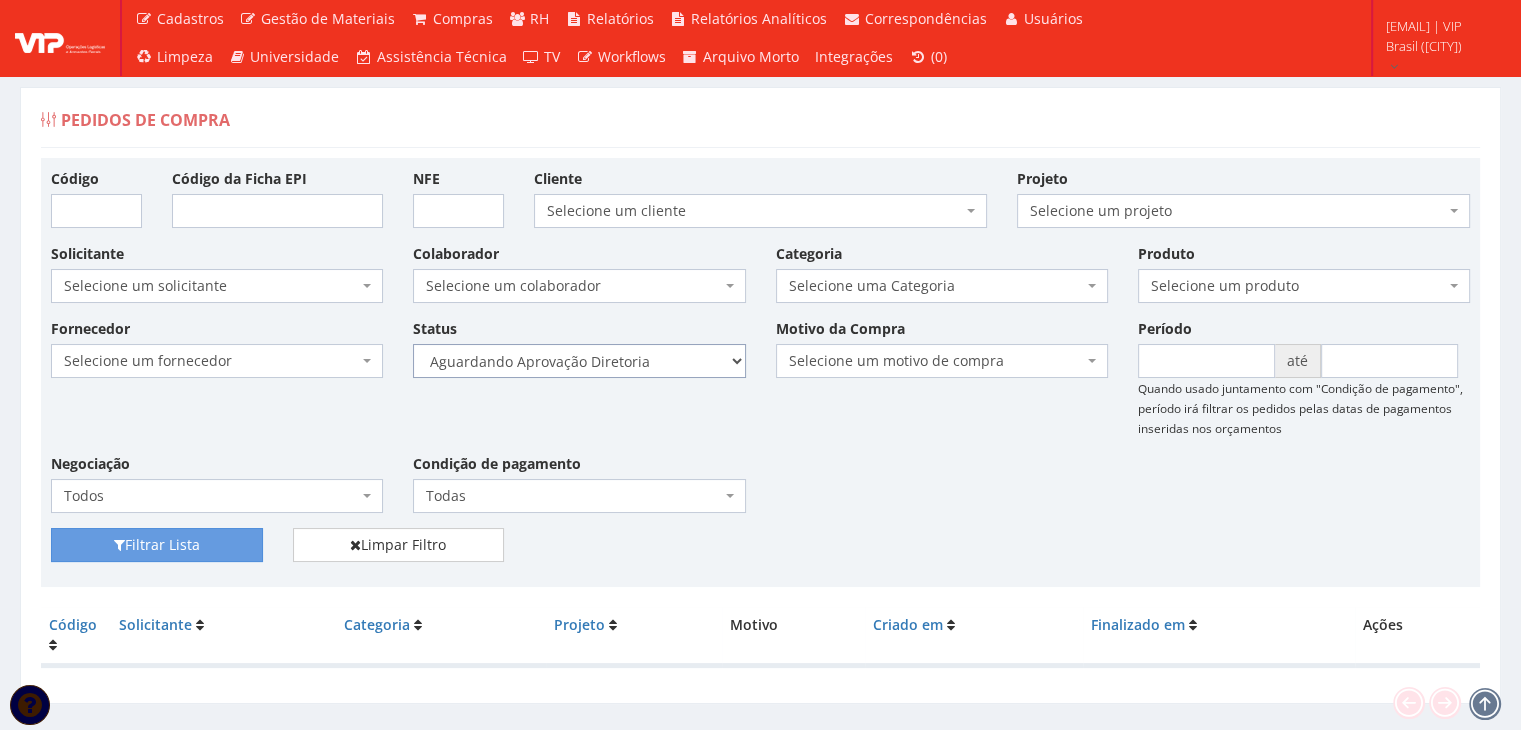 select on "4" 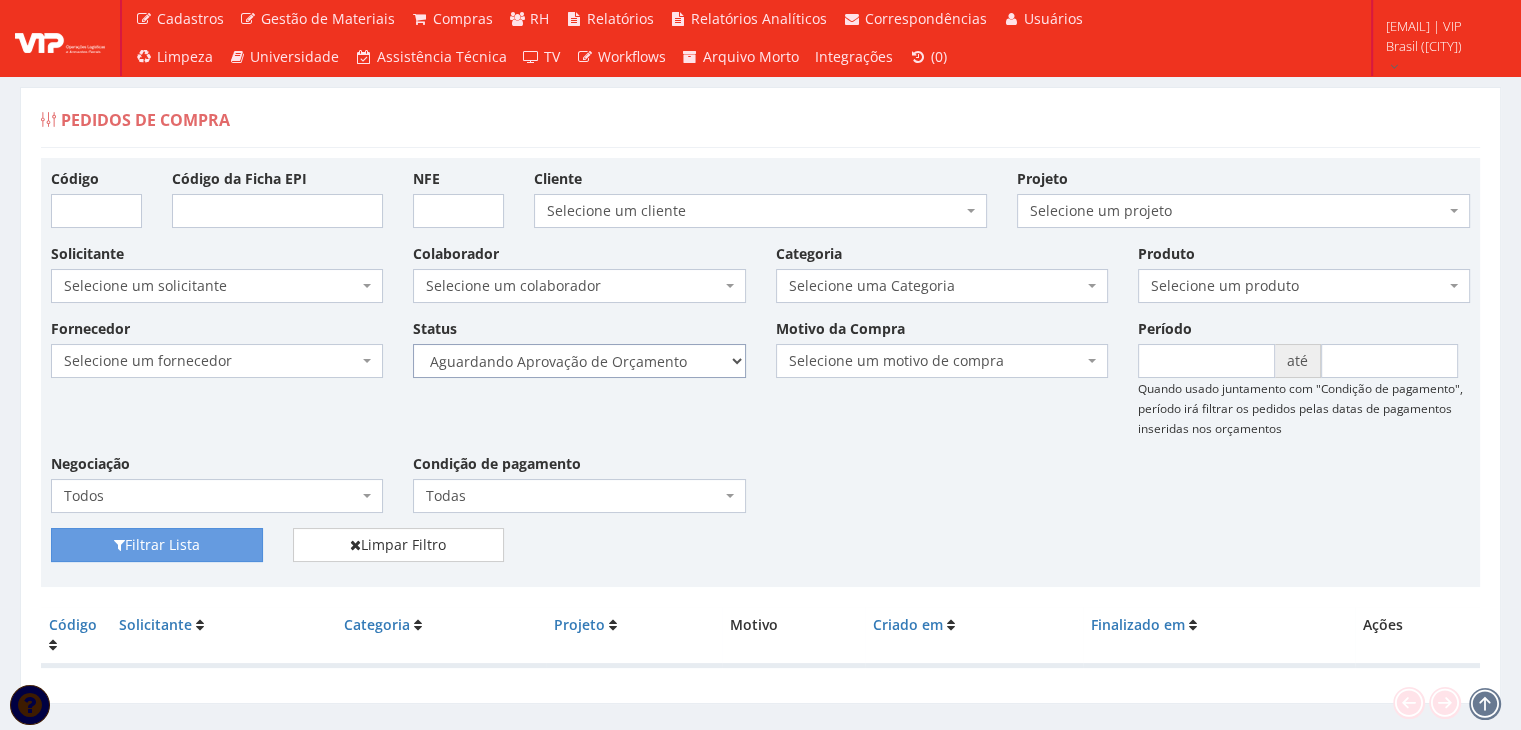 click on "Selecione um status Cancelado Aguardando Aprovação Diretoria Pedido Aprovado Aguardando Aprovação de Orçamento Orçamento Aprovado Compra Efetuada Entrega Efetuada Entrega Registrada" at bounding box center (579, 361) 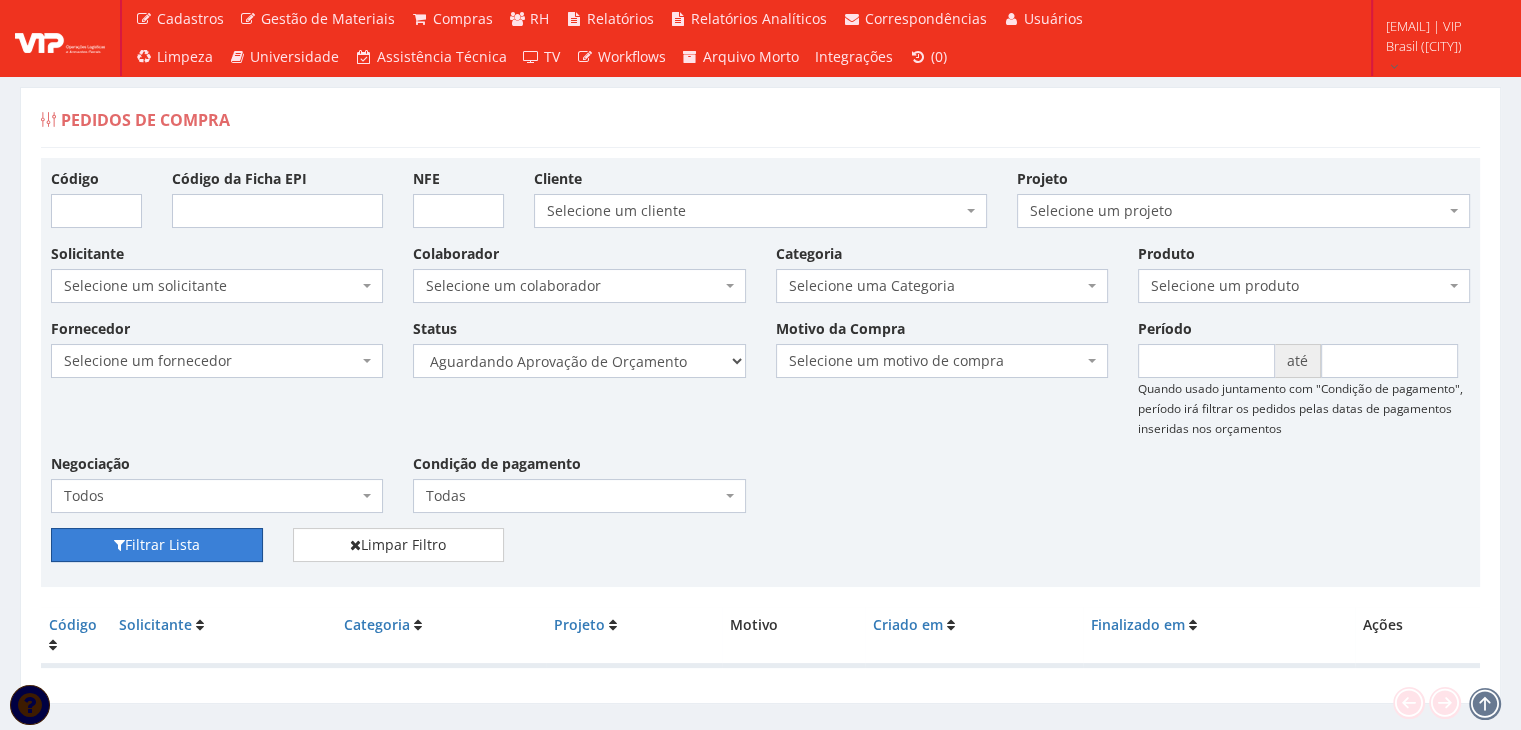 drag, startPoint x: 205, startPoint y: 559, endPoint x: 518, endPoint y: 509, distance: 316.96844 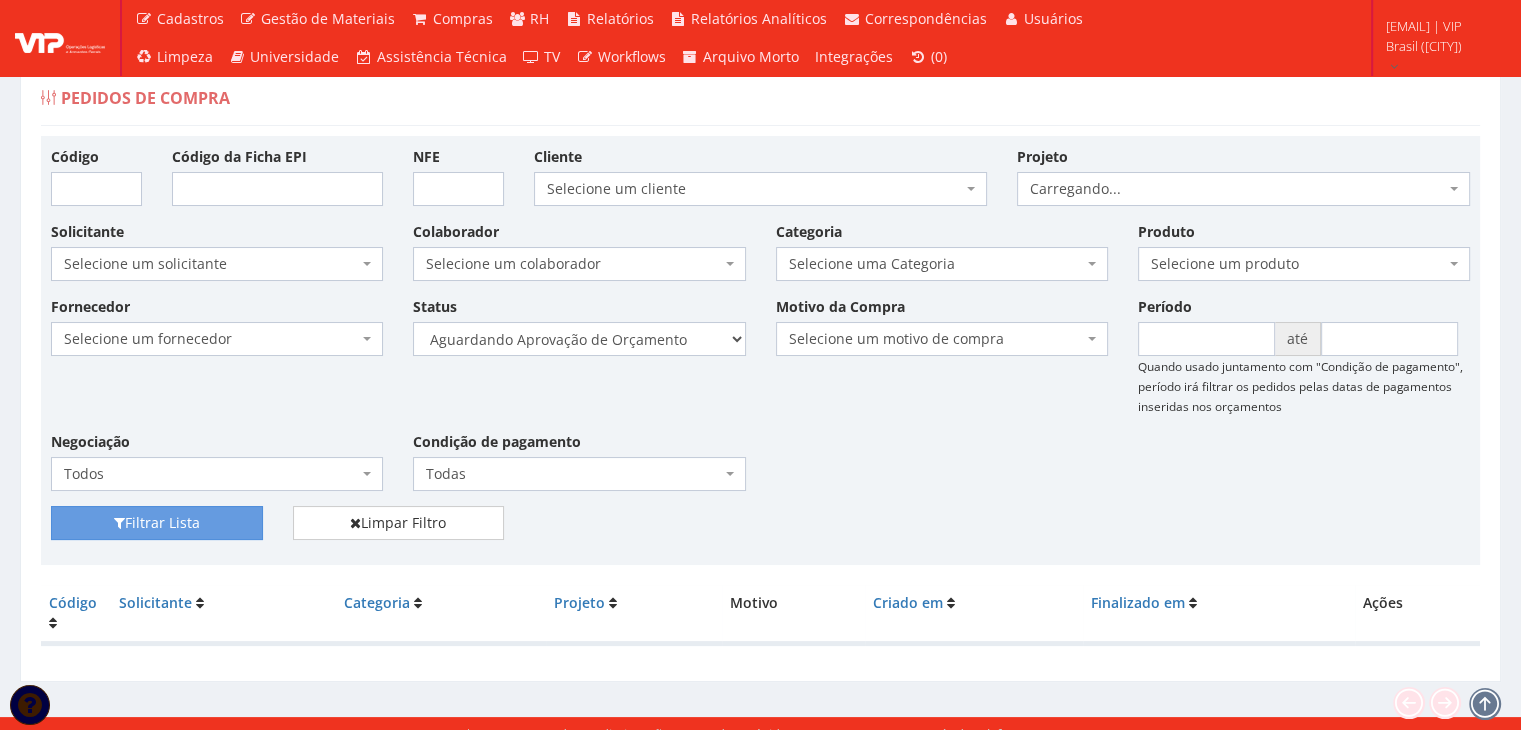 scroll, scrollTop: 40, scrollLeft: 0, axis: vertical 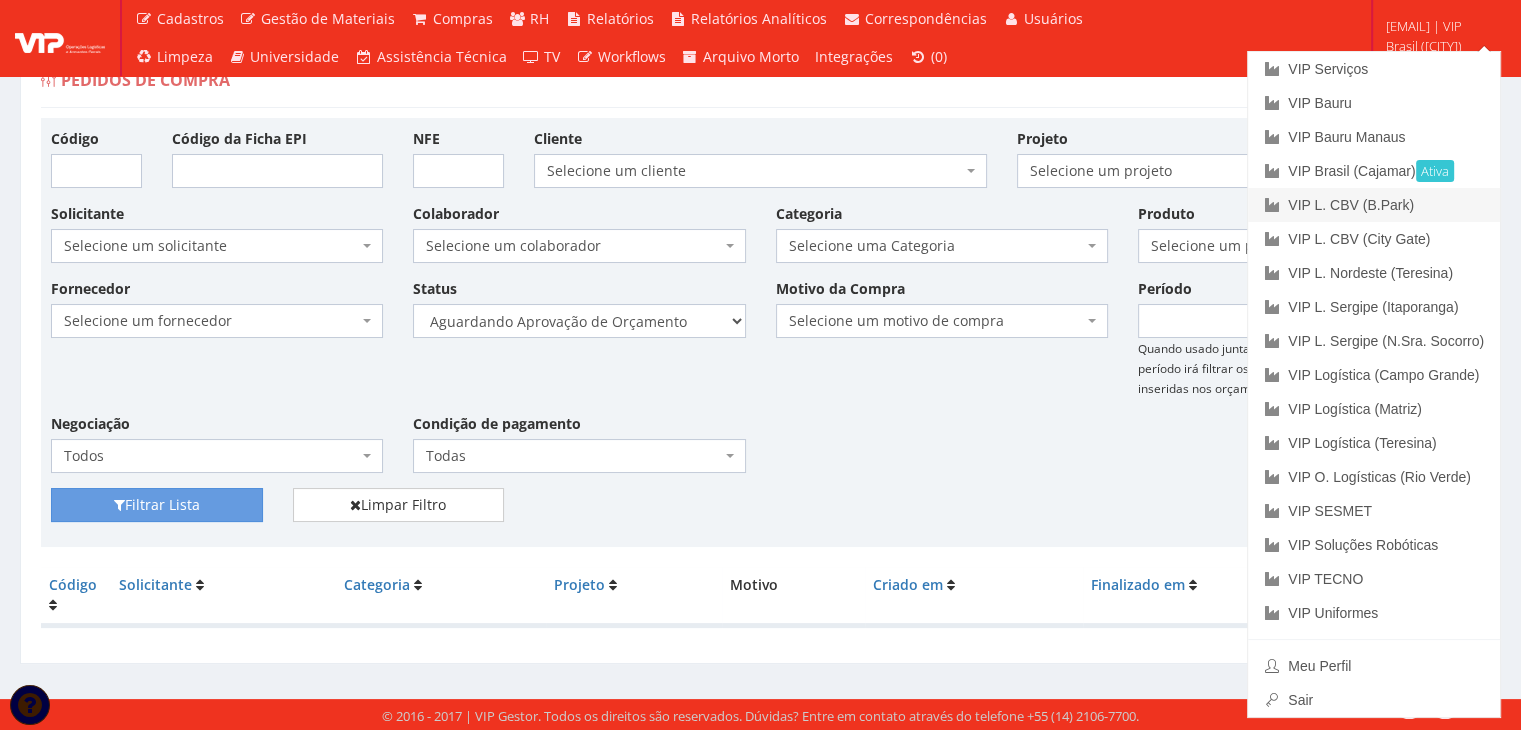 click on "VIP L. CBV (B.Park)" at bounding box center [1374, 205] 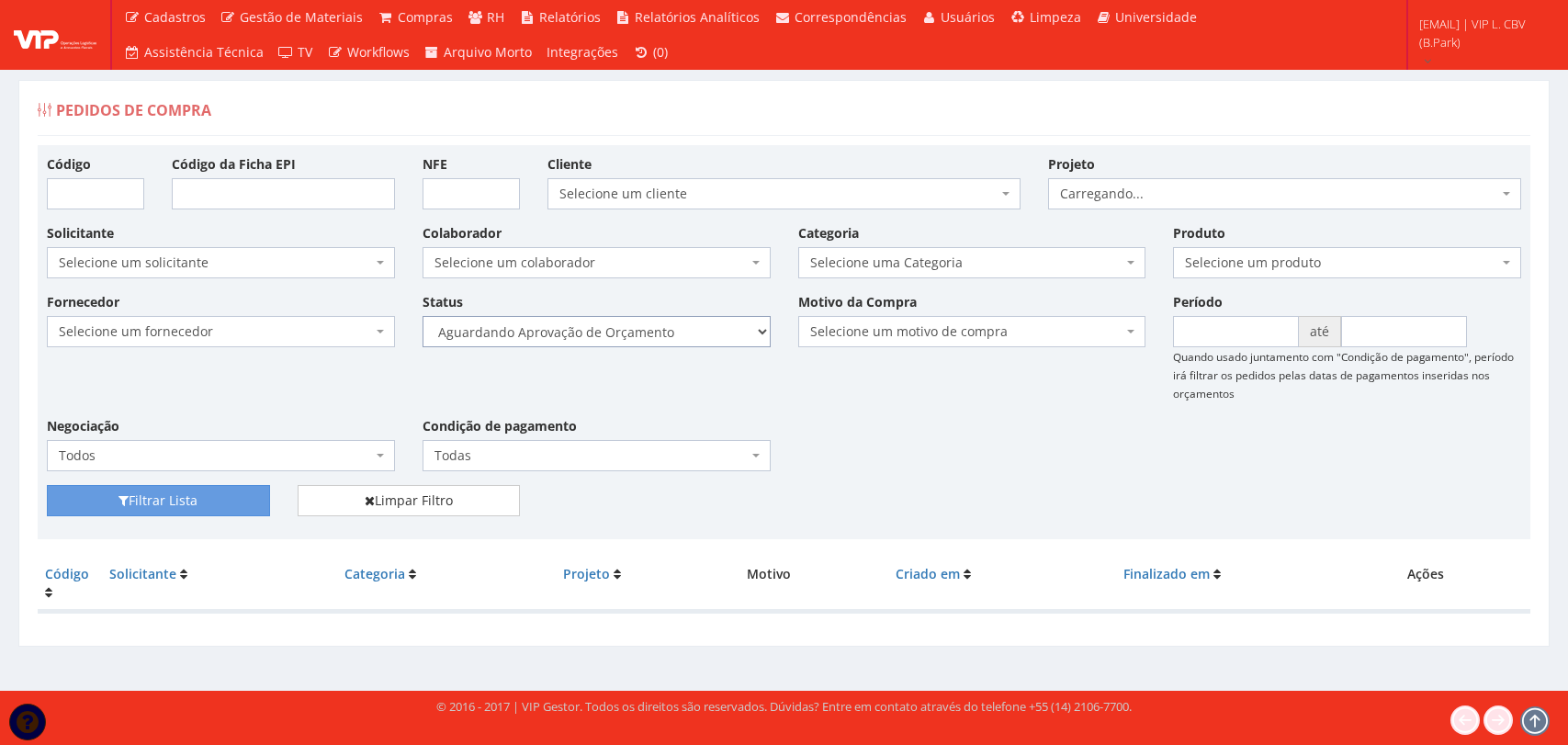 scroll, scrollTop: 0, scrollLeft: 0, axis: both 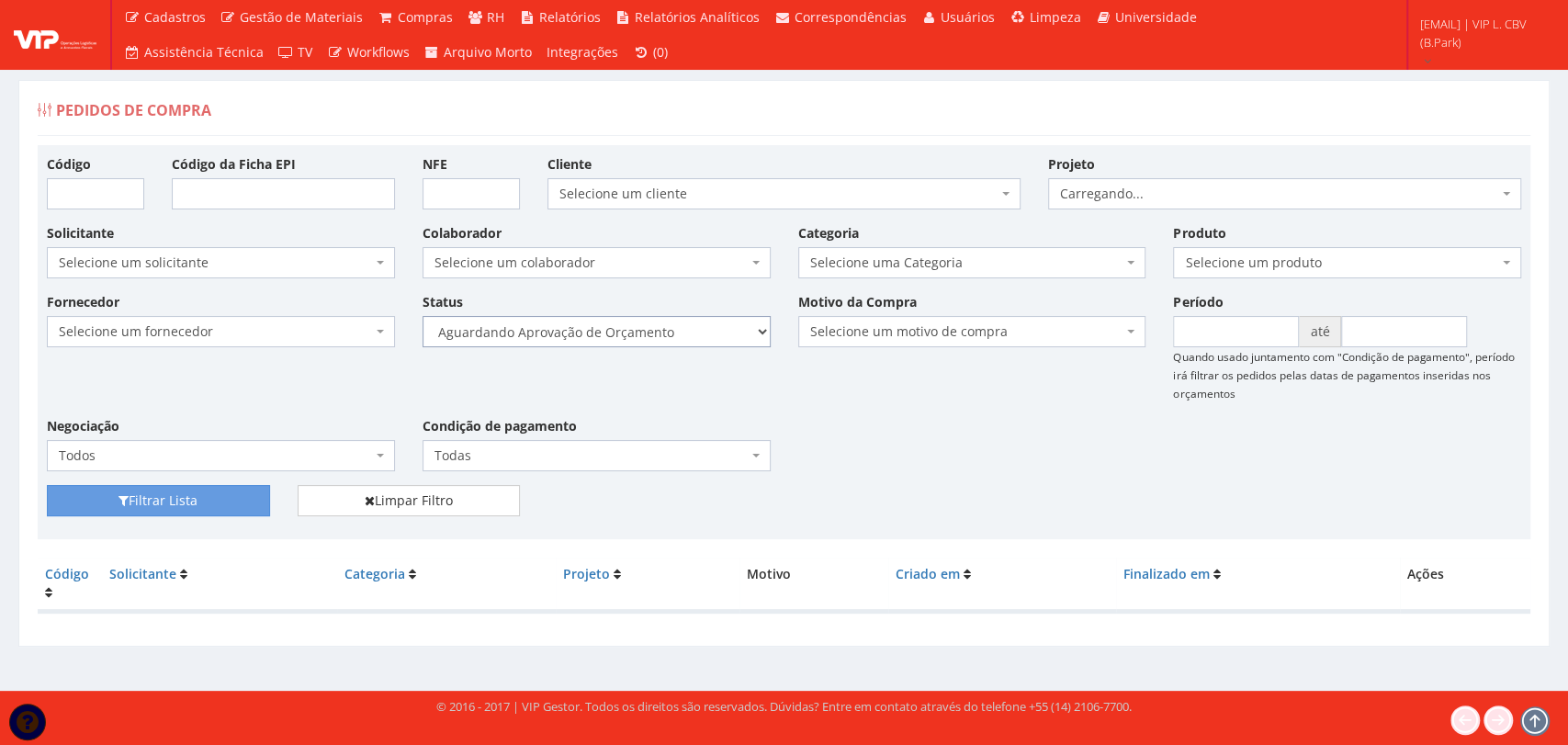 drag, startPoint x: 0, startPoint y: 0, endPoint x: 716, endPoint y: 326, distance: 786.7223 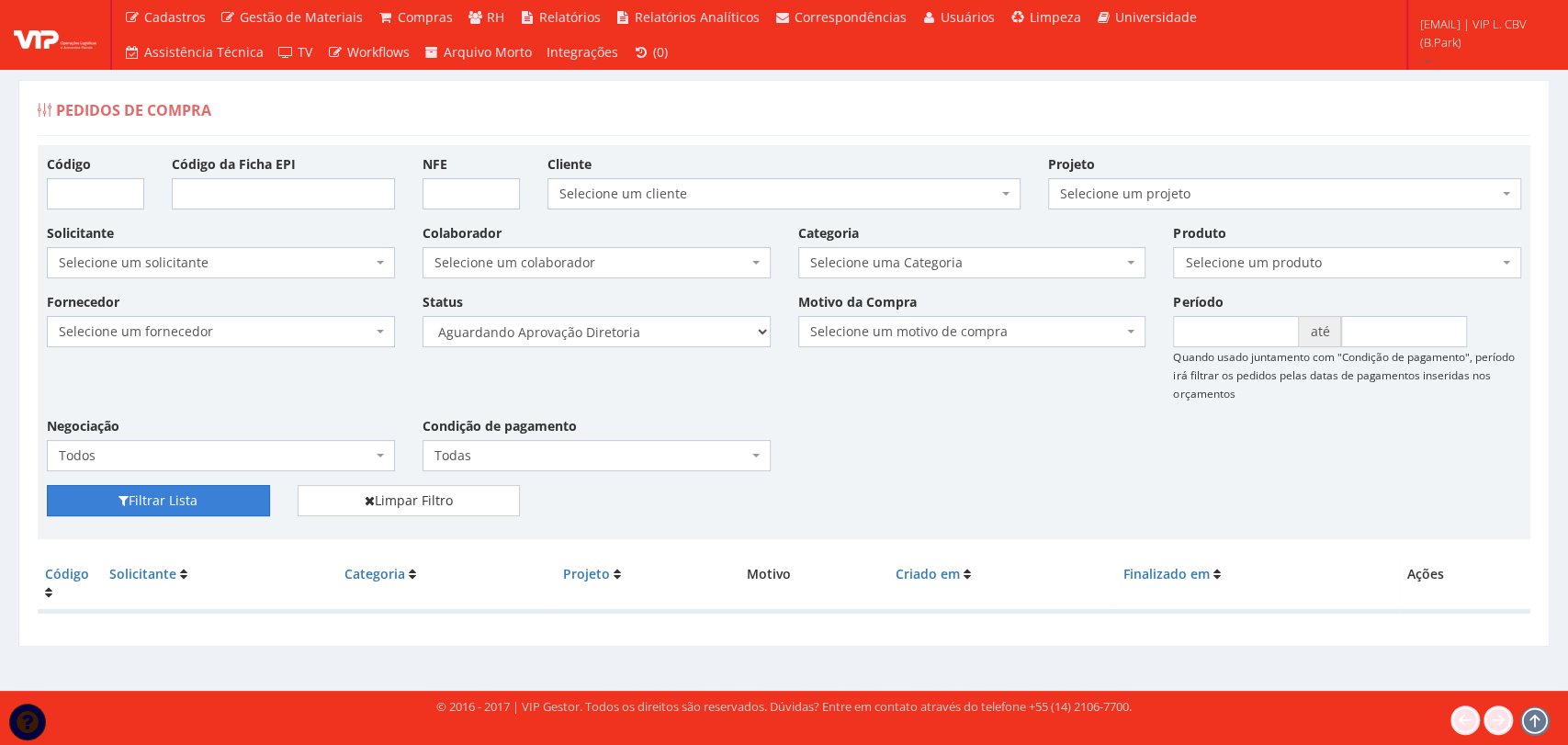 click on "Filtrar Lista" at bounding box center (158, 501) 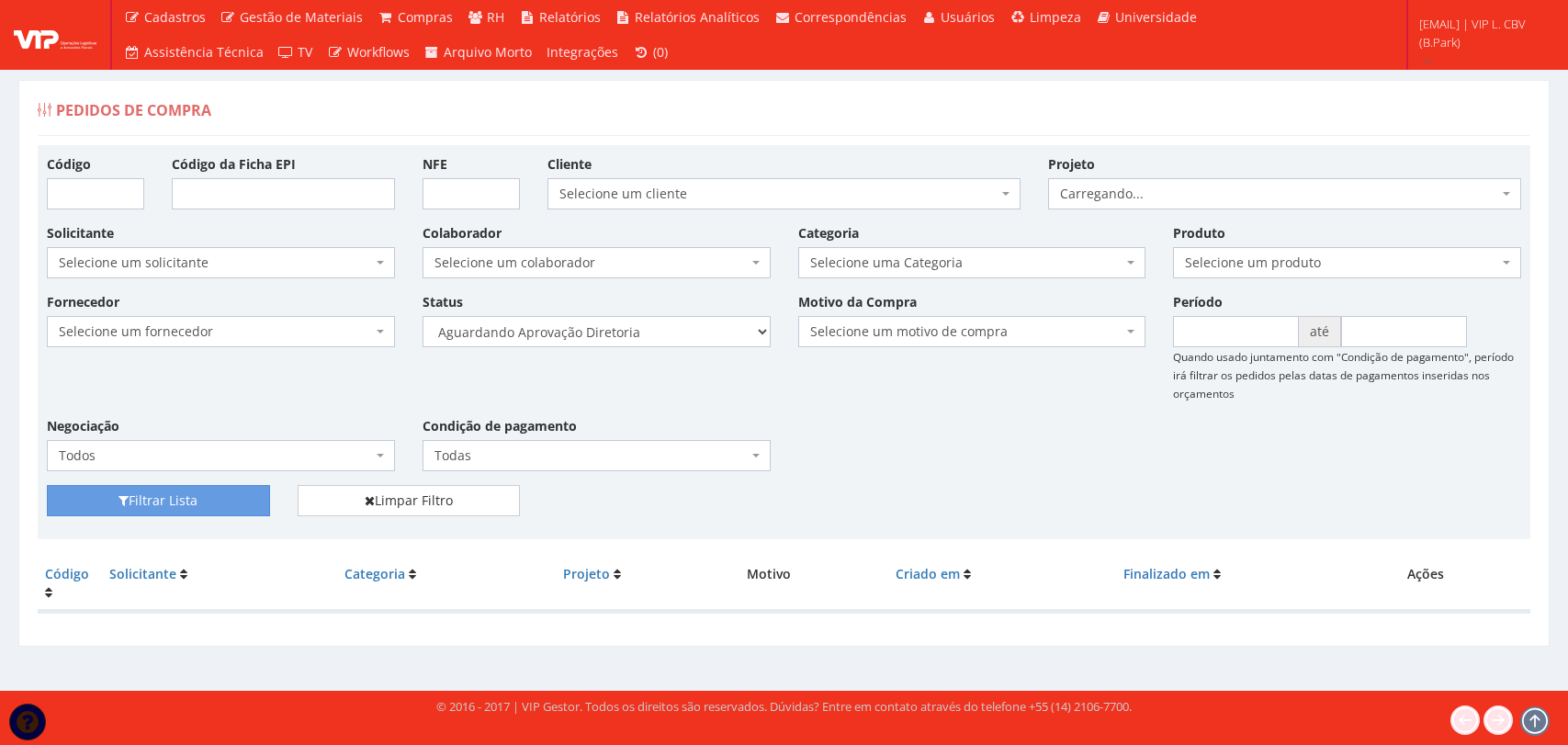 scroll, scrollTop: 0, scrollLeft: 0, axis: both 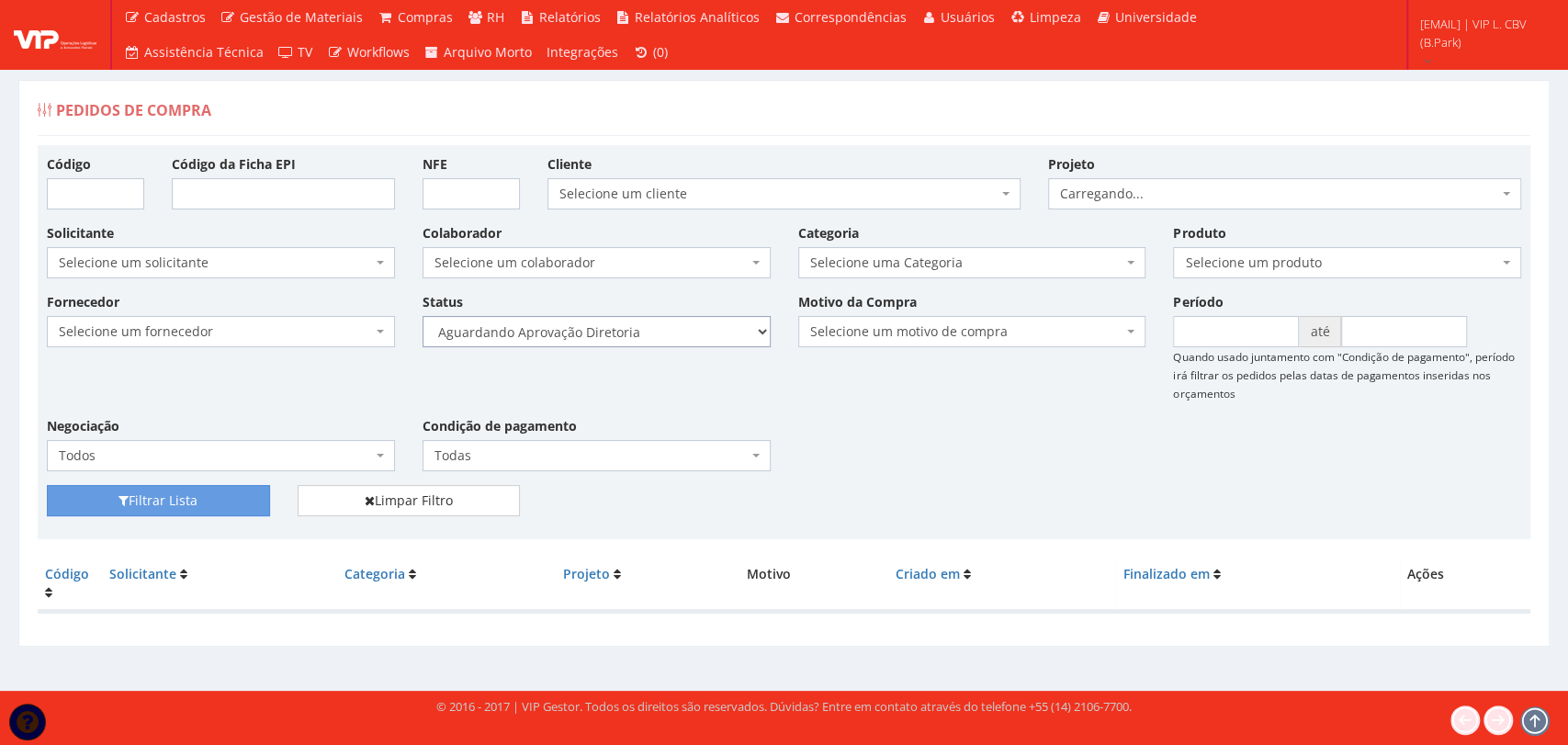 click on "Selecione um status Cancelado Aguardando Aprovação Diretoria Pedido Aprovado Aguardando Aprovação de Orçamento Orçamento Aprovado Compra Efetuada Entrega Efetuada Entrega Registrada" at bounding box center (596, 332) 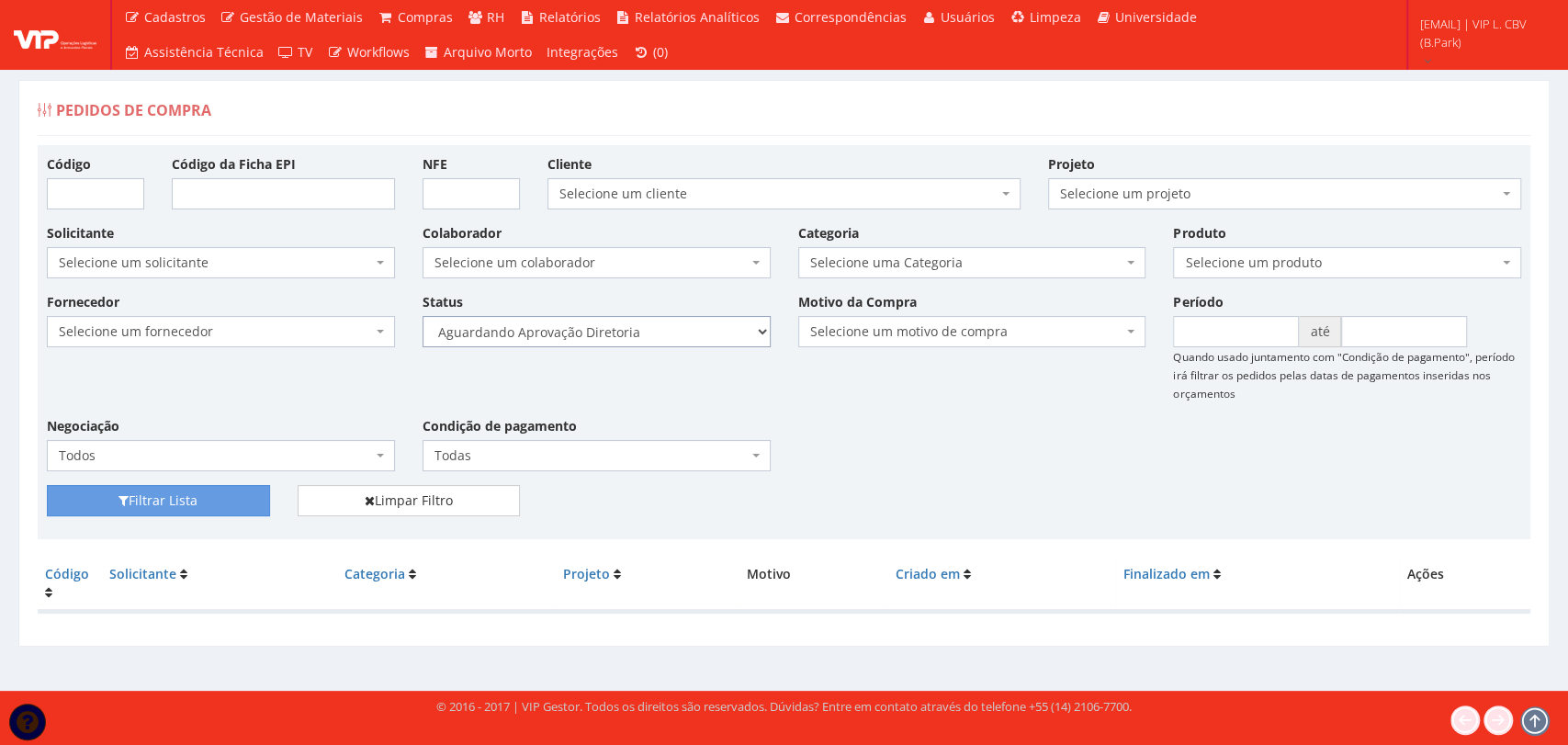 click on "Selecione um status Cancelado Aguardando Aprovação Diretoria Pedido Aprovado Aguardando Aprovação de Orçamento Orçamento Aprovado Compra Efetuada Entrega Efetuada Entrega Registrada" at bounding box center [596, 332] 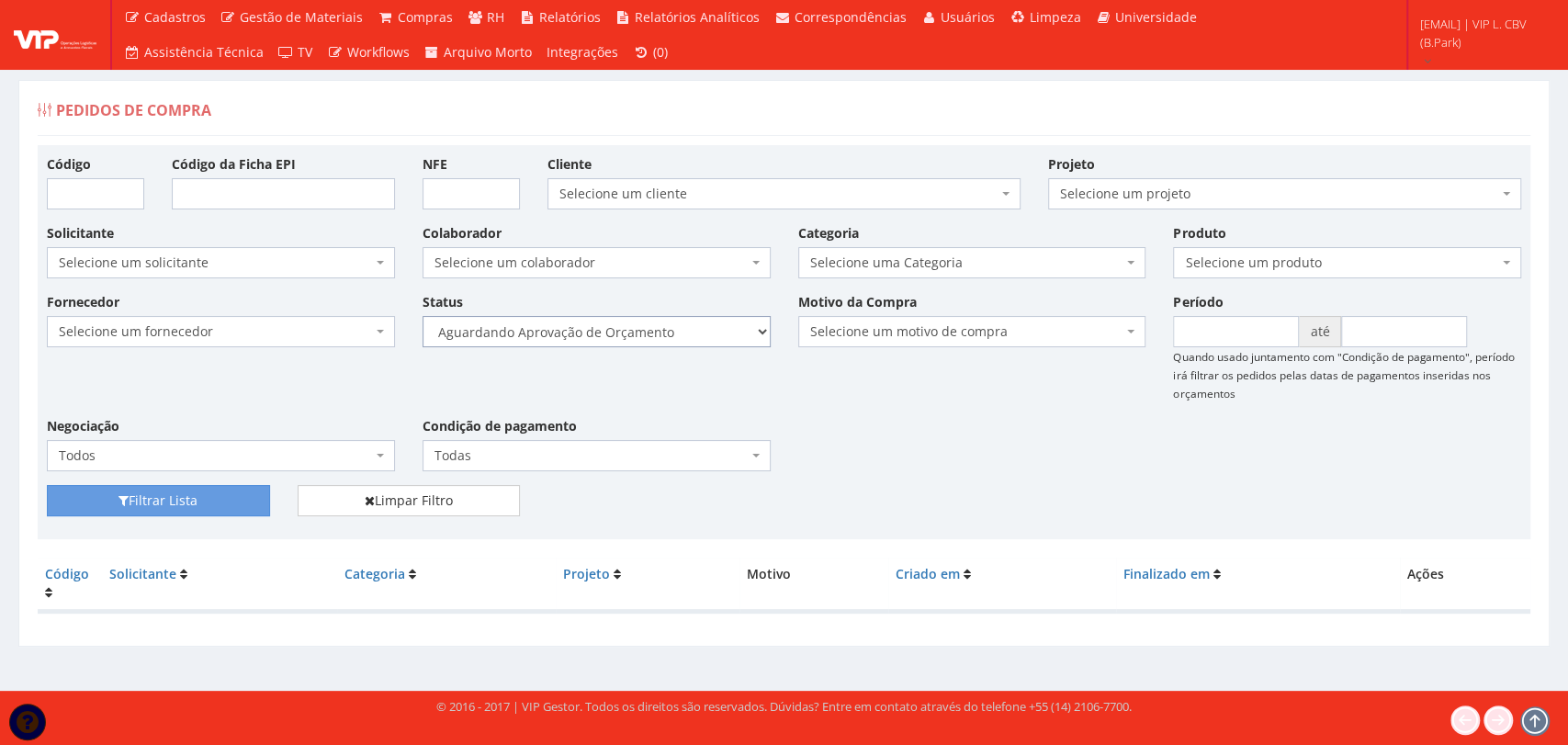 click on "Selecione um status Cancelado Aguardando Aprovação Diretoria Pedido Aprovado Aguardando Aprovação de Orçamento Orçamento Aprovado Compra Efetuada Entrega Efetuada Entrega Registrada" at bounding box center [596, 332] 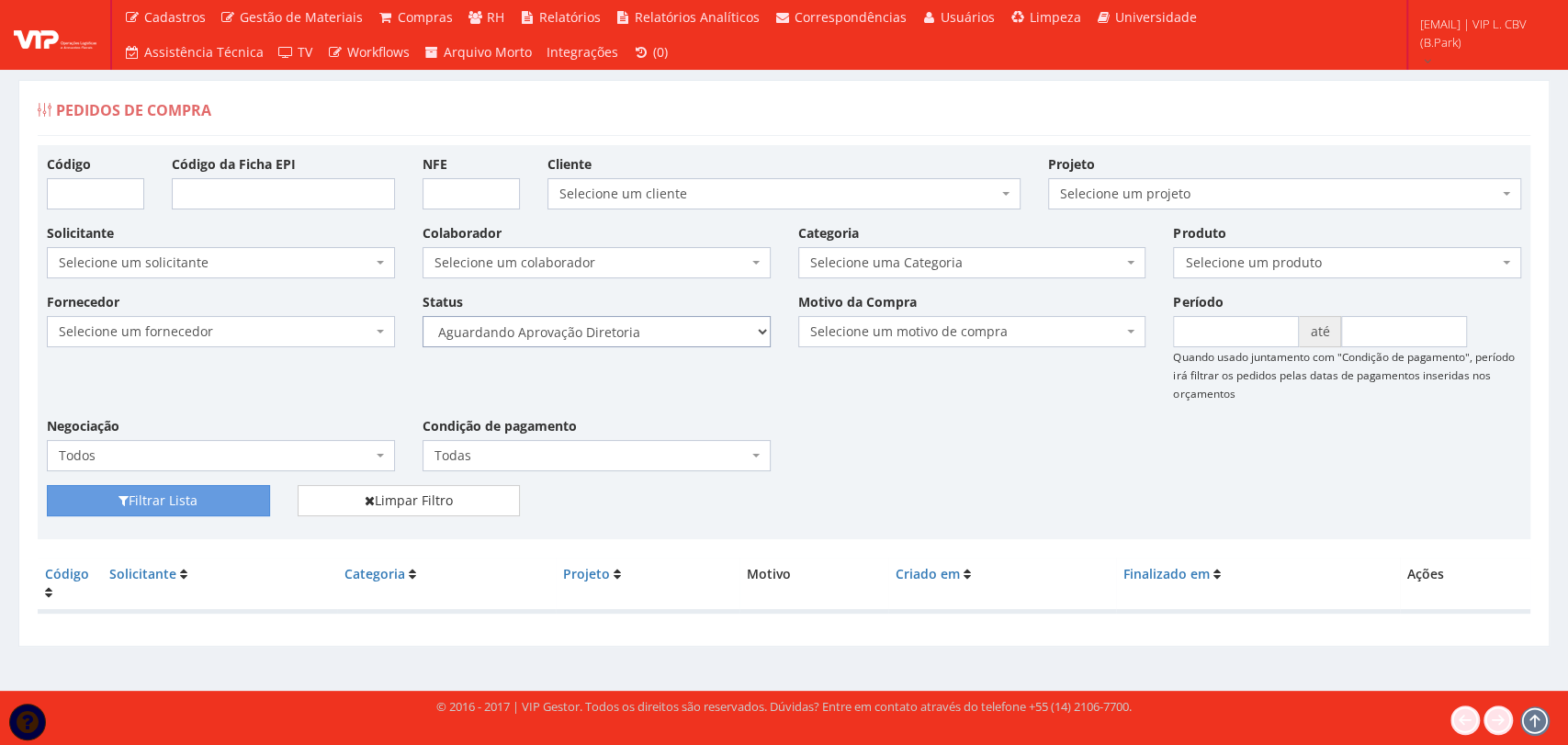 click on "Selecione um status Cancelado Aguardando Aprovação Diretoria Pedido Aprovado Aguardando Aprovação de Orçamento Orçamento Aprovado Compra Efetuada Entrega Efetuada Entrega Registrada" at bounding box center [596, 332] 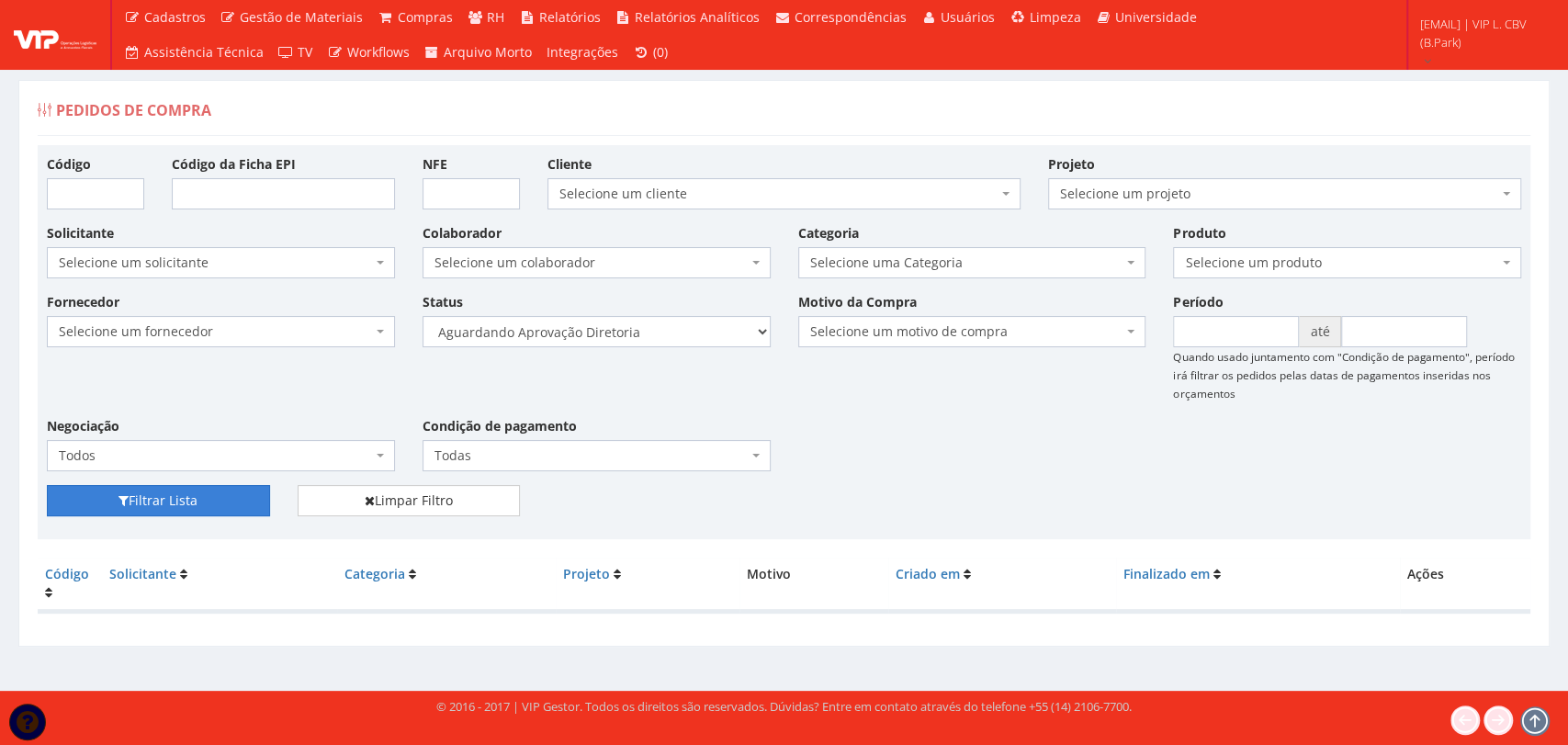 click on "Filtrar Lista" at bounding box center [158, 501] 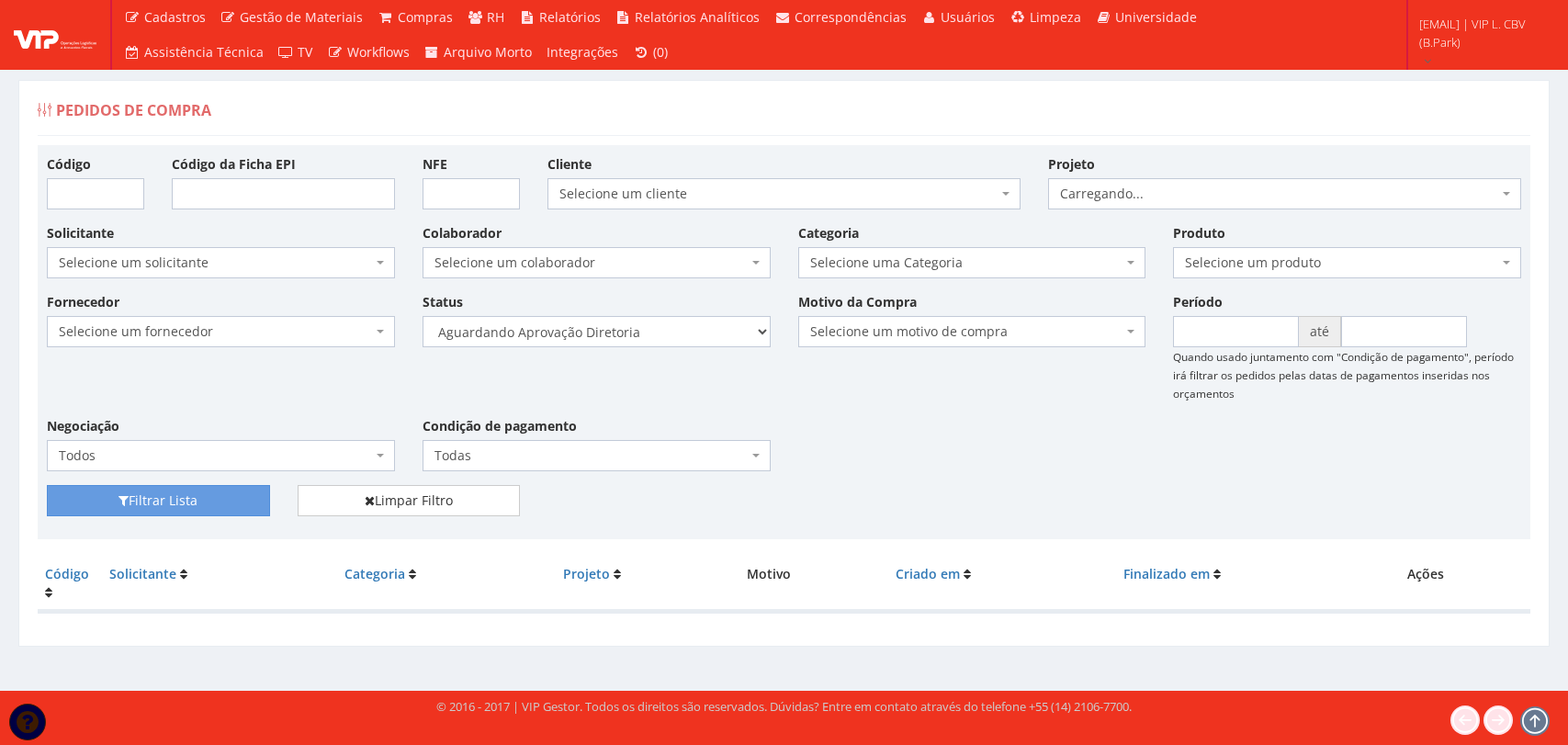 scroll, scrollTop: 0, scrollLeft: 0, axis: both 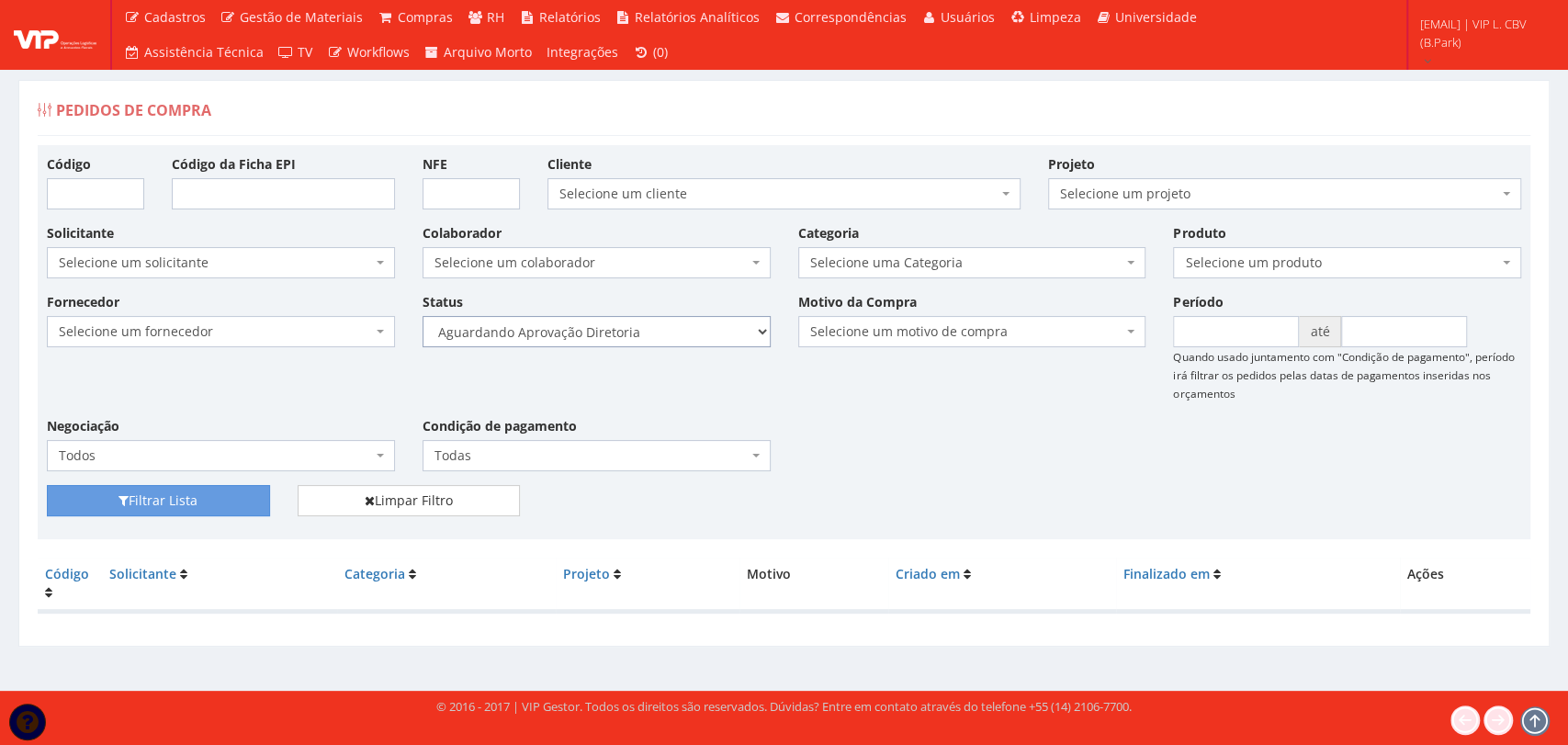 click on "Selecione um status Cancelado Aguardando Aprovação Diretoria Pedido Aprovado Aguardando Aprovação de Orçamento Orçamento Aprovado Compra Efetuada Entrega Efetuada Entrega Registrada" at bounding box center [596, 332] 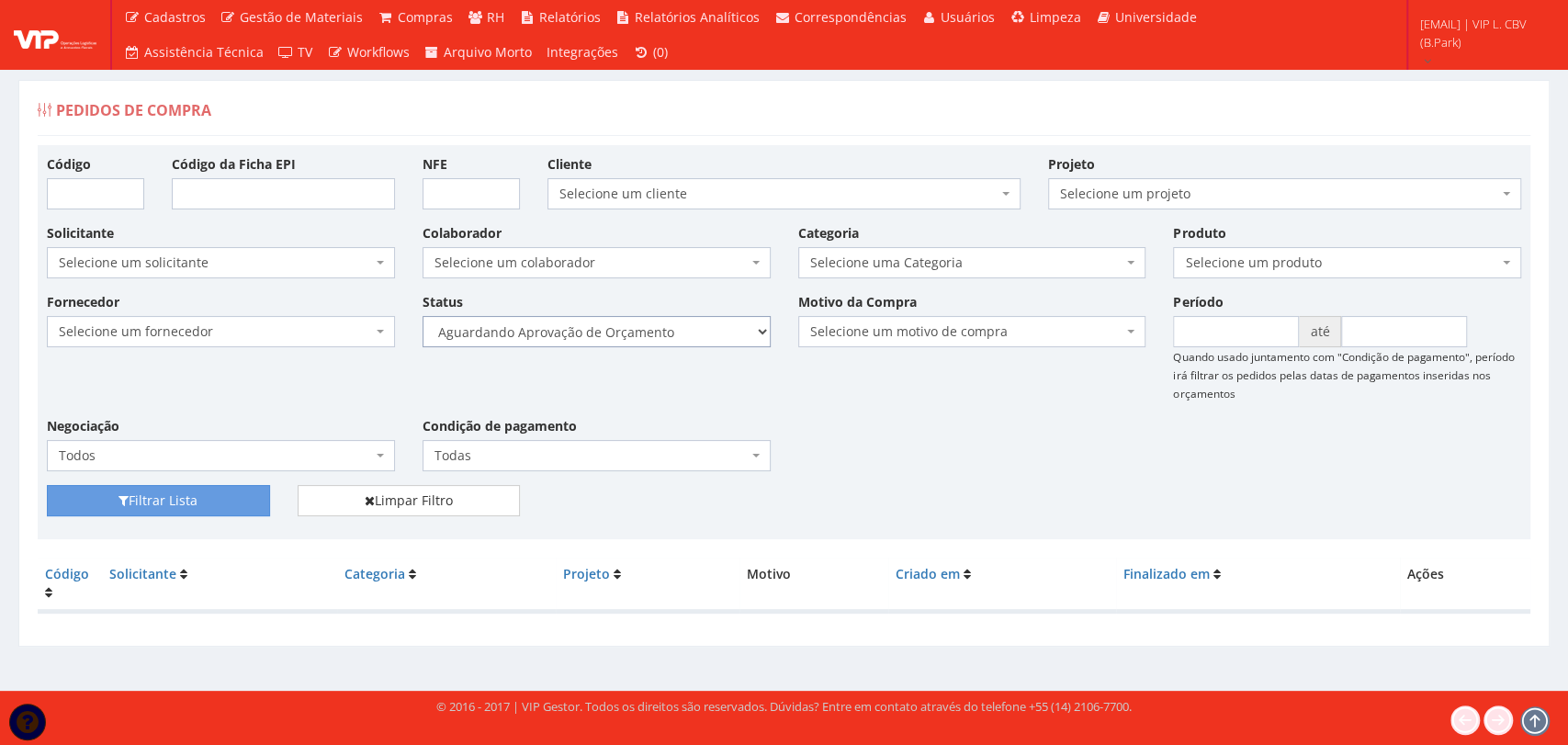 click on "Selecione um status Cancelado Aguardando Aprovação Diretoria Pedido Aprovado Aguardando Aprovação de Orçamento Orçamento Aprovado Compra Efetuada Entrega Efetuada Entrega Registrada" at bounding box center (596, 332) 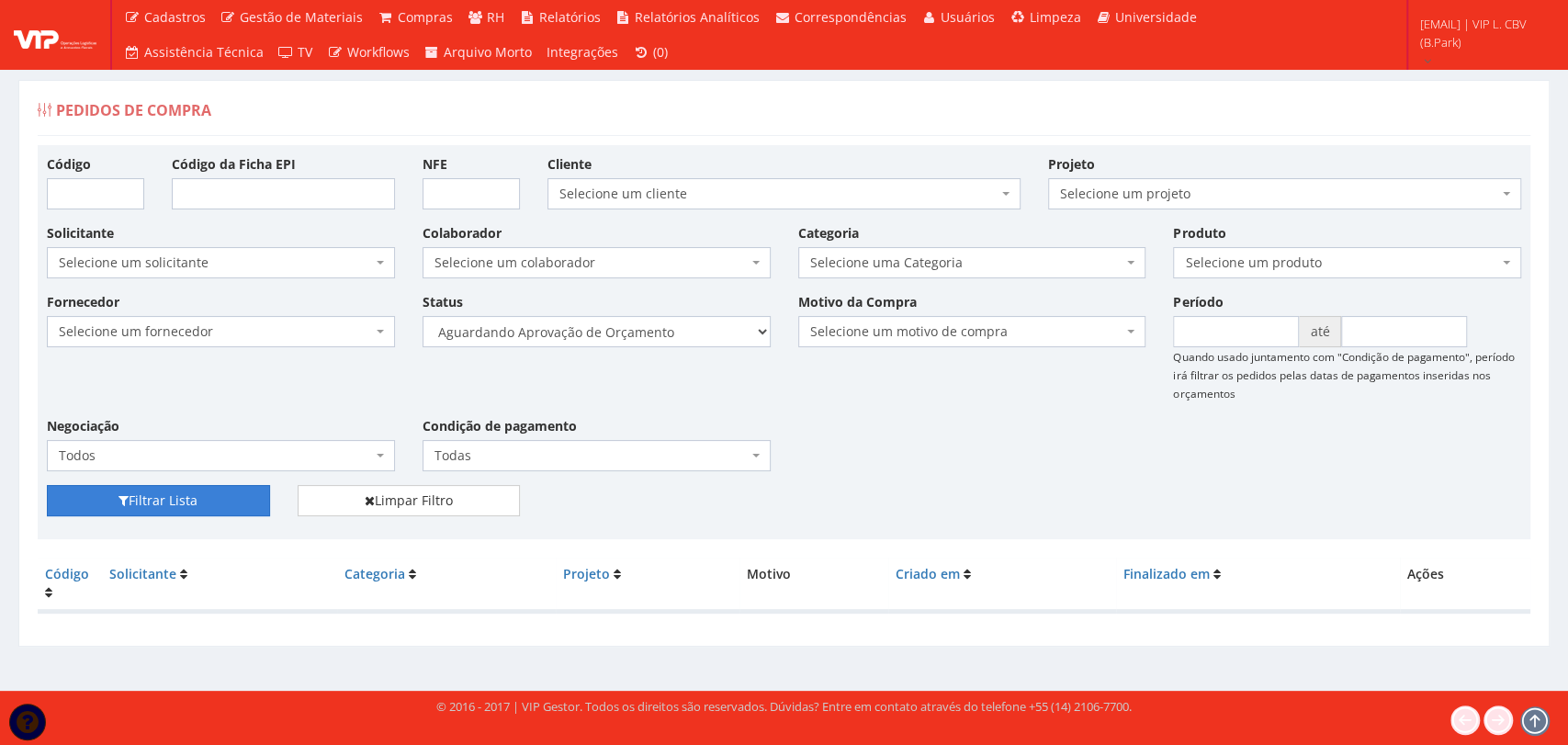 click on "Filtrar Lista" at bounding box center [158, 501] 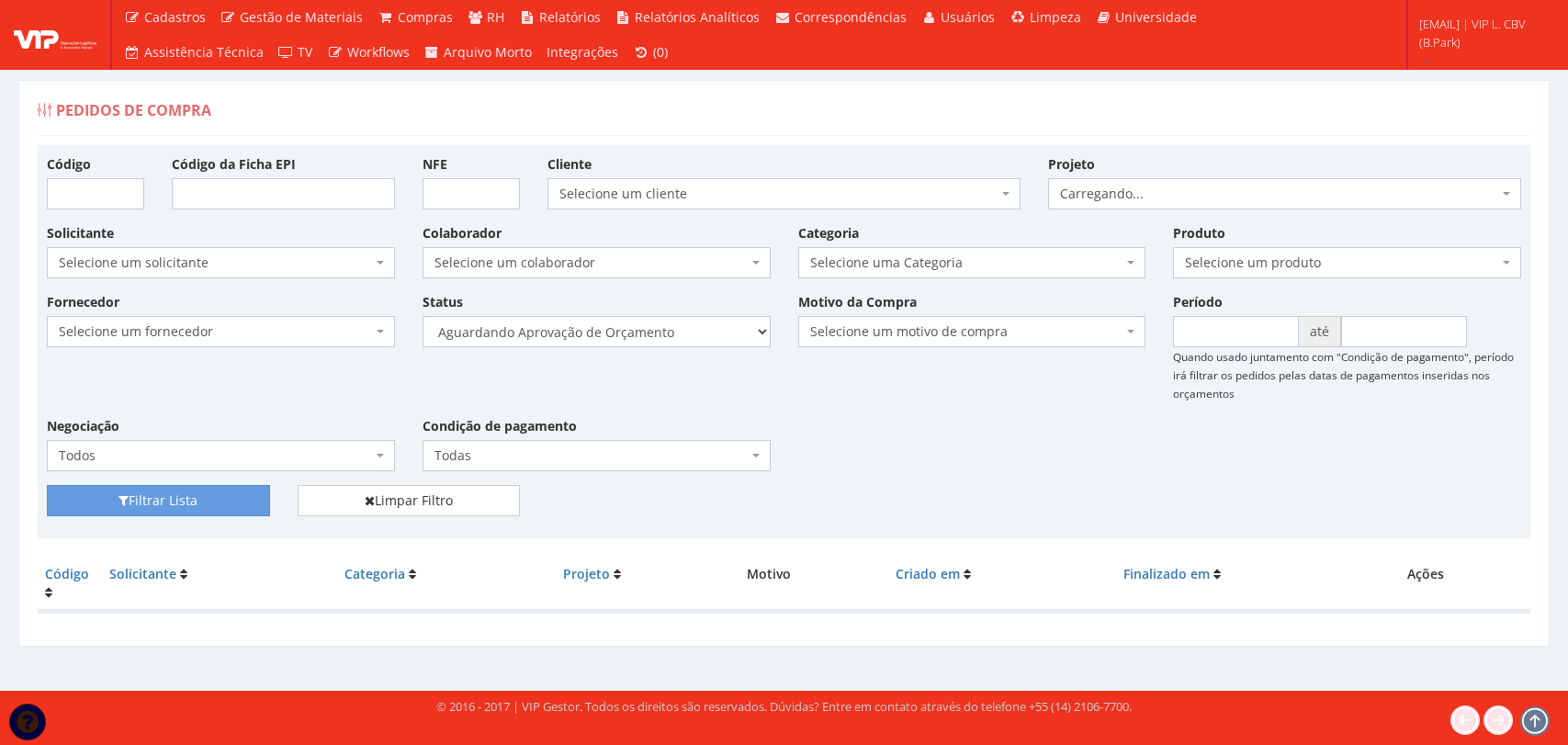scroll, scrollTop: 0, scrollLeft: 0, axis: both 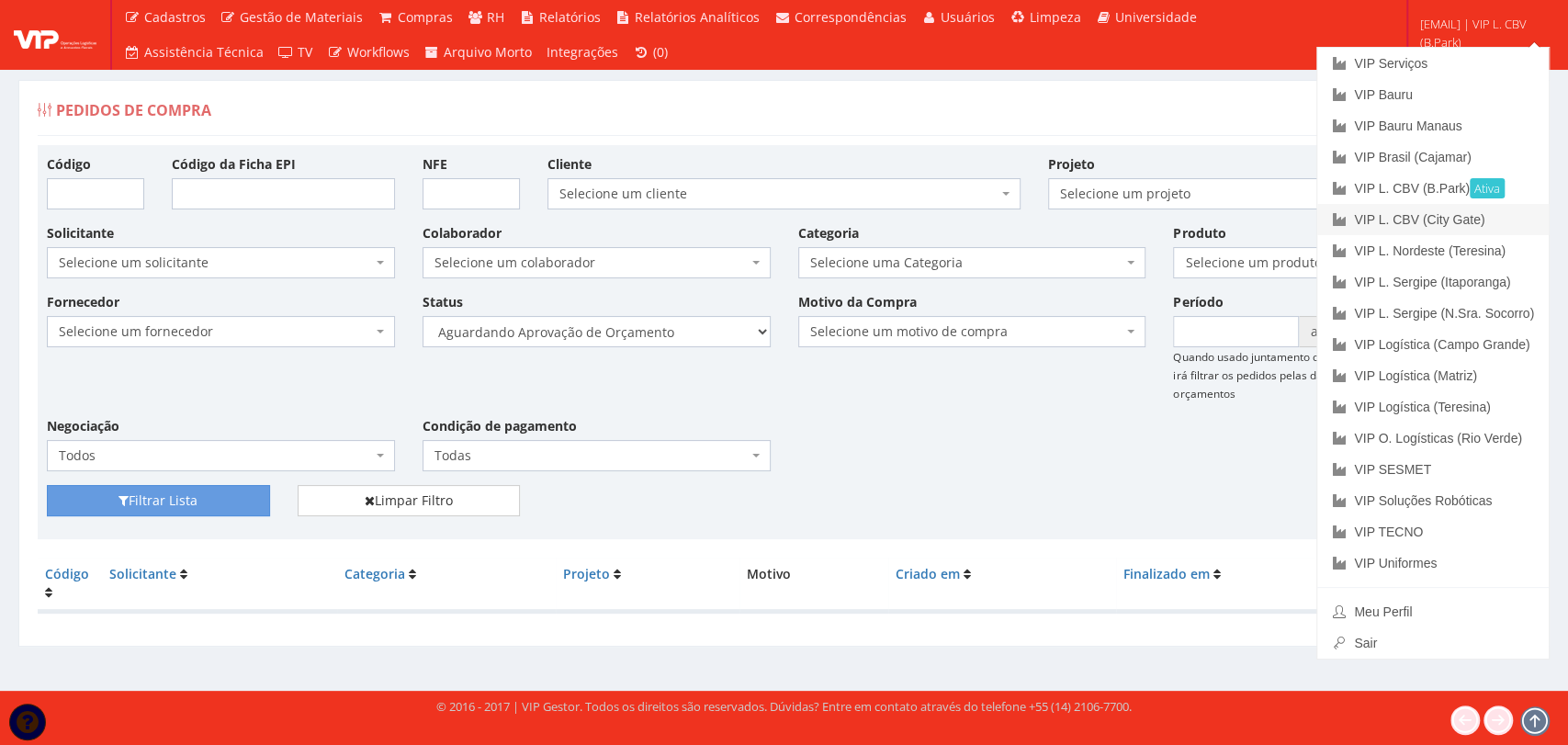 click on "VIP L. CBV (City Gate)" at bounding box center (1433, 220) 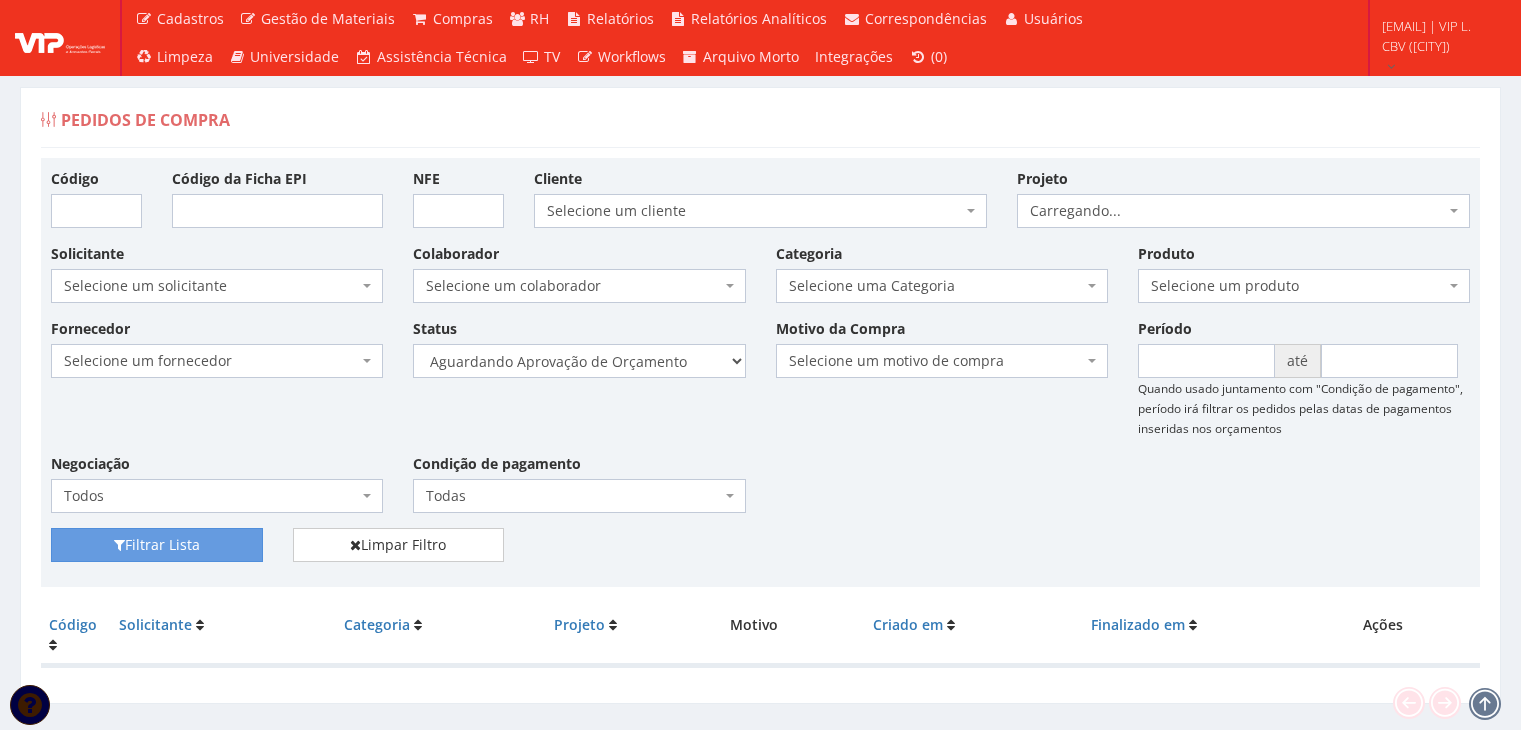 scroll, scrollTop: 0, scrollLeft: 0, axis: both 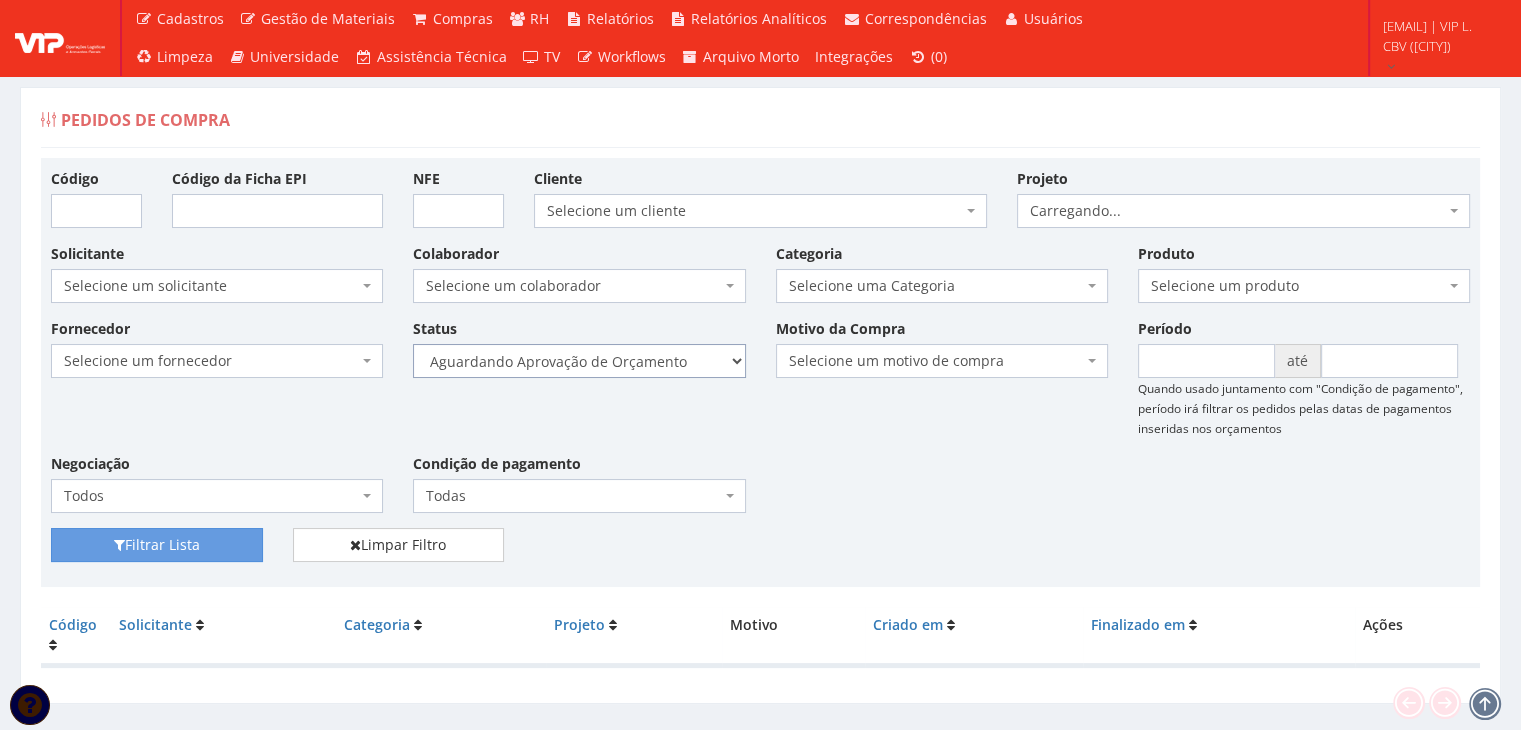 click on "Selecione um status Cancelado Aguardando Aprovação Diretoria Pedido Aprovado Aguardando Aprovação de Orçamento Orçamento Aprovado Compra Efetuada Entrega Efetuada Entrega Registrada" at bounding box center (579, 361) 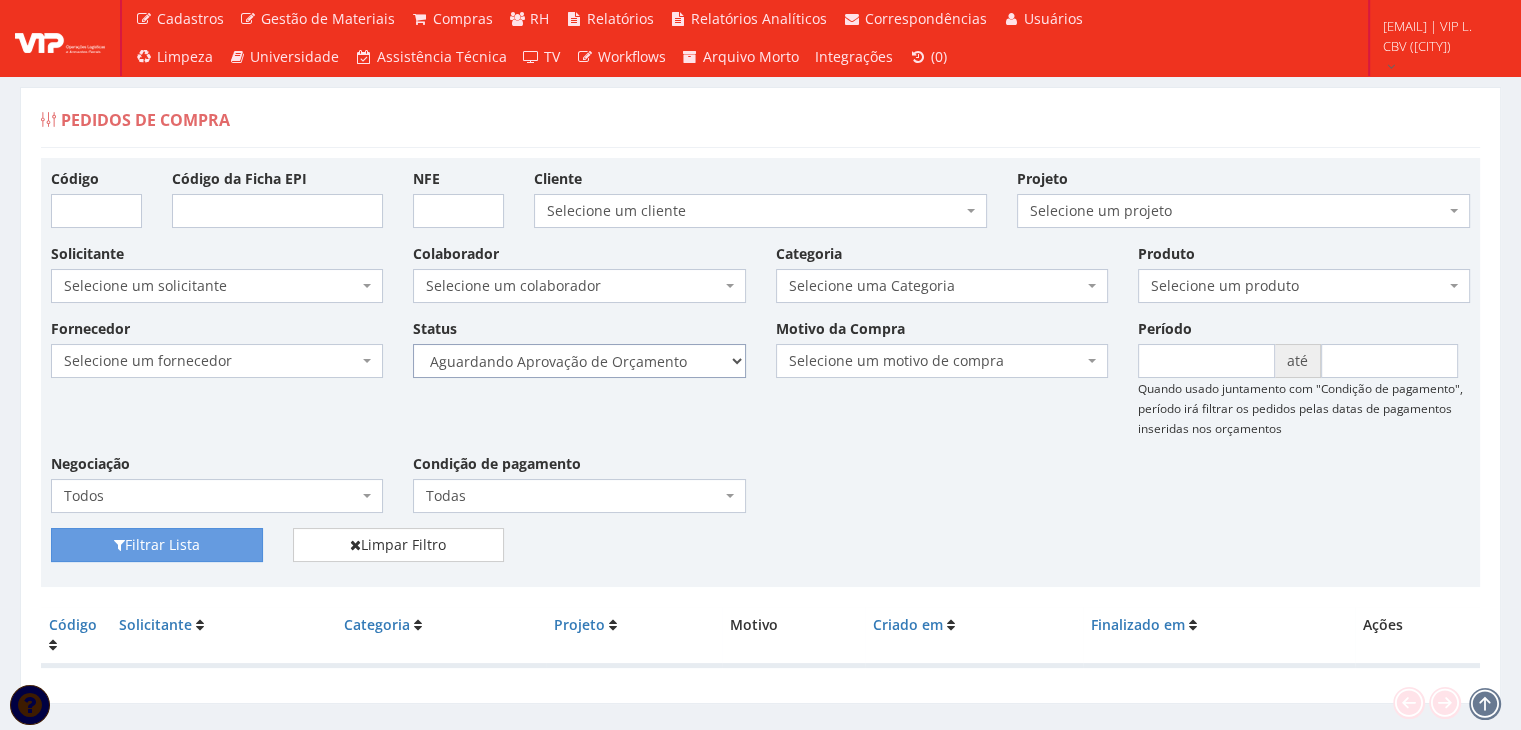 select on "1" 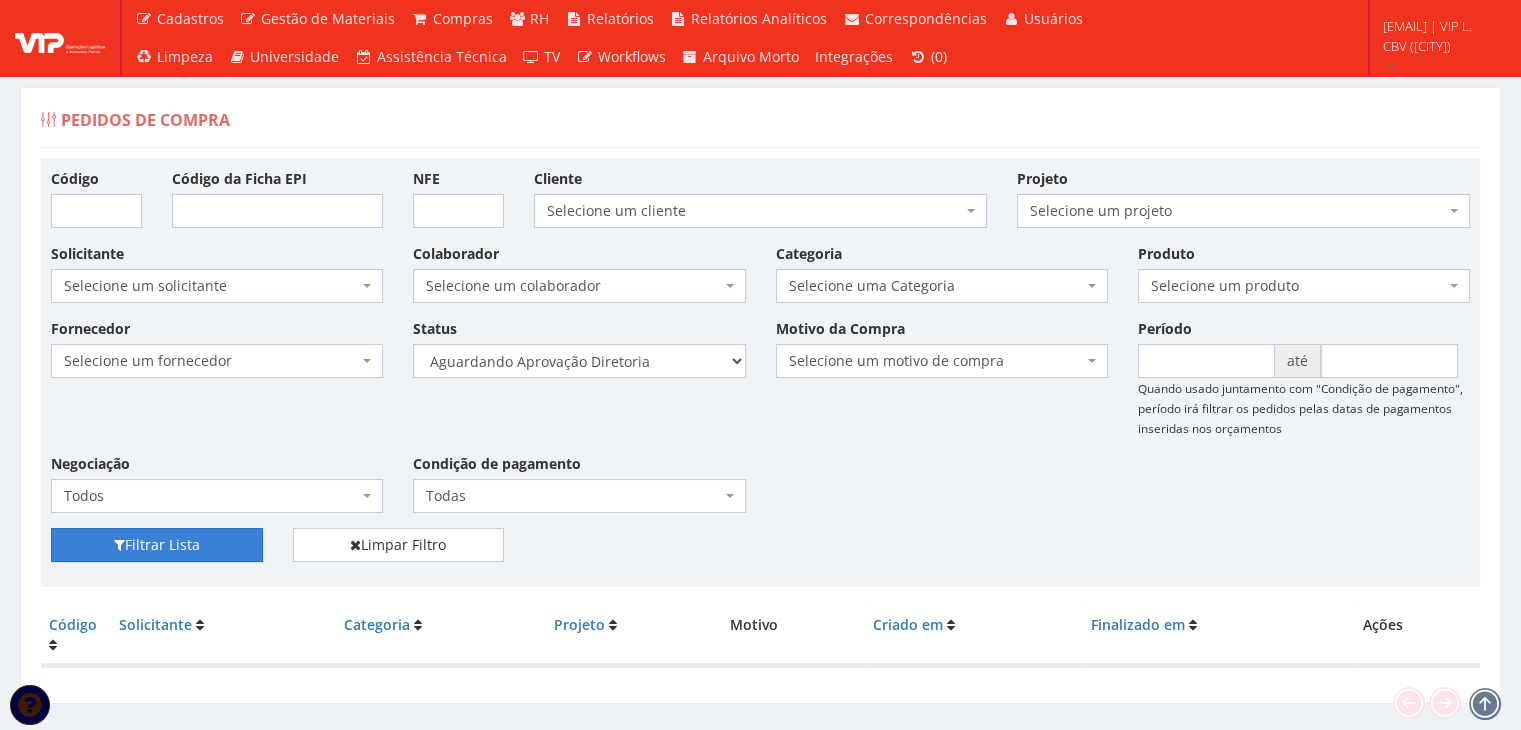 click on "Filtrar Lista" at bounding box center (157, 545) 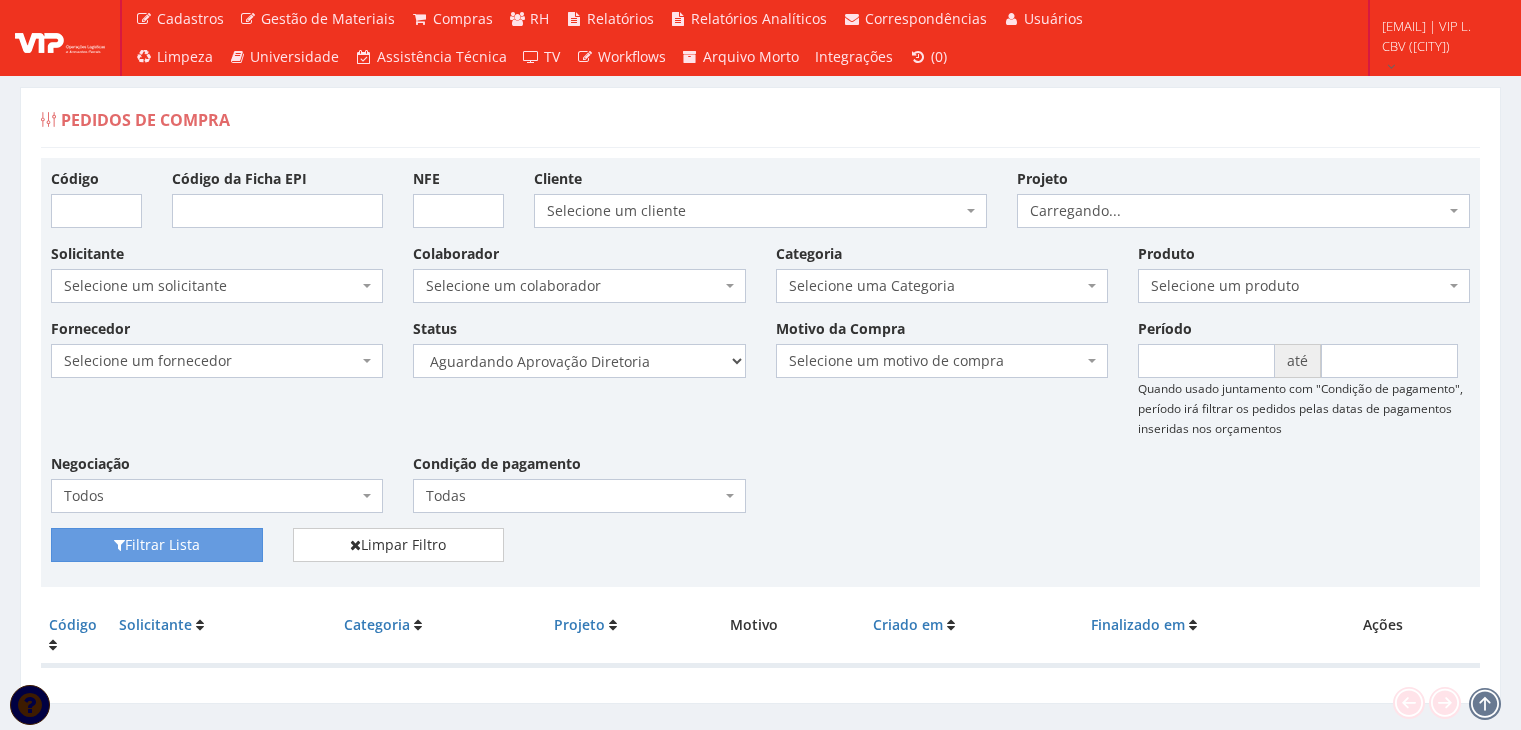 scroll, scrollTop: 0, scrollLeft: 0, axis: both 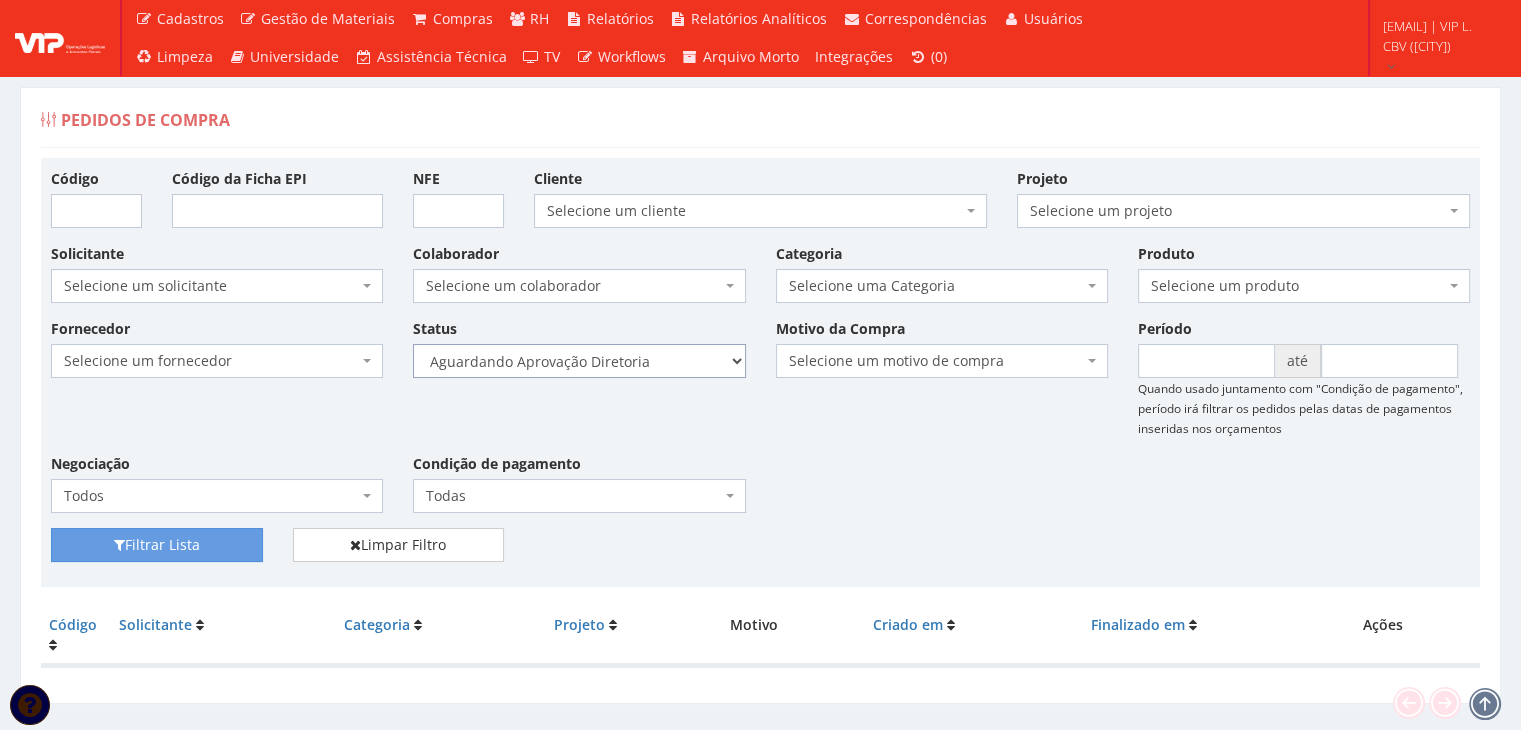 click on "Selecione um status Cancelado Aguardando Aprovação Diretoria Pedido Aprovado Aguardando Aprovação de Orçamento Orçamento Aprovado Compra Efetuada Entrega Efetuada Entrega Registrada" at bounding box center (579, 361) 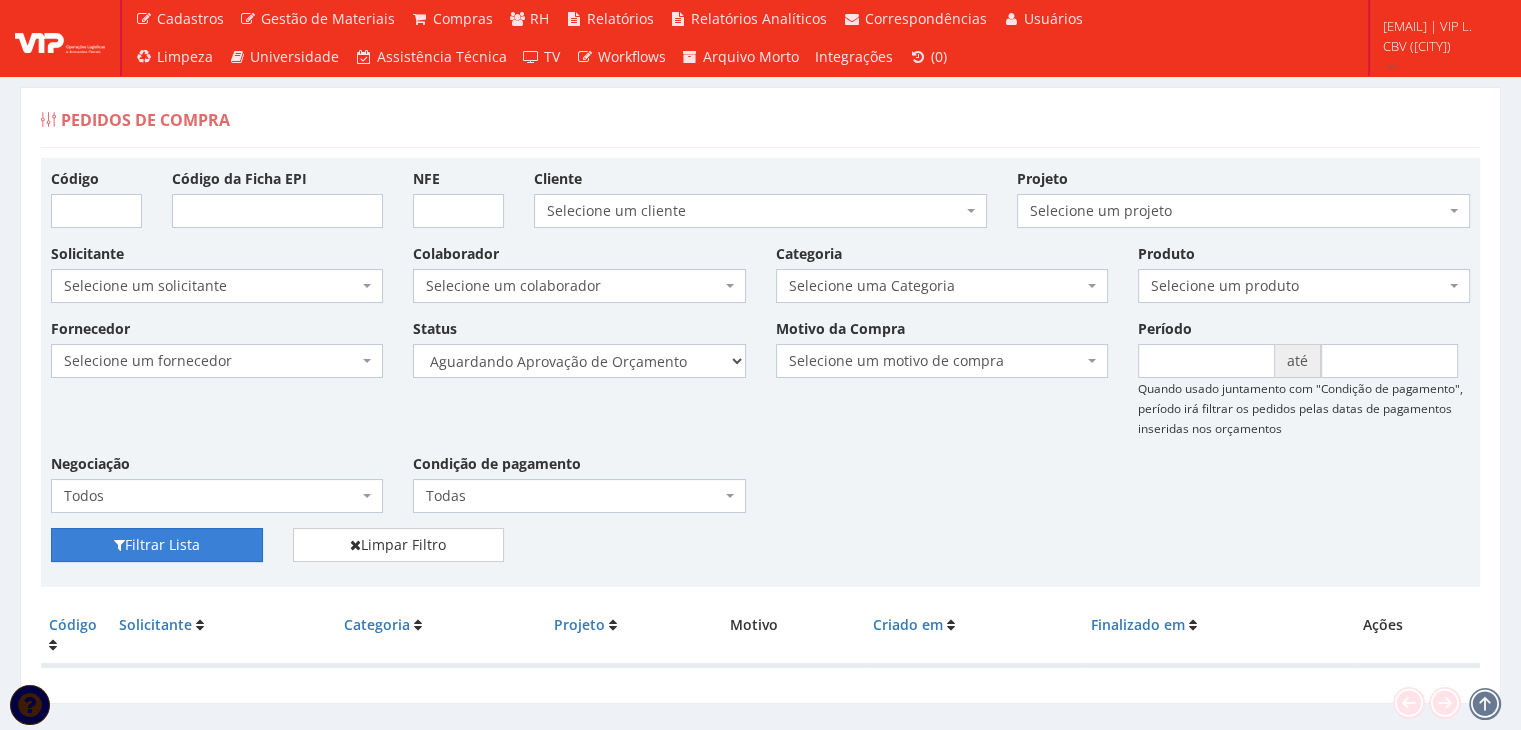 click on "Filtrar Lista" at bounding box center [157, 545] 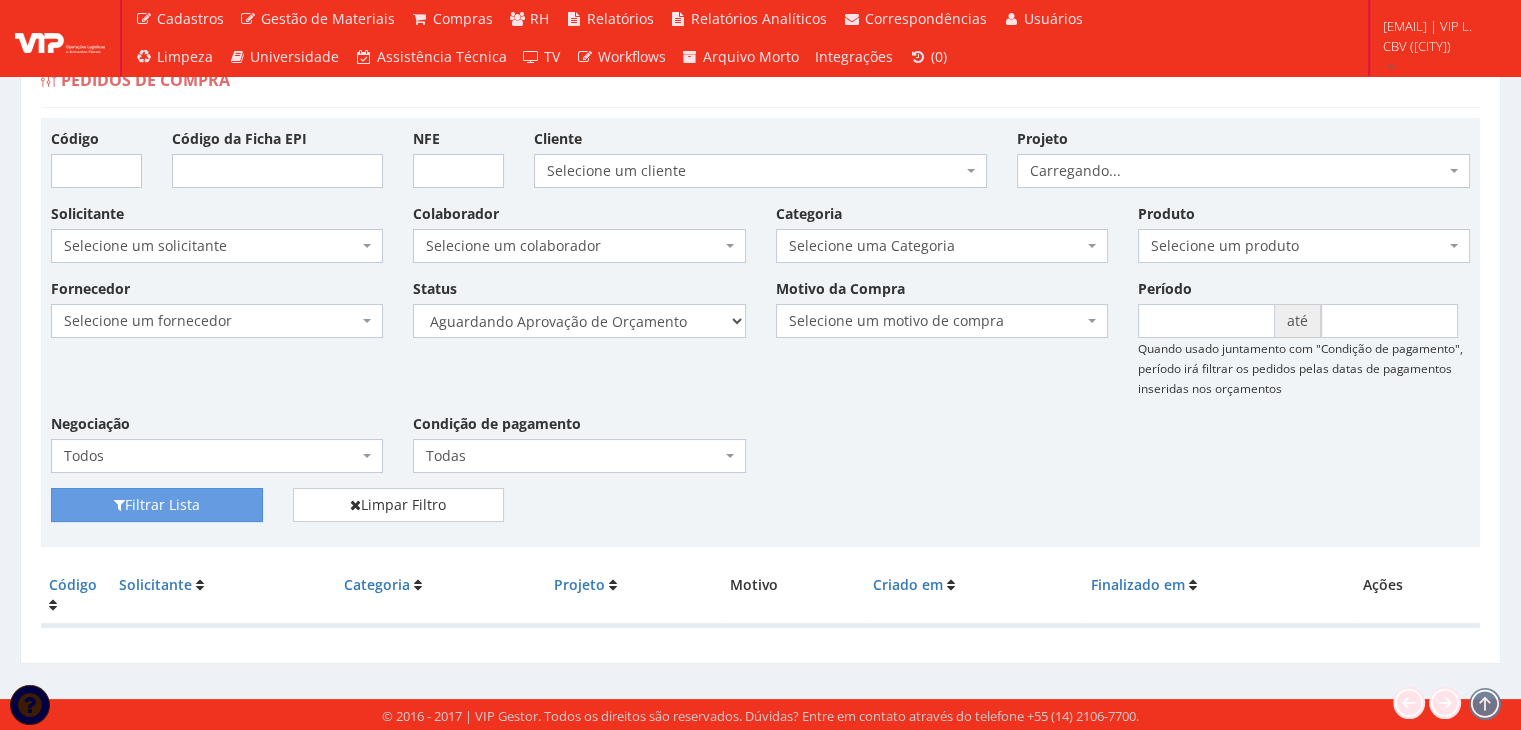 scroll, scrollTop: 40, scrollLeft: 0, axis: vertical 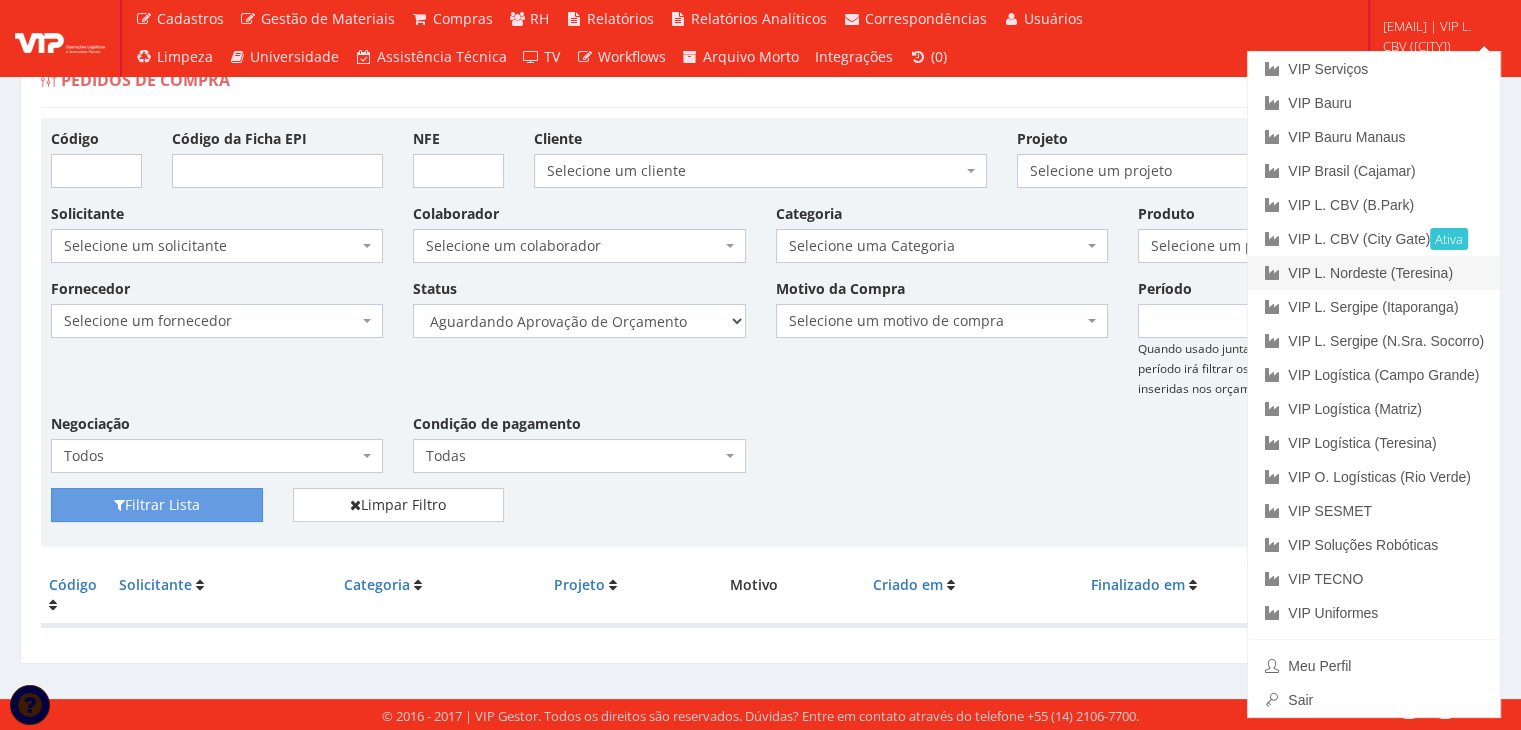 click on "VIP L. Nordeste (Teresina)" at bounding box center [1374, 273] 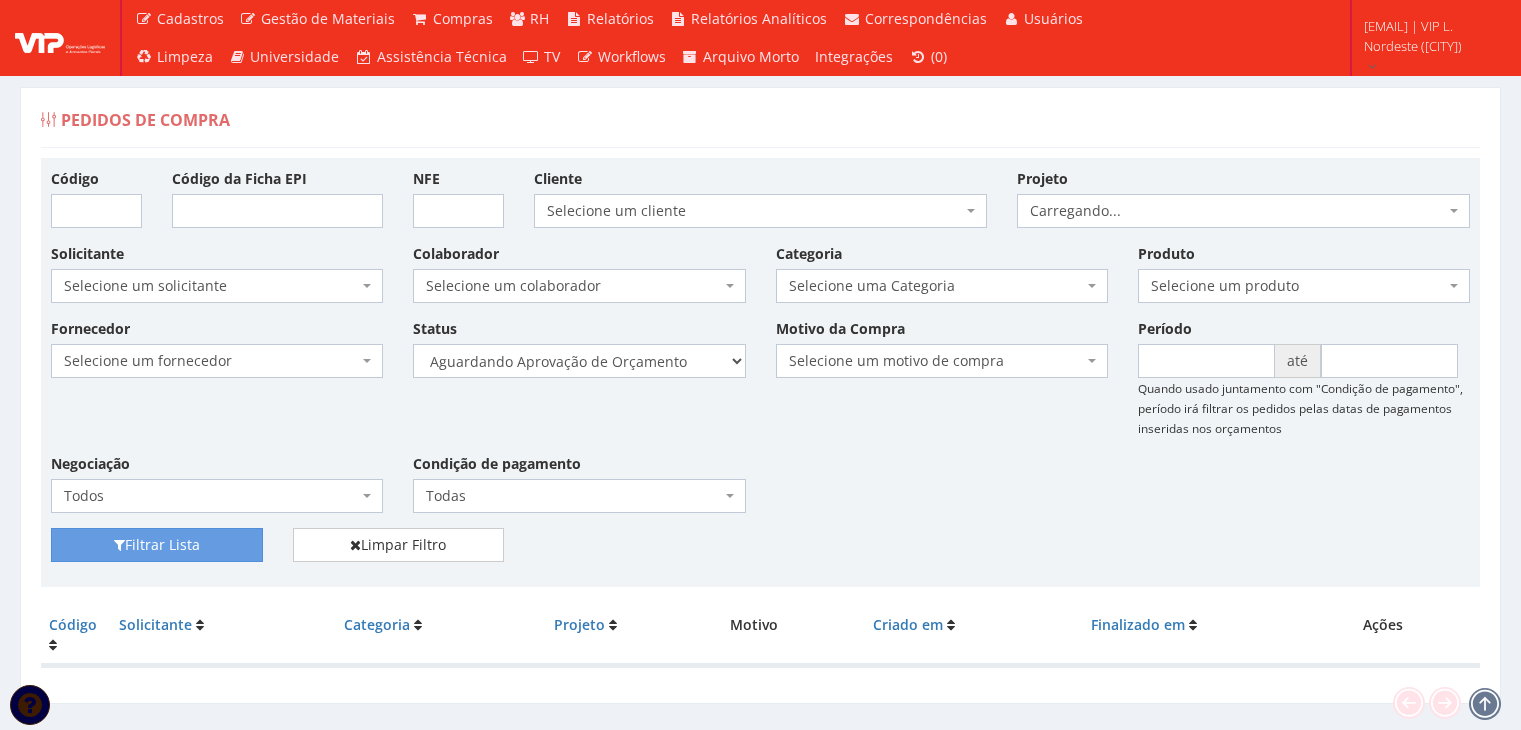 scroll, scrollTop: 0, scrollLeft: 0, axis: both 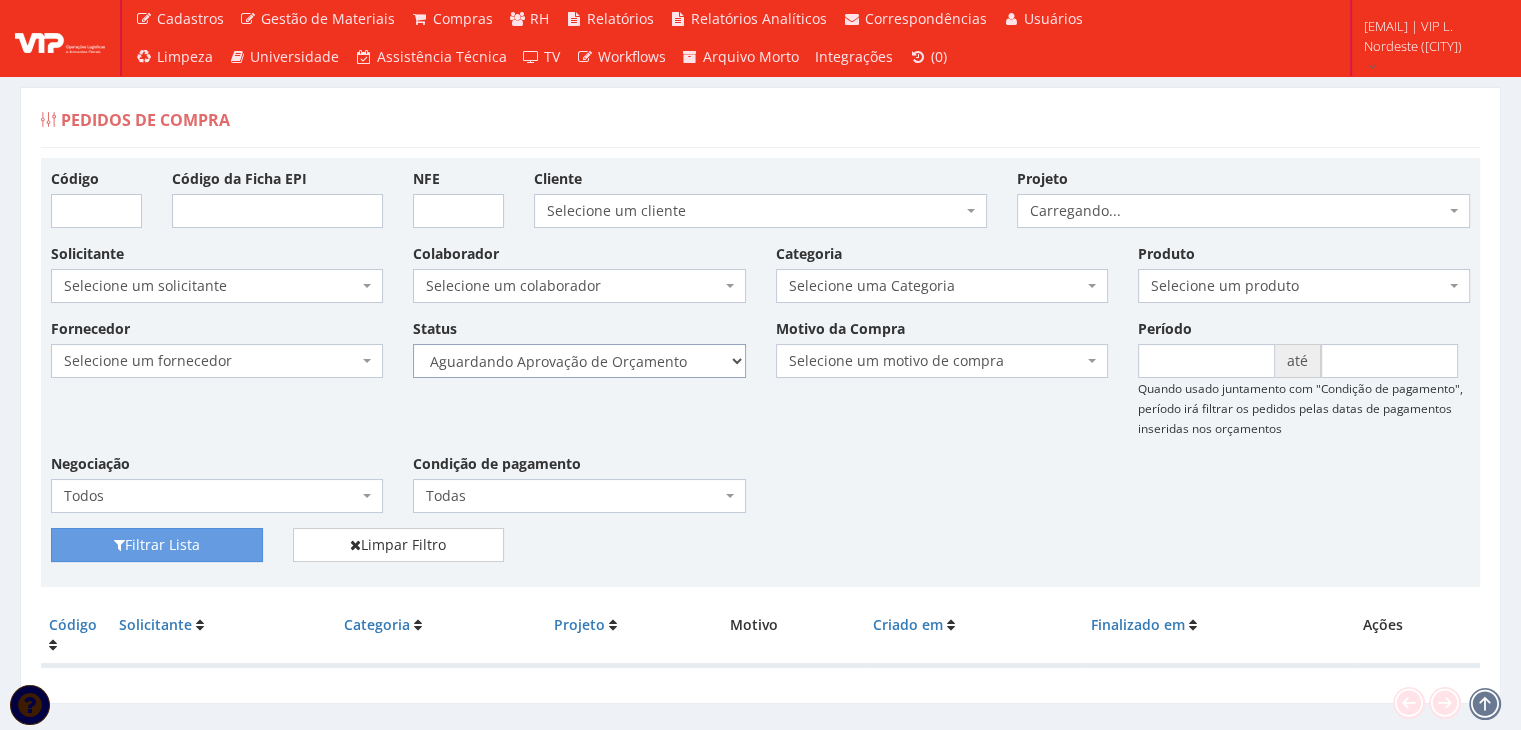 click on "Selecione um status Cancelado Aguardando Aprovação Diretoria Pedido Aprovado Aguardando Aprovação de Orçamento Orçamento Aprovado Compra Efetuada Entrega Efetuada Entrega Registrada" at bounding box center [579, 361] 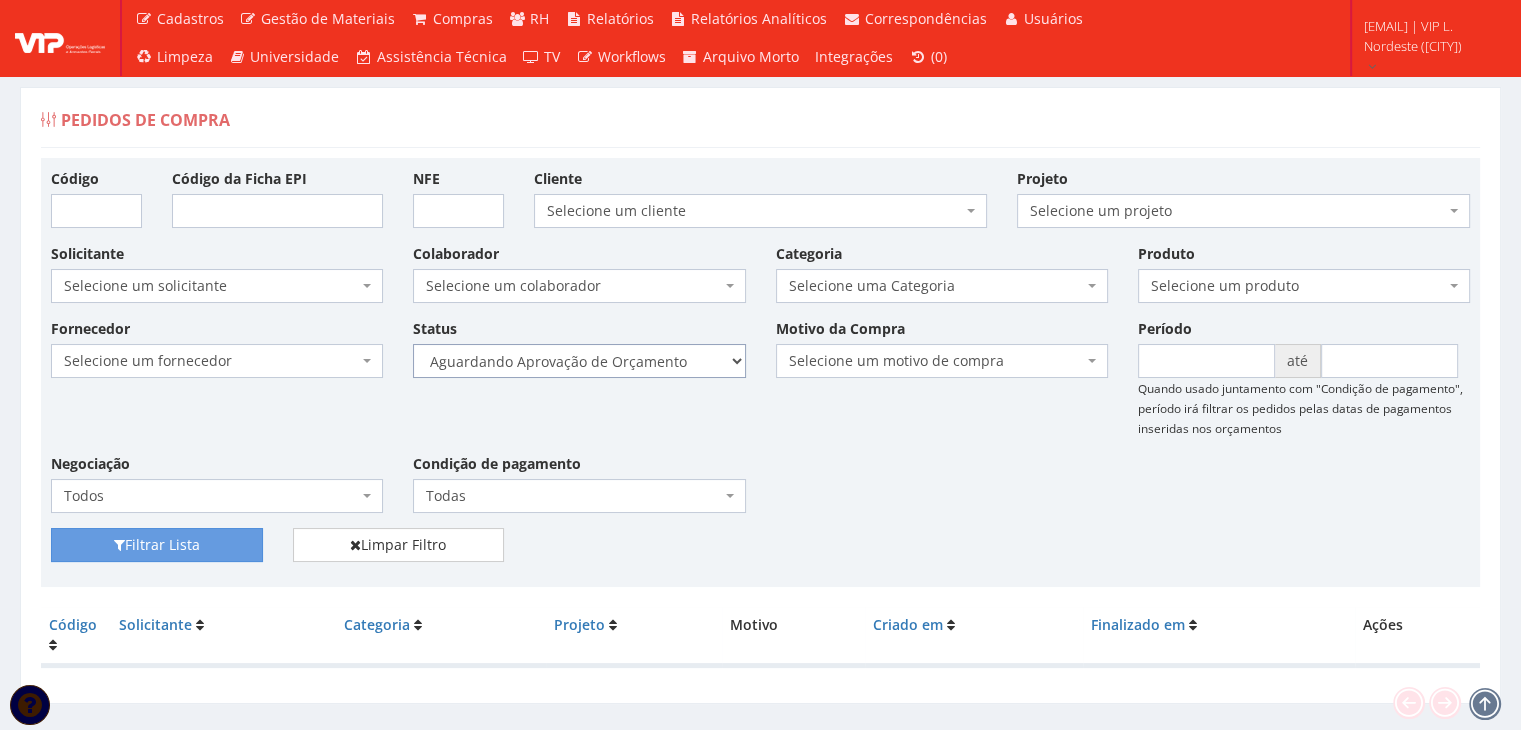 select on "1" 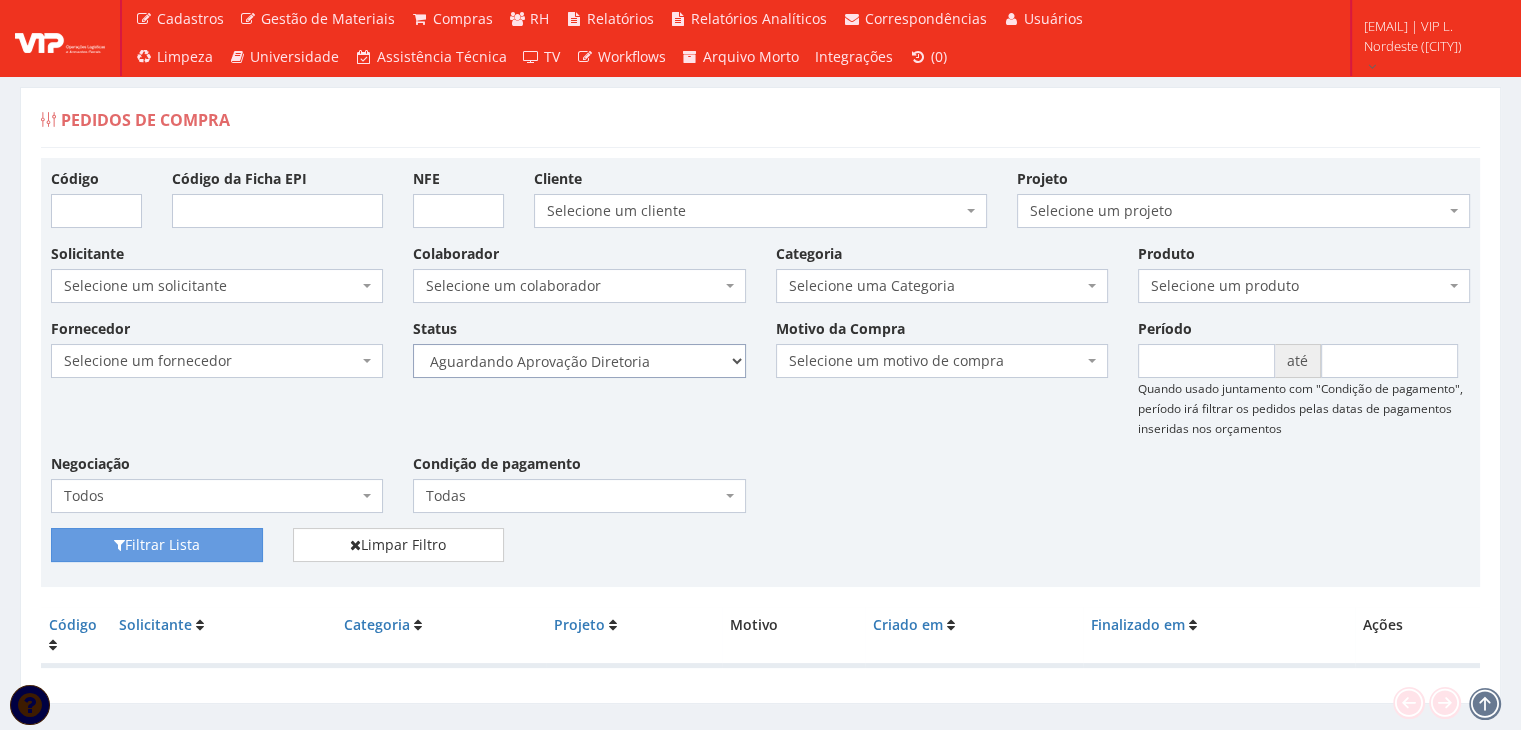 click on "Selecione um status Cancelado Aguardando Aprovação Diretoria Pedido Aprovado Aguardando Aprovação de Orçamento Orçamento Aprovado Compra Efetuada Entrega Efetuada Entrega Registrada" at bounding box center (579, 361) 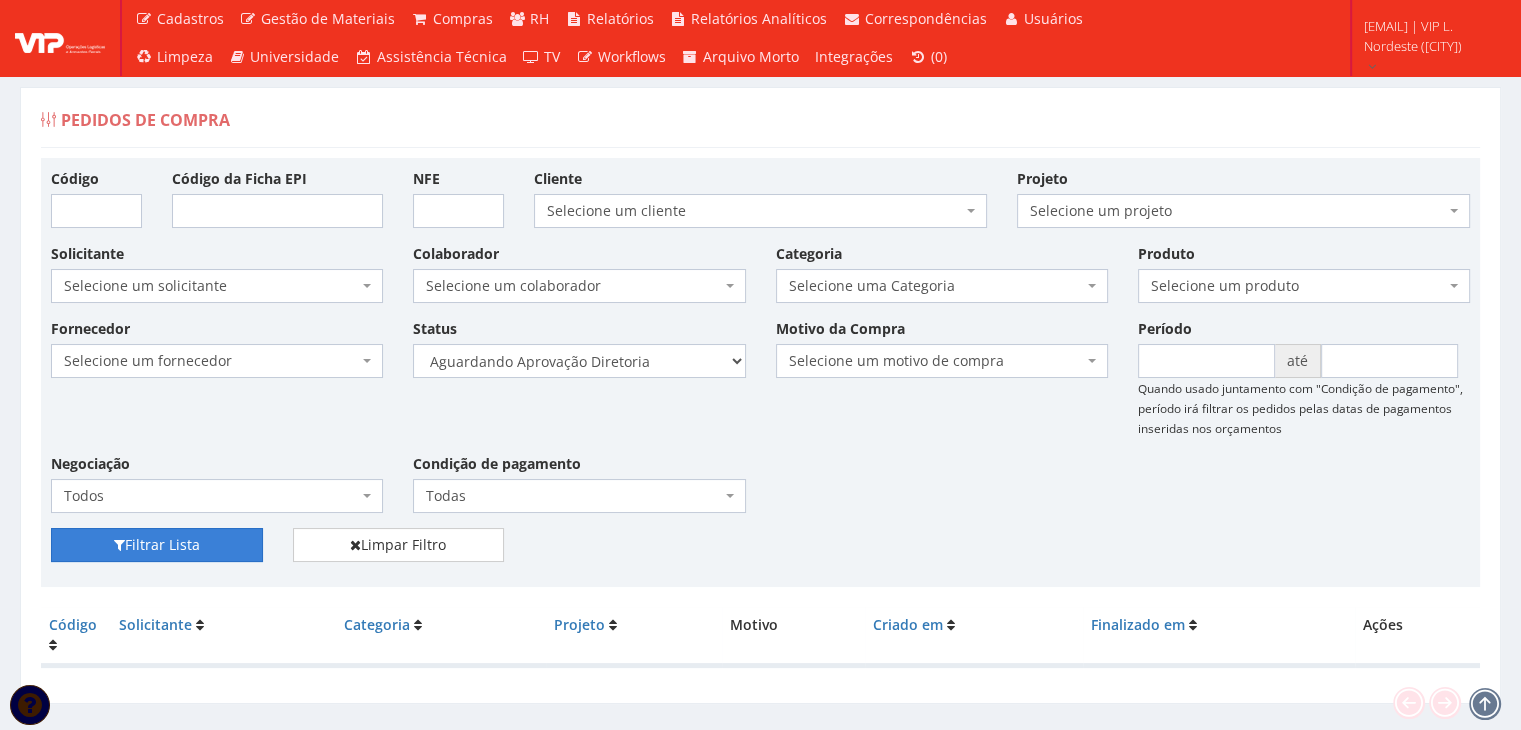 click on "Filtrar Lista" at bounding box center [157, 545] 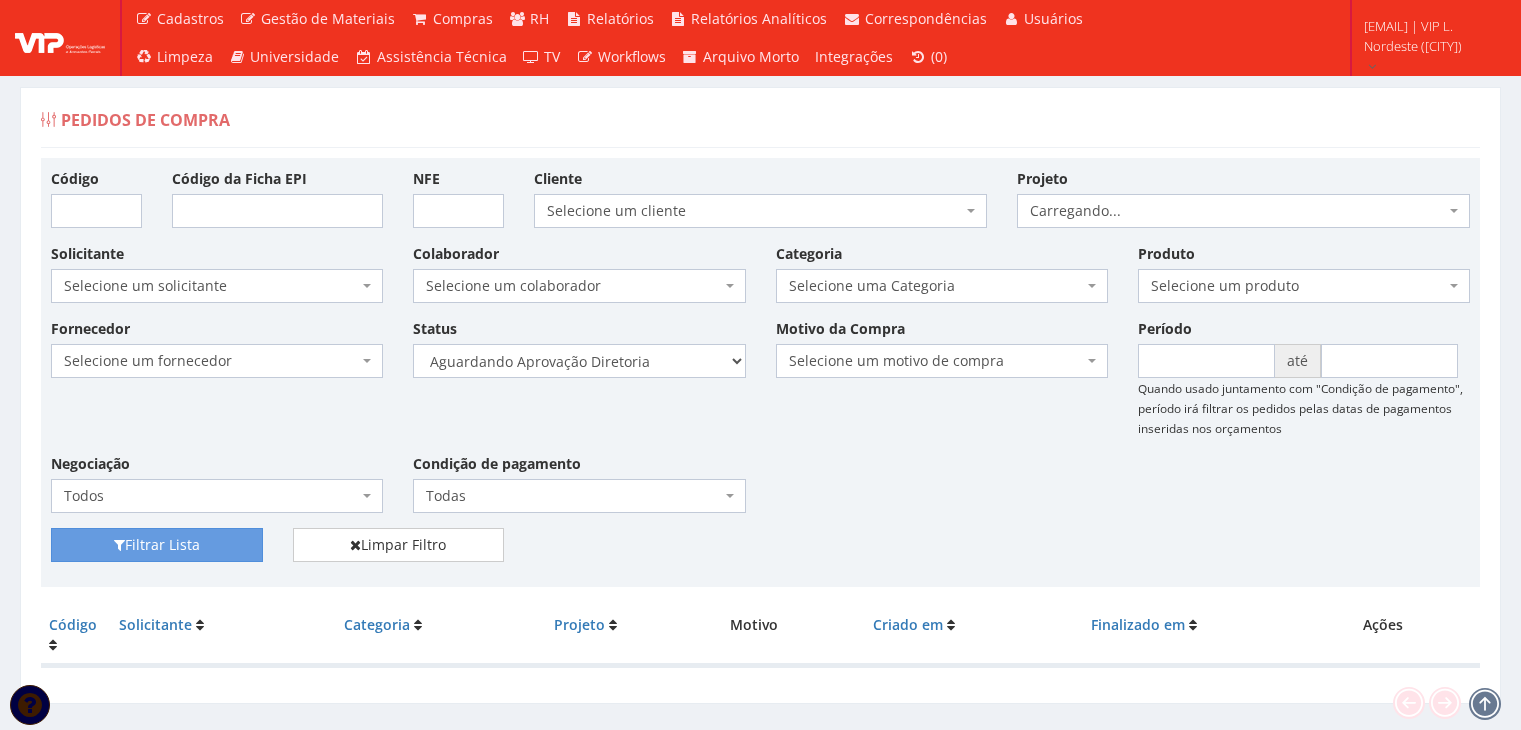 scroll, scrollTop: 40, scrollLeft: 0, axis: vertical 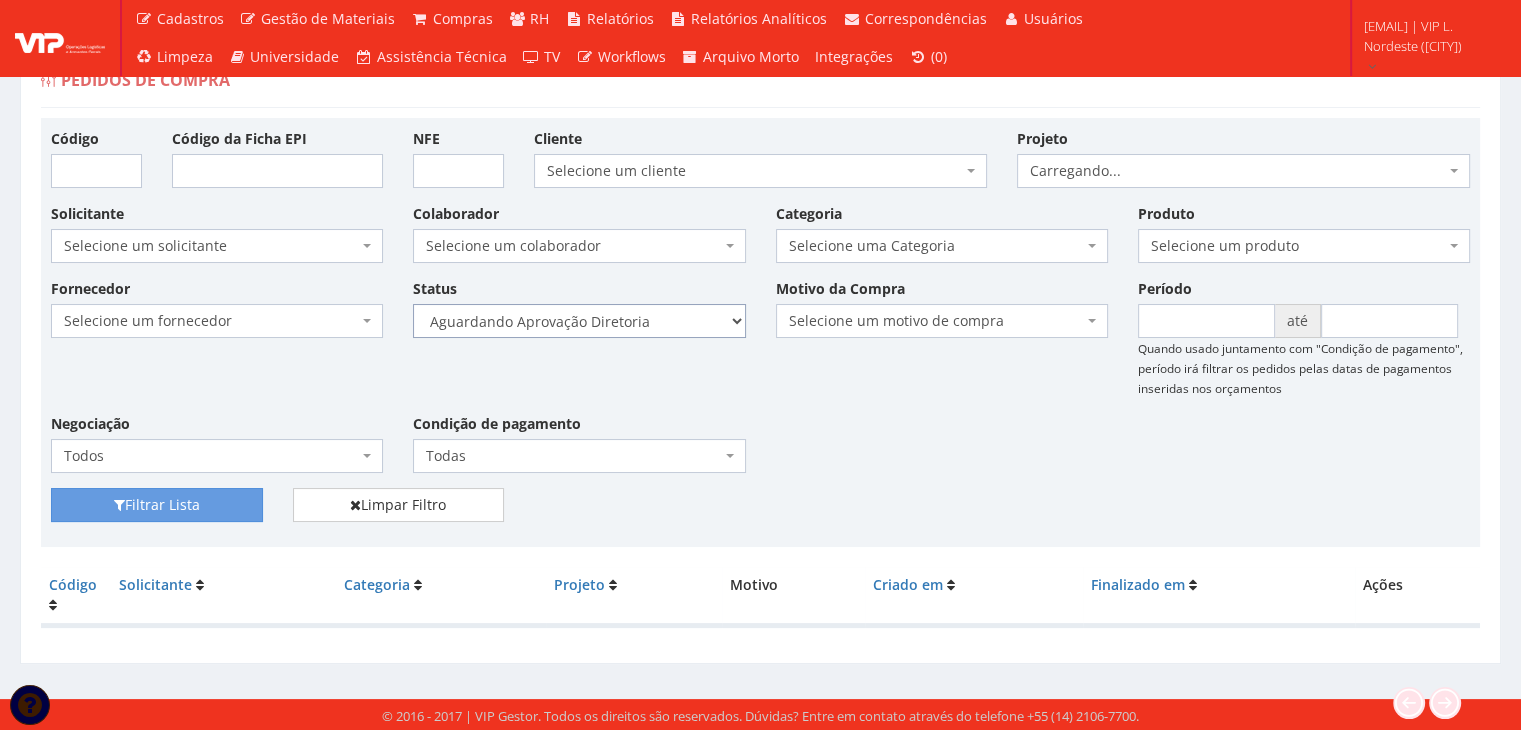 click on "Selecione um status Cancelado Aguardando Aprovação Diretoria Pedido Aprovado Aguardando Aprovação de Orçamento Orçamento Aprovado Compra Efetuada Entrega Efetuada Entrega Registrada" at bounding box center [579, 321] 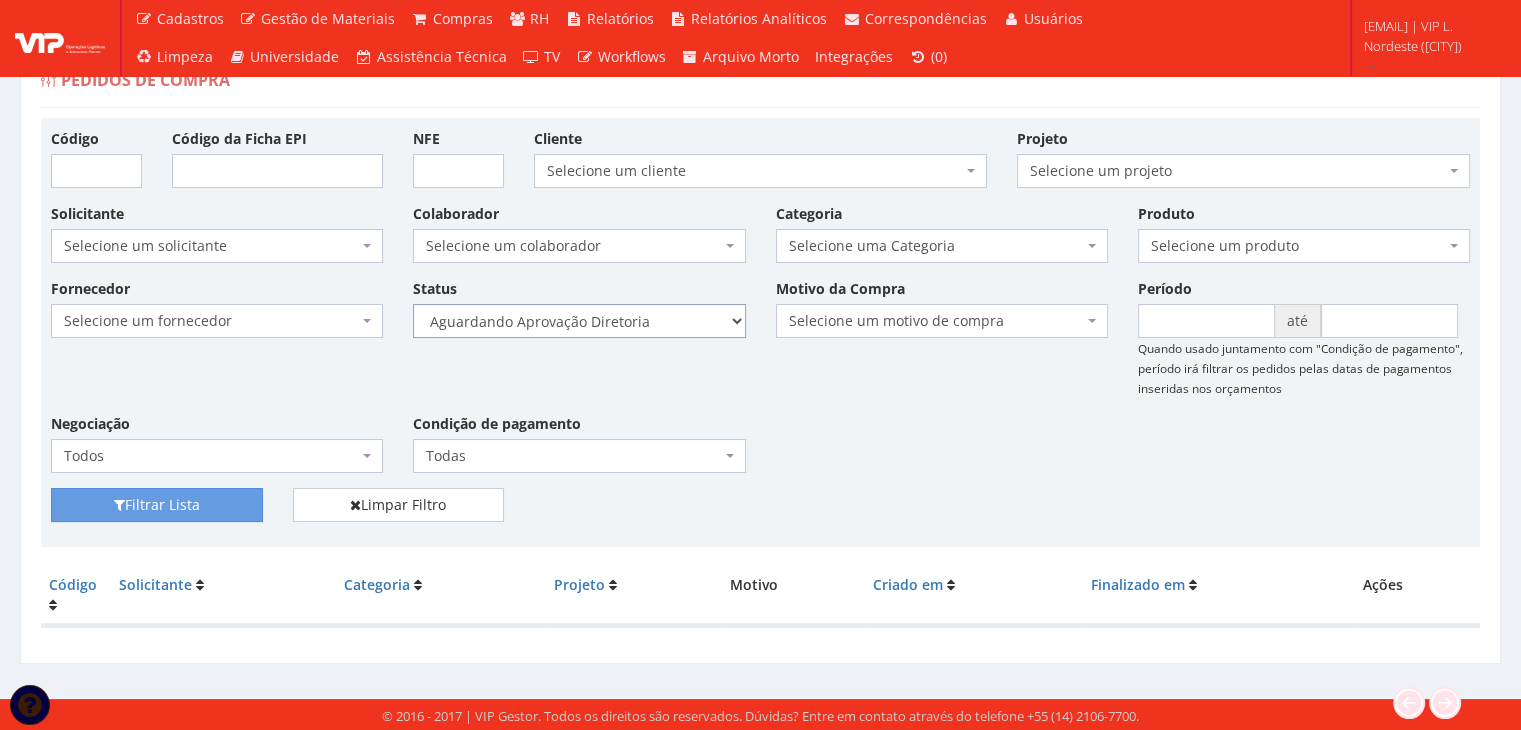 select on "4" 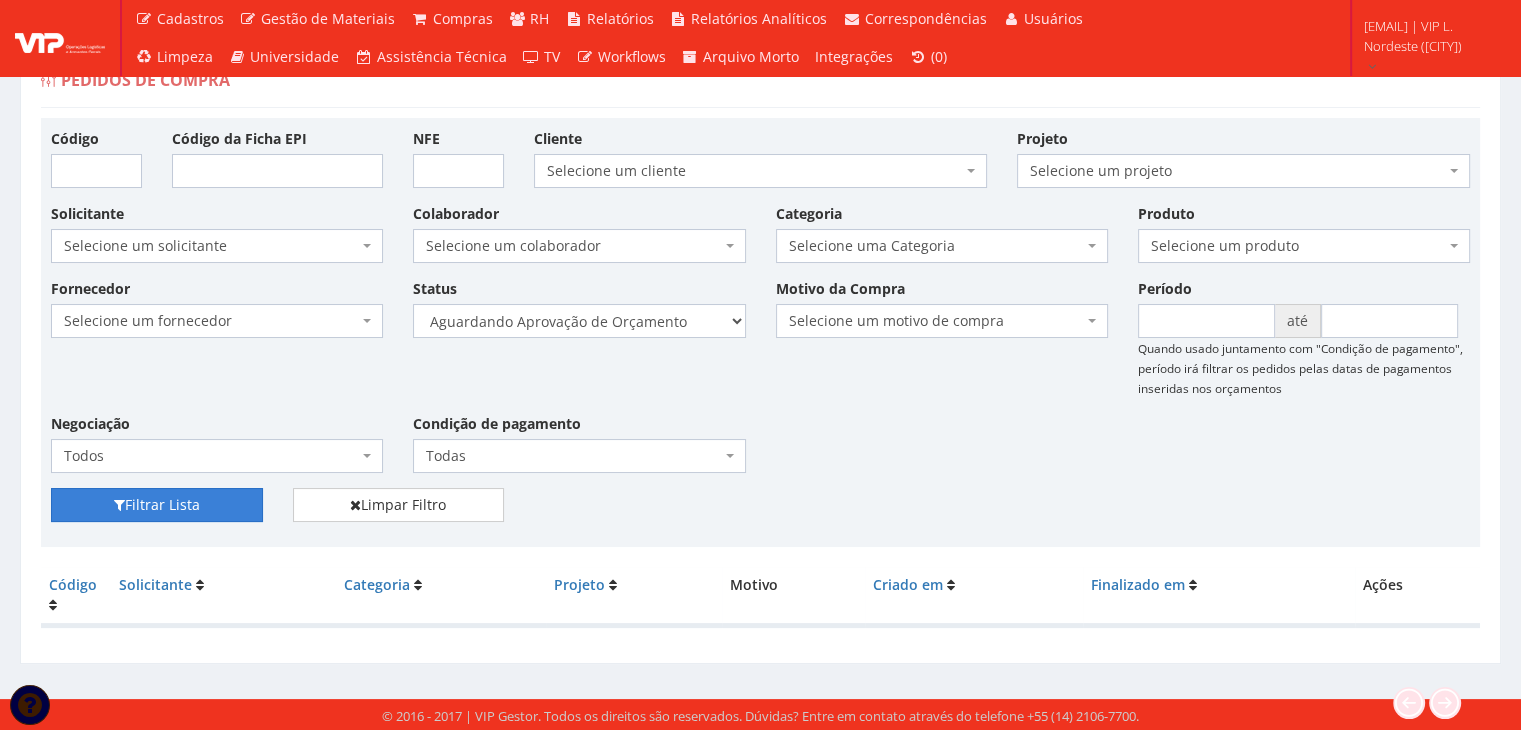 click on "Filtrar Lista" at bounding box center (157, 505) 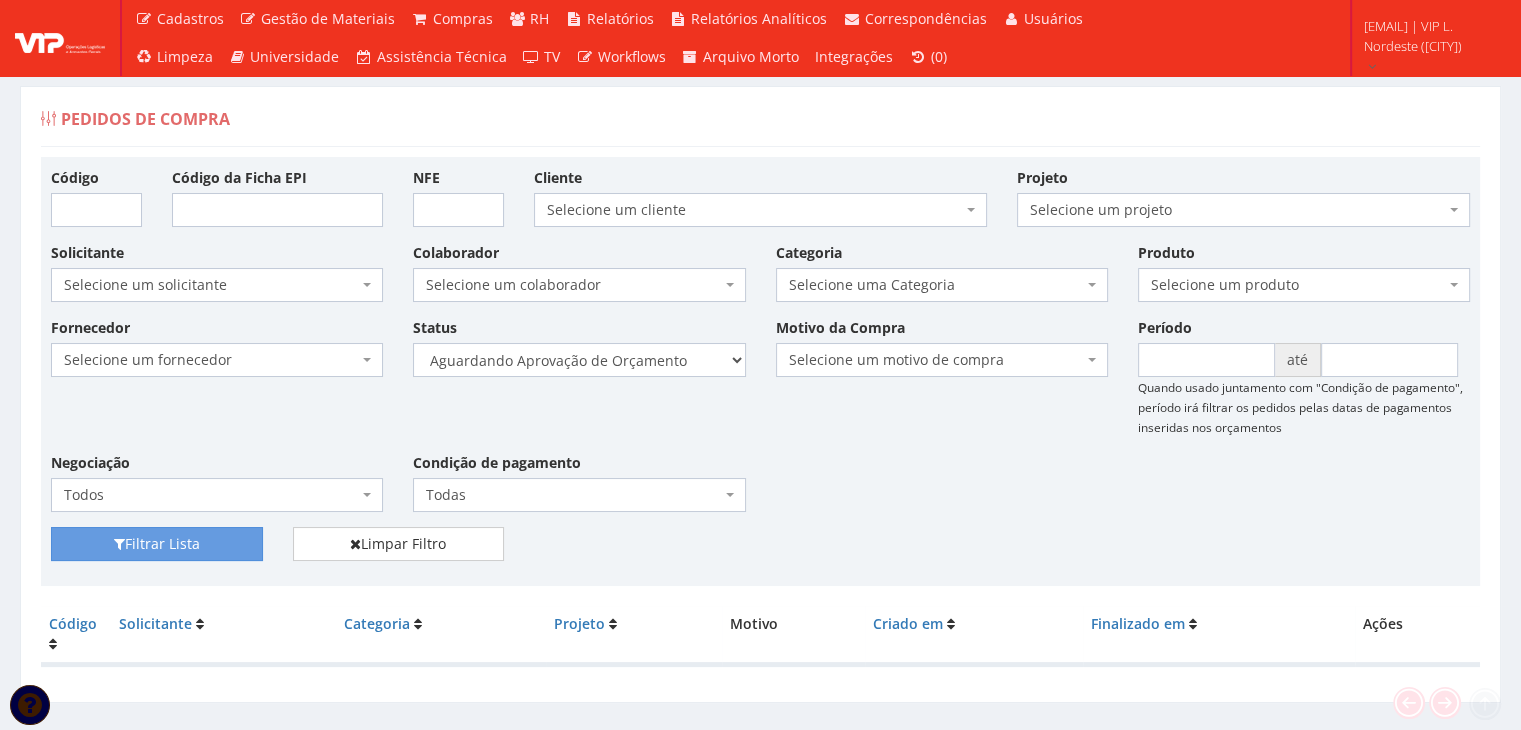 scroll, scrollTop: 0, scrollLeft: 0, axis: both 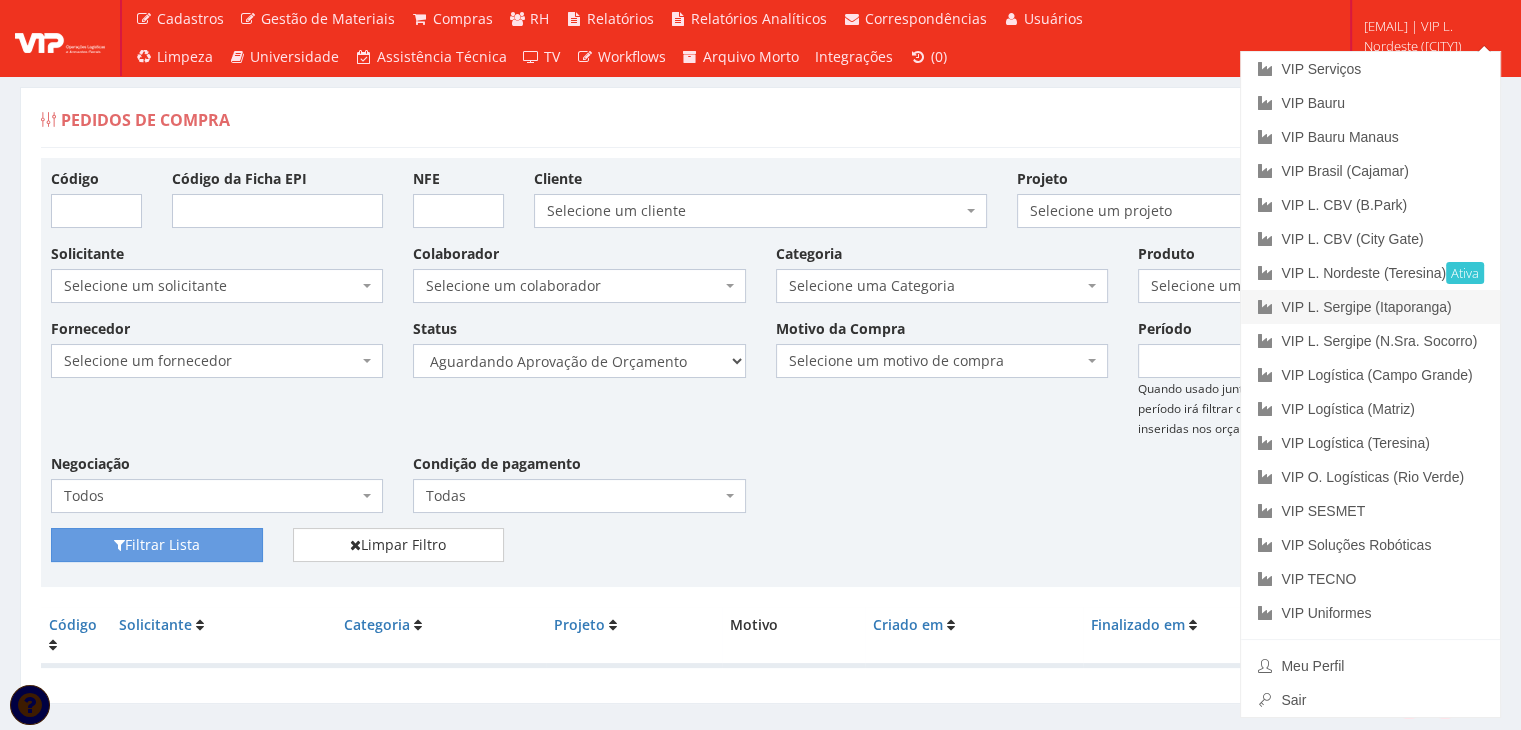 click on "VIP L. Sergipe (Itaporanga)" at bounding box center (1370, 307) 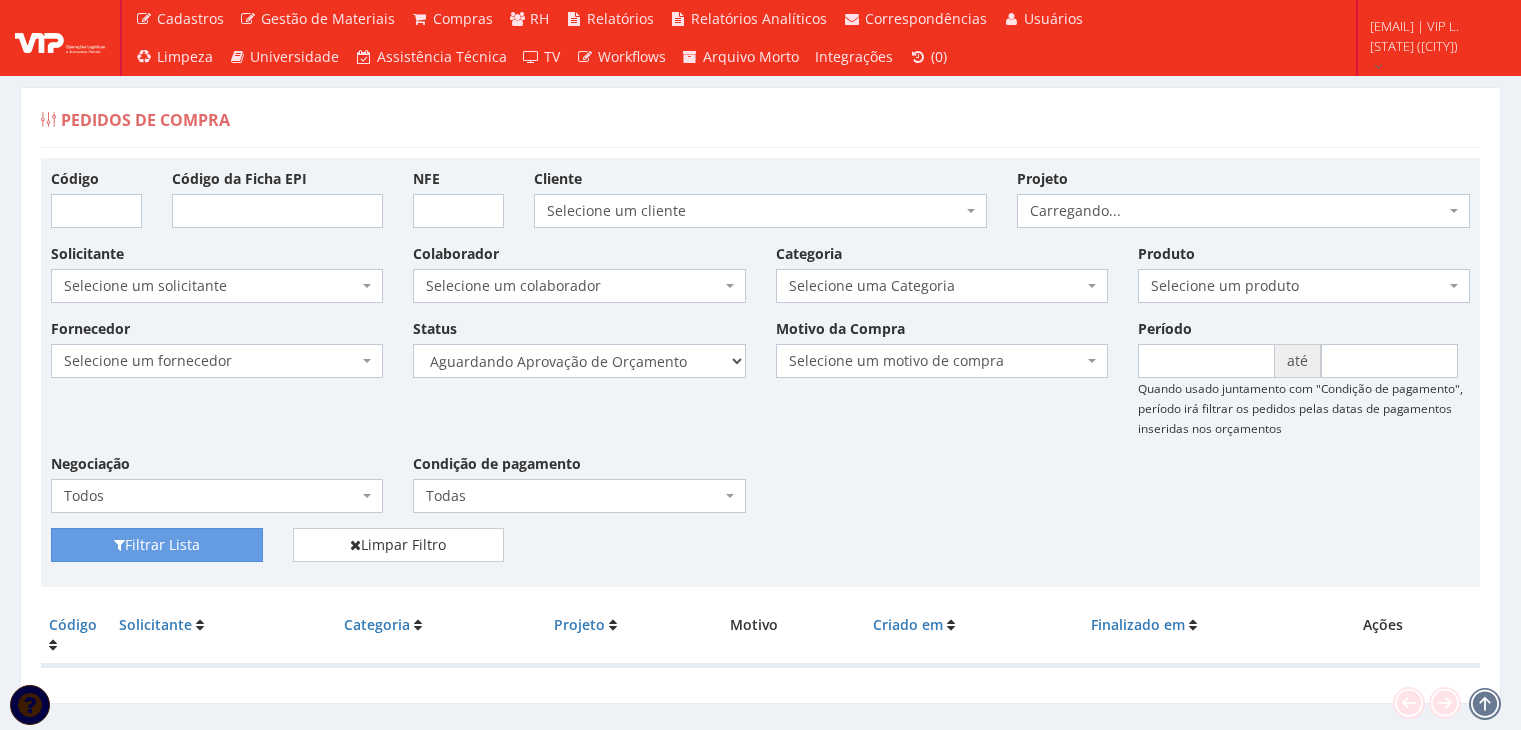 scroll, scrollTop: 0, scrollLeft: 0, axis: both 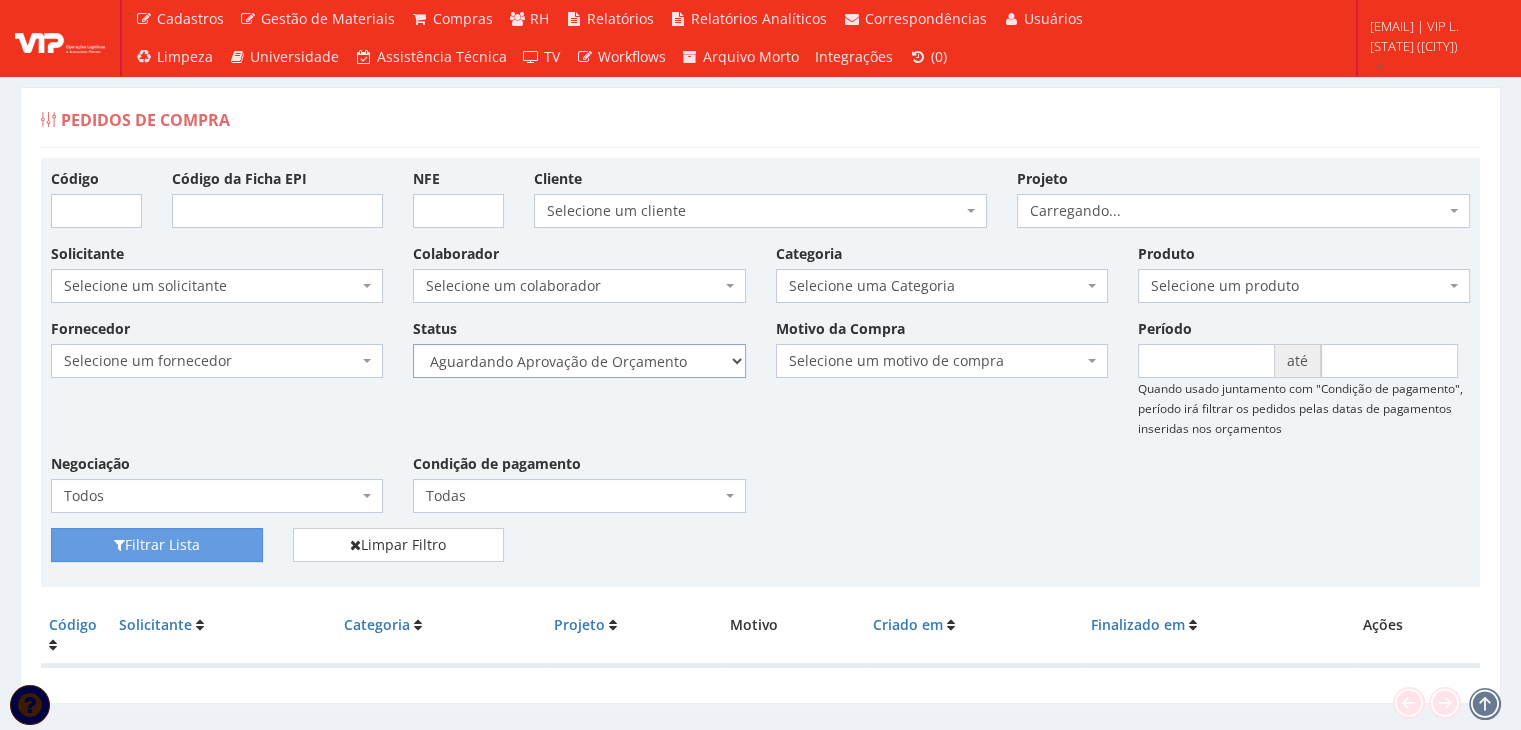 click on "Selecione um status Cancelado Aguardando Aprovação Diretoria Pedido Aprovado Aguardando Aprovação de Orçamento Orçamento Aprovado Compra Efetuada Entrega Efetuada Entrega Registrada" at bounding box center [579, 361] 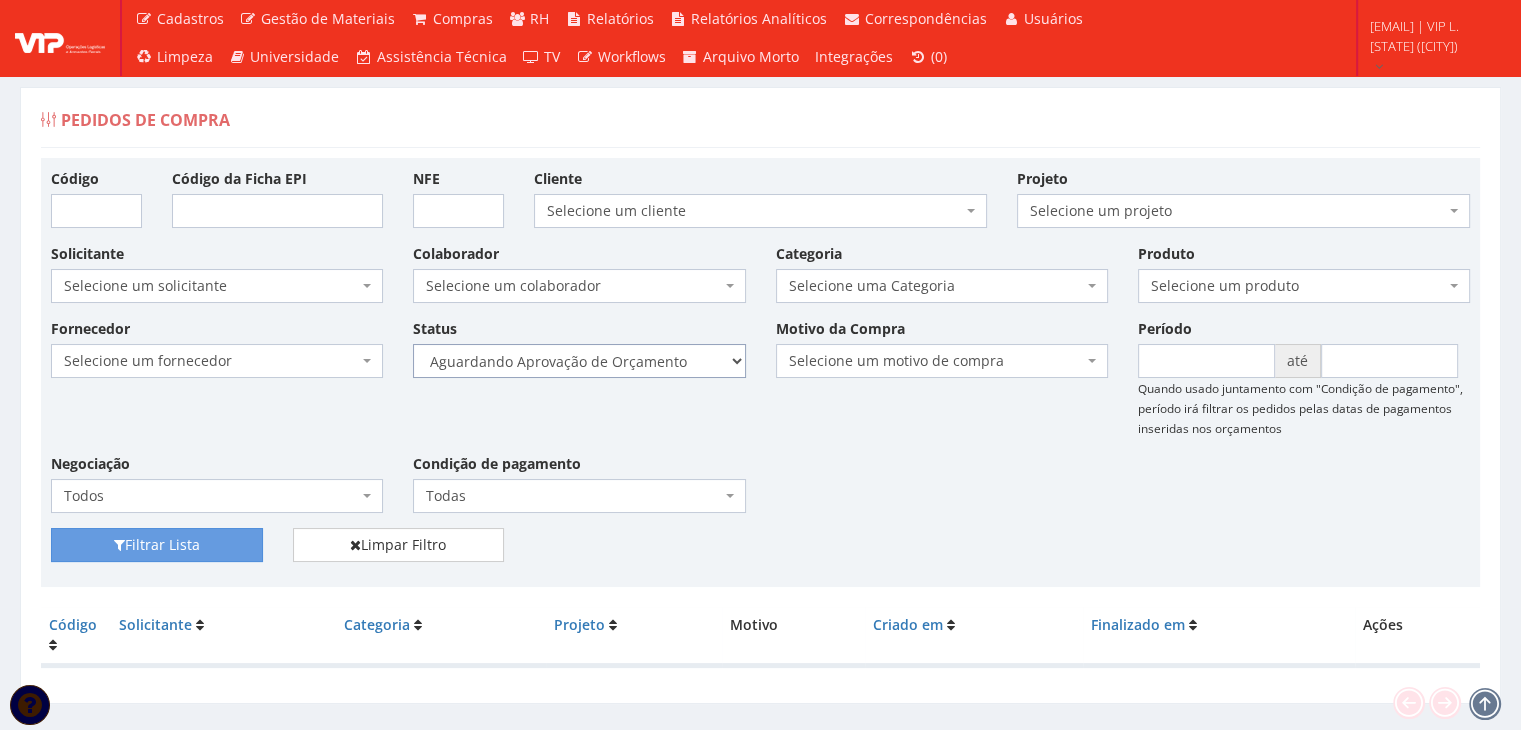 select on "1" 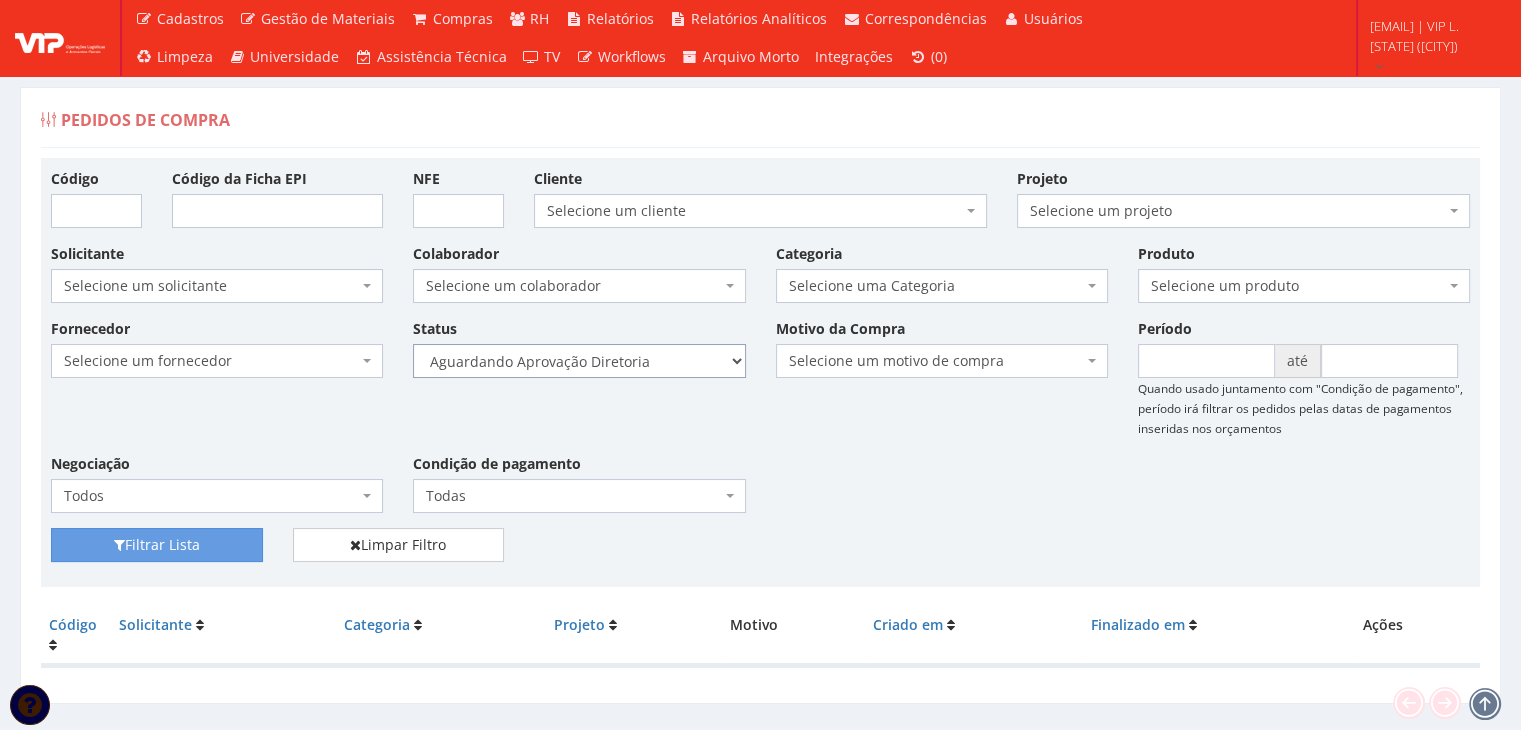 click on "Selecione um status Cancelado Aguardando Aprovação Diretoria Pedido Aprovado Aguardando Aprovação de Orçamento Orçamento Aprovado Compra Efetuada Entrega Efetuada Entrega Registrada" at bounding box center [579, 361] 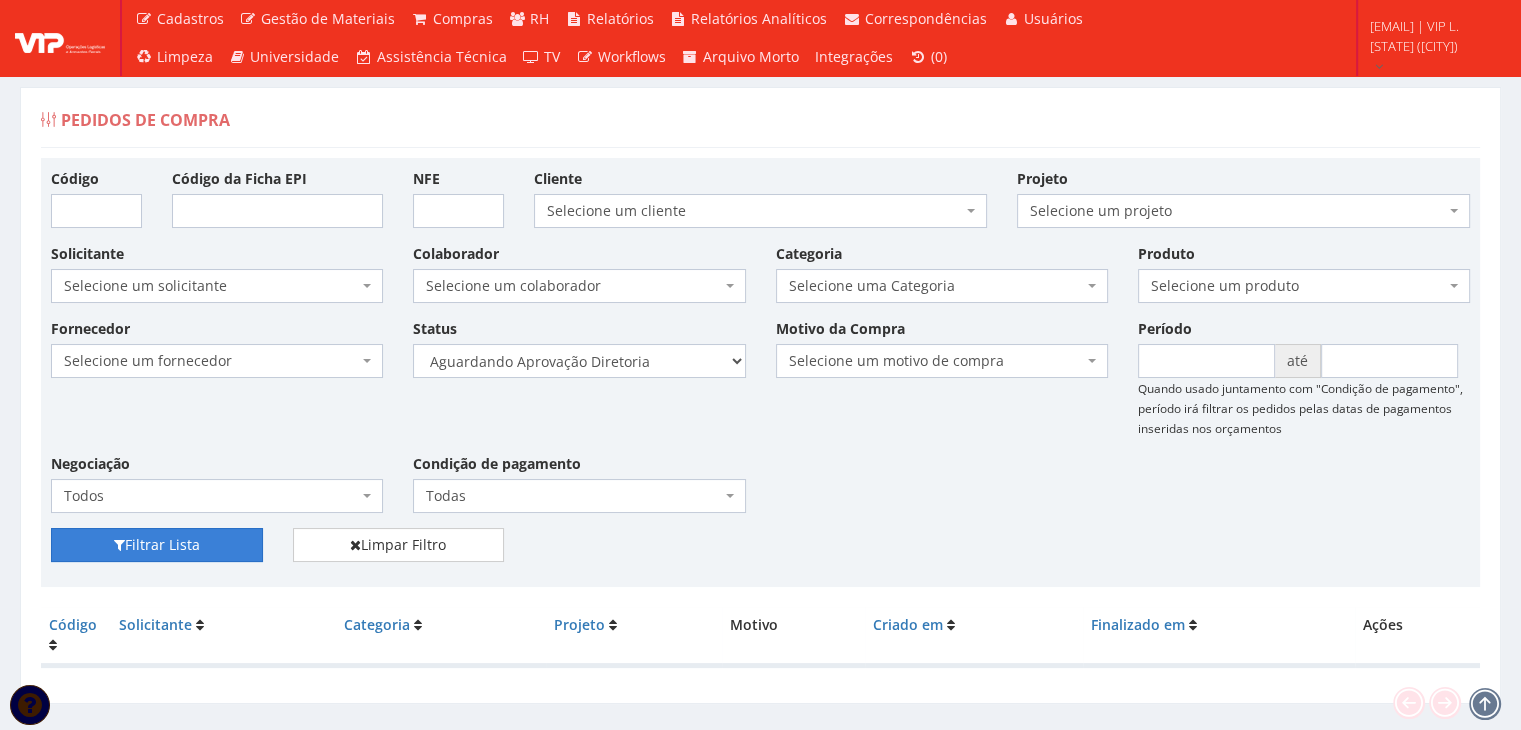 click on "Filtrar Lista" at bounding box center [157, 545] 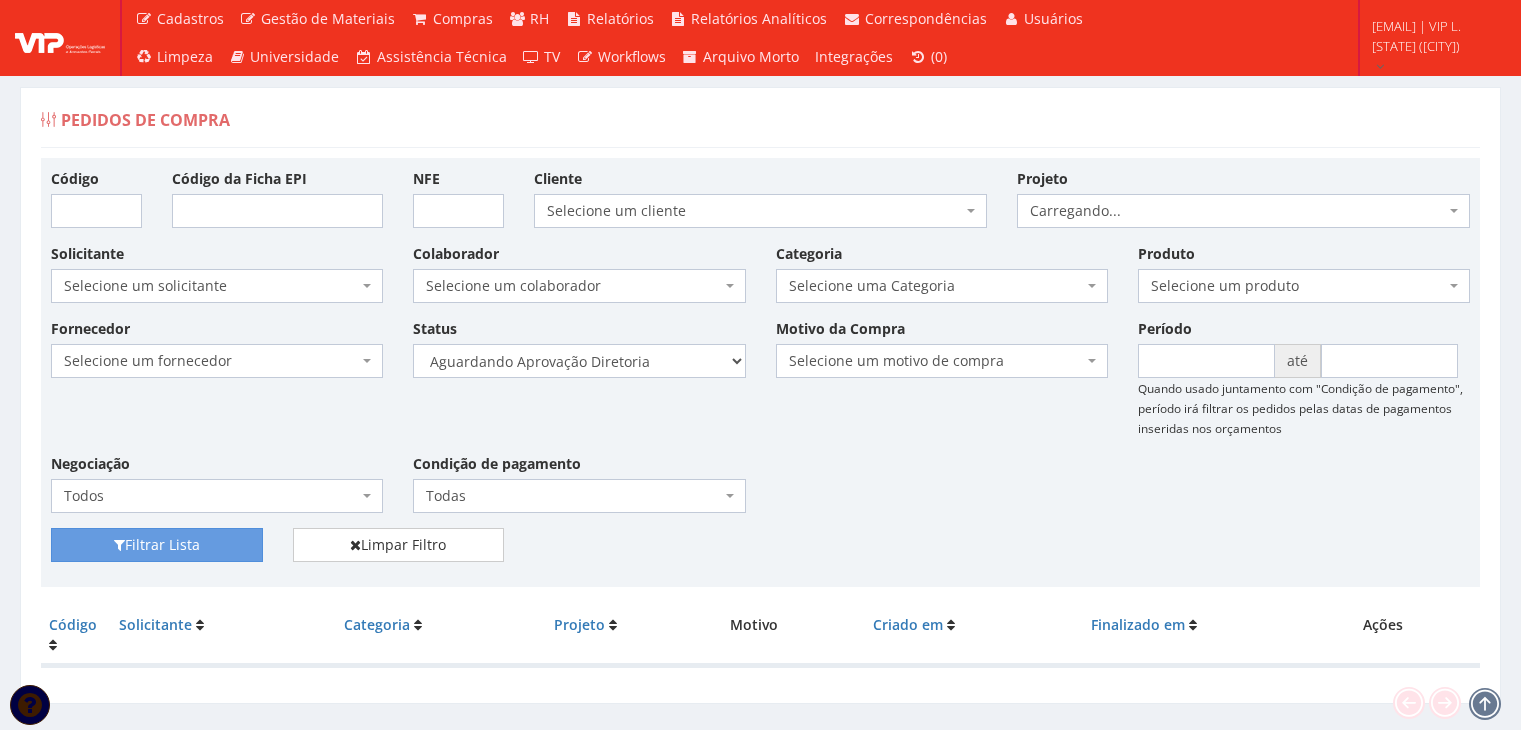 scroll, scrollTop: 0, scrollLeft: 0, axis: both 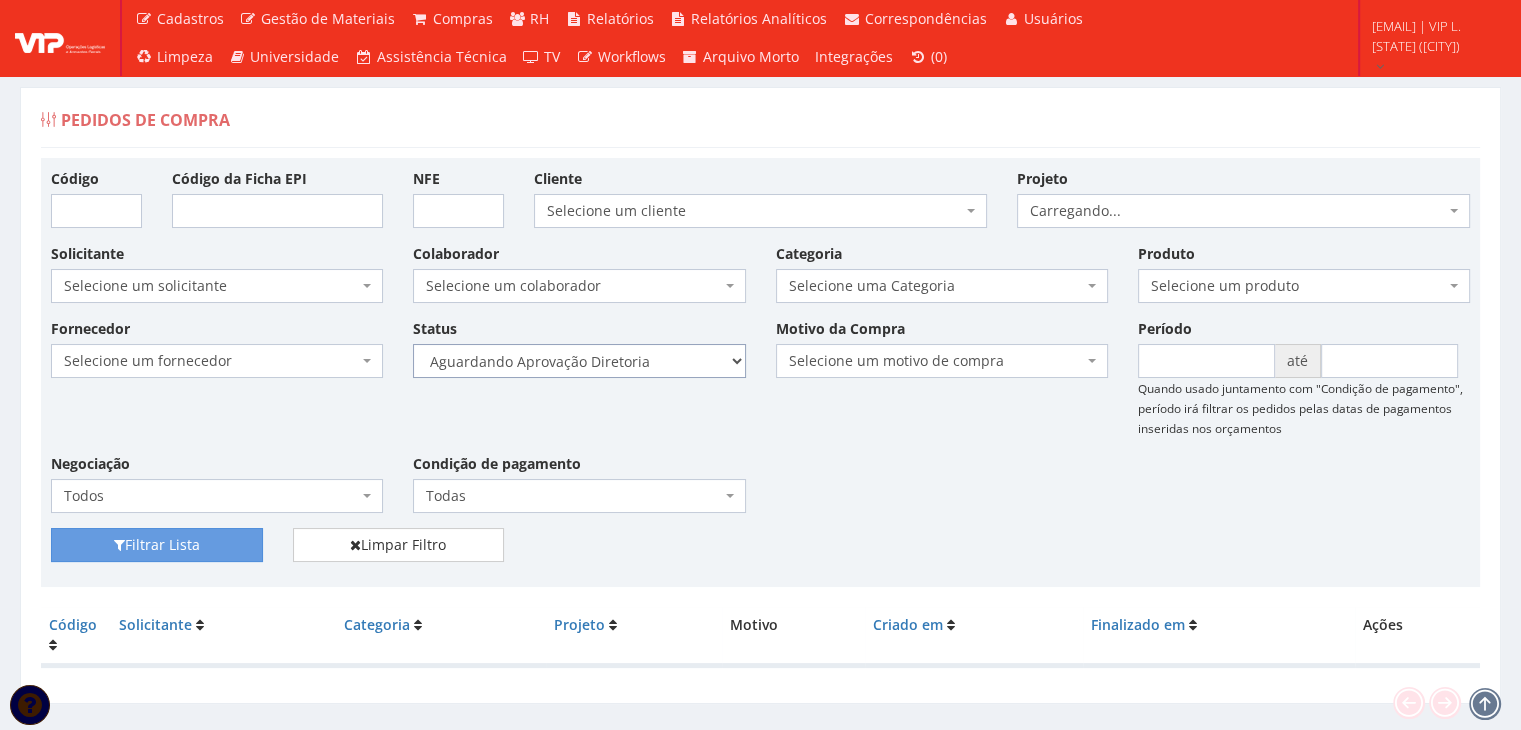 click on "Selecione um status Cancelado Aguardando Aprovação Diretoria Pedido Aprovado Aguardando Aprovação de Orçamento Orçamento Aprovado Compra Efetuada Entrega Efetuada Entrega Registrada" at bounding box center [579, 361] 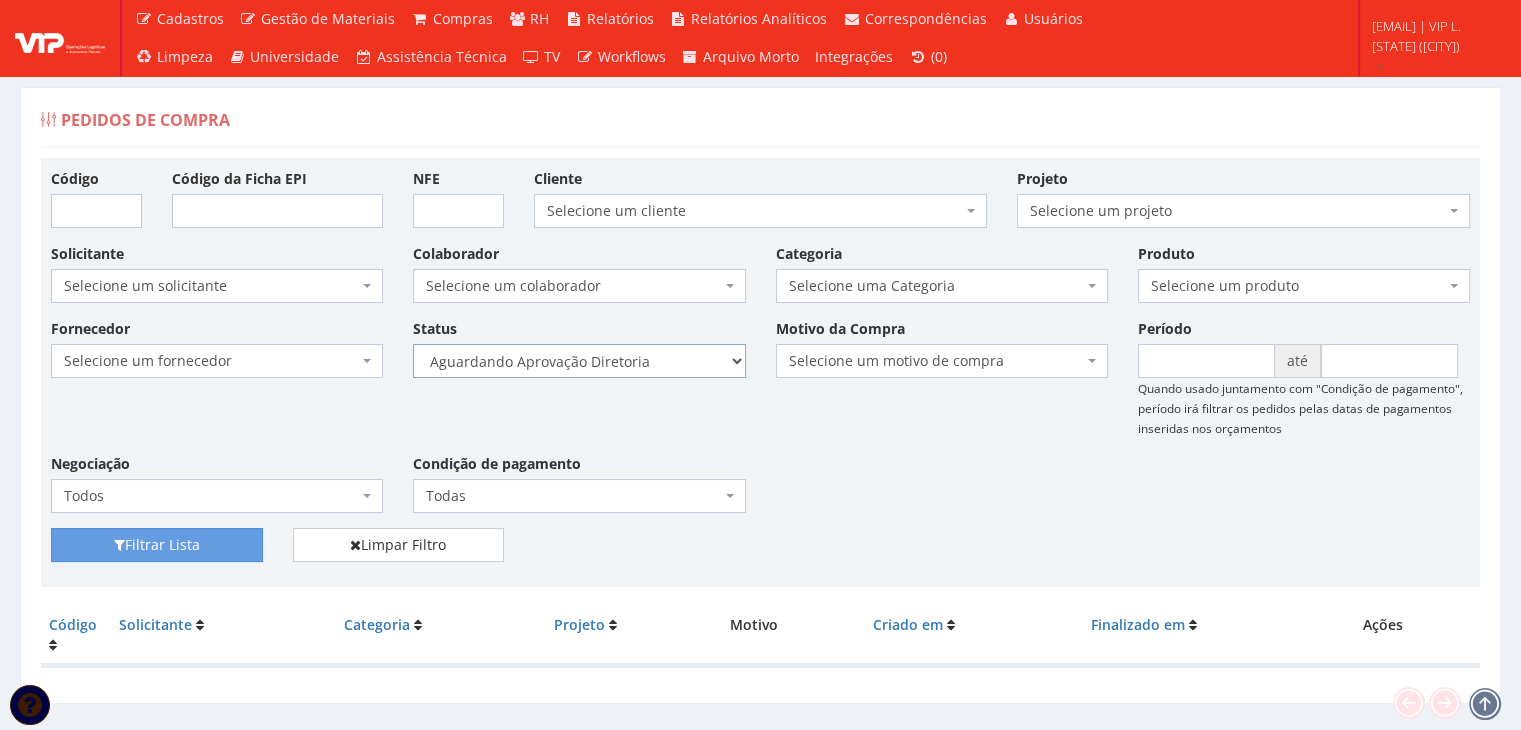click on "Selecione um status Cancelado Aguardando Aprovação Diretoria Pedido Aprovado Aguardando Aprovação de Orçamento Orçamento Aprovado Compra Efetuada Entrega Efetuada Entrega Registrada" at bounding box center [579, 361] 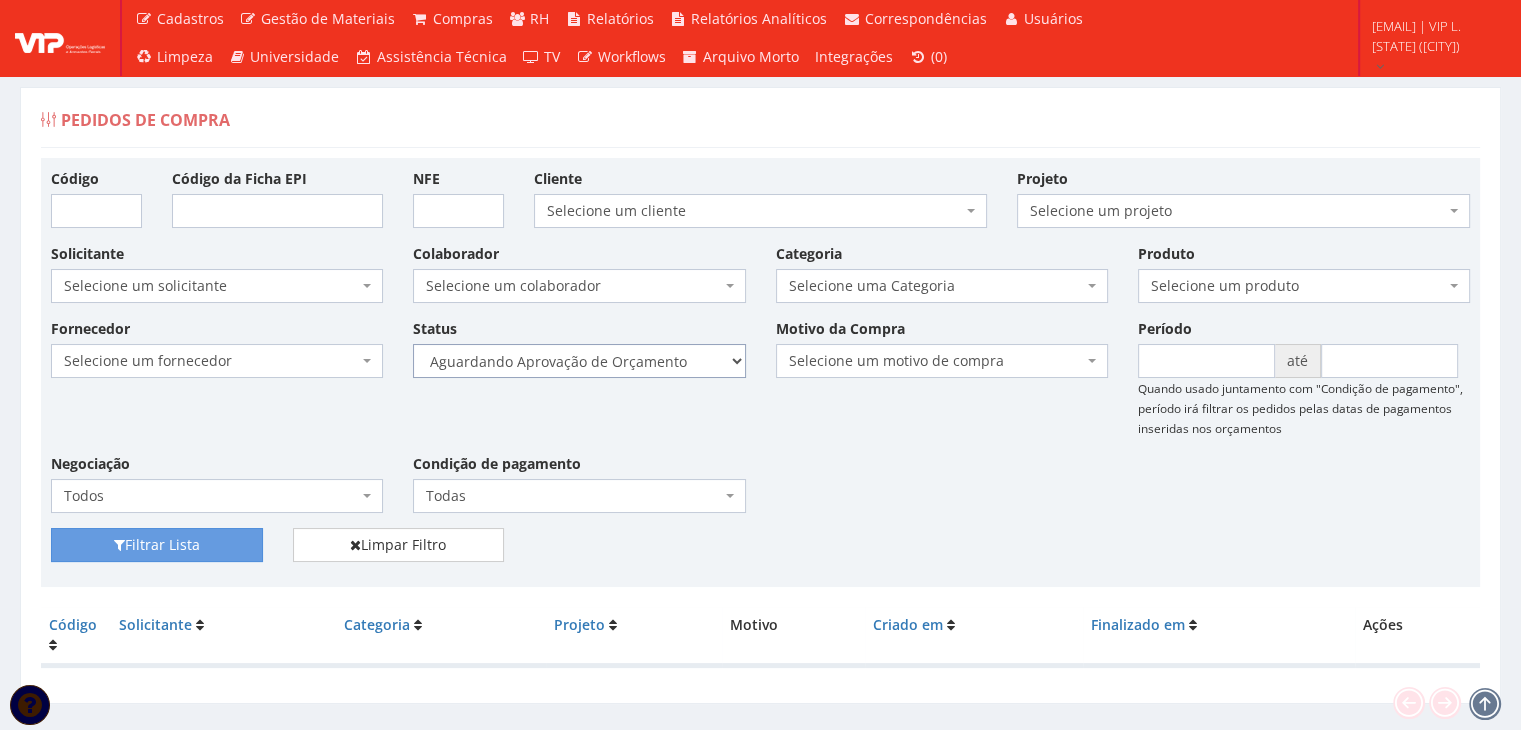 click on "Selecione um status Cancelado Aguardando Aprovação Diretoria Pedido Aprovado Aguardando Aprovação de Orçamento Orçamento Aprovado Compra Efetuada Entrega Efetuada Entrega Registrada" at bounding box center (579, 361) 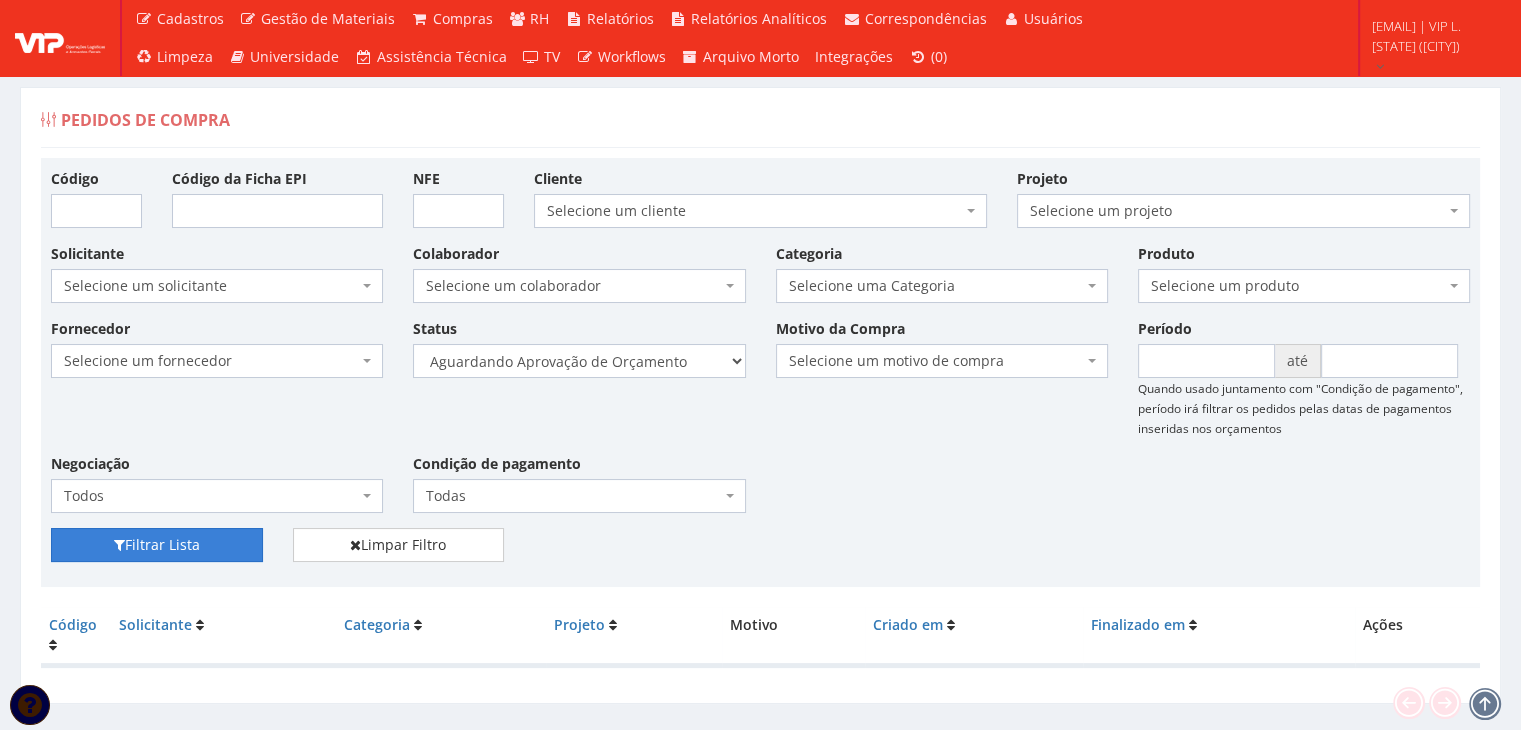 drag, startPoint x: 162, startPoint y: 539, endPoint x: 479, endPoint y: 513, distance: 318.06445 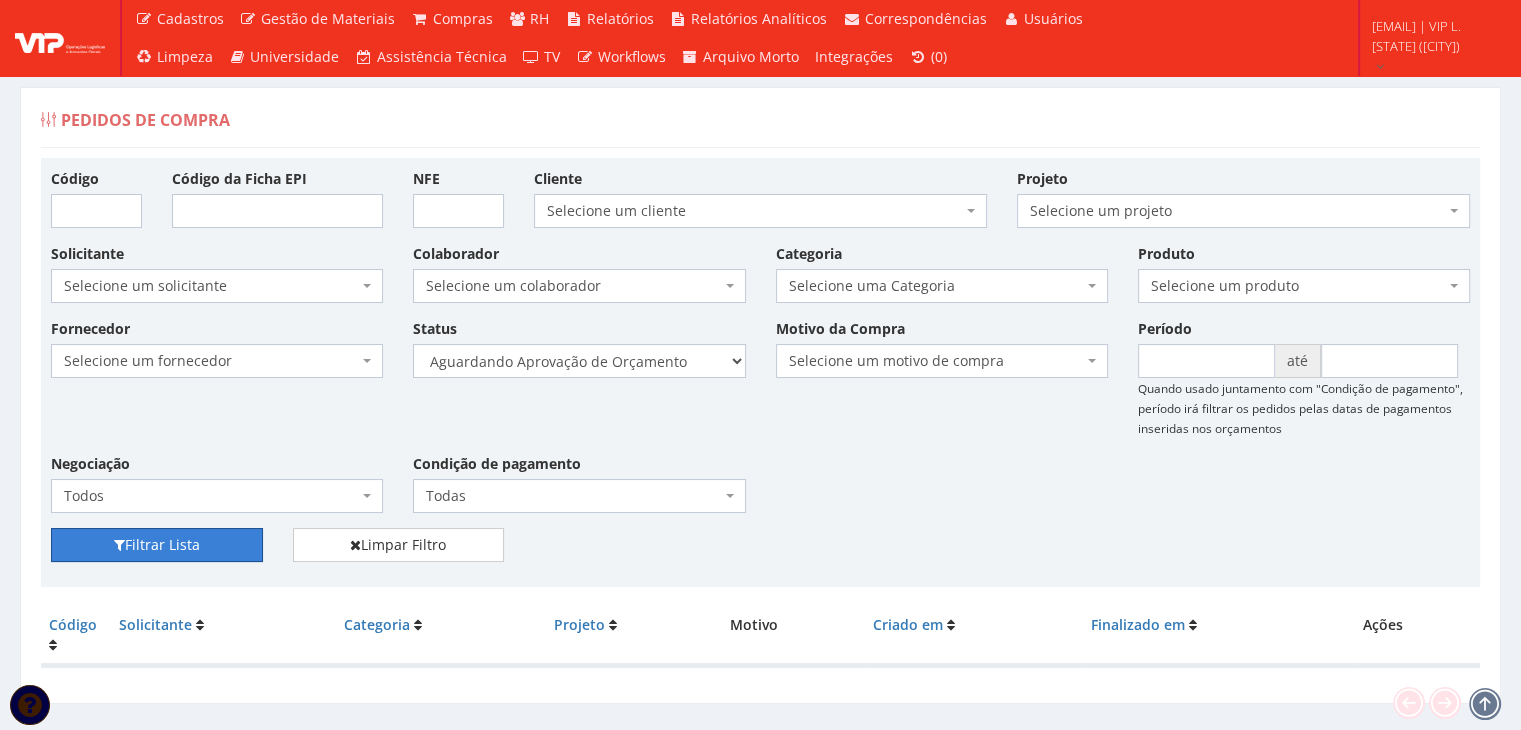 click on "Filtrar Lista" at bounding box center (157, 545) 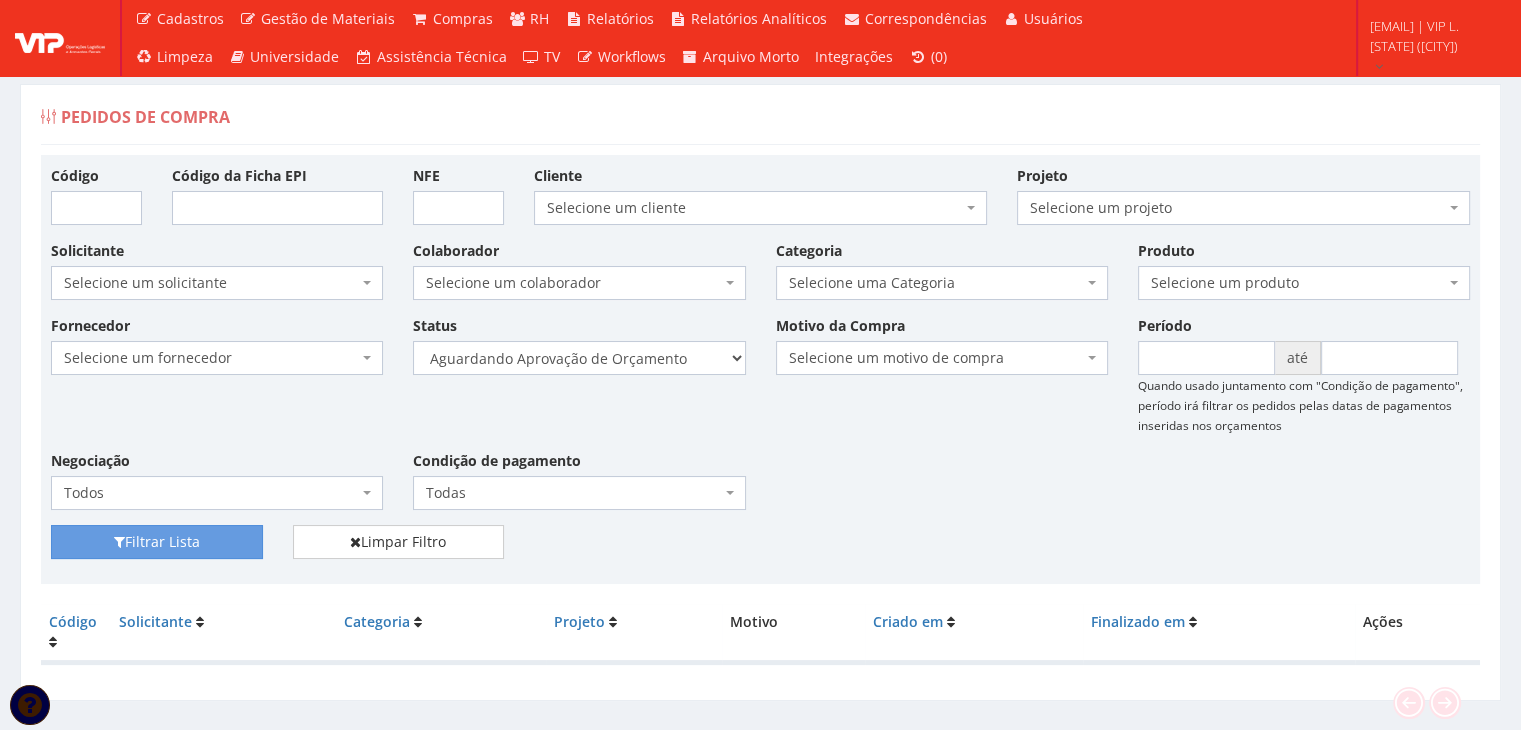 scroll, scrollTop: 0, scrollLeft: 0, axis: both 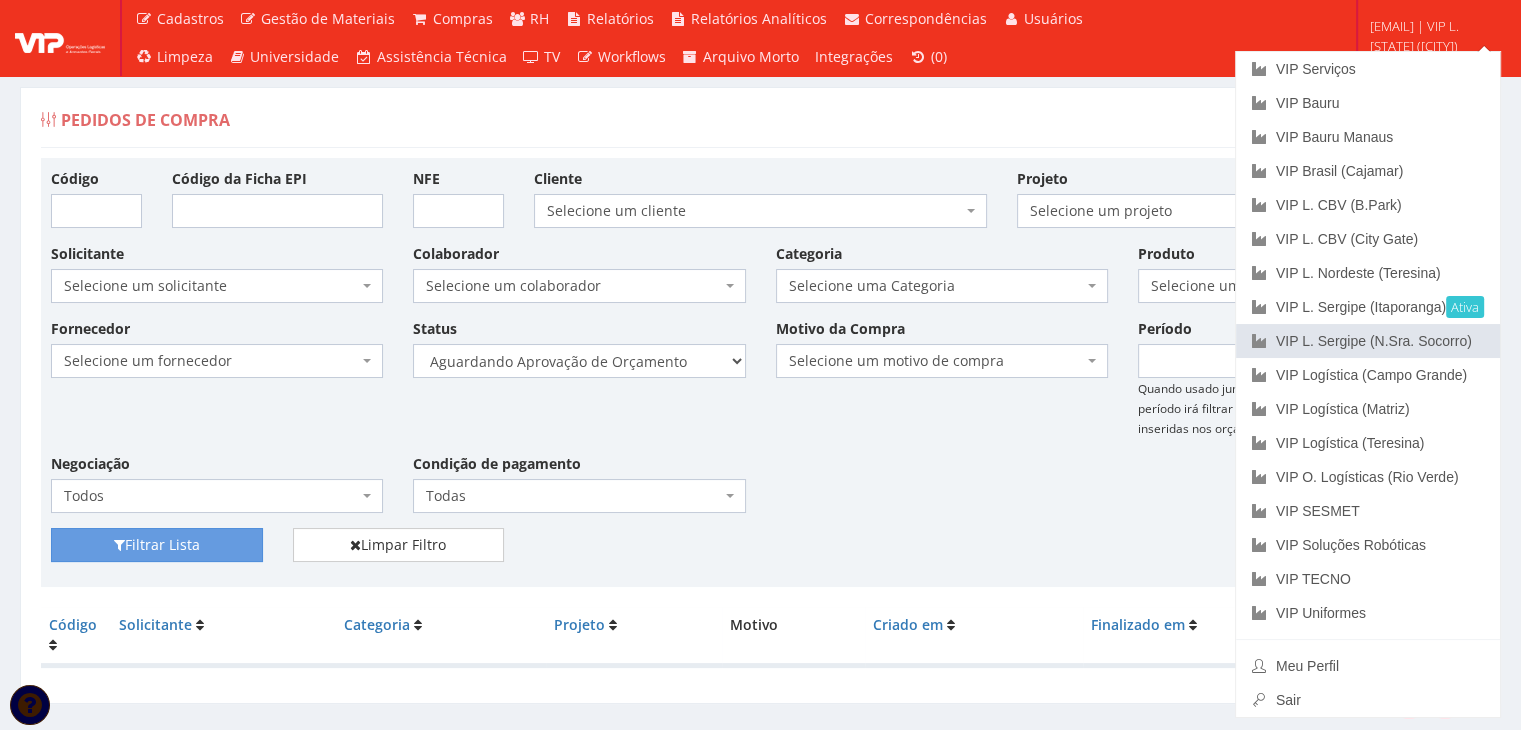 drag, startPoint x: 1387, startPoint y: 343, endPoint x: 1317, endPoint y: 362, distance: 72.53275 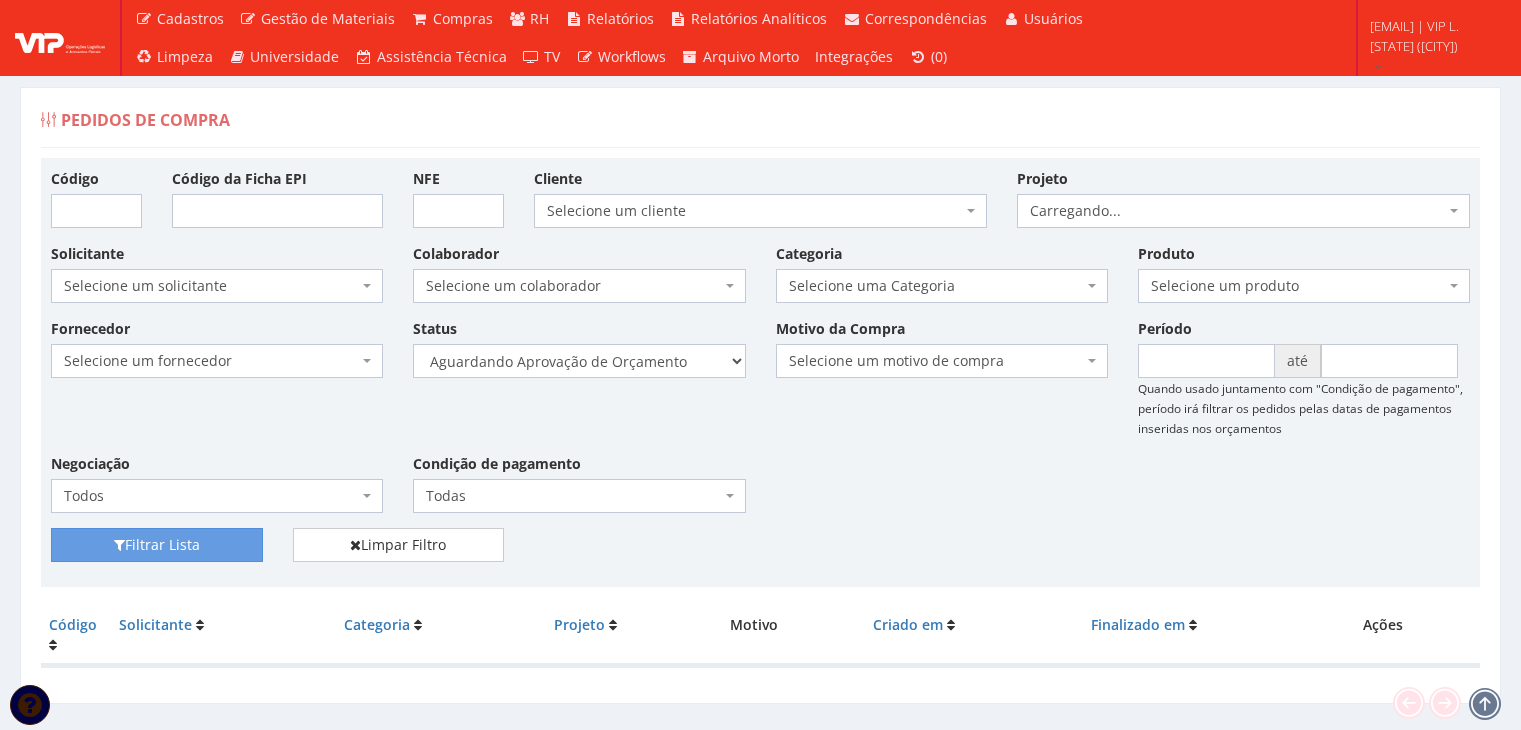 scroll, scrollTop: 0, scrollLeft: 0, axis: both 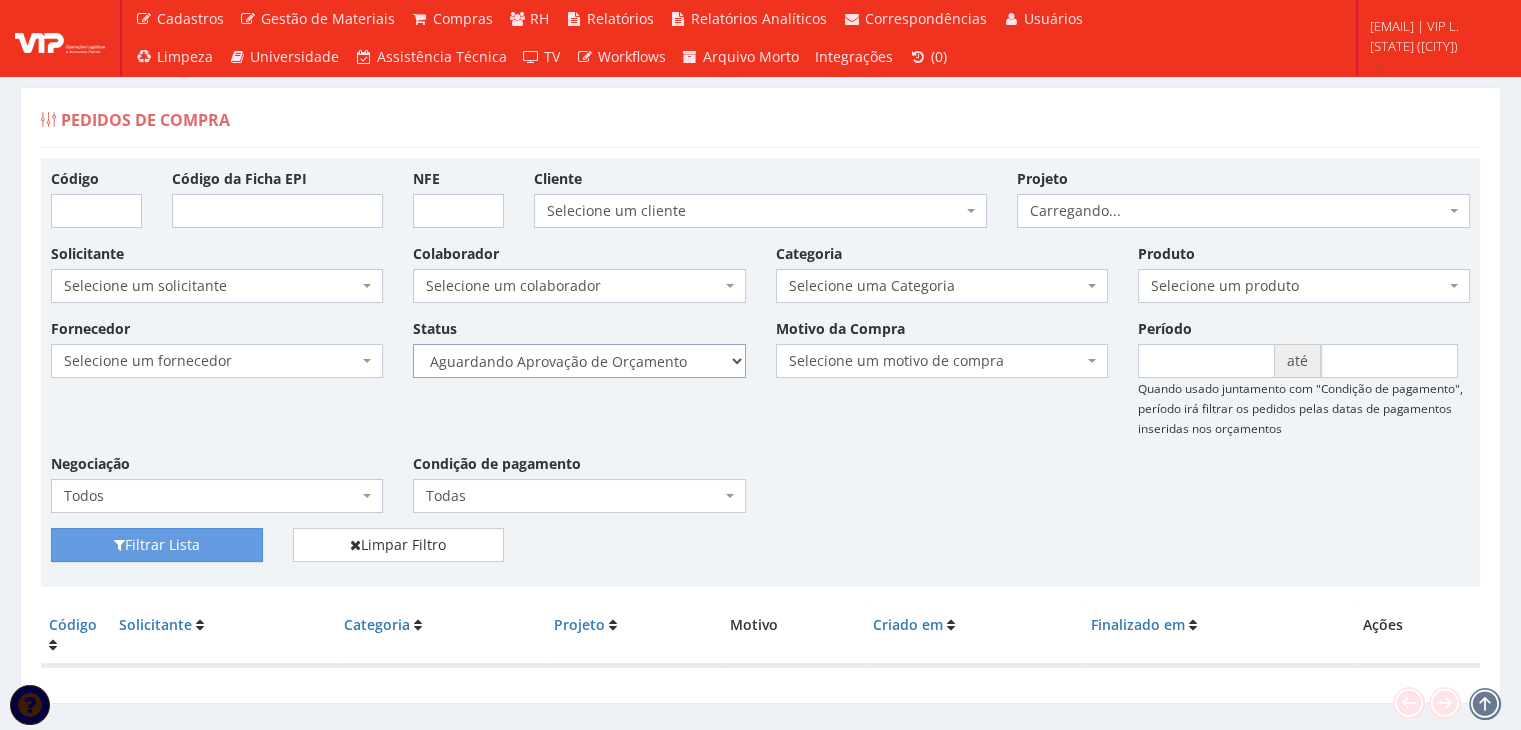 click on "Selecione um status Cancelado Aguardando Aprovação Diretoria Pedido Aprovado Aguardando Aprovação de Orçamento Orçamento Aprovado Compra Efetuada Entrega Efetuada Entrega Registrada" at bounding box center (579, 361) 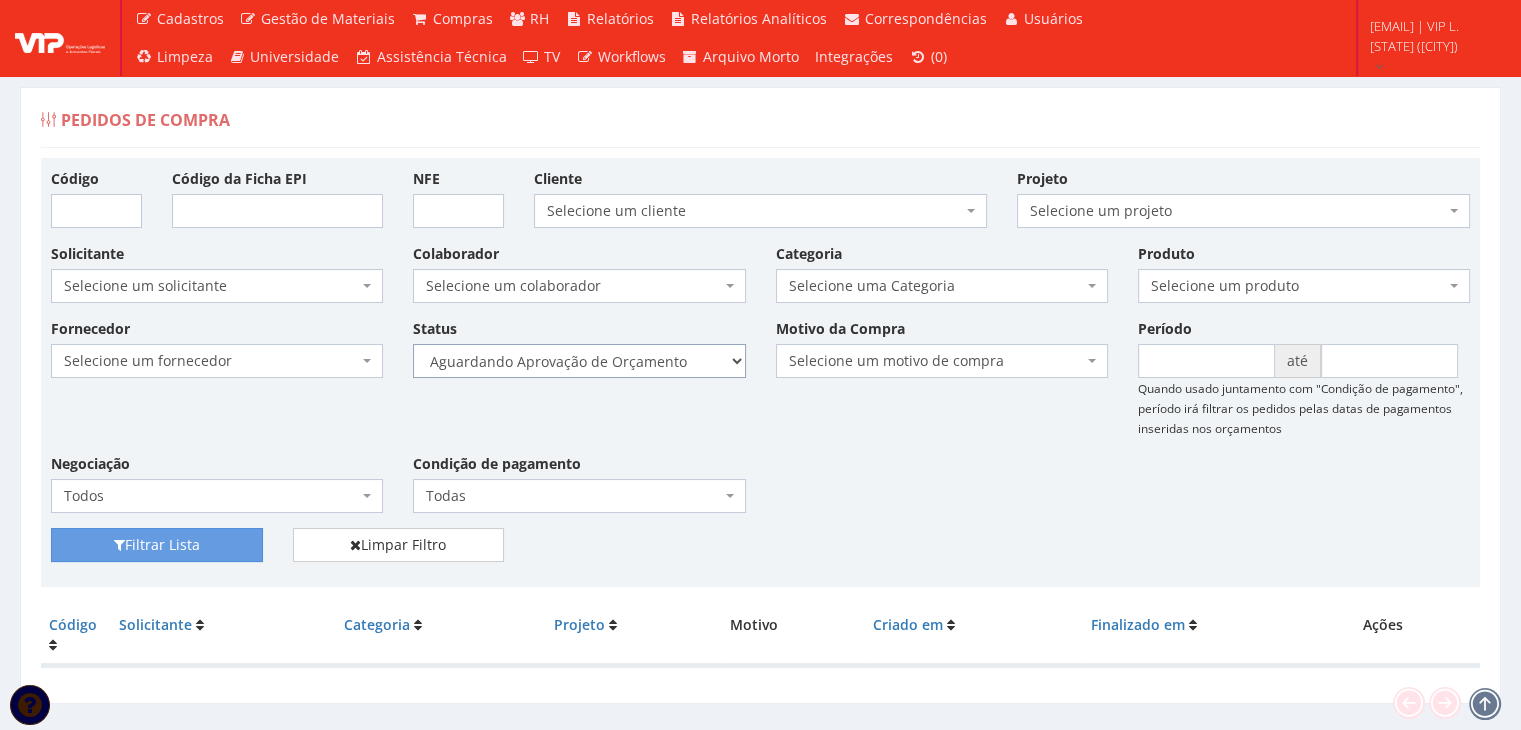 select on "1" 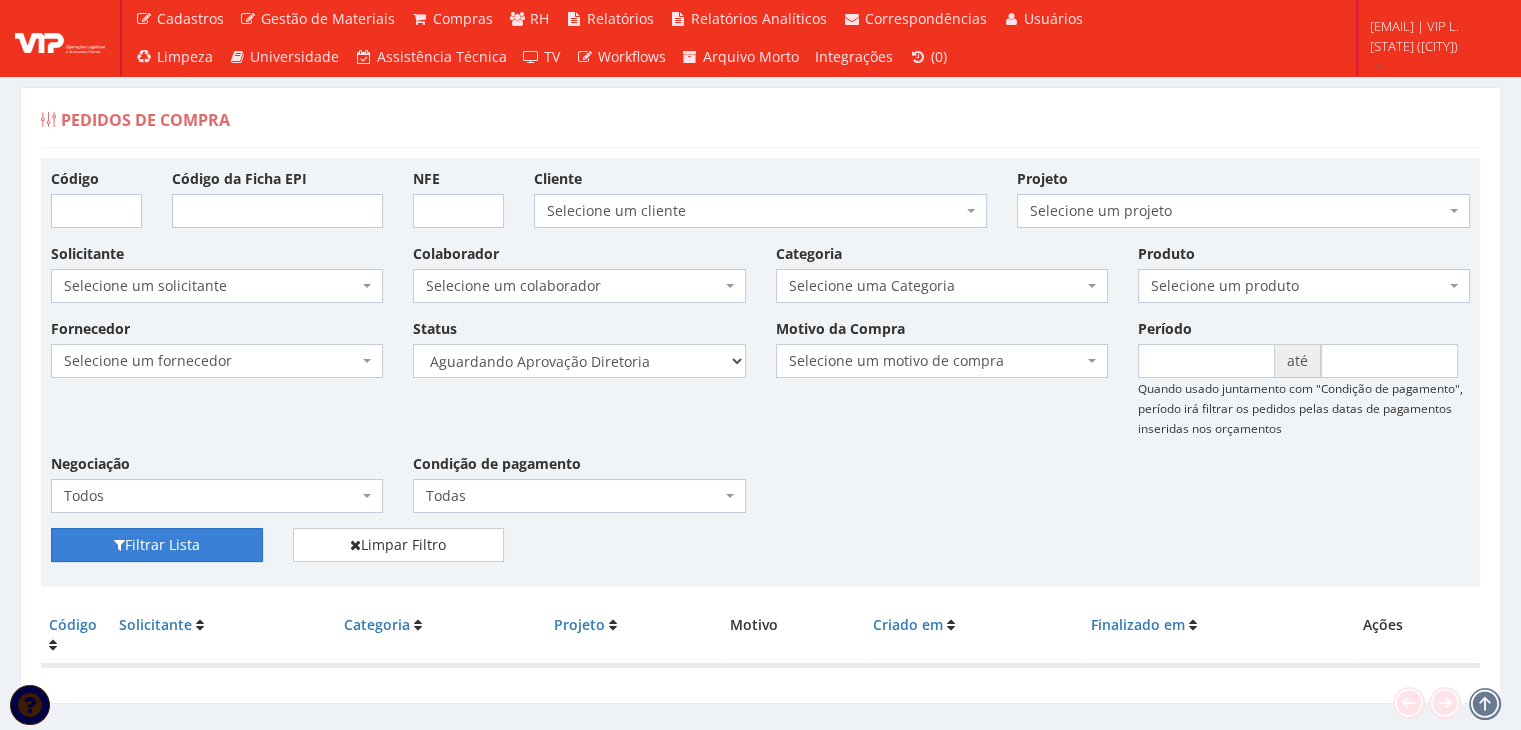 click on "Filtrar Lista" at bounding box center [157, 545] 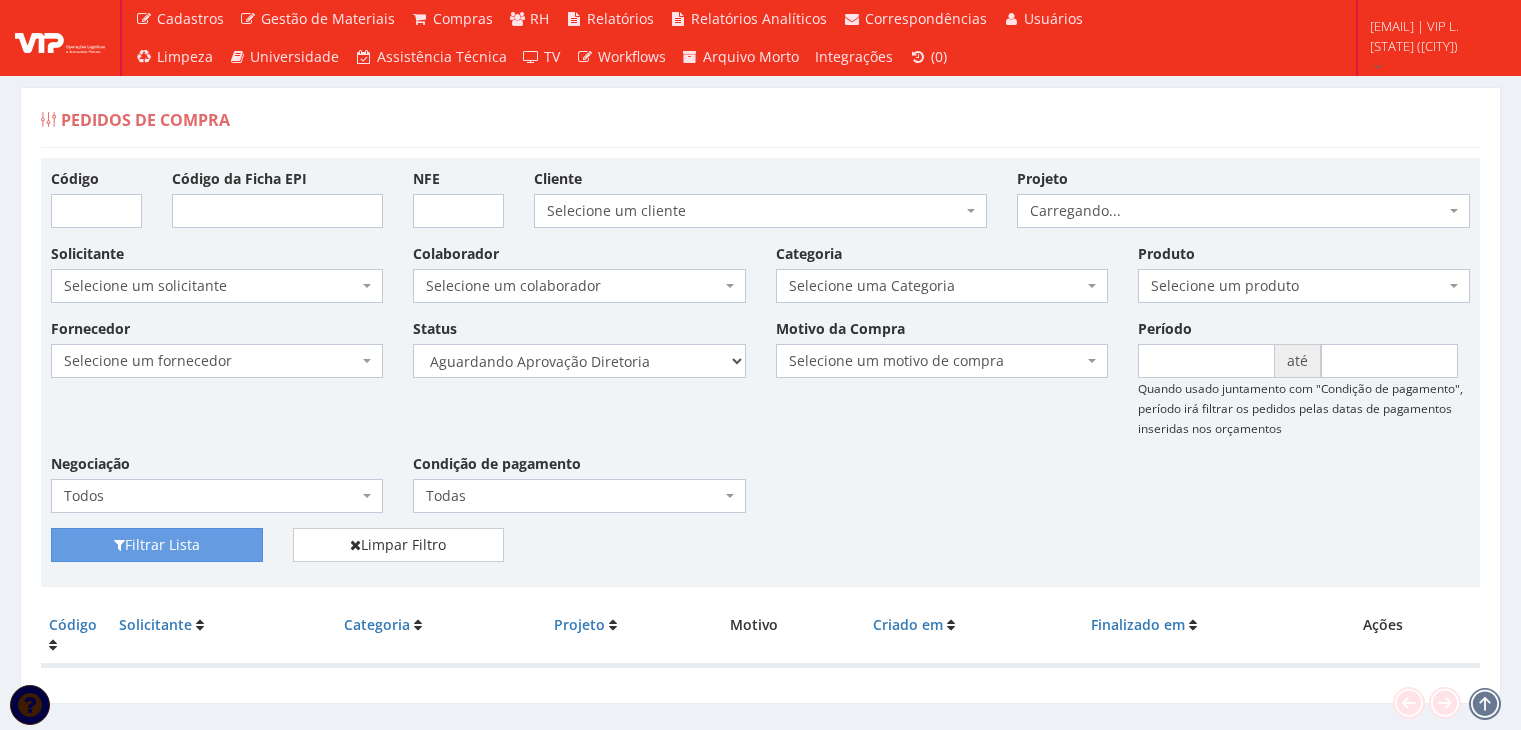 scroll, scrollTop: 0, scrollLeft: 0, axis: both 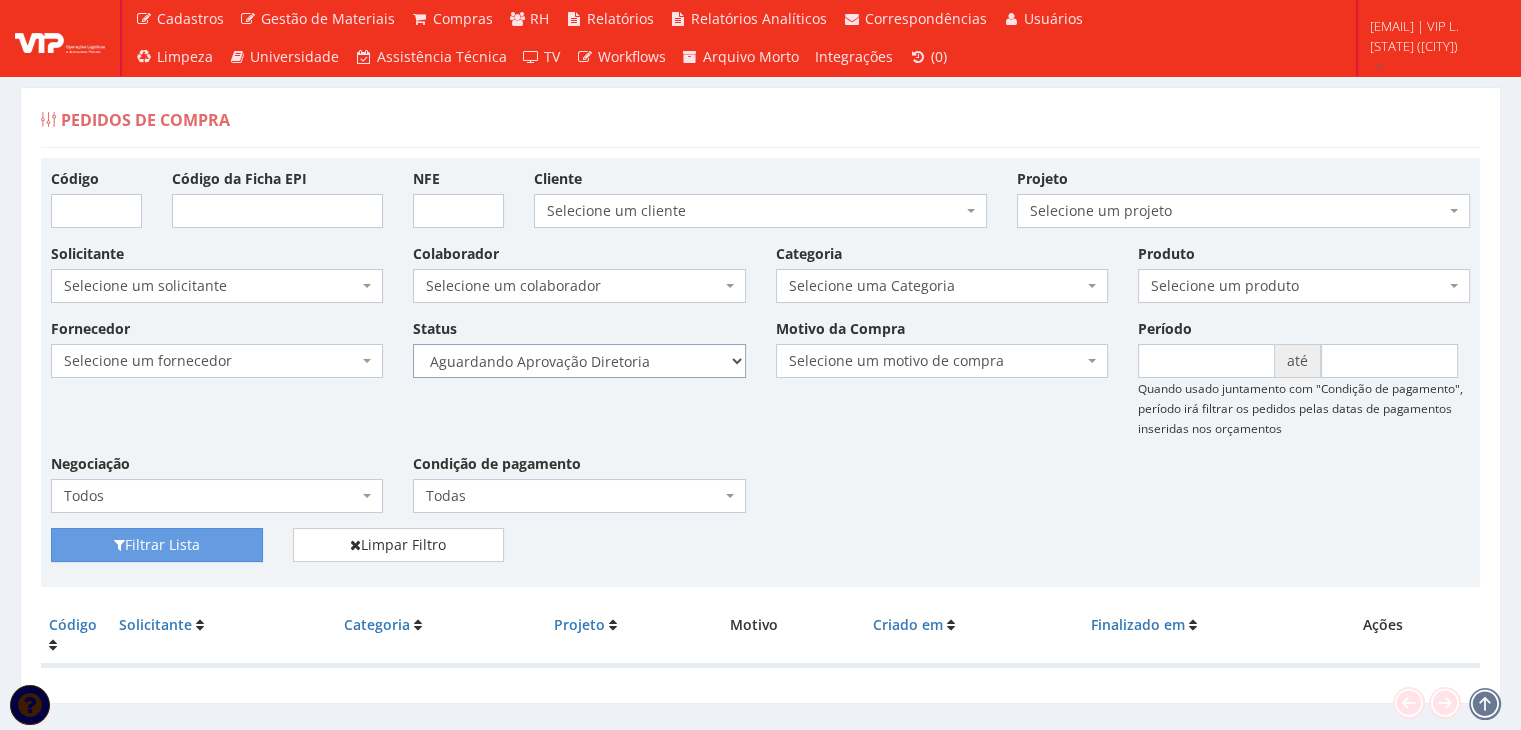 click on "Selecione um status Cancelado Aguardando Aprovação Diretoria Pedido Aprovado Aguardando Aprovação de Orçamento Orçamento Aprovado Compra Efetuada Entrega Efetuada Entrega Registrada" at bounding box center [579, 361] 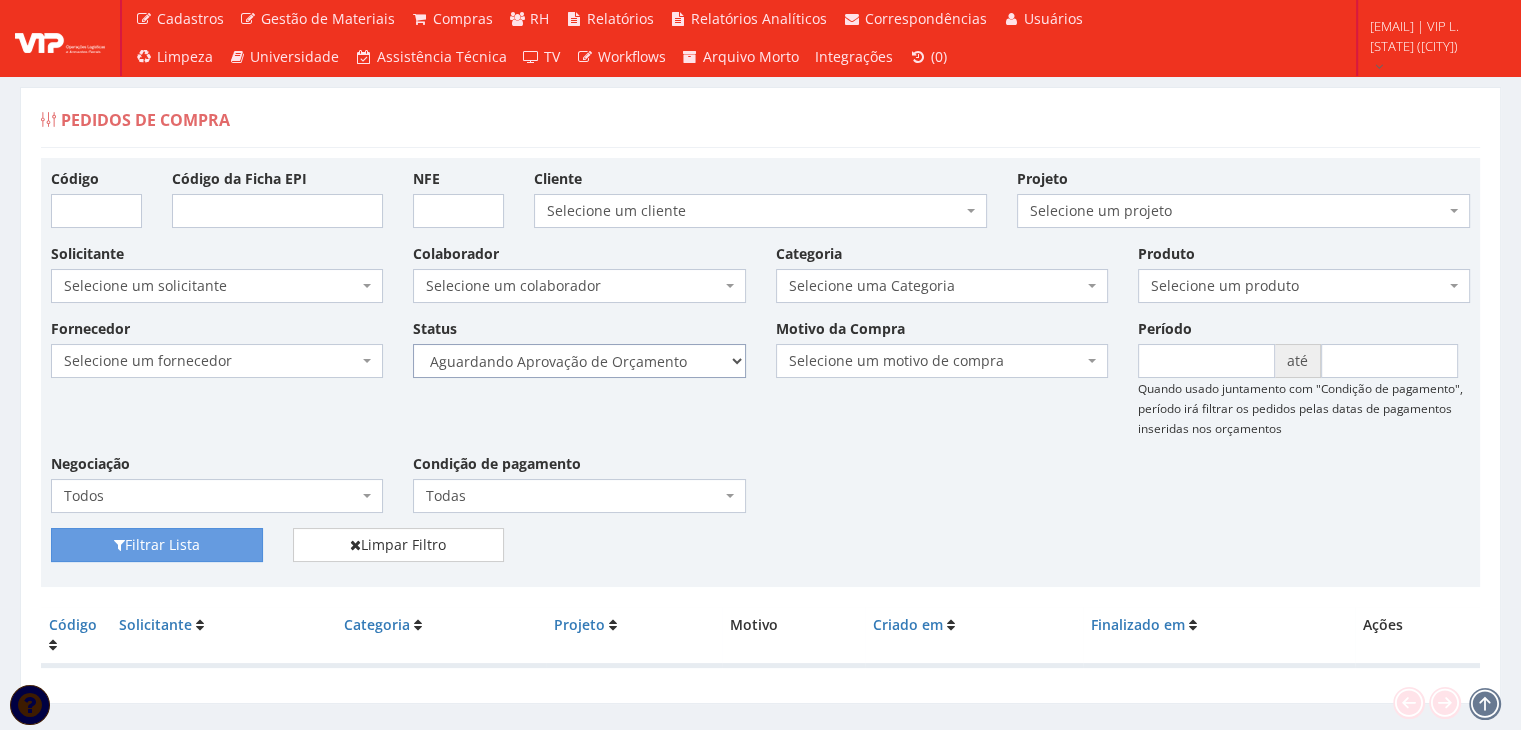 click on "Selecione um status Cancelado Aguardando Aprovação Diretoria Pedido Aprovado Aguardando Aprovação de Orçamento Orçamento Aprovado Compra Efetuada Entrega Efetuada Entrega Registrada" at bounding box center (579, 361) 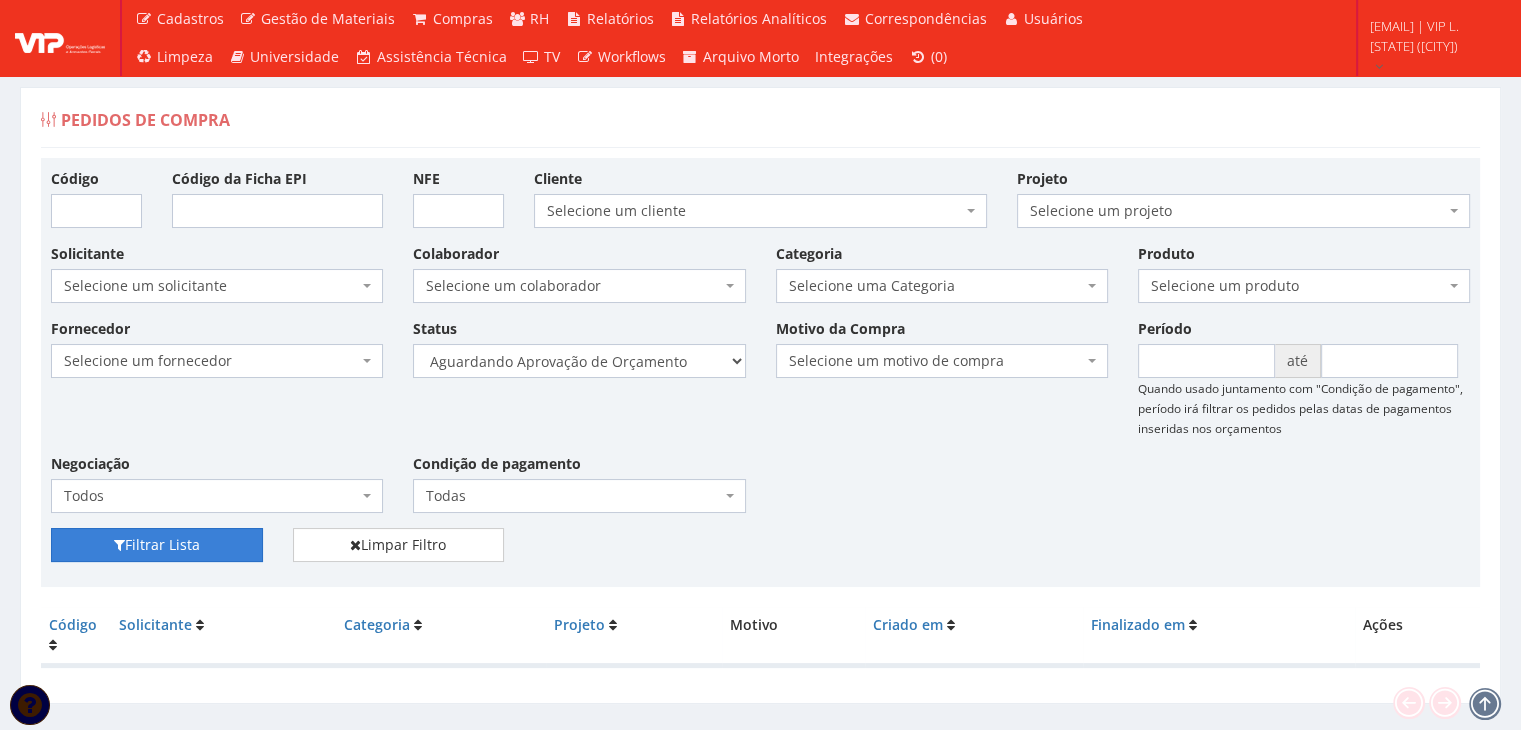 click on "Filtrar Lista" at bounding box center (157, 545) 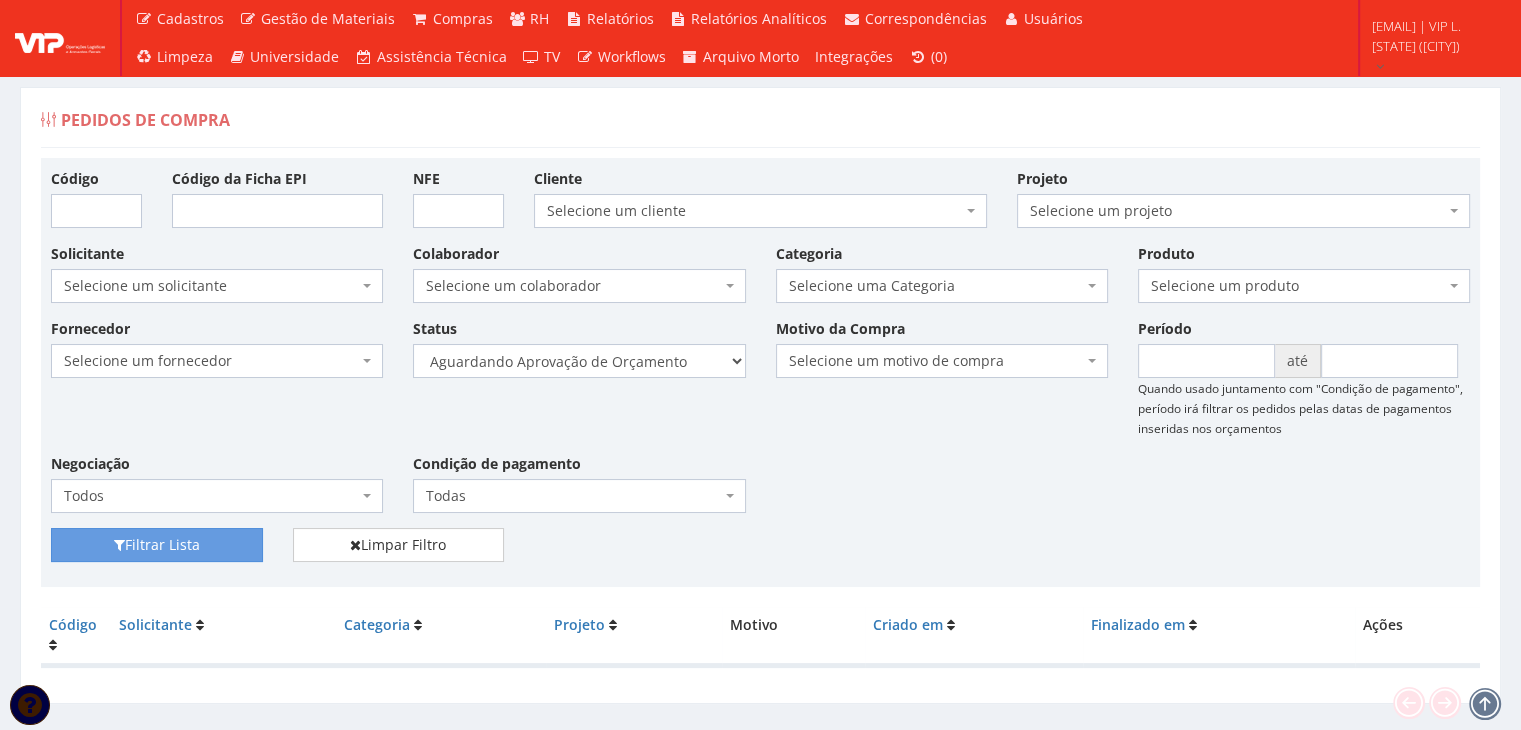 scroll, scrollTop: 40, scrollLeft: 0, axis: vertical 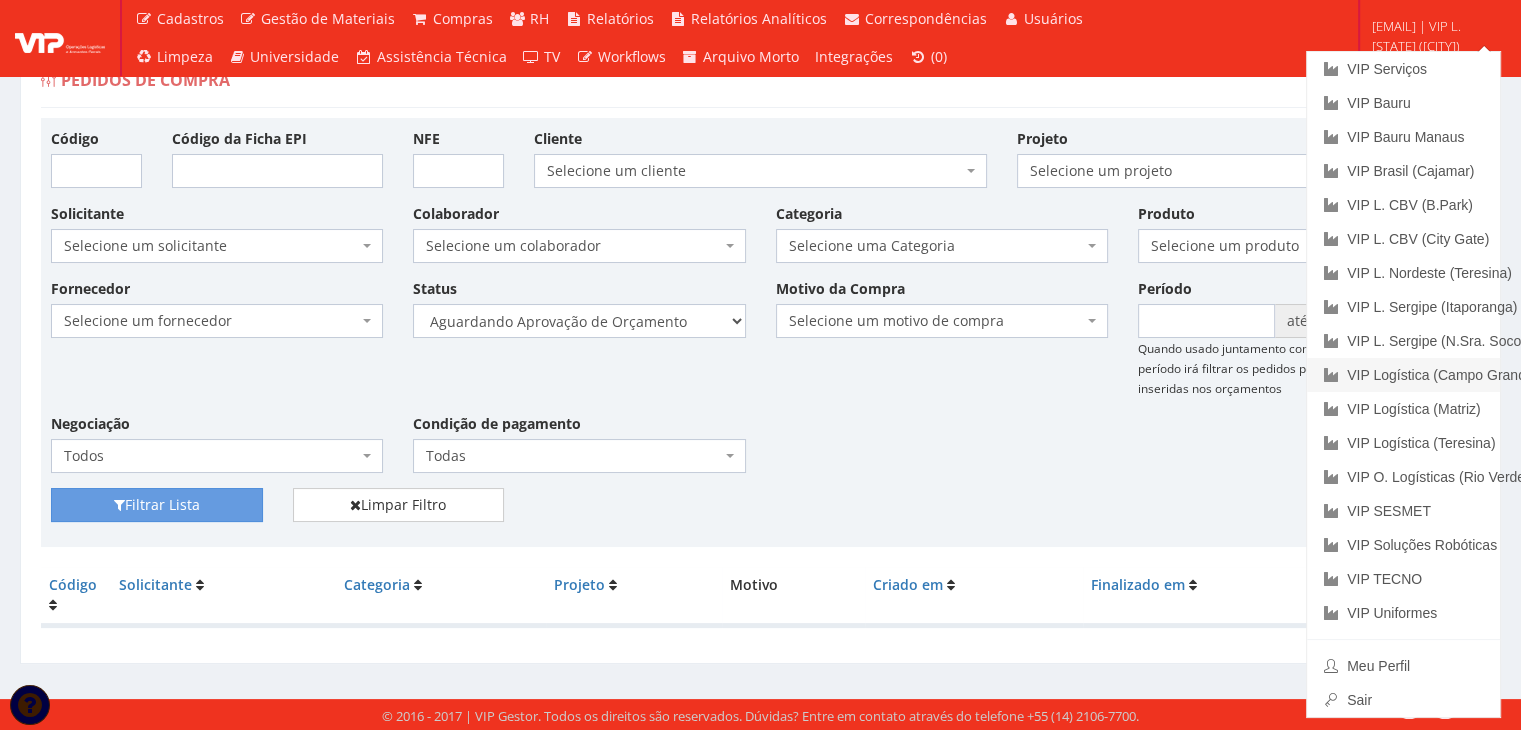 click on "VIP Logística (Campo Grande)" at bounding box center (1403, 375) 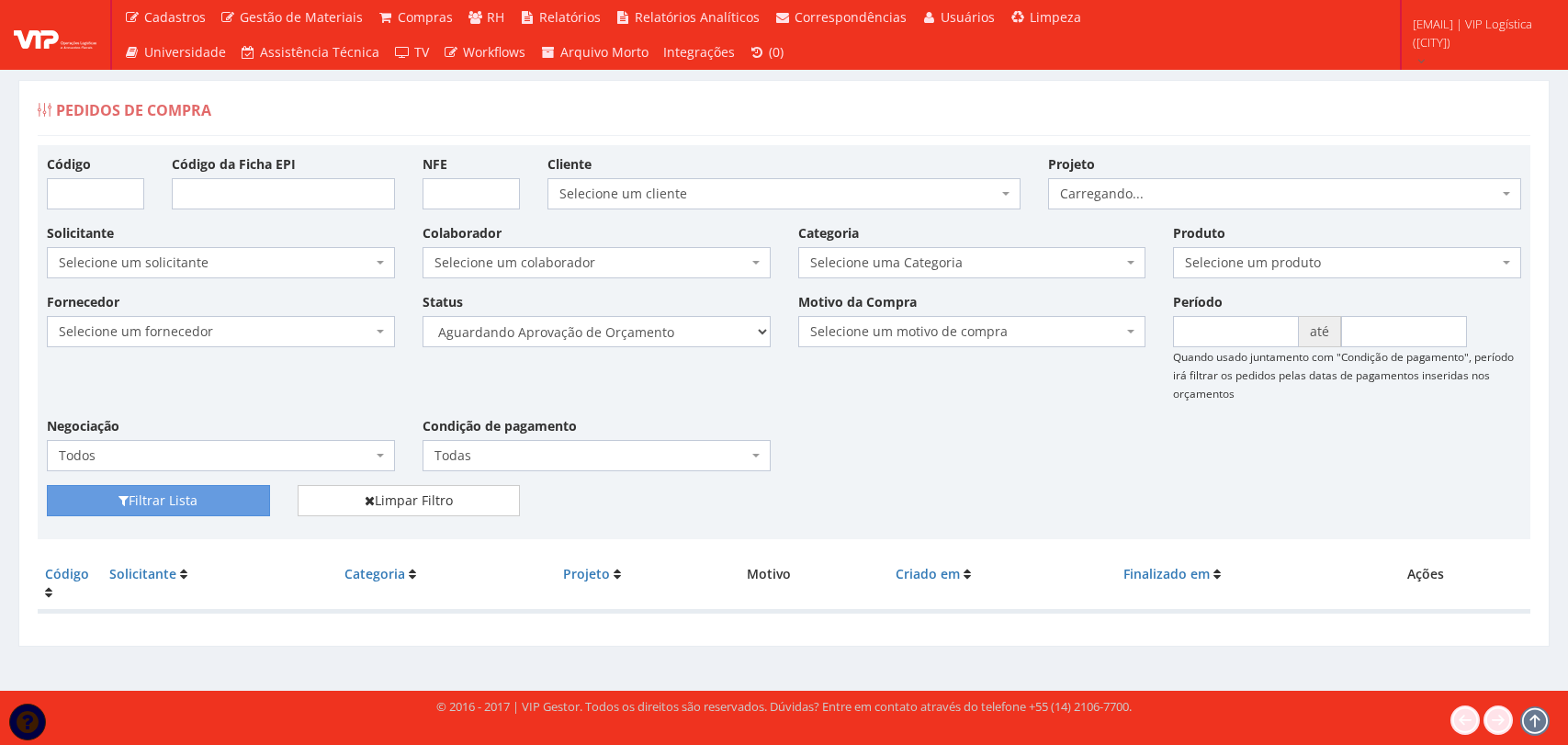 scroll, scrollTop: 0, scrollLeft: 0, axis: both 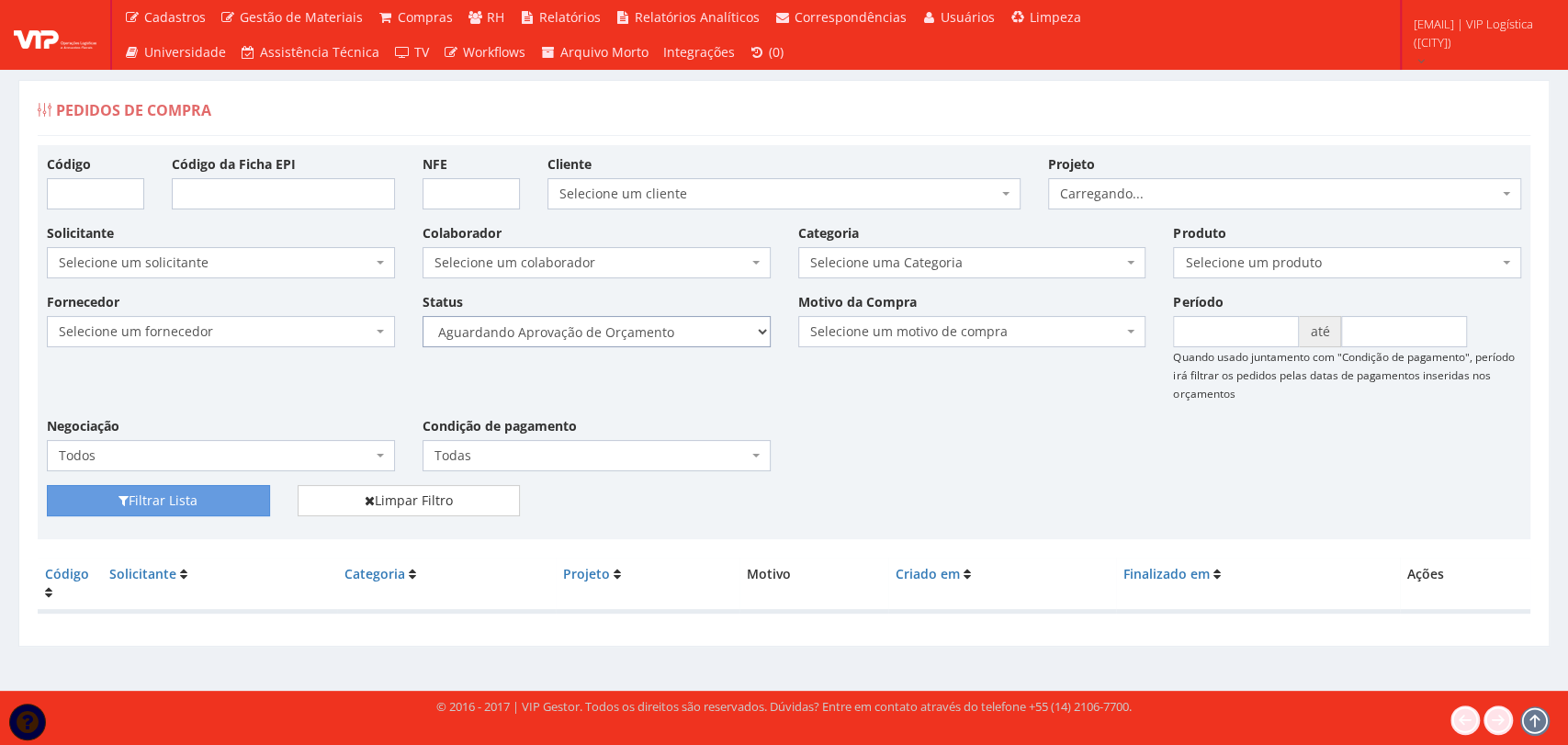click on "Selecione um status Cancelado Aguardando Aprovação Diretoria Pedido Aprovado Aguardando Aprovação de Orçamento Orçamento Aprovado Compra Efetuada Entrega Efetuada Entrega Registrada" at bounding box center (596, 332) 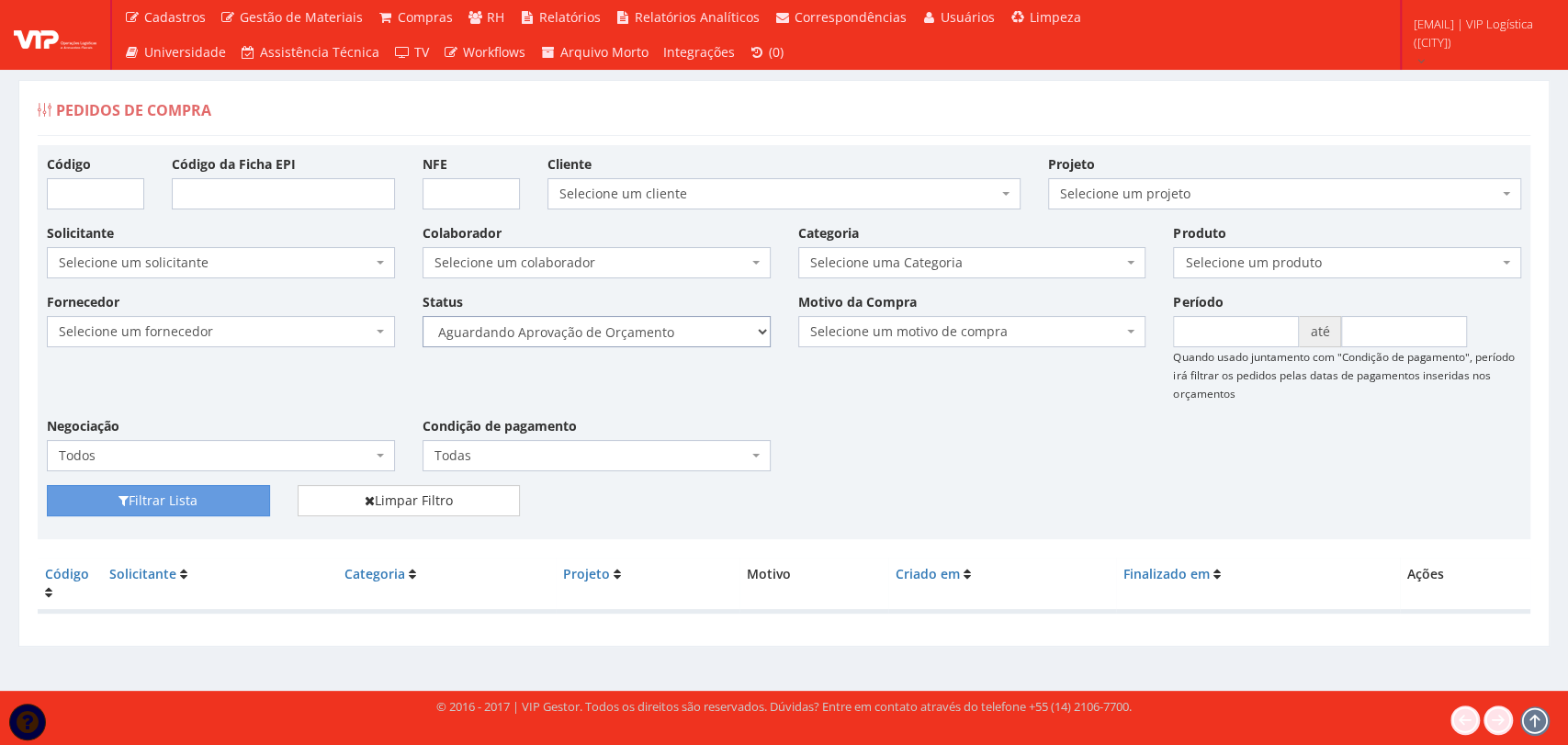 select on "1" 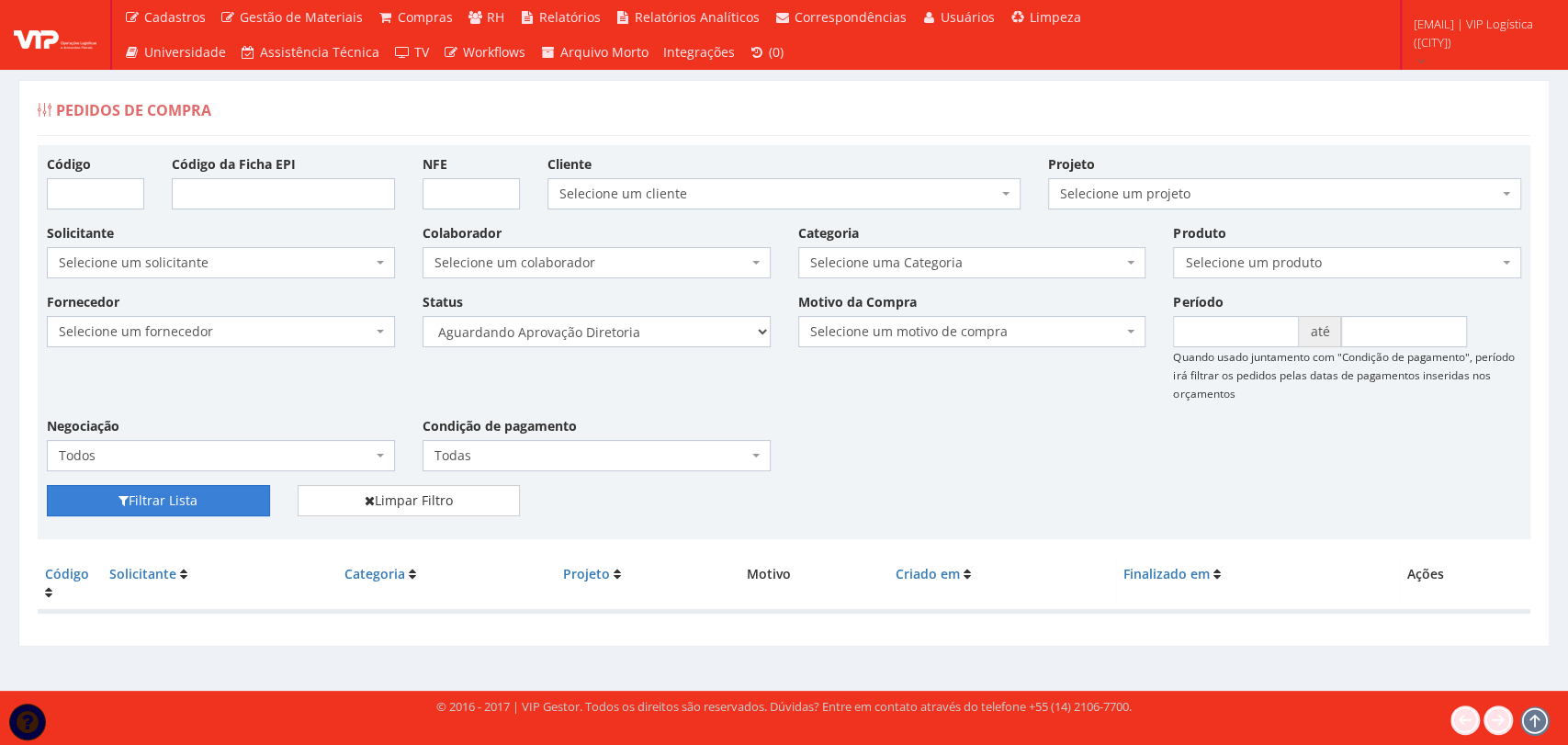 click on "Filtrar Lista" at bounding box center (158, 501) 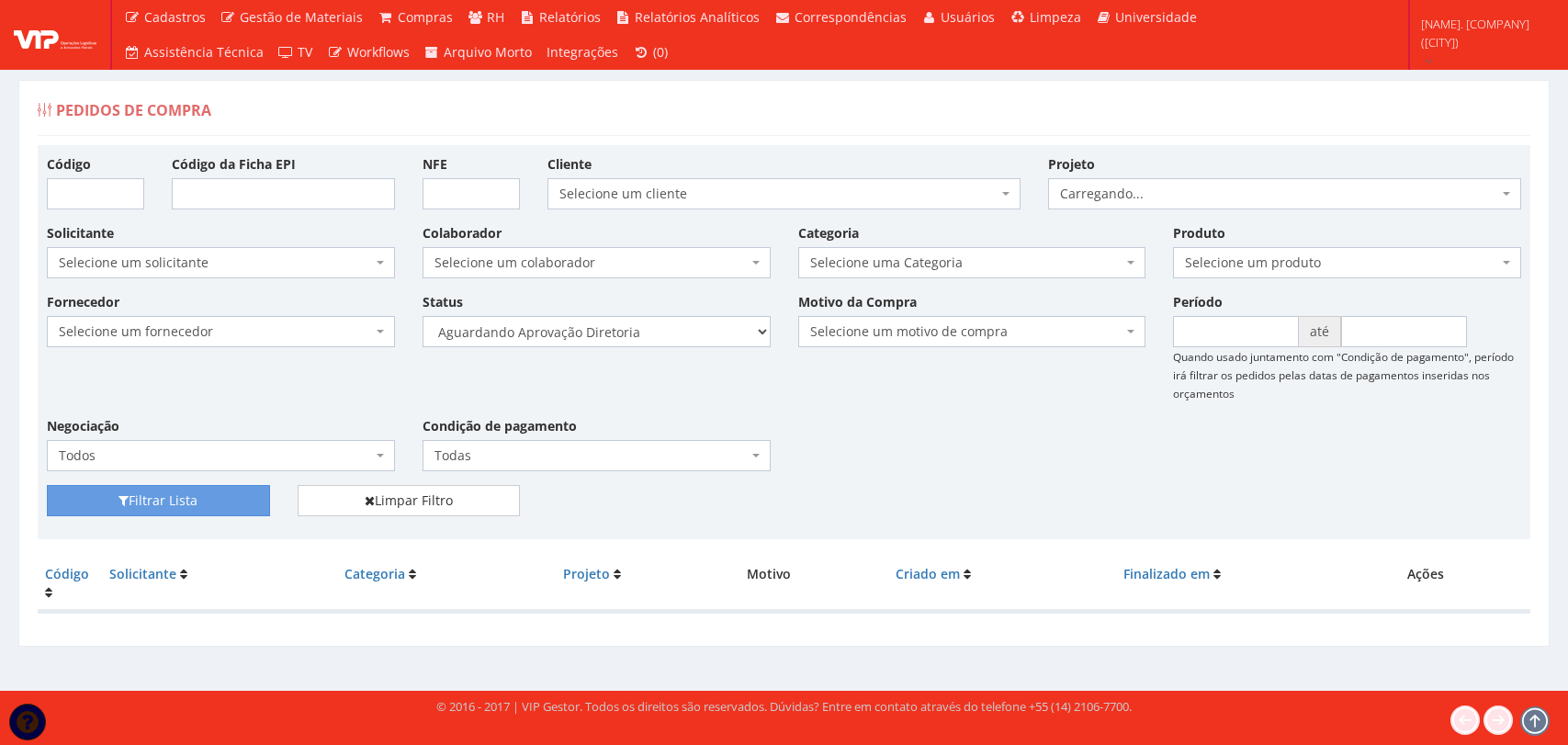 scroll, scrollTop: 0, scrollLeft: 0, axis: both 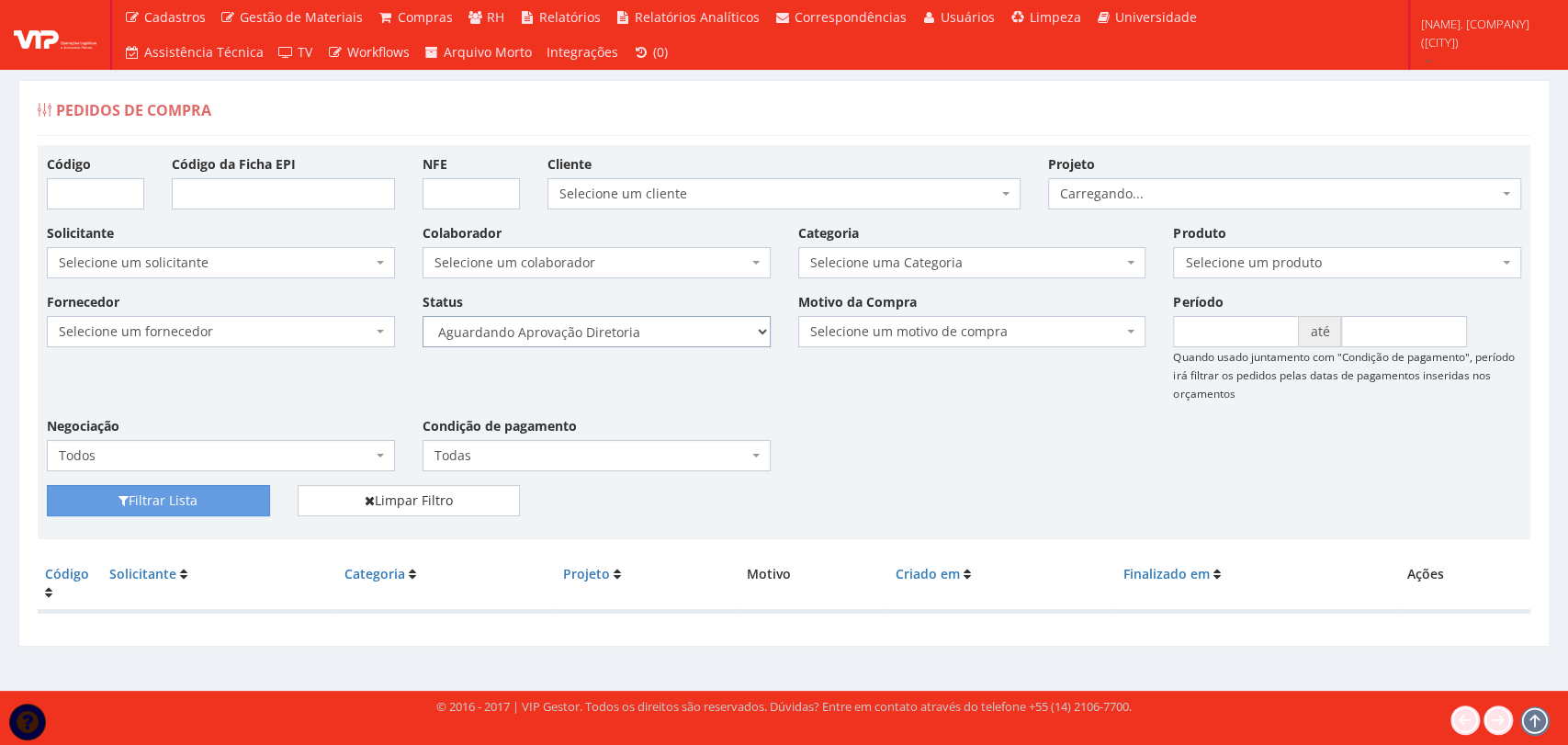 click on "Selecione um status Cancelado Aguardando Aprovação Diretoria Pedido Aprovado Aguardando Aprovação de Orçamento Orçamento Aprovado Compra Efetuada Entrega Efetuada Entrega Registrada" at bounding box center [596, 332] 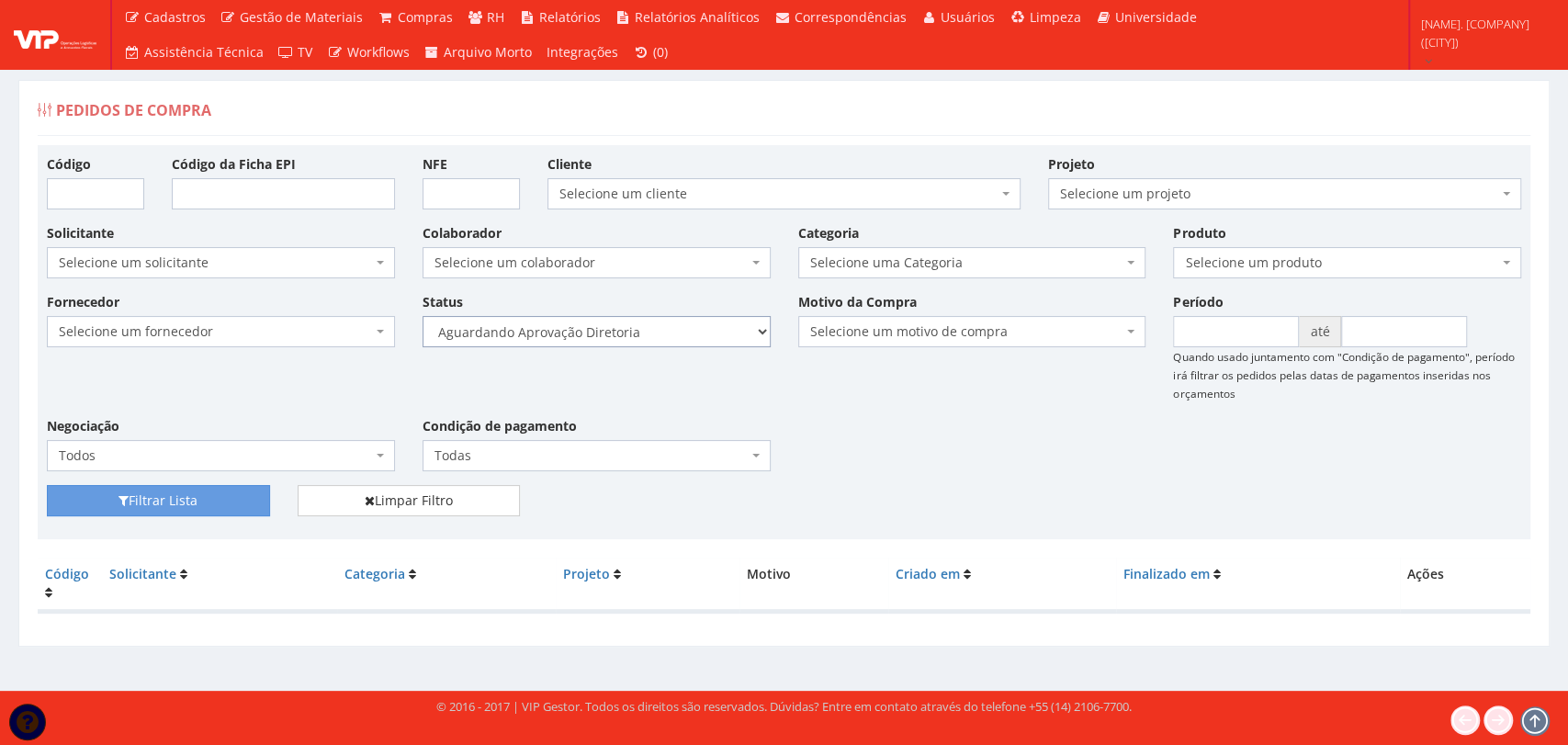 select on "4" 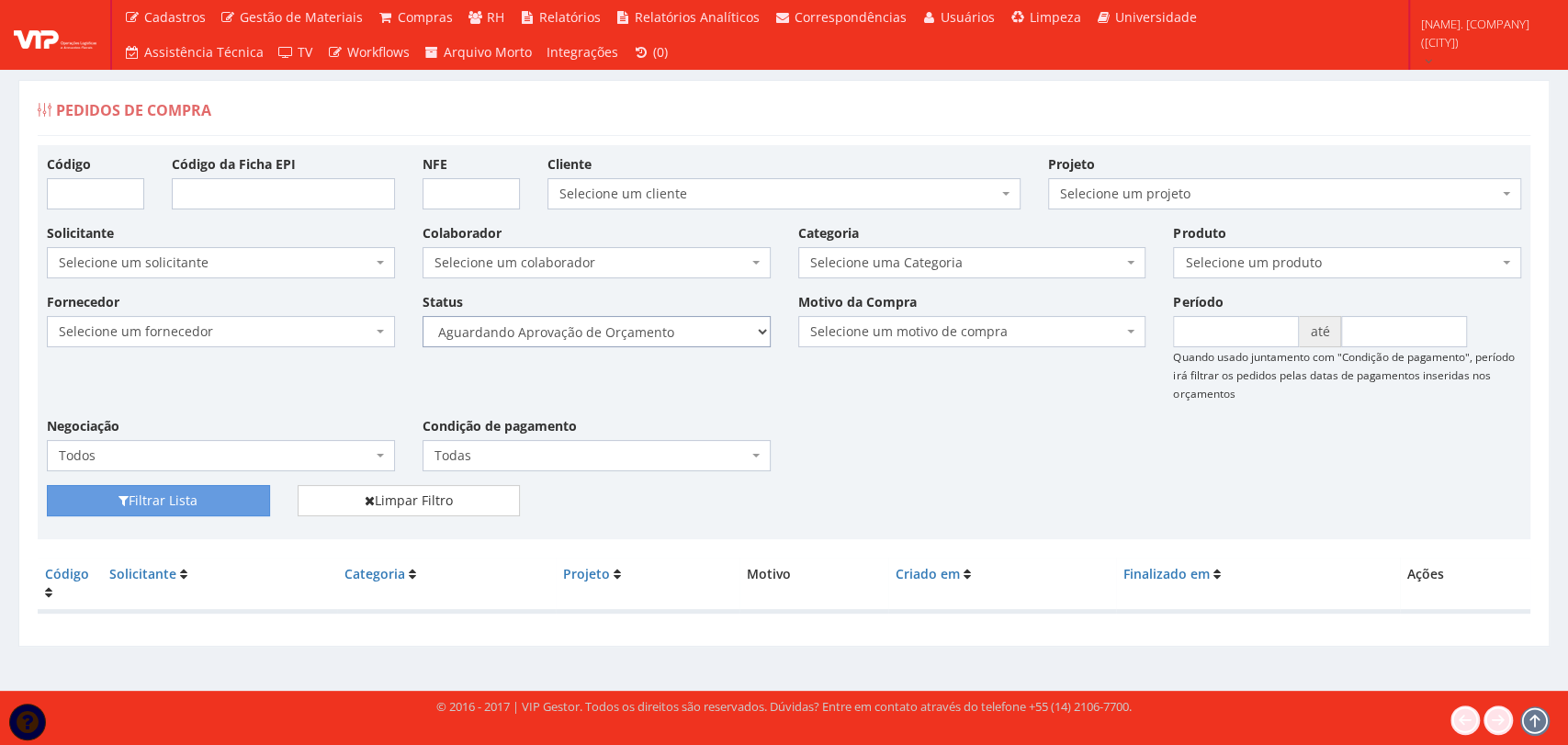 click on "Selecione um status Cancelado Aguardando Aprovação Diretoria Pedido Aprovado Aguardando Aprovação de Orçamento Orçamento Aprovado Compra Efetuada Entrega Efetuada Entrega Registrada" at bounding box center [596, 332] 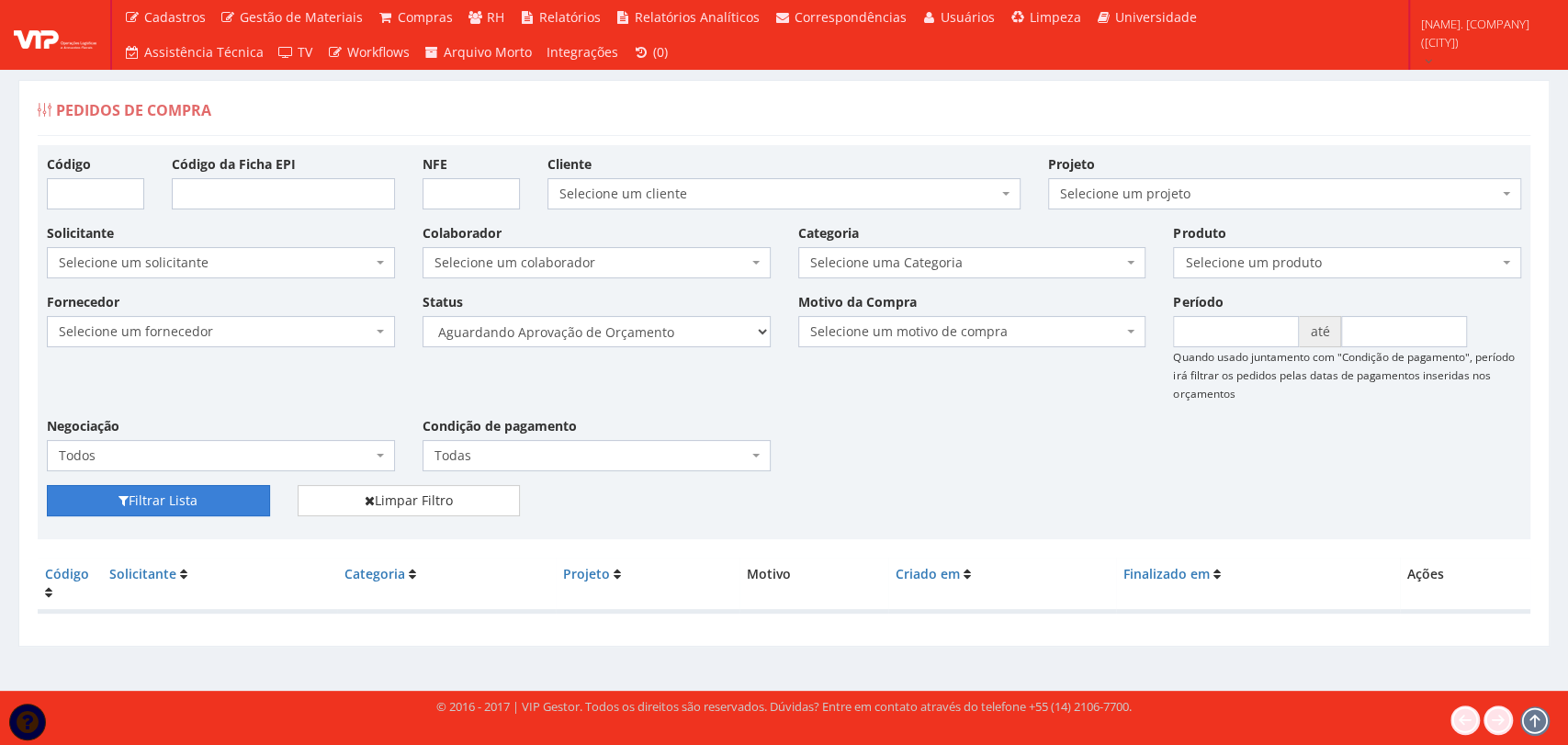 click on "Filtrar Lista" at bounding box center (158, 501) 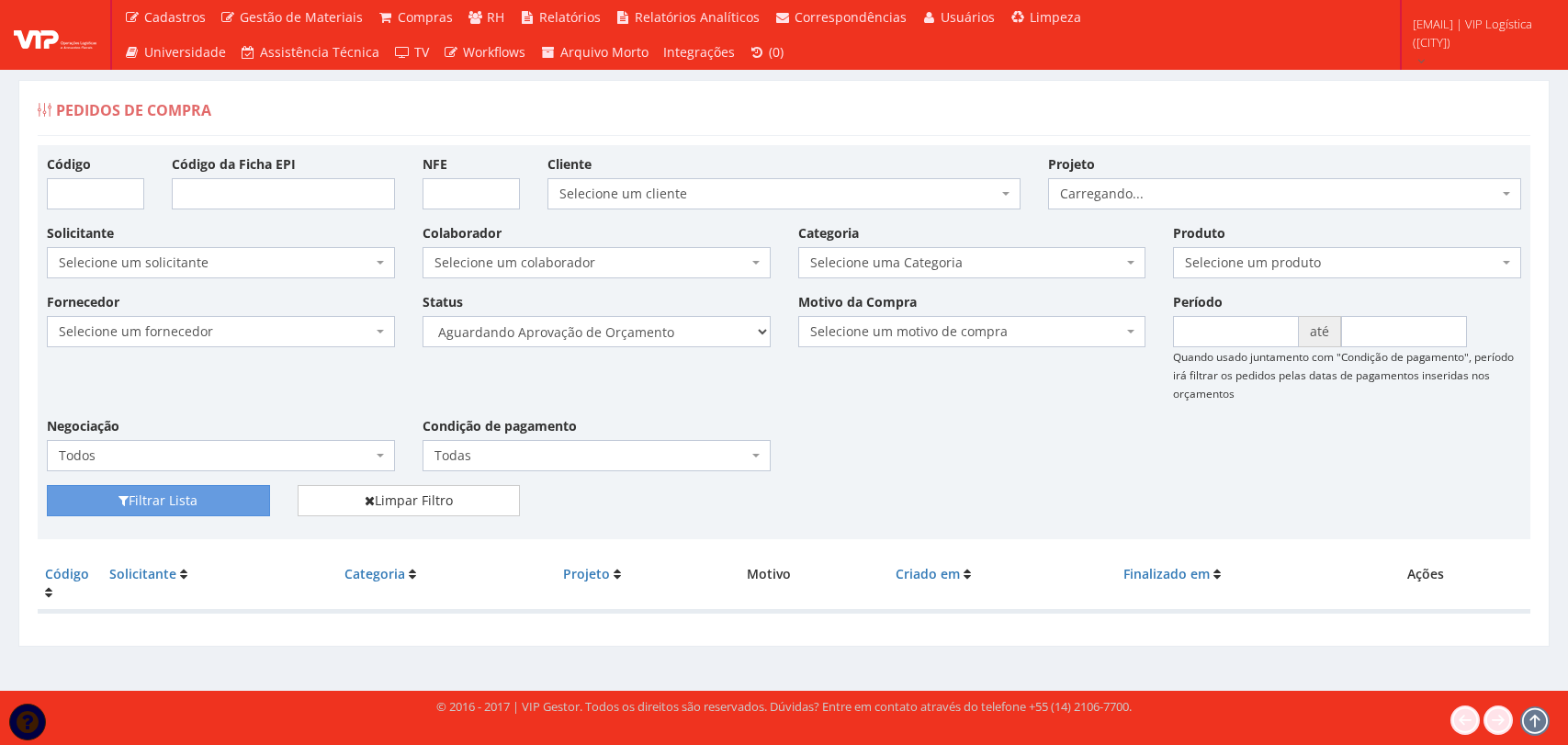 scroll, scrollTop: 0, scrollLeft: 0, axis: both 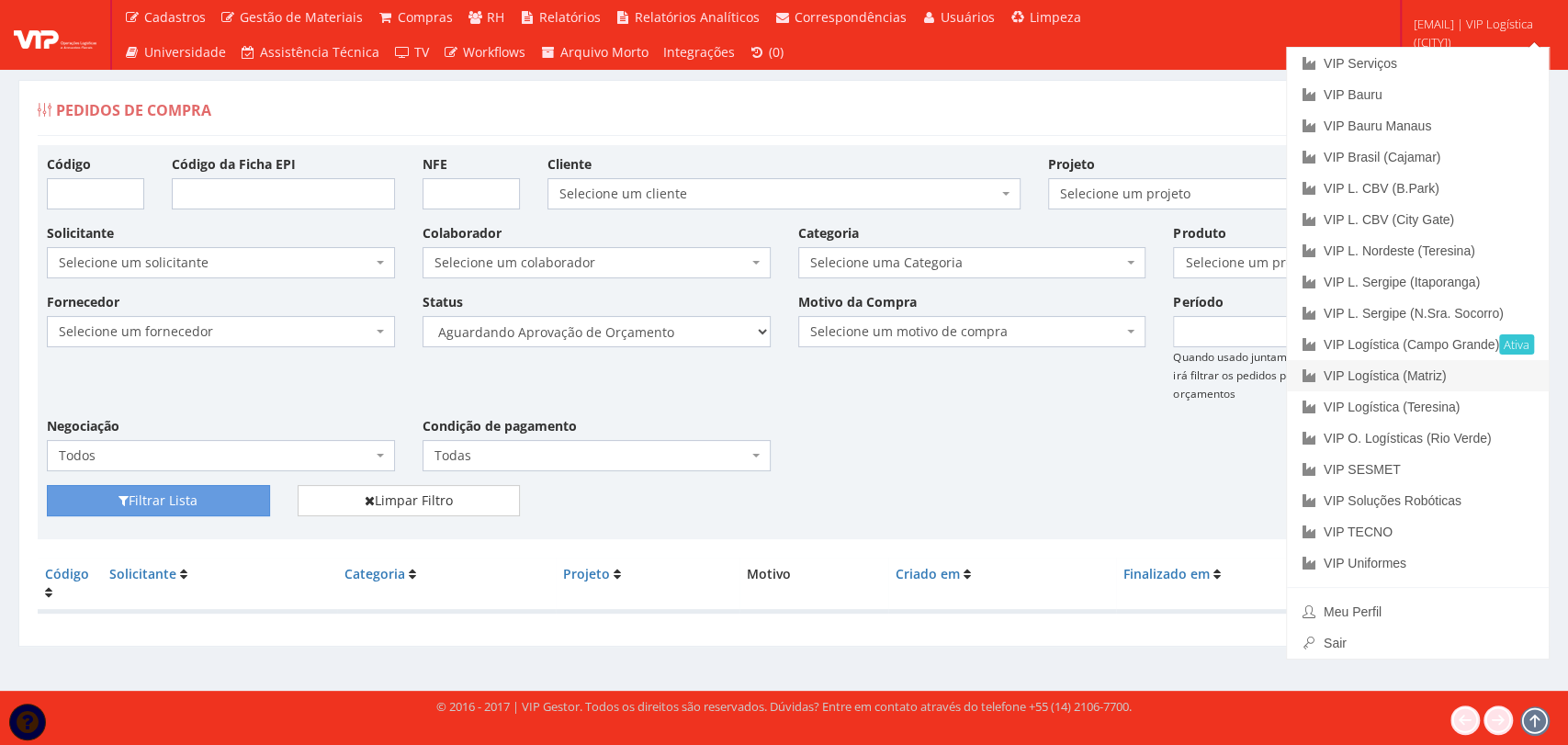 click on "VIP Logística (Matriz)" at bounding box center [1417, 376] 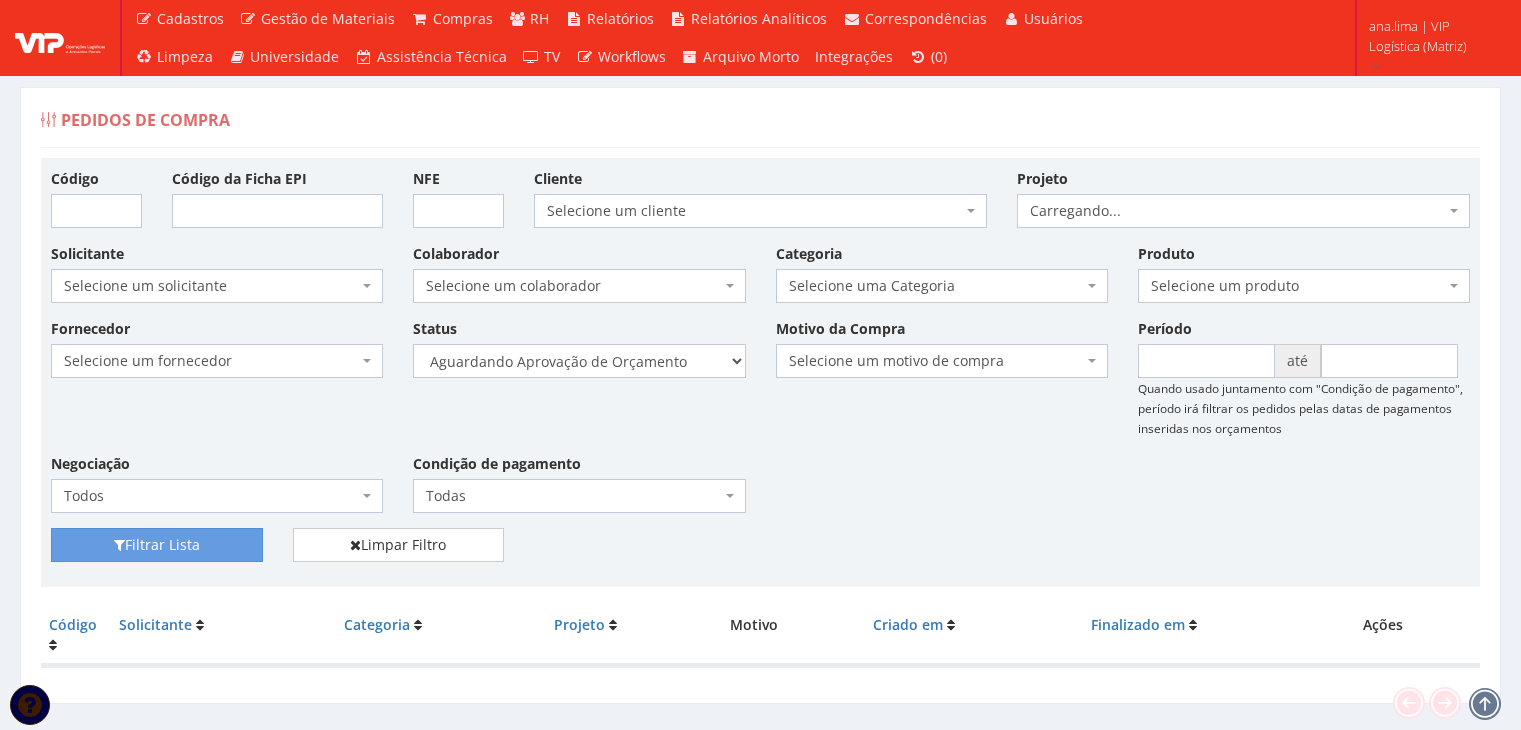 scroll, scrollTop: 0, scrollLeft: 0, axis: both 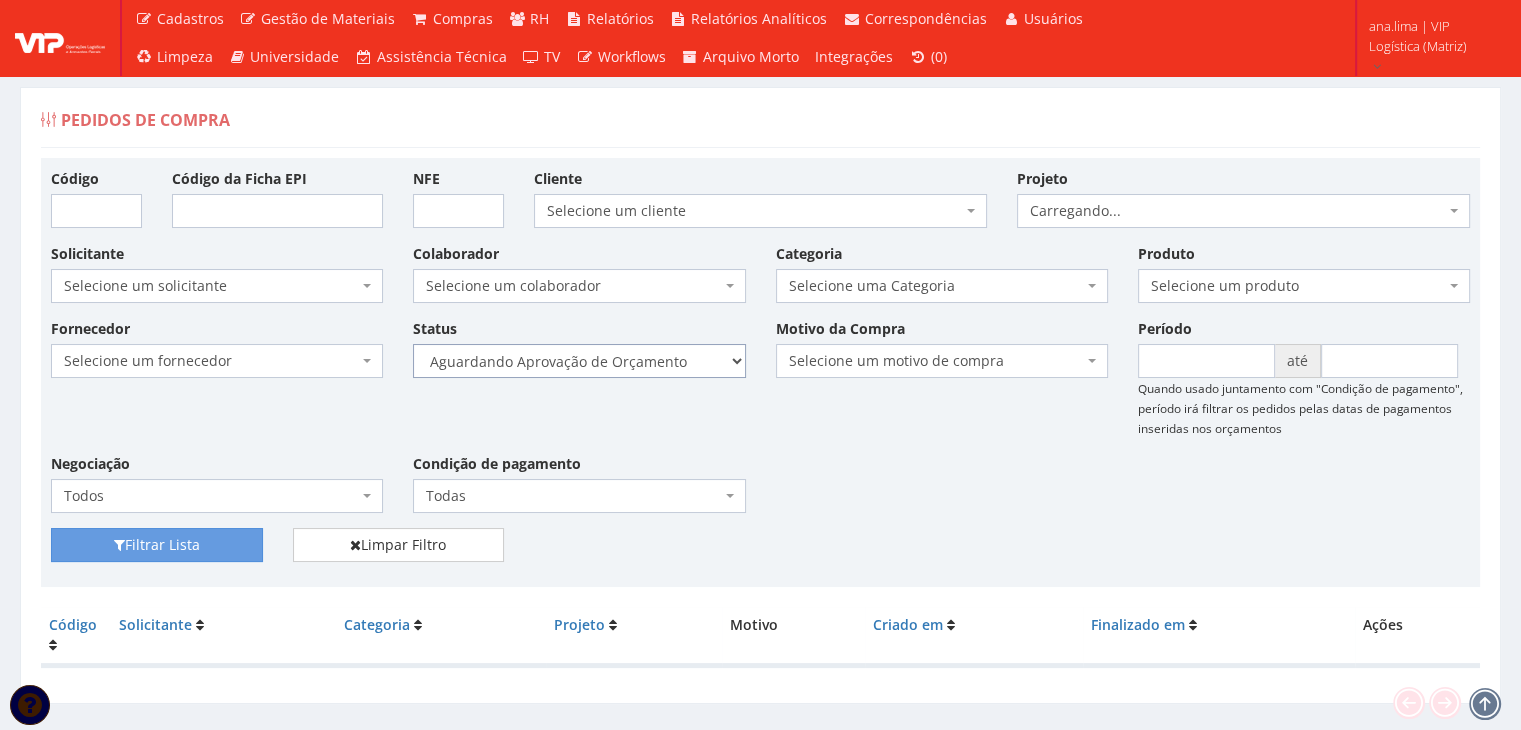 click on "Selecione um status Cancelado Aguardando Aprovação Diretoria Pedido Aprovado Aguardando Aprovação de Orçamento Orçamento Aprovado Compra Efetuada Entrega Efetuada Entrega Registrada" at bounding box center [579, 361] 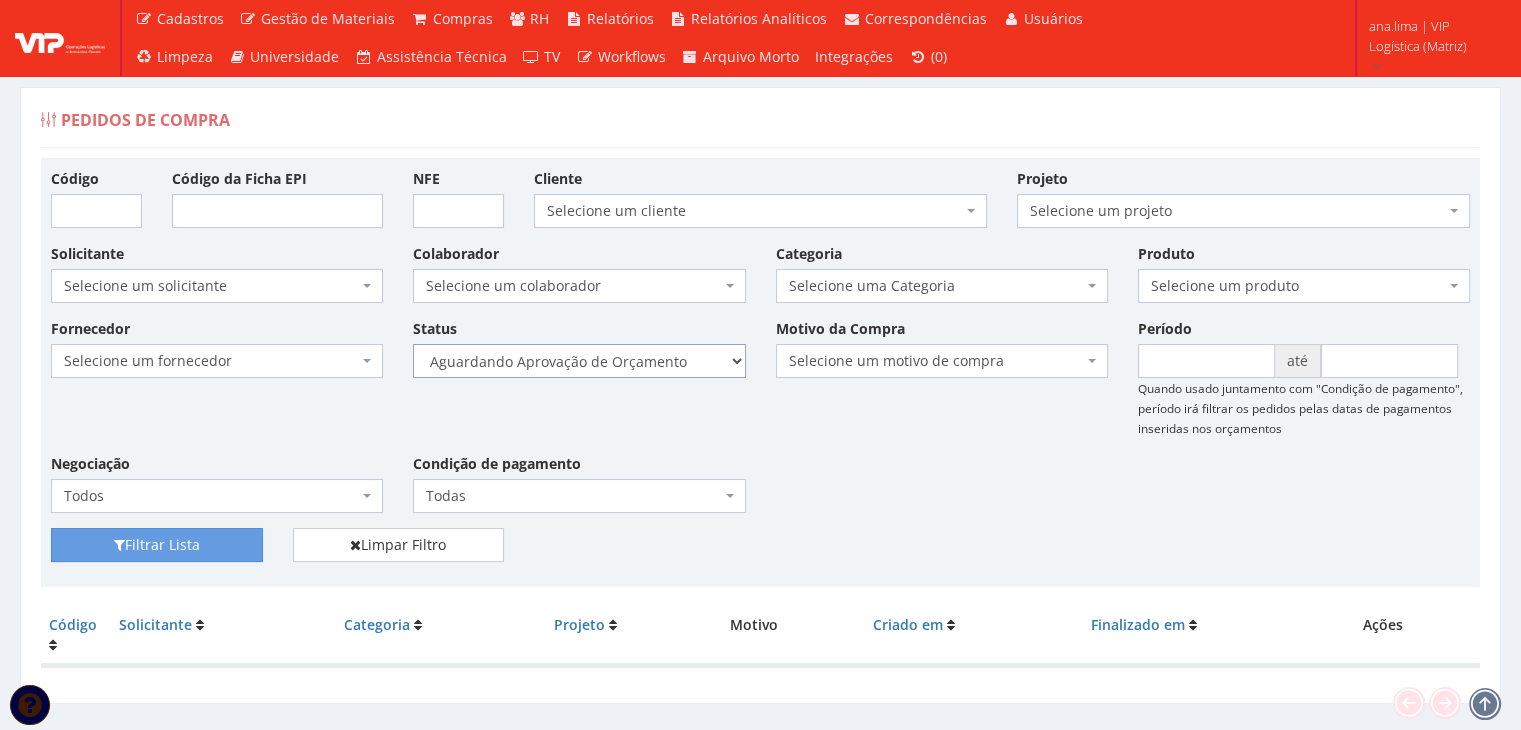 select on "1" 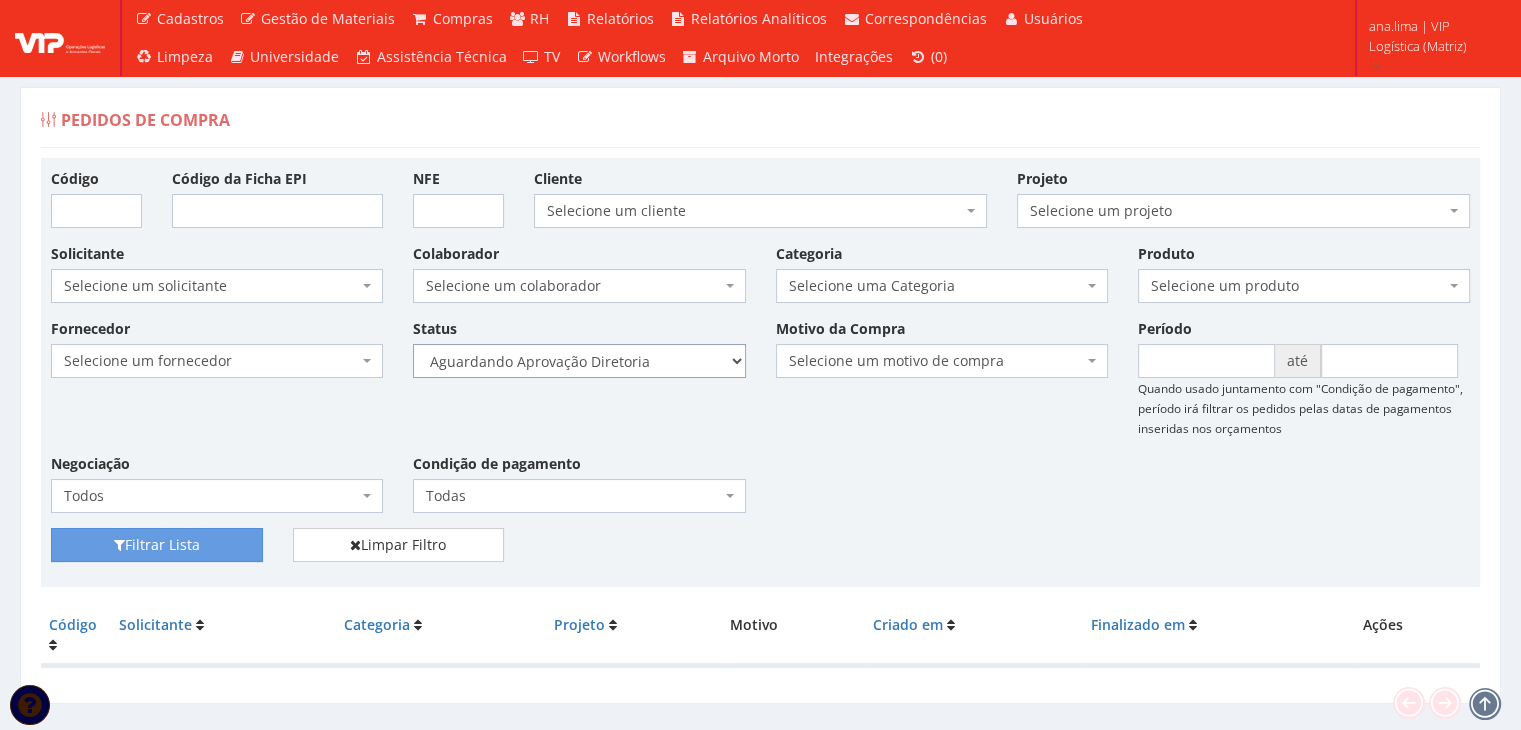 click on "Selecione um status Cancelado Aguardando Aprovação Diretoria Pedido Aprovado Aguardando Aprovação de Orçamento Orçamento Aprovado Compra Efetuada Entrega Efetuada Entrega Registrada" at bounding box center [579, 361] 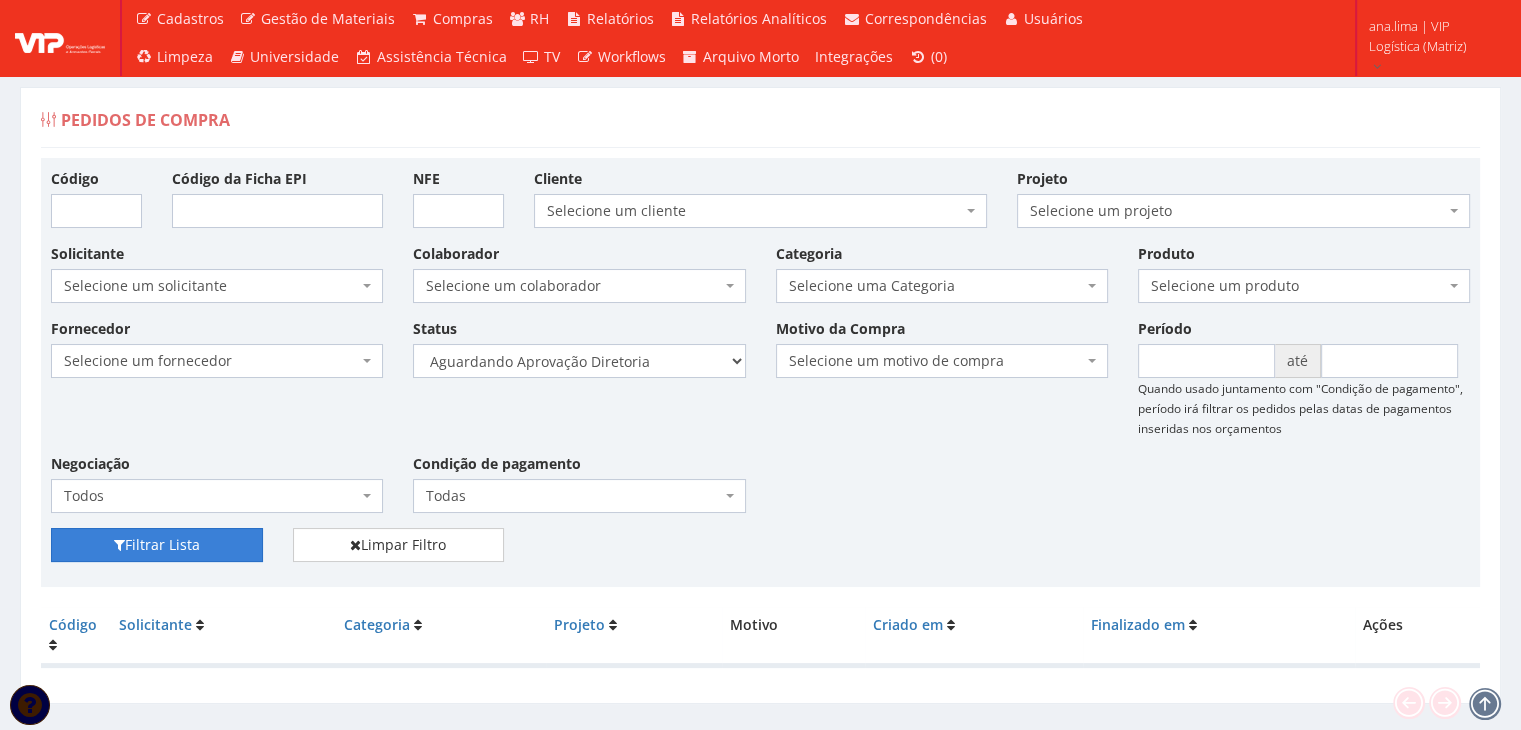 drag, startPoint x: 209, startPoint y: 536, endPoint x: 387, endPoint y: 437, distance: 203.67867 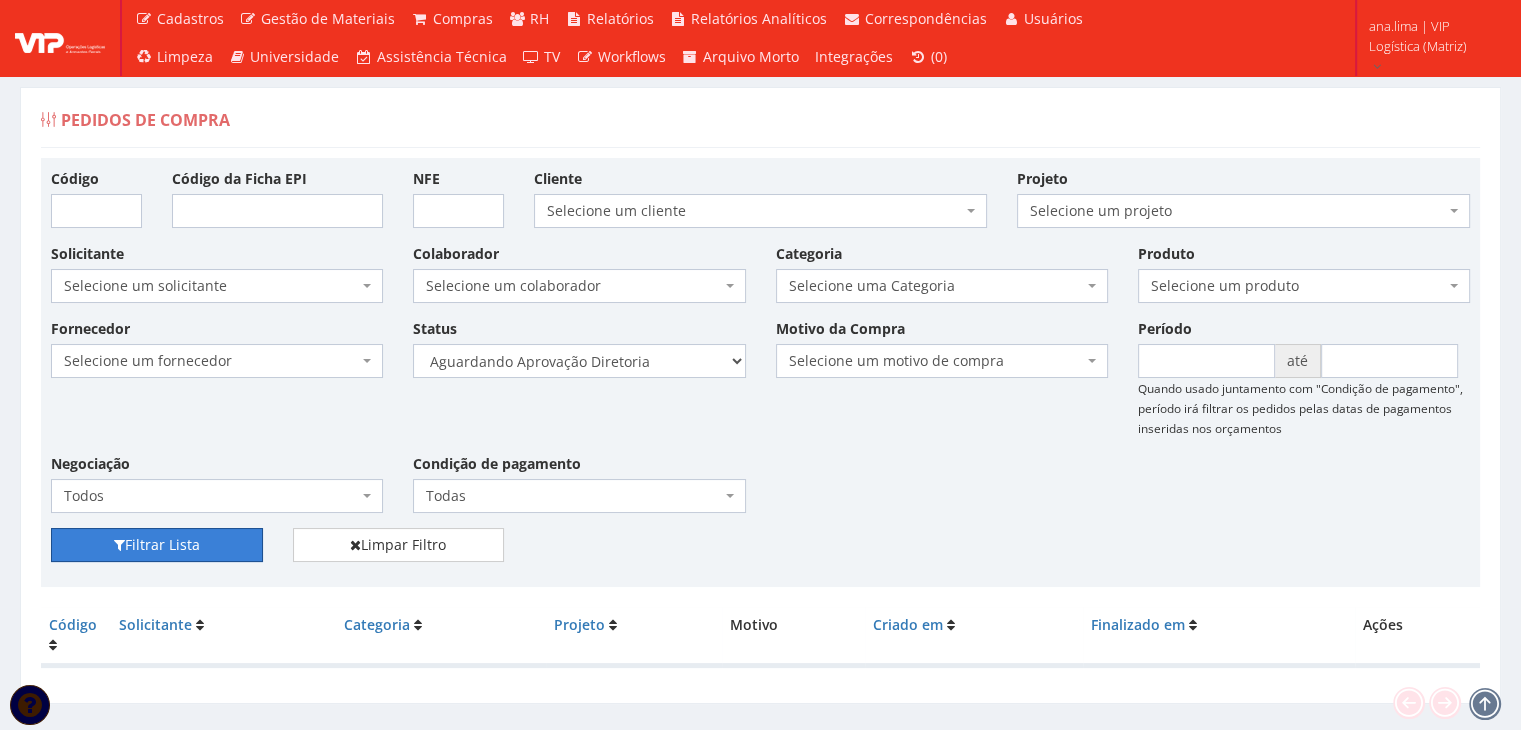 click on "Filtrar Lista" at bounding box center [157, 545] 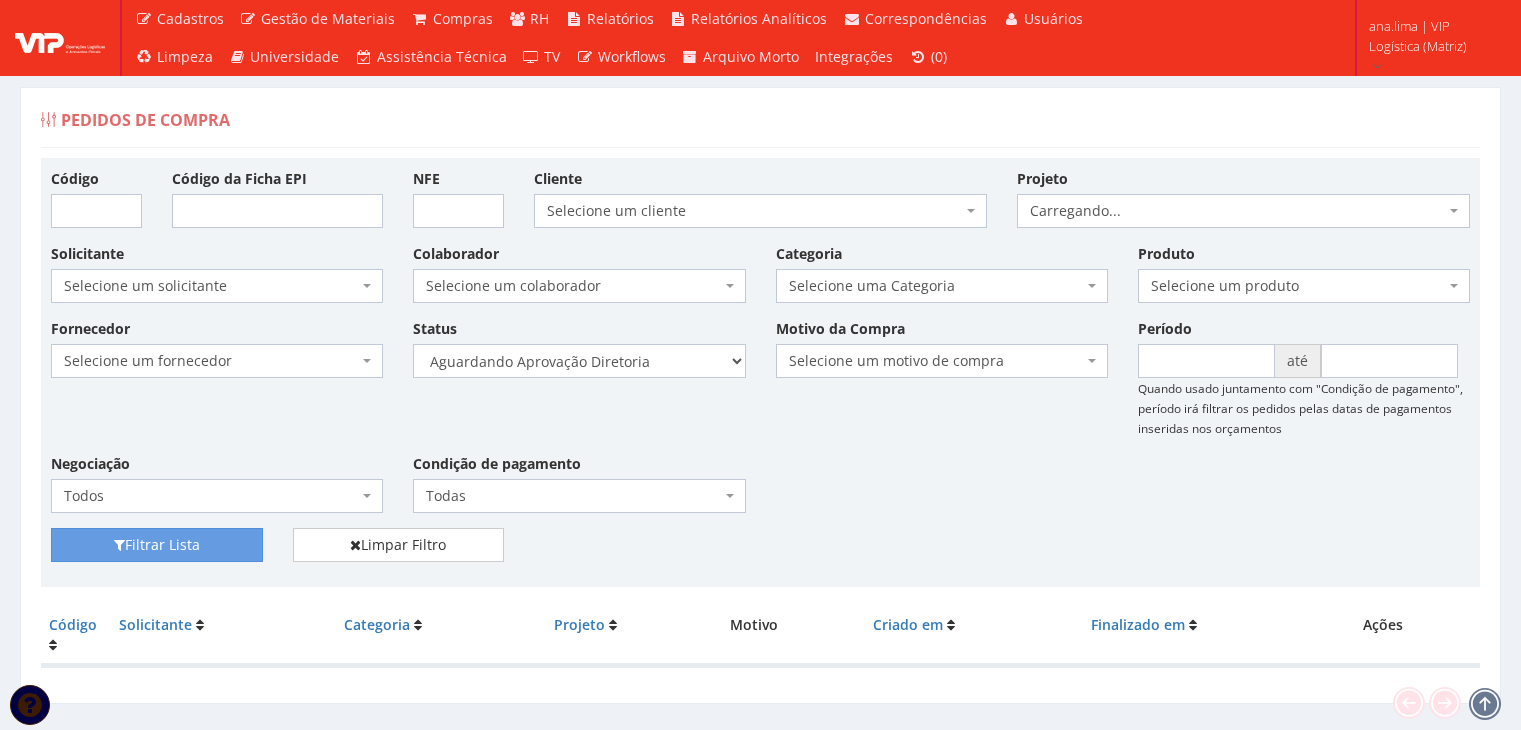 scroll, scrollTop: 0, scrollLeft: 0, axis: both 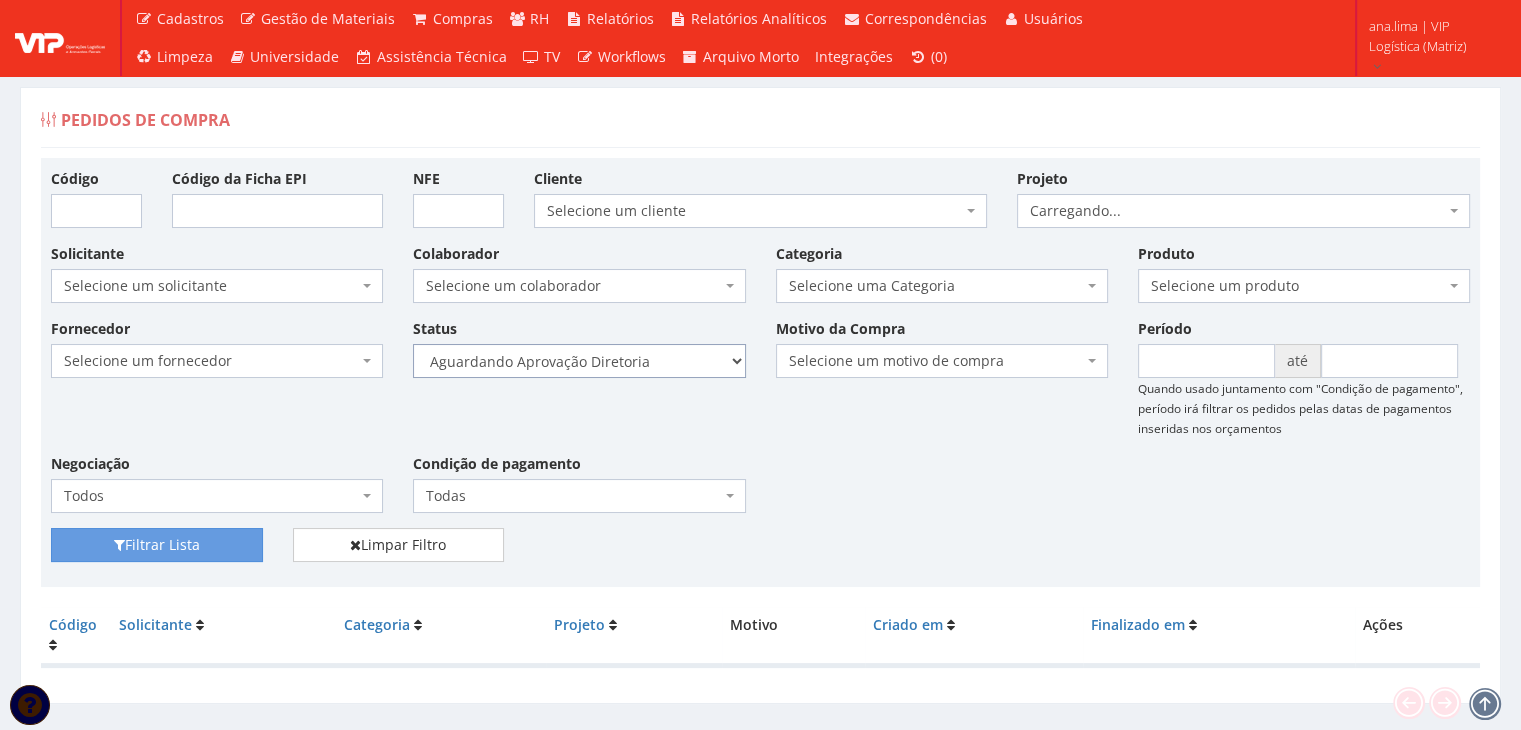 click on "Selecione um status Cancelado Aguardando Aprovação Diretoria Pedido Aprovado Aguardando Aprovação de Orçamento Orçamento Aprovado Compra Efetuada Entrega Efetuada Entrega Registrada" at bounding box center [579, 361] 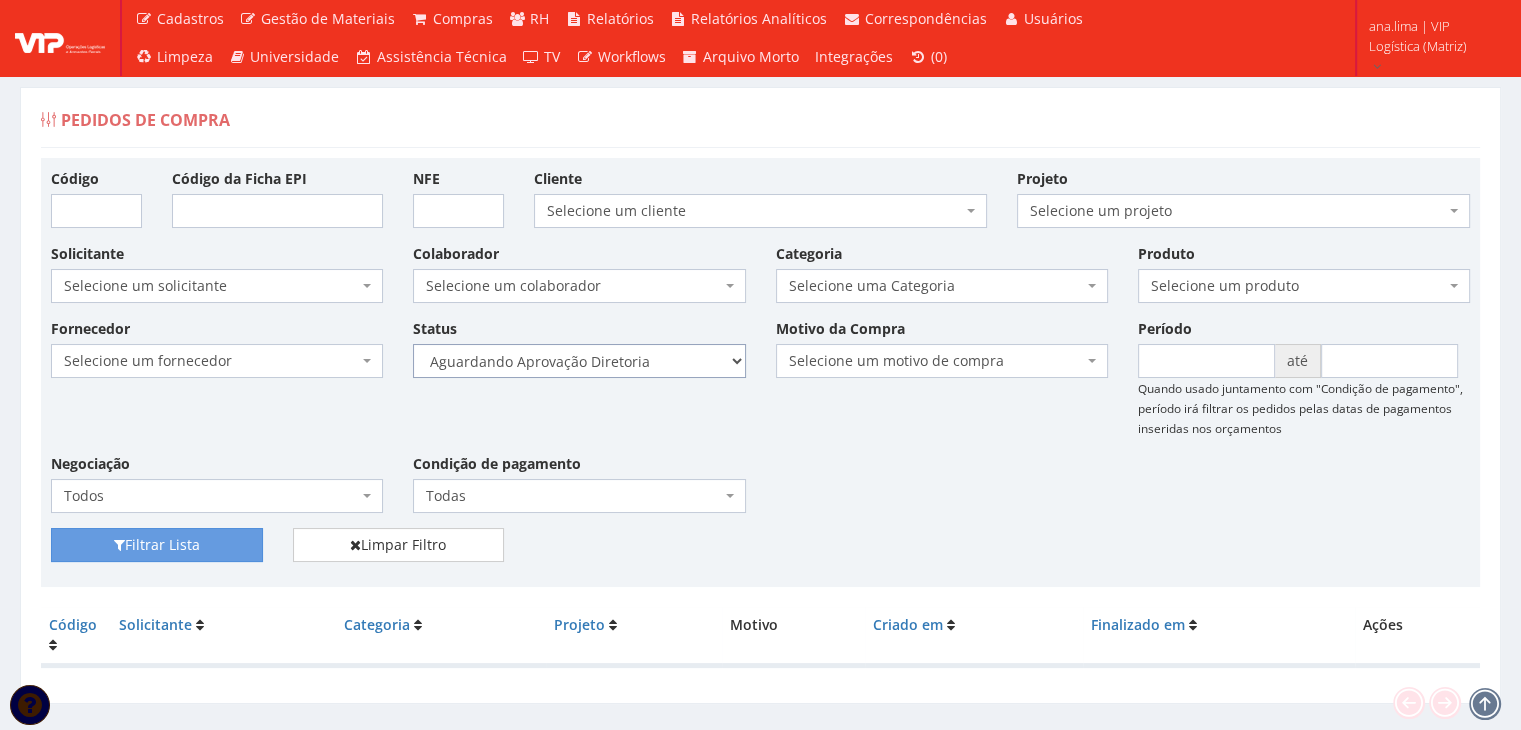 select on "4" 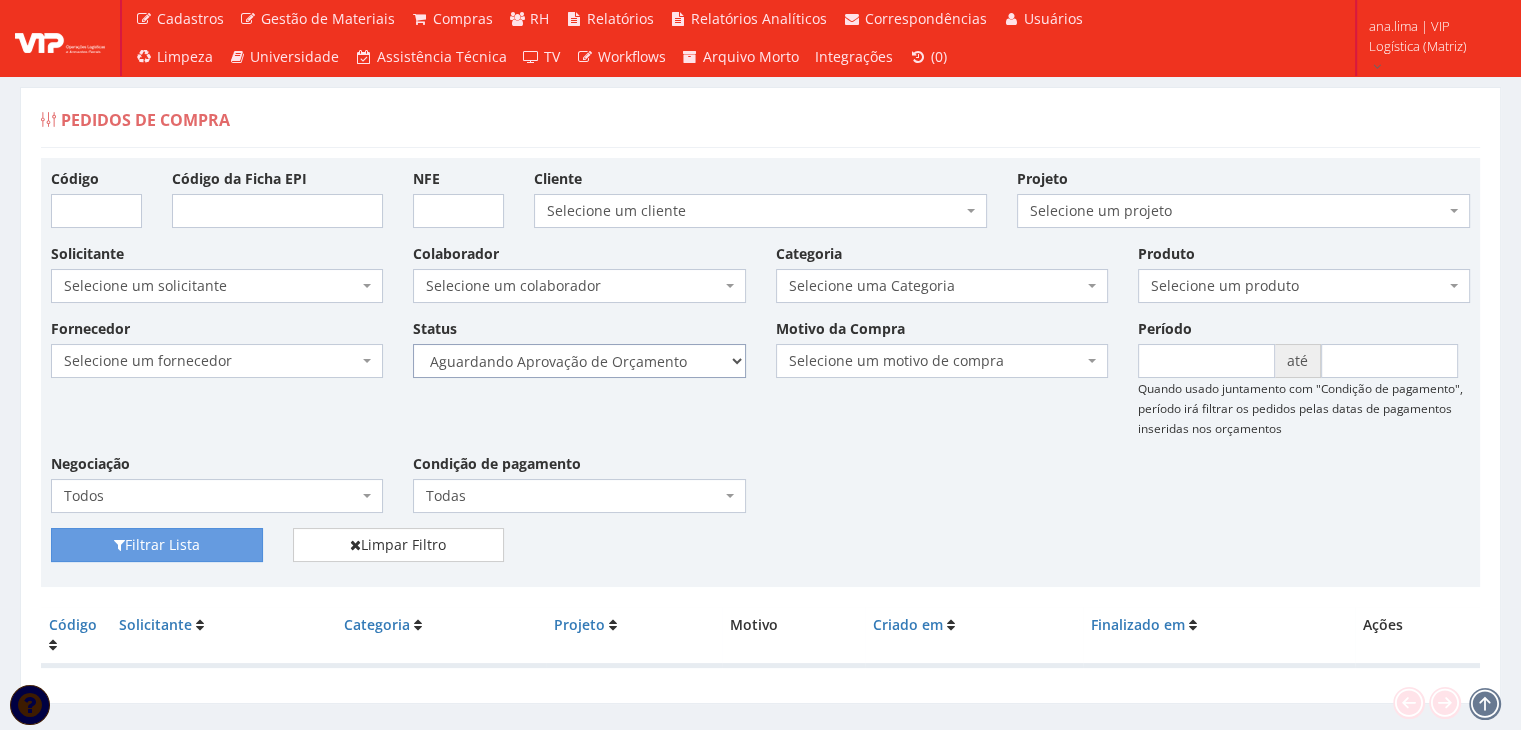 click on "Selecione um status Cancelado Aguardando Aprovação Diretoria Pedido Aprovado Aguardando Aprovação de Orçamento Orçamento Aprovado Compra Efetuada Entrega Efetuada Entrega Registrada" at bounding box center [579, 361] 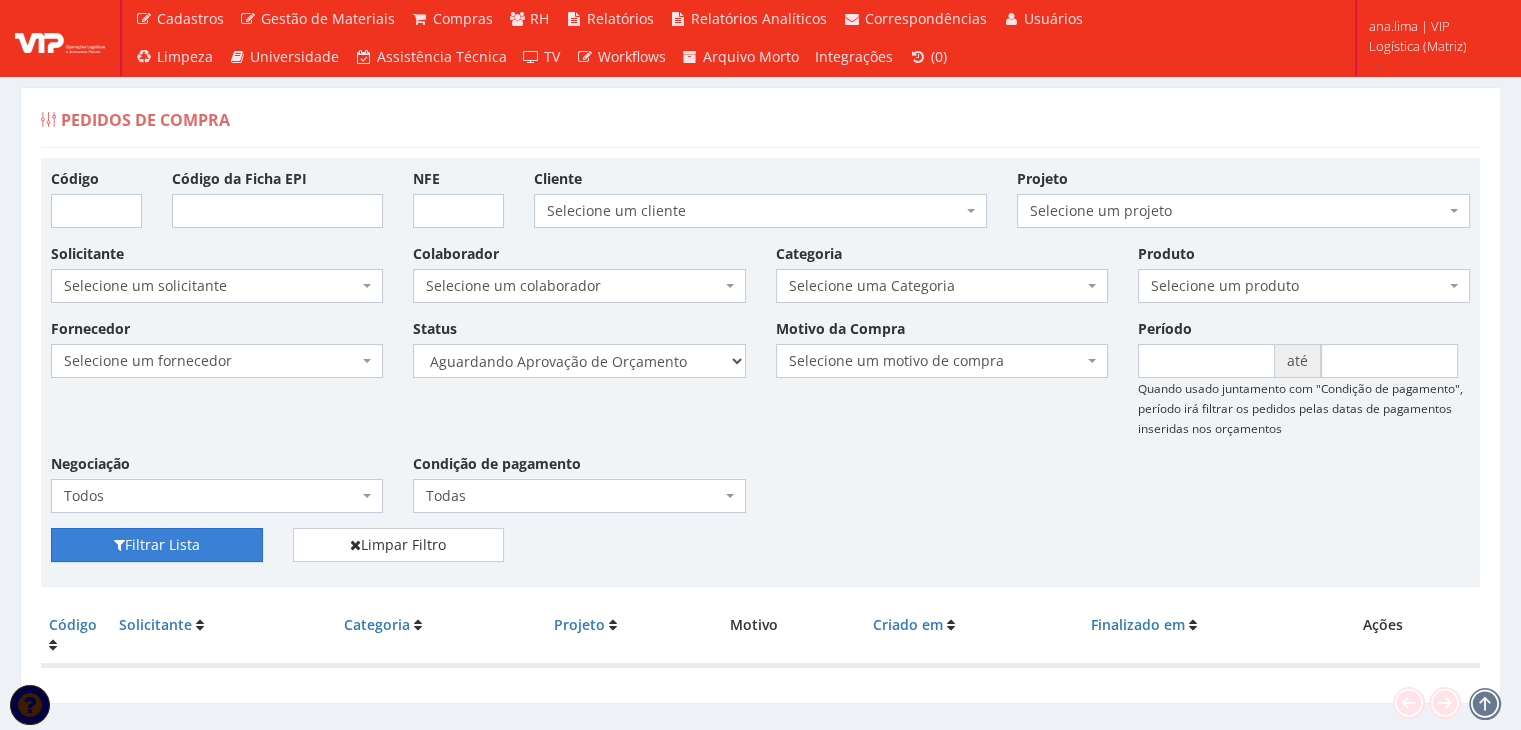 click on "Filtrar Lista" at bounding box center (157, 545) 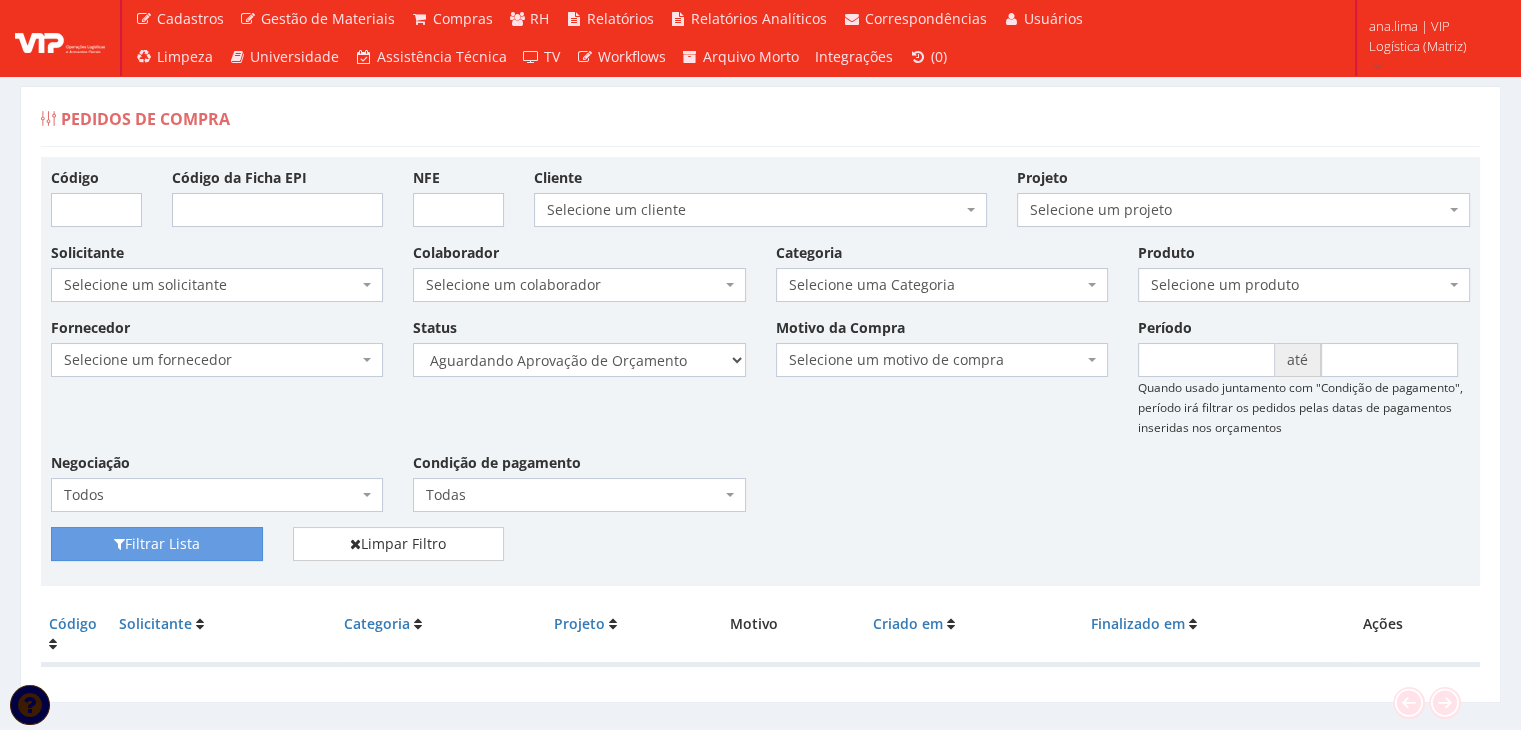 scroll, scrollTop: 0, scrollLeft: 0, axis: both 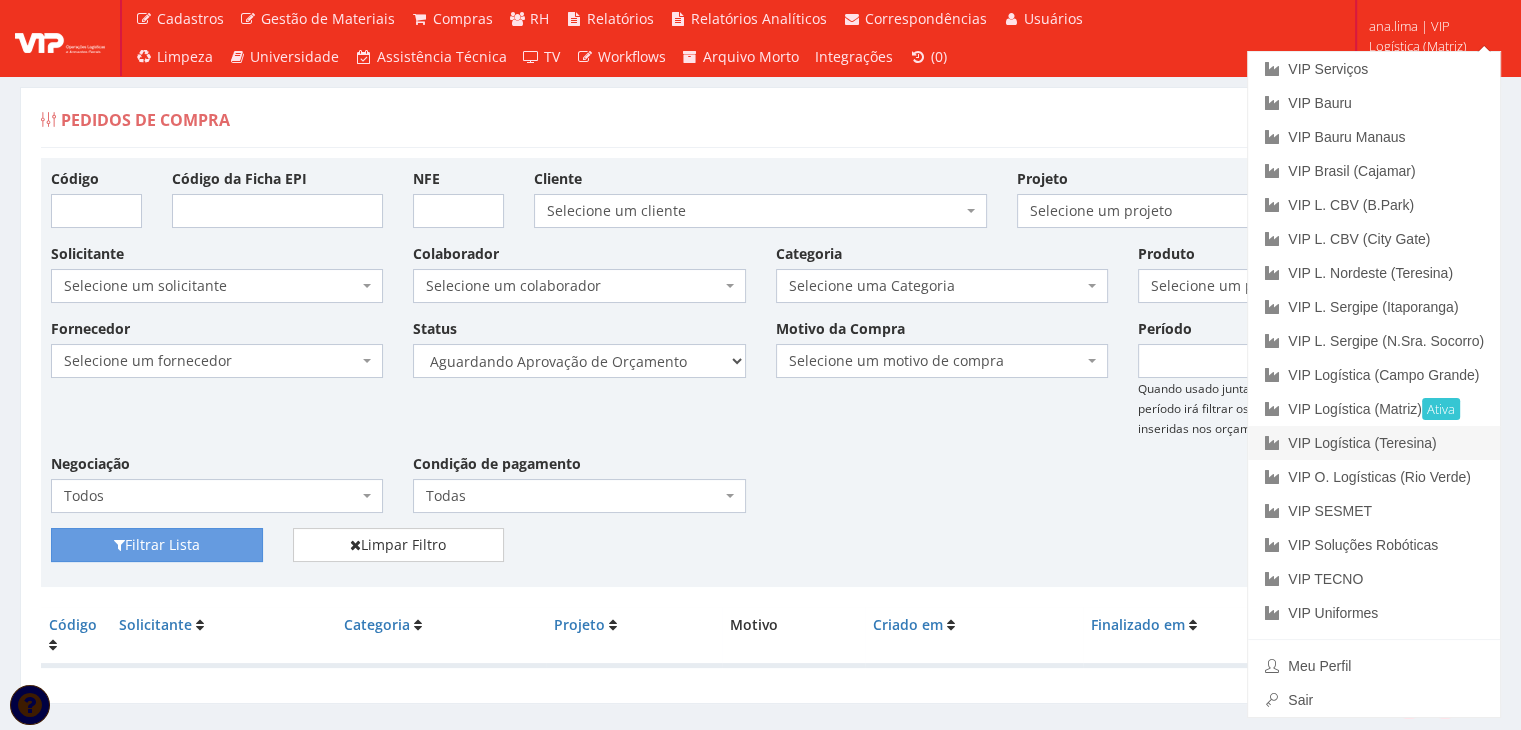 click on "VIP Logística (Teresina)" at bounding box center (1374, 443) 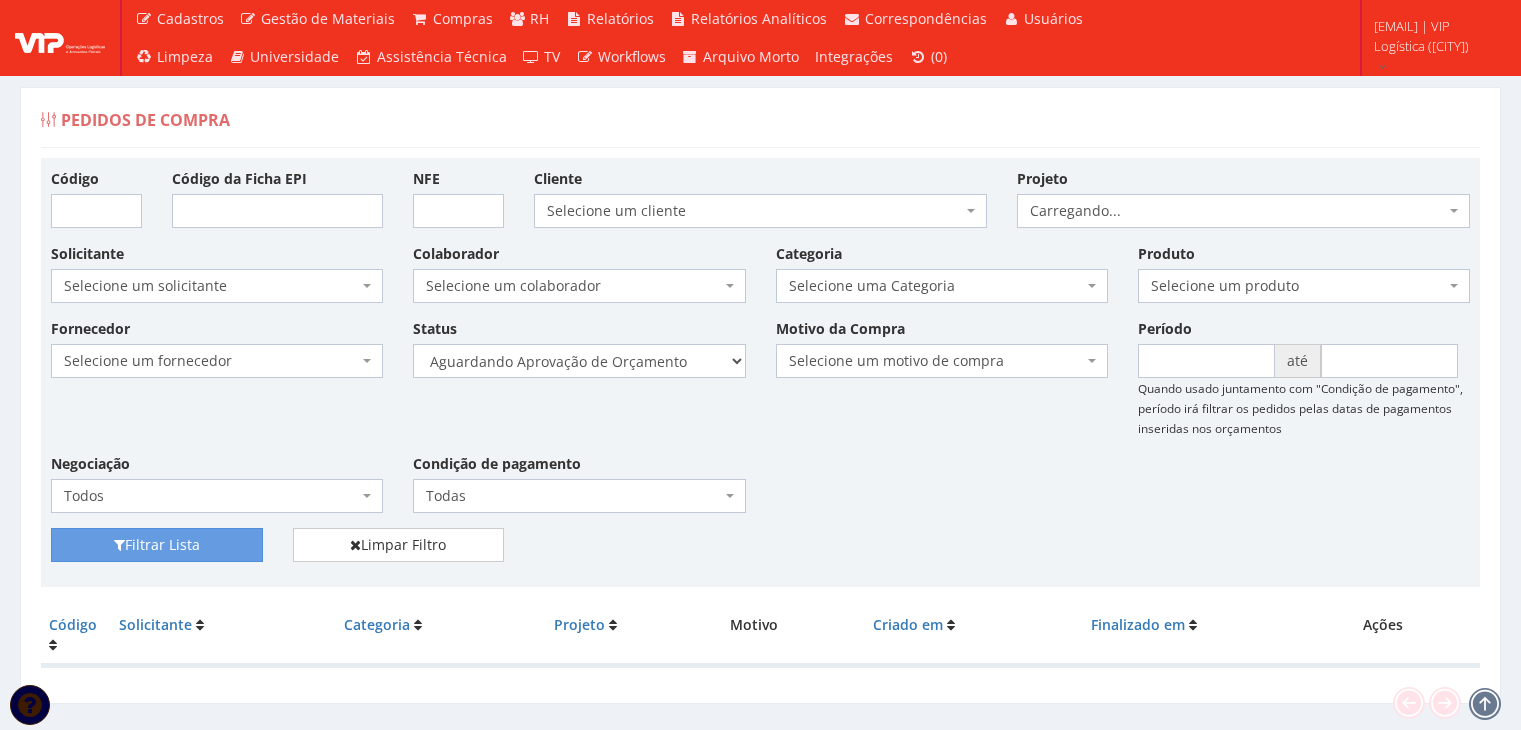 scroll, scrollTop: 0, scrollLeft: 0, axis: both 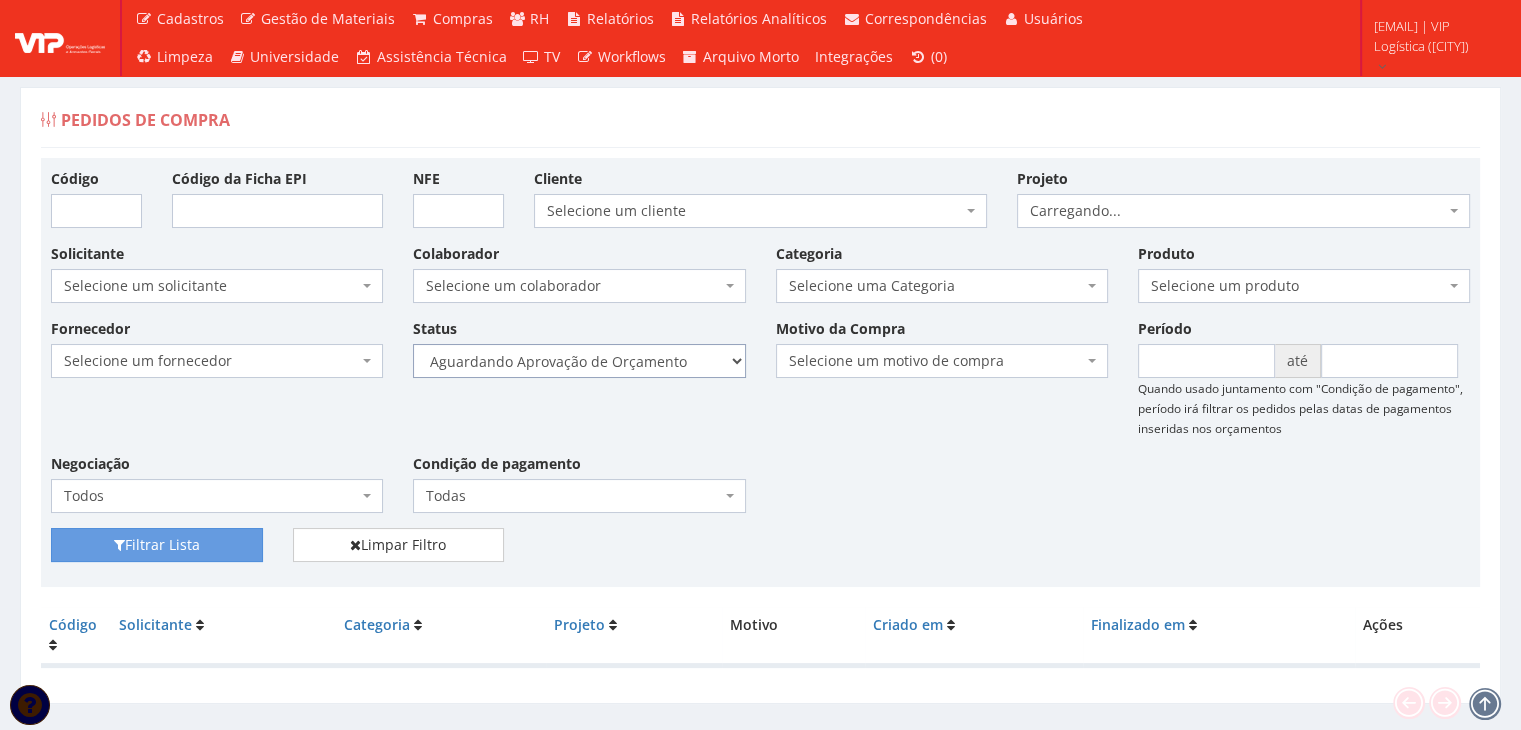 drag, startPoint x: 0, startPoint y: 0, endPoint x: 695, endPoint y: 374, distance: 789.2408 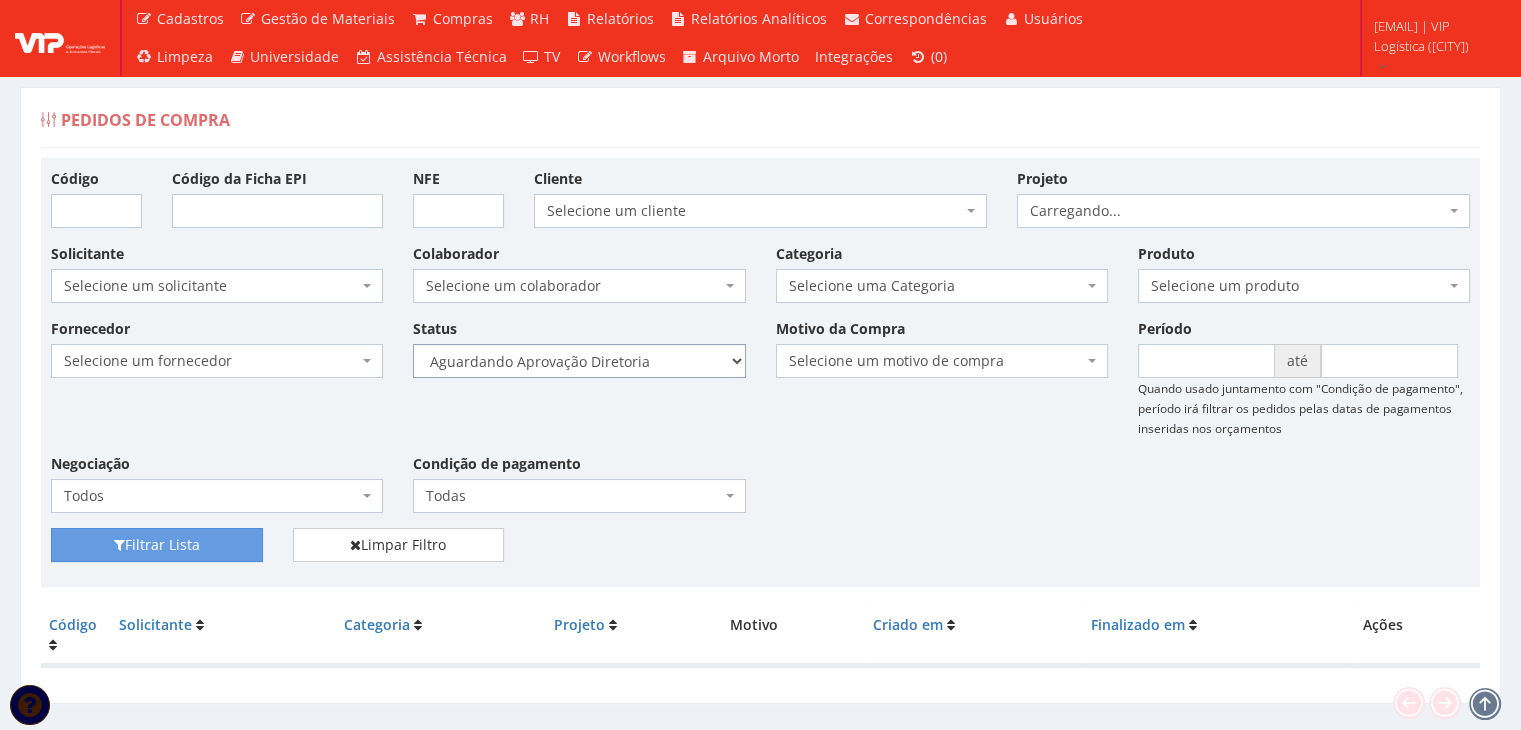 click on "Selecione um status Cancelado Aguardando Aprovação Diretoria Pedido Aprovado Aguardando Aprovação de Orçamento Orçamento Aprovado Compra Efetuada Entrega Efetuada Entrega Registrada" at bounding box center (579, 361) 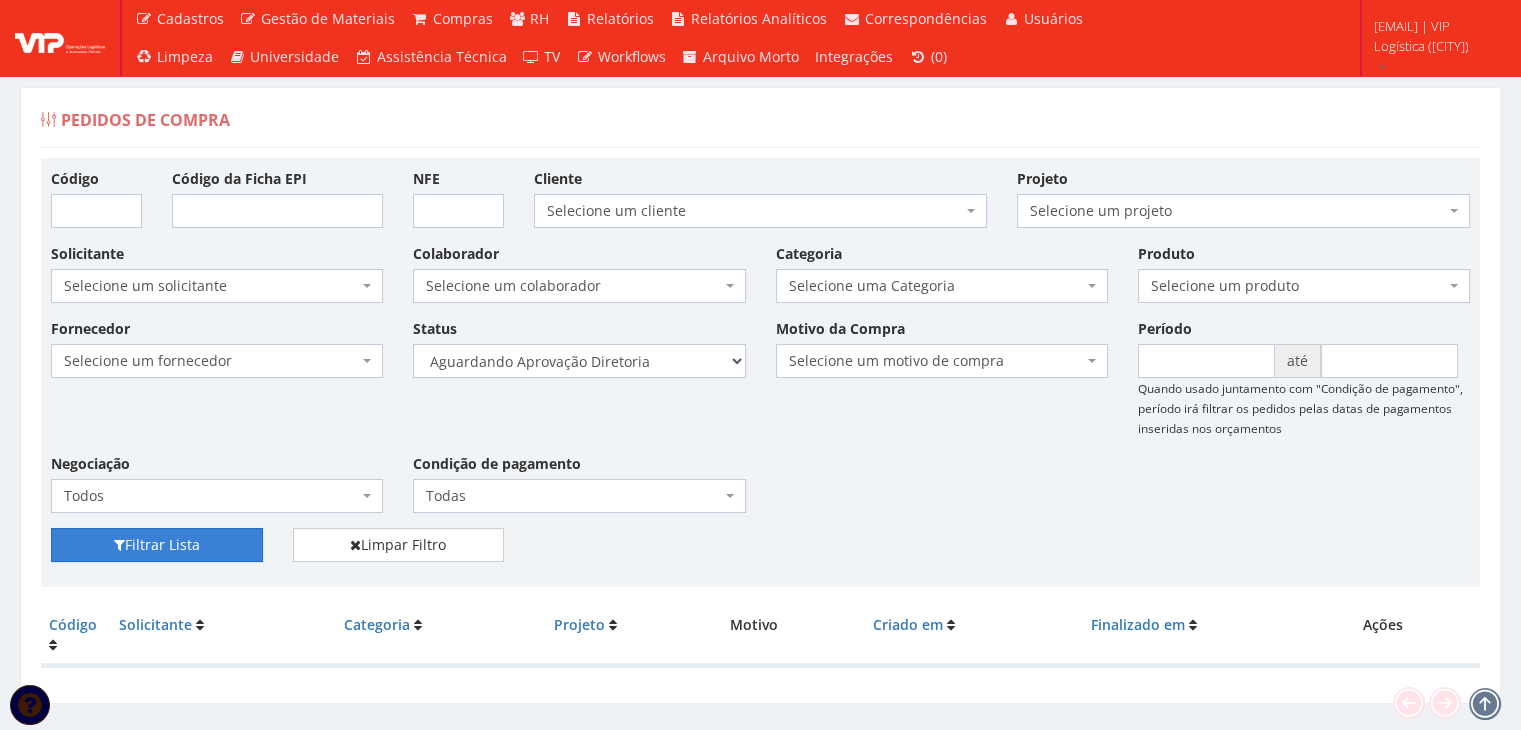 click on "Filtrar Lista" at bounding box center (157, 545) 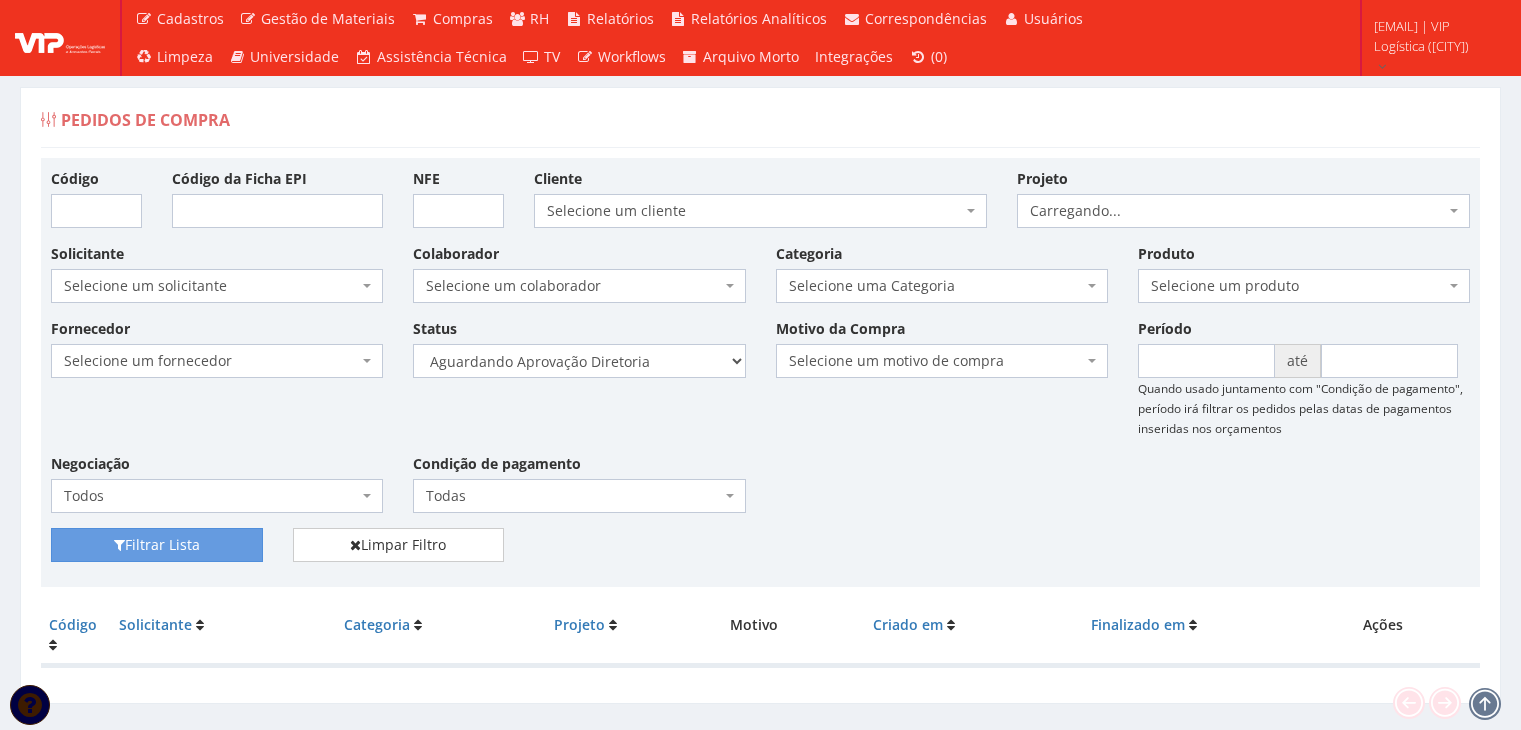 scroll, scrollTop: 0, scrollLeft: 0, axis: both 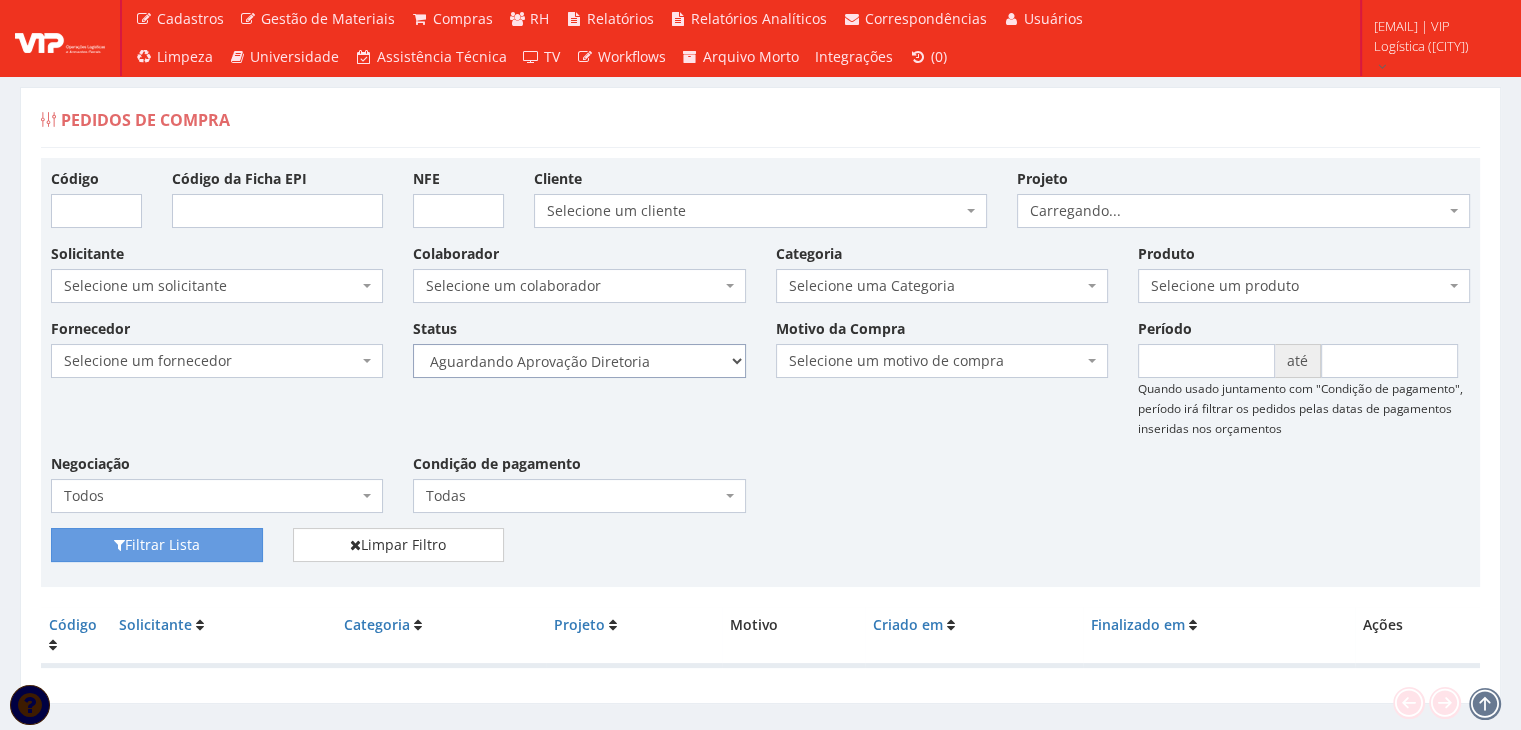 click on "Selecione um status Cancelado Aguardando Aprovação Diretoria Pedido Aprovado Aguardando Aprovação de Orçamento Orçamento Aprovado Compra Efetuada Entrega Efetuada Entrega Registrada" at bounding box center [579, 361] 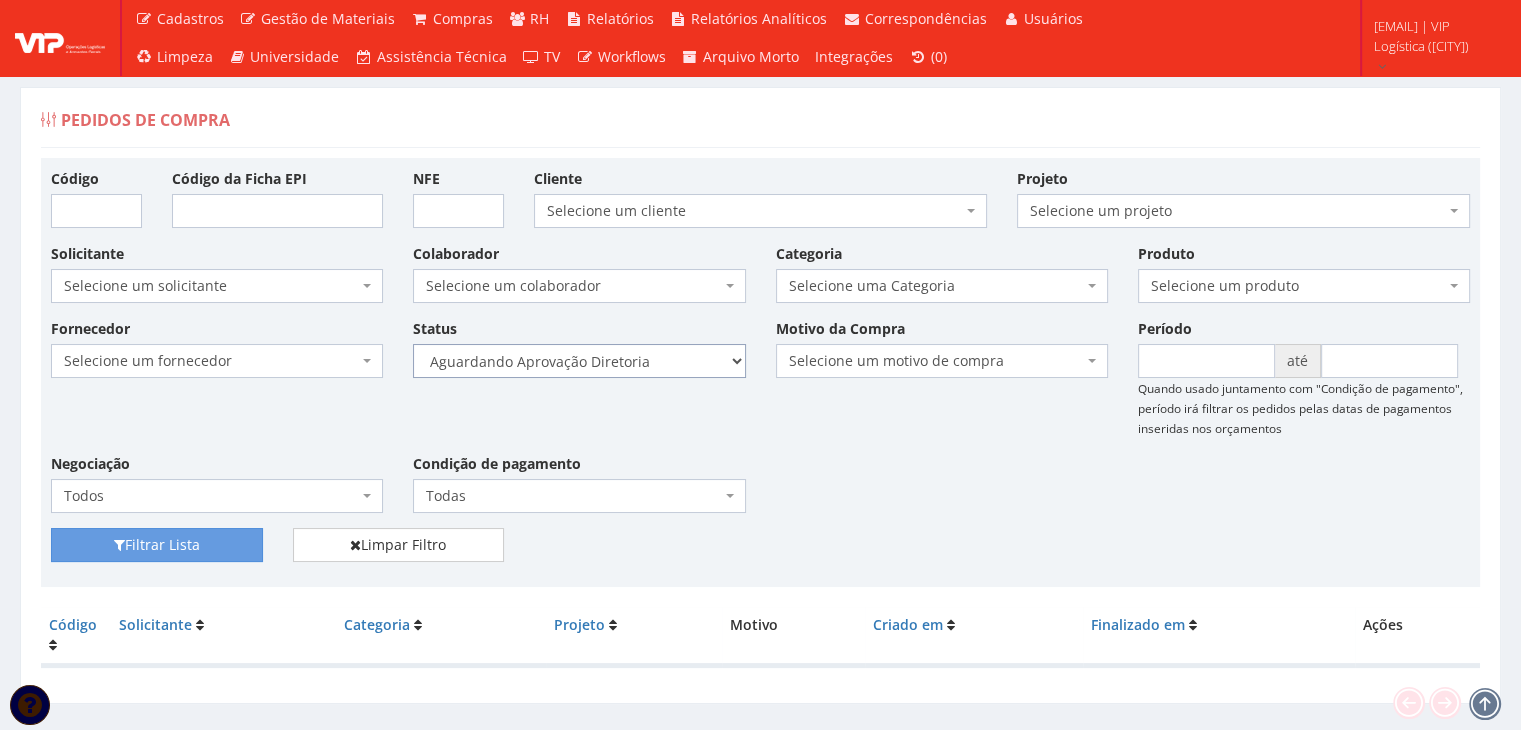 select on "4" 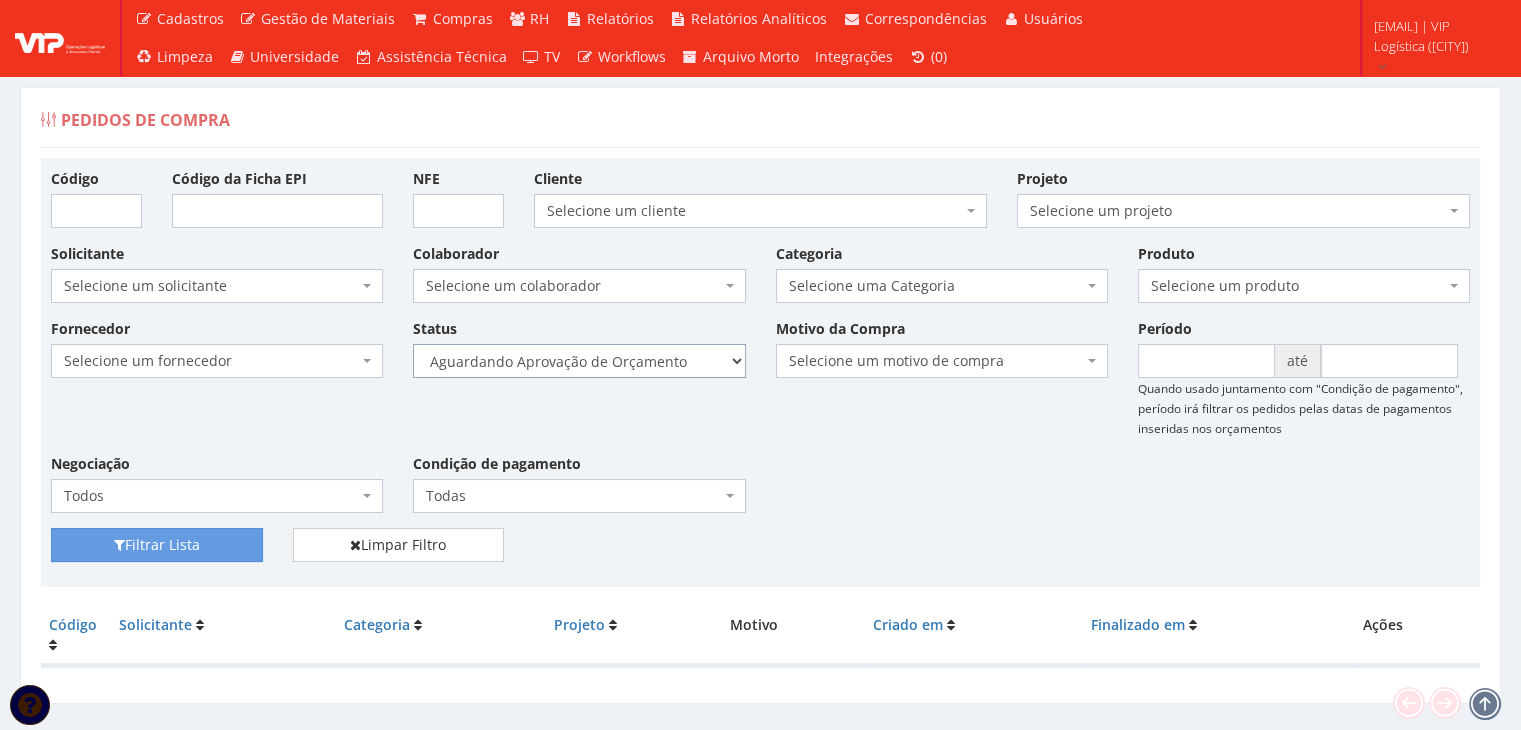 click on "Selecione um status Cancelado Aguardando Aprovação Diretoria Pedido Aprovado Aguardando Aprovação de Orçamento Orçamento Aprovado Compra Efetuada Entrega Efetuada Entrega Registrada" at bounding box center (579, 361) 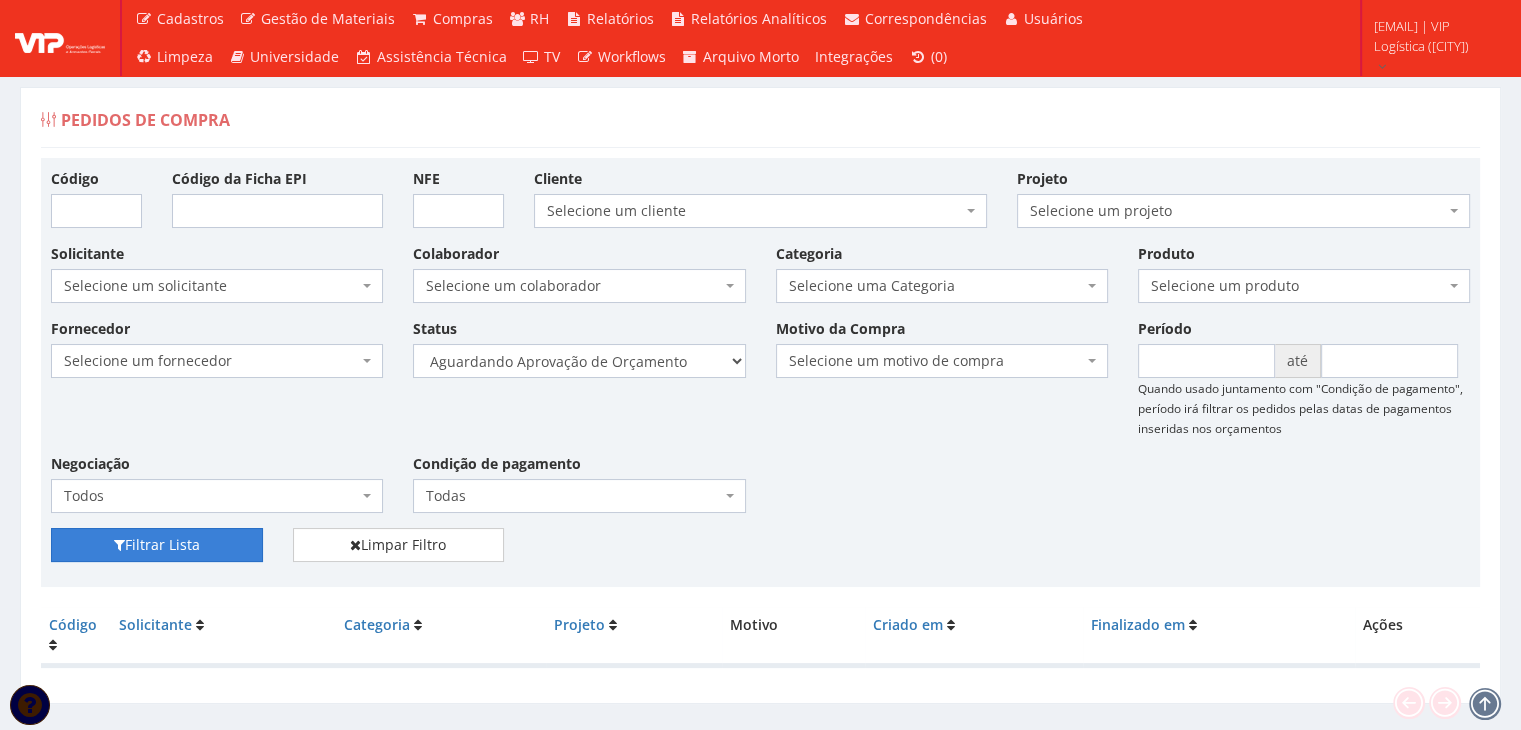 click on "Filtrar Lista" at bounding box center [157, 545] 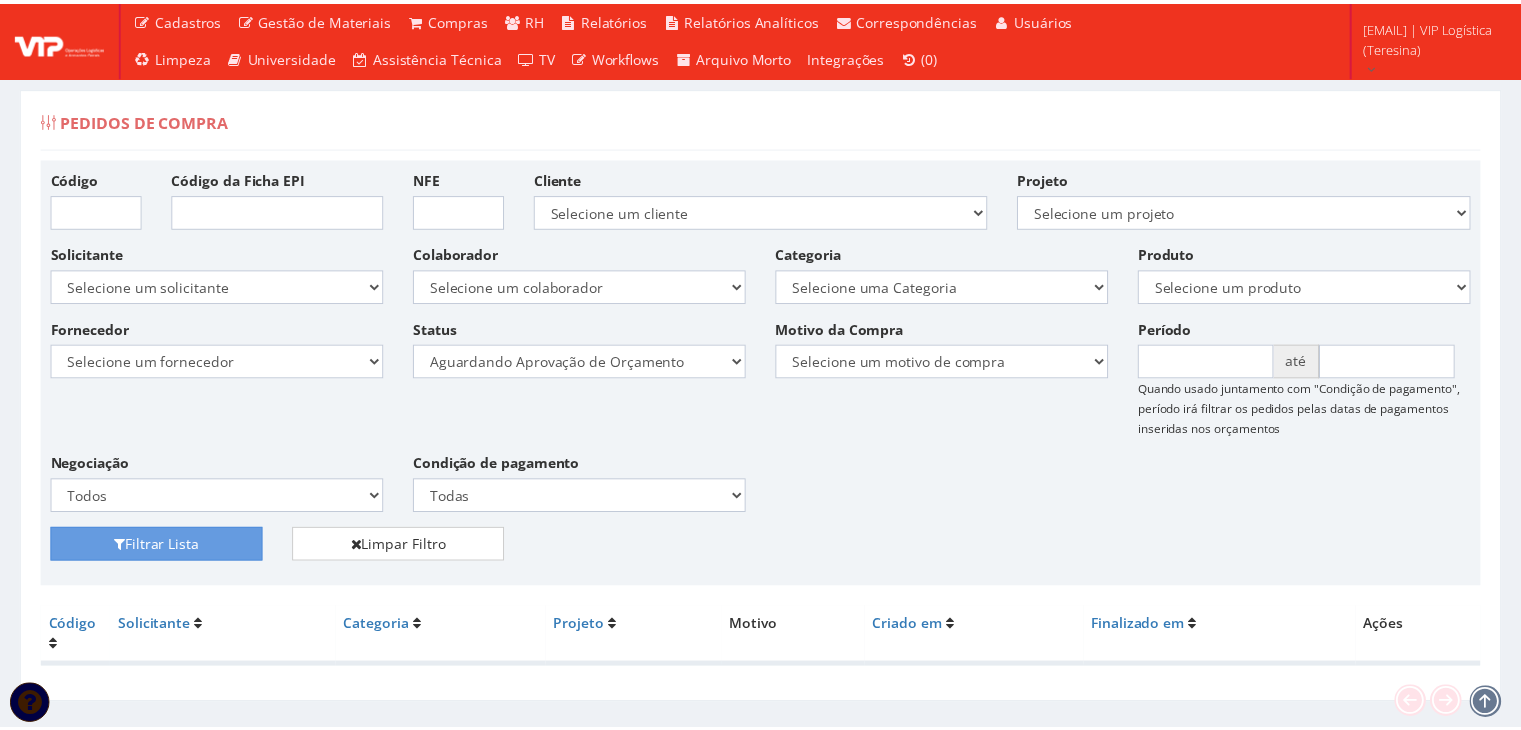 scroll, scrollTop: 0, scrollLeft: 0, axis: both 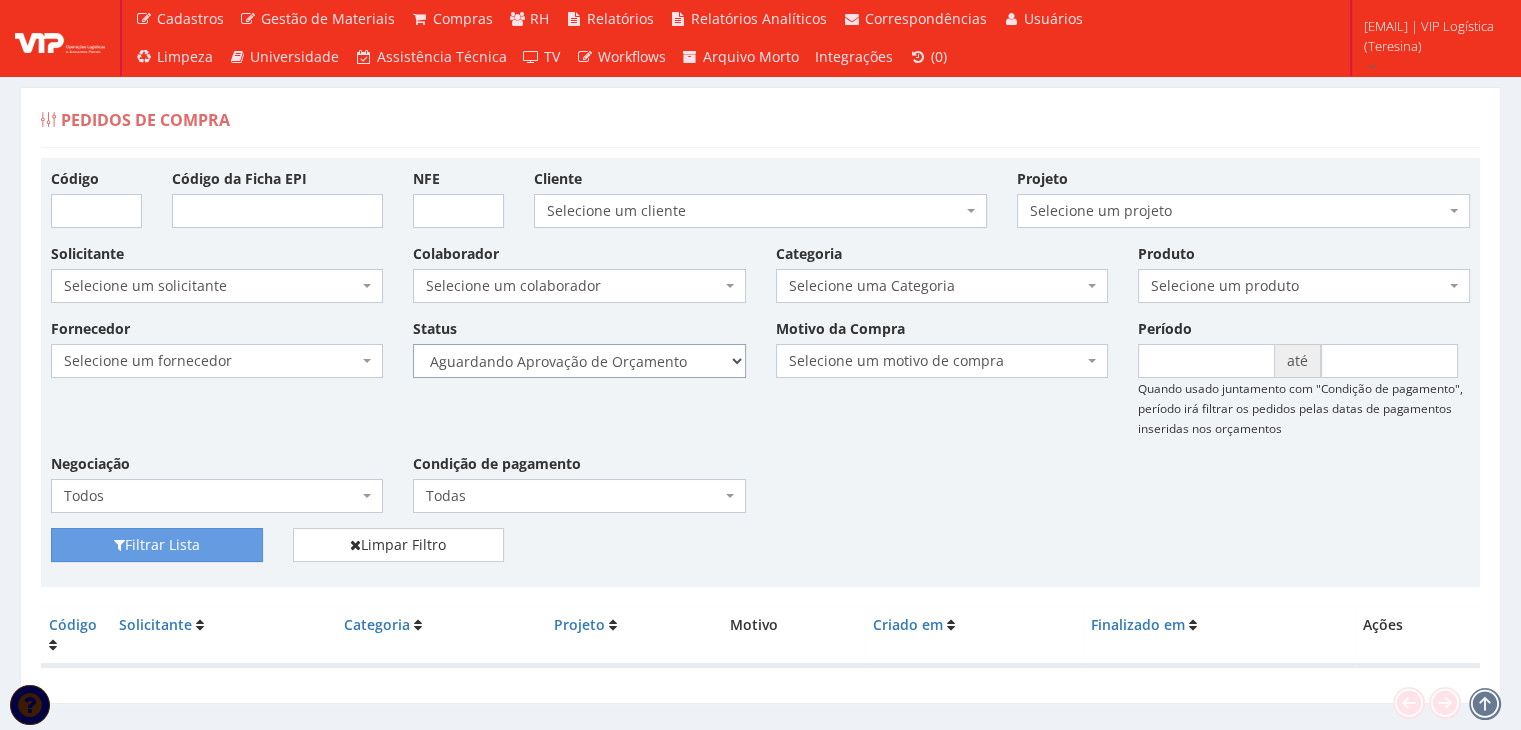 click on "Selecione um status Cancelado Aguardando Aprovação Diretoria Pedido Aprovado Aguardando Aprovação de Orçamento Orçamento Aprovado Compra Efetuada Entrega Efetuada Entrega Registrada" at bounding box center (579, 361) 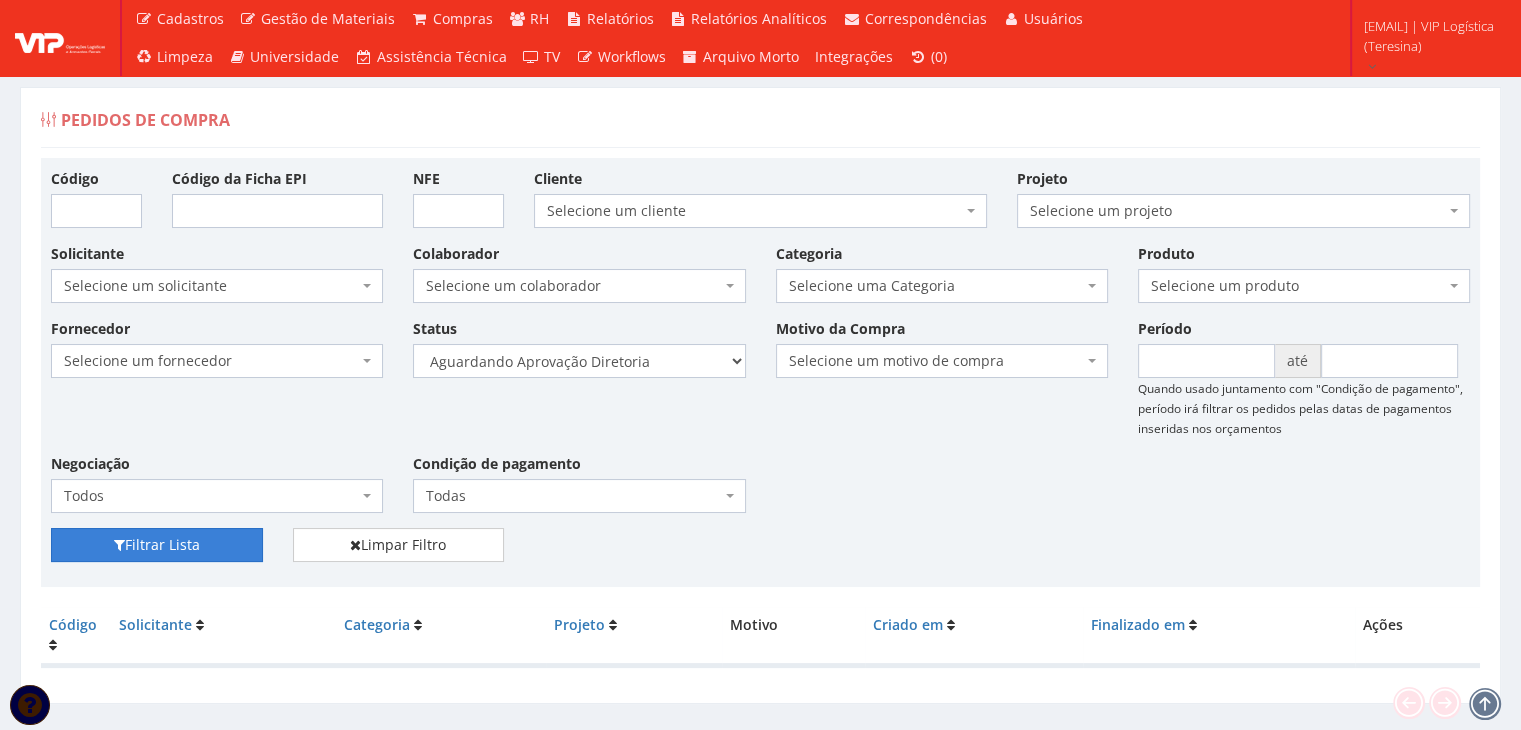 click on "Filtrar Lista" at bounding box center [157, 545] 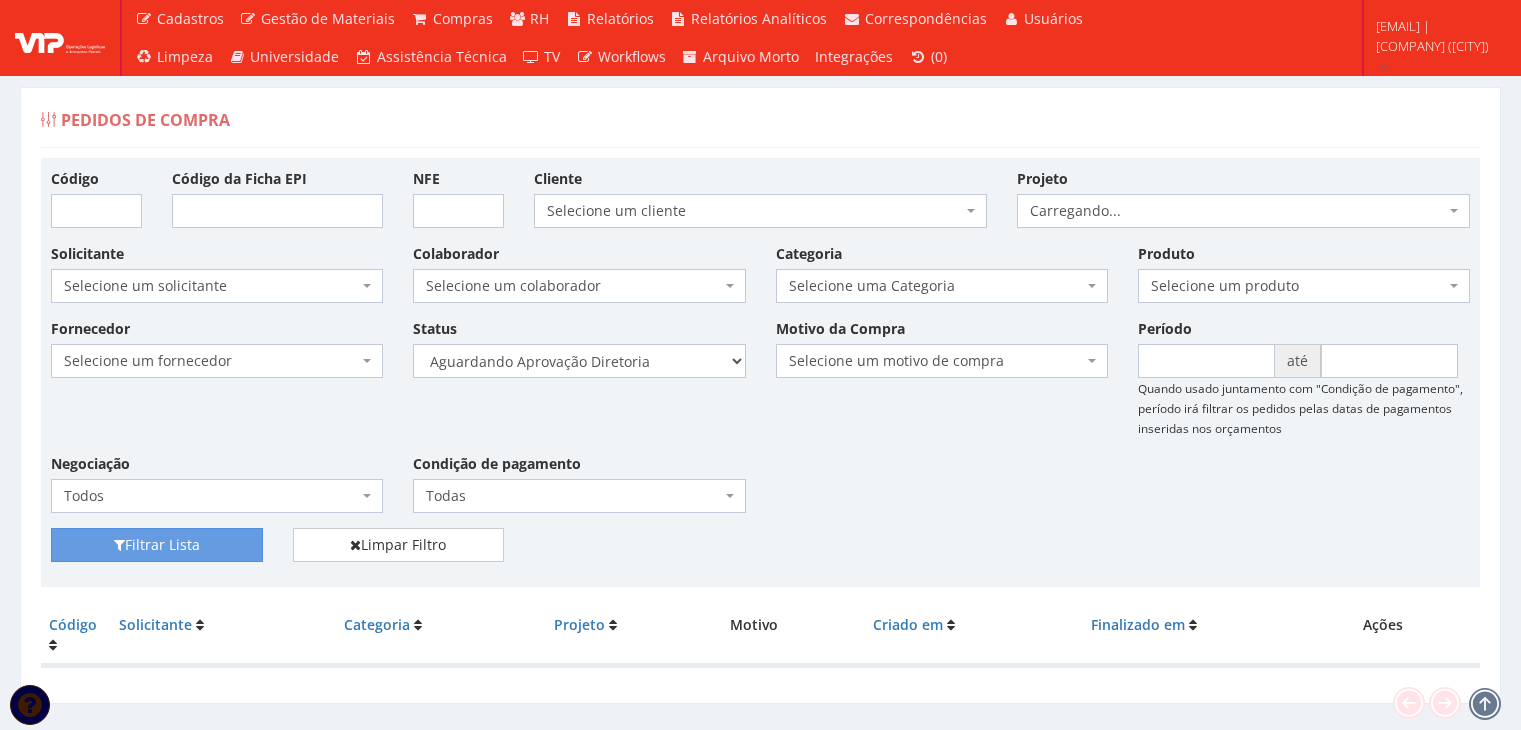 click on "Selecione um status Cancelado Aguardando Aprovação Diretoria Pedido Aprovado Aguardando Aprovação de Orçamento Orçamento Aprovado Compra Efetuada Entrega Efetuada Entrega Registrada" at bounding box center [579, 361] 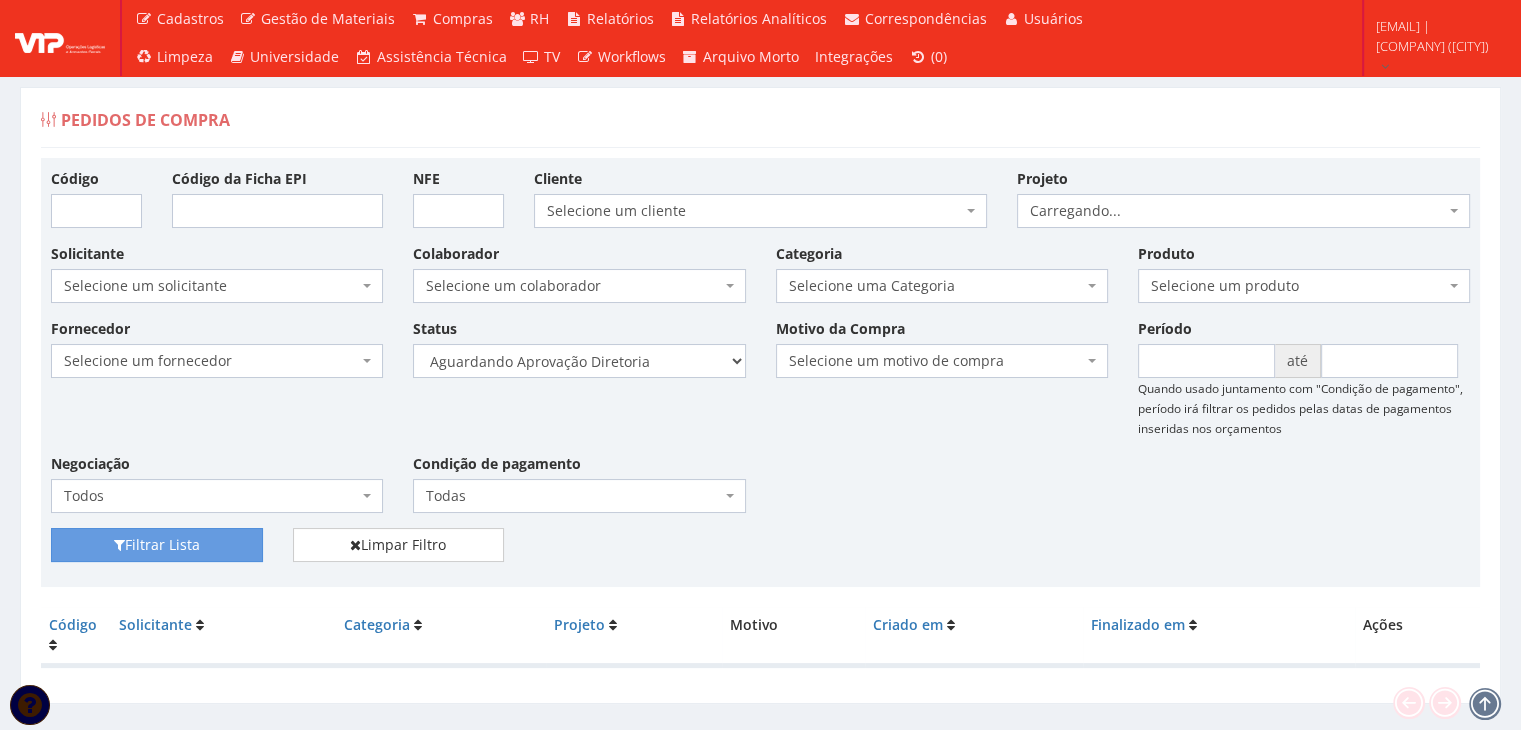 select on "4" 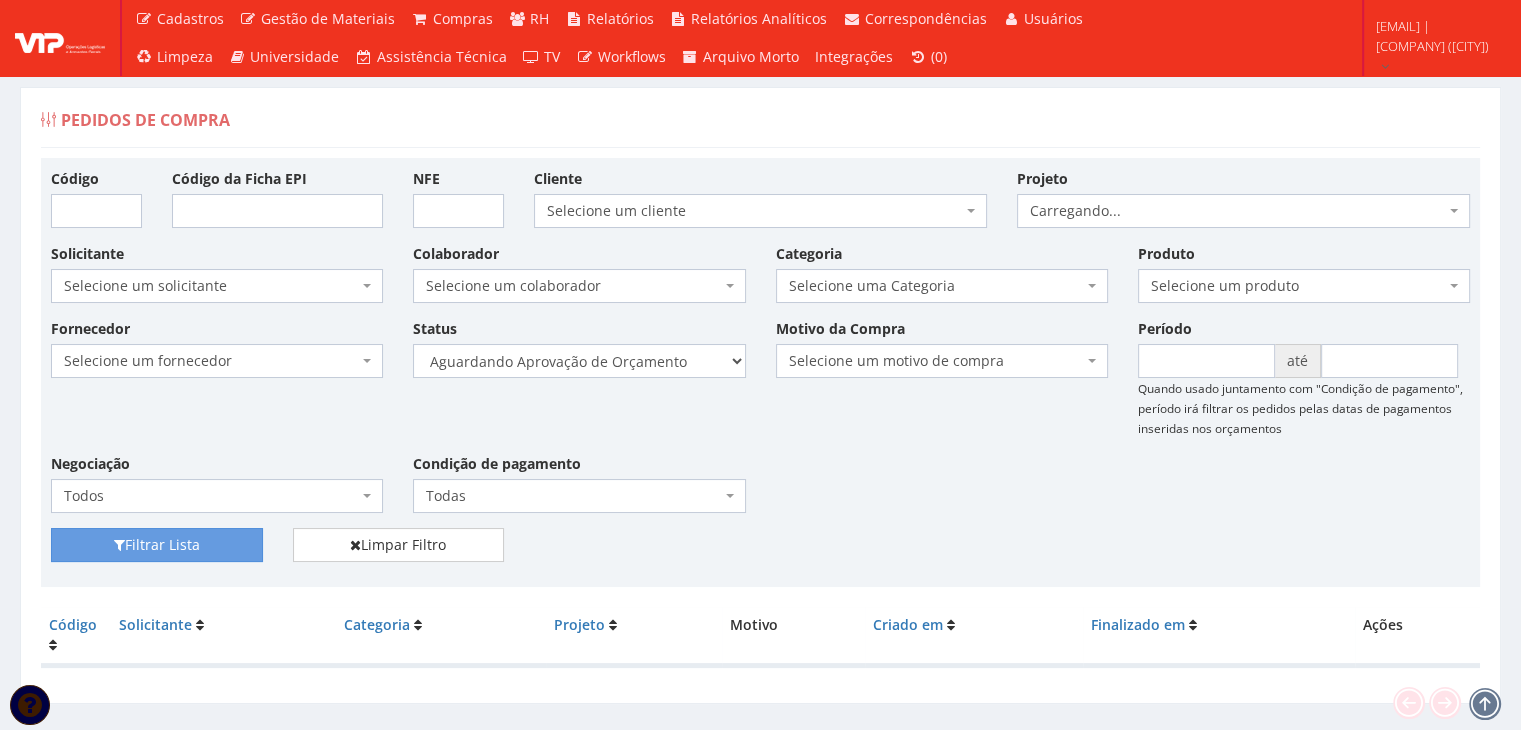 click on "Selecione um status Cancelado Aguardando Aprovação Diretoria Pedido Aprovado Aguardando Aprovação de Orçamento Orçamento Aprovado Compra Efetuada Entrega Efetuada Entrega Registrada" at bounding box center [579, 361] 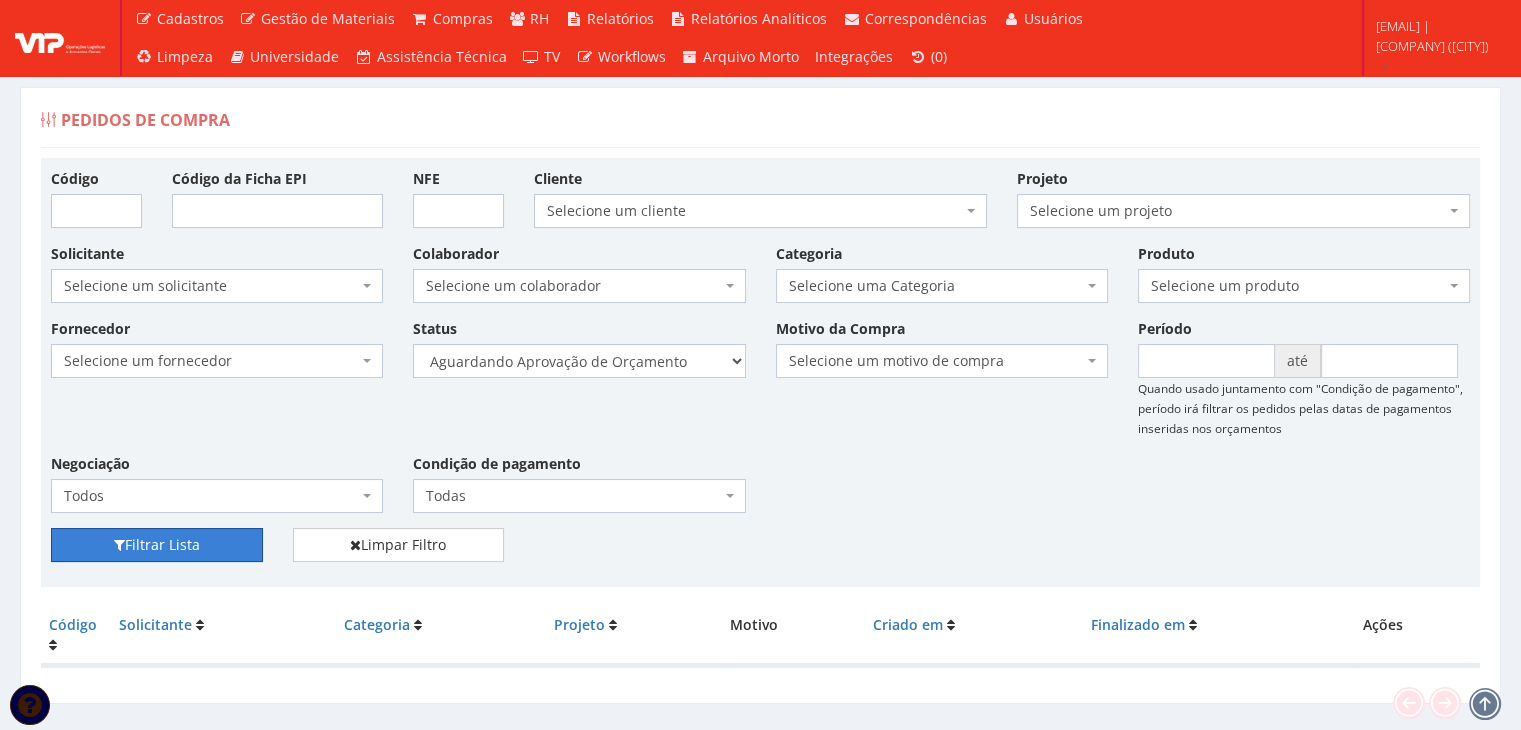 drag, startPoint x: 201, startPoint y: 539, endPoint x: 663, endPoint y: 440, distance: 472.4881 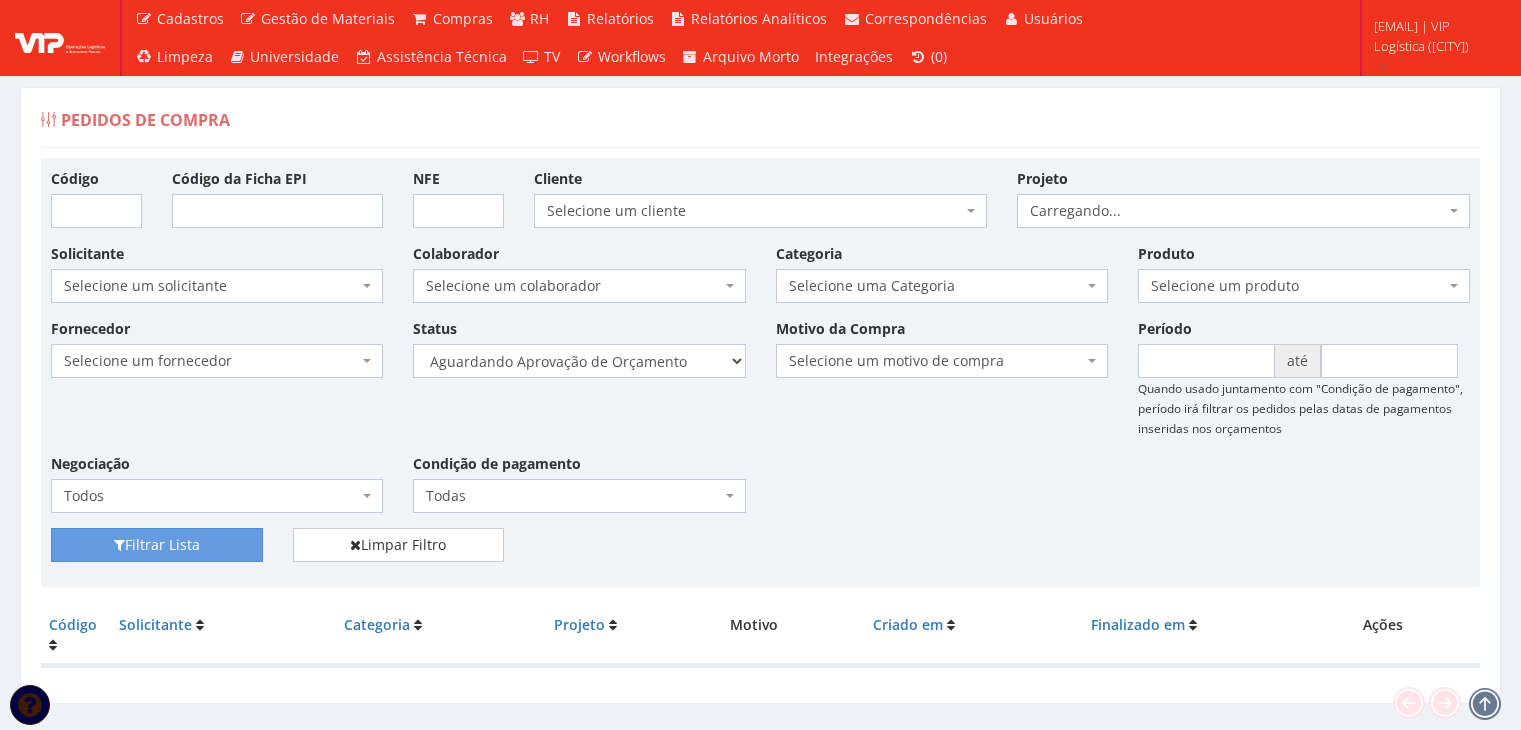 scroll, scrollTop: 40, scrollLeft: 0, axis: vertical 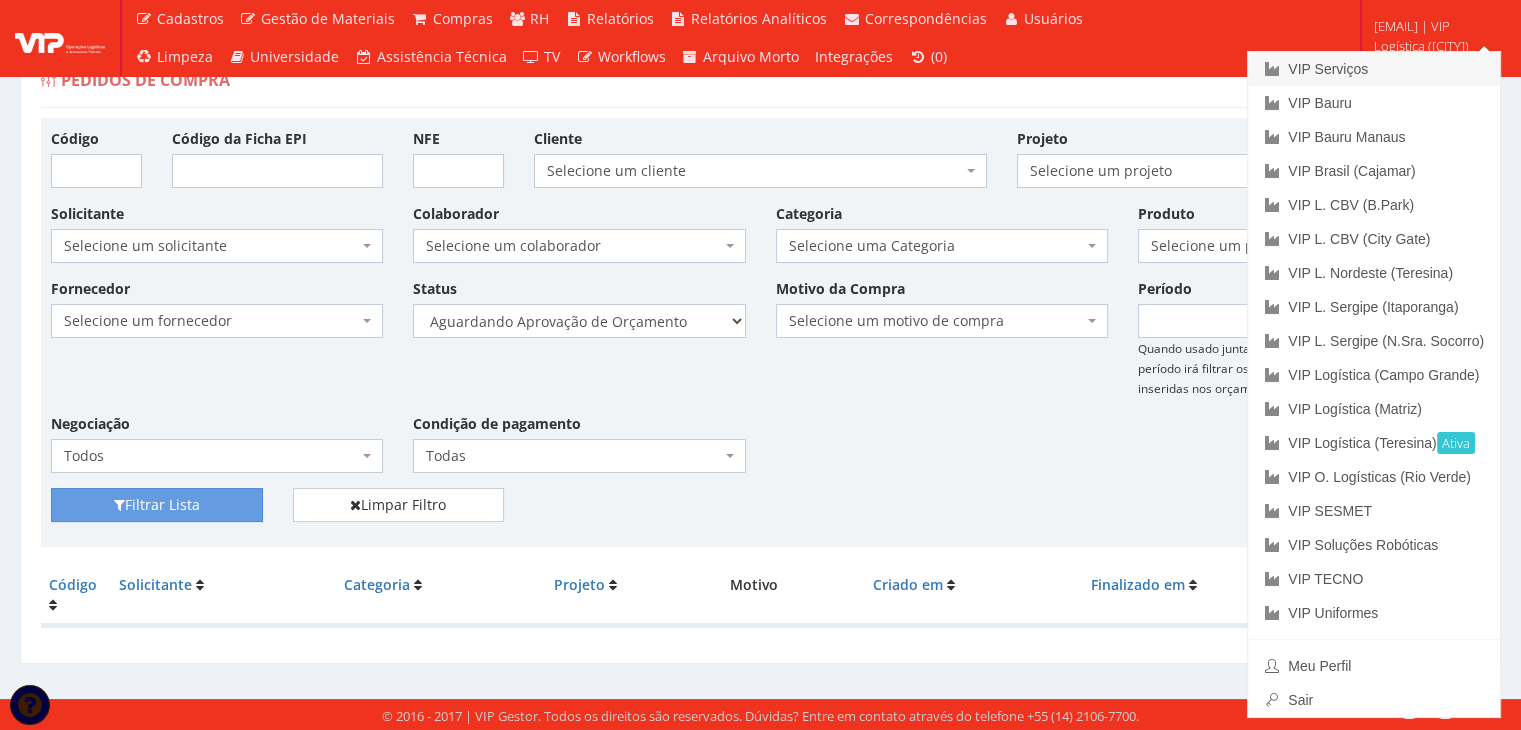 click on "VIP Serviços" at bounding box center [1374, 69] 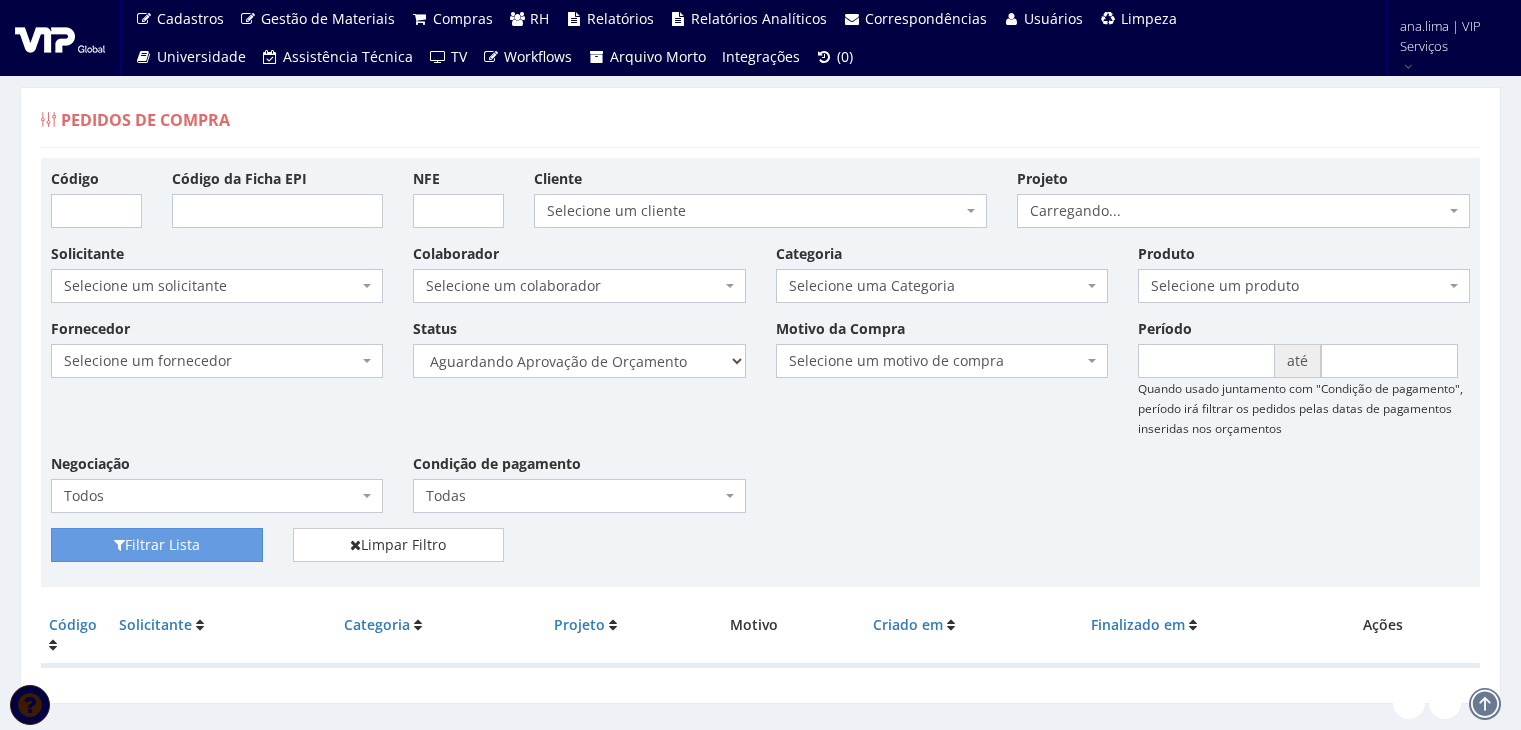 scroll, scrollTop: 0, scrollLeft: 0, axis: both 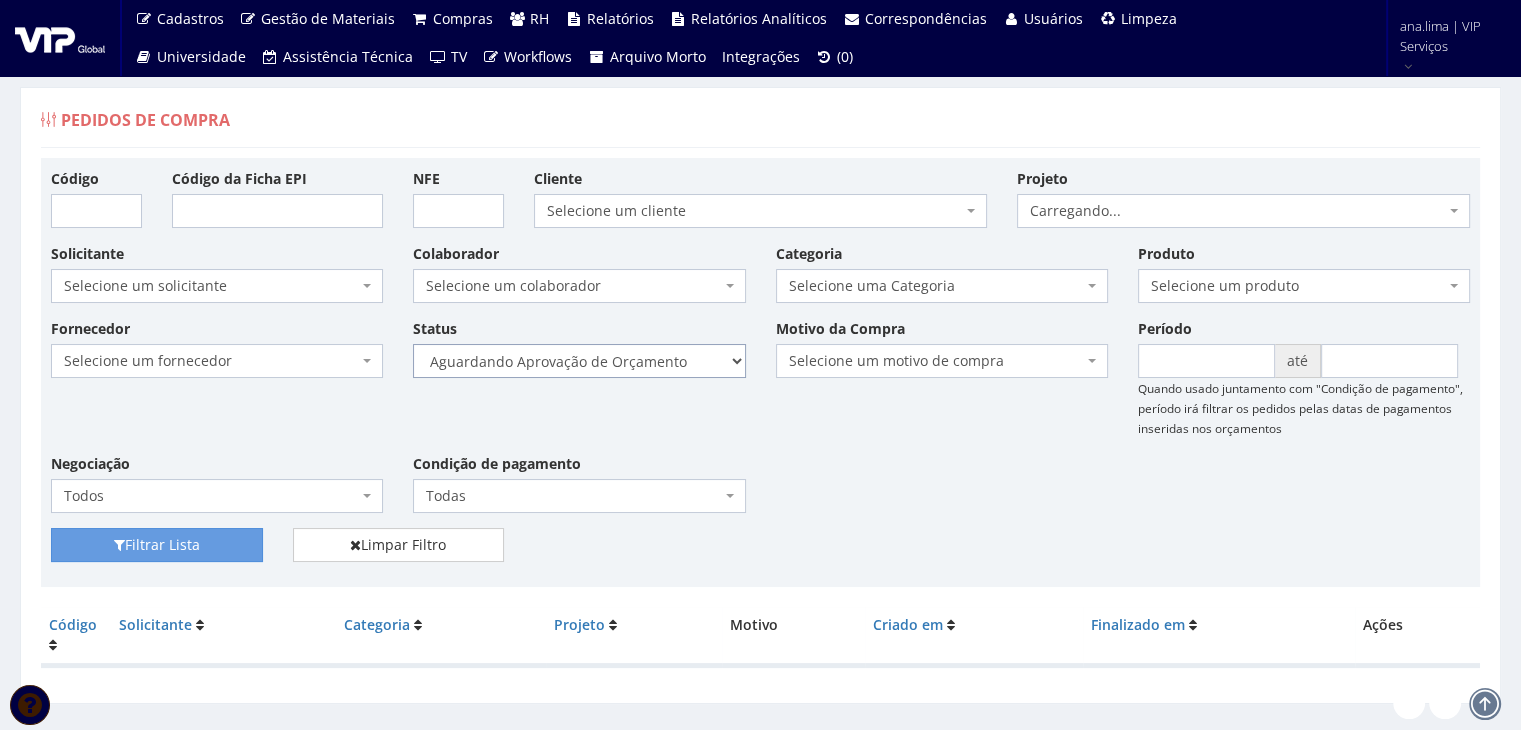 click on "Selecione um status Cancelado Aguardando Aprovação Diretoria Pedido Aprovado Aguardando Aprovação de Orçamento Orçamento Aprovado Compra Efetuada Entrega Efetuada Entrega Registrada" at bounding box center [579, 361] 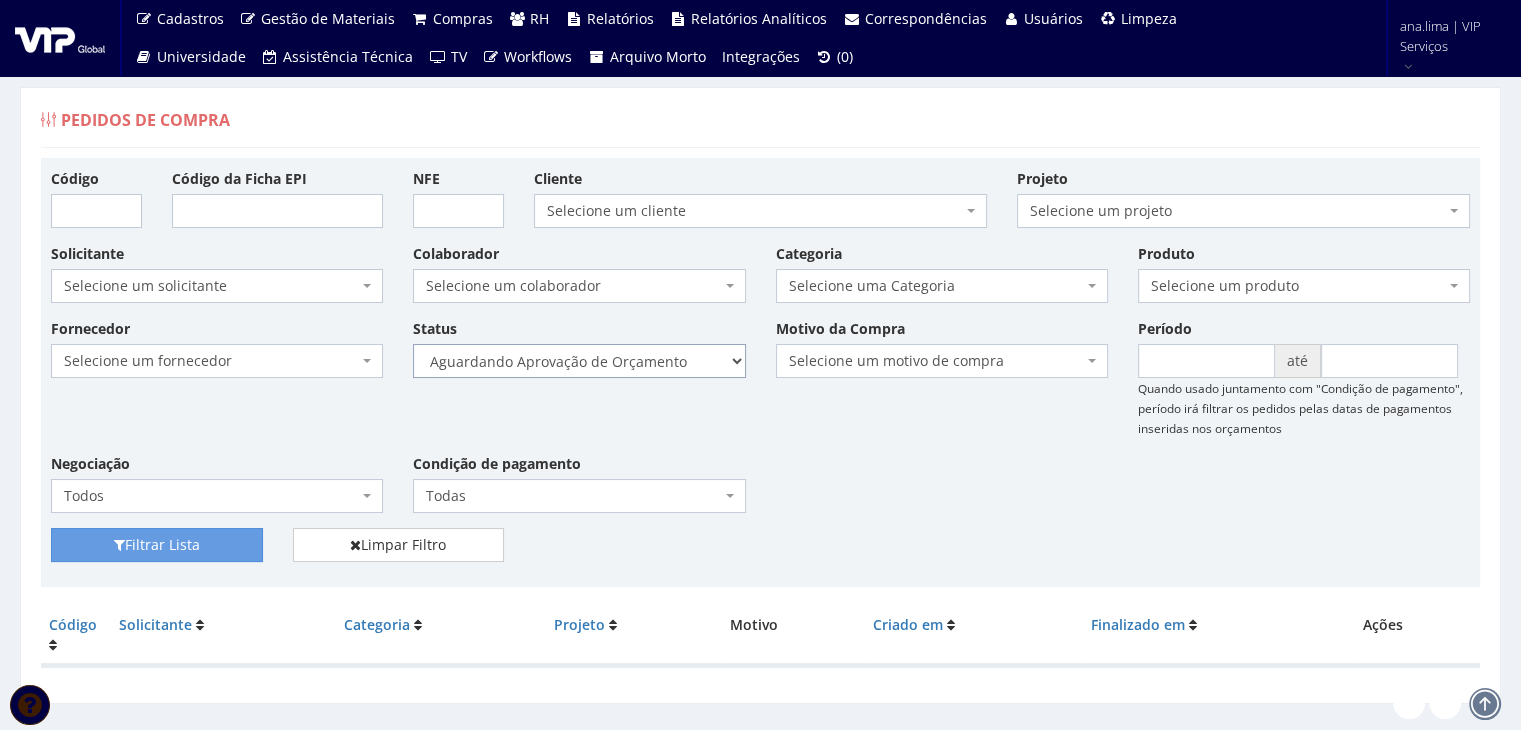 select on "1" 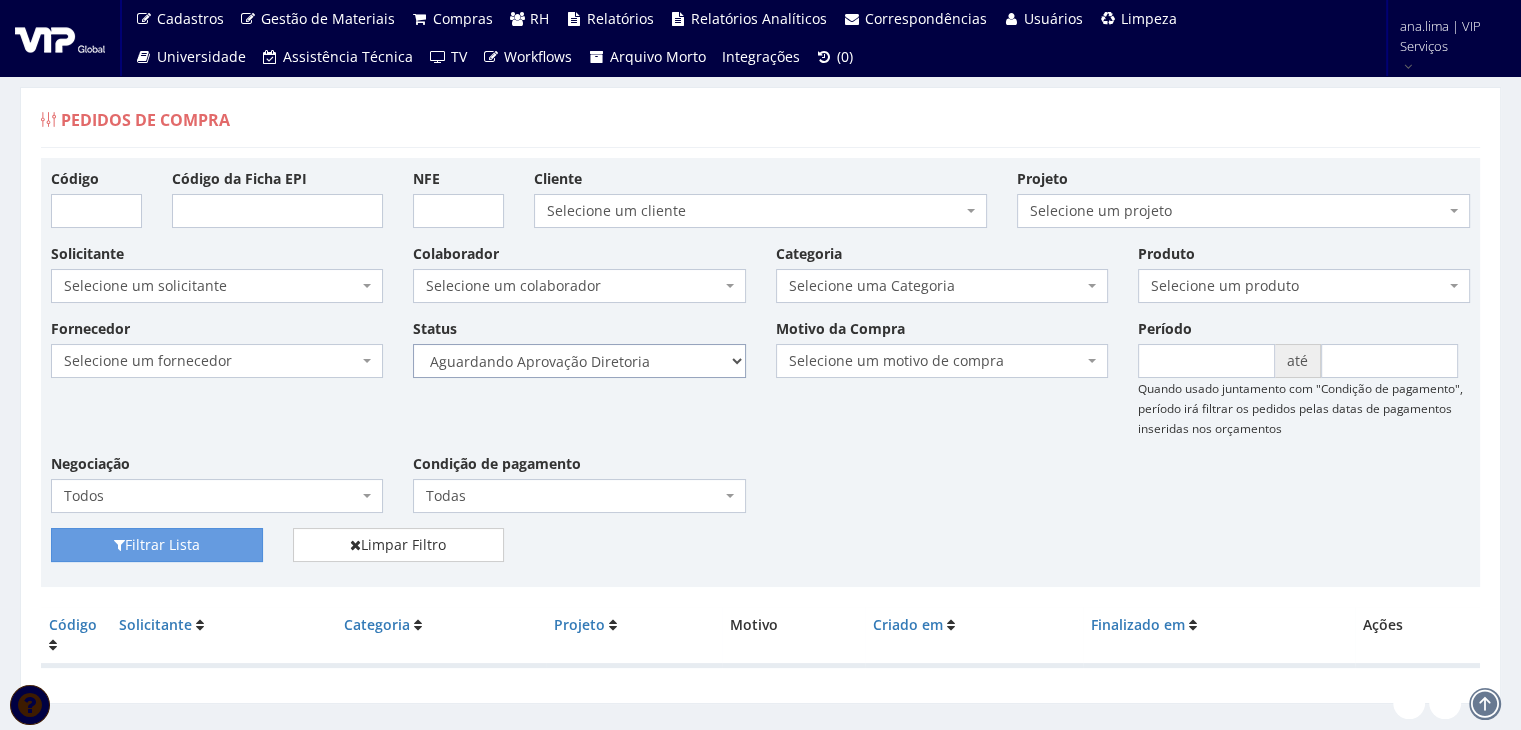 click on "Selecione um status Cancelado Aguardando Aprovação Diretoria Pedido Aprovado Aguardando Aprovação de Orçamento Orçamento Aprovado Compra Efetuada Entrega Efetuada Entrega Registrada" at bounding box center (579, 361) 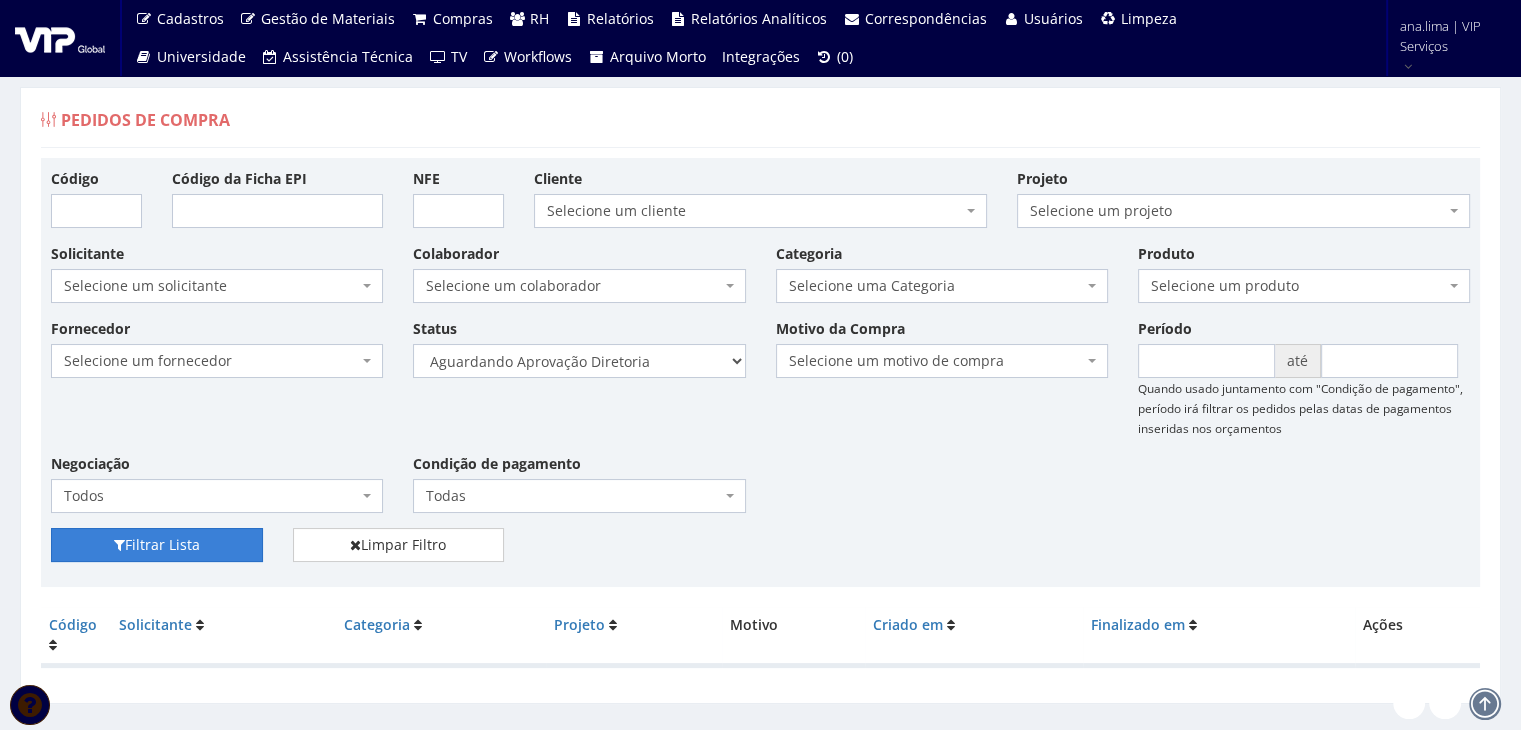 click on "Filtrar Lista" at bounding box center (157, 545) 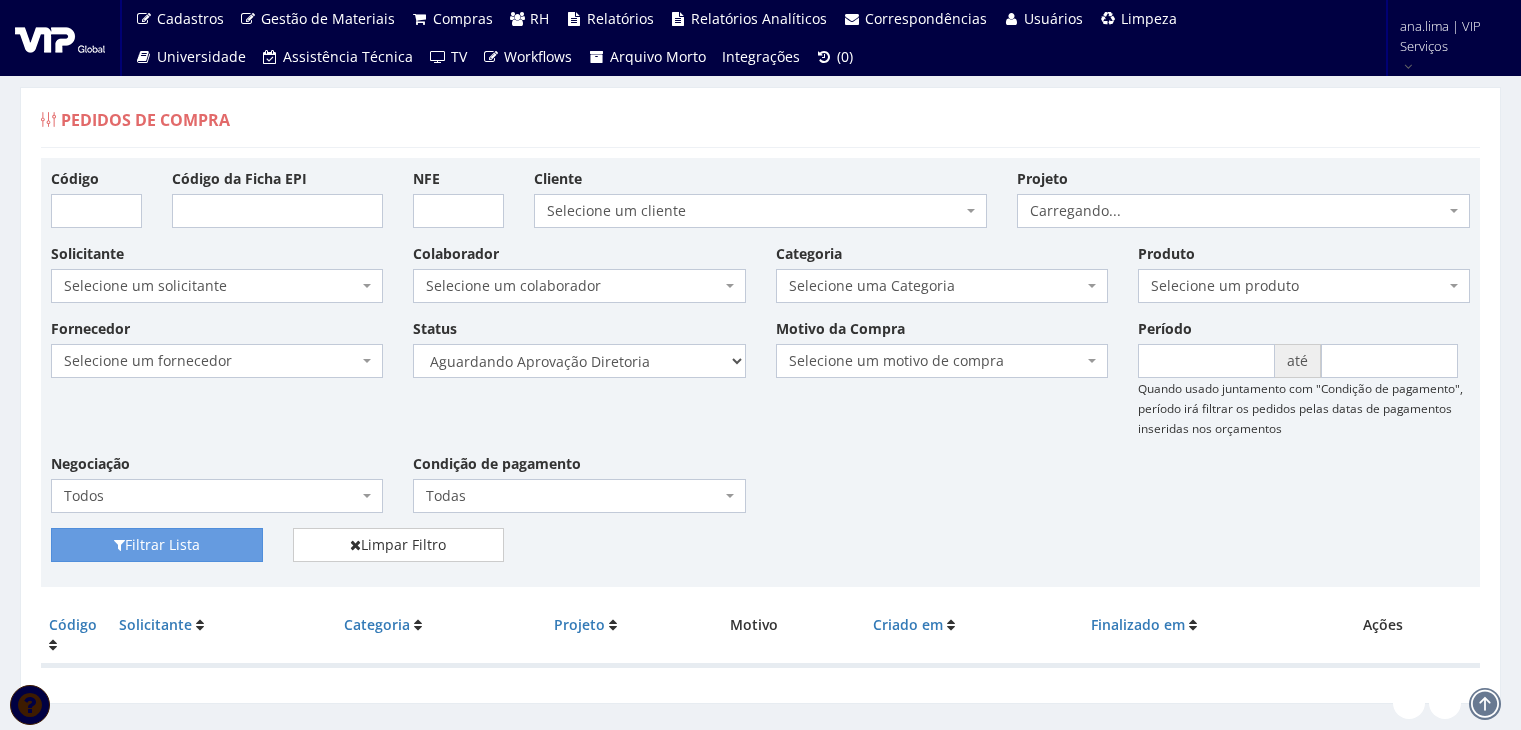 scroll, scrollTop: 0, scrollLeft: 0, axis: both 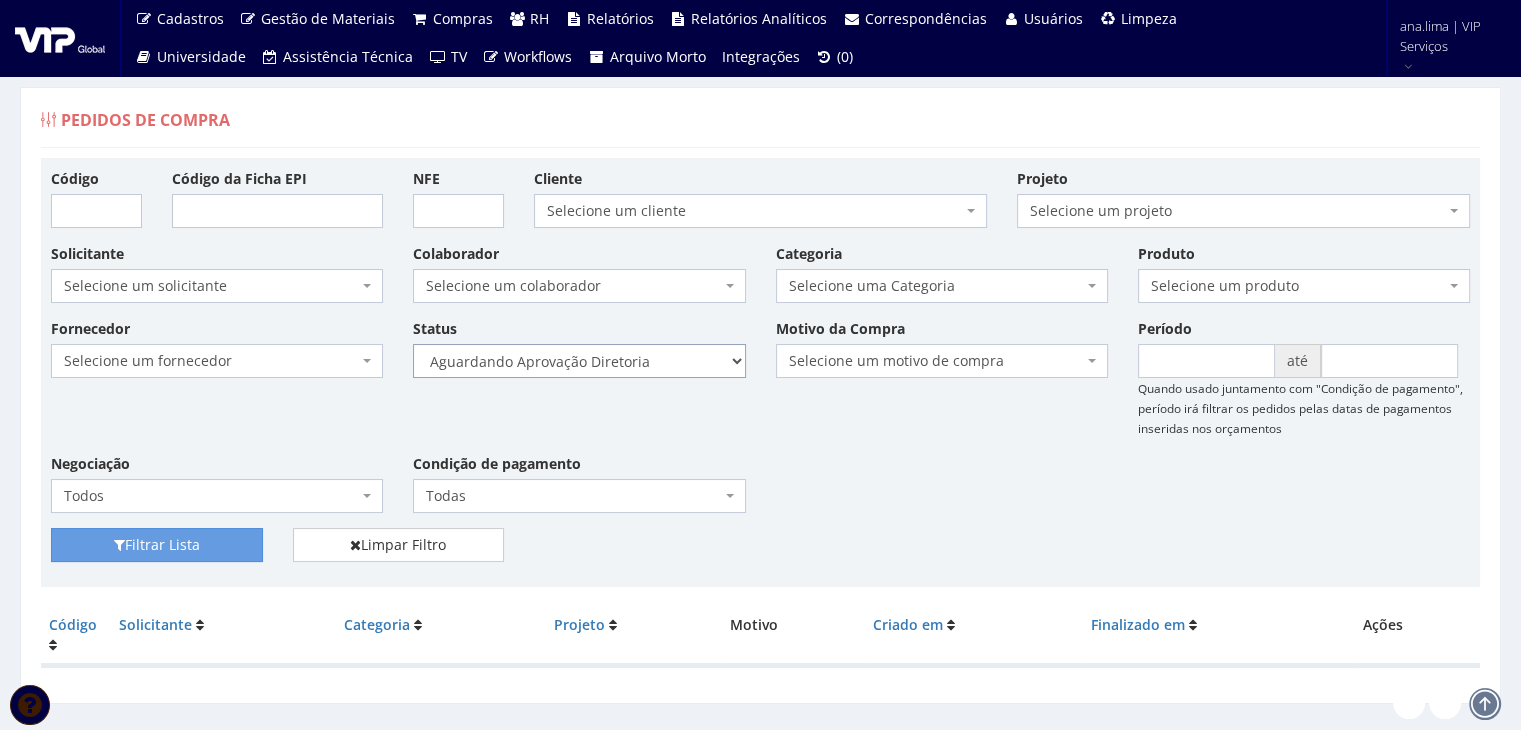 drag, startPoint x: 0, startPoint y: 0, endPoint x: 677, endPoint y: 350, distance: 762.1214 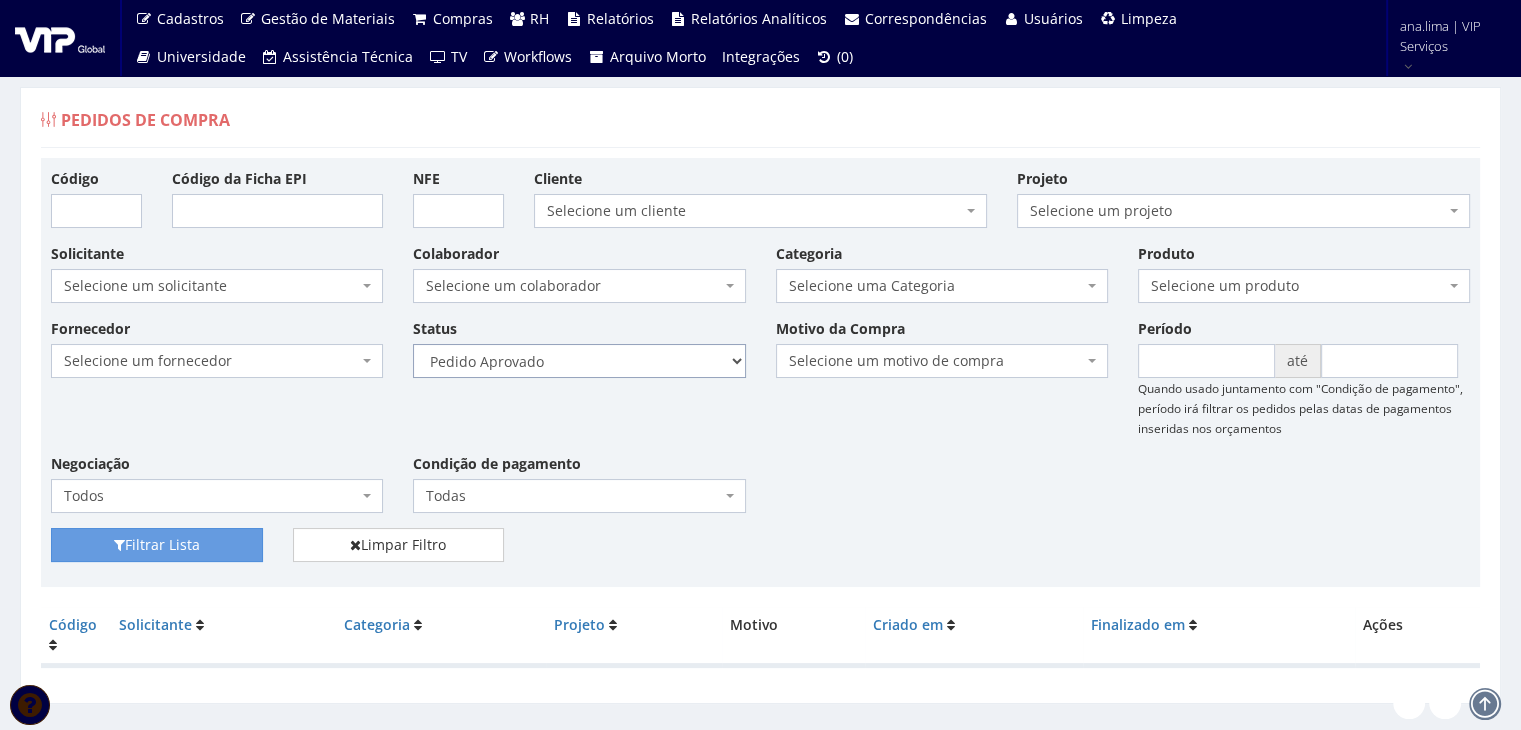 click on "Selecione um status Cancelado Aguardando Aprovação Diretoria Pedido Aprovado Aguardando Aprovação de Orçamento Orçamento Aprovado Compra Efetuada Entrega Efetuada Entrega Registrada" at bounding box center [579, 361] 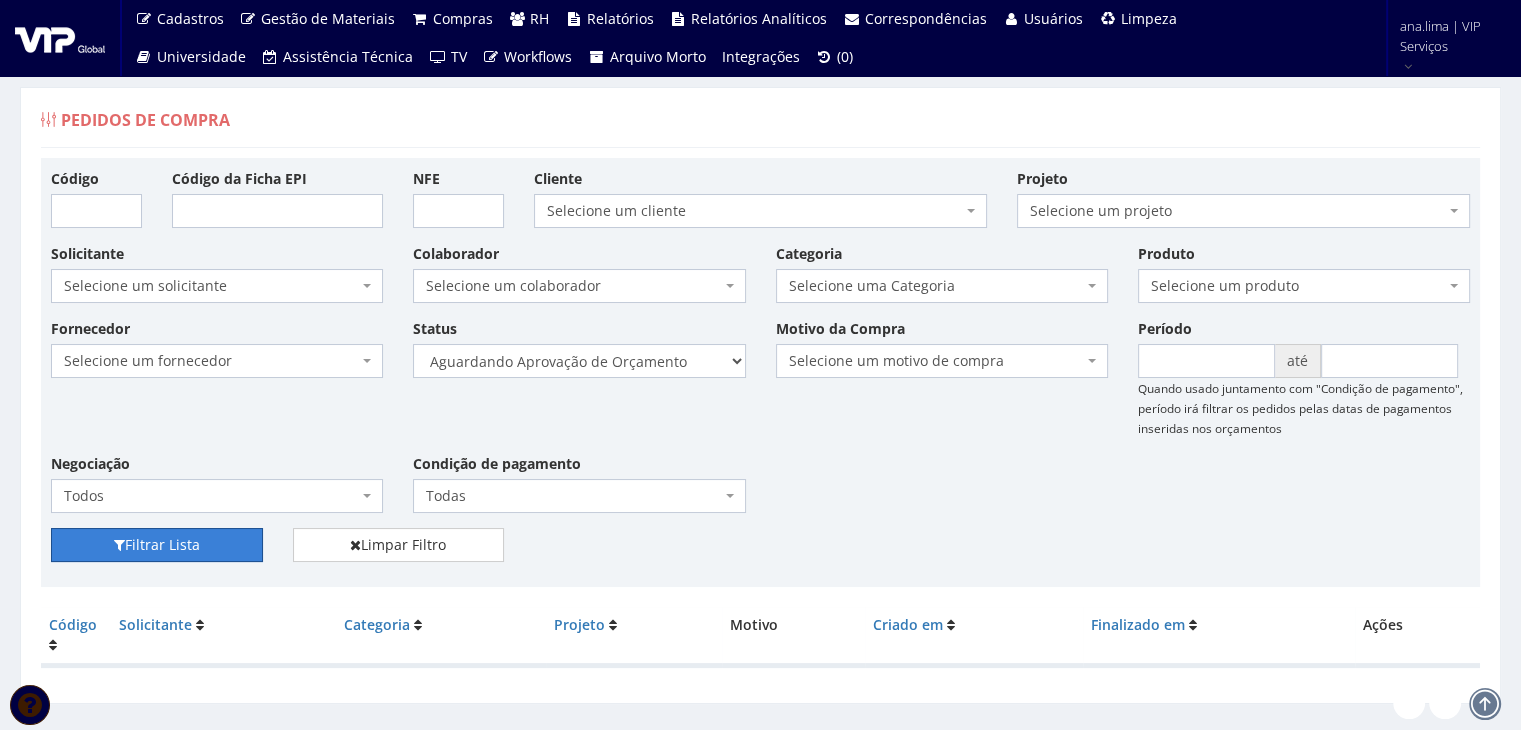 drag, startPoint x: 235, startPoint y: 536, endPoint x: 294, endPoint y: 489, distance: 75.43209 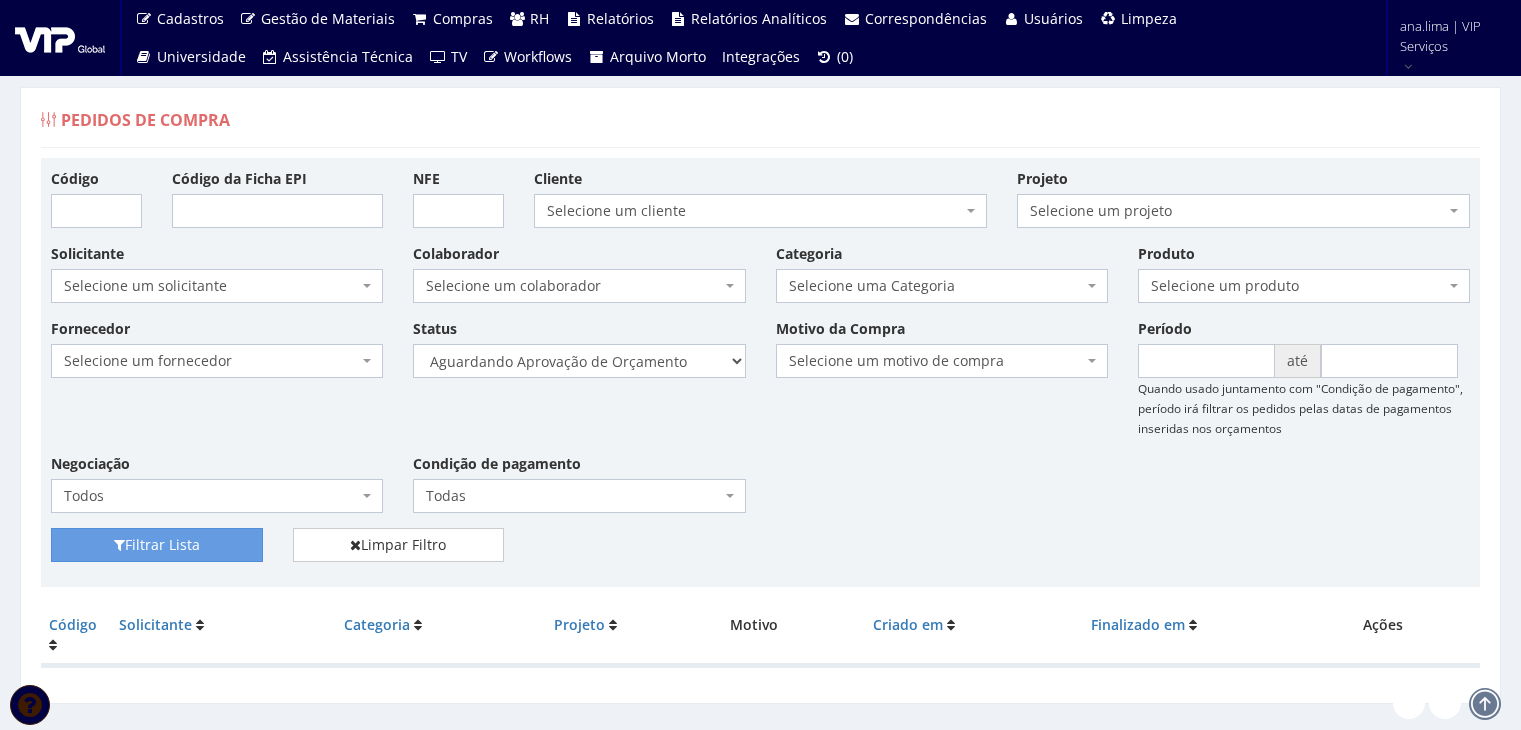 scroll, scrollTop: 0, scrollLeft: 0, axis: both 